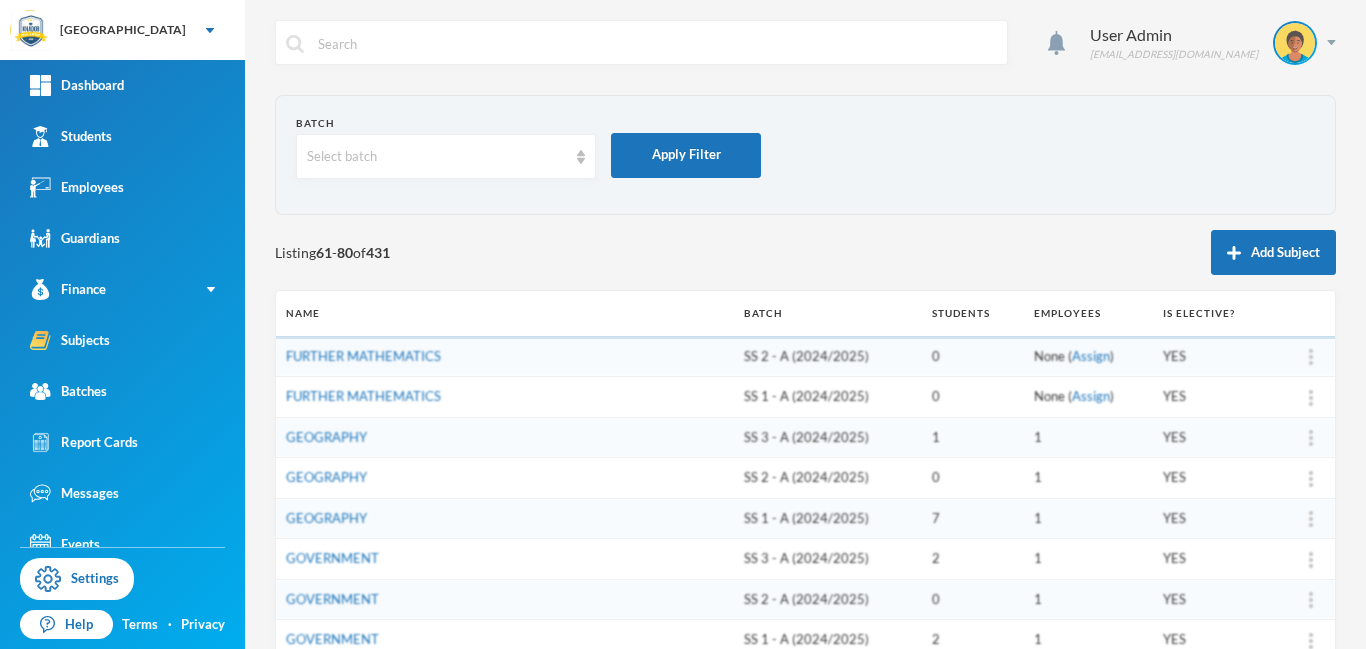 scroll, scrollTop: 0, scrollLeft: 0, axis: both 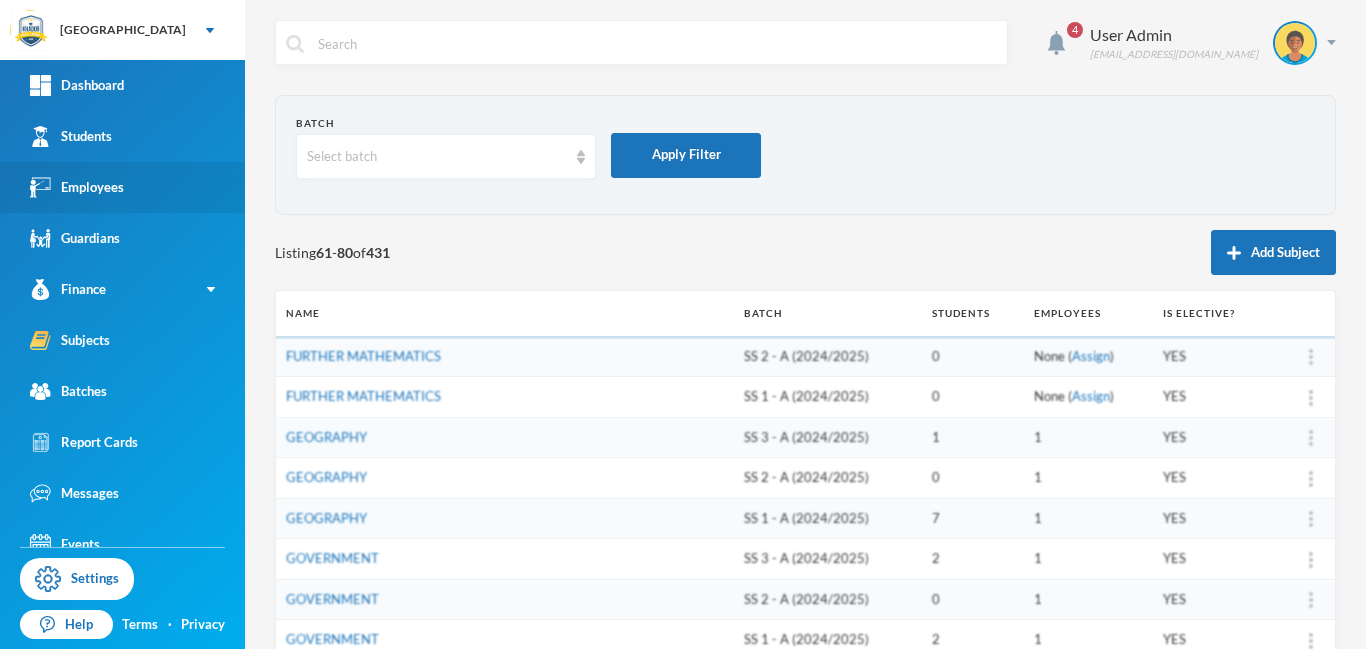 click on "Employees" at bounding box center (77, 187) 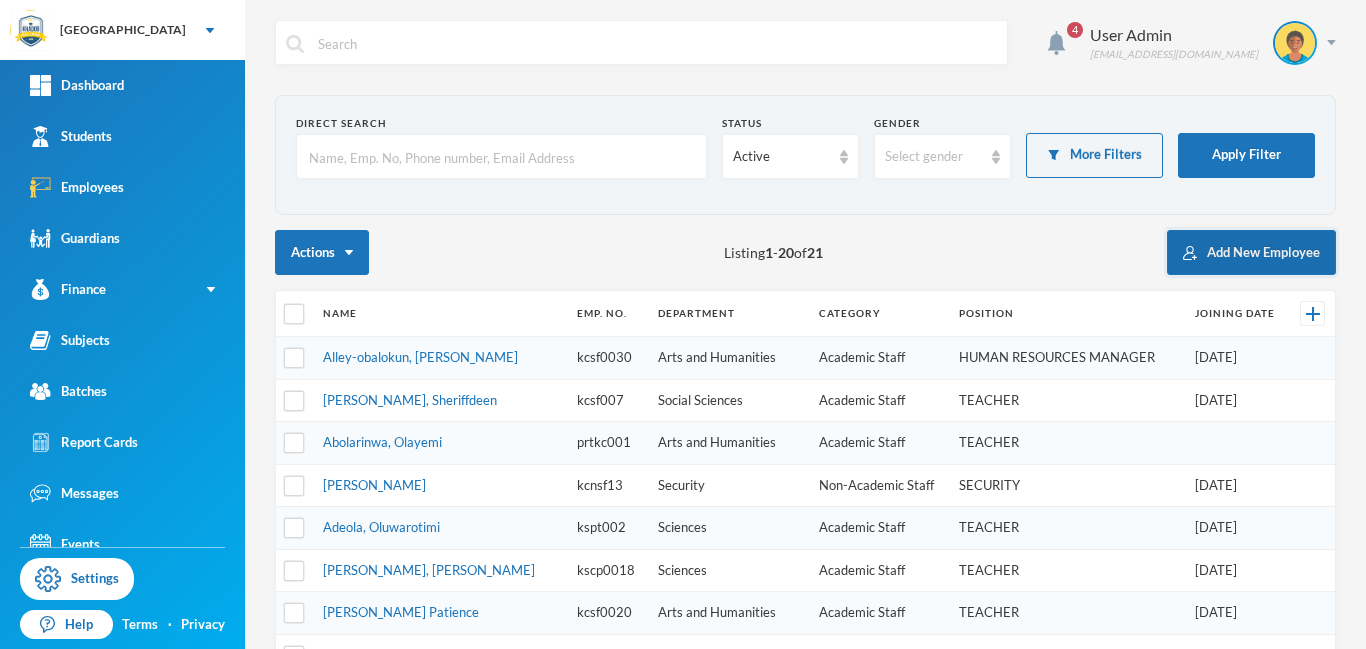 click on "Add New Employee" at bounding box center (1251, 252) 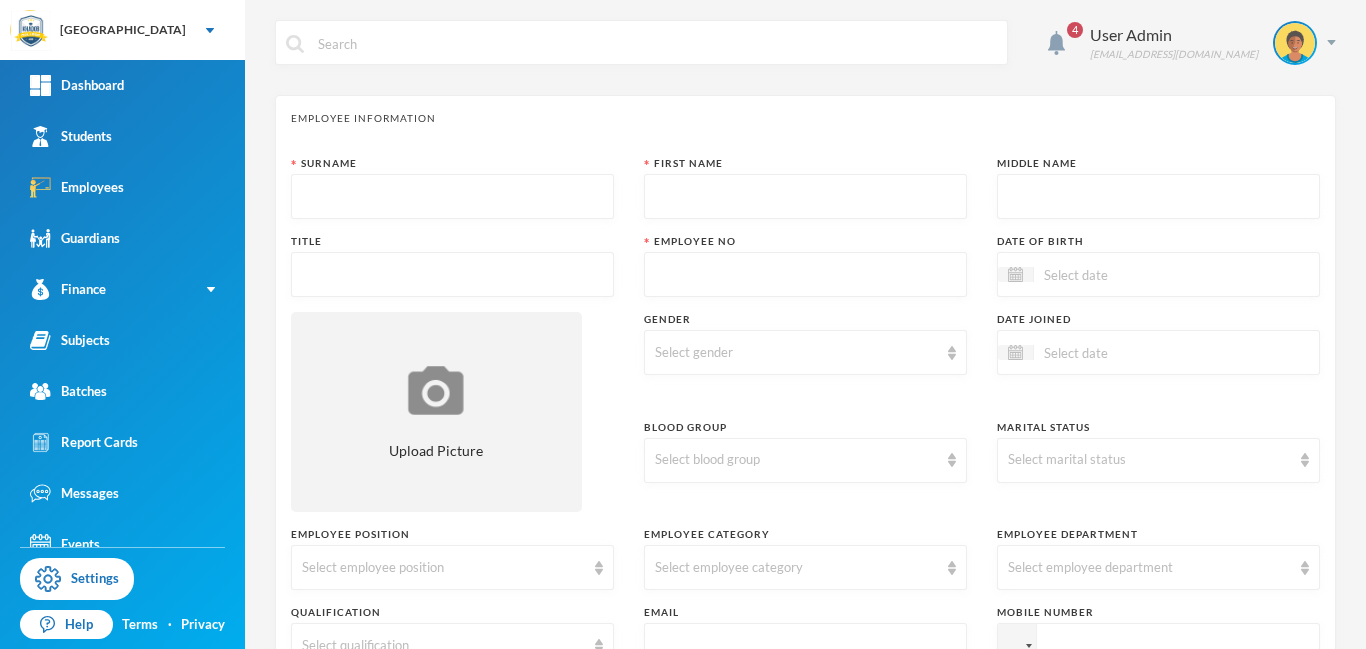 click at bounding box center [452, 197] 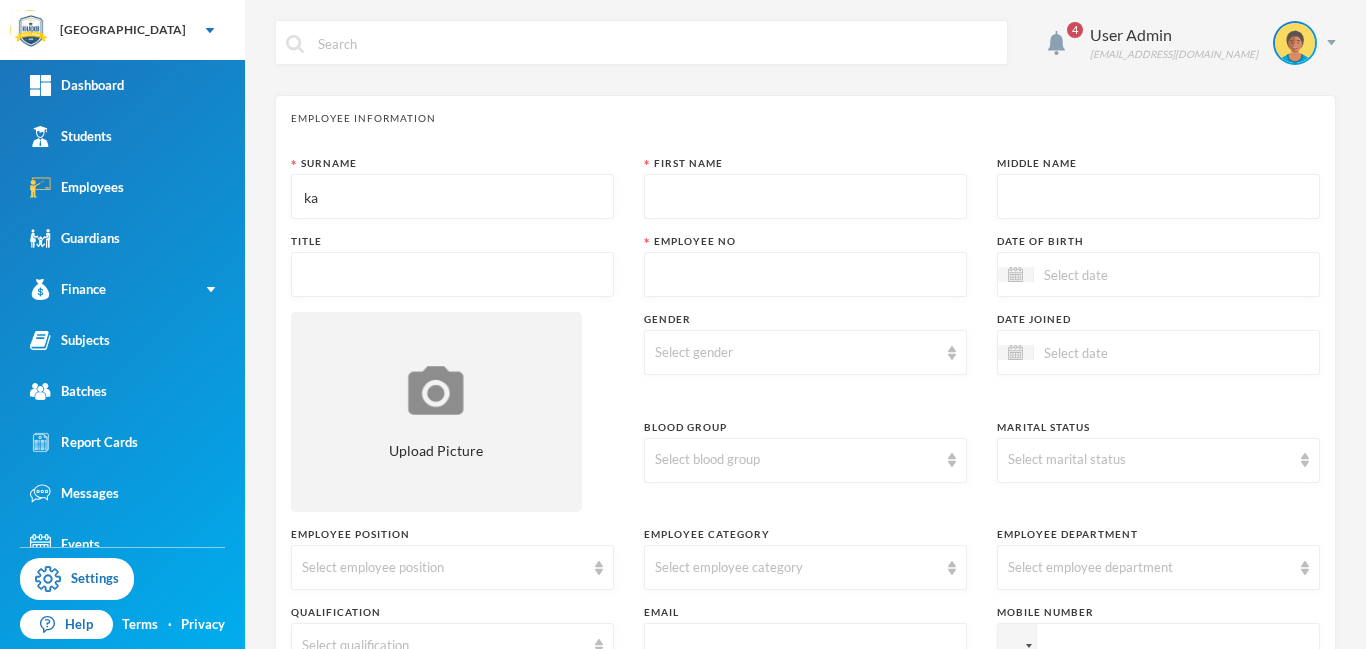 type on "k" 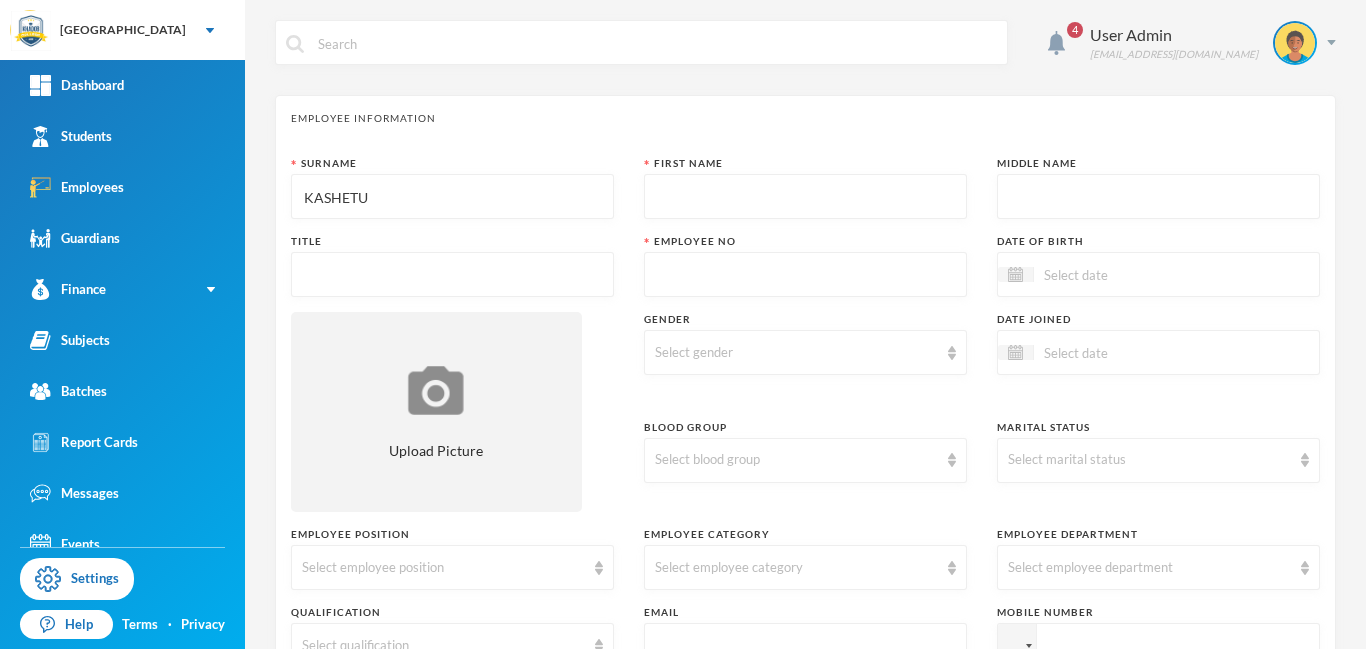 type on "KASHETU" 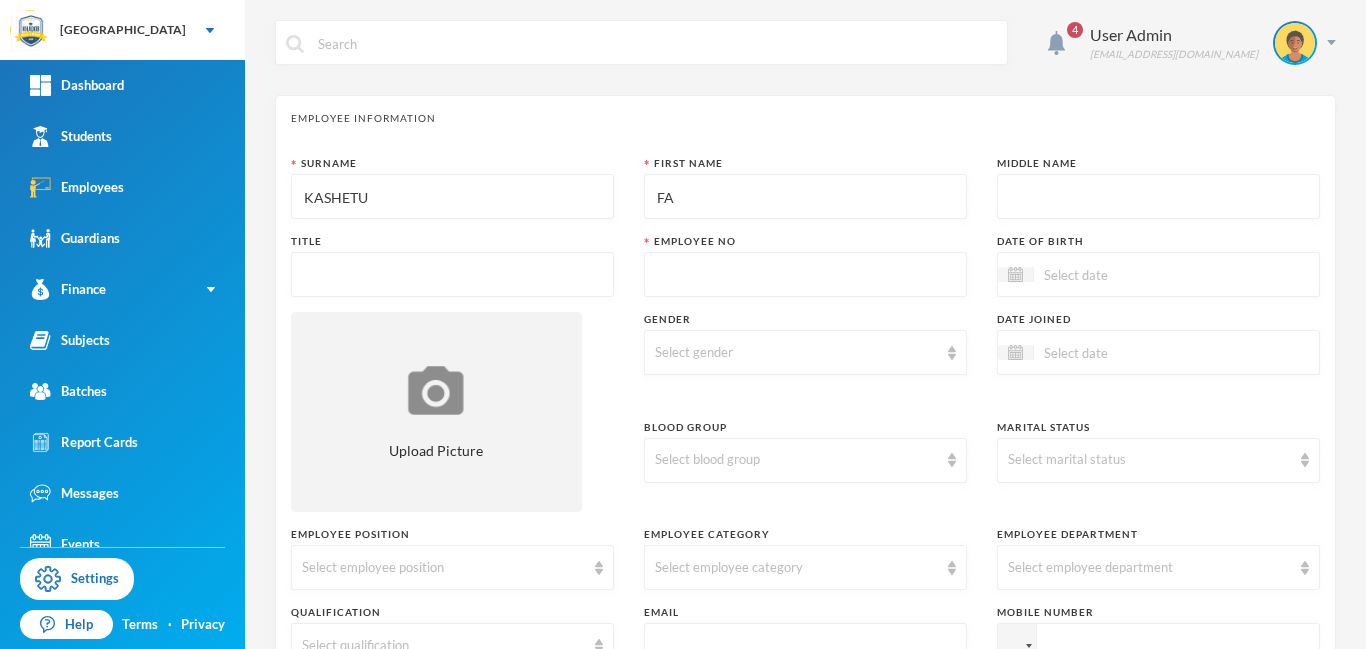 type on "F" 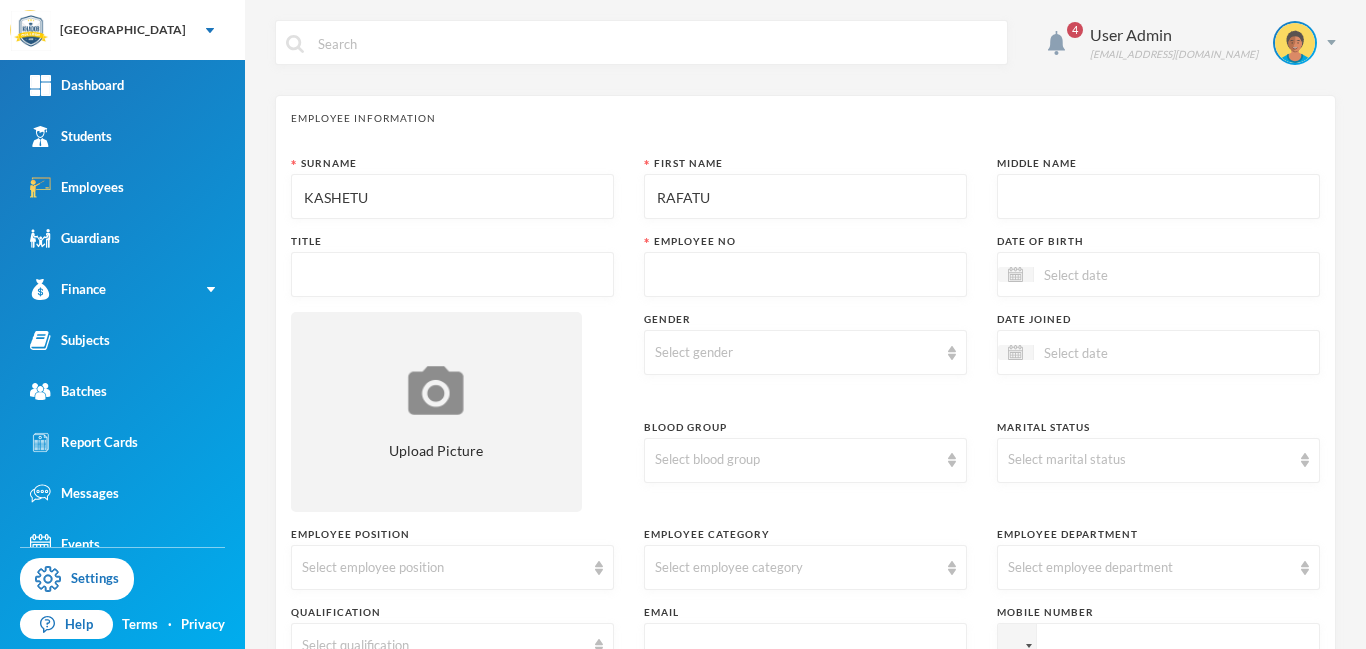 type on "RAFATU" 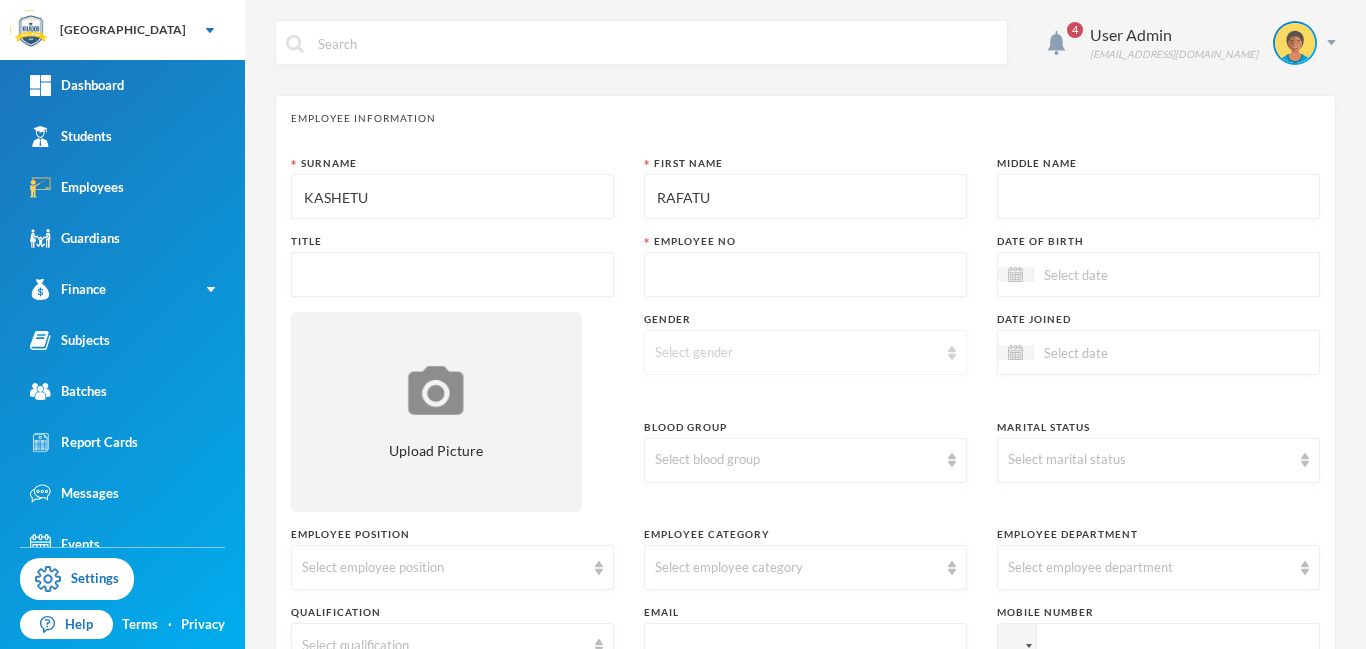 click on "Select gender" at bounding box center [796, 353] 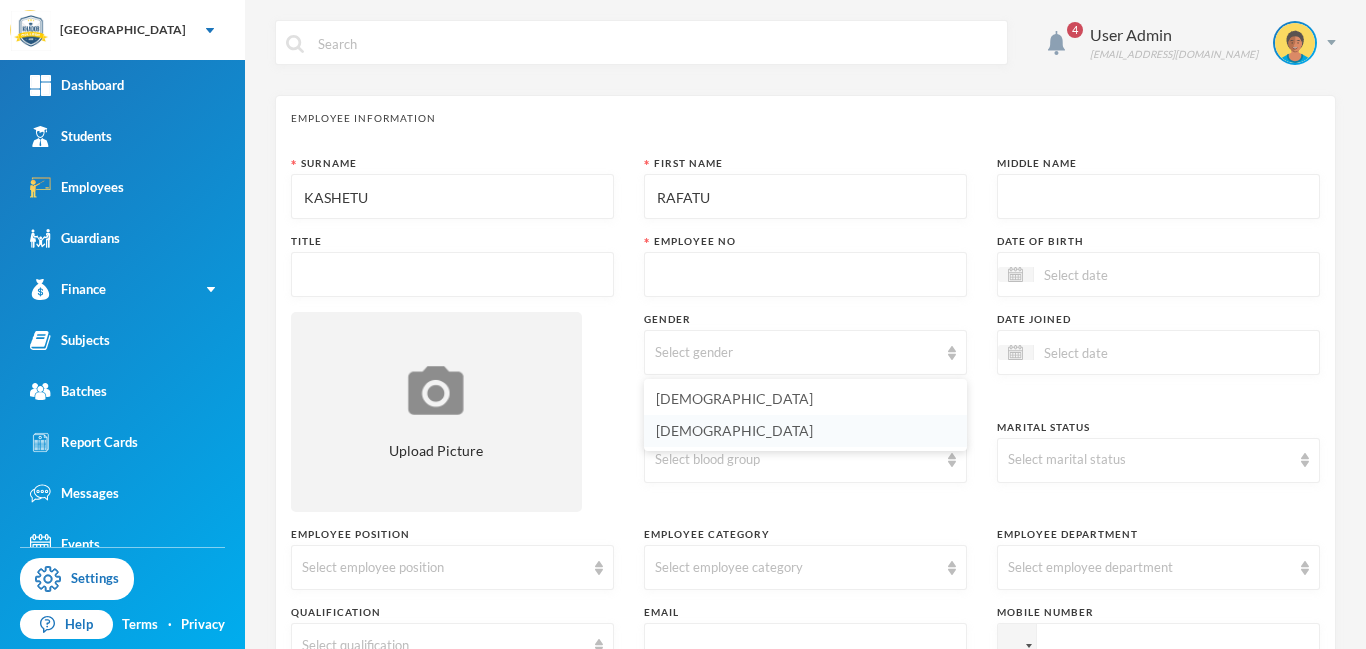 click on "[DEMOGRAPHIC_DATA]" at bounding box center (734, 430) 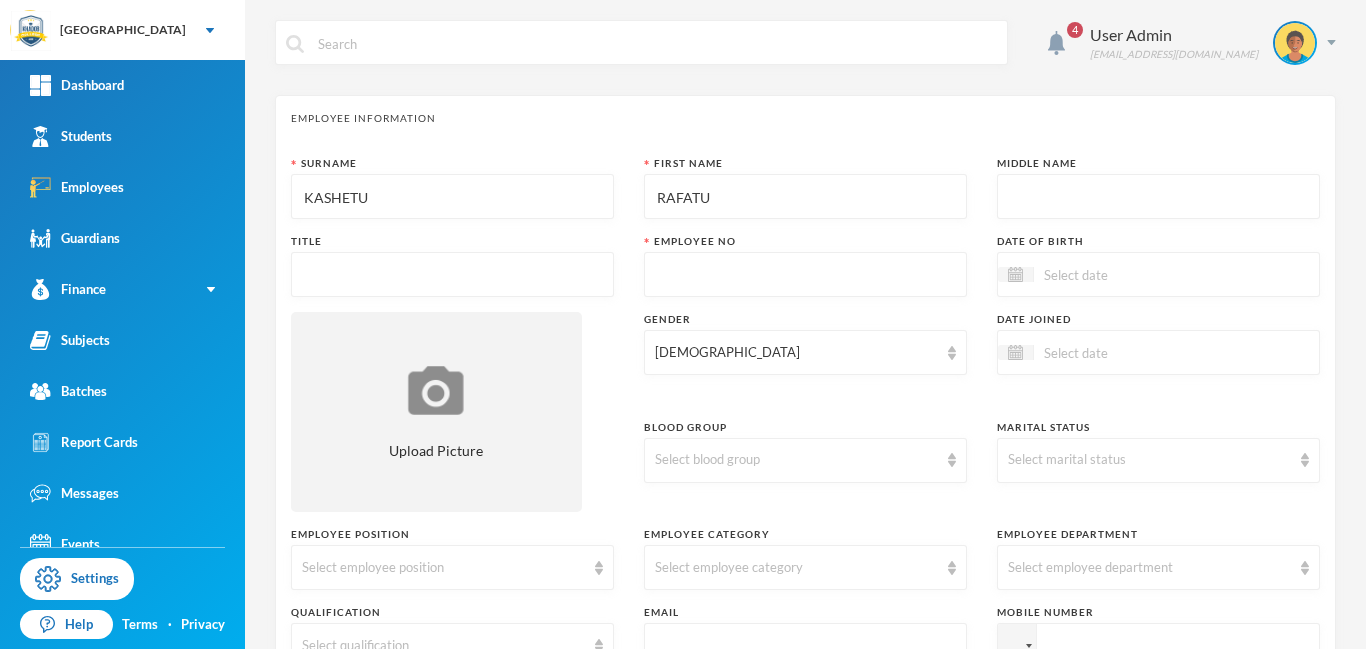 click at bounding box center [1118, 352] 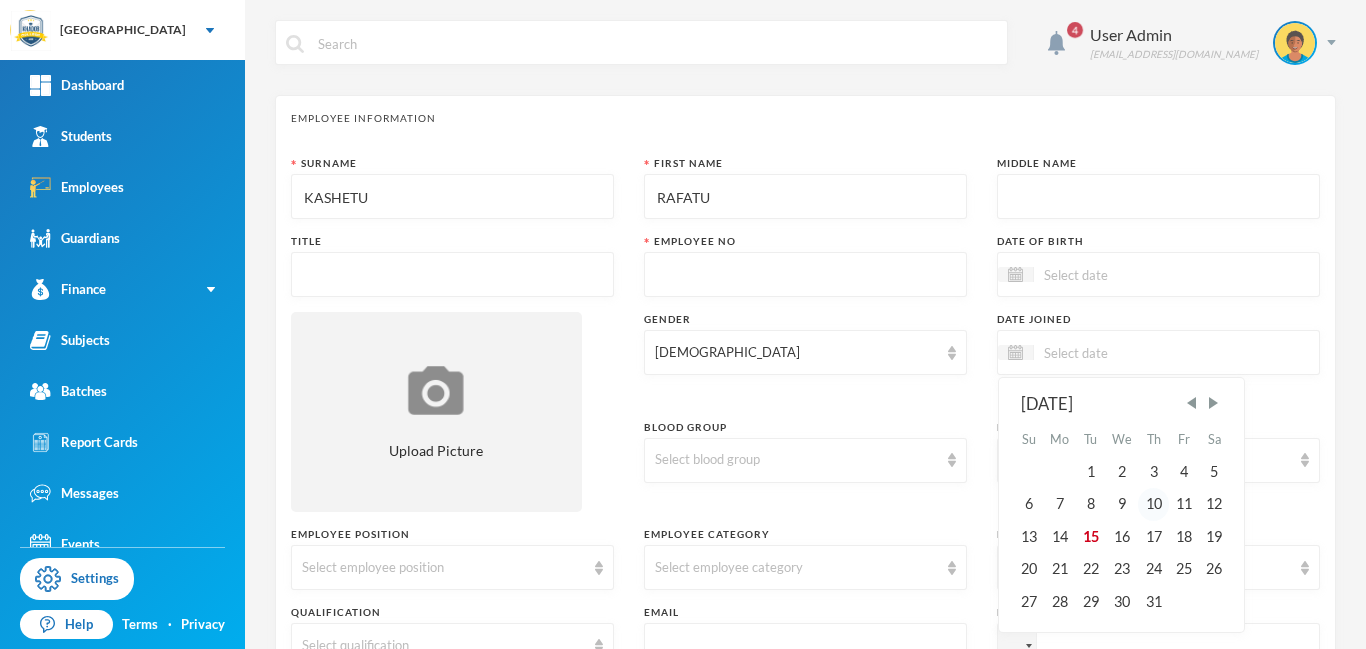 click on "10" at bounding box center [1153, 504] 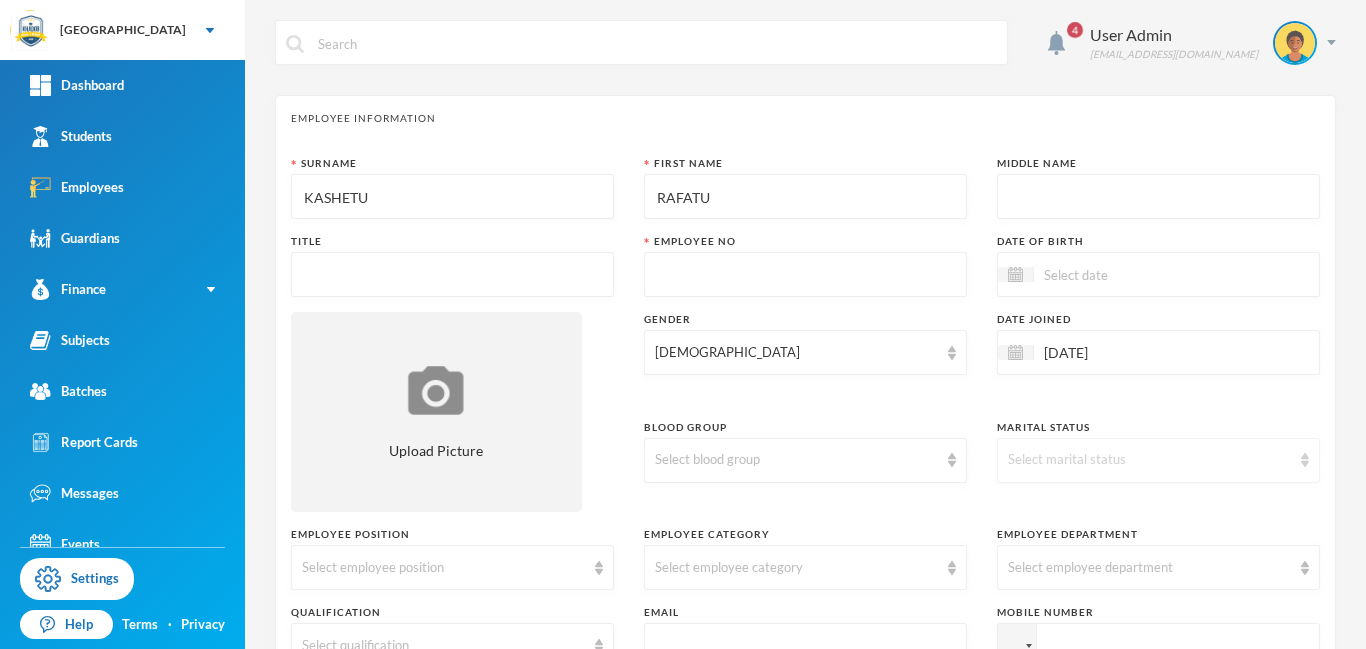 click on "Select marital status" at bounding box center [1149, 460] 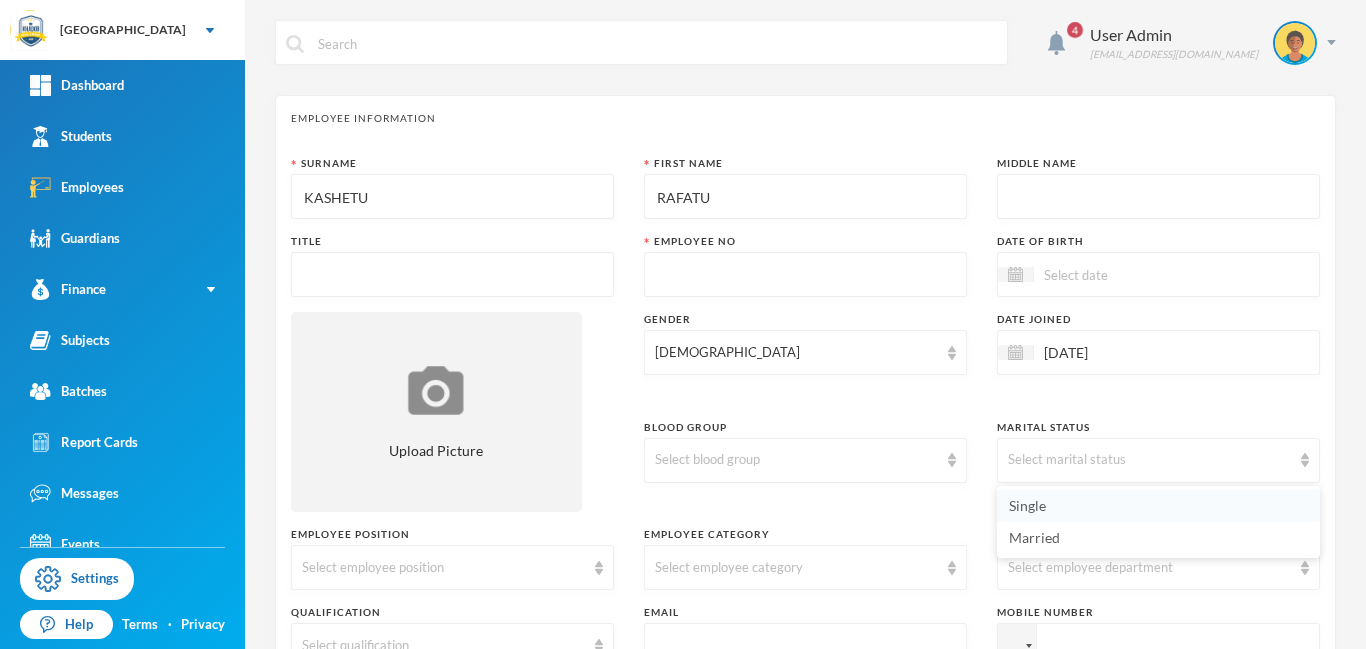 click on "Single" at bounding box center (1027, 505) 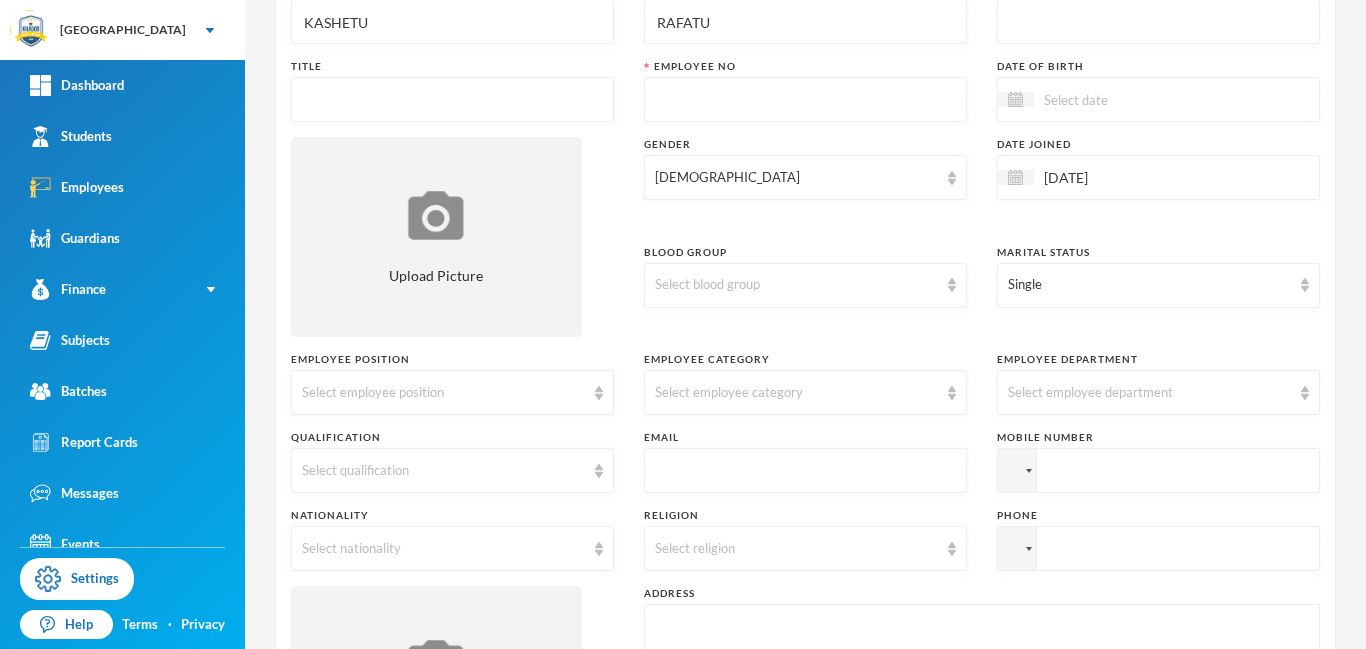 scroll, scrollTop: 201, scrollLeft: 0, axis: vertical 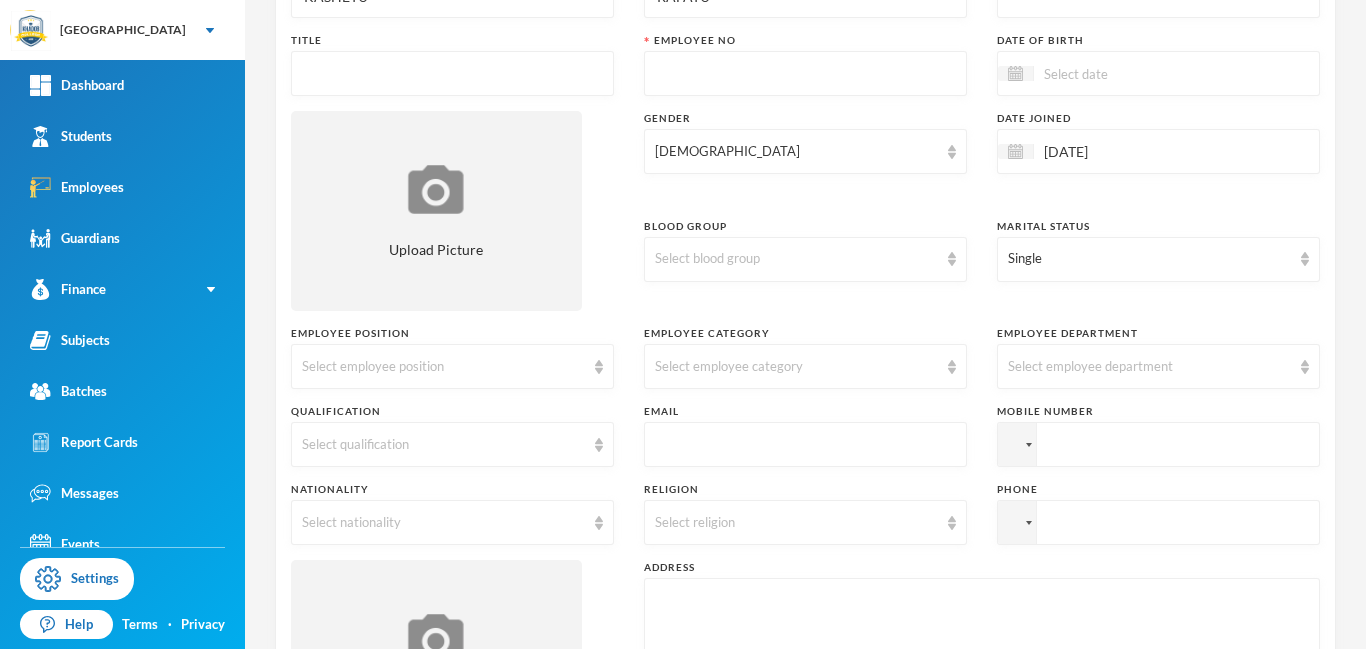click at bounding box center [452, 74] 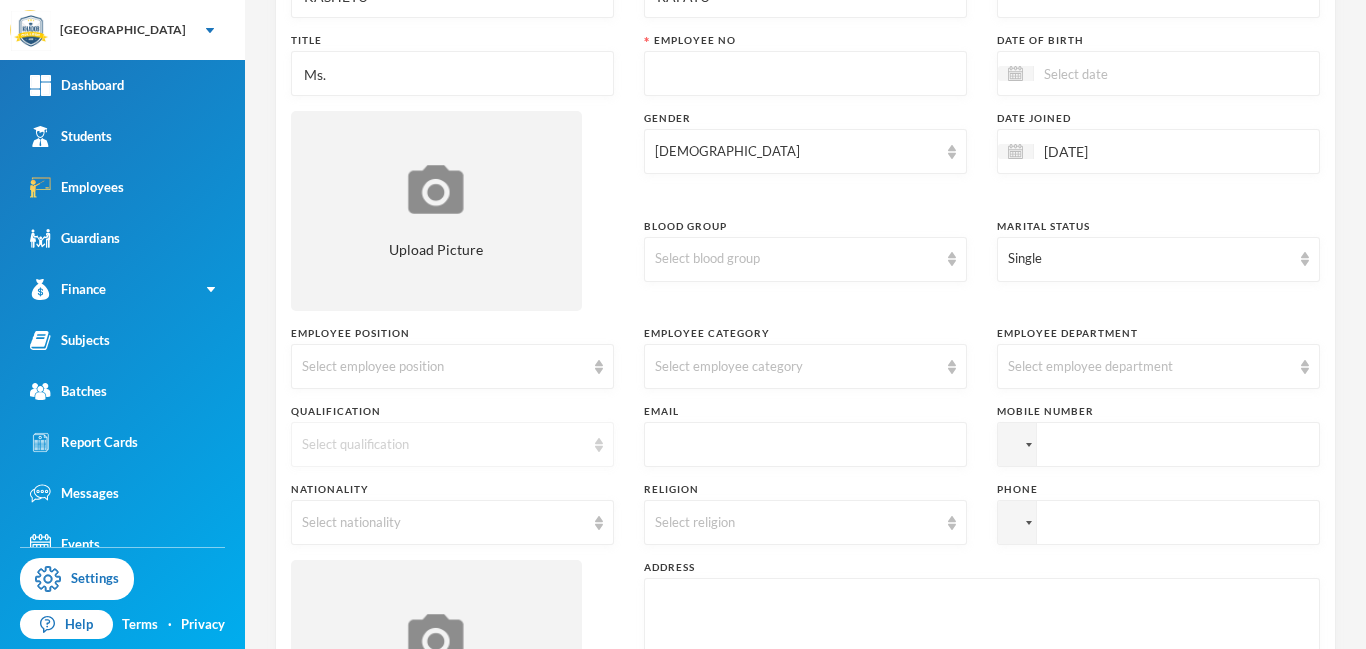 type on "Ms." 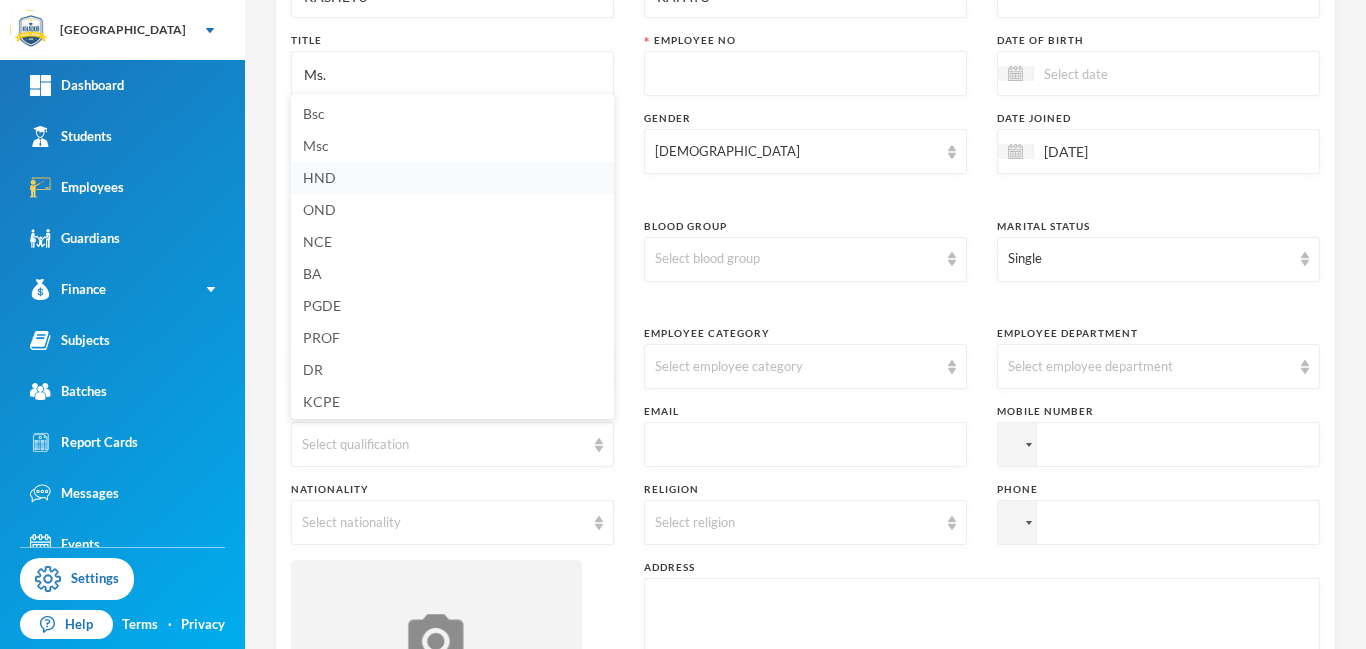 click on "HND" at bounding box center (319, 177) 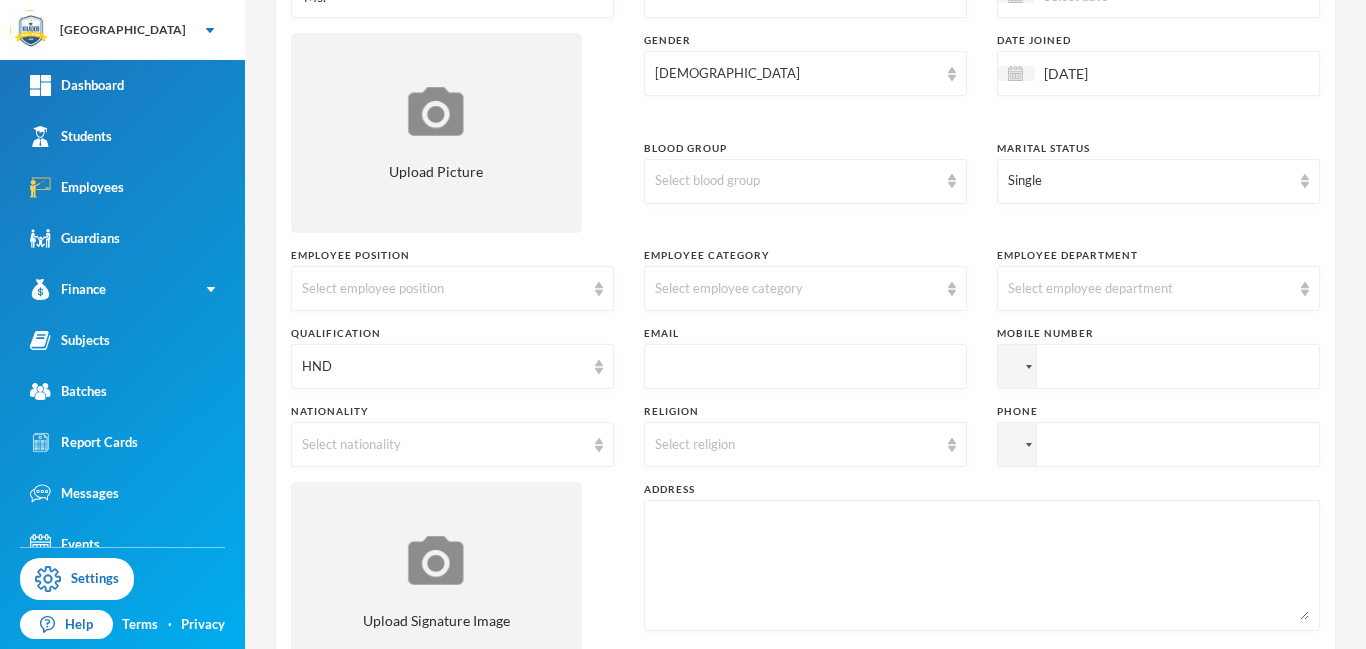scroll, scrollTop: 299, scrollLeft: 0, axis: vertical 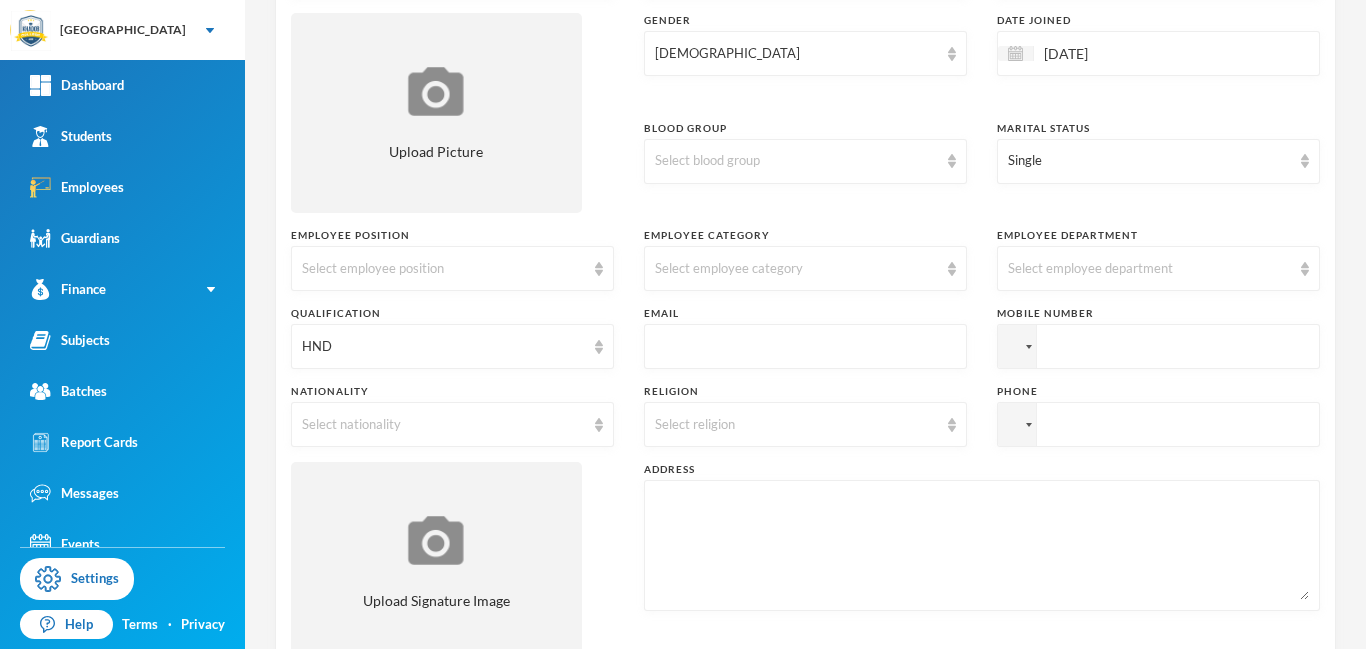 click at bounding box center (1158, 346) 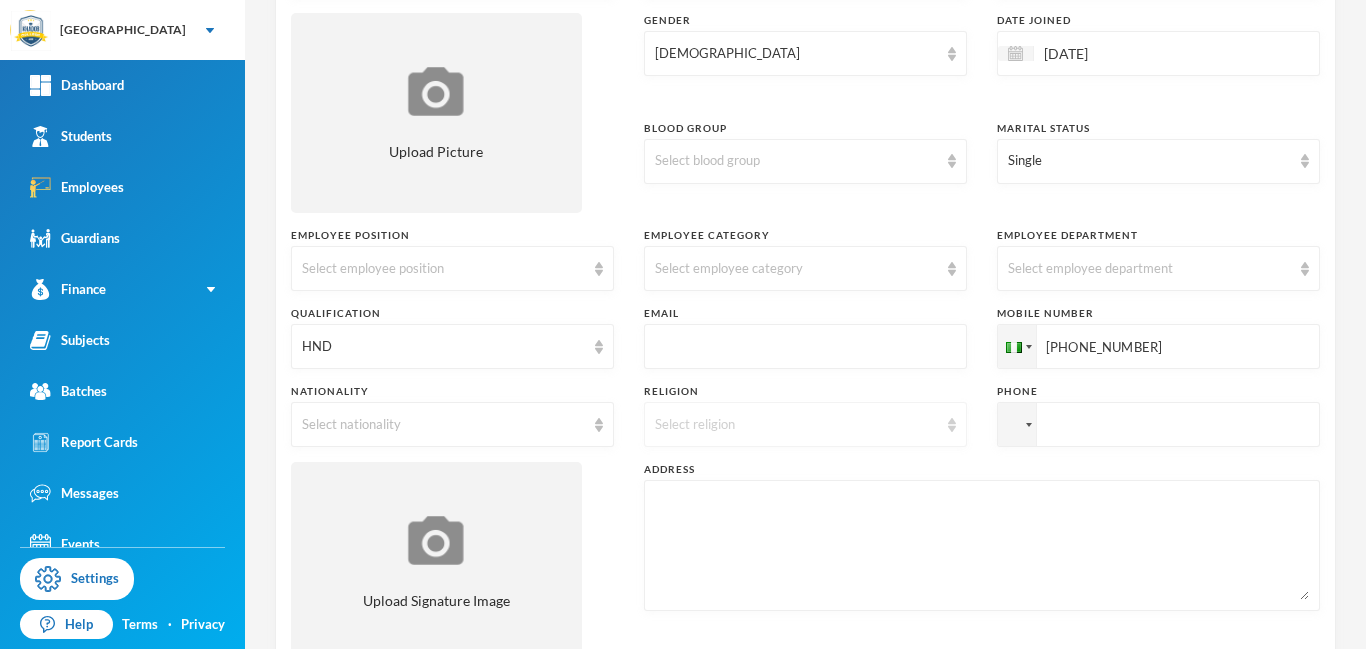 type on "[PHONE_NUMBER]" 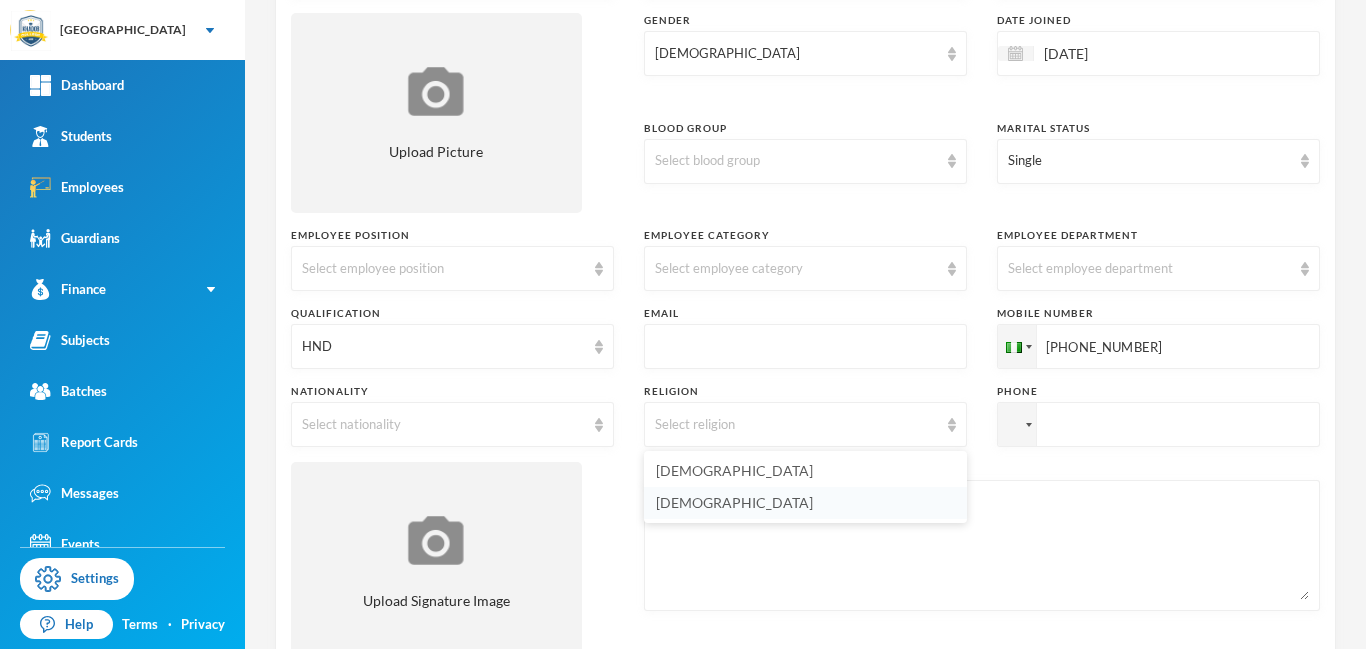 click on "[DEMOGRAPHIC_DATA]" at bounding box center (734, 502) 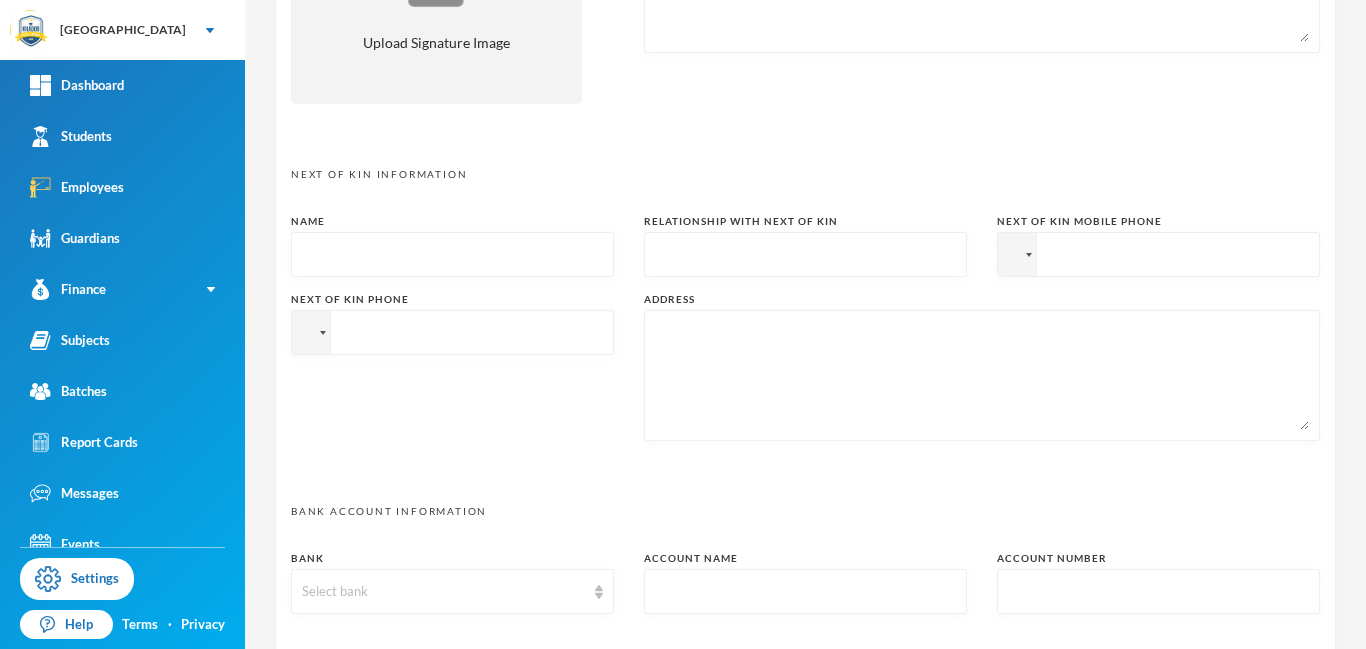 scroll, scrollTop: 859, scrollLeft: 0, axis: vertical 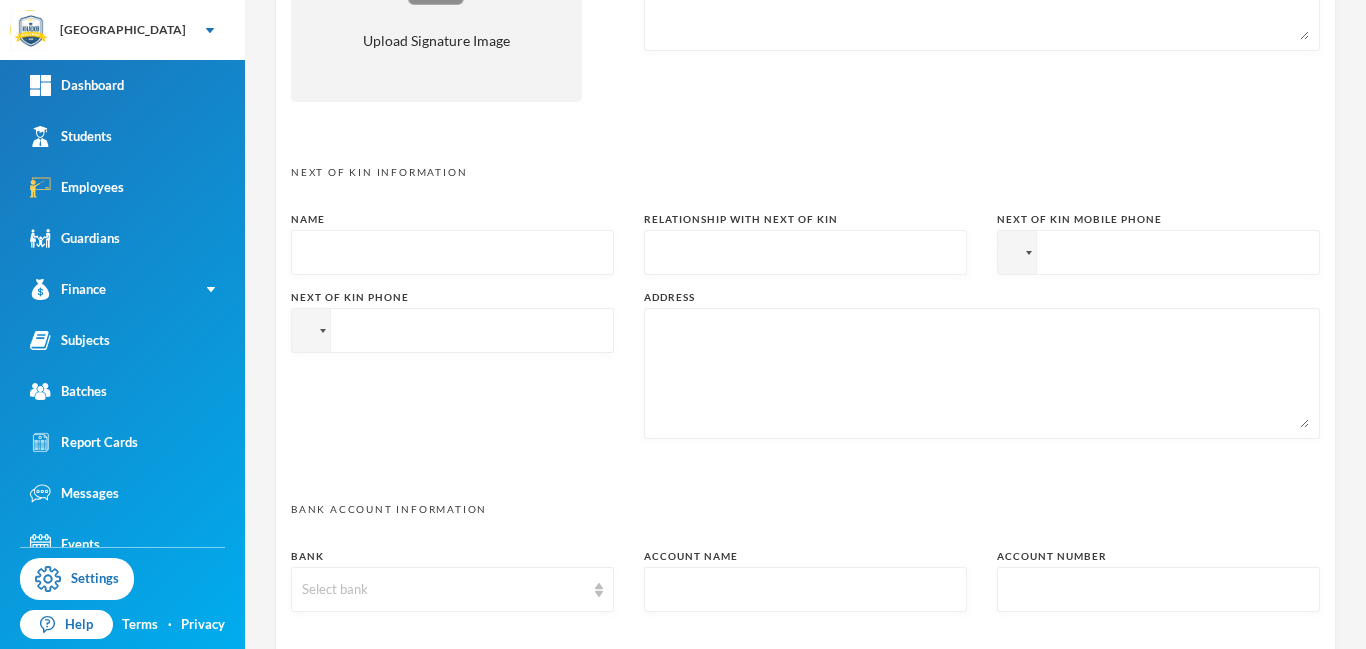 click at bounding box center (982, 373) 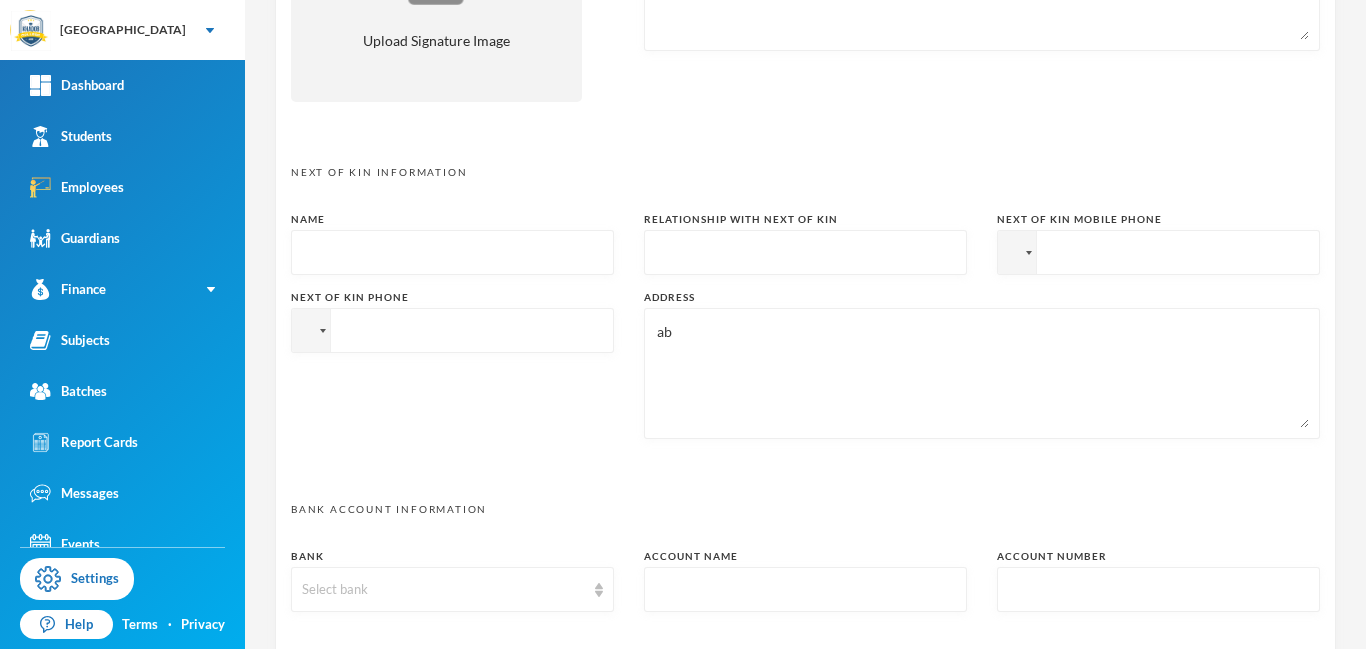 type on "a" 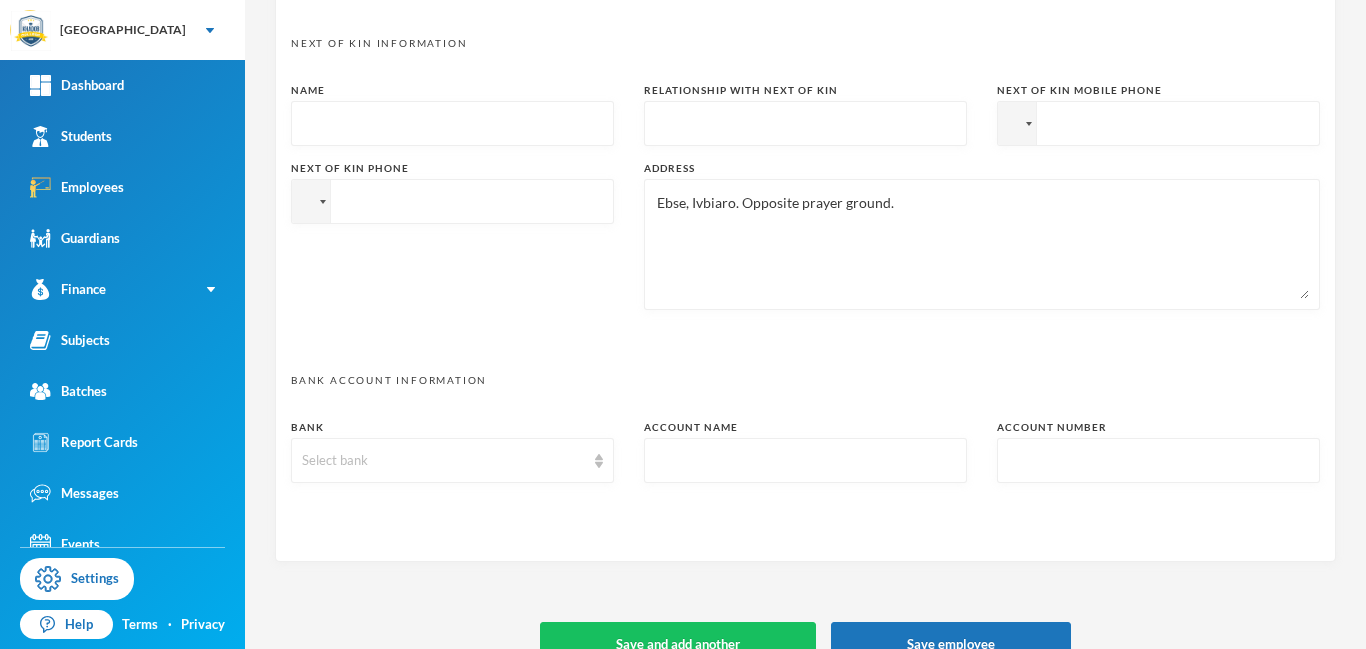 scroll, scrollTop: 1026, scrollLeft: 0, axis: vertical 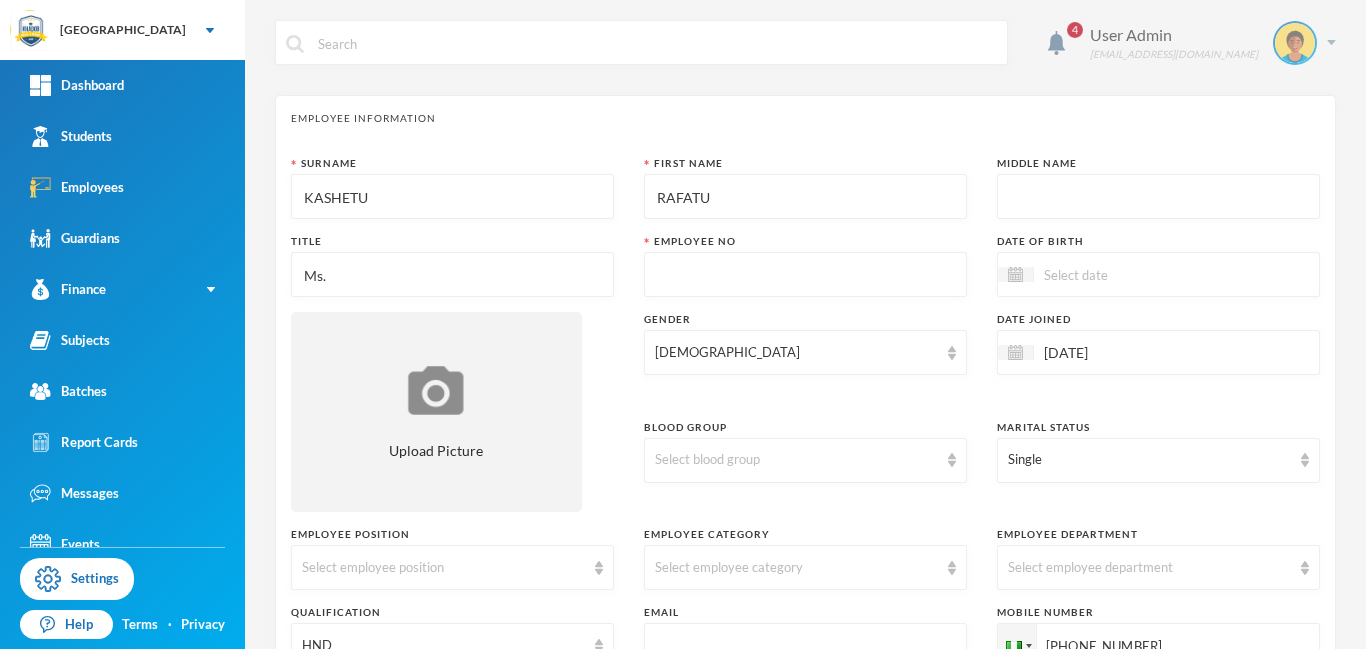 type on "Ebse, Ivbiaro. Opposite prayer ground." 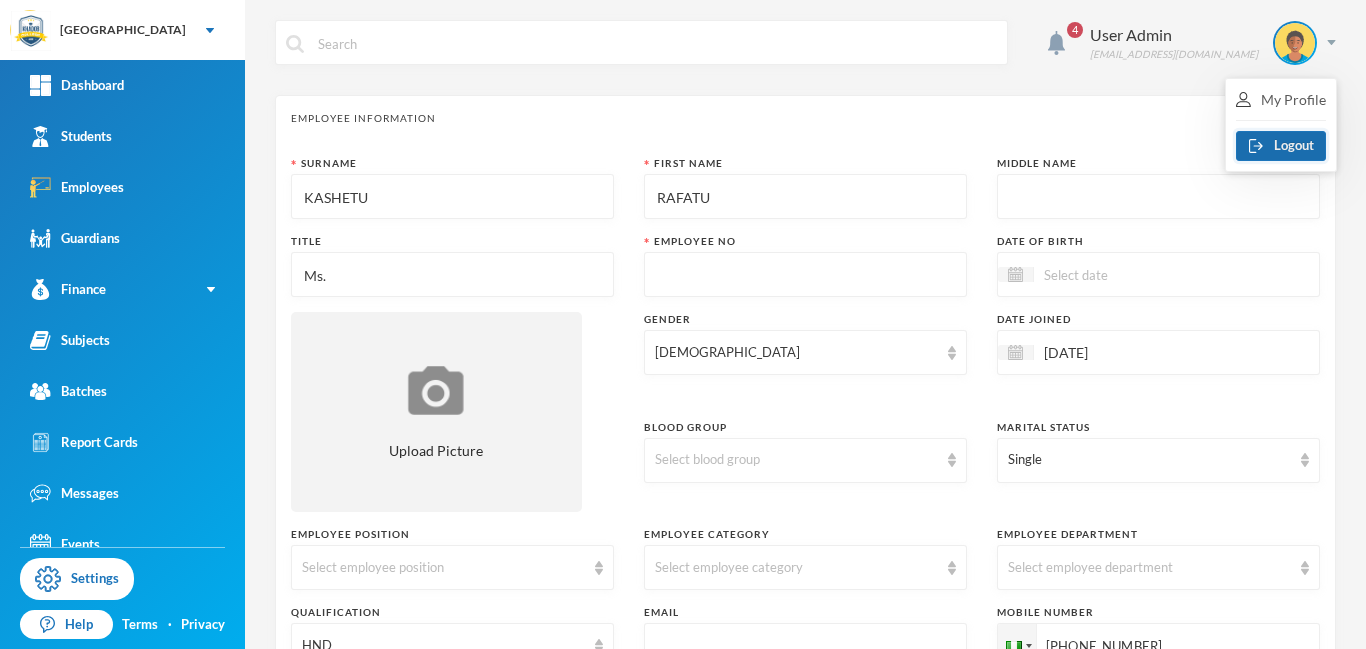 click on "Logout" at bounding box center (1281, 146) 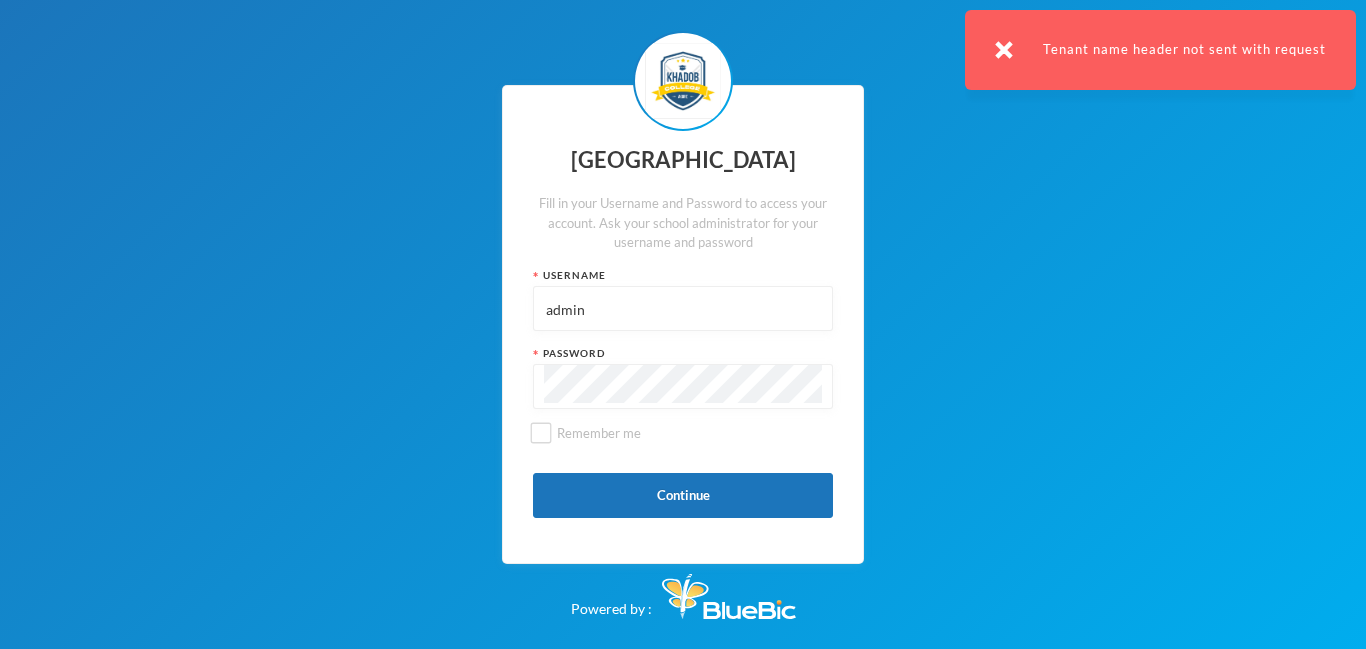 click on "admin" at bounding box center (683, 309) 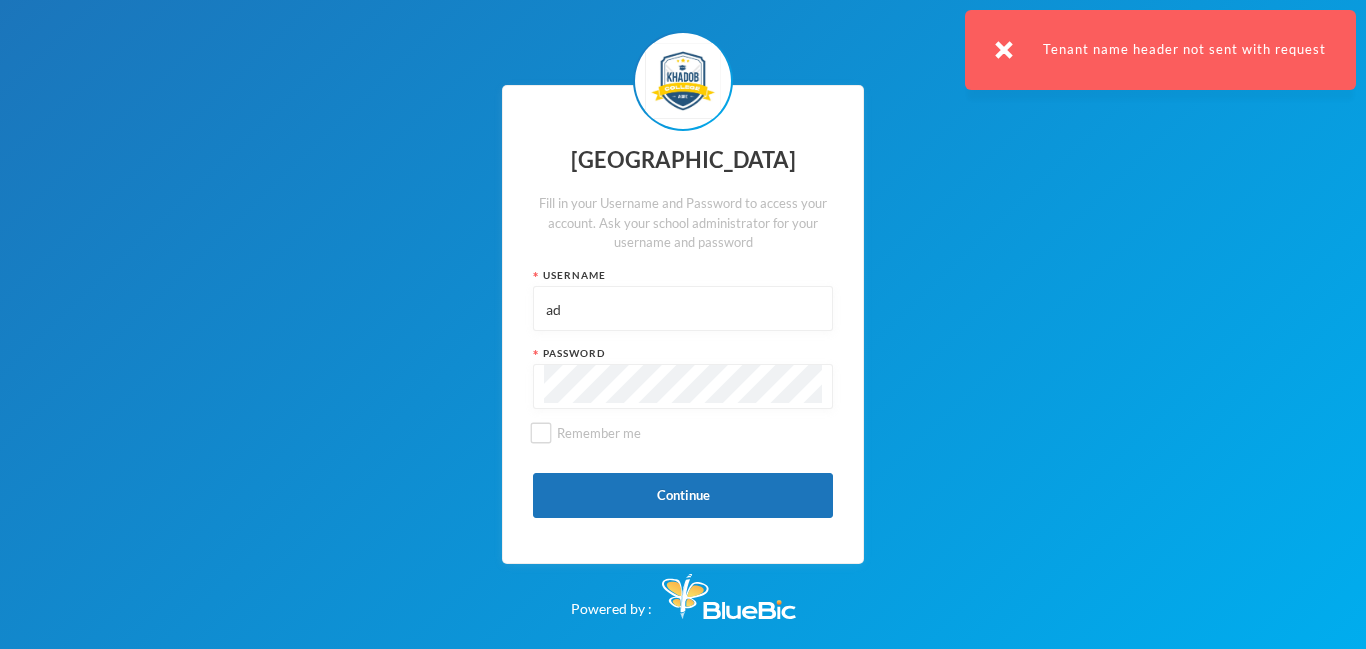 type on "a" 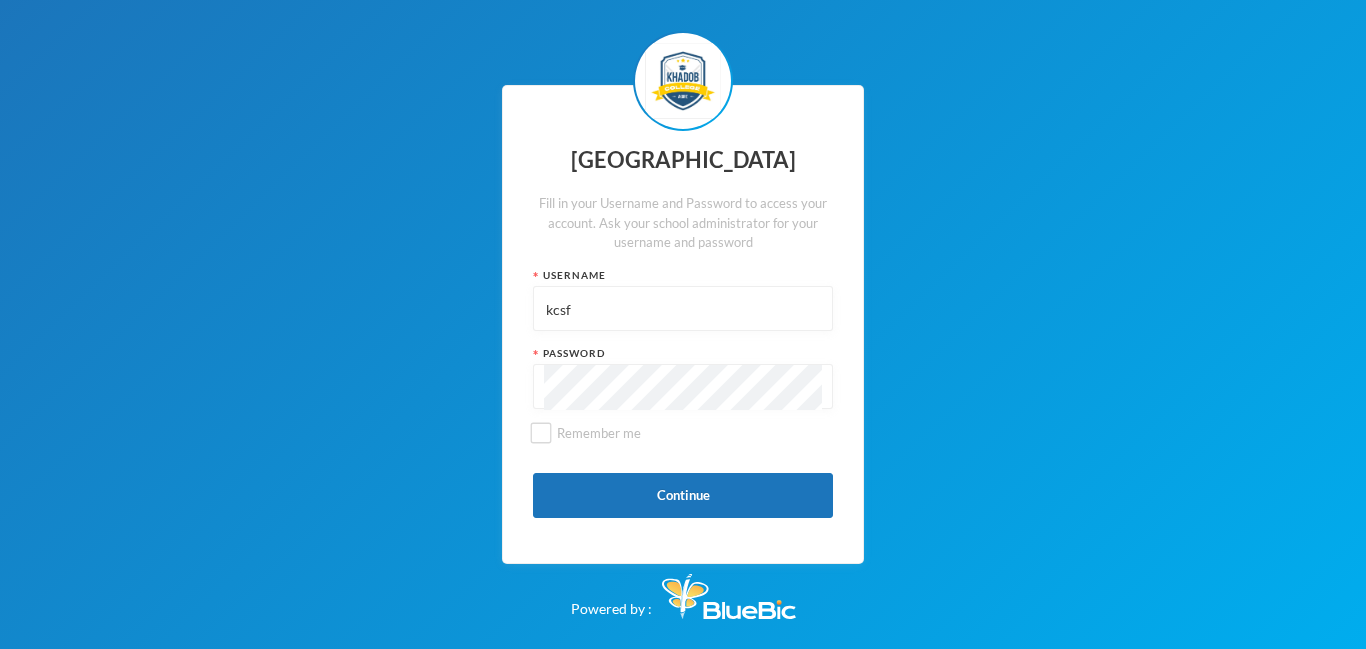 click on "kcsf" at bounding box center (683, 309) 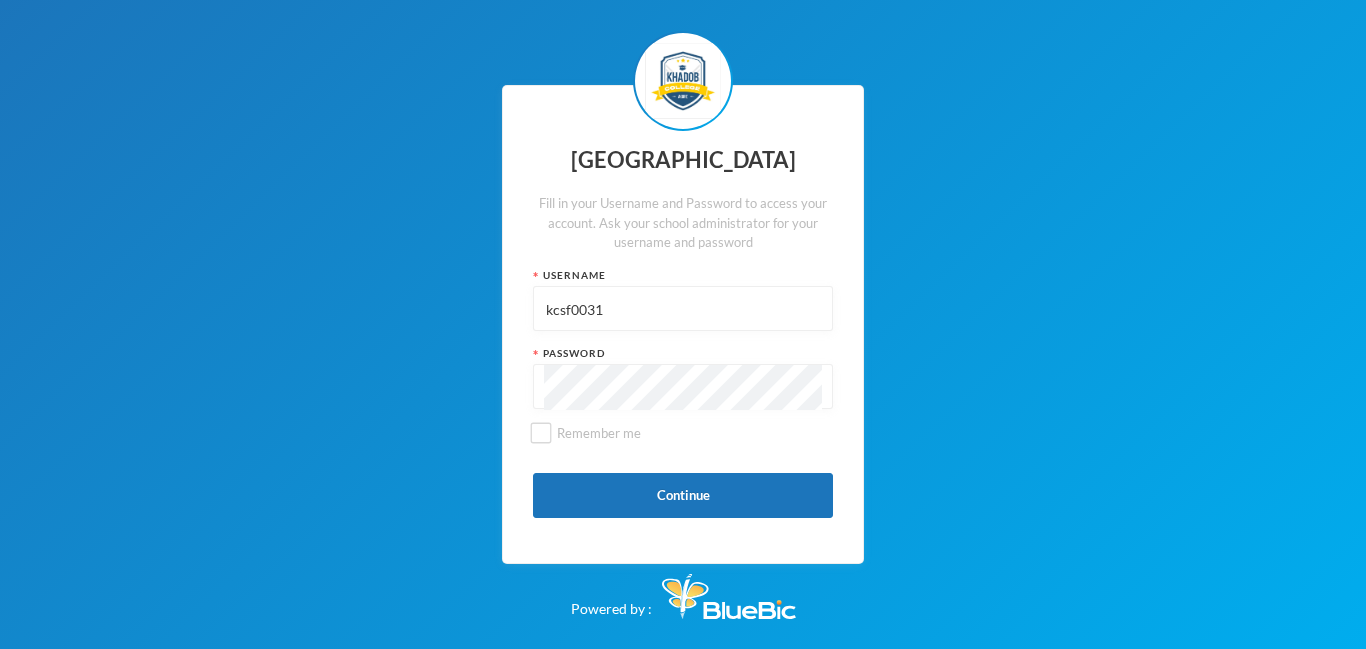 type on "kcsf0031" 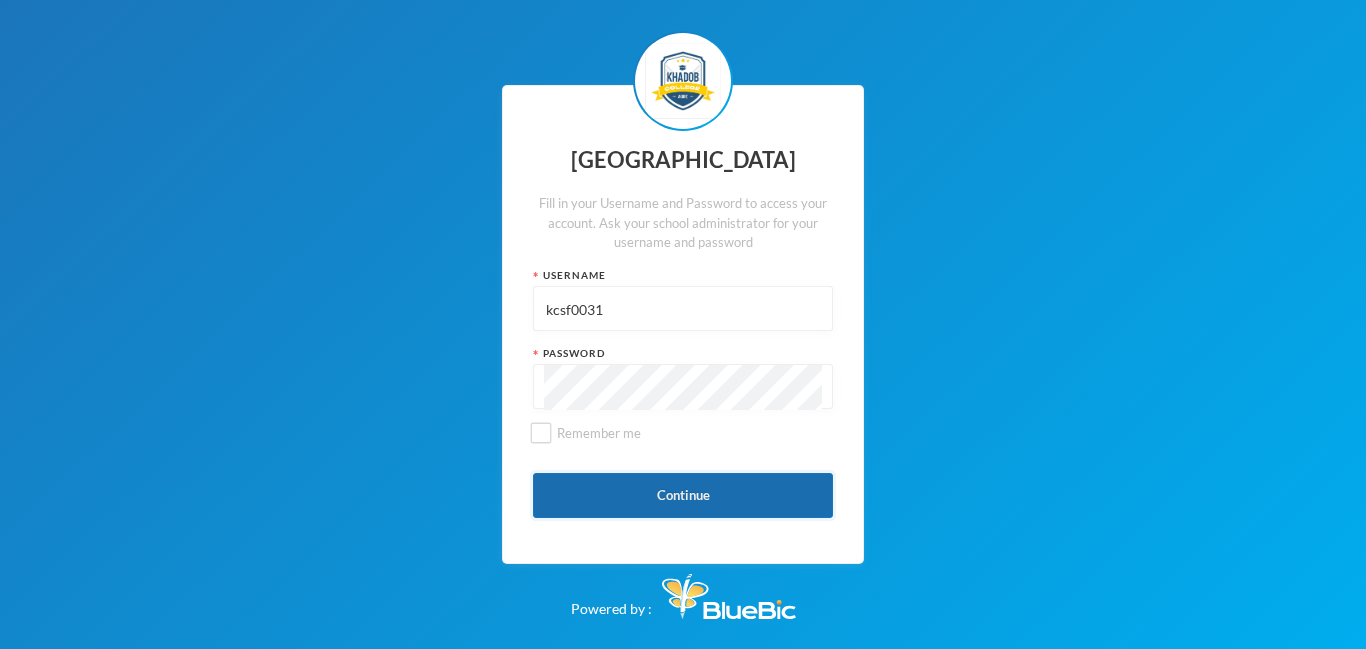 click on "Continue" at bounding box center [683, 495] 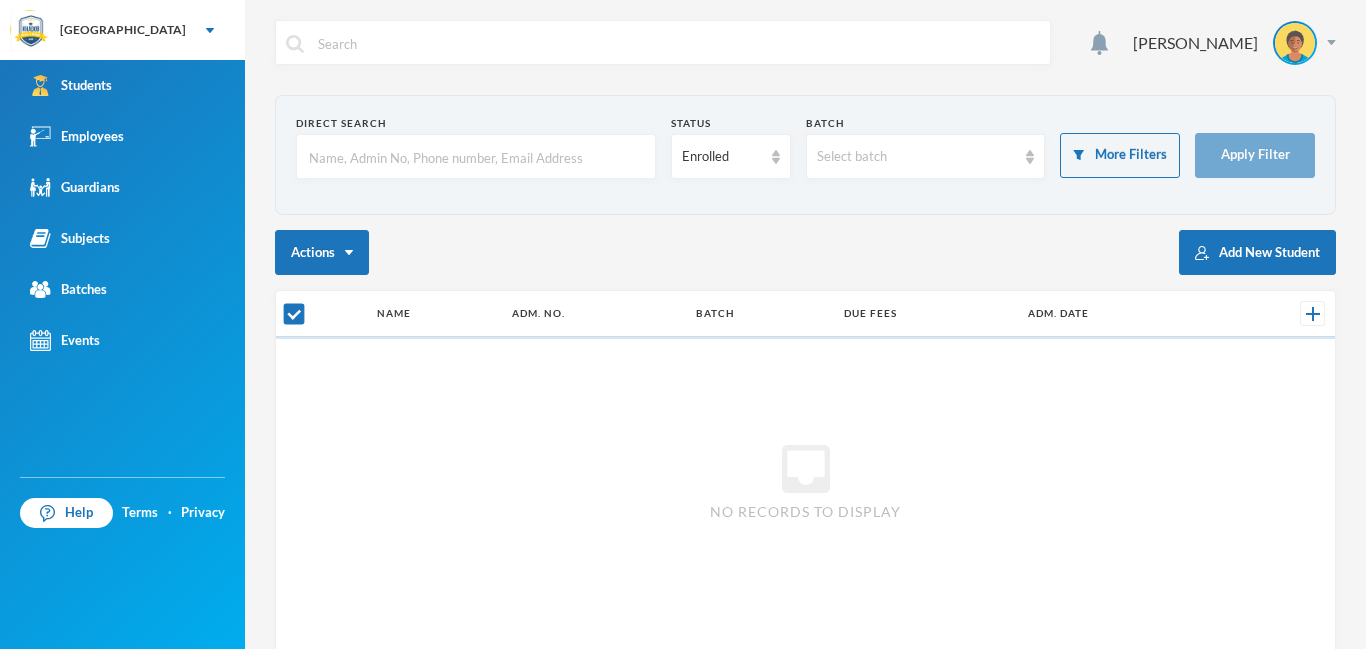checkbox on "false" 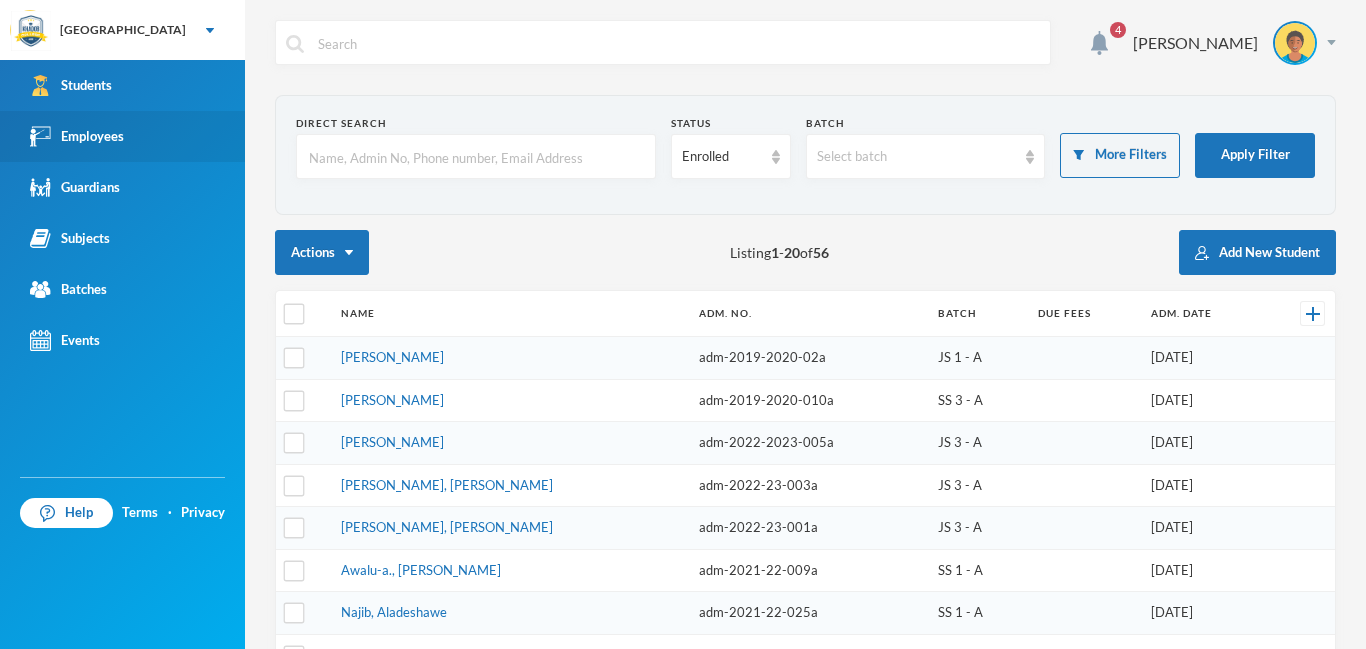 click on "Employees" at bounding box center (122, 136) 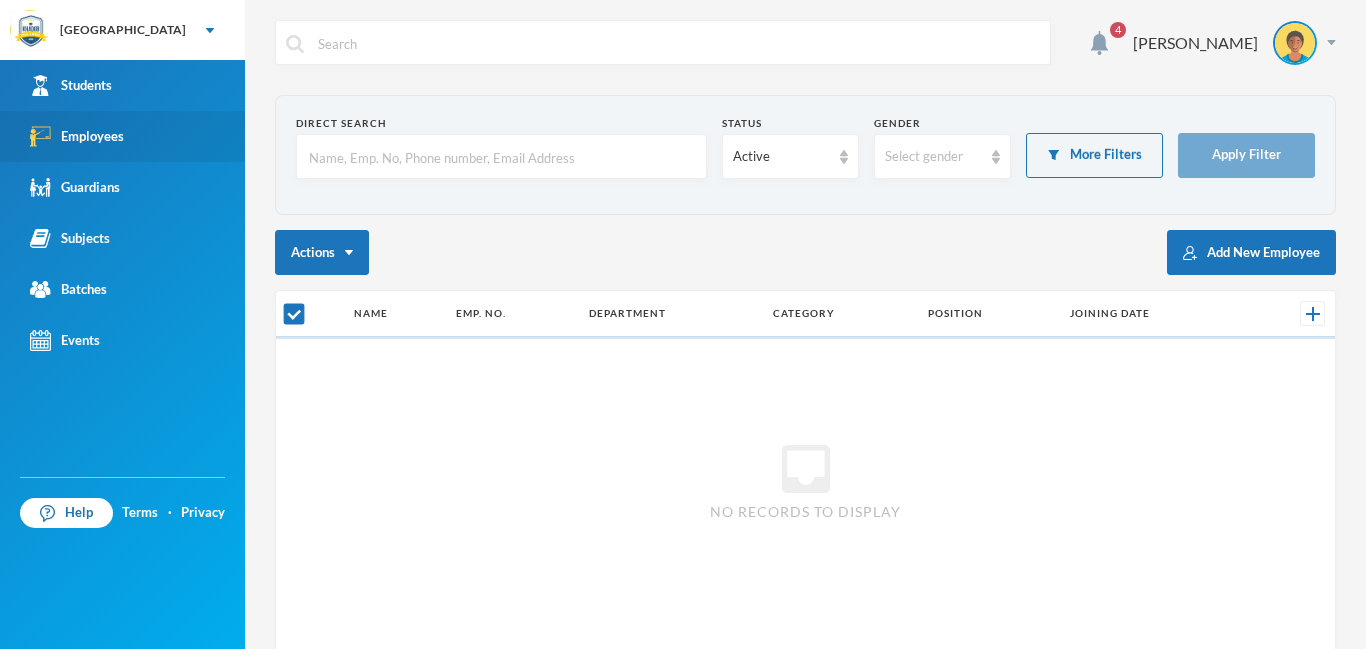 checkbox on "false" 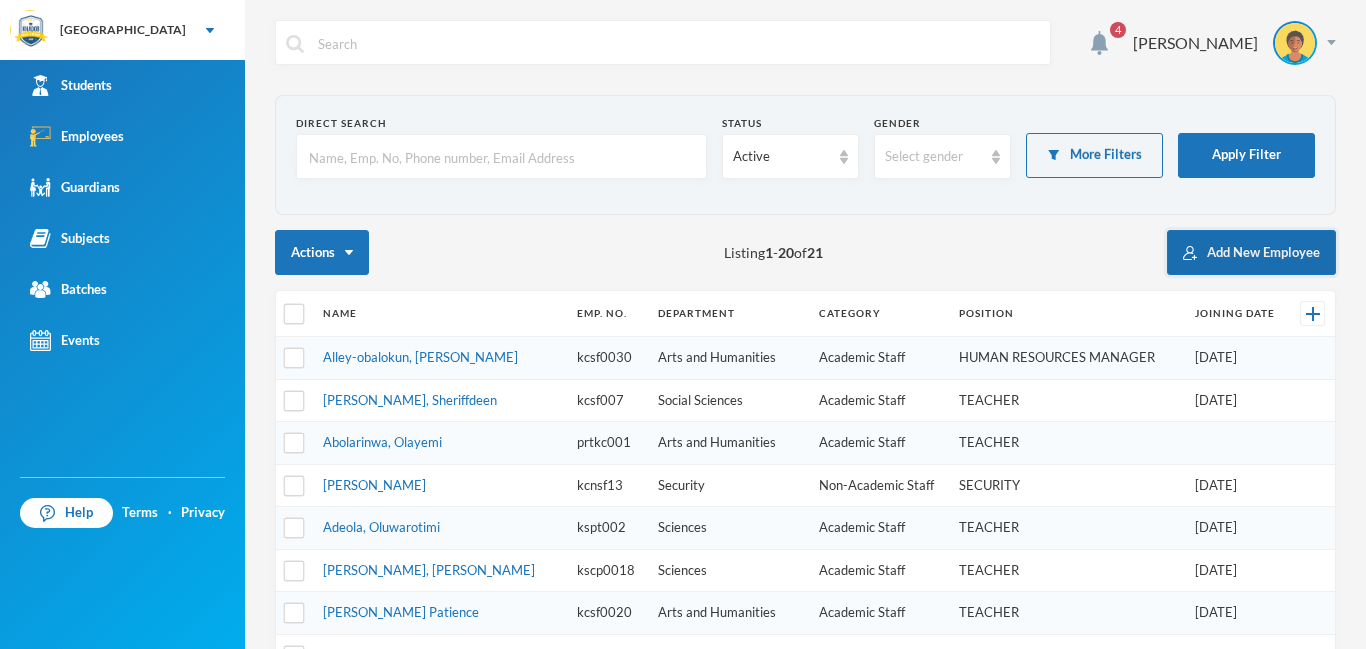 click on "Add New Employee" at bounding box center (1251, 252) 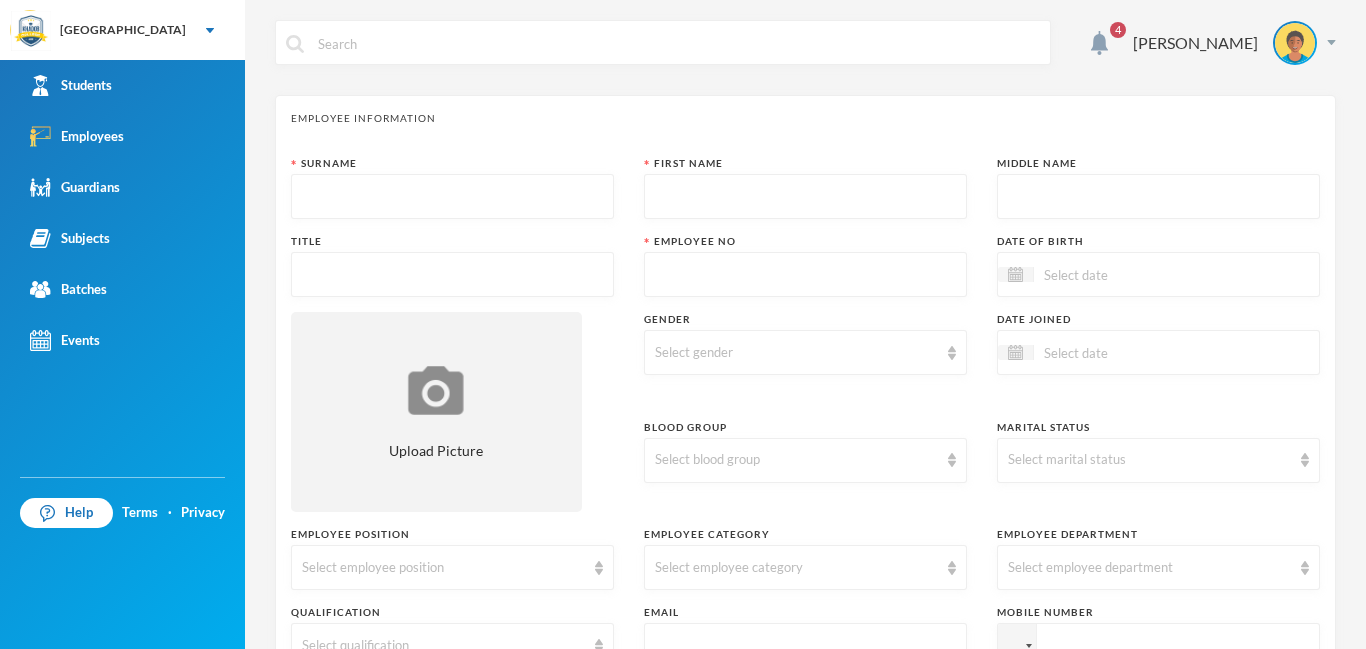 click at bounding box center [452, 197] 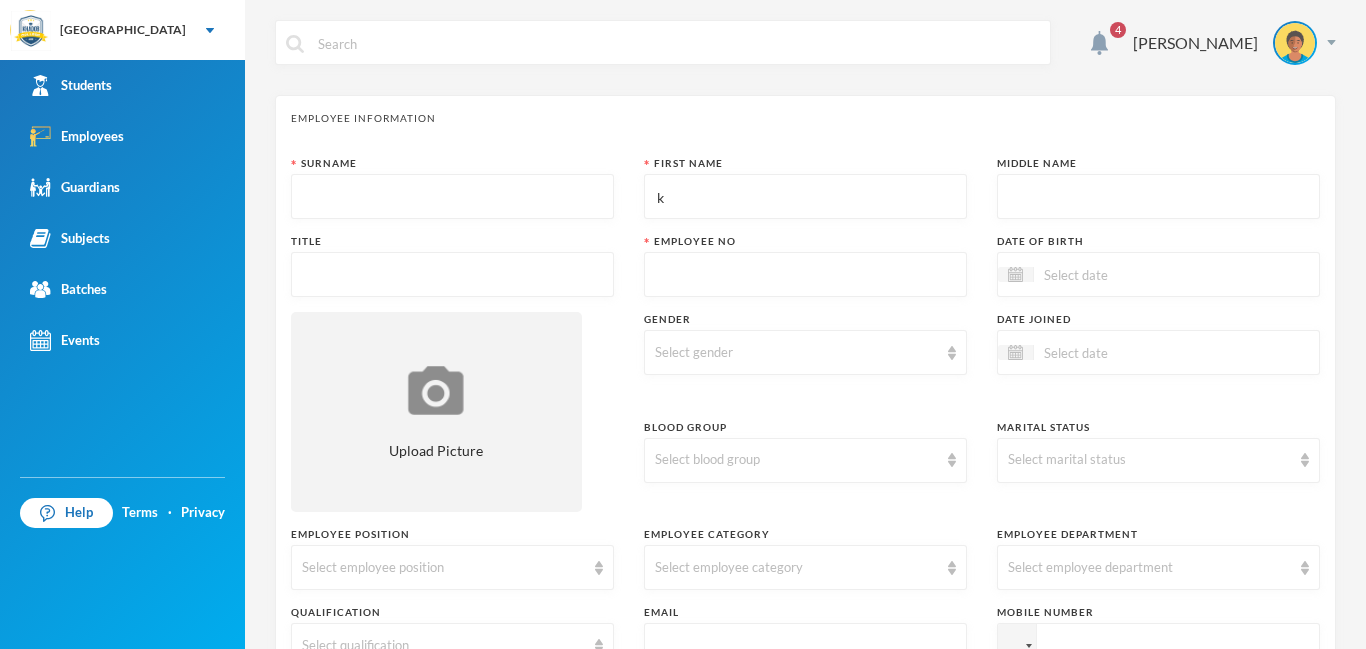 type 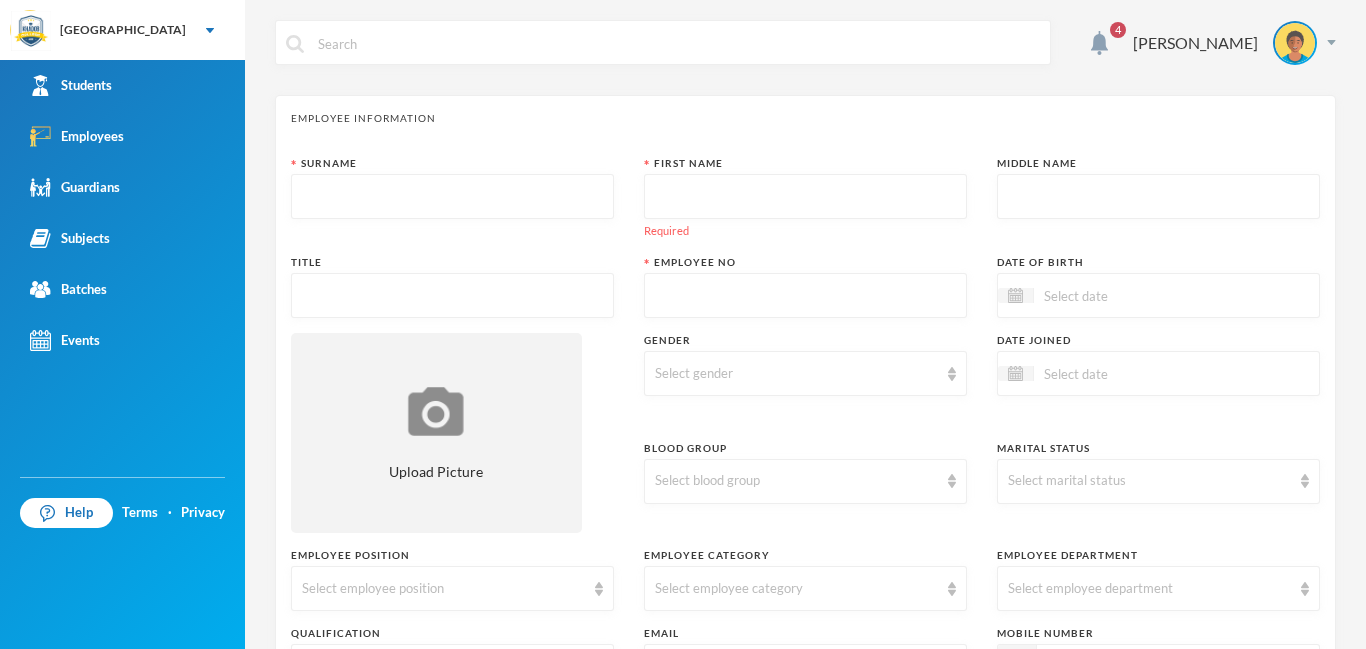 click at bounding box center [452, 197] 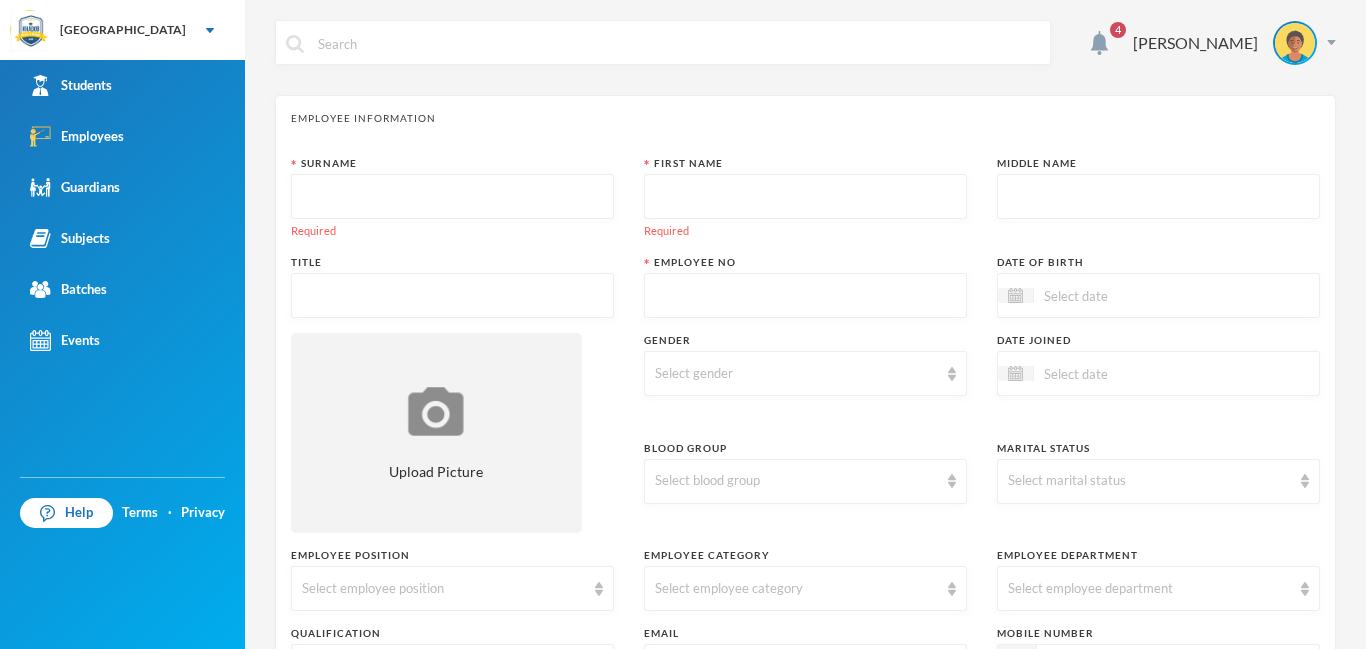 type on "t" 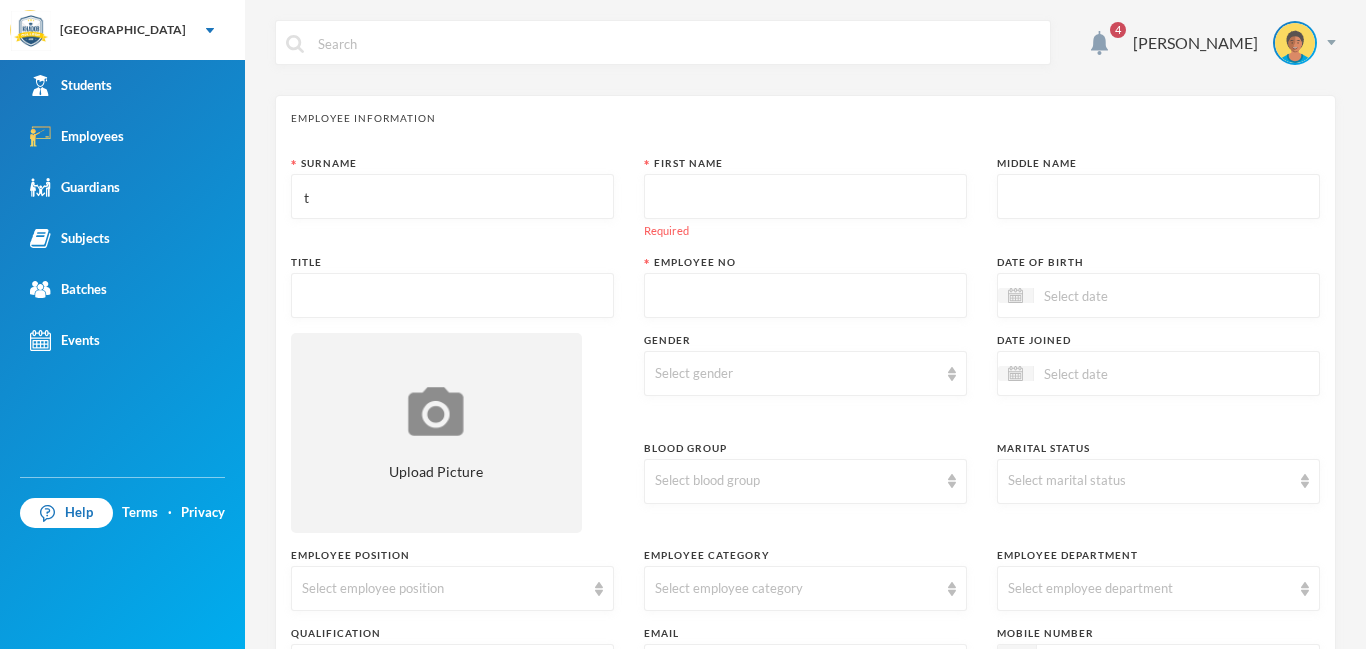 click on "t" at bounding box center (452, 197) 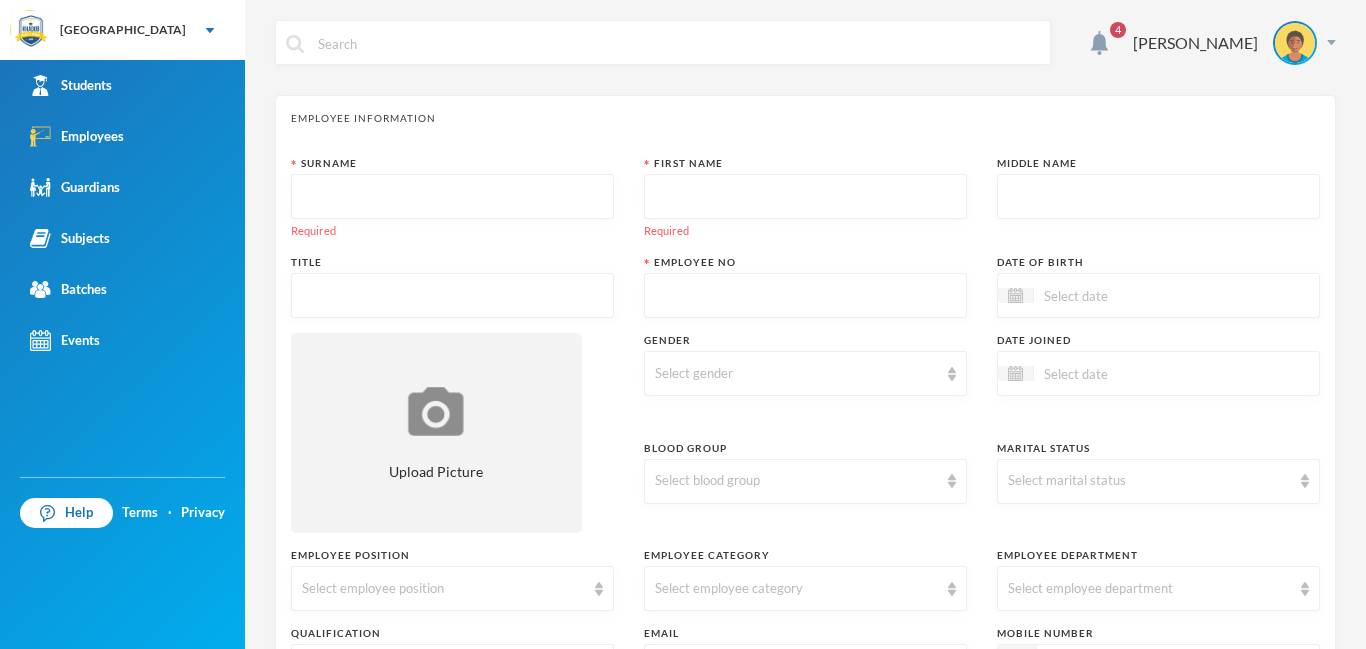type on "F" 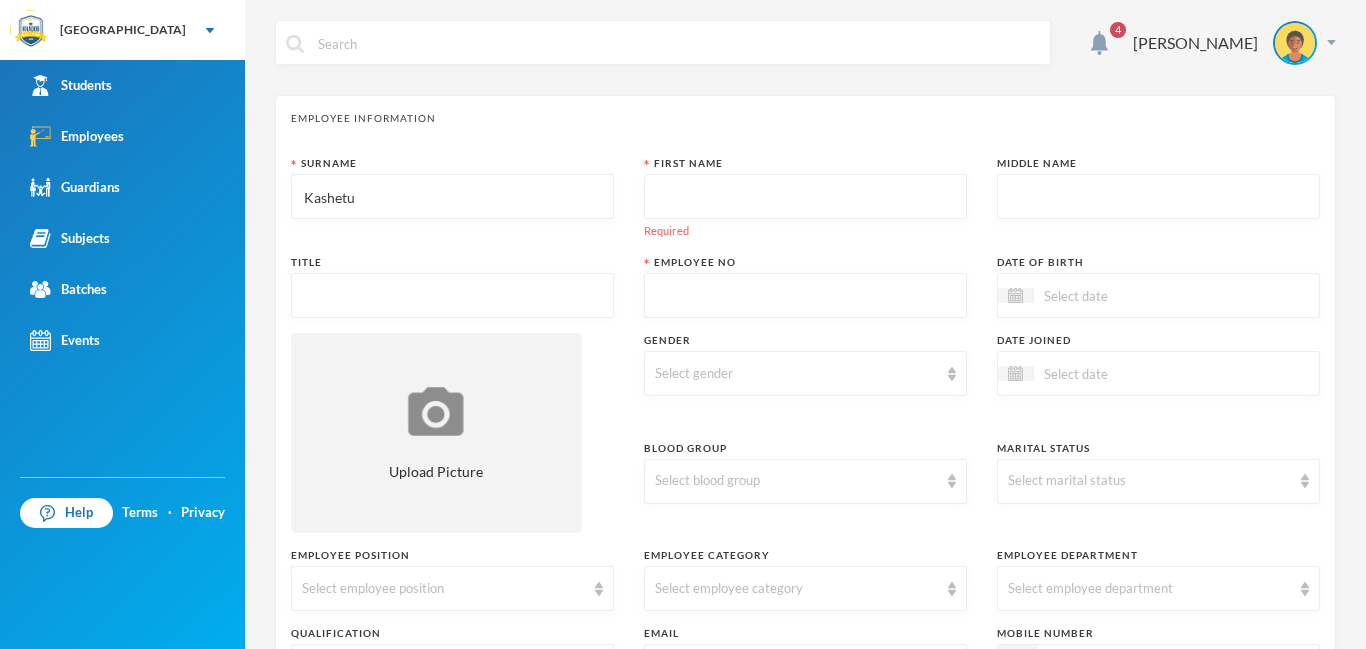type on "Kashetu" 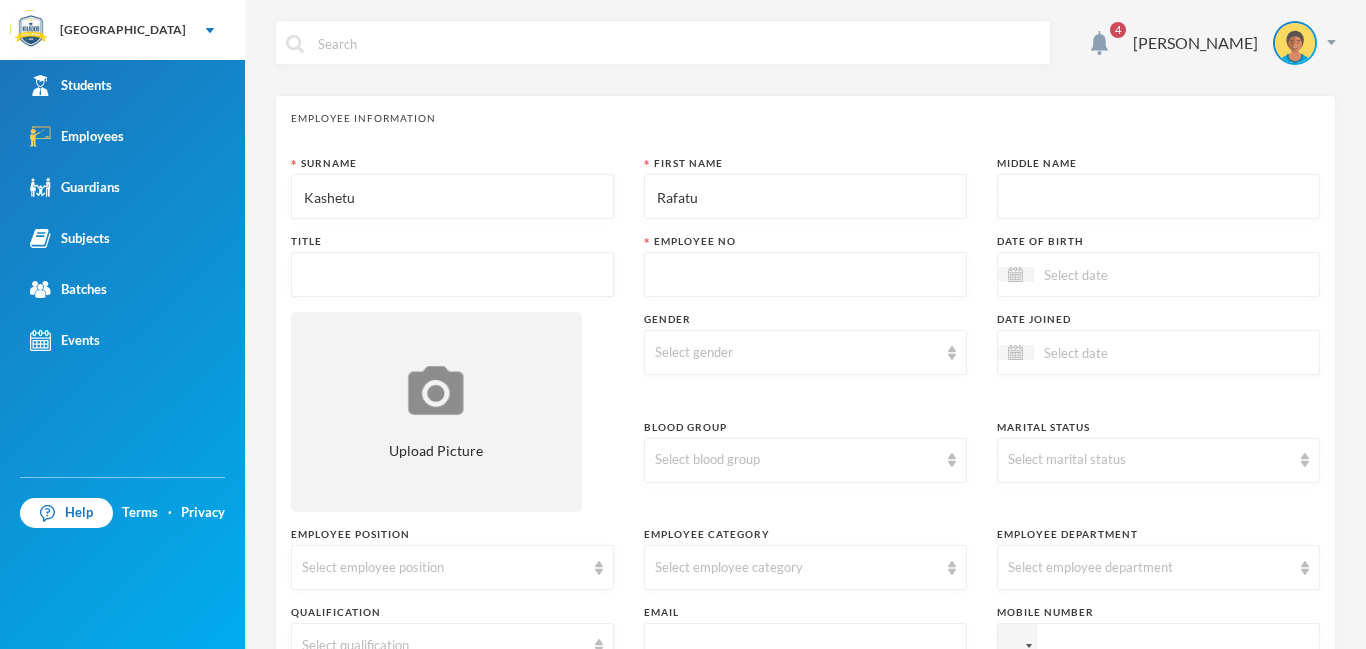 type on "Rafatu" 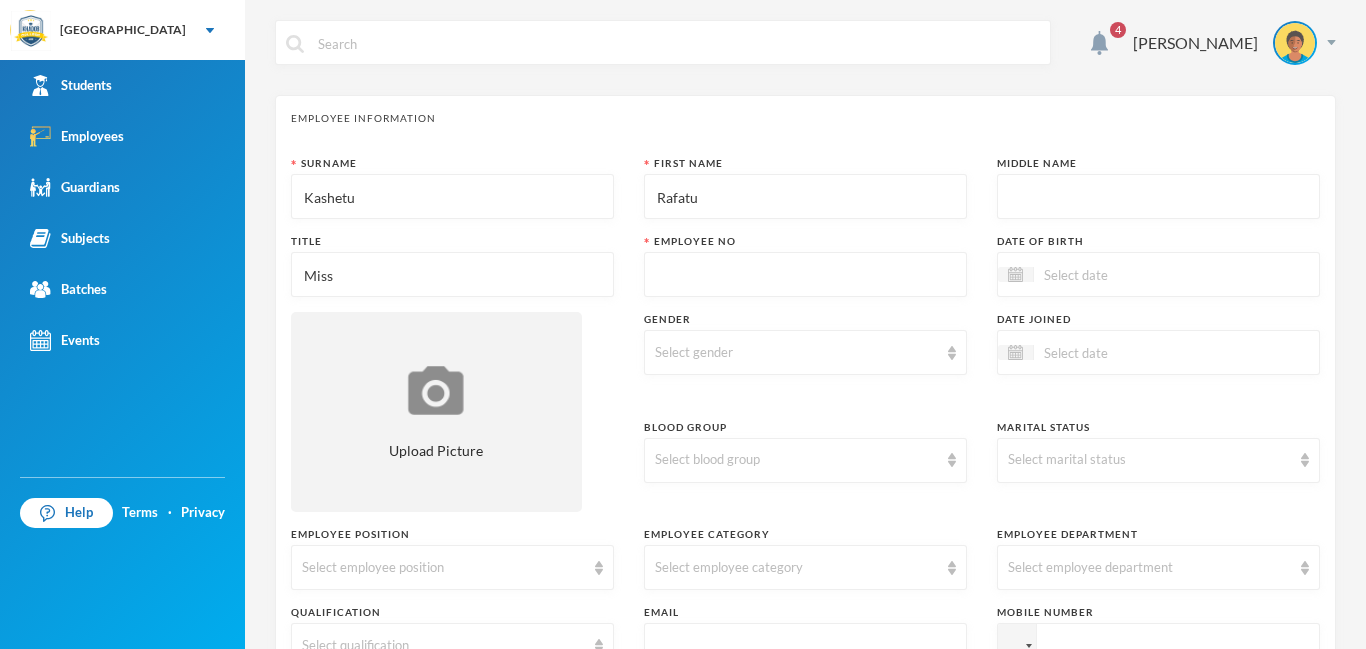 type on "Miss" 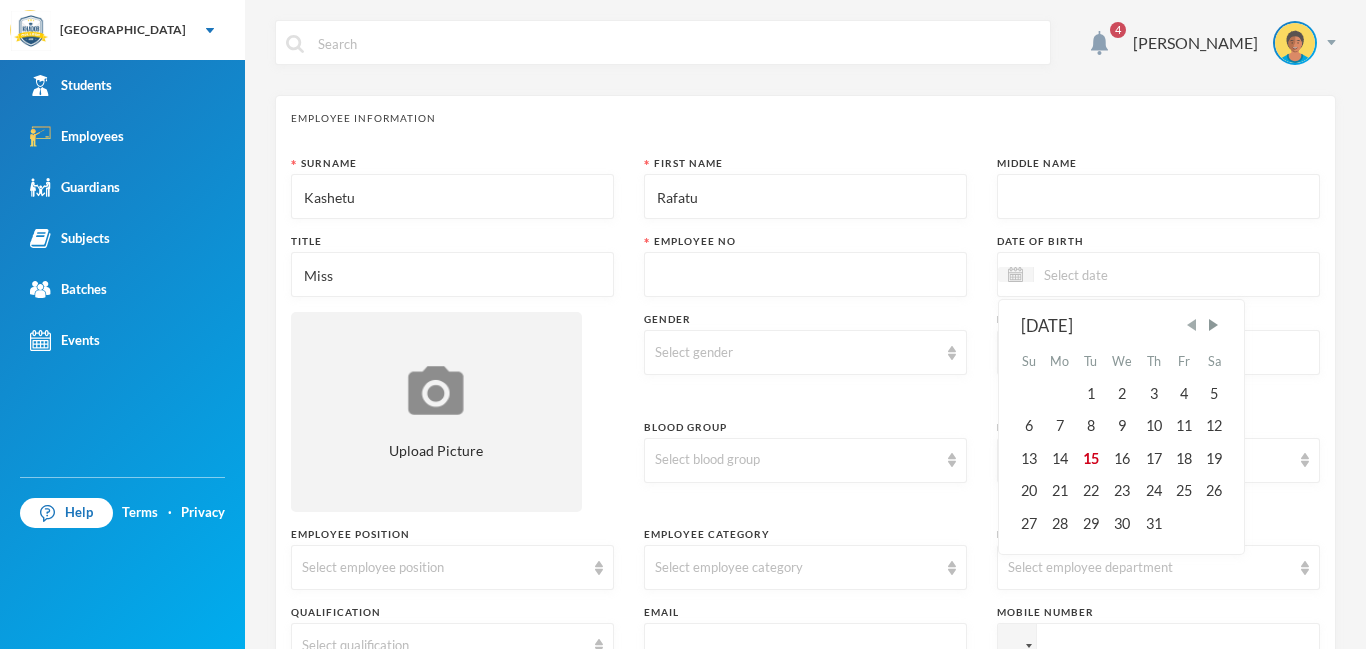click at bounding box center (1192, 325) 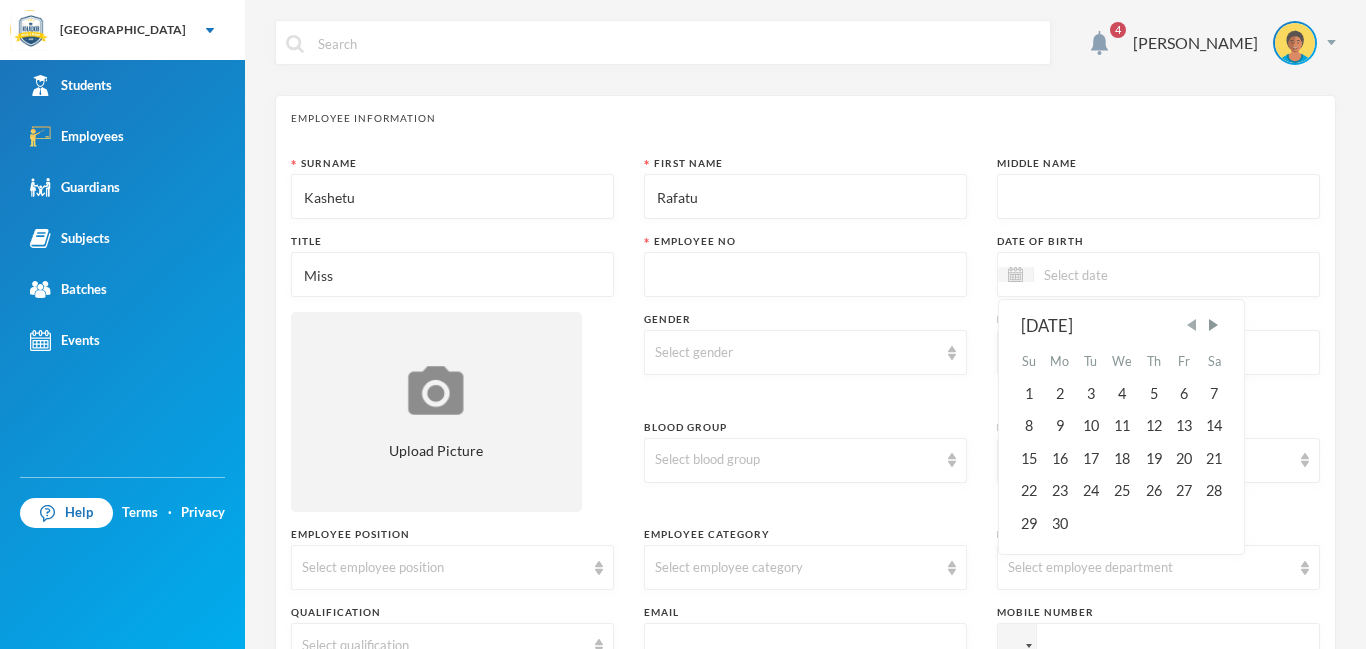 click at bounding box center (1192, 325) 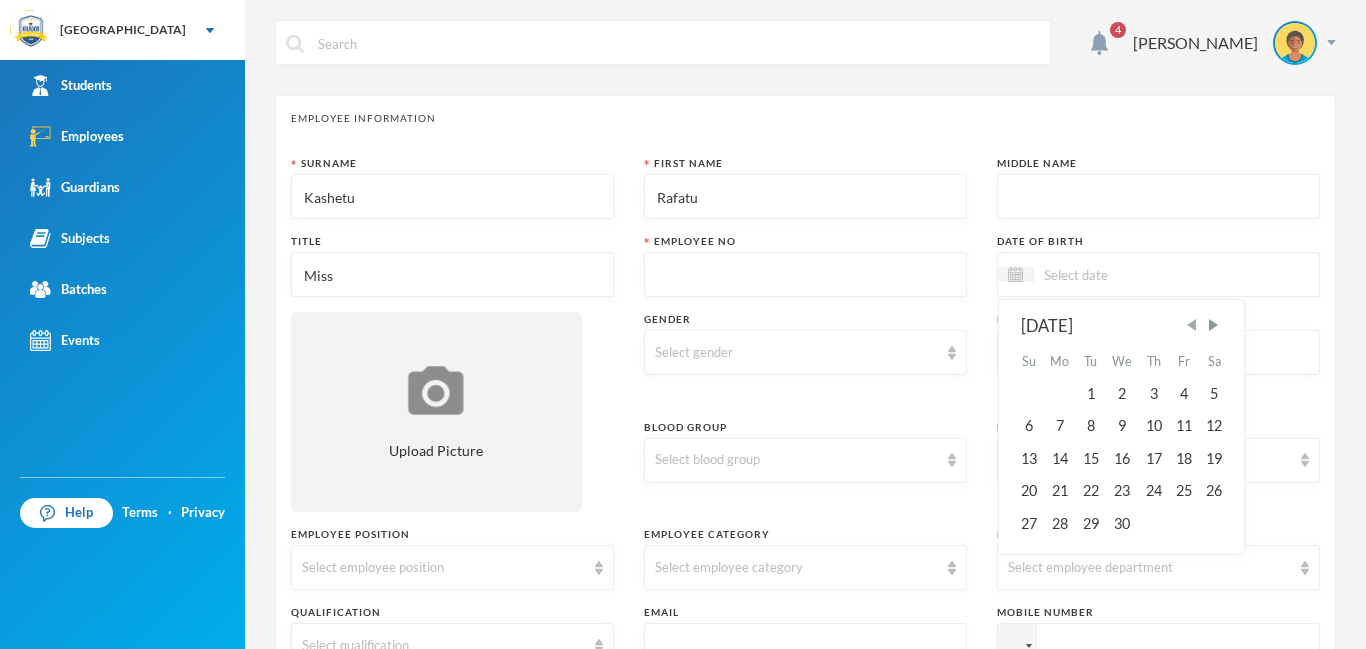 click at bounding box center (1192, 325) 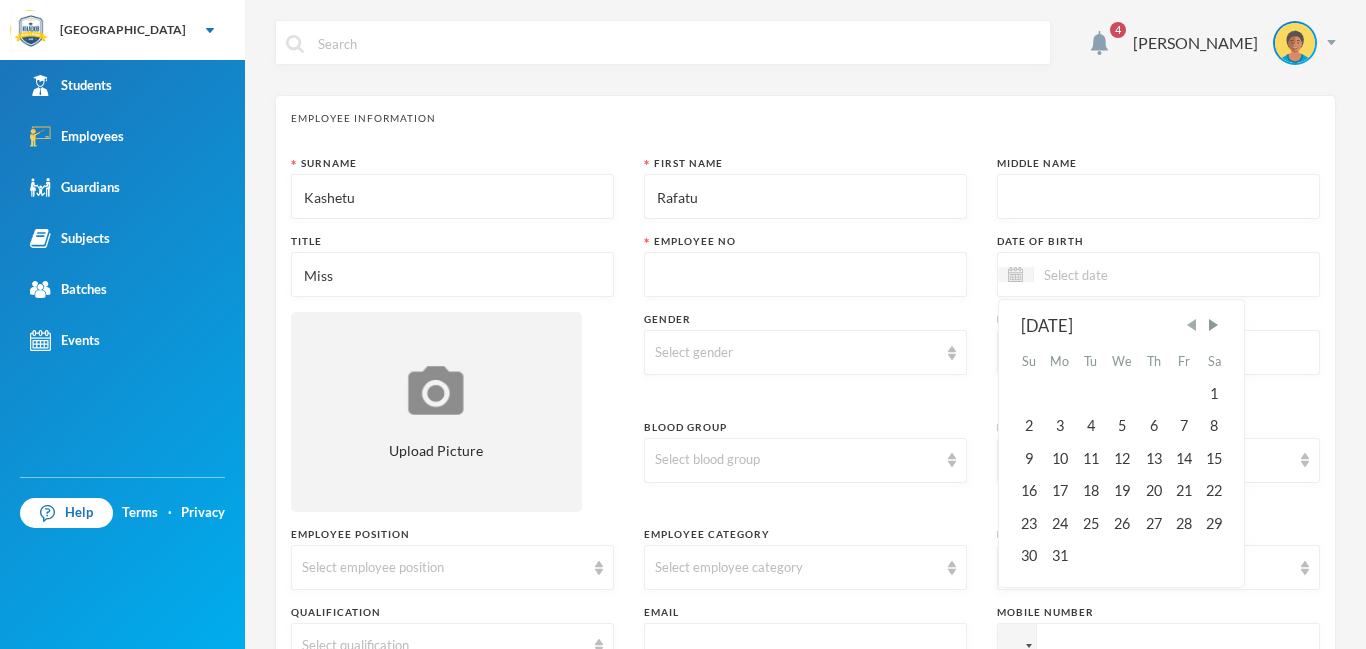 click at bounding box center (1192, 325) 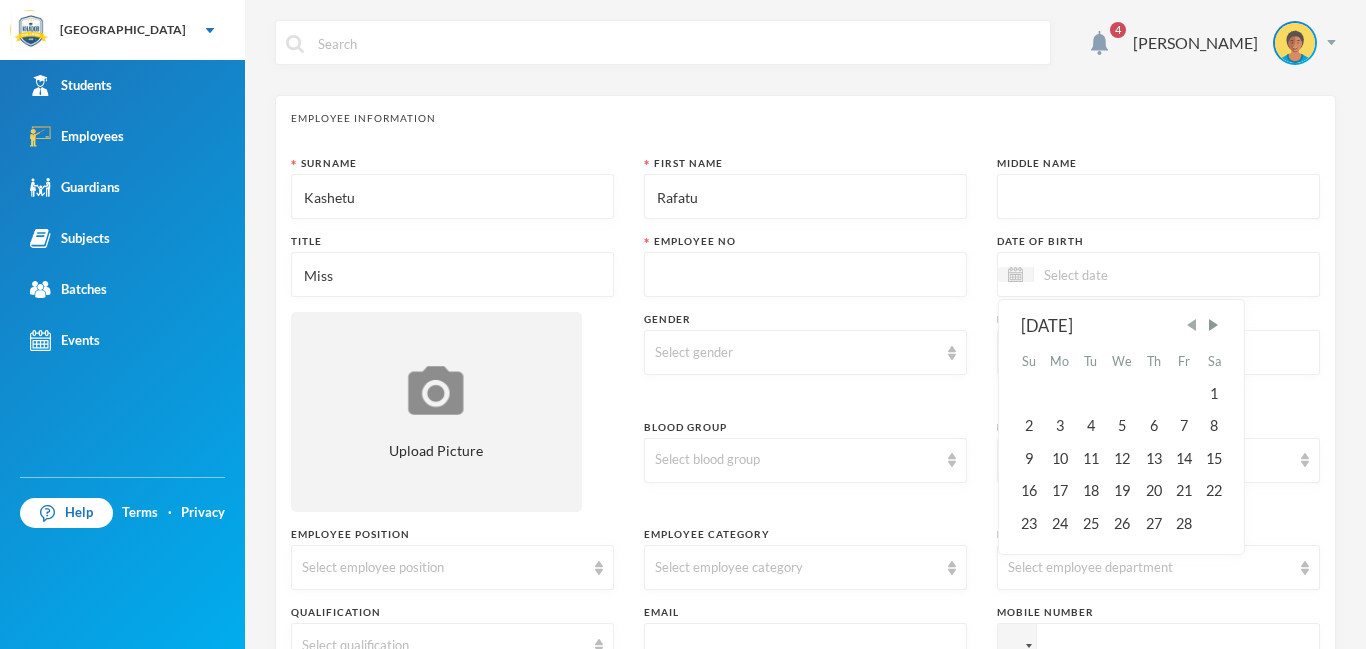 click at bounding box center [1192, 325] 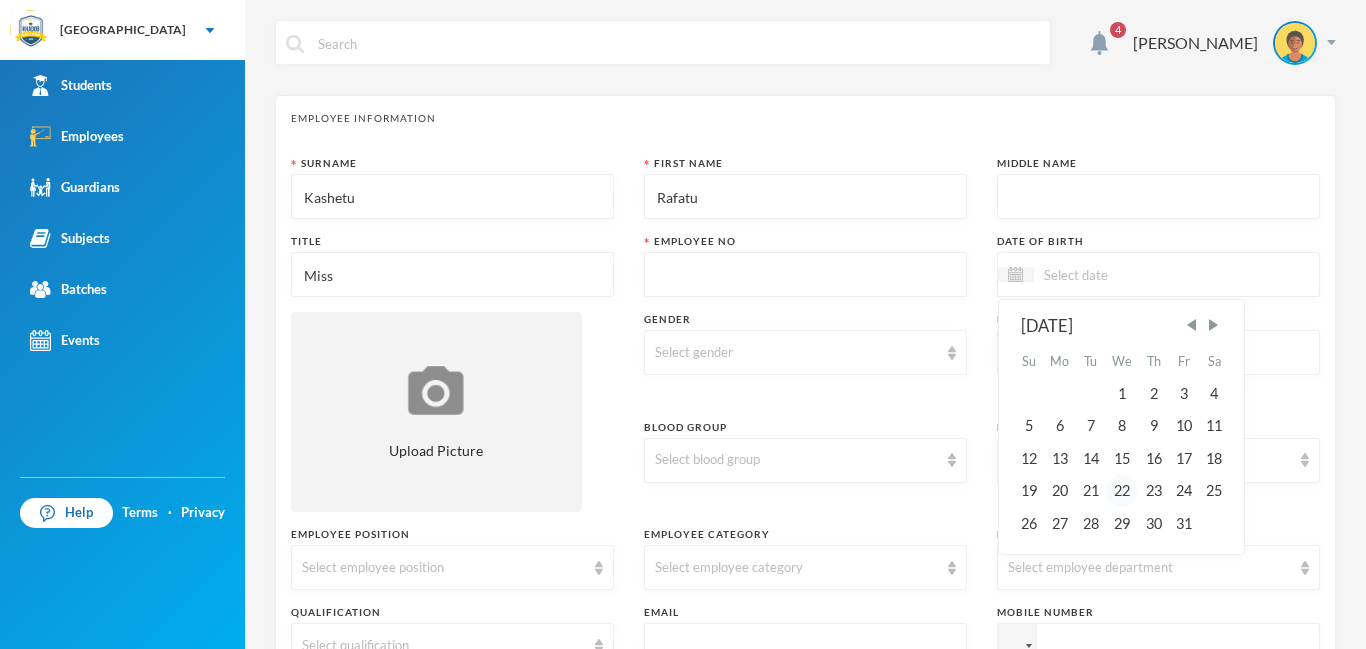 click on "22" at bounding box center [1122, 491] 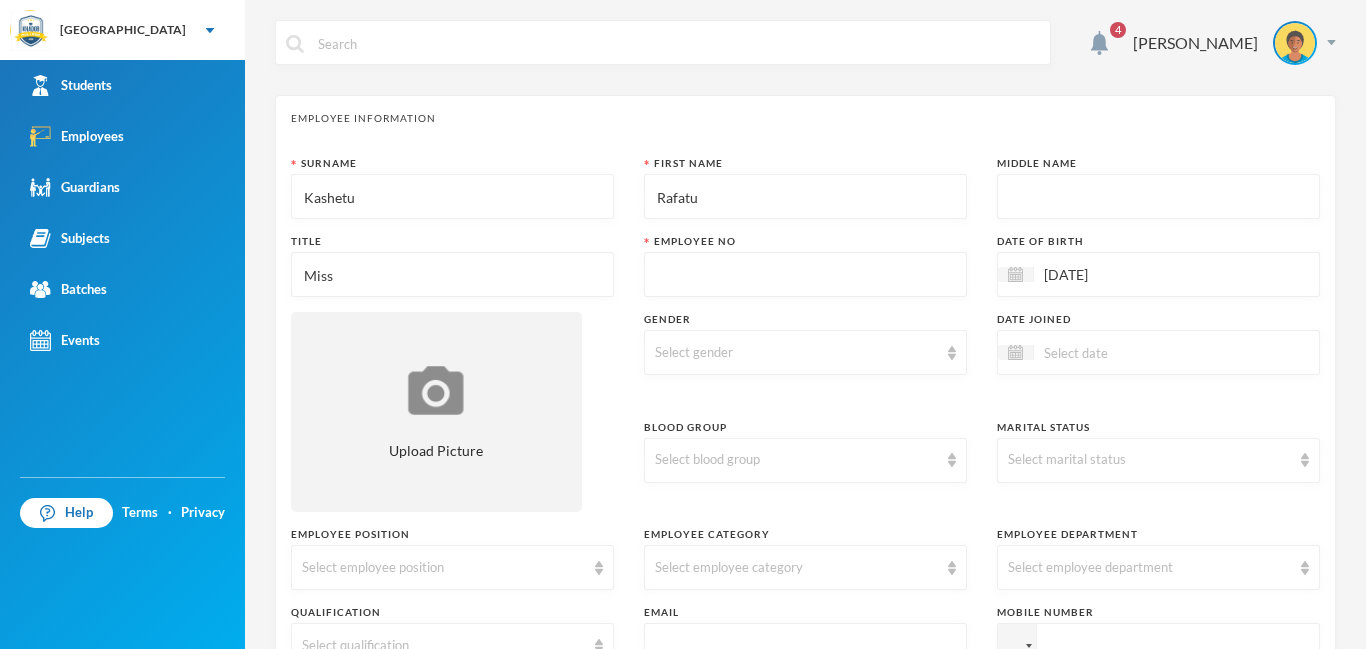 click on "22/01/2025" at bounding box center (1118, 274) 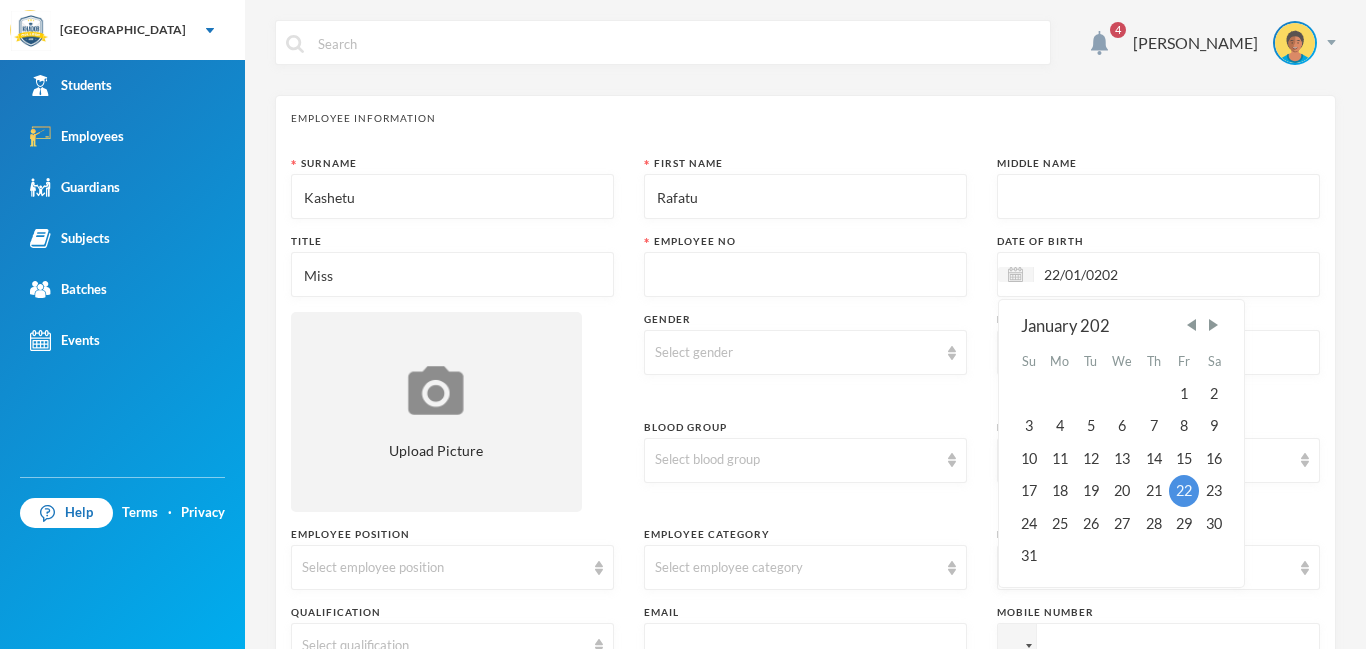click on "January 202" at bounding box center (1122, 326) 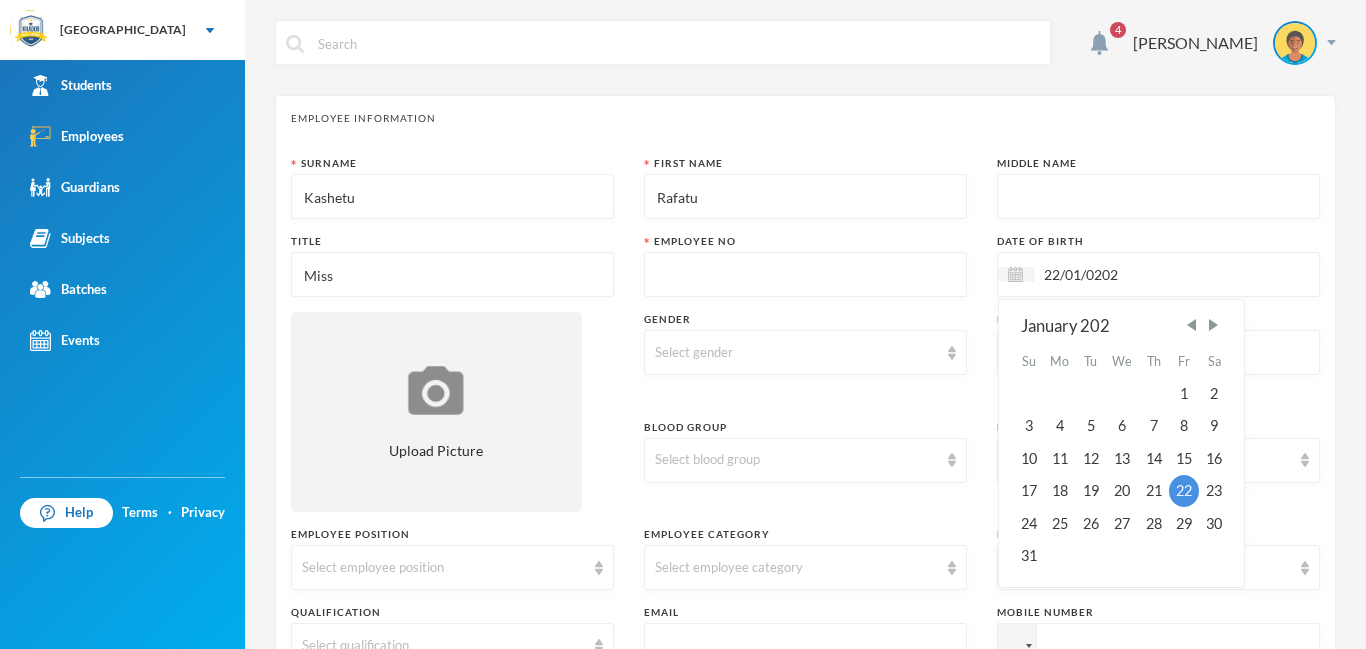 click on "January 202" at bounding box center (1122, 326) 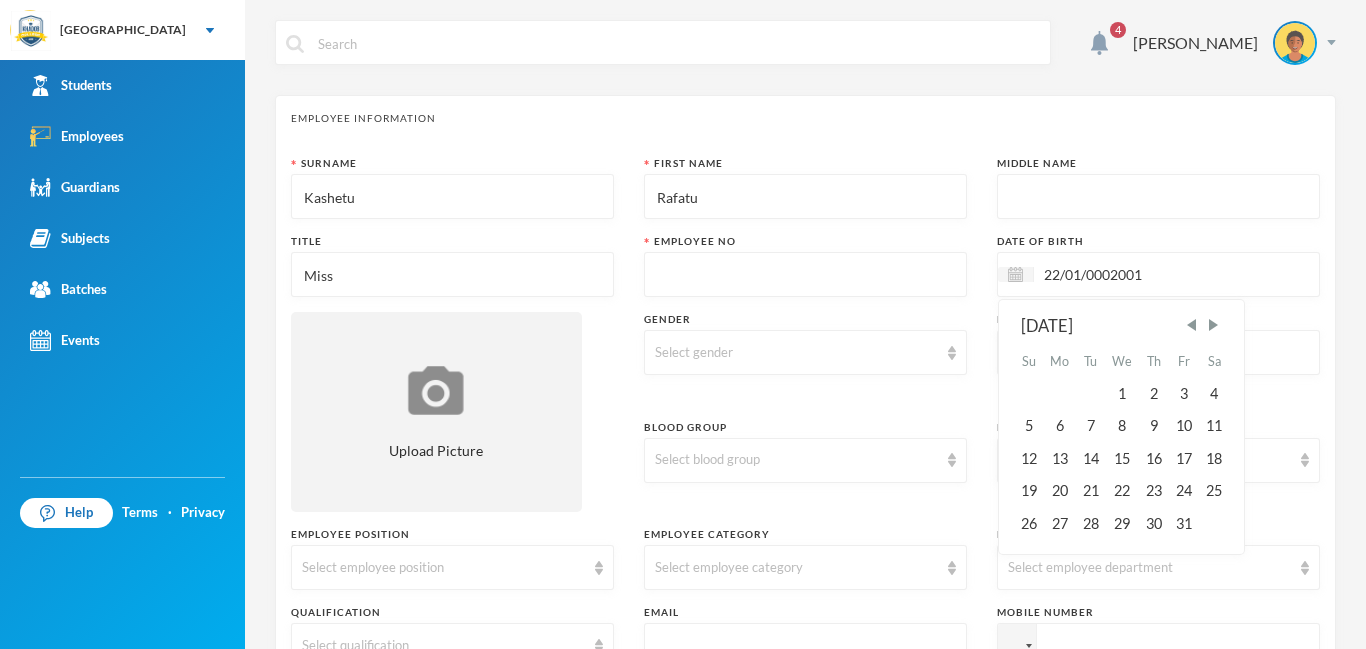 click on "22/01/0002001" at bounding box center (1118, 274) 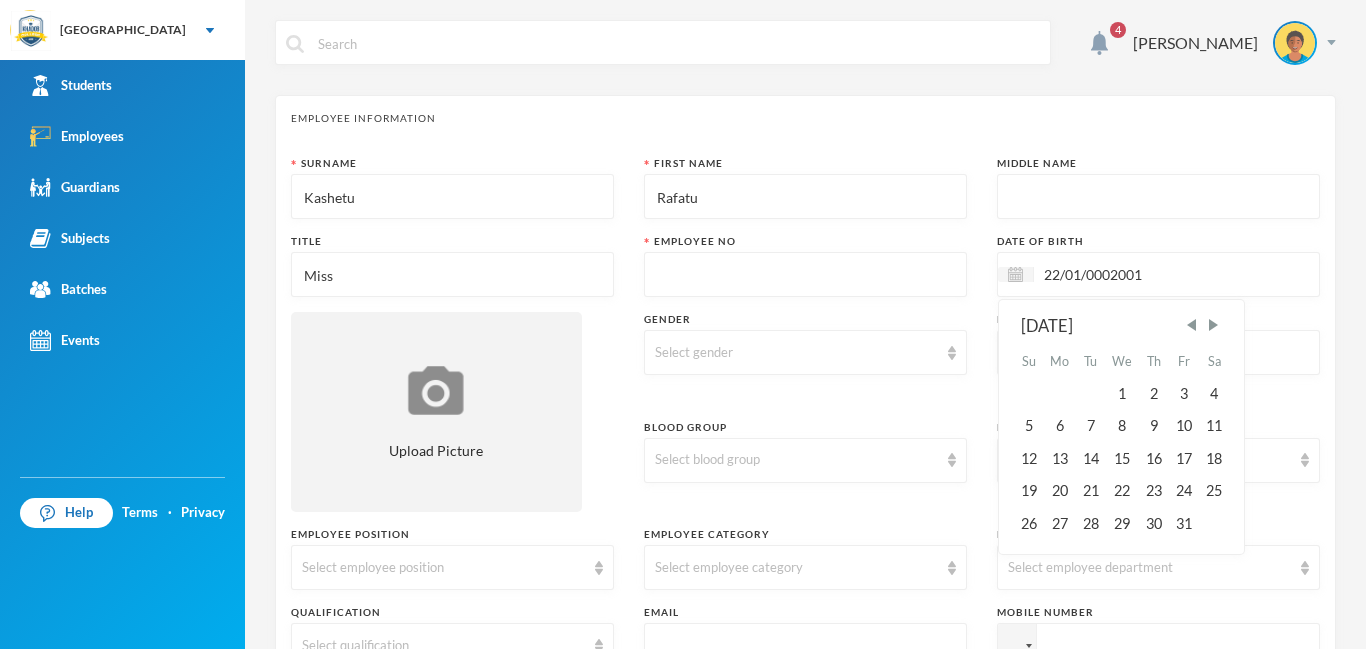 click on "22/01/0002001" at bounding box center (1118, 274) 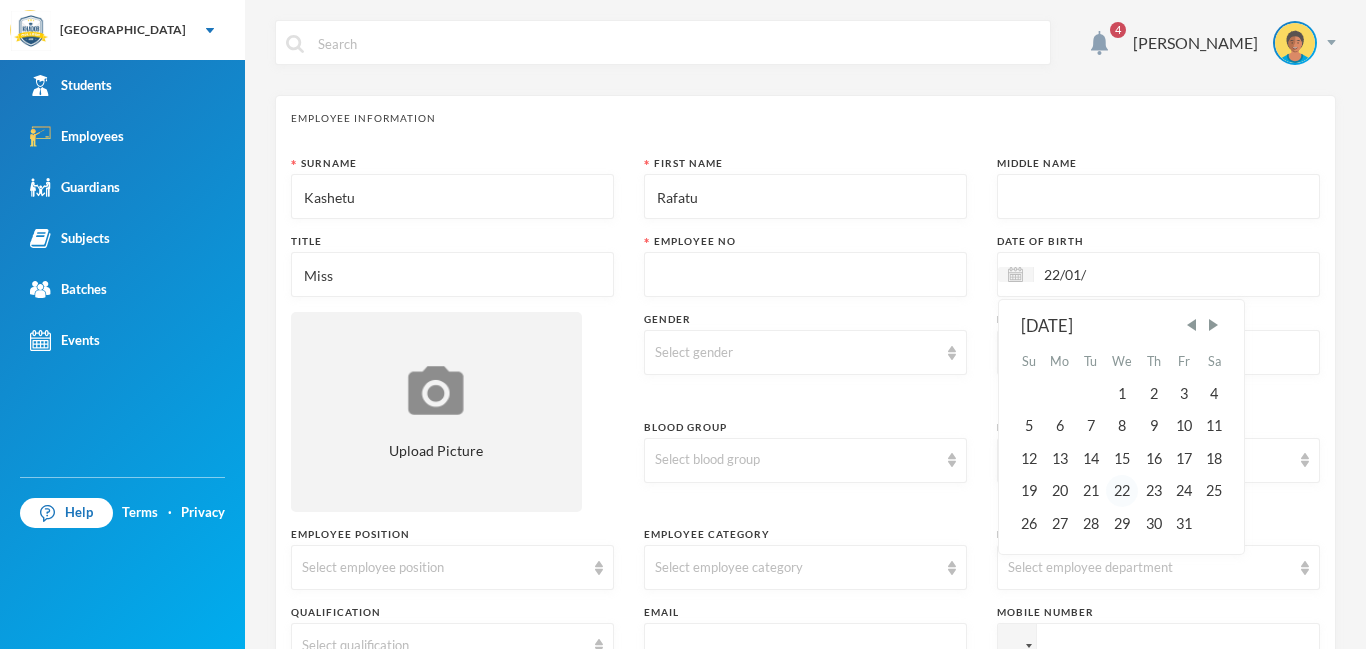 click on "22" at bounding box center (1122, 491) 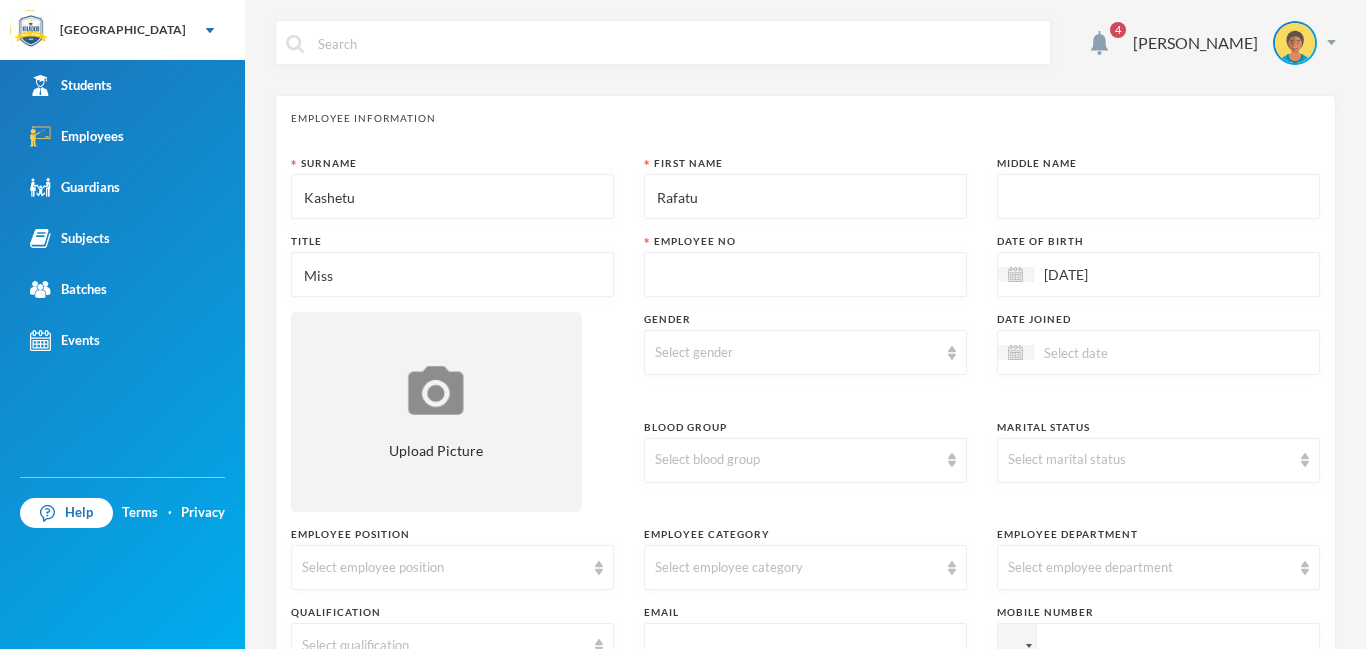click on "22/01/1902" at bounding box center [1118, 274] 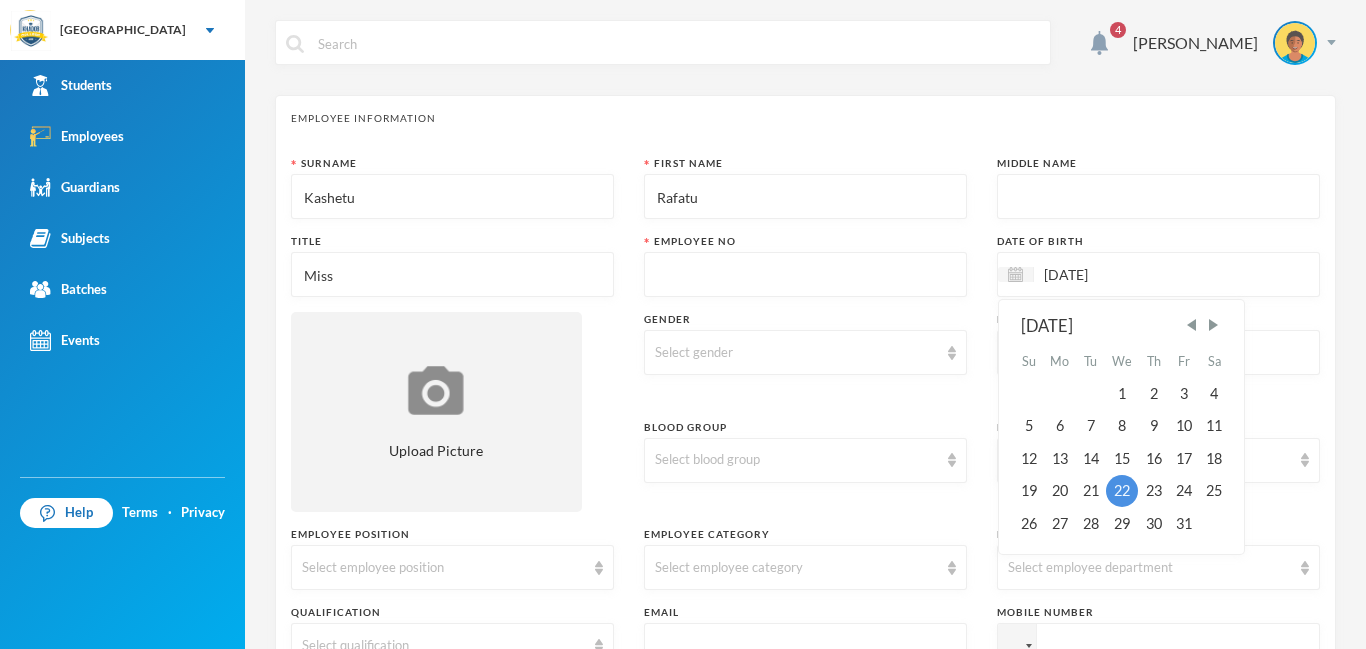 click on "January 1902" at bounding box center (1122, 326) 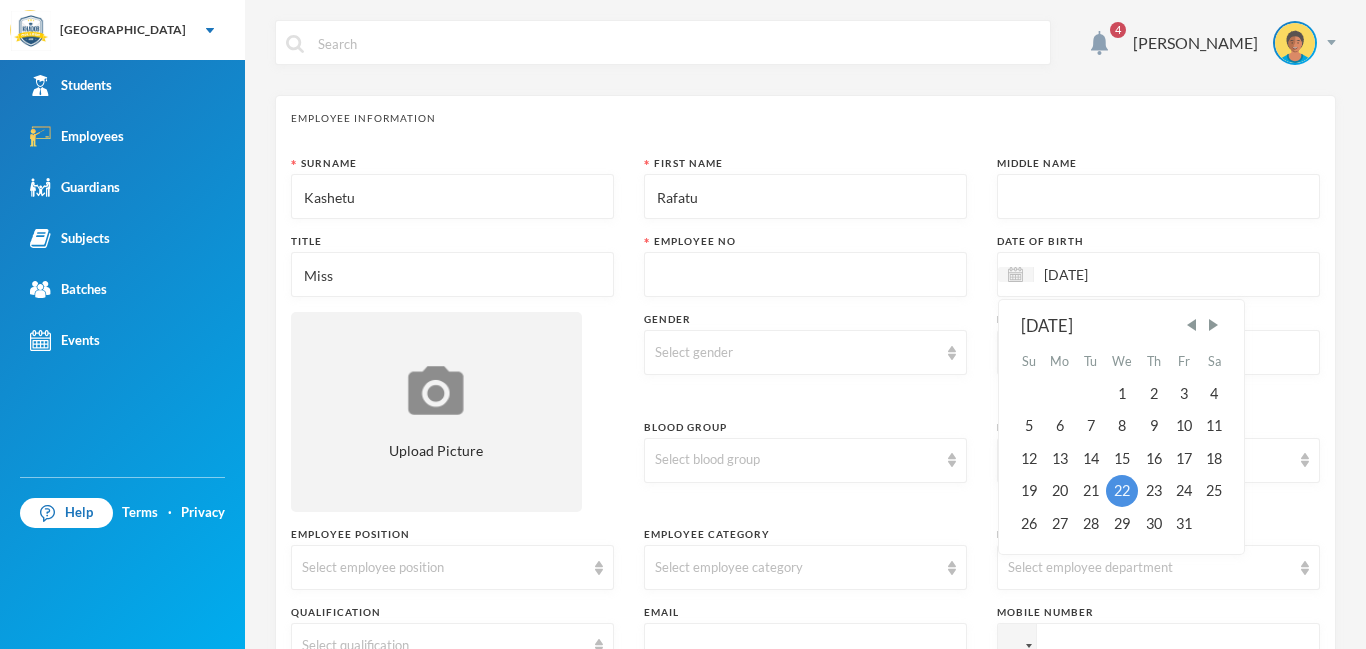 click on "January 1902" at bounding box center (1122, 326) 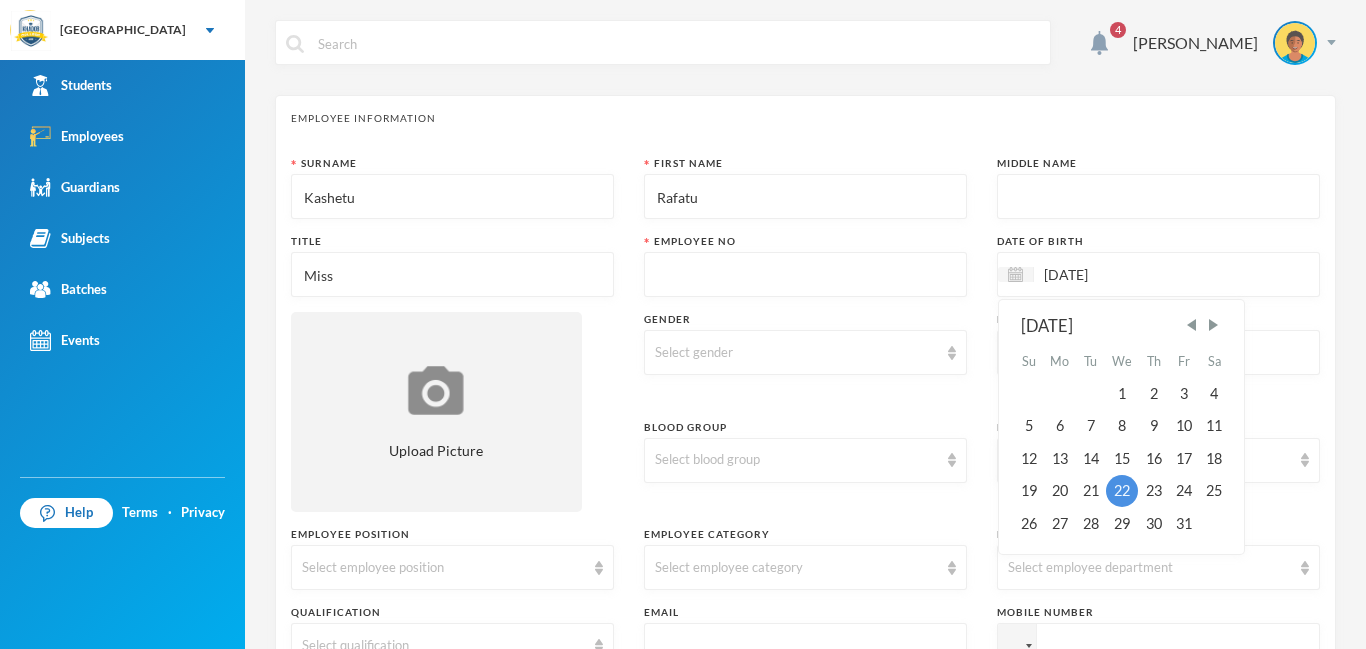 click on "January 1902" at bounding box center (1122, 326) 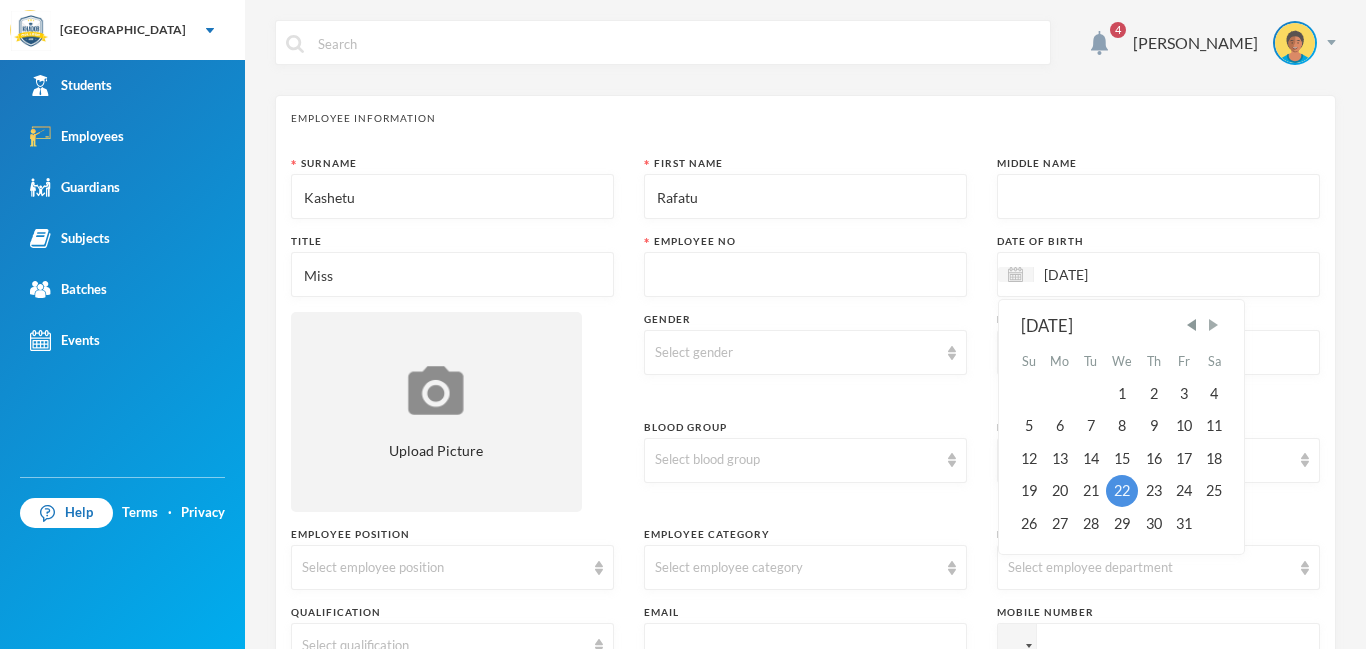 click at bounding box center (1213, 325) 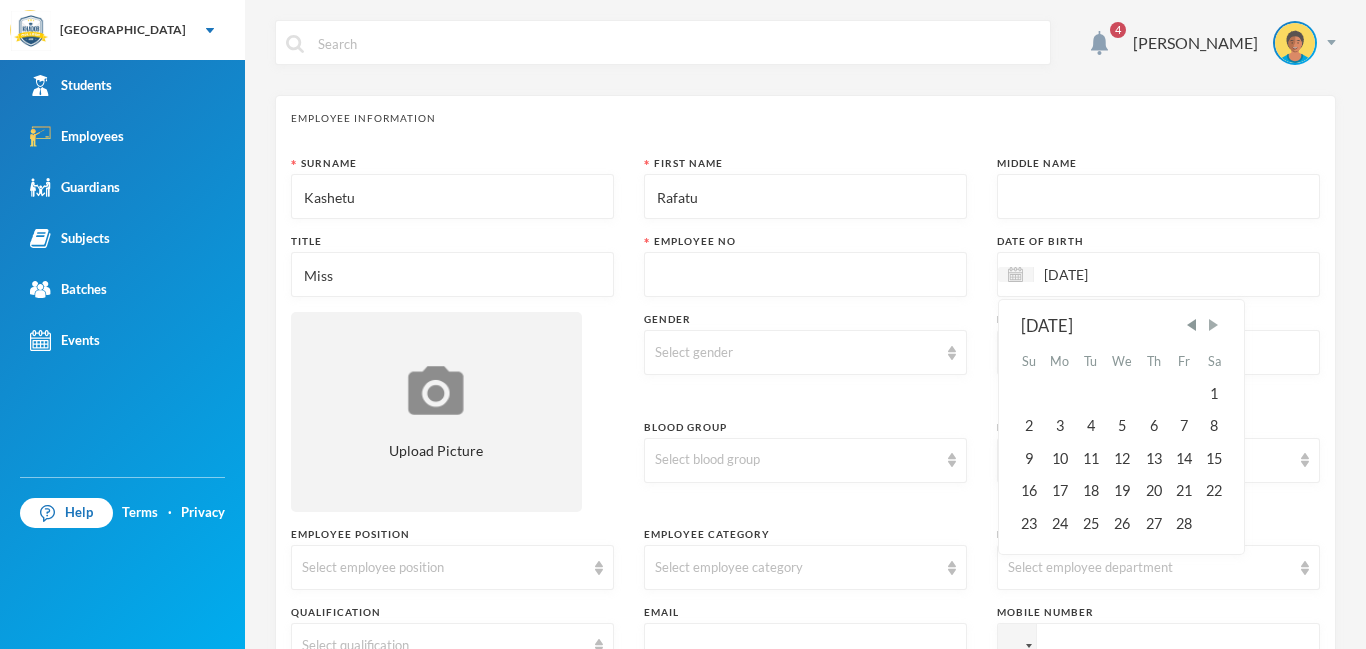 click at bounding box center [1213, 325] 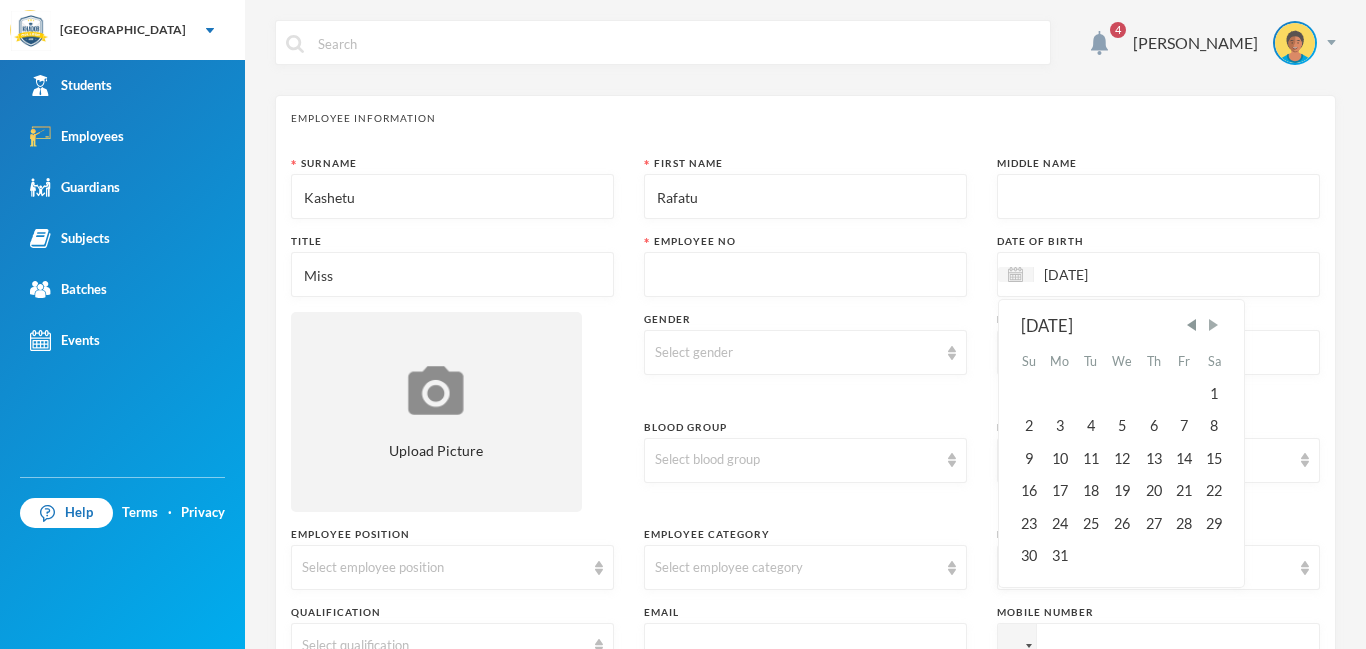 click at bounding box center [1213, 325] 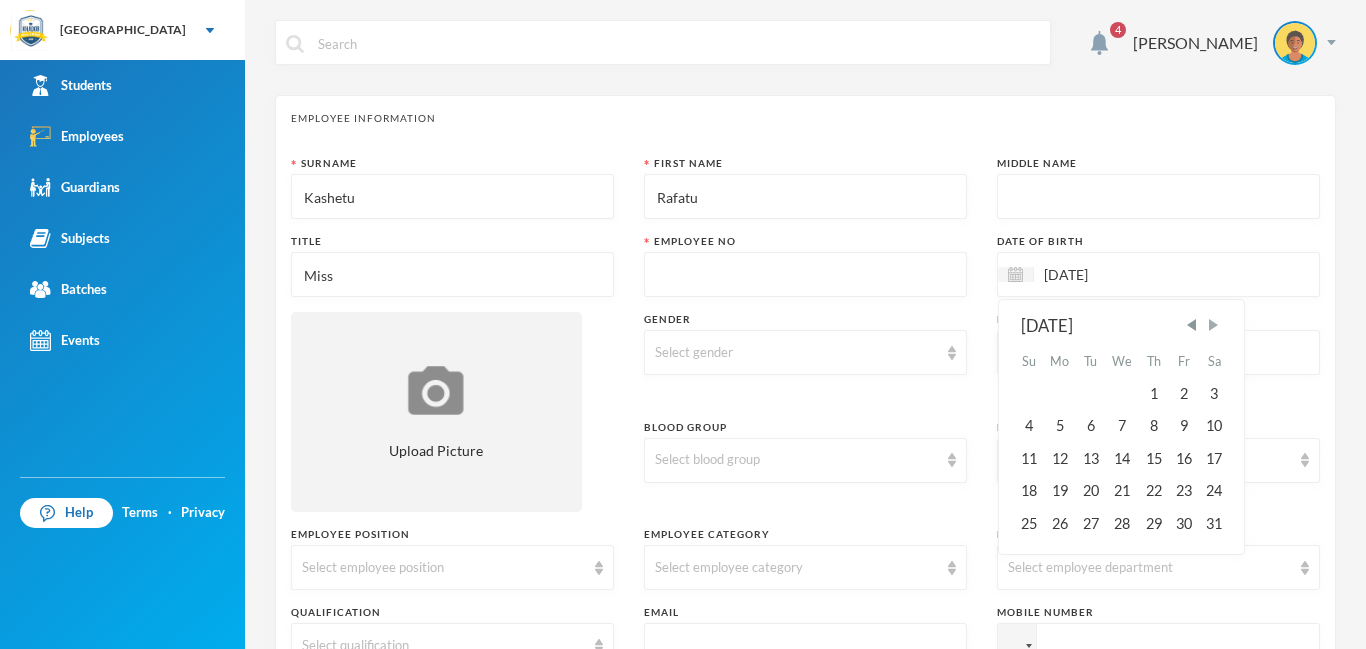 click at bounding box center [1213, 325] 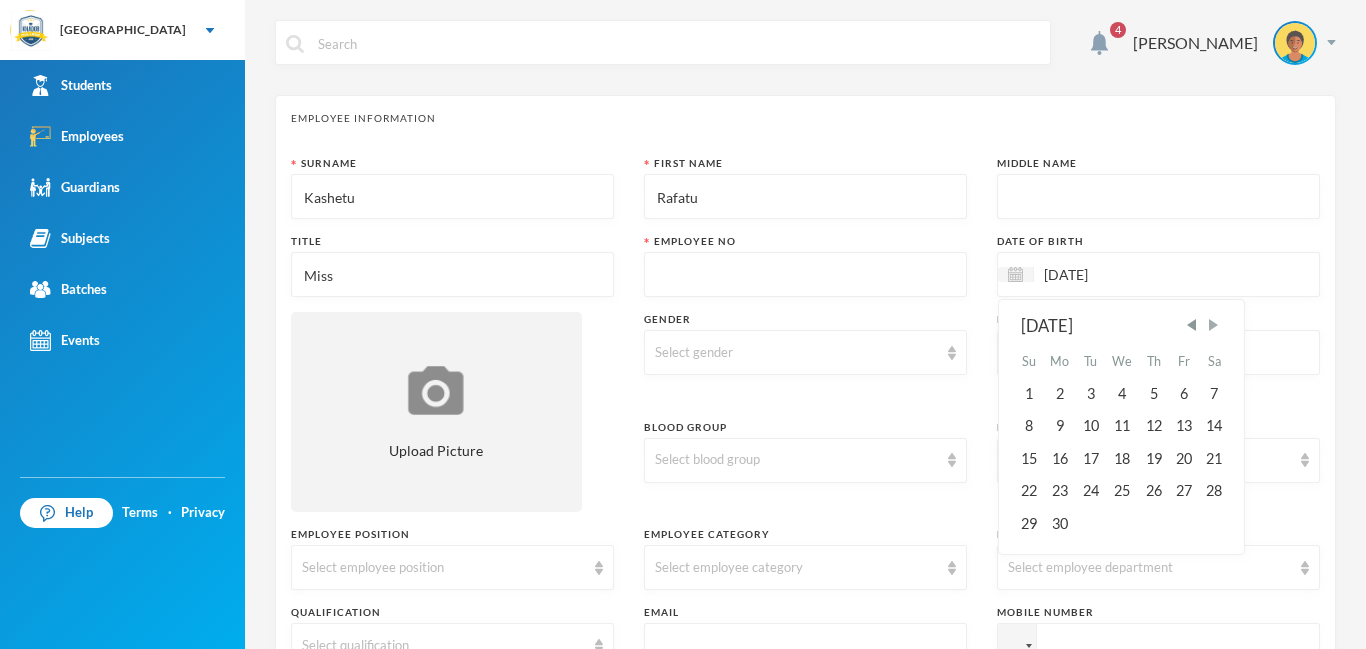 click at bounding box center (1213, 325) 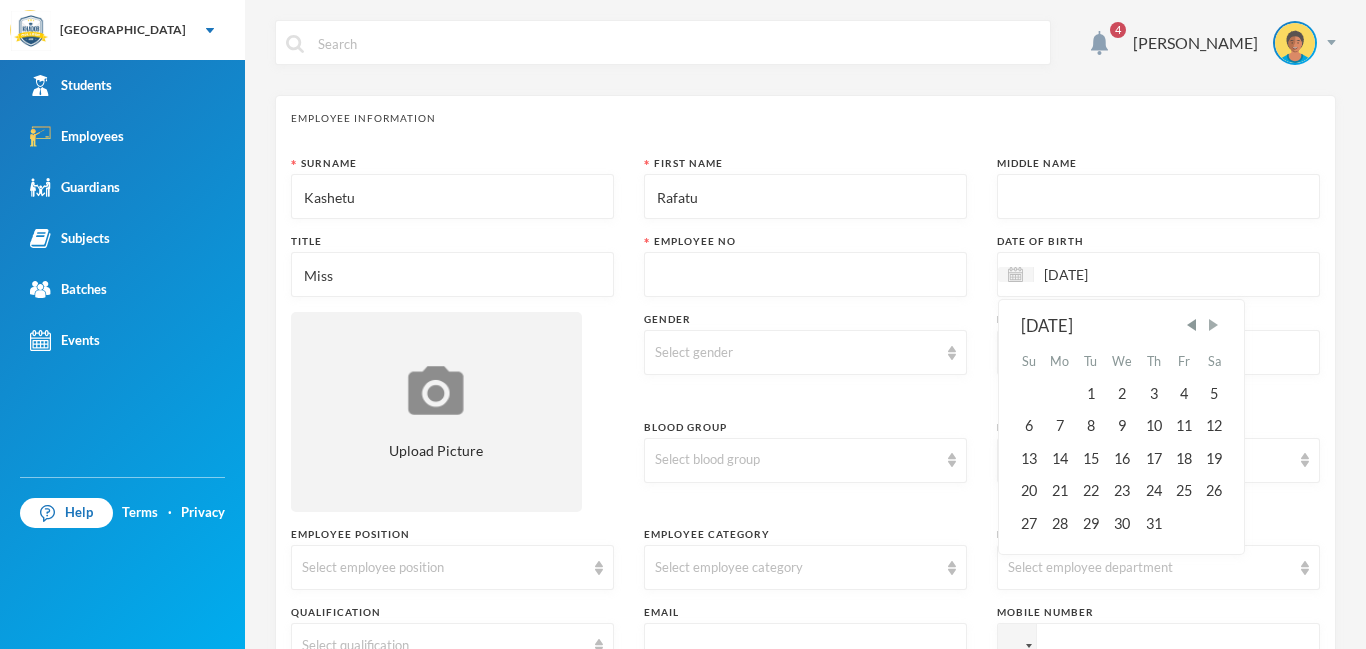 click at bounding box center (1213, 325) 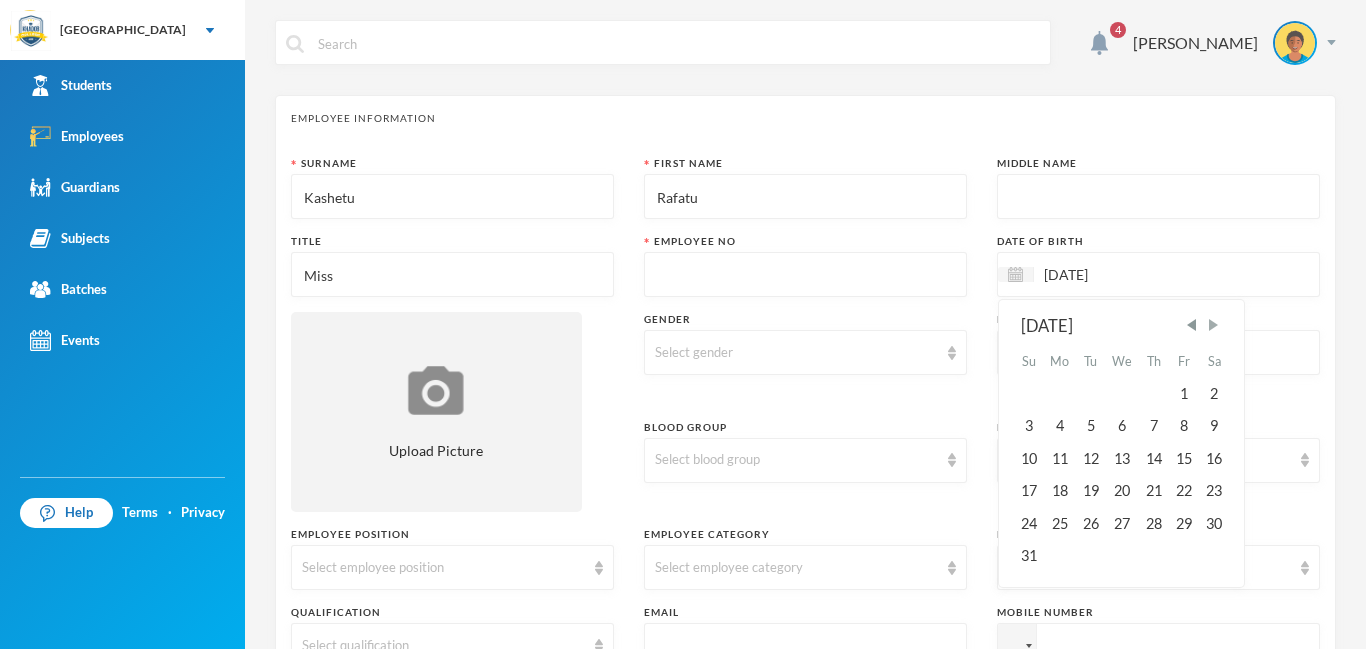 click at bounding box center (1213, 325) 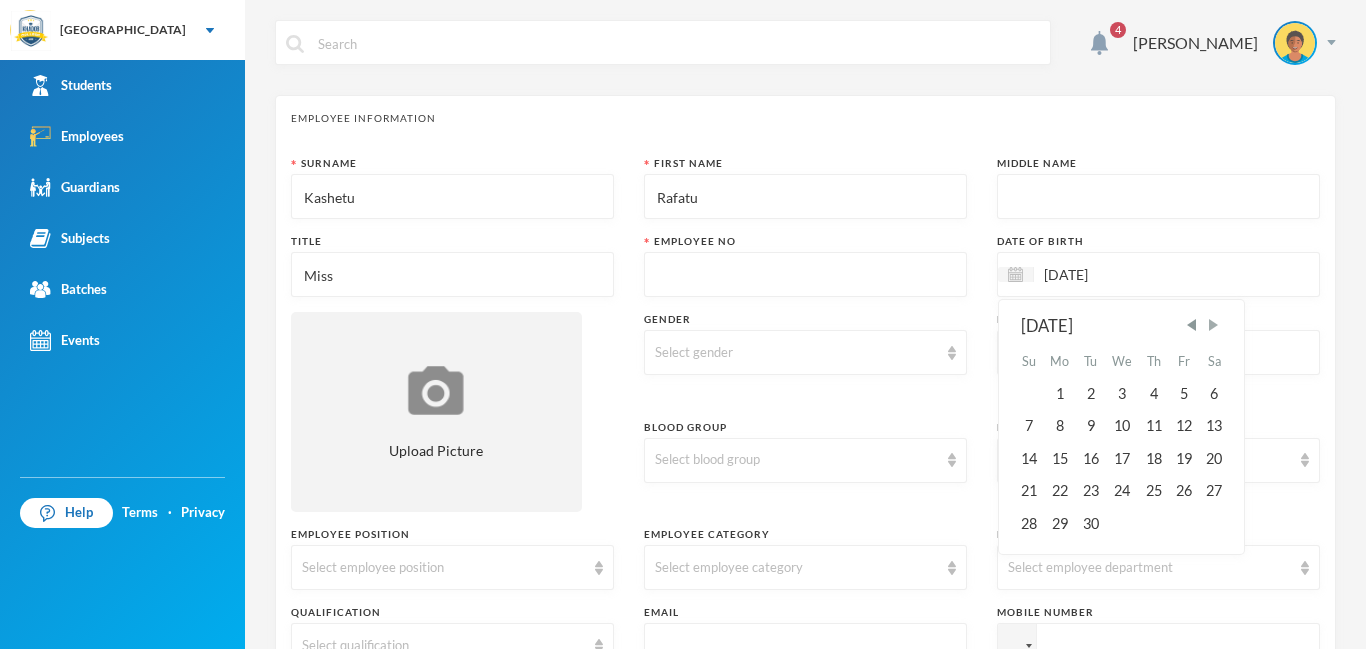 click at bounding box center (1213, 325) 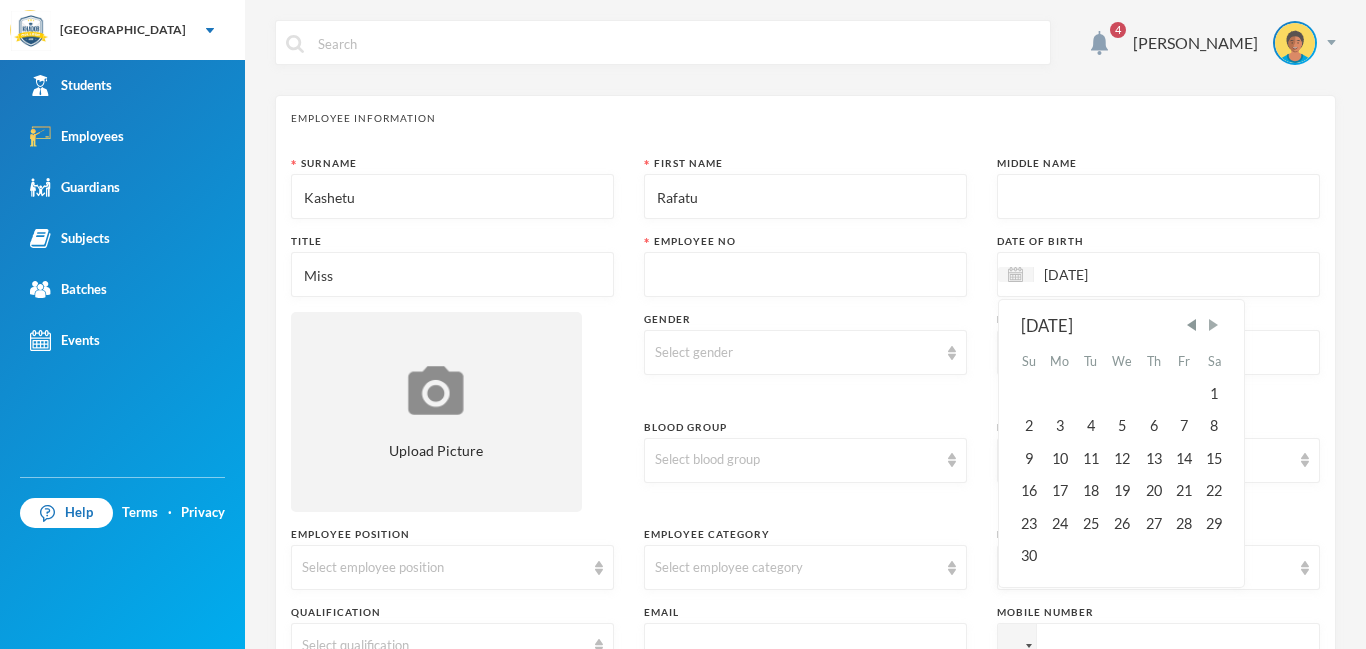 click at bounding box center (1213, 325) 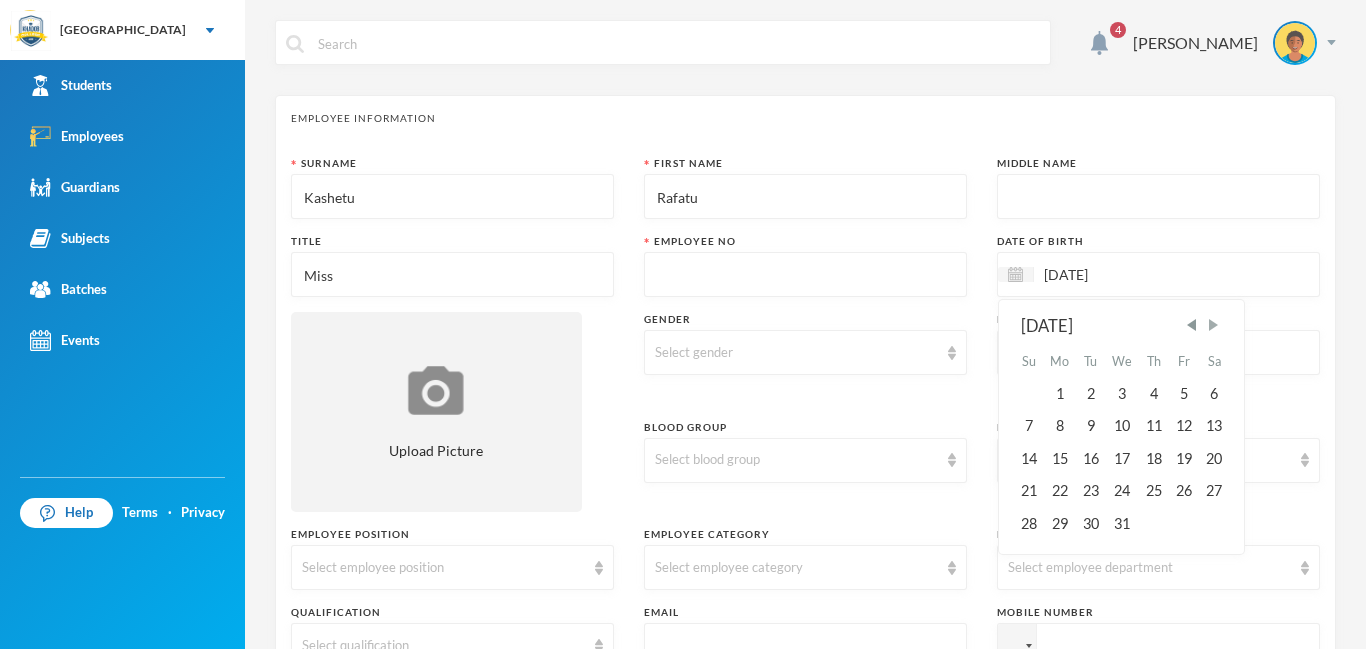 click at bounding box center [1213, 325] 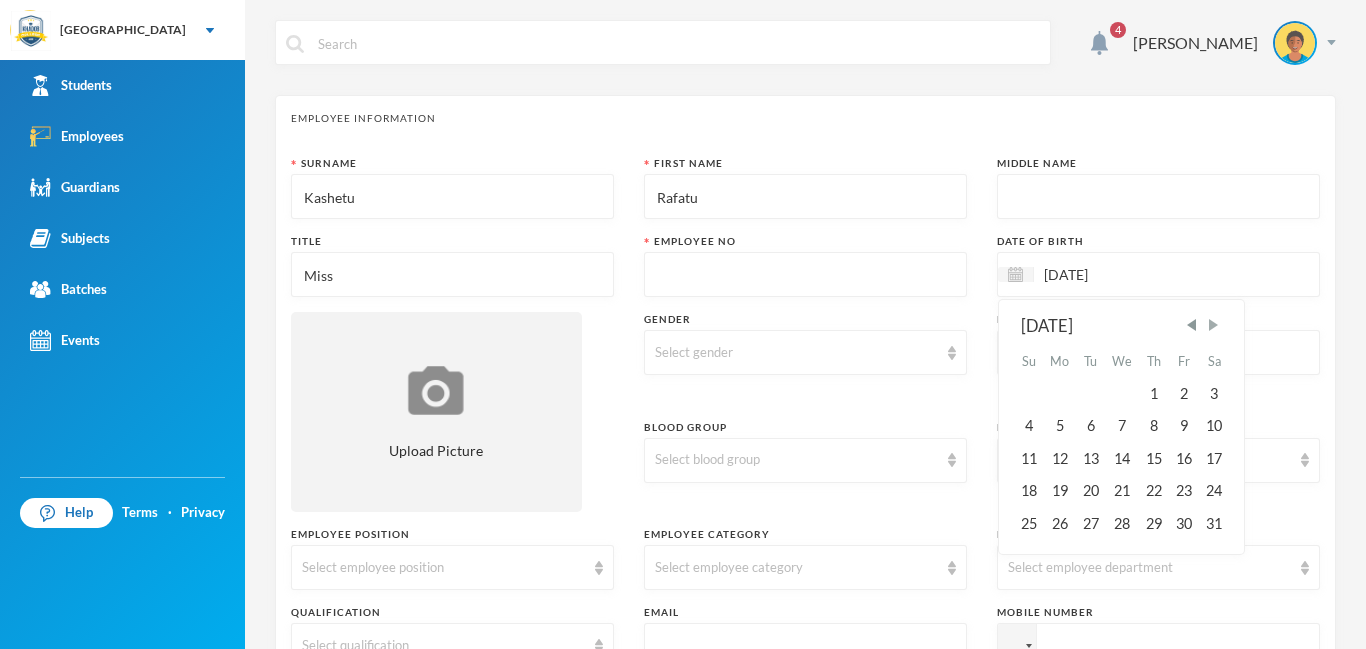 click at bounding box center (1213, 325) 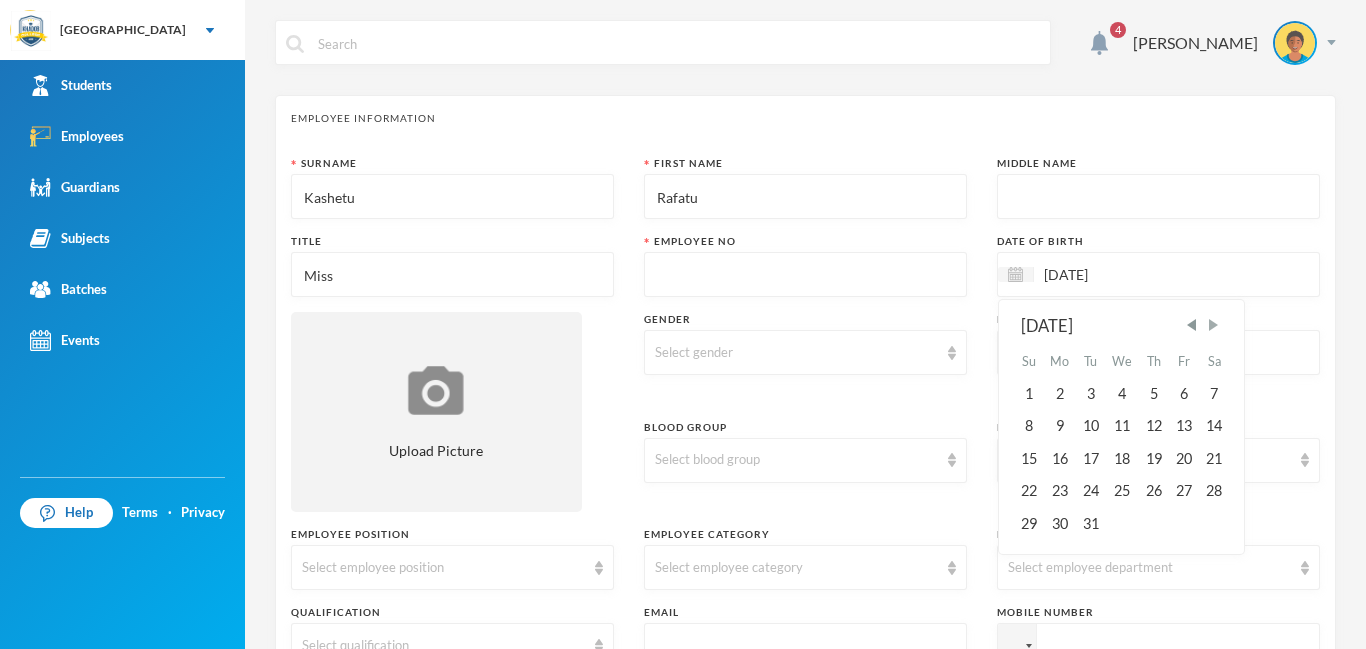 click at bounding box center (1213, 325) 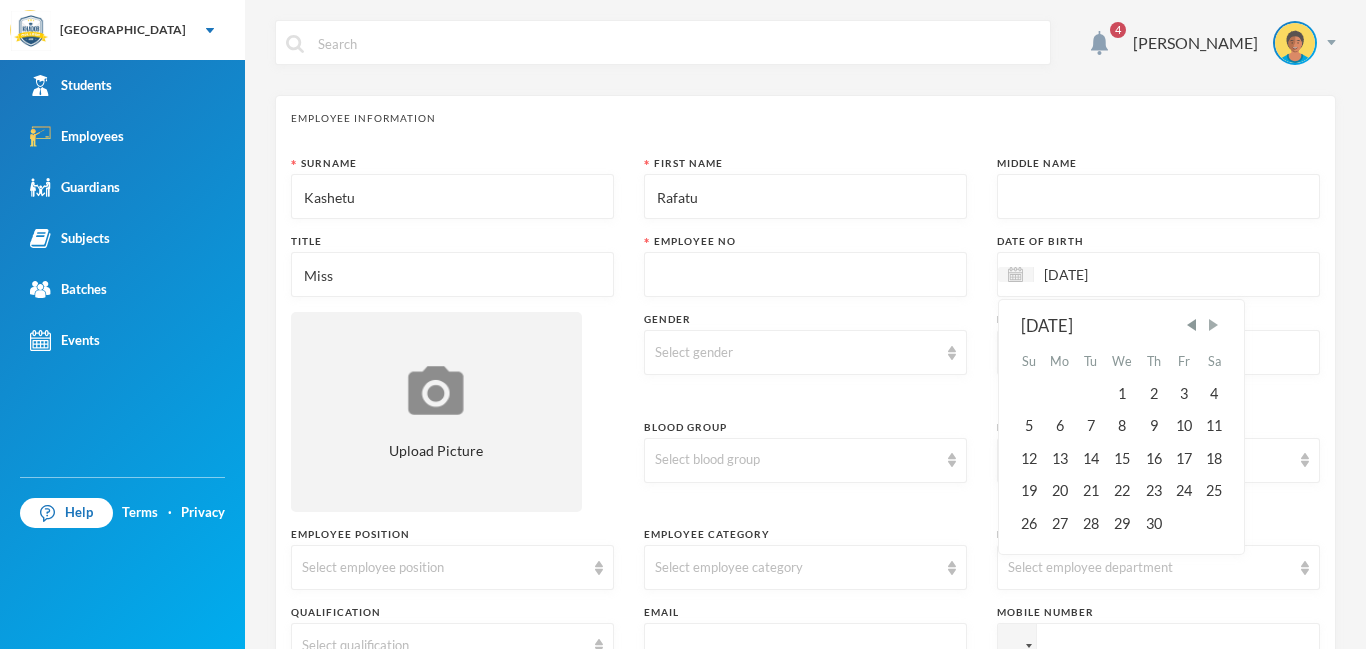 click at bounding box center [1213, 325] 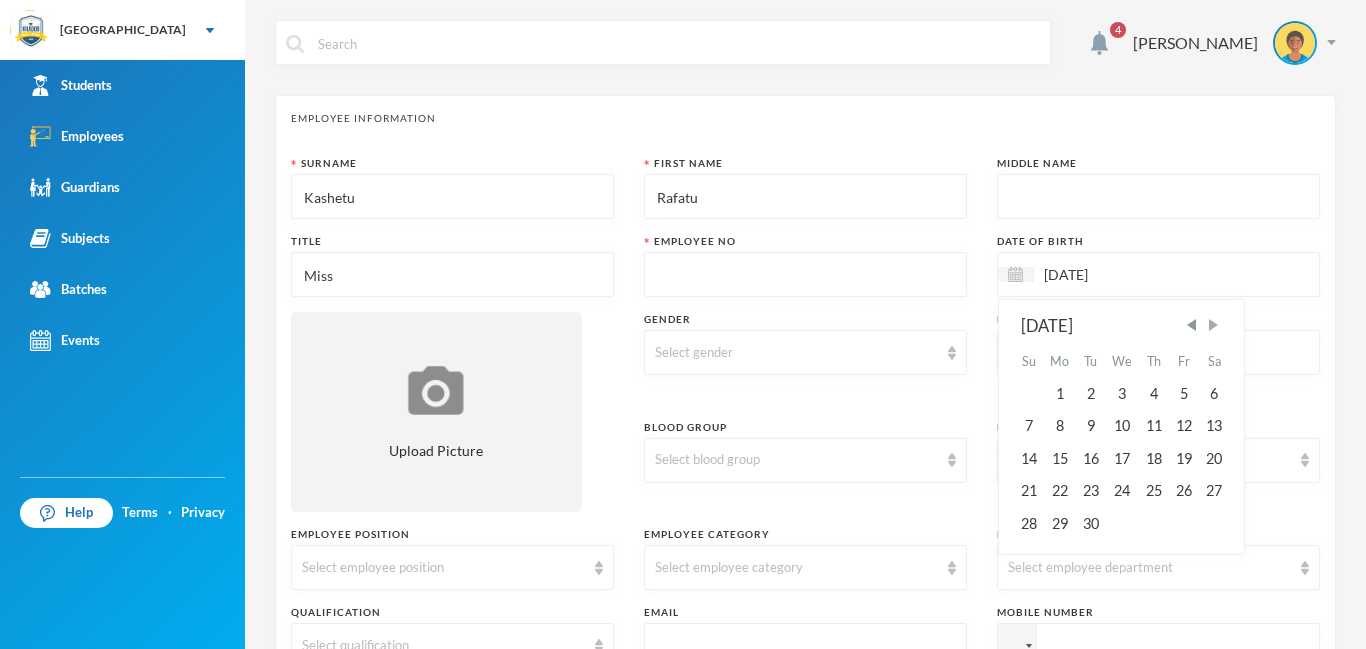 click at bounding box center [1213, 325] 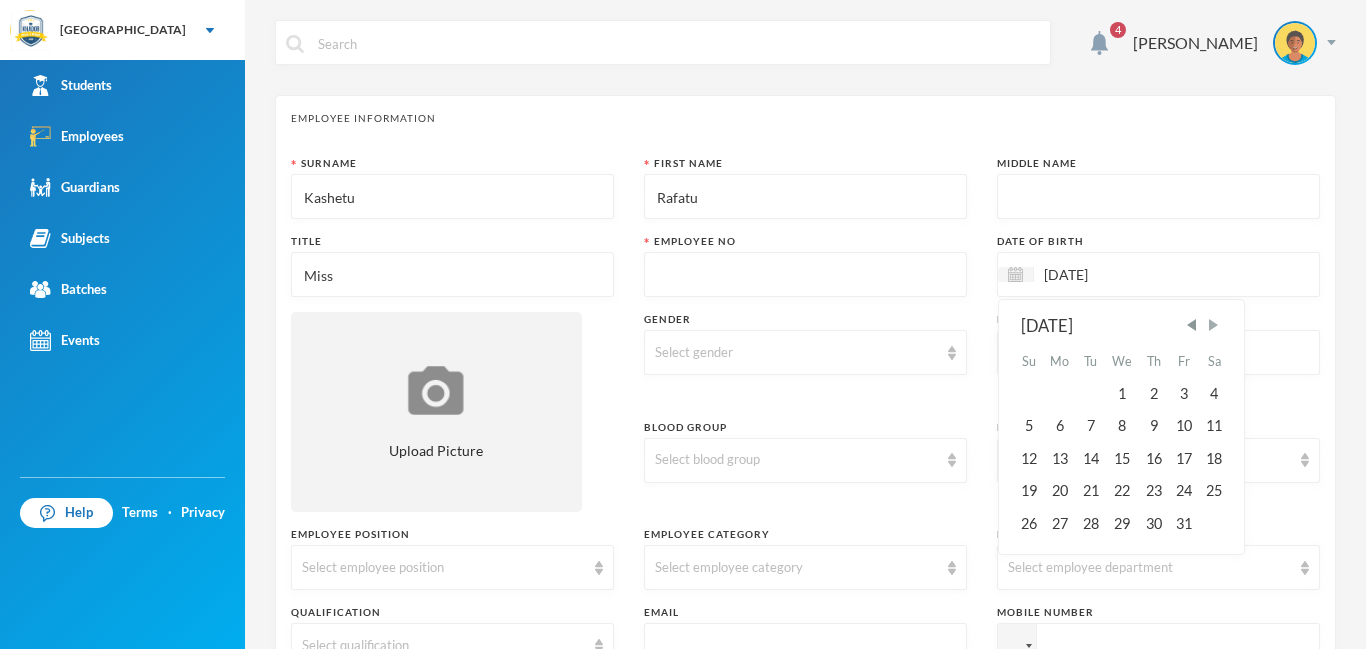 click at bounding box center [1213, 325] 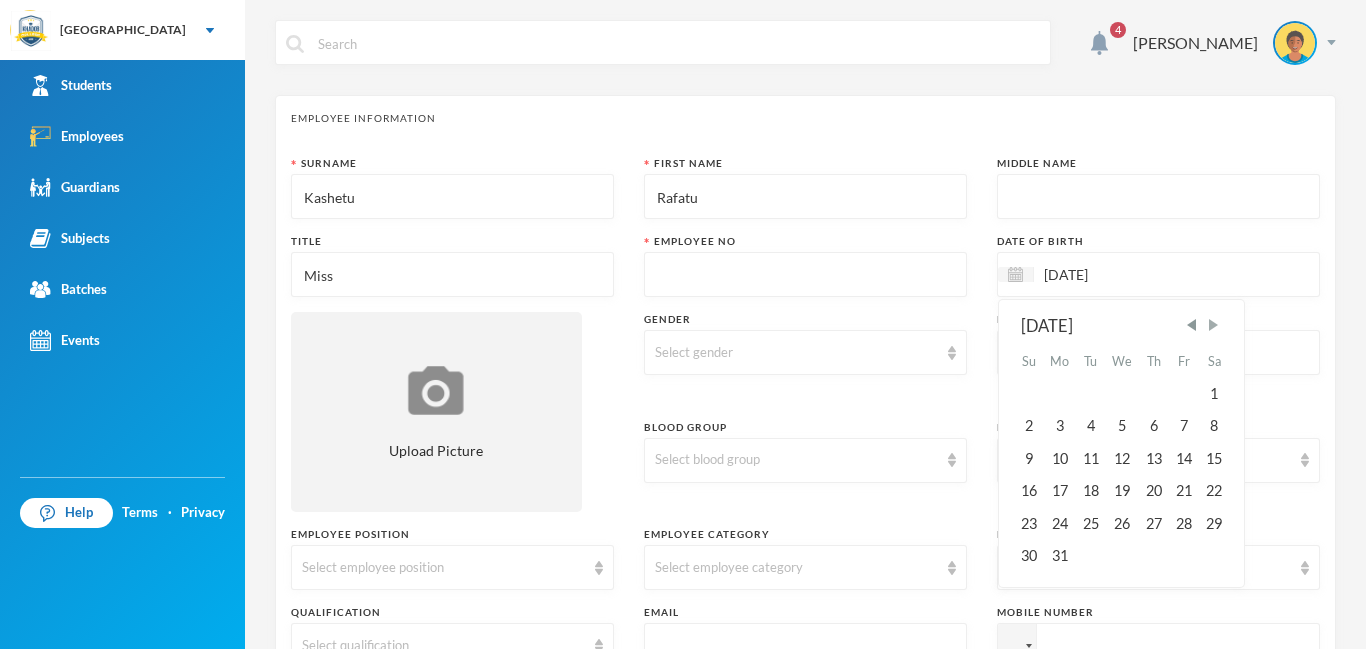 click at bounding box center [1213, 325] 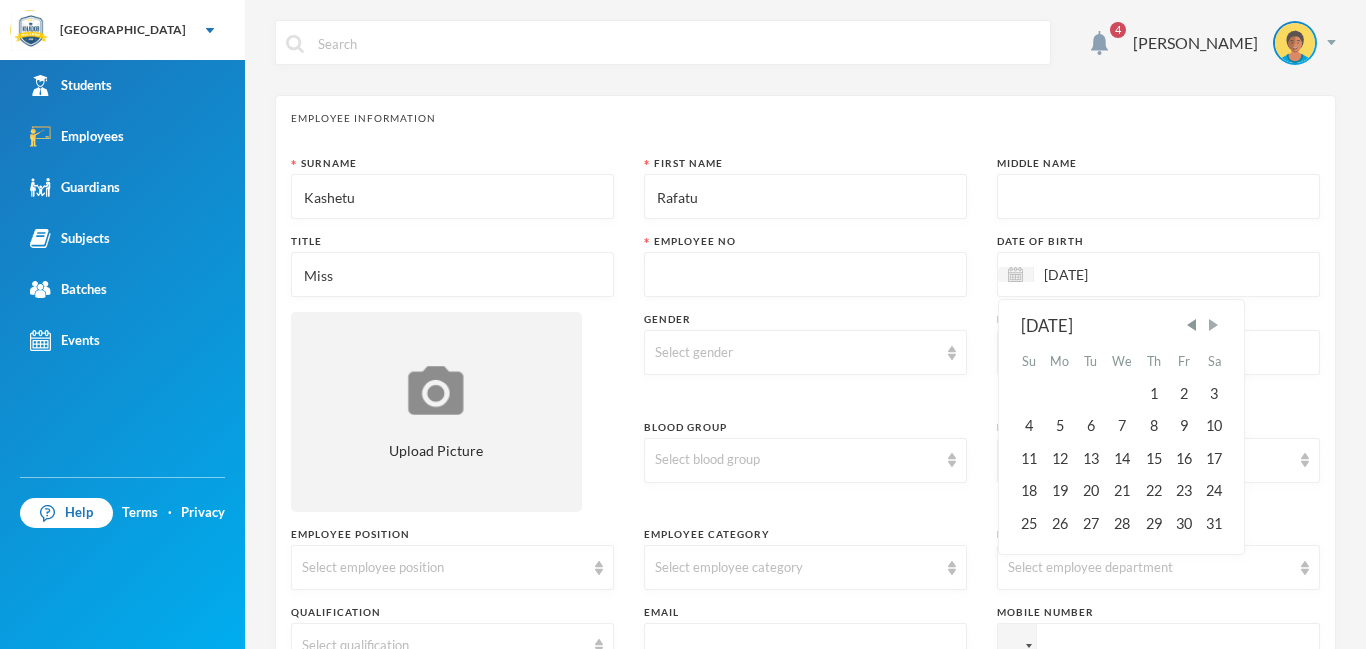 click at bounding box center [1213, 325] 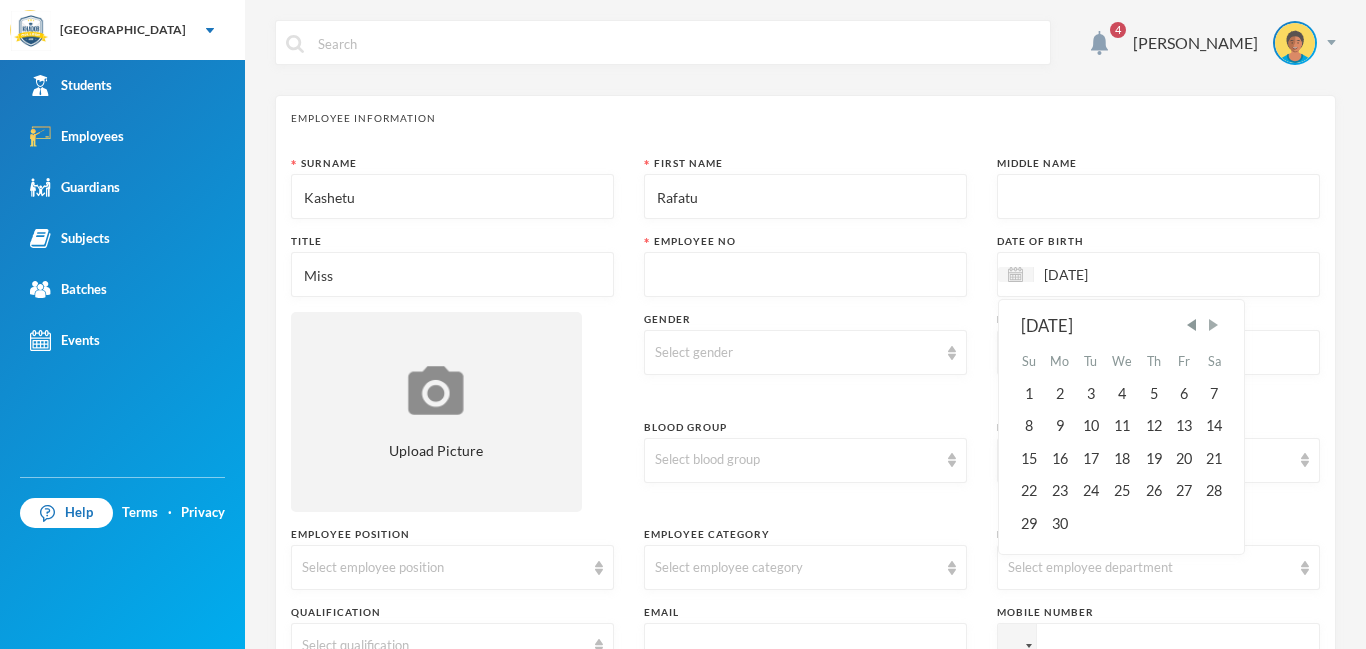 click at bounding box center [1213, 325] 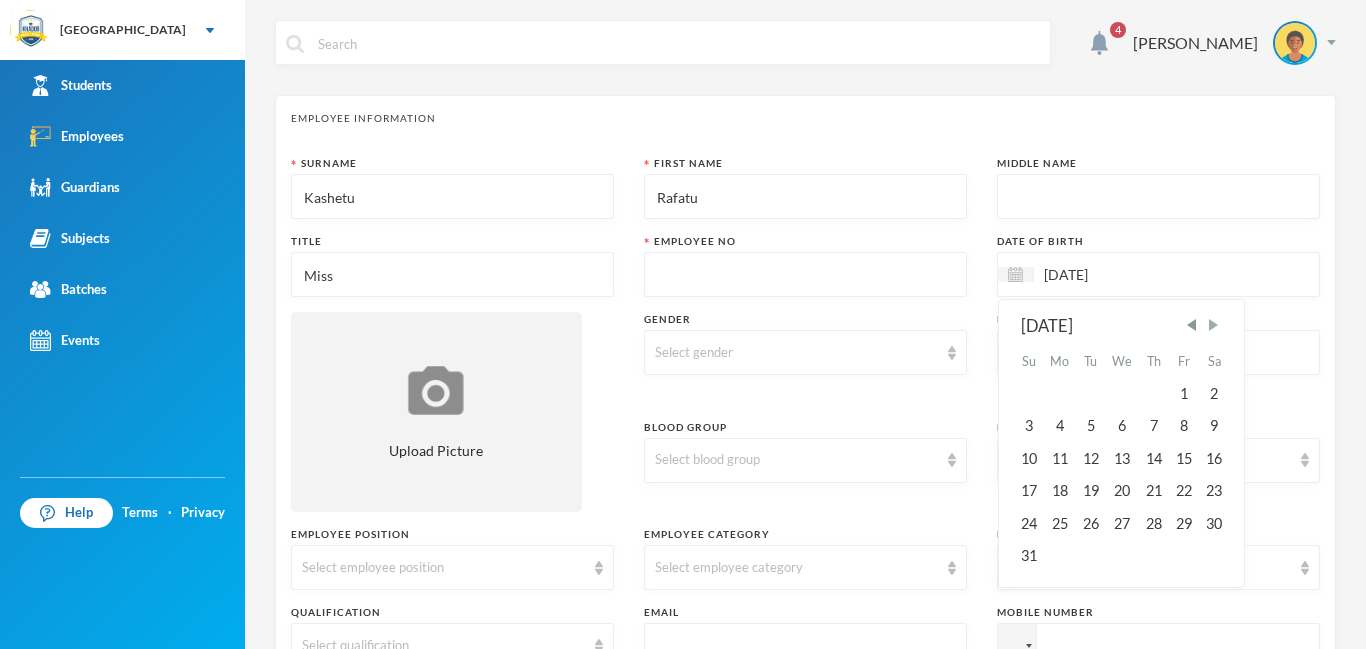 click at bounding box center [1213, 325] 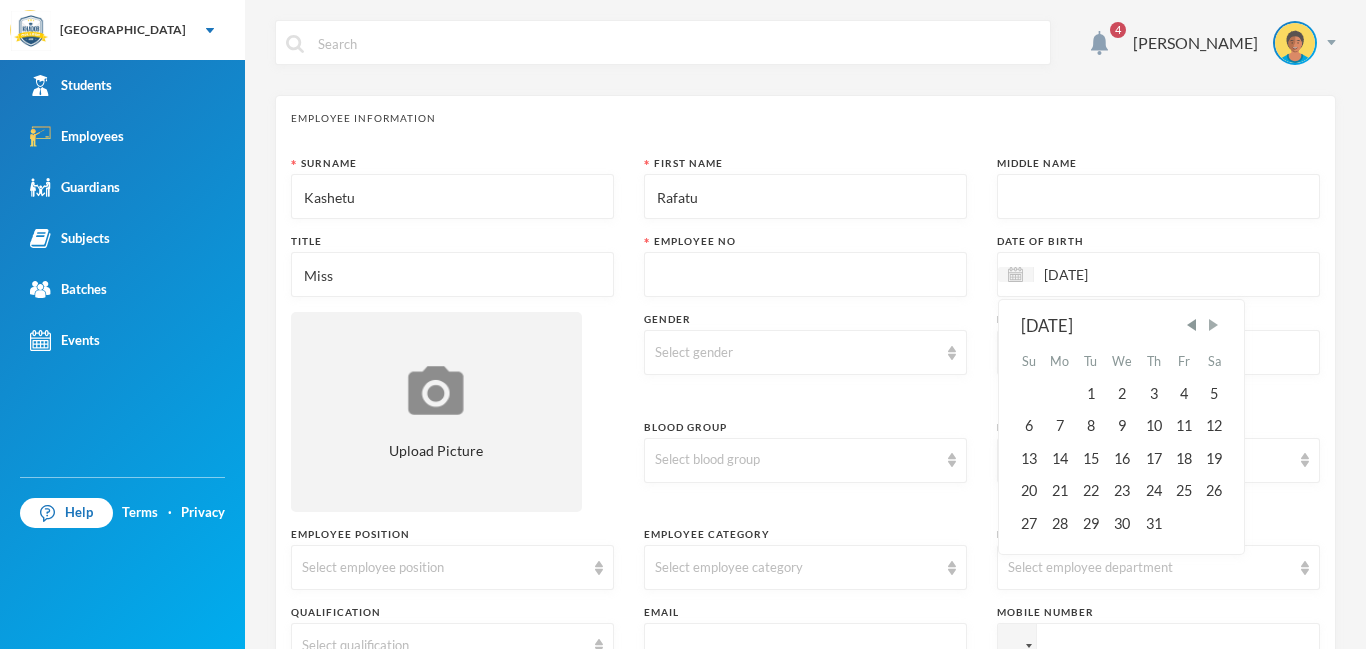 click at bounding box center [1213, 325] 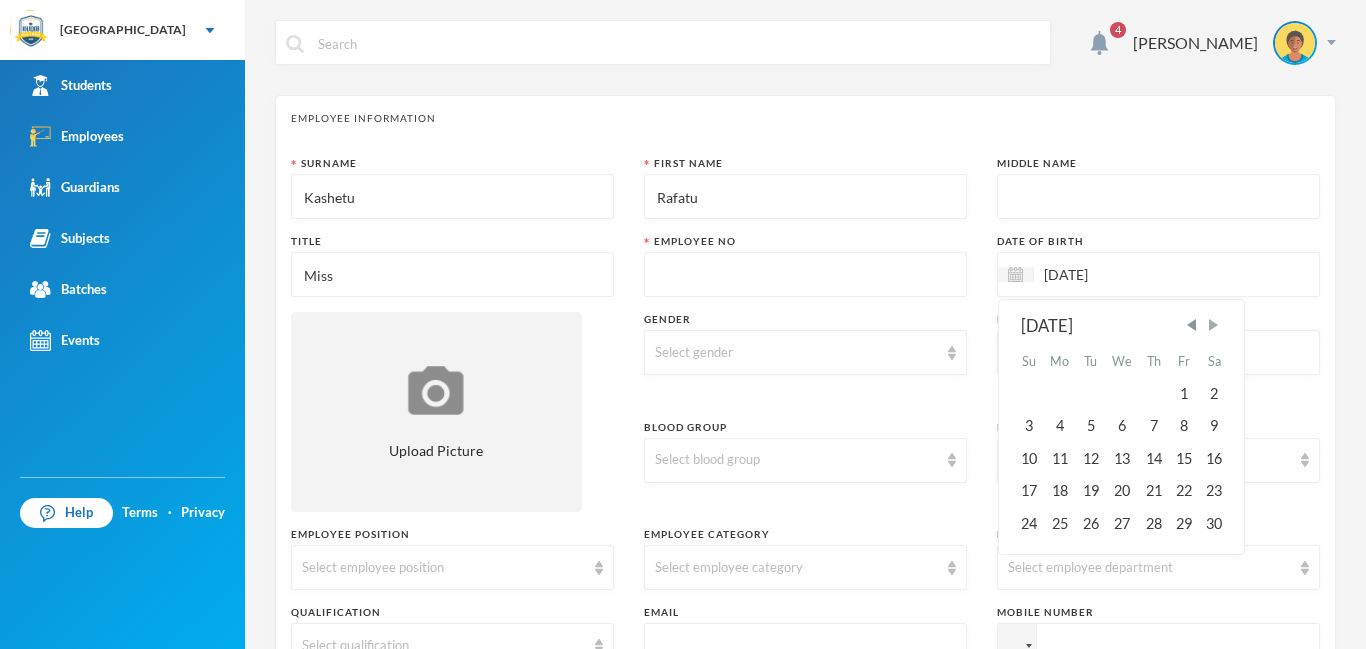 click at bounding box center (1213, 325) 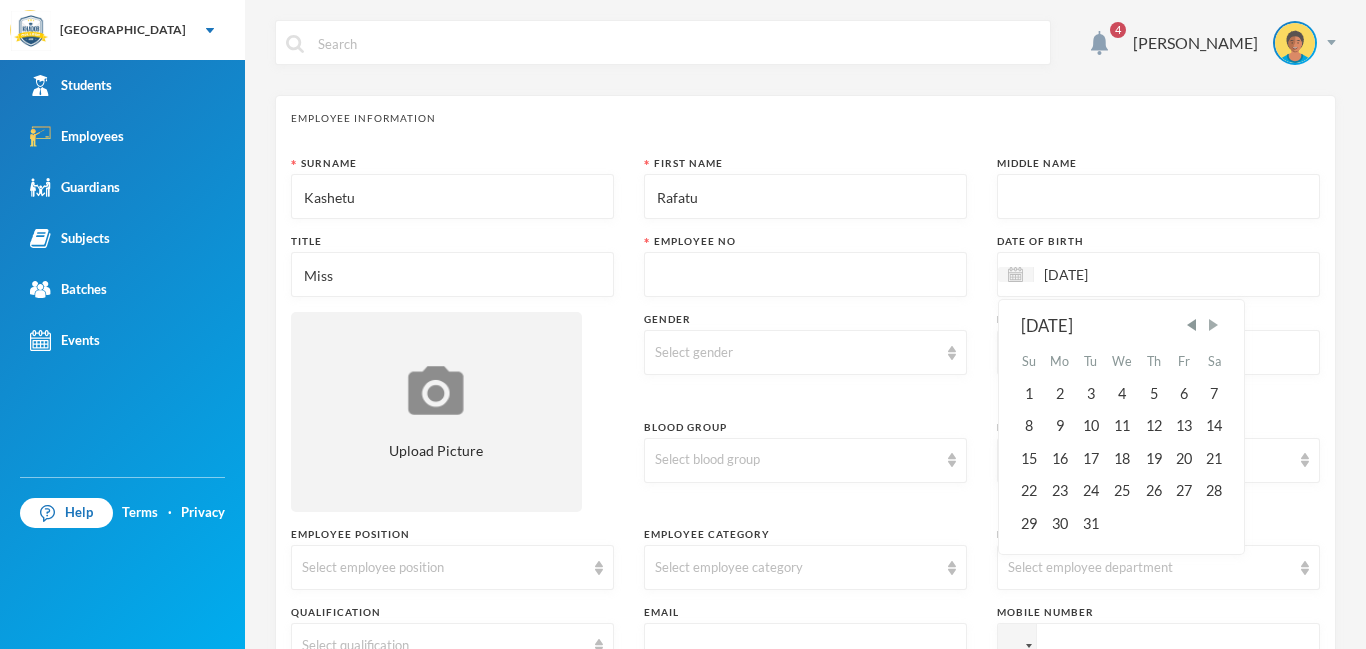 click at bounding box center (1213, 325) 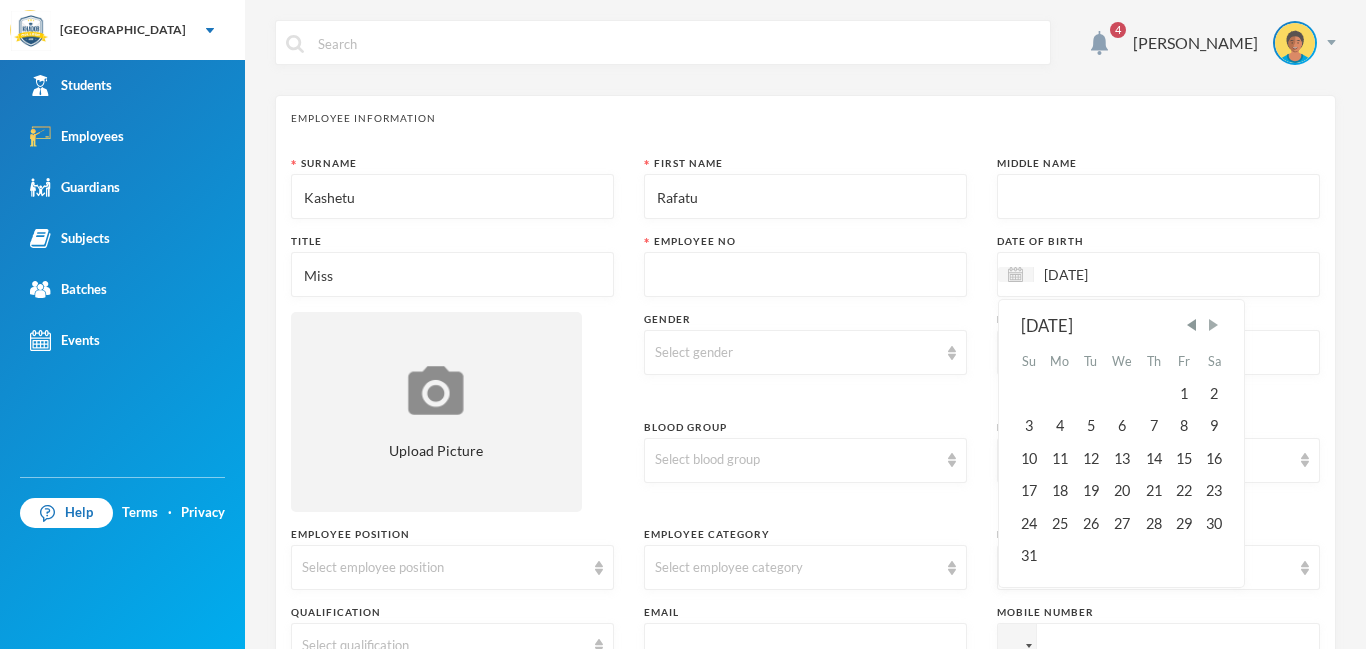 click at bounding box center [1213, 325] 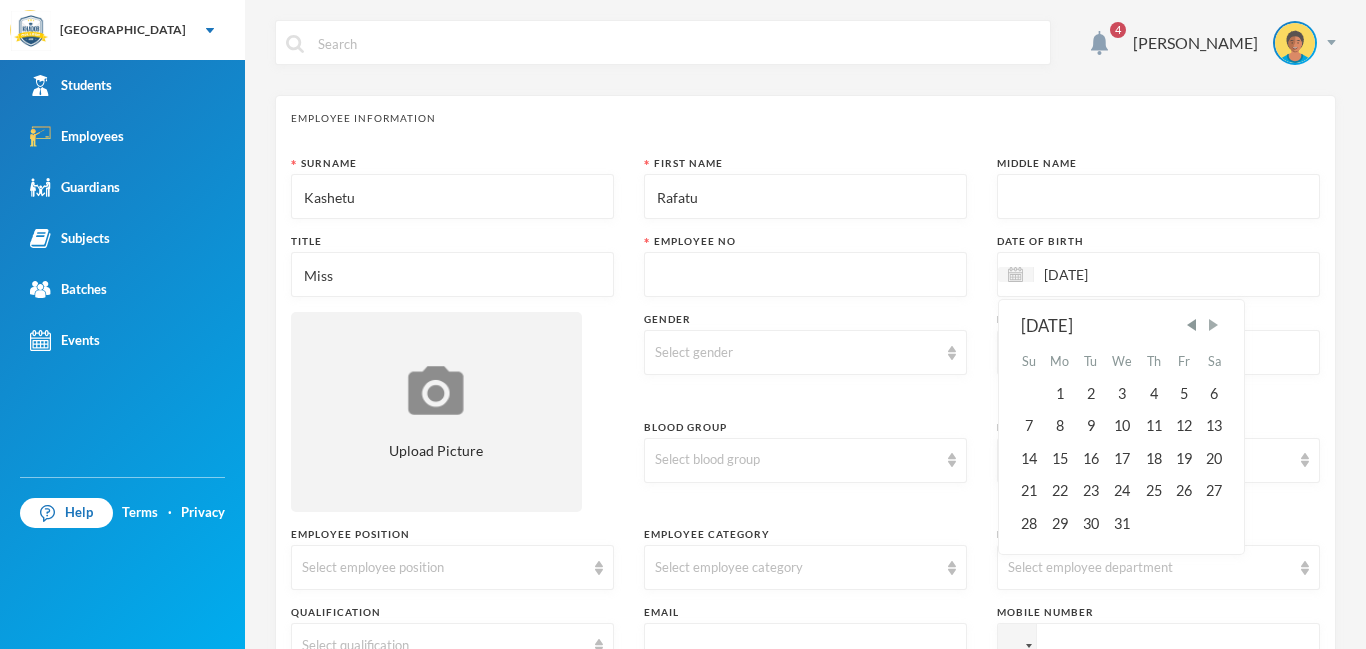click at bounding box center [1213, 325] 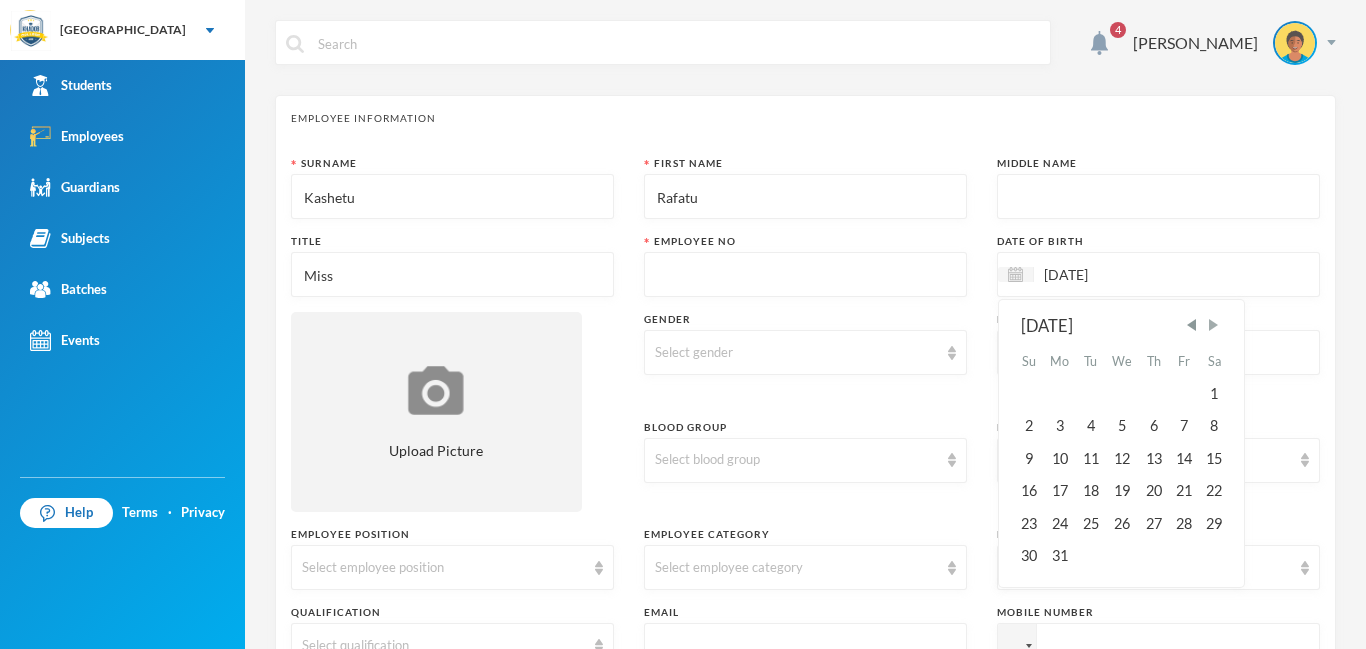 click at bounding box center (1213, 325) 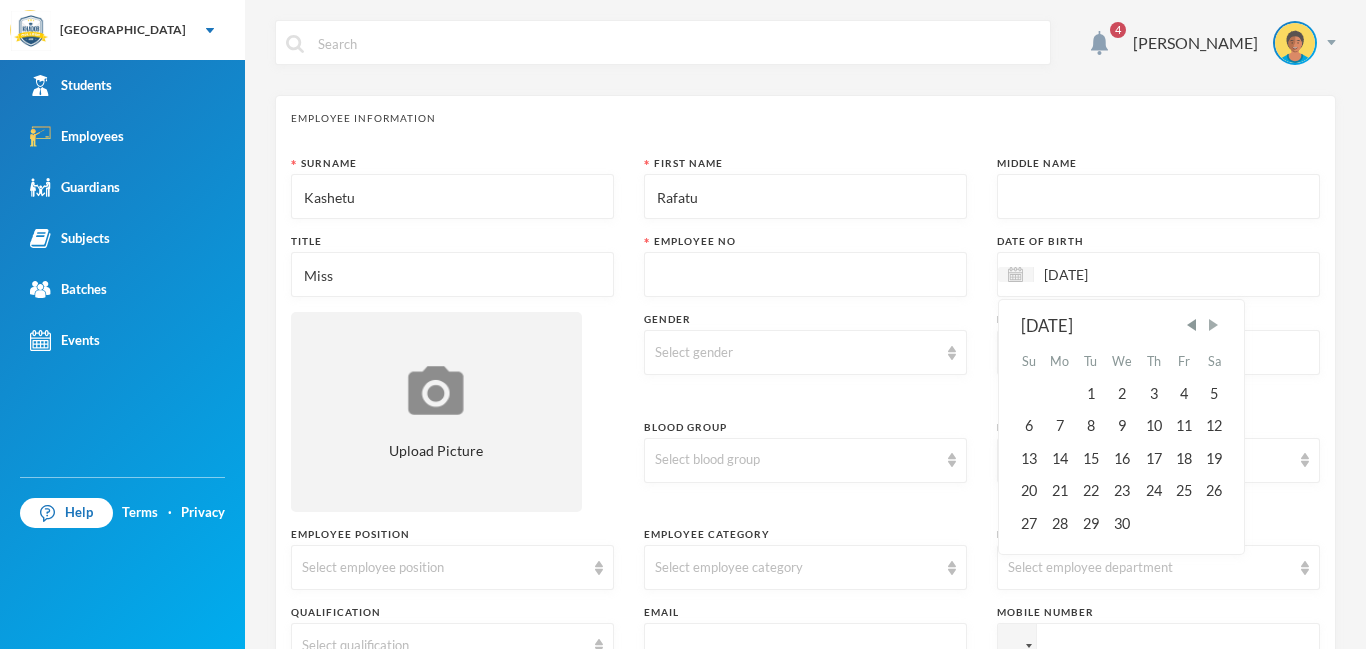 click at bounding box center (1213, 325) 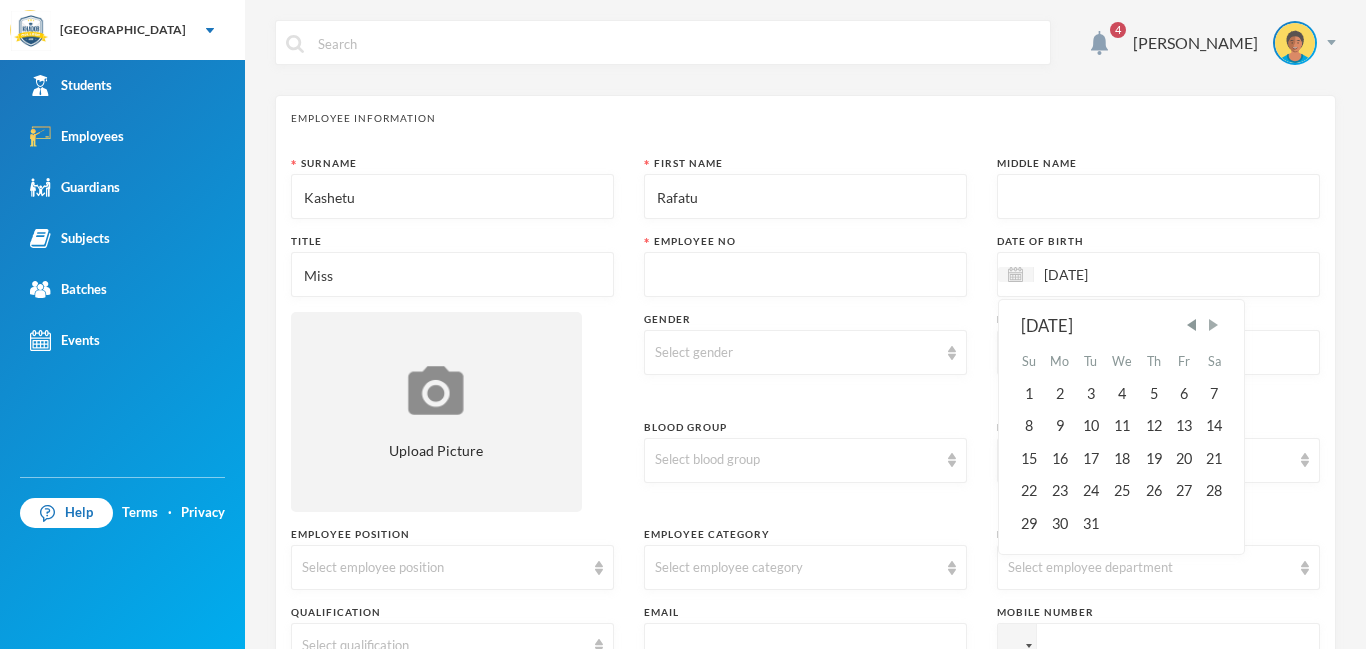 click at bounding box center (1213, 325) 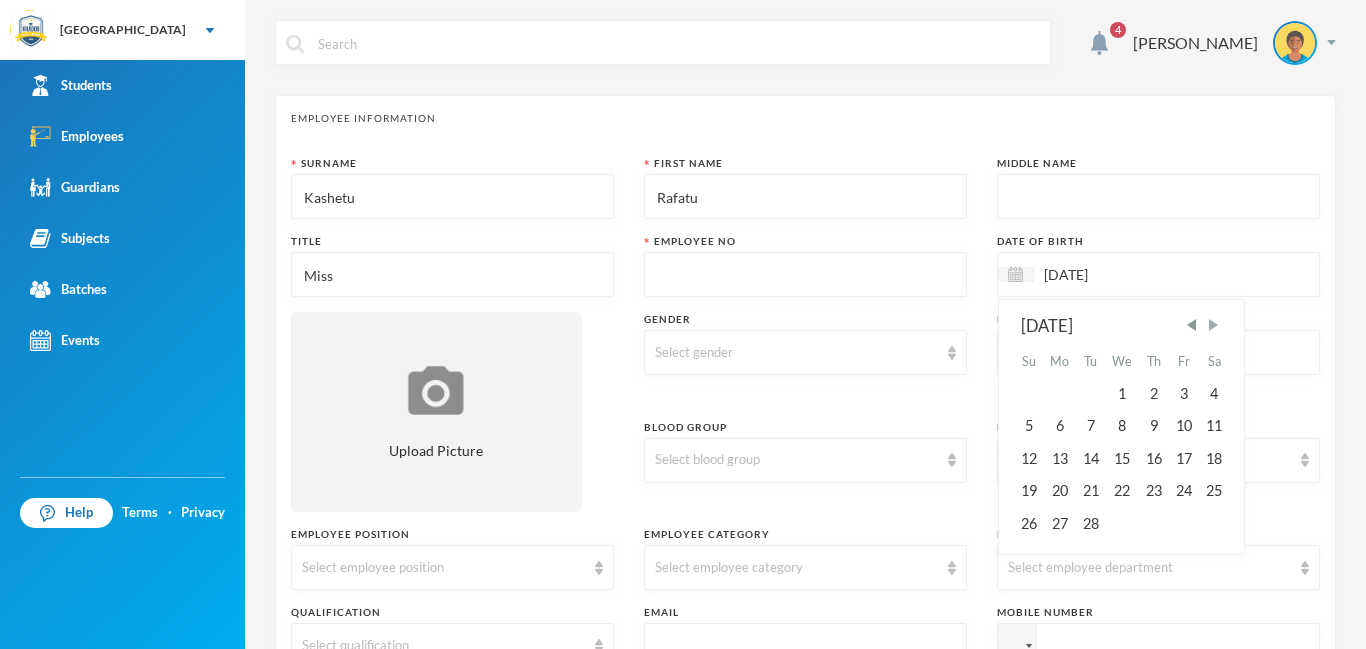 click at bounding box center [1213, 325] 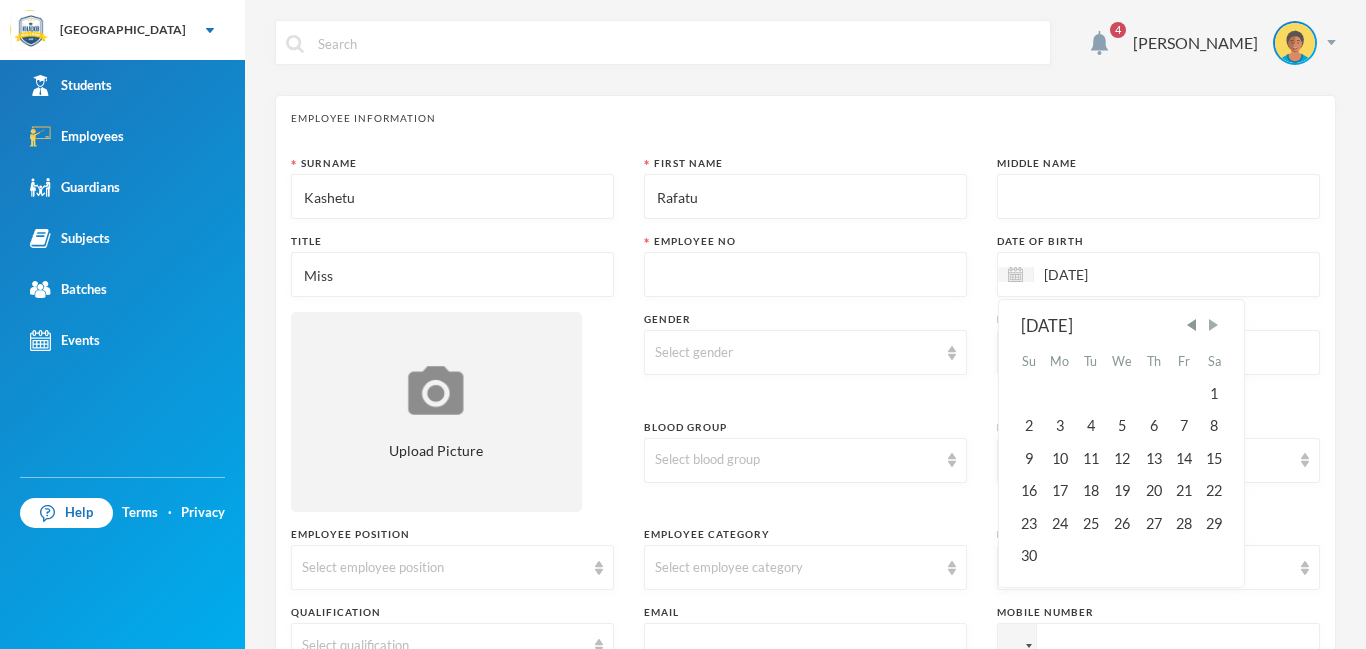 click at bounding box center (1213, 325) 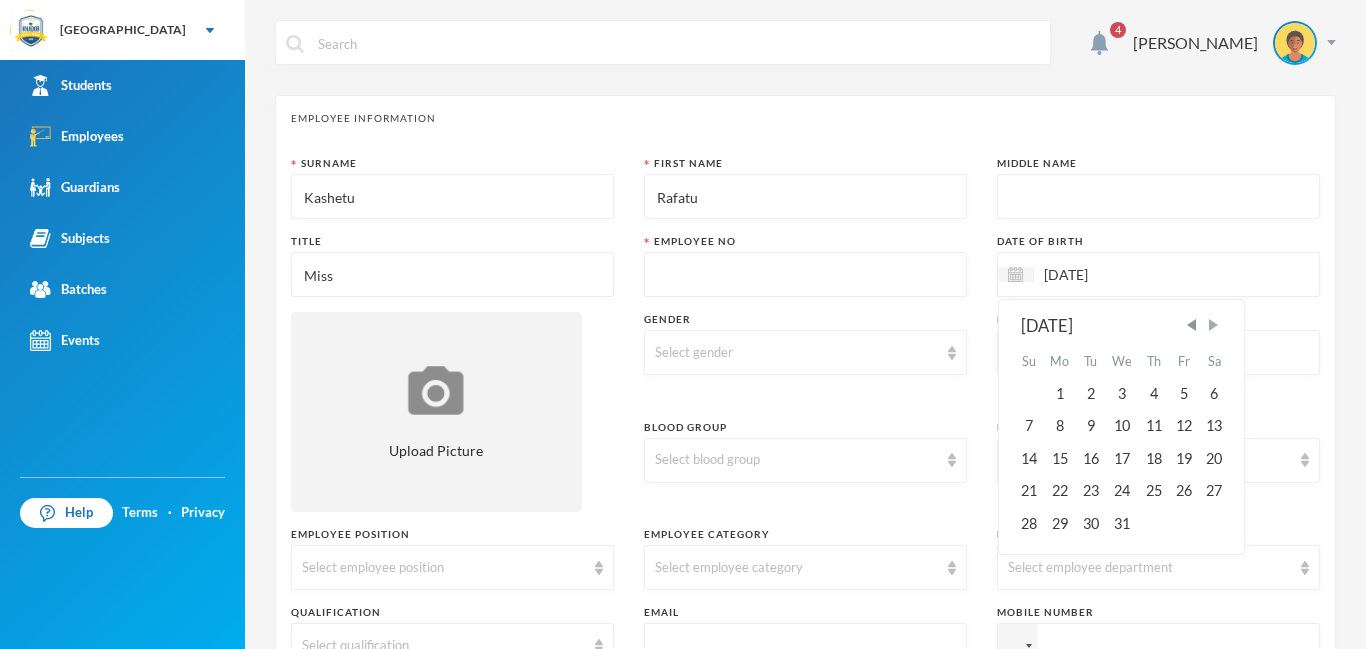 click at bounding box center [1213, 325] 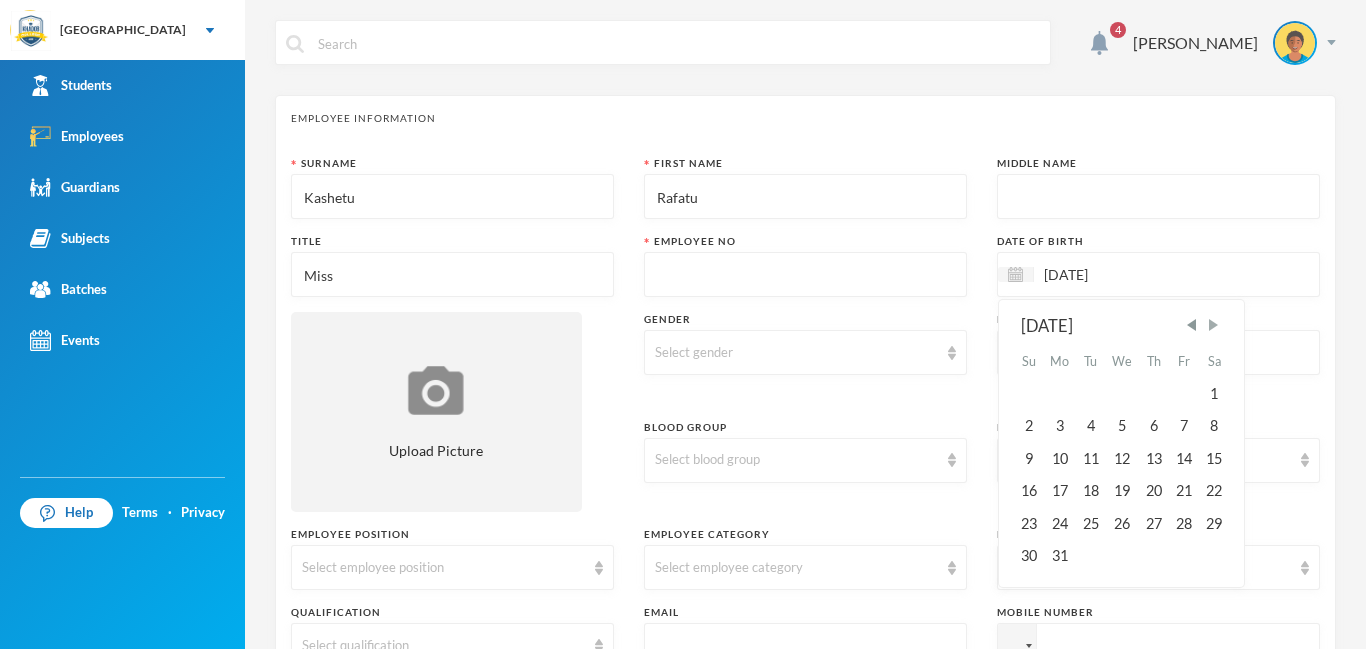 click at bounding box center [1213, 325] 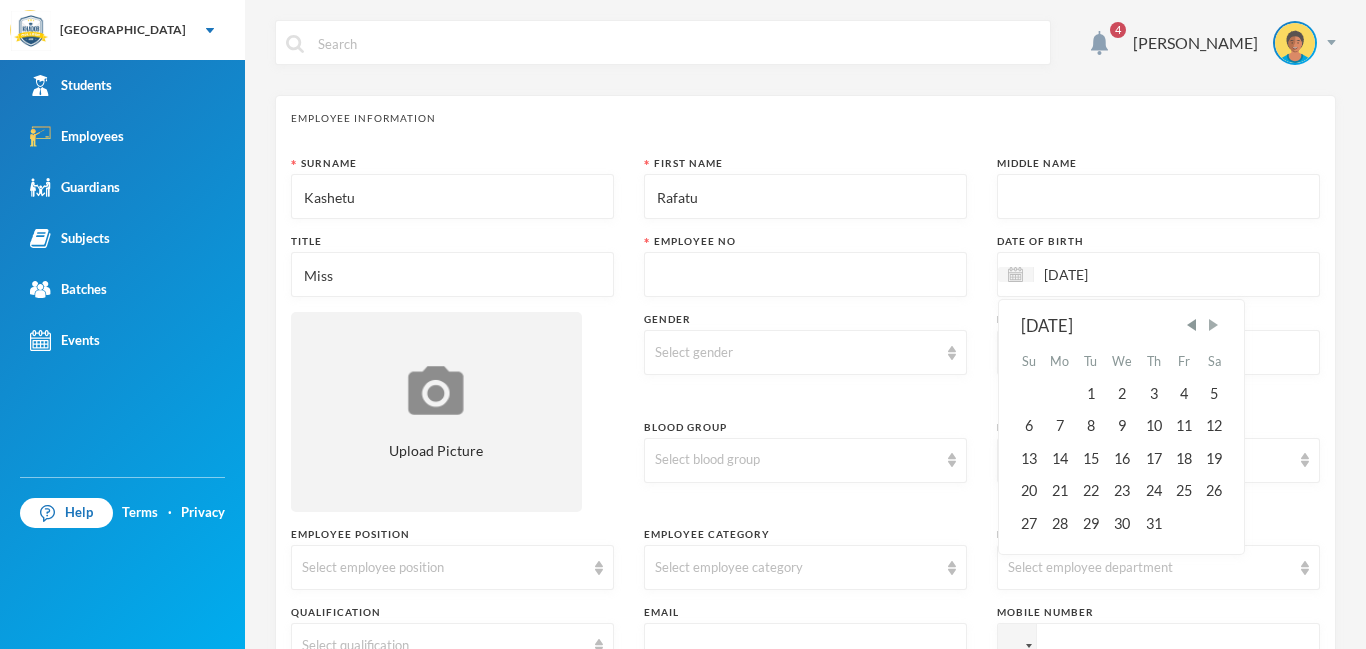 click at bounding box center [1213, 325] 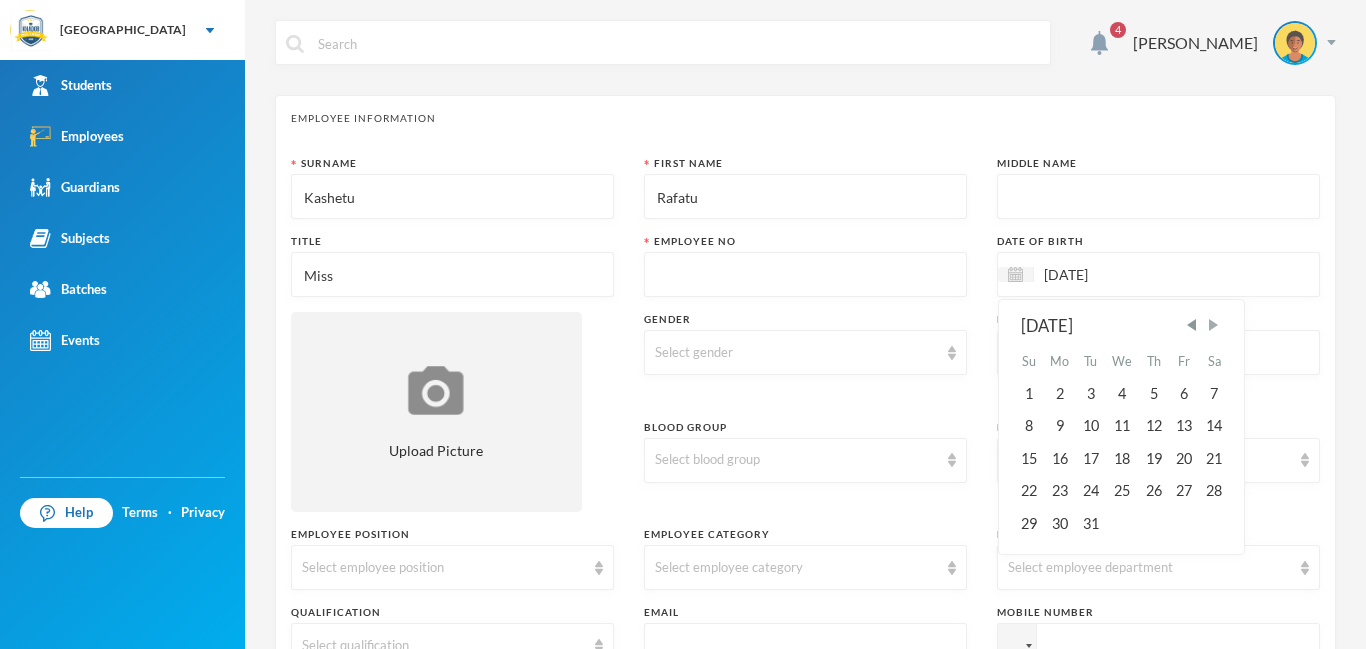 click at bounding box center (1213, 325) 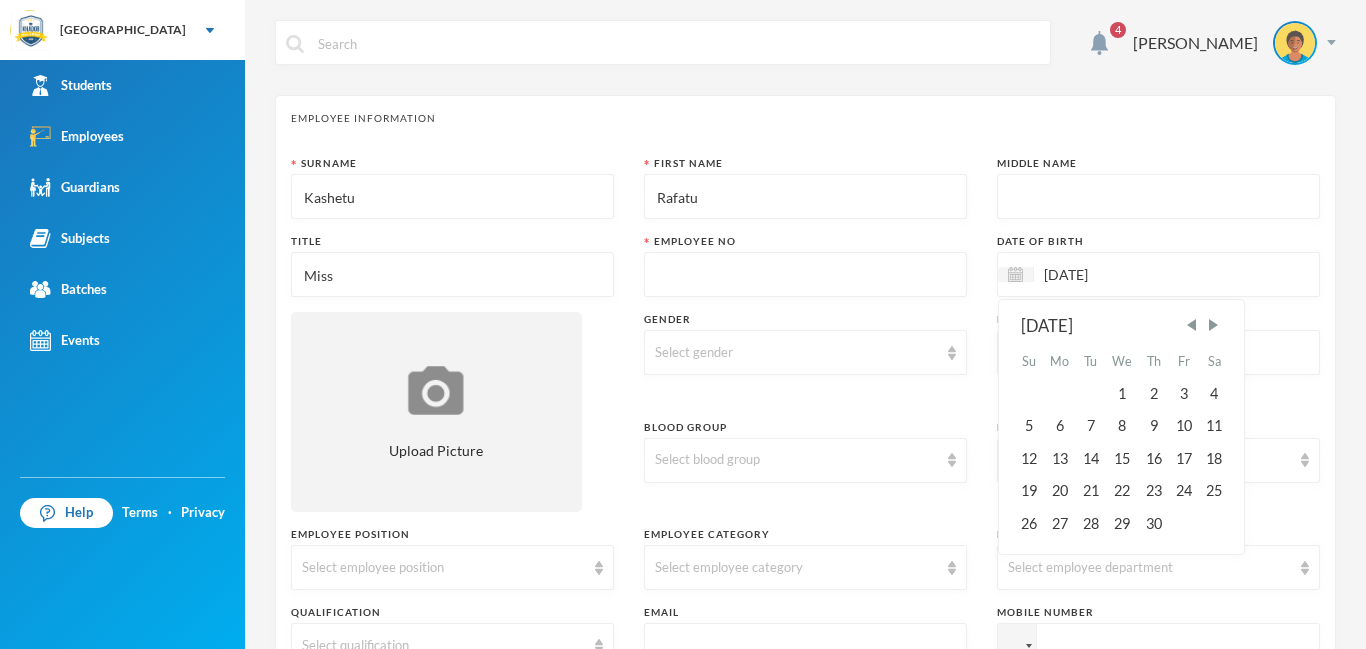 click on "November 1905" at bounding box center [1122, 326] 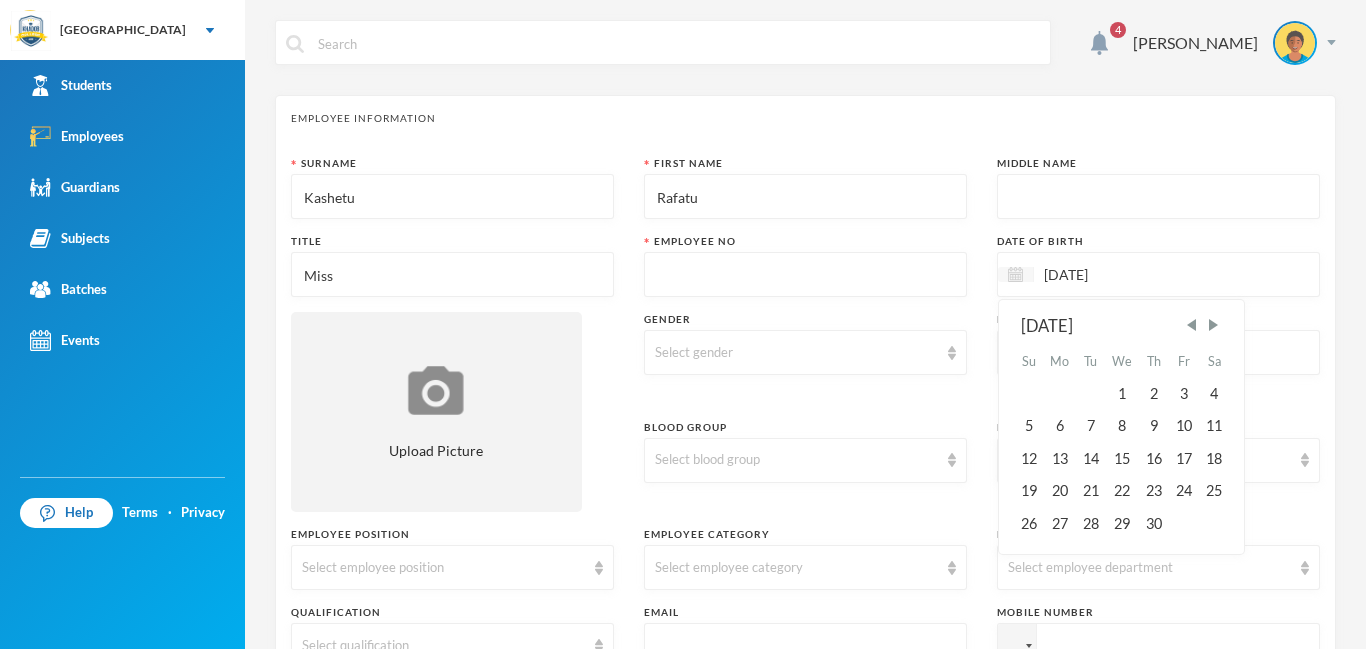 click at bounding box center [1015, 274] 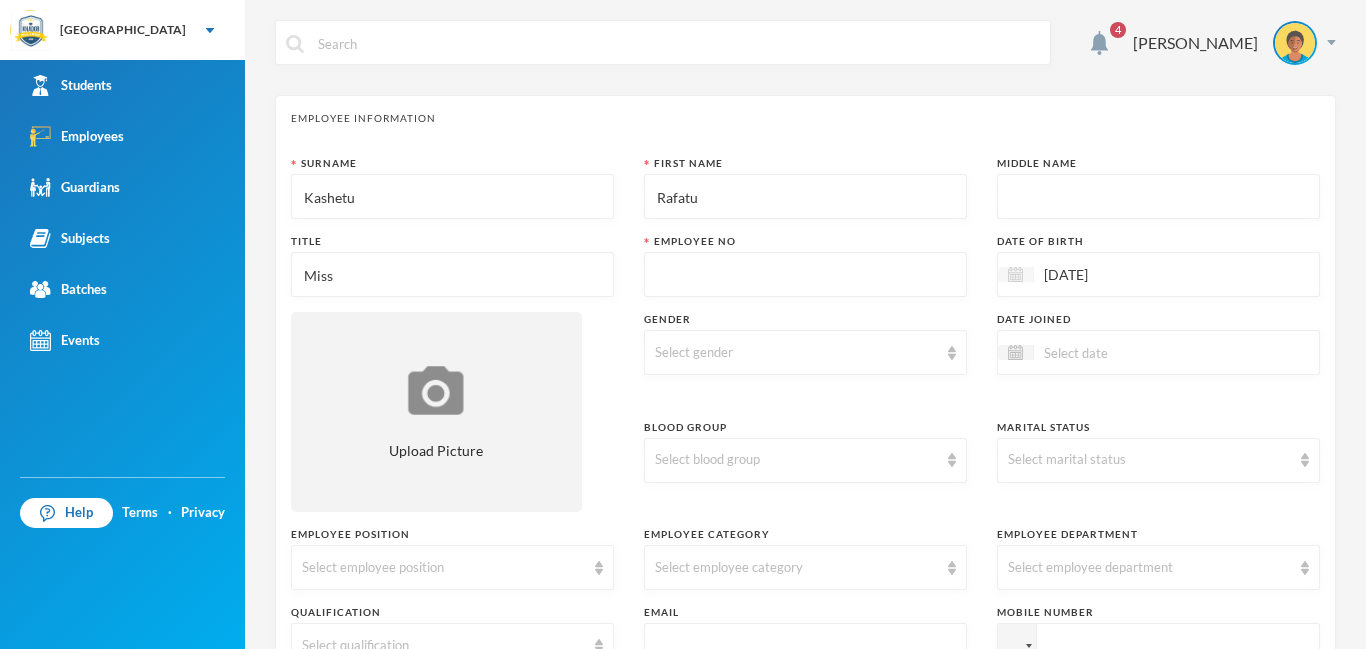 click at bounding box center [1015, 274] 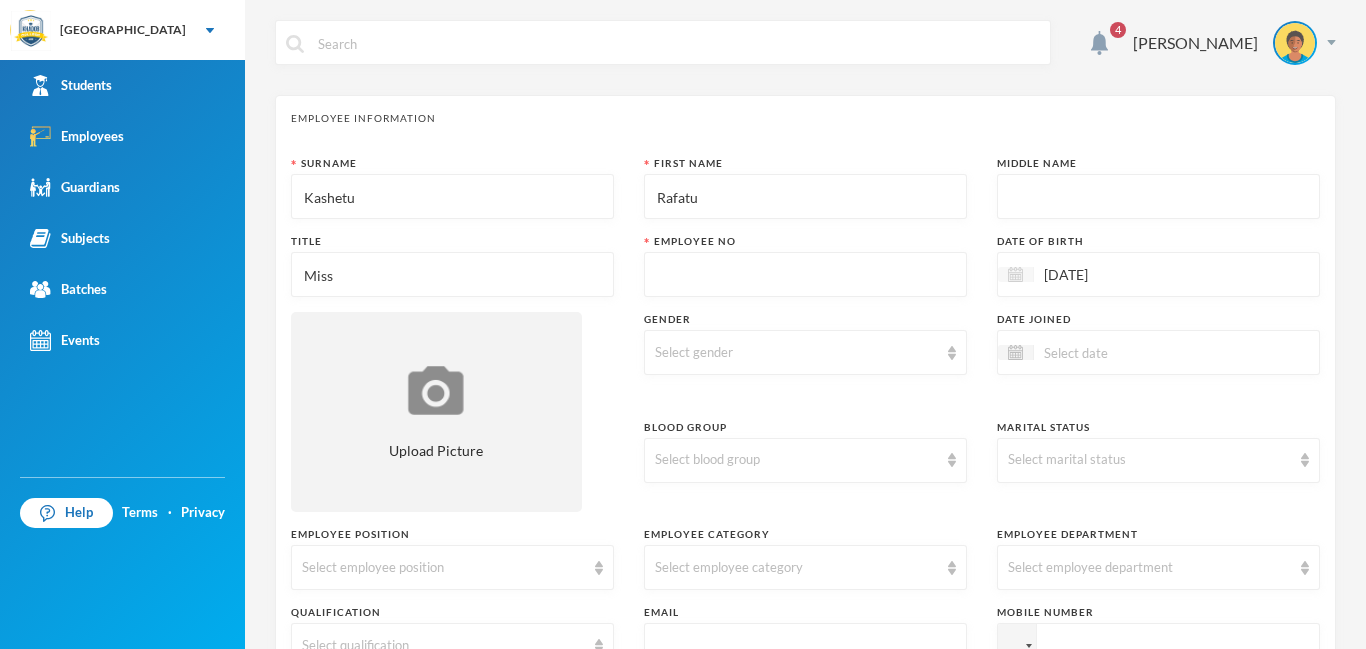 click at bounding box center [1015, 274] 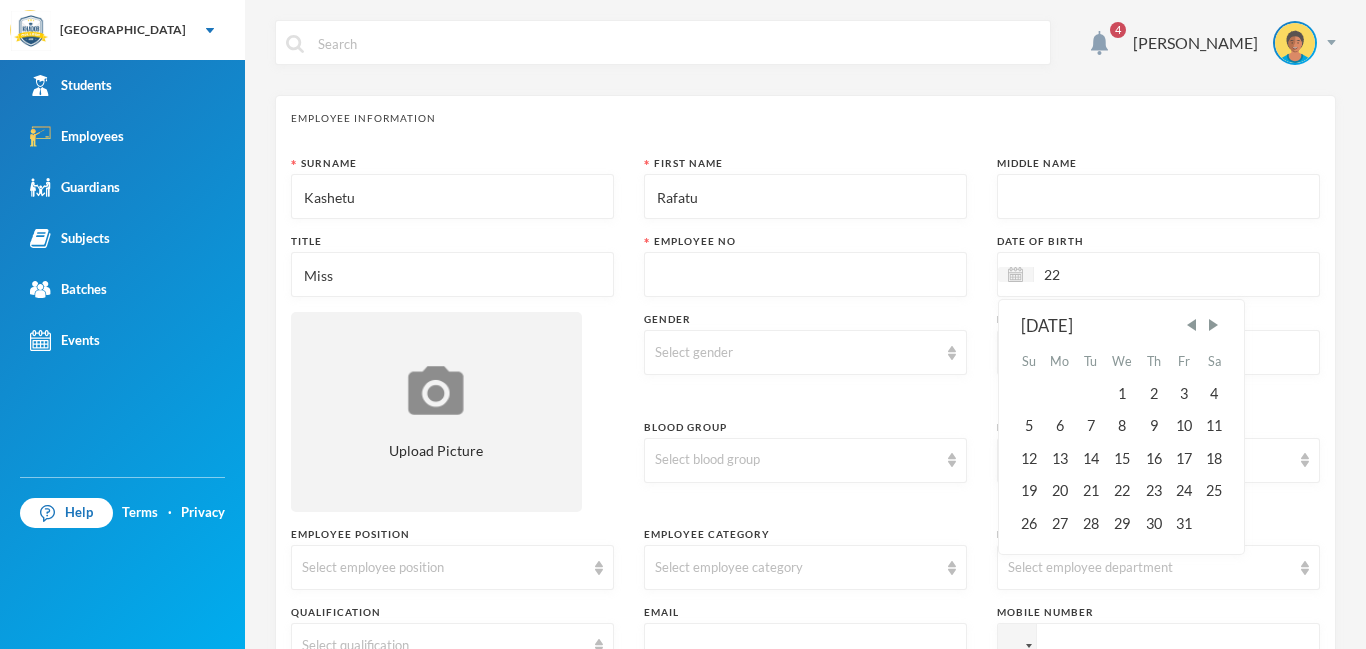 type on "2" 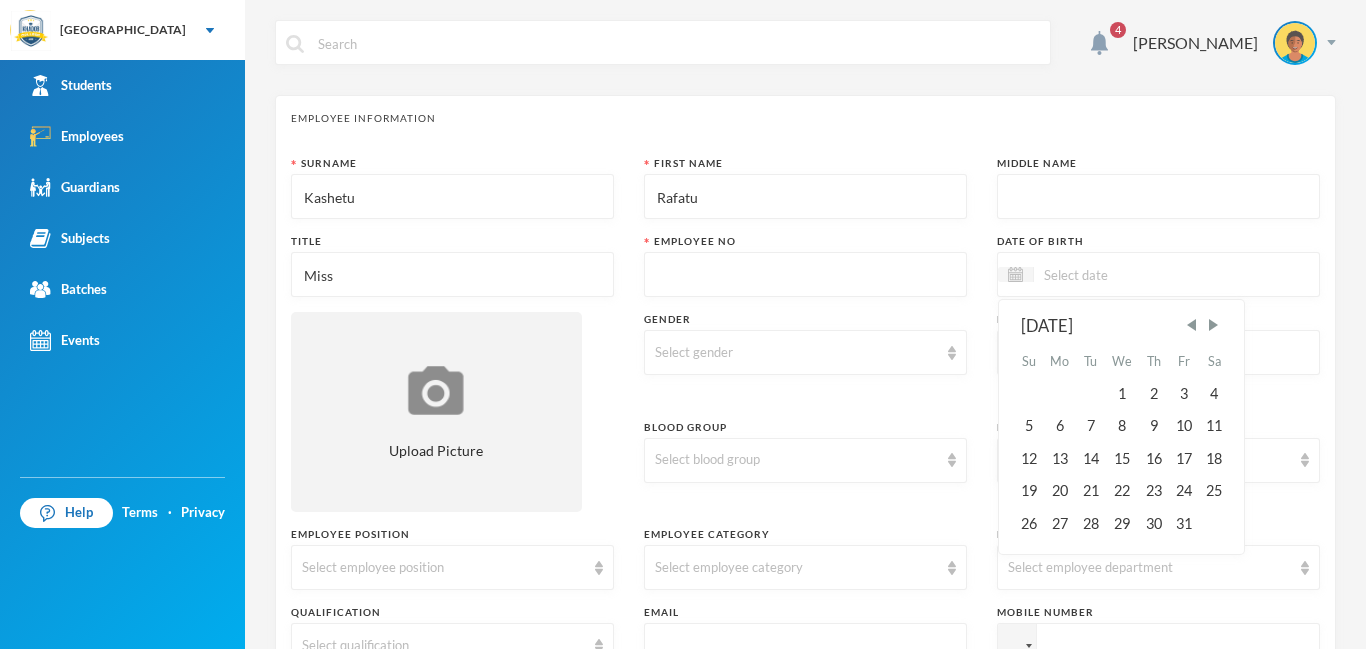 type 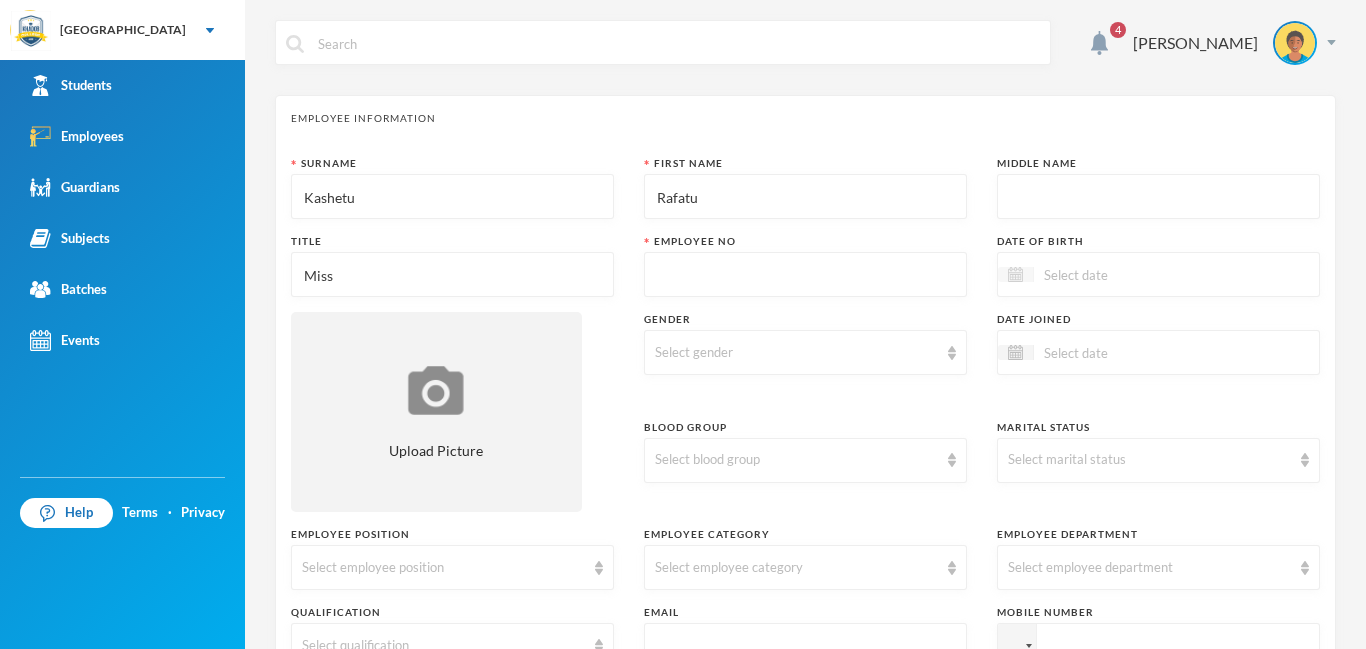 click at bounding box center [1015, 274] 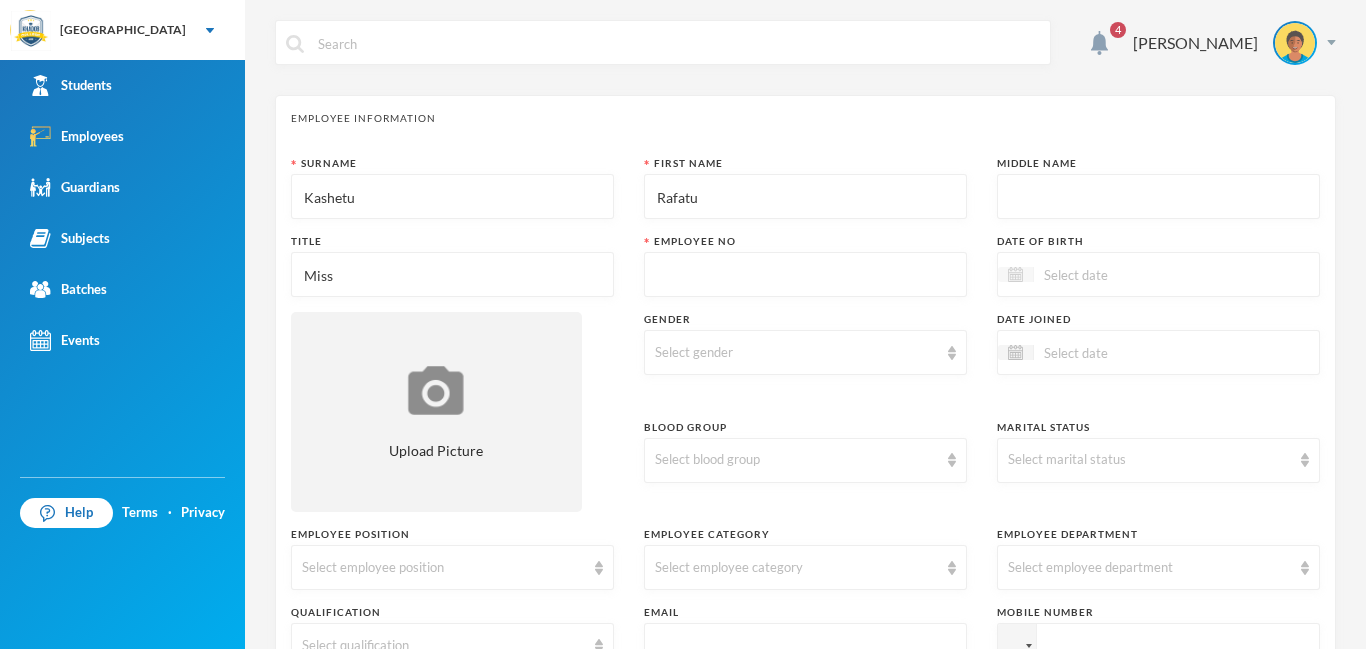 click at bounding box center [1015, 274] 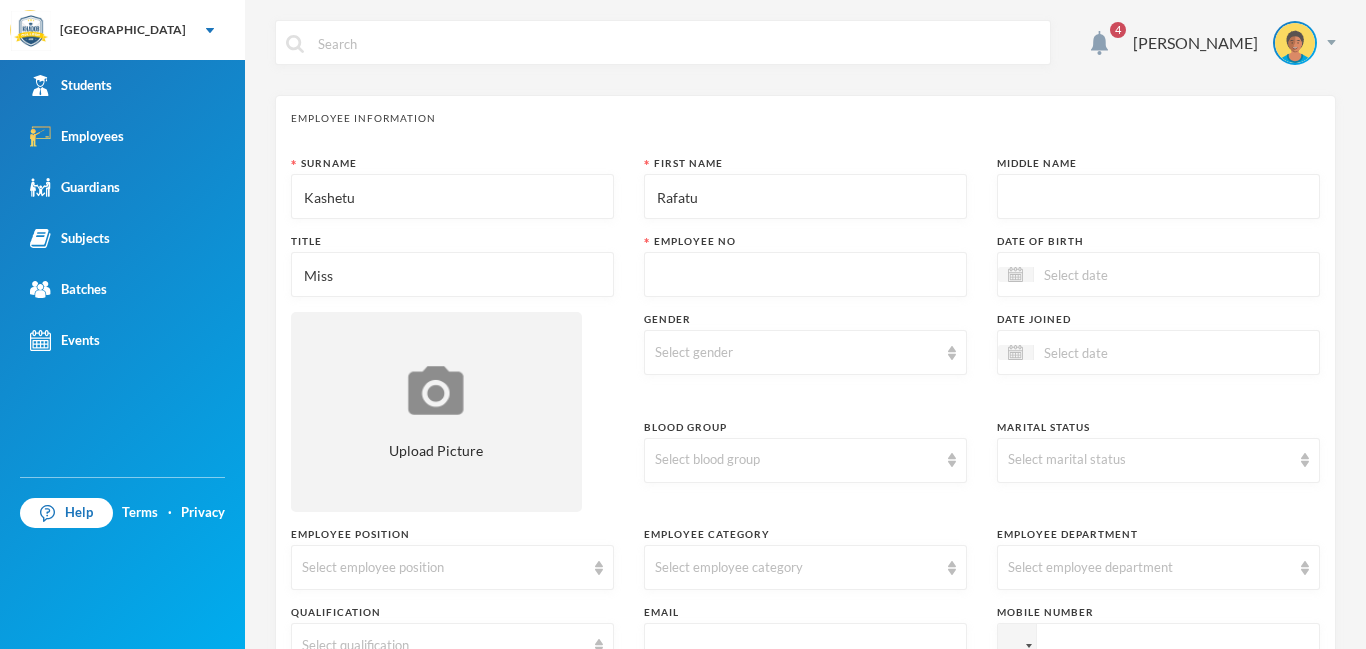 click at bounding box center [1118, 274] 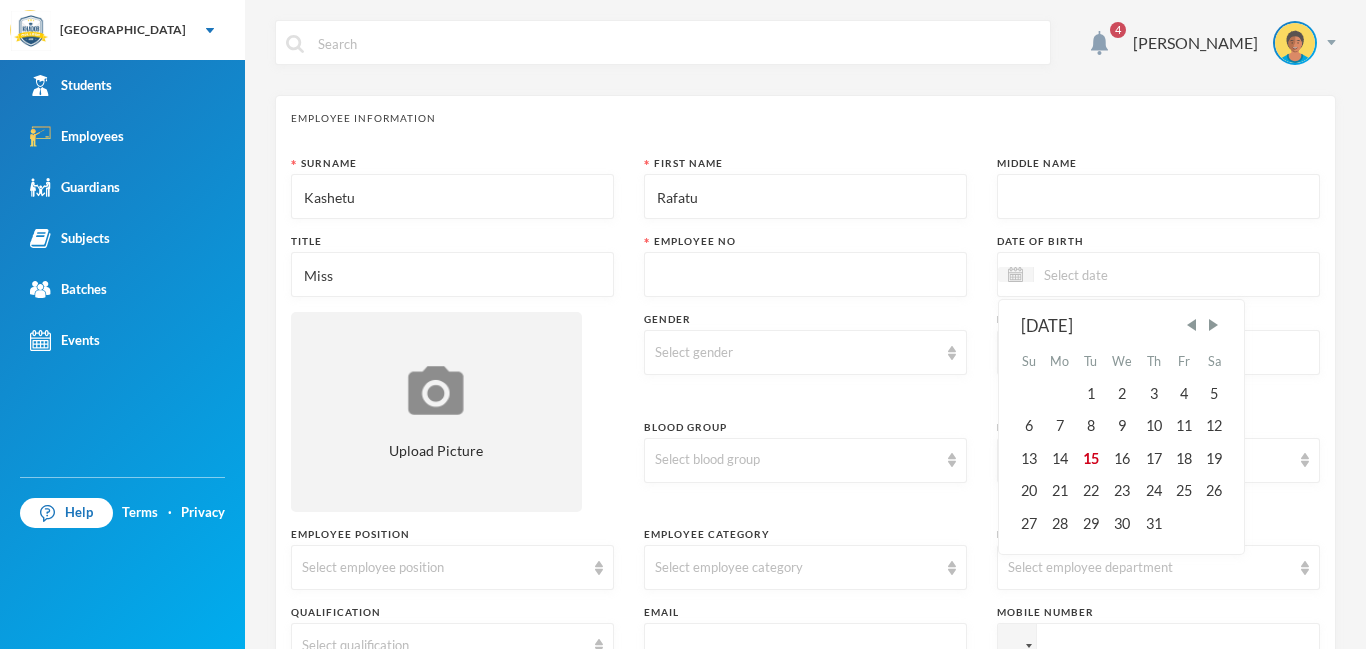 click on "July 2025" at bounding box center (1122, 326) 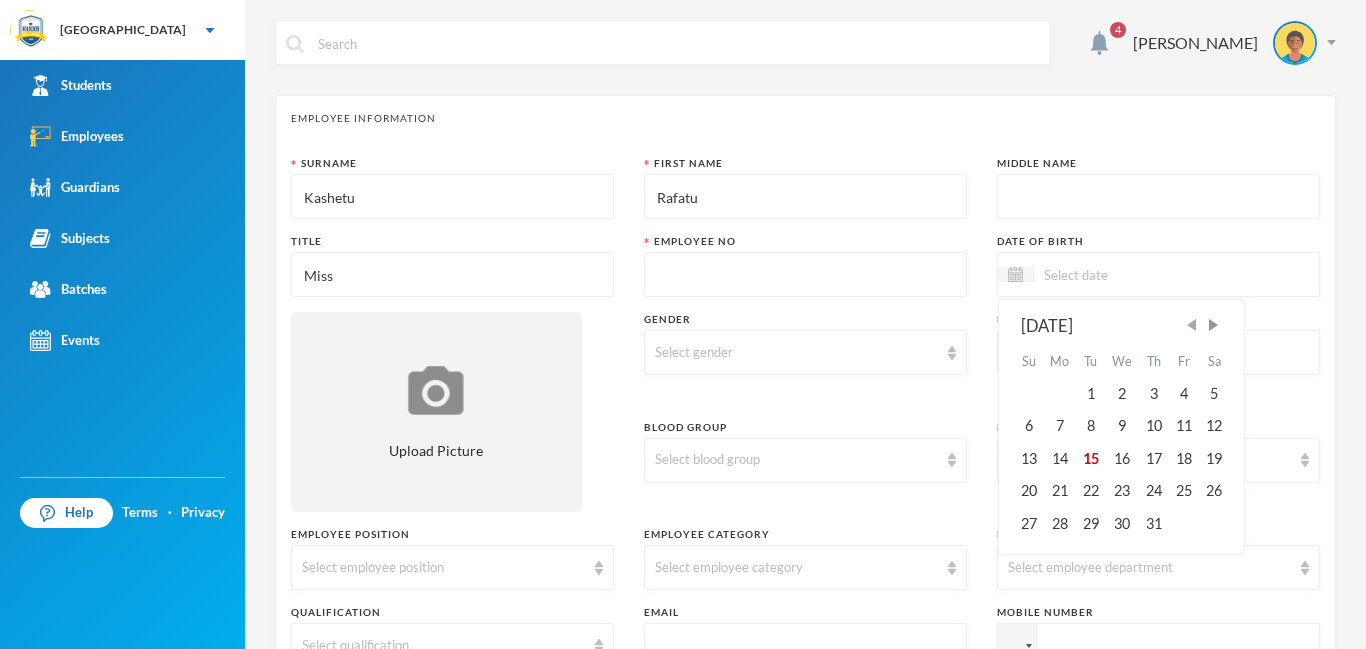click at bounding box center [1192, 325] 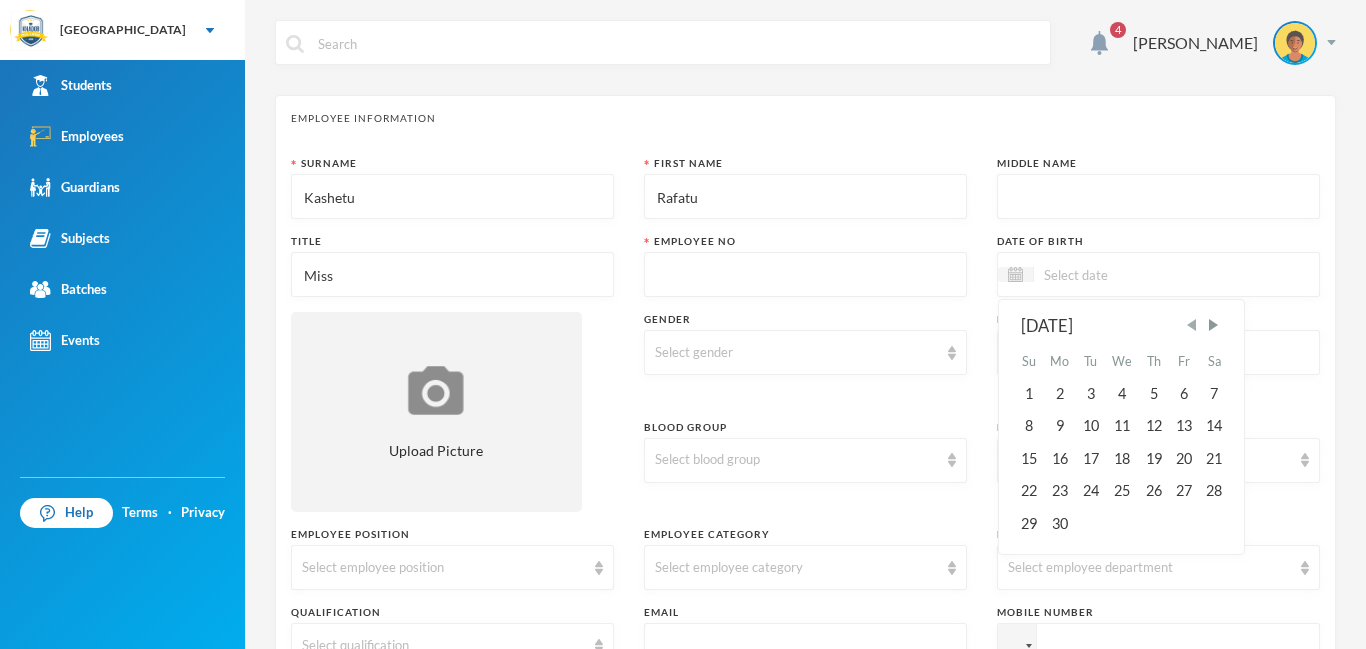 click at bounding box center [1192, 325] 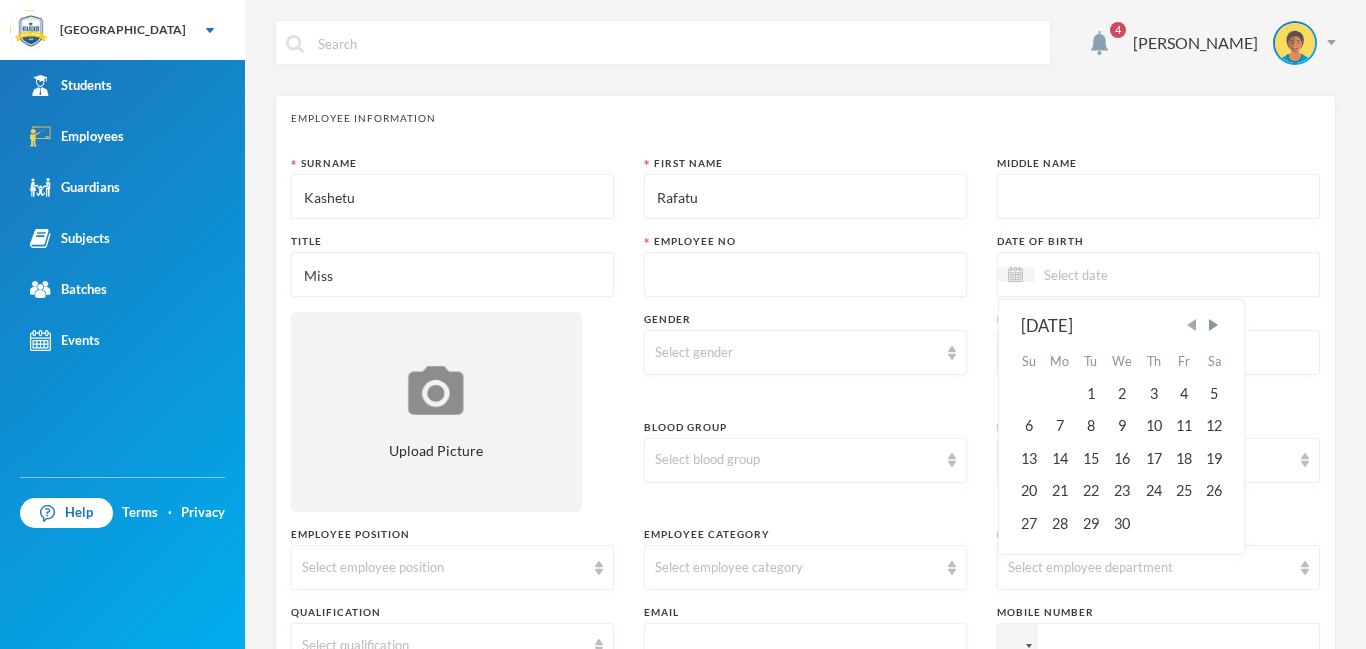 click at bounding box center [1192, 325] 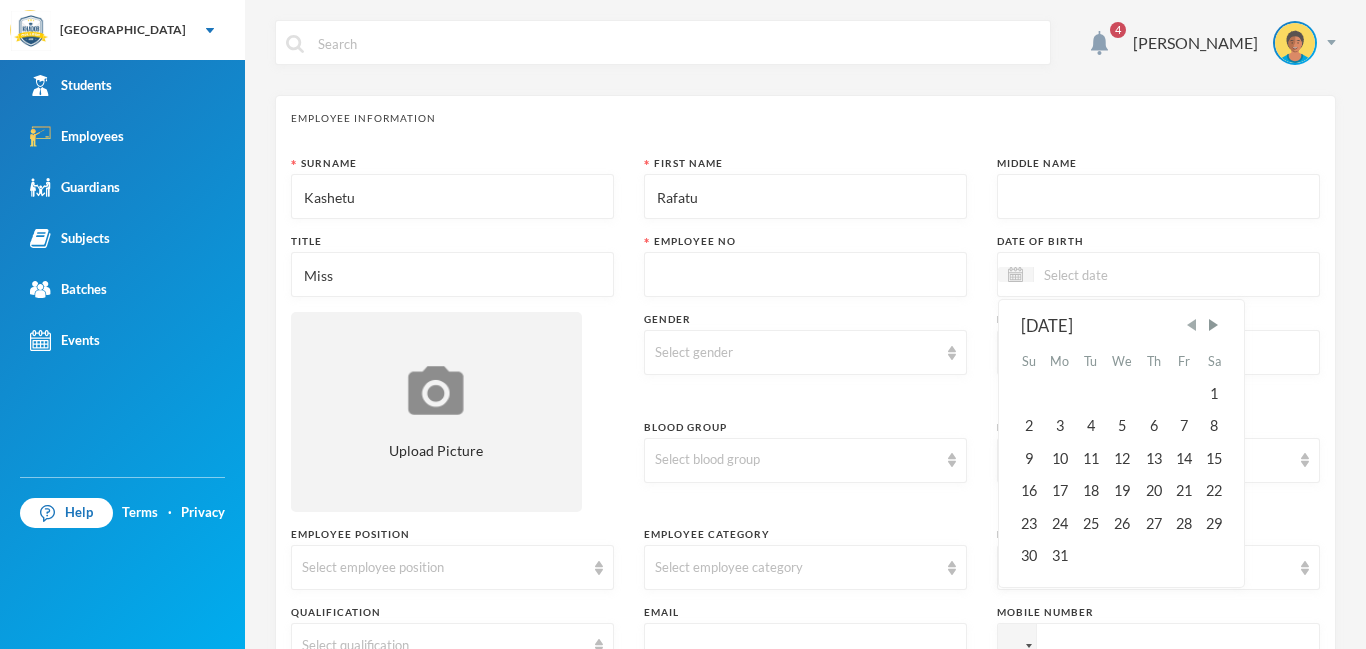 click at bounding box center [1192, 325] 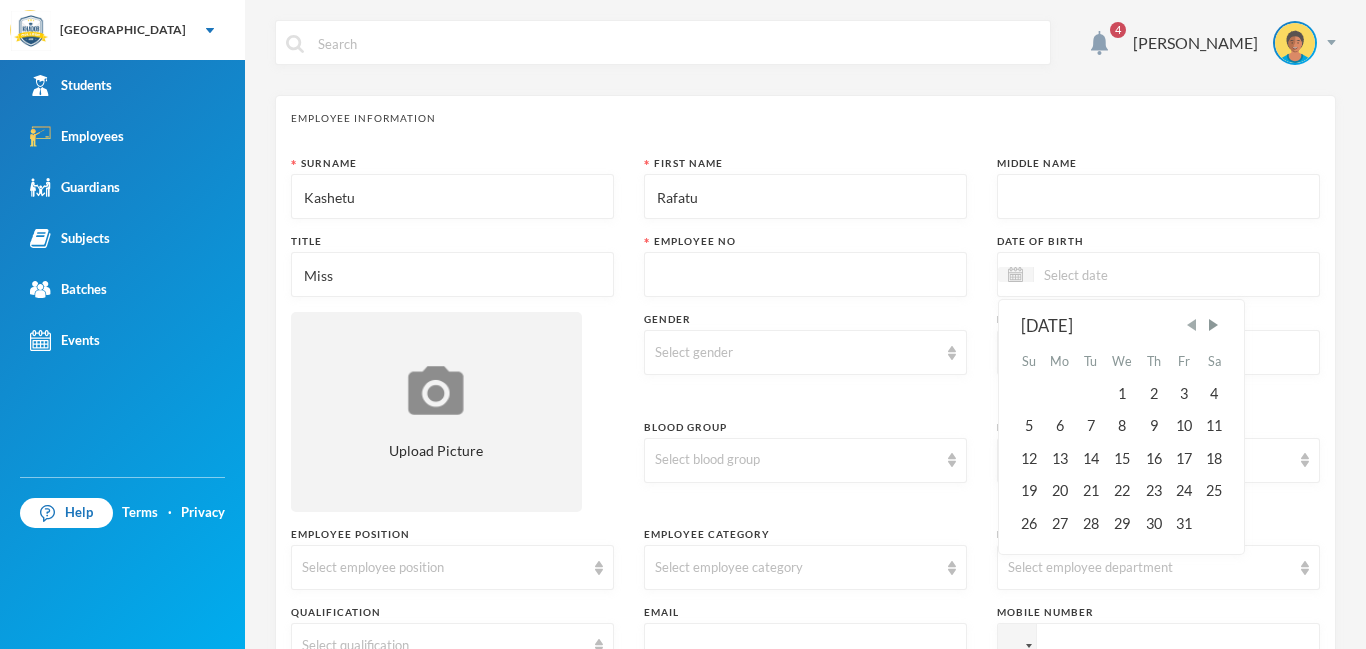 click at bounding box center (1192, 325) 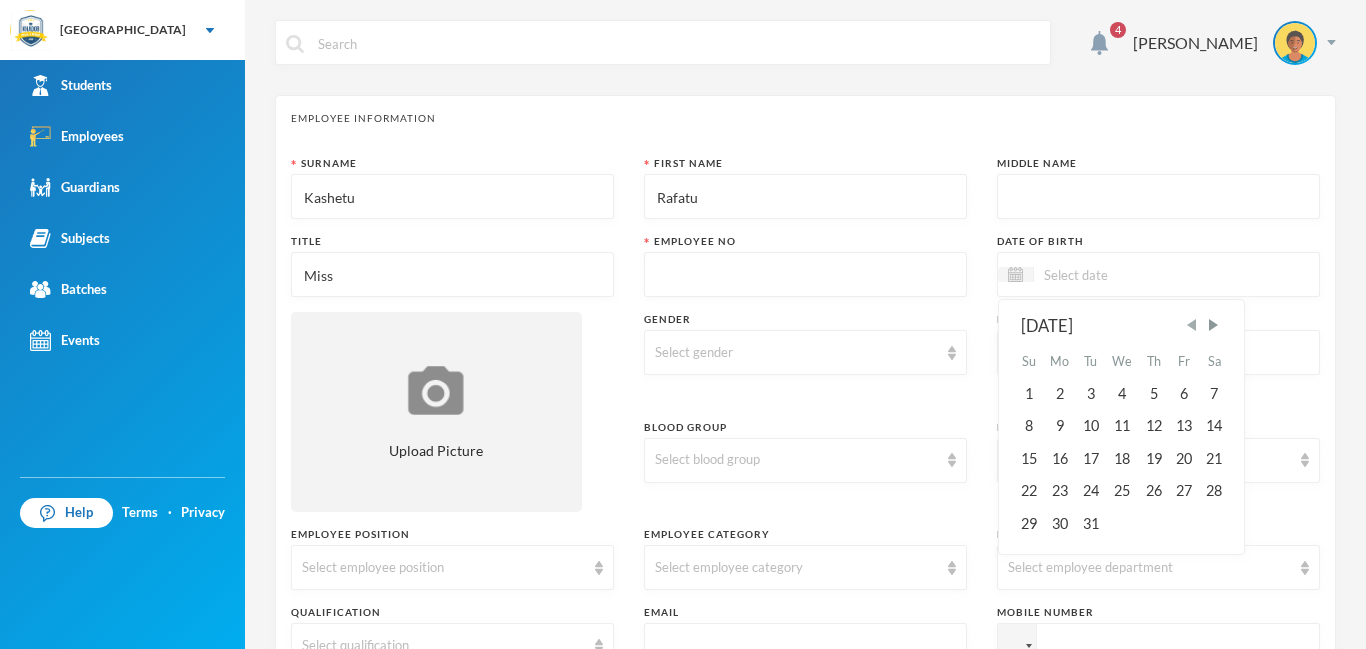 click at bounding box center (1192, 325) 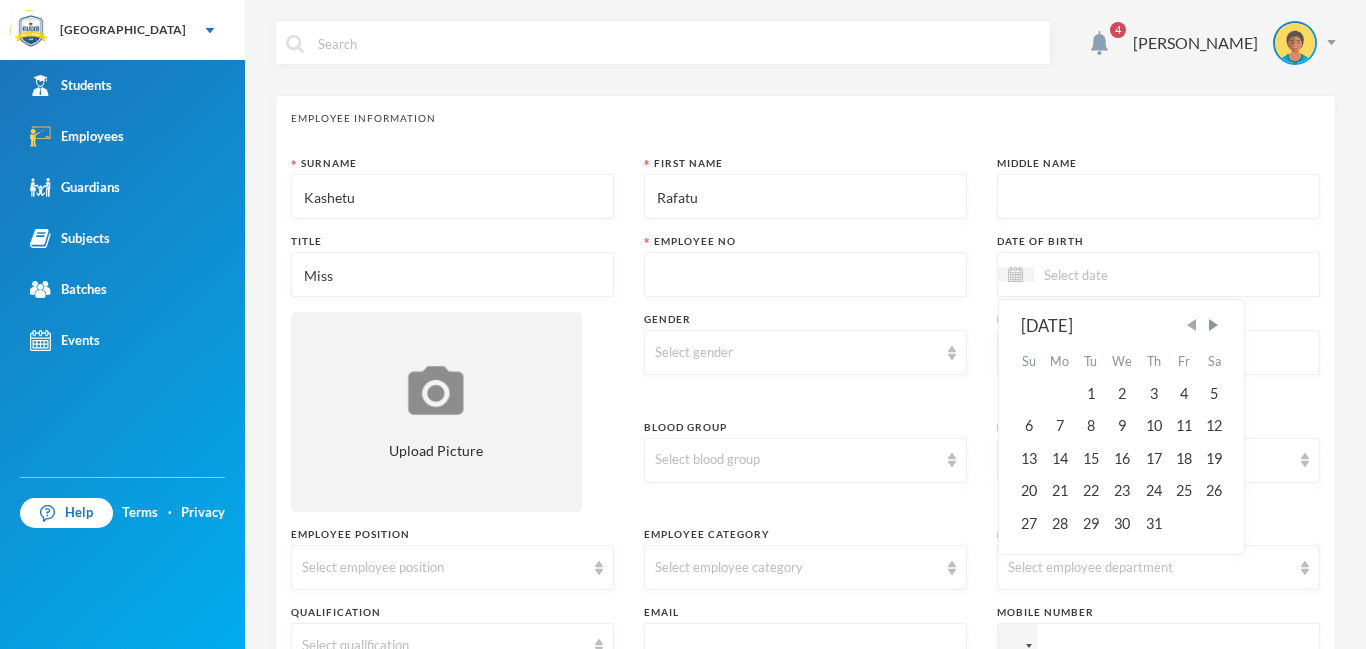 click at bounding box center (1192, 325) 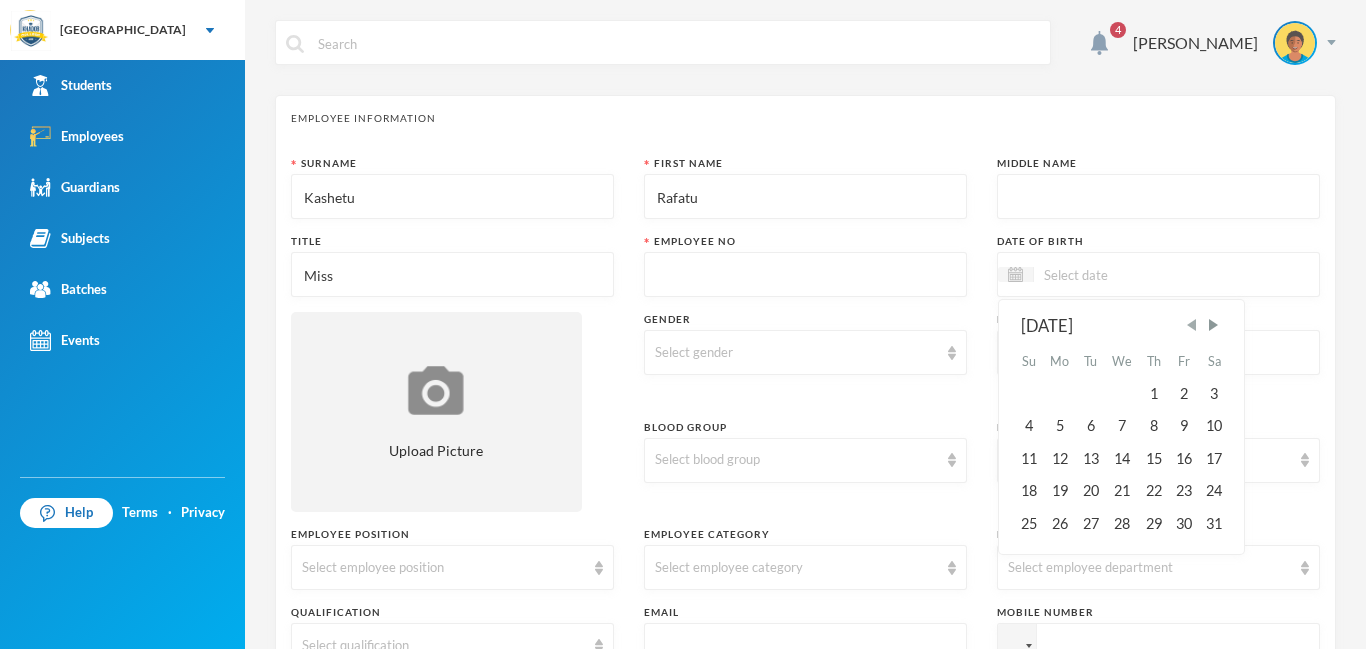 click at bounding box center [1192, 325] 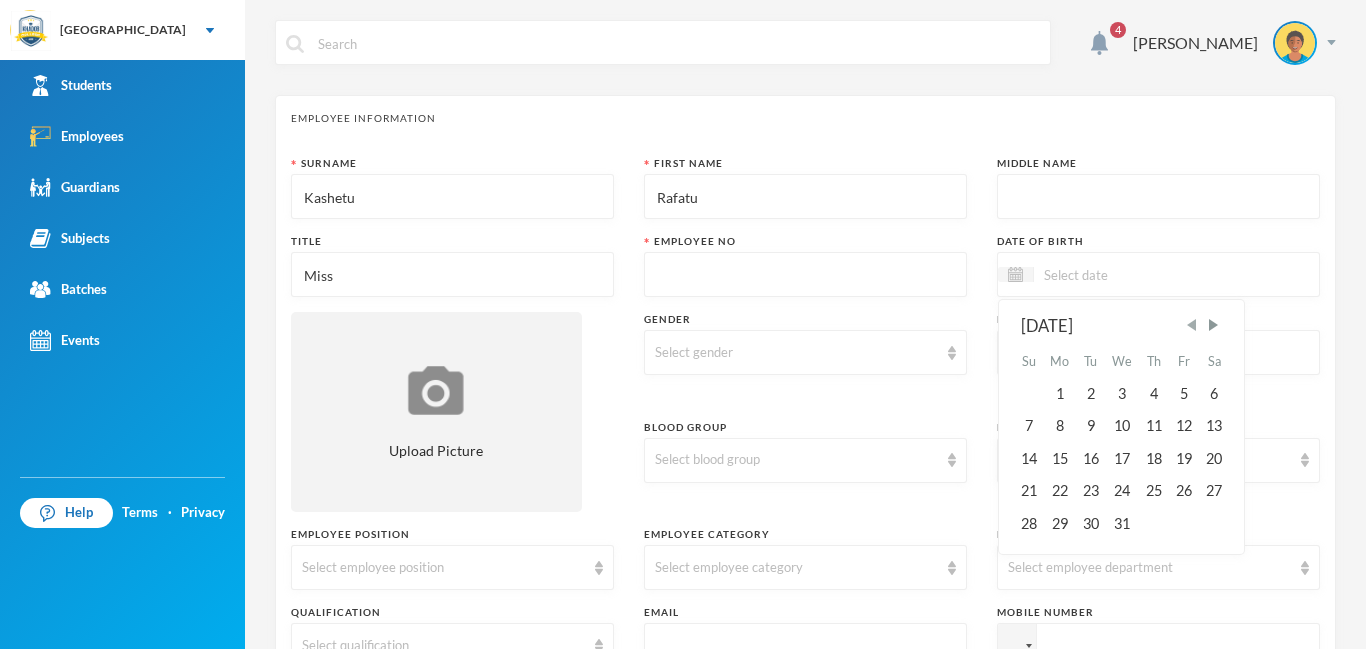 click at bounding box center (1192, 325) 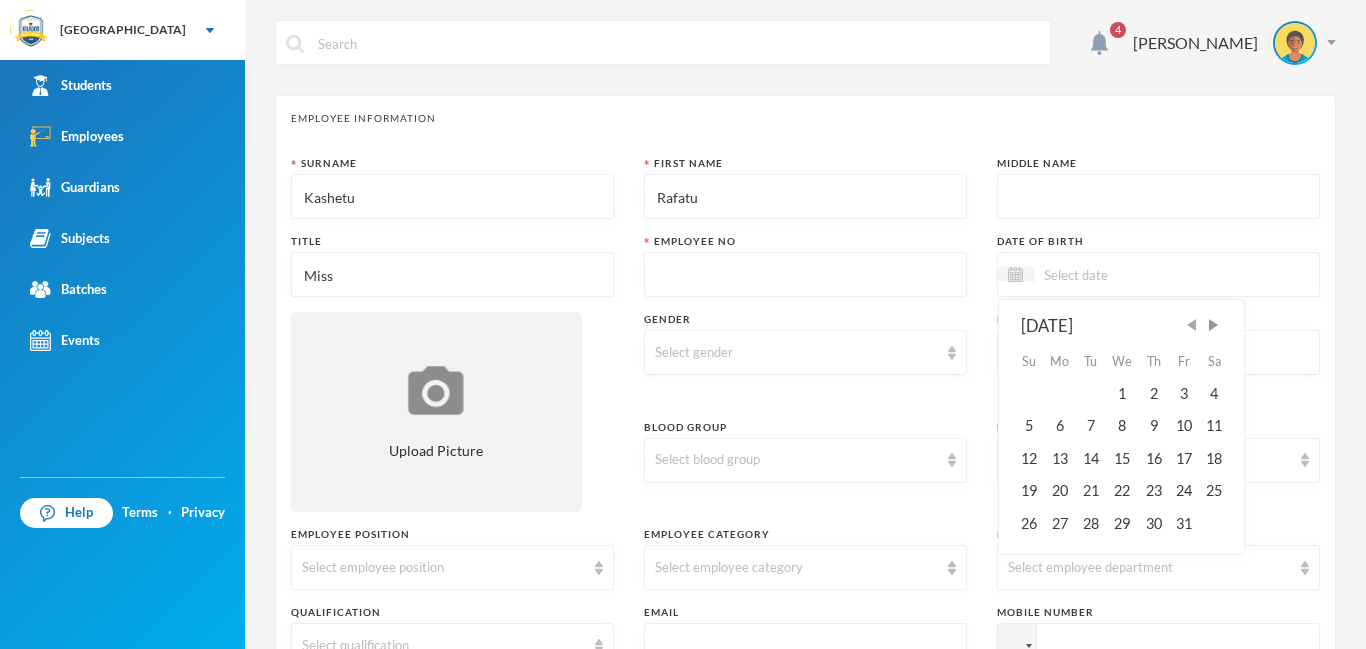 click at bounding box center [1192, 325] 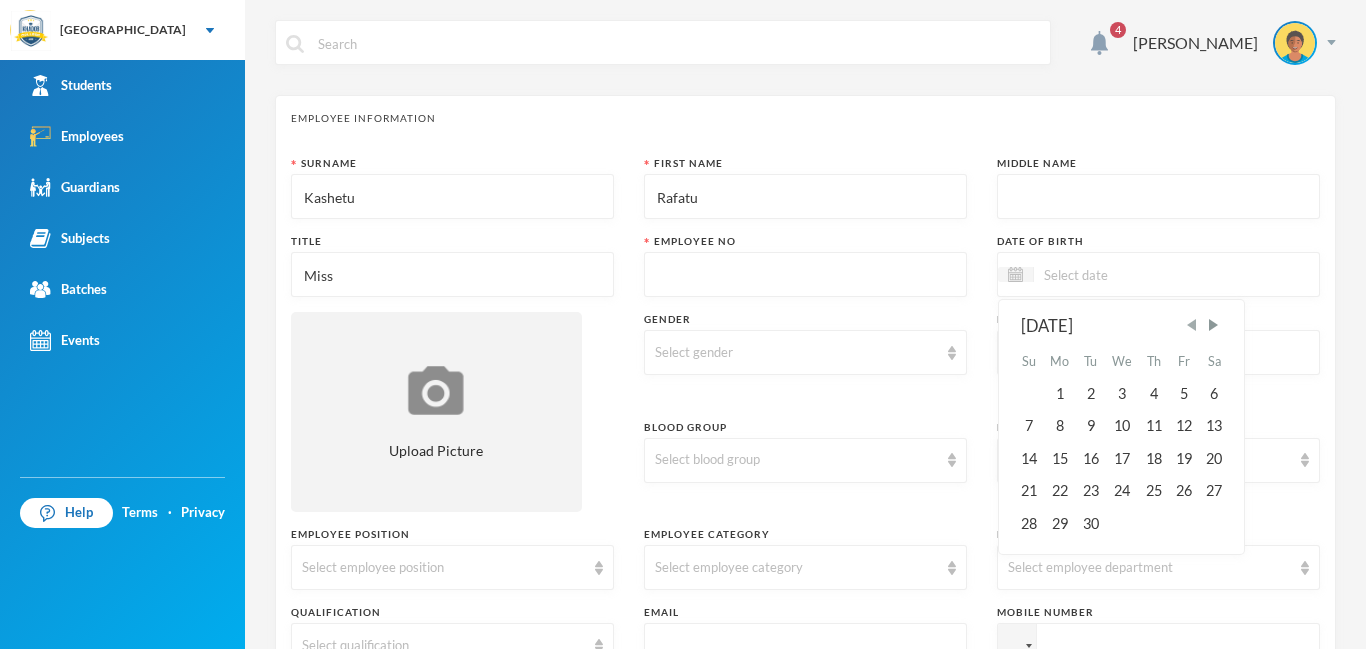 click at bounding box center (1192, 325) 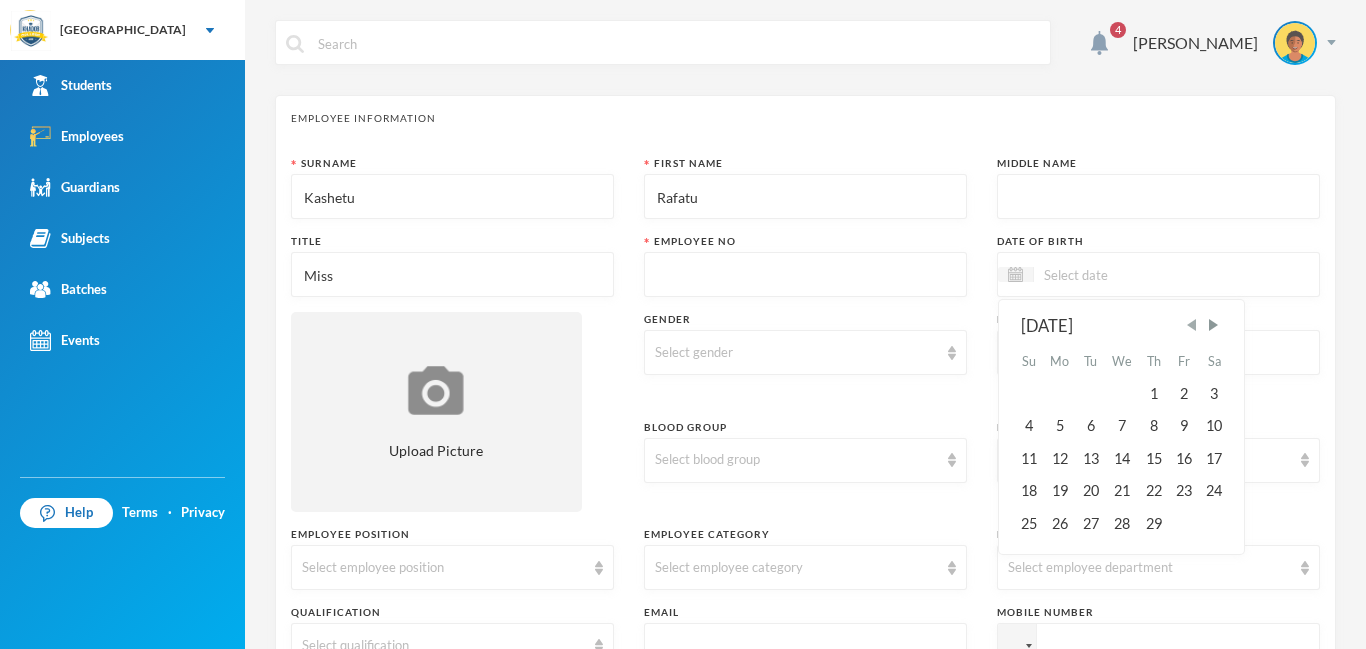 click at bounding box center (1192, 325) 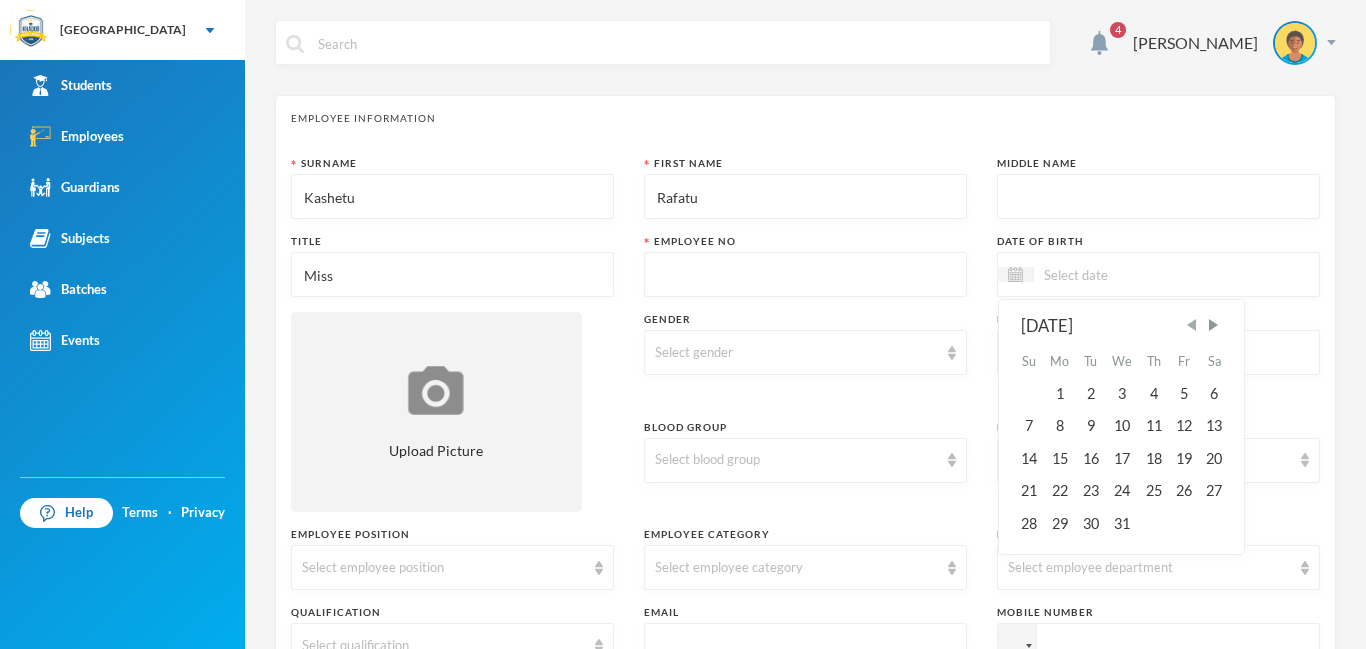 click at bounding box center [1192, 325] 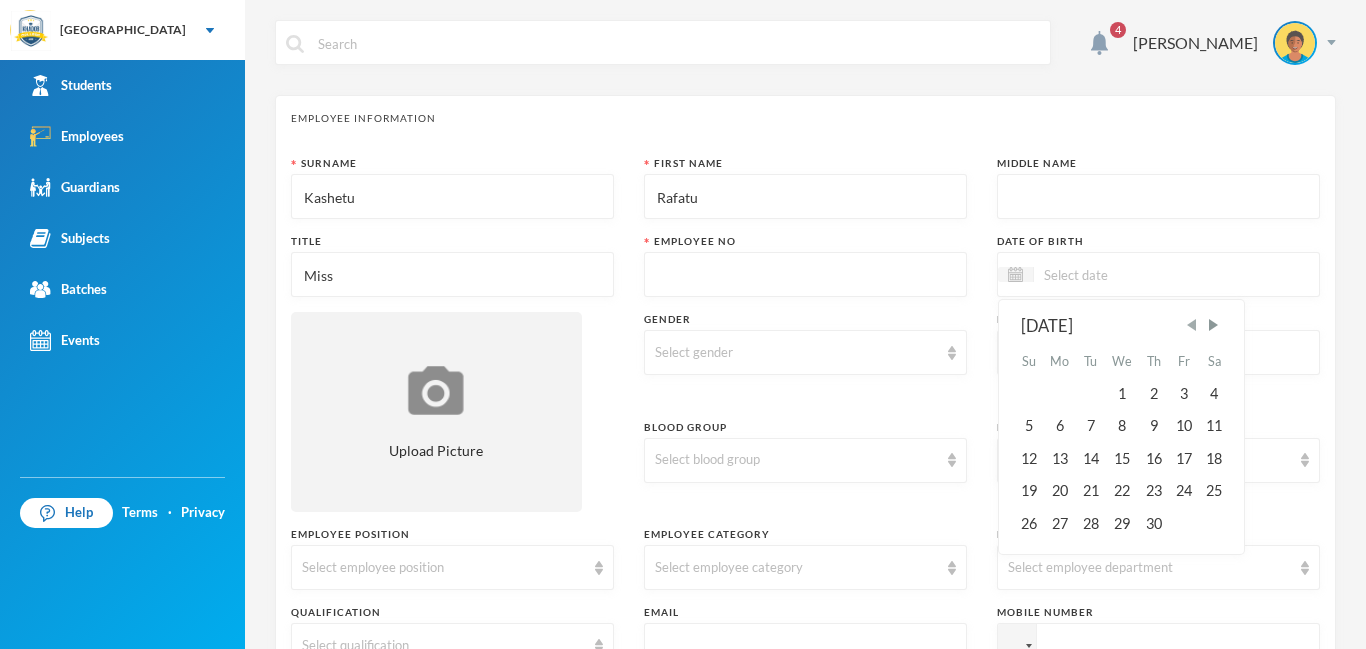 click at bounding box center [1192, 325] 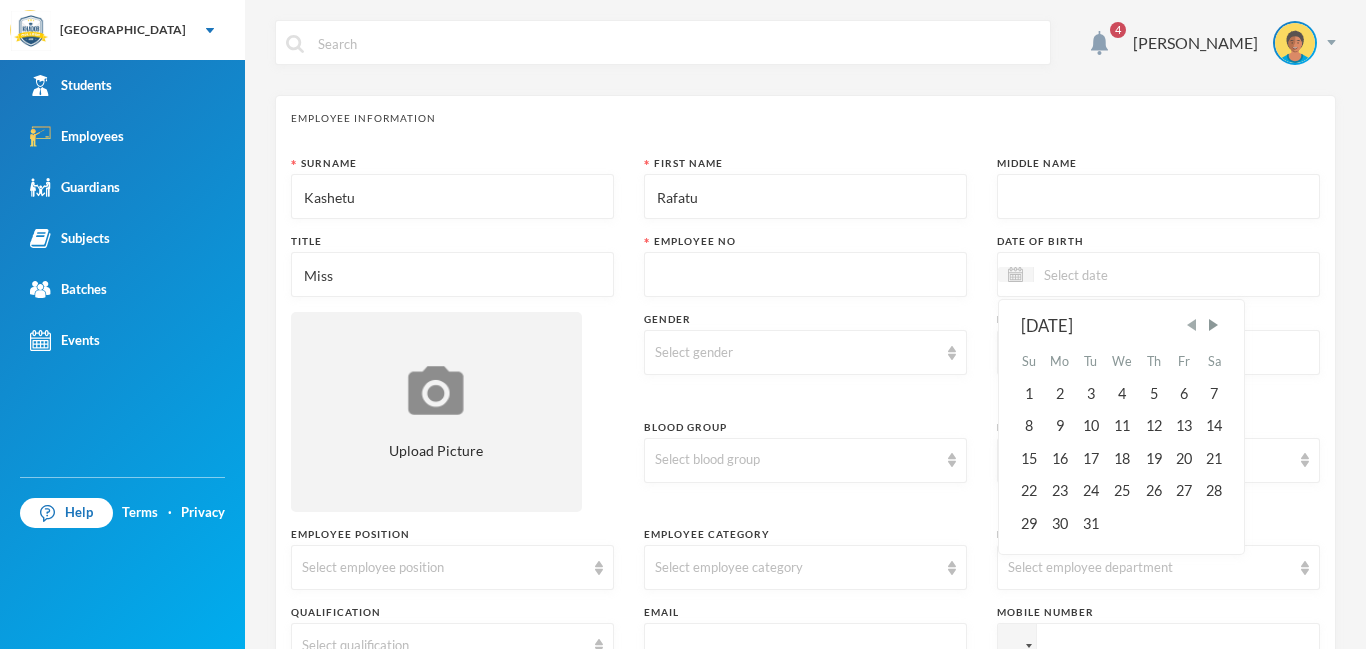 click at bounding box center (1192, 325) 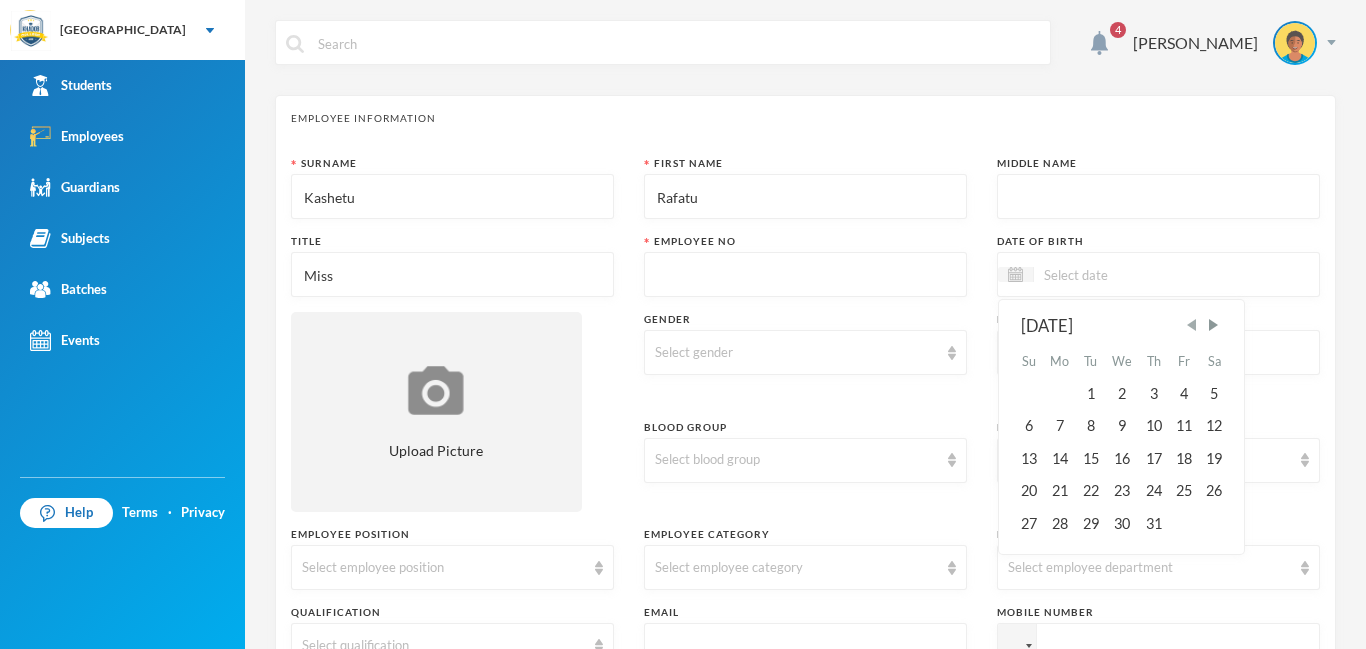 click at bounding box center [1192, 325] 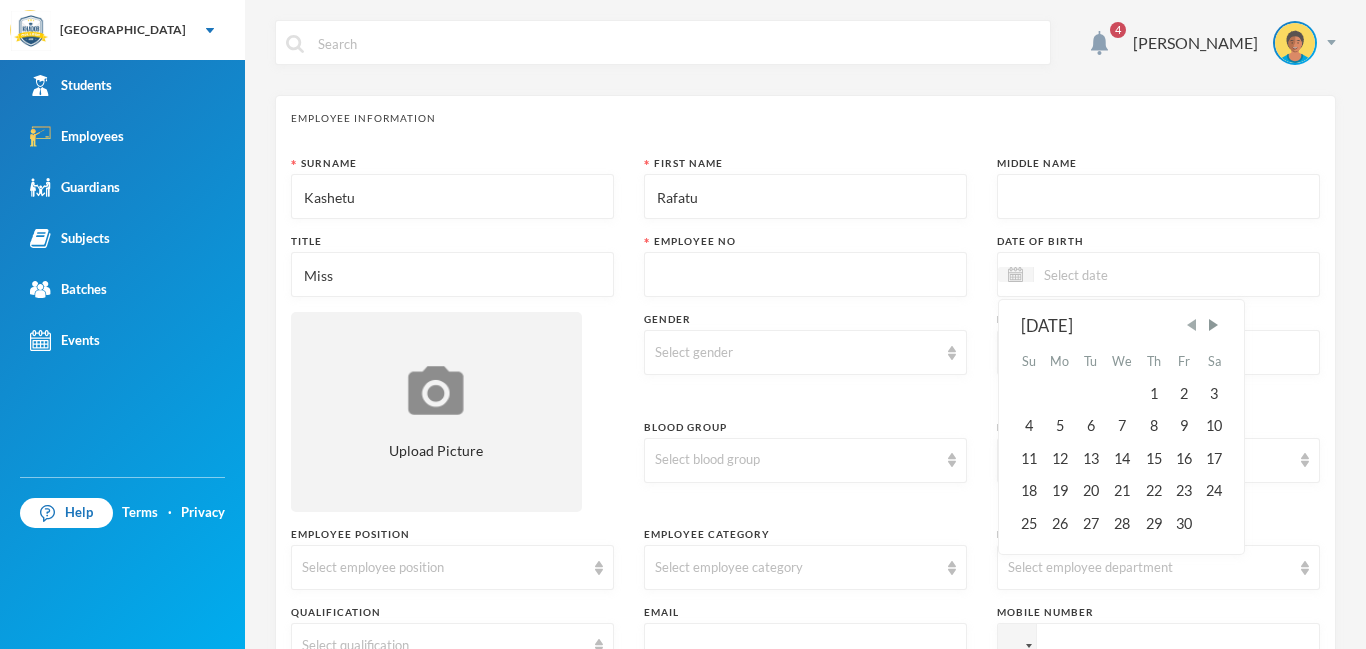 click at bounding box center (1192, 325) 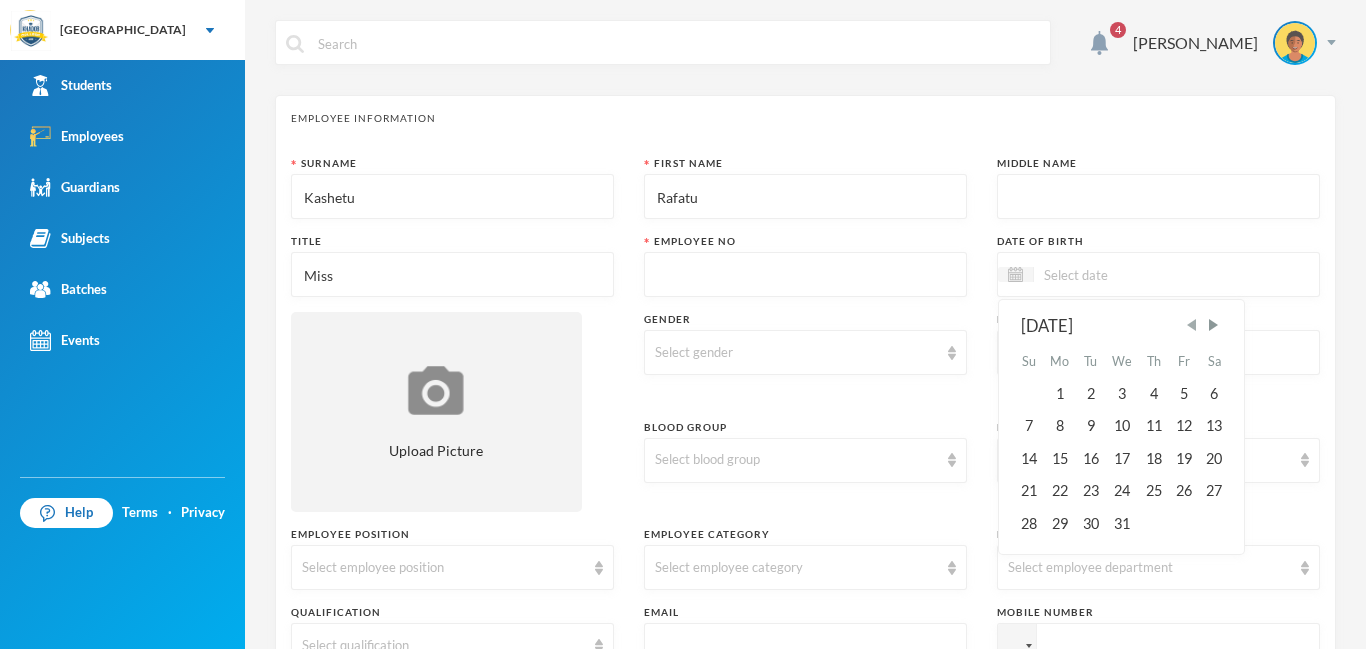 click at bounding box center (1192, 325) 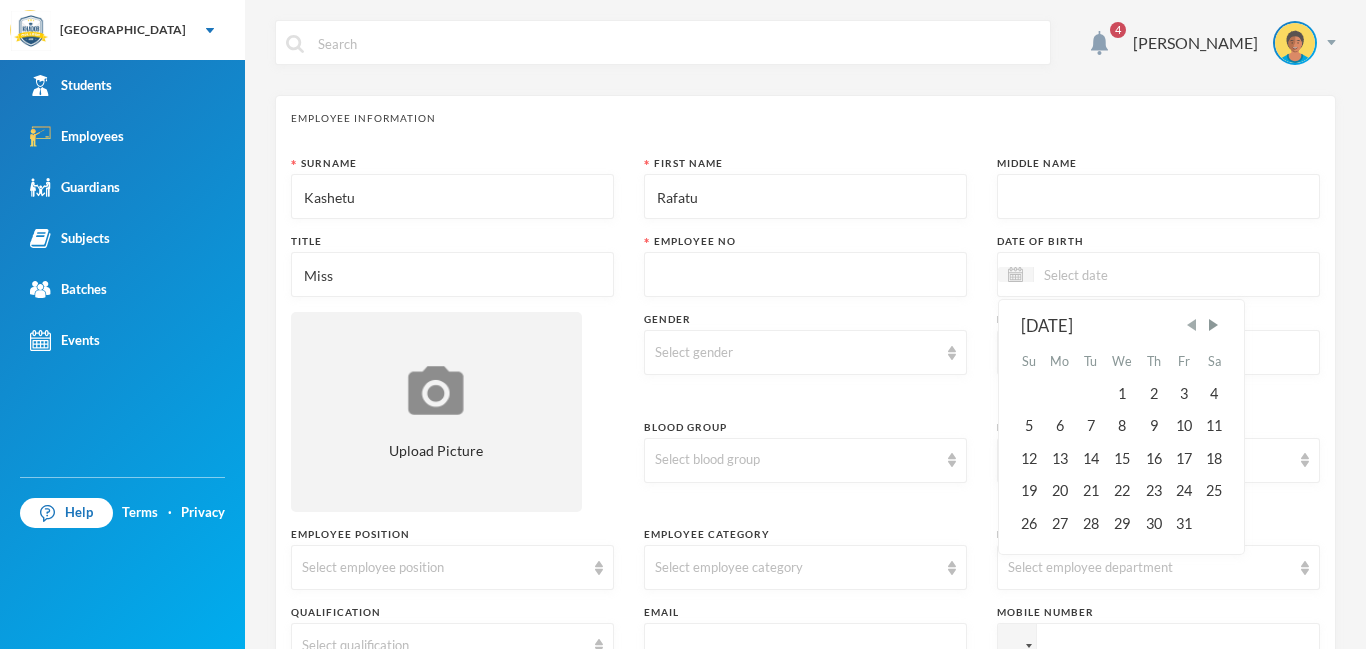 click at bounding box center [1192, 325] 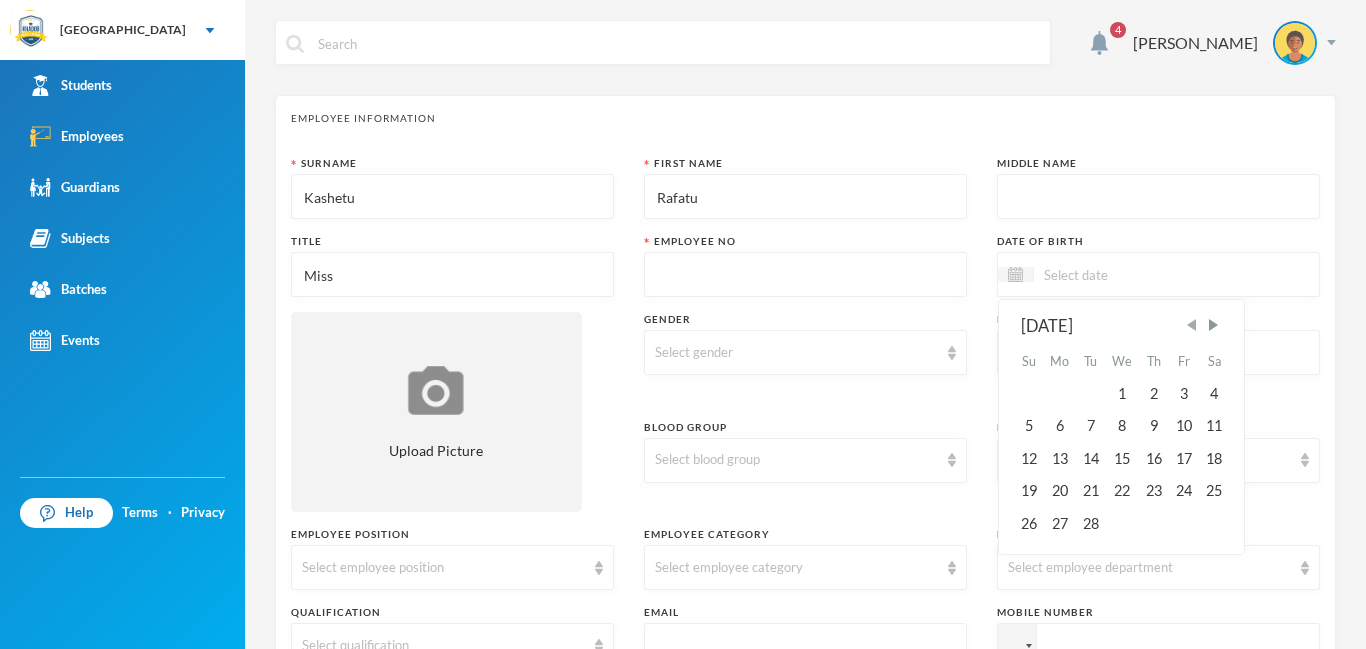 click at bounding box center [1192, 325] 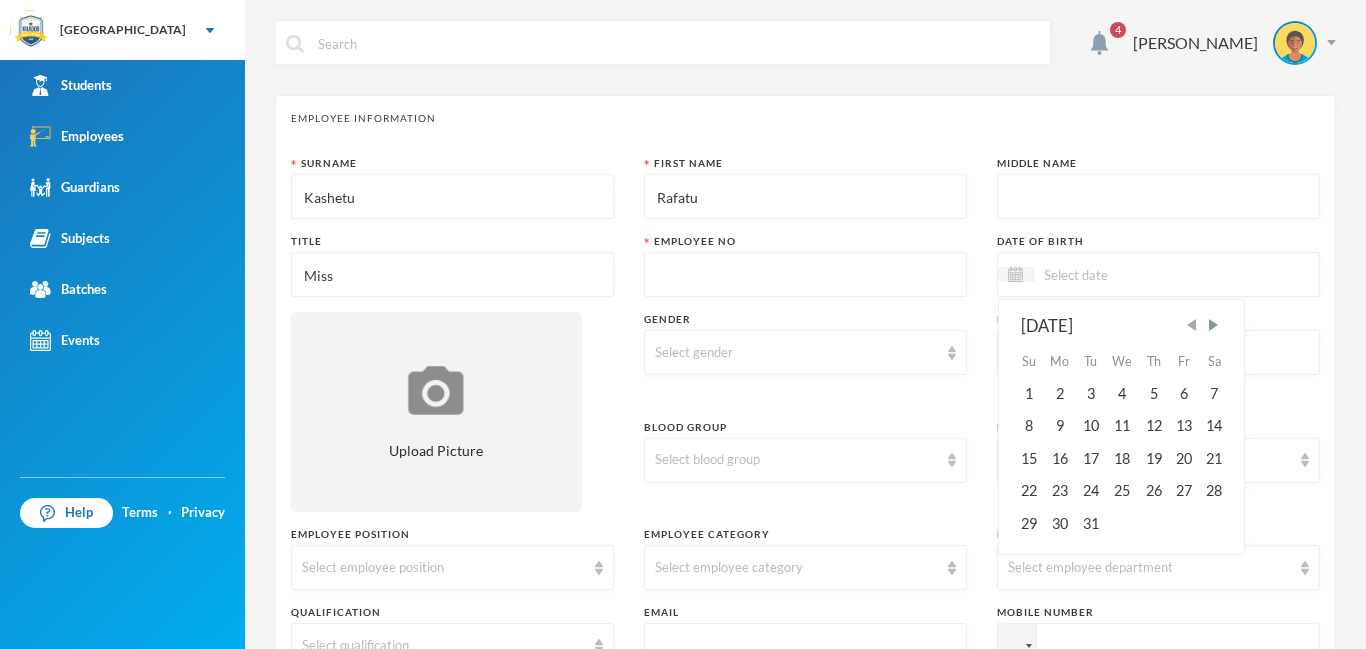 click at bounding box center (1192, 325) 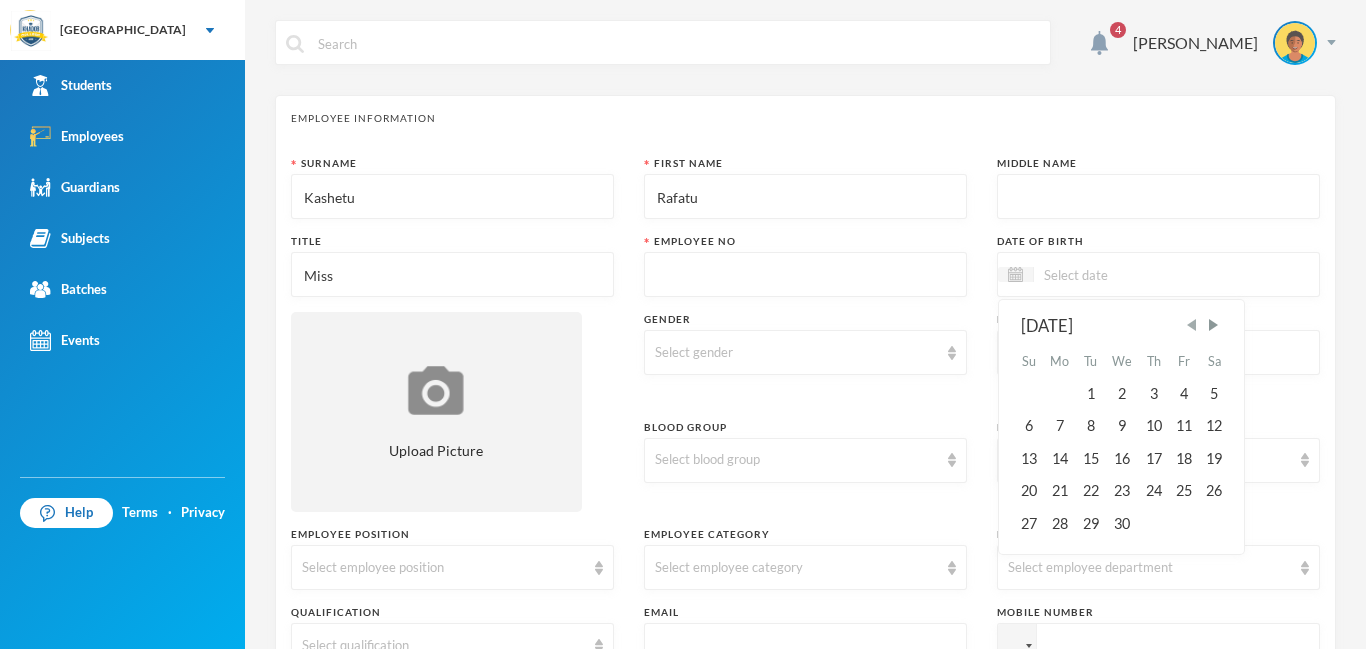 click at bounding box center [1192, 325] 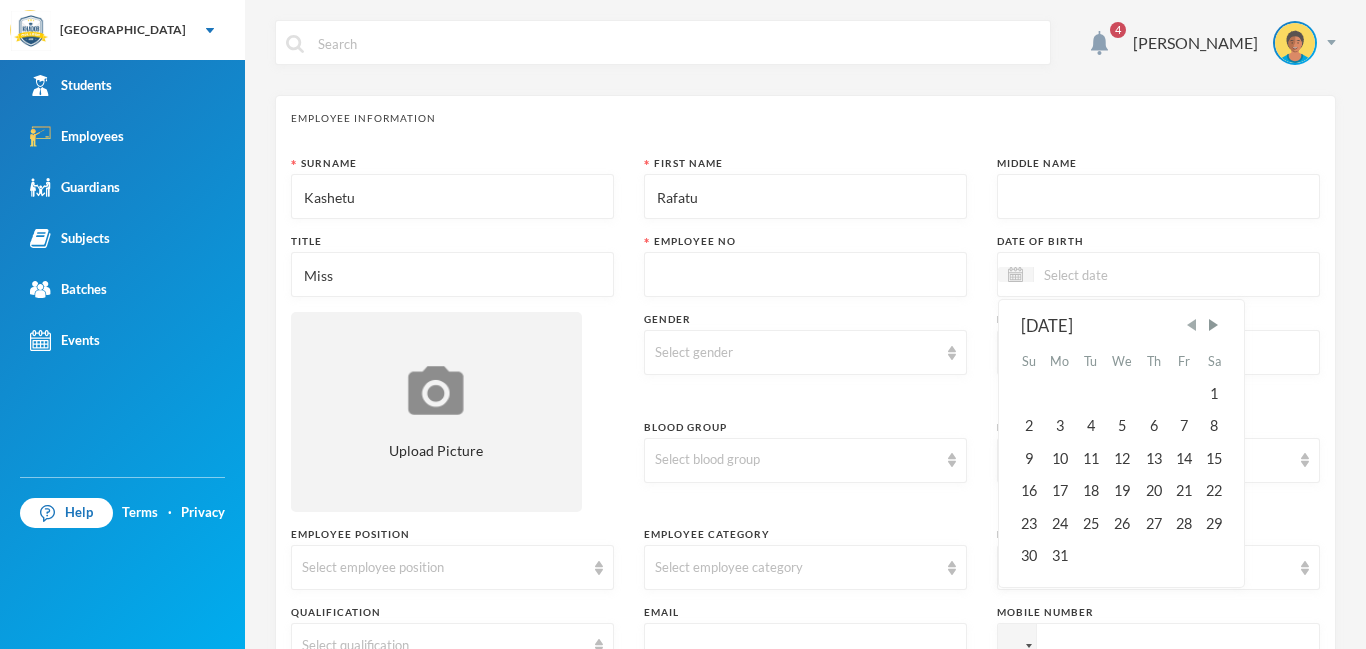 click at bounding box center [1192, 325] 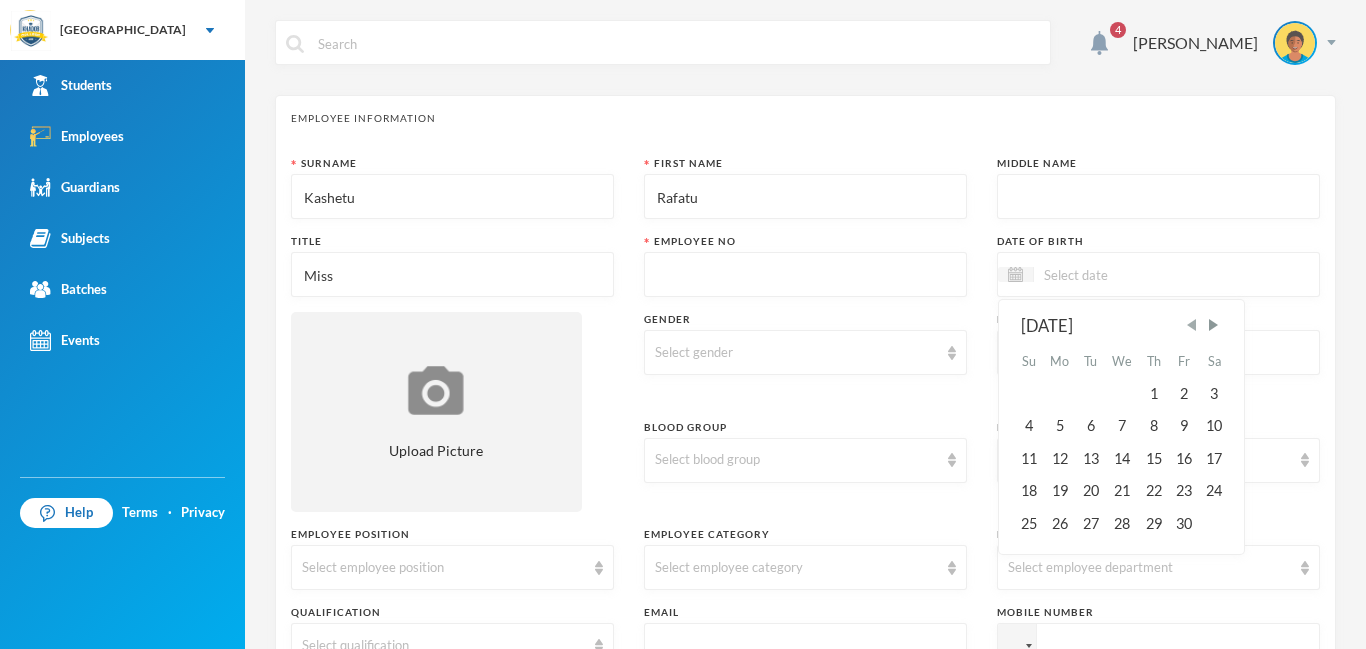 click at bounding box center [1192, 325] 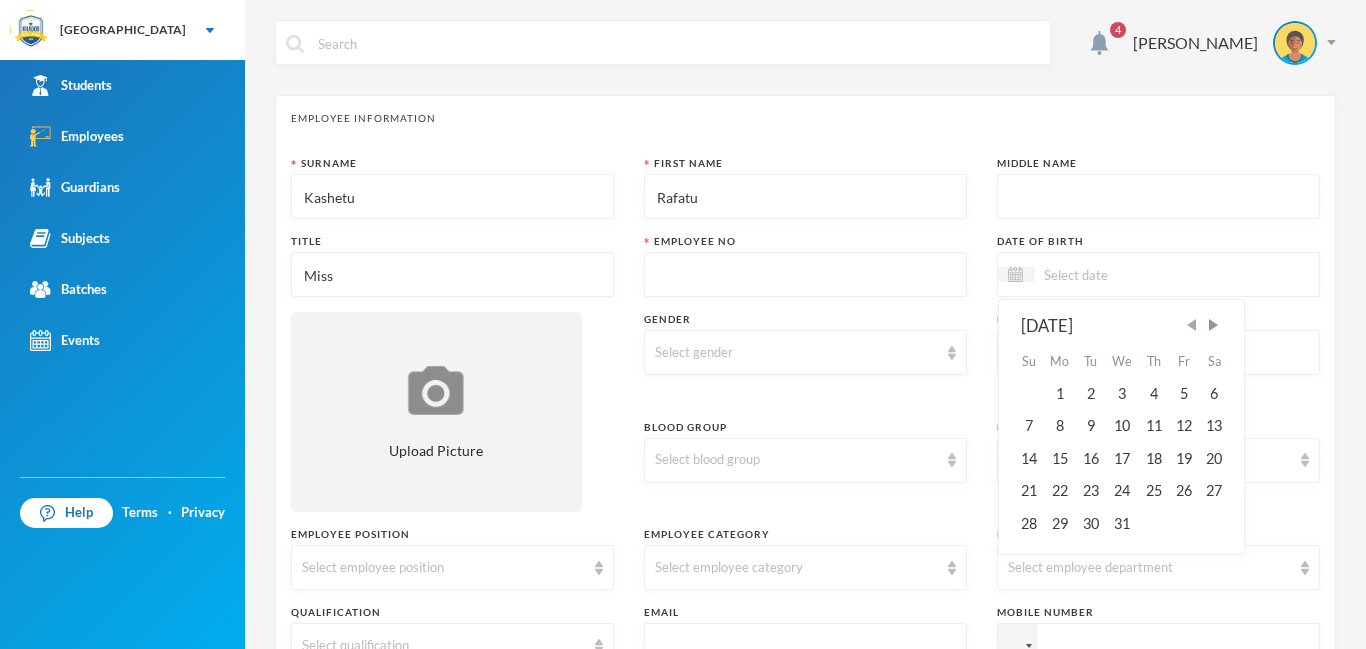 click at bounding box center (1192, 325) 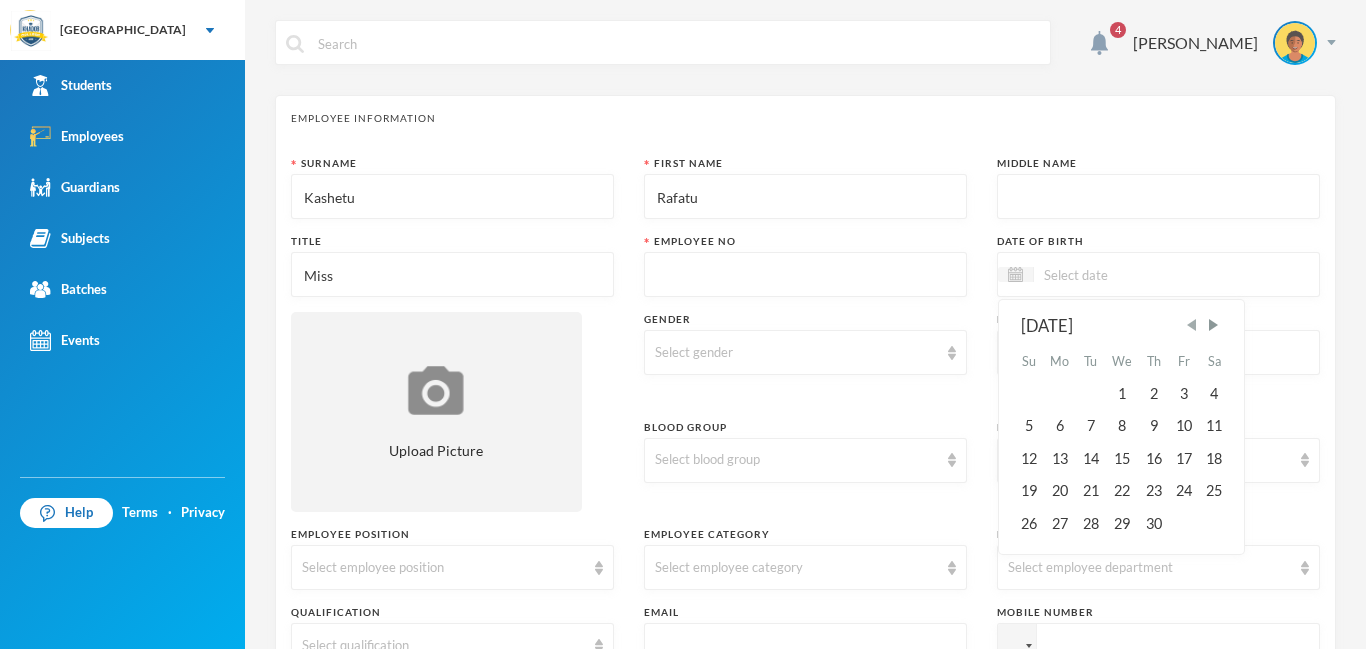 click at bounding box center [1192, 325] 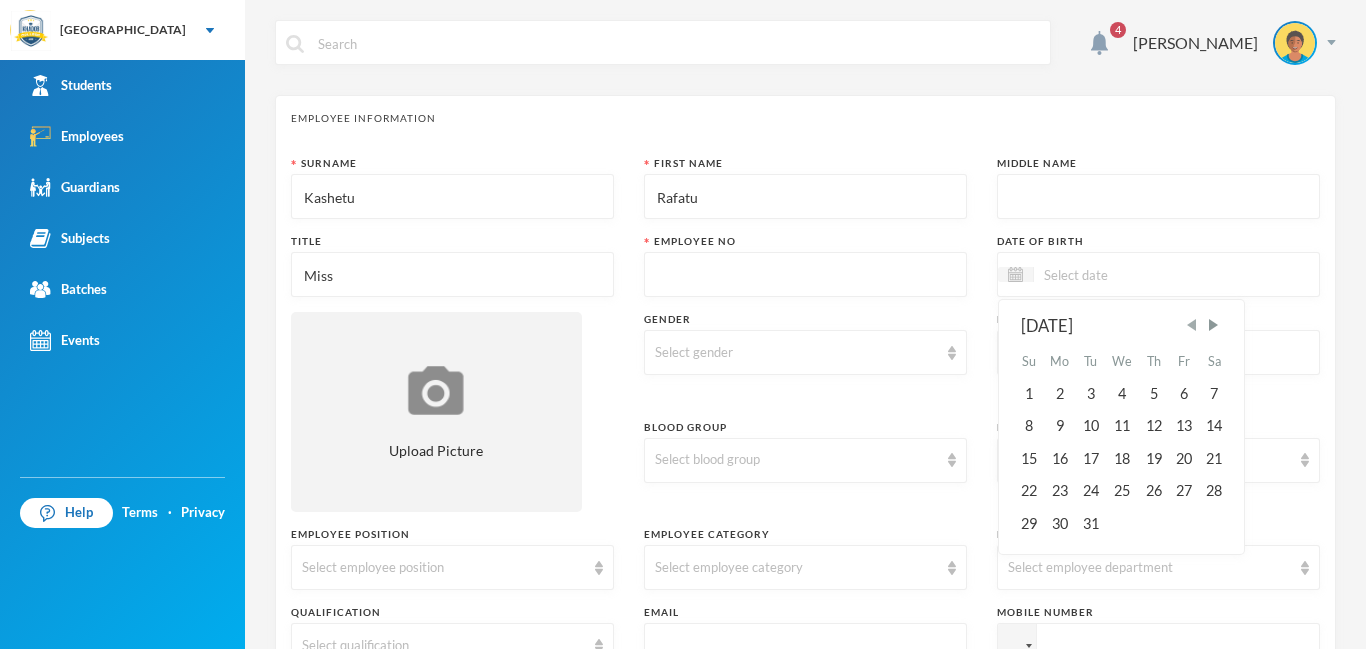 click at bounding box center (1192, 325) 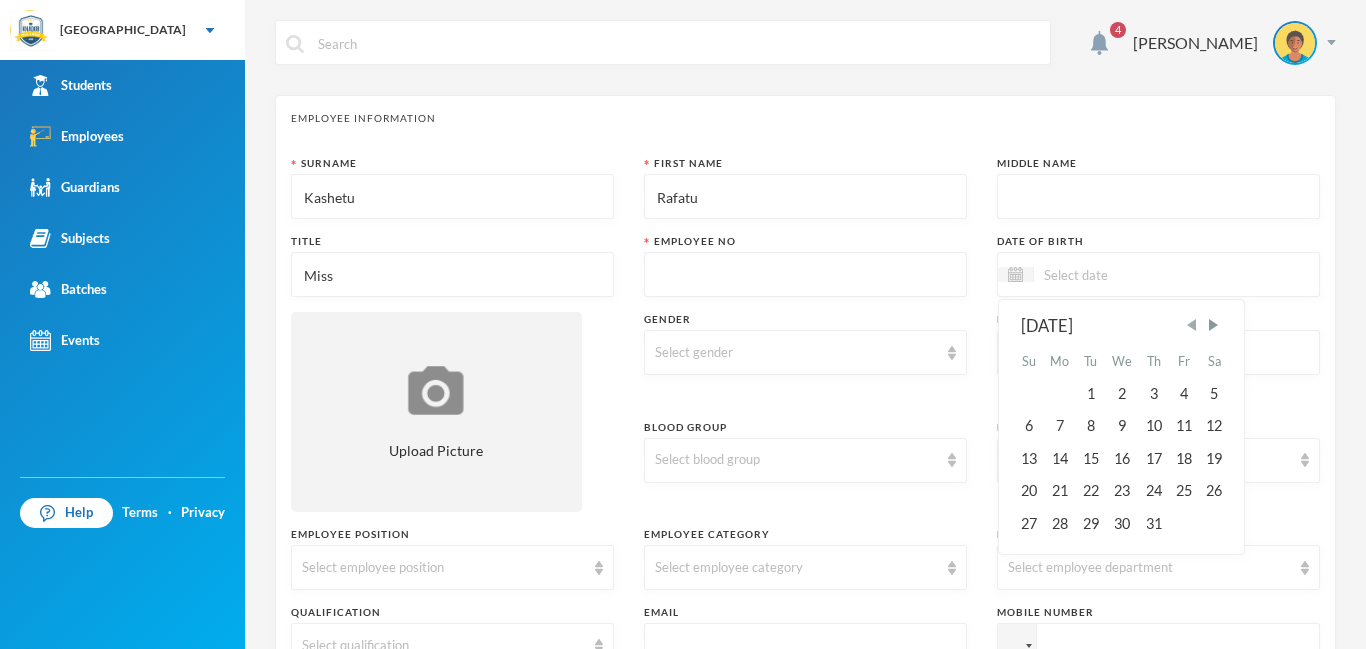 click at bounding box center [1192, 325] 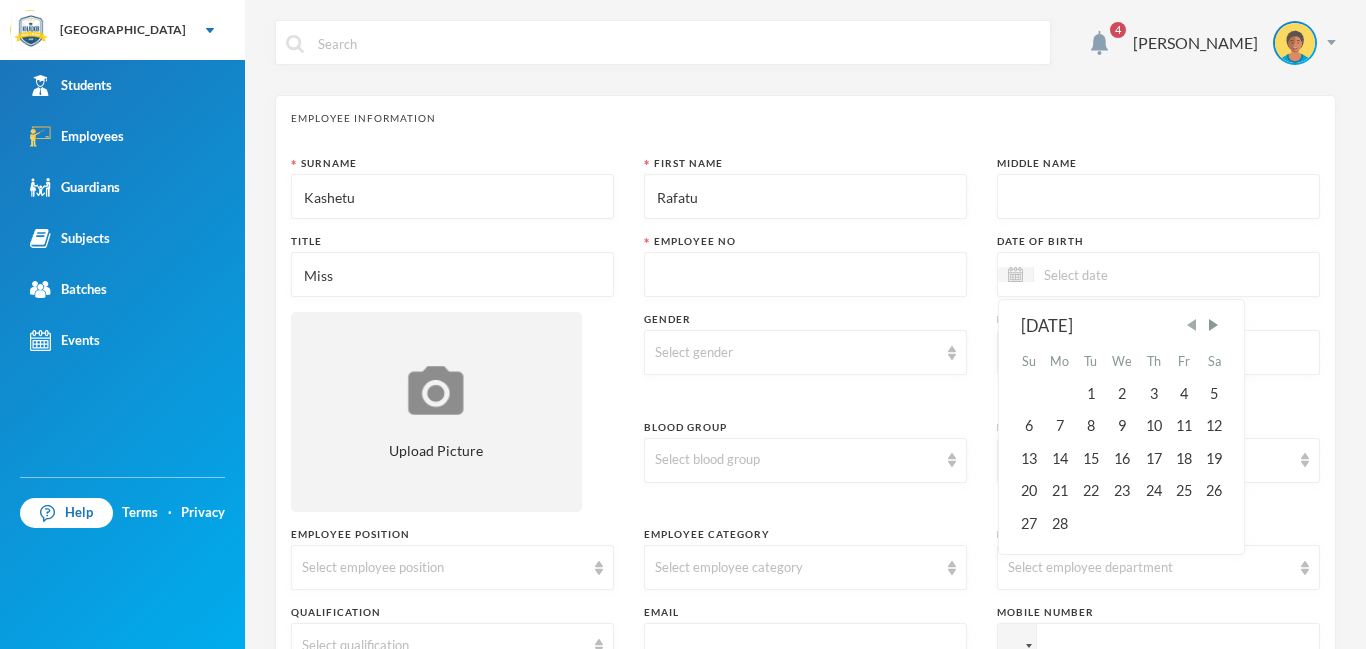 click at bounding box center [1192, 325] 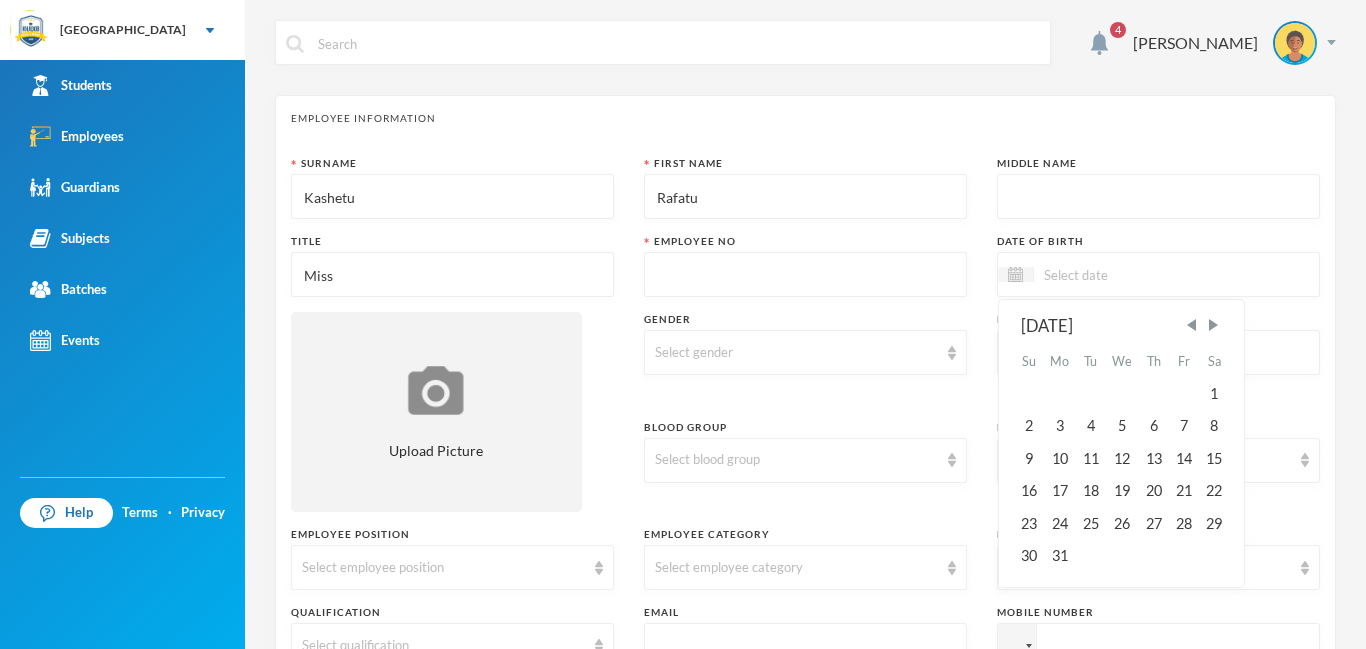 click on "January 2022" at bounding box center (1122, 326) 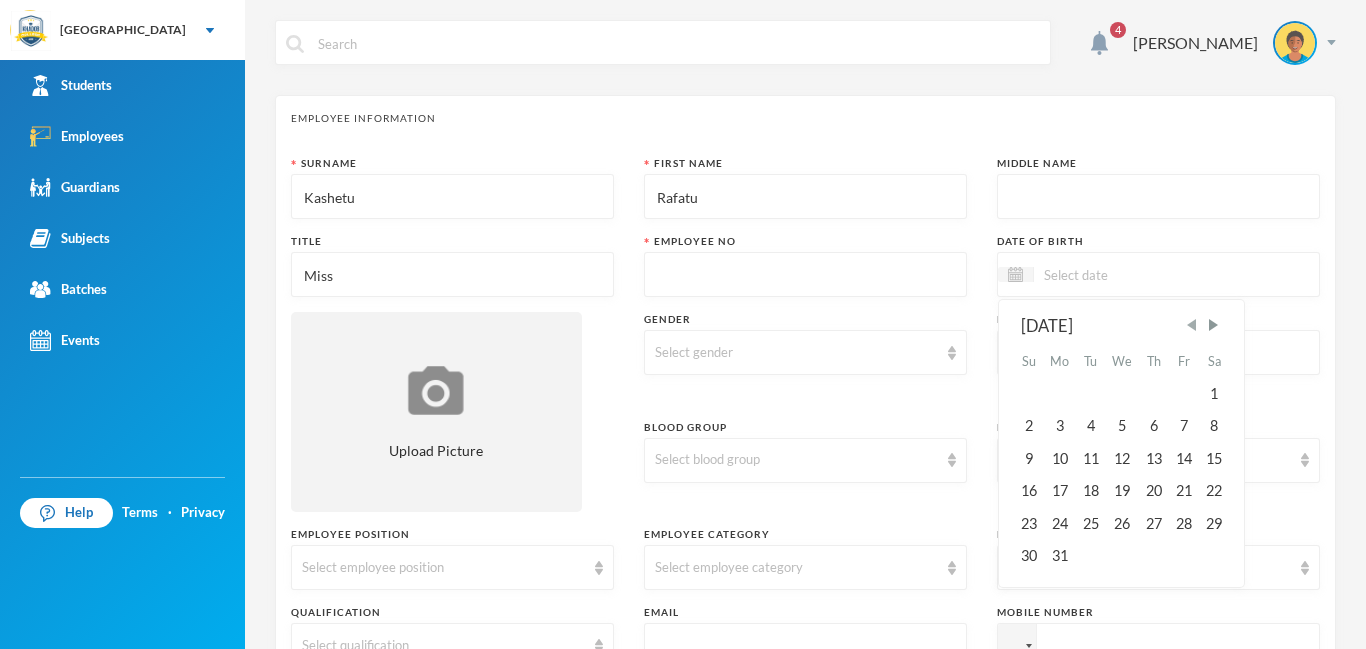 click at bounding box center (1192, 325) 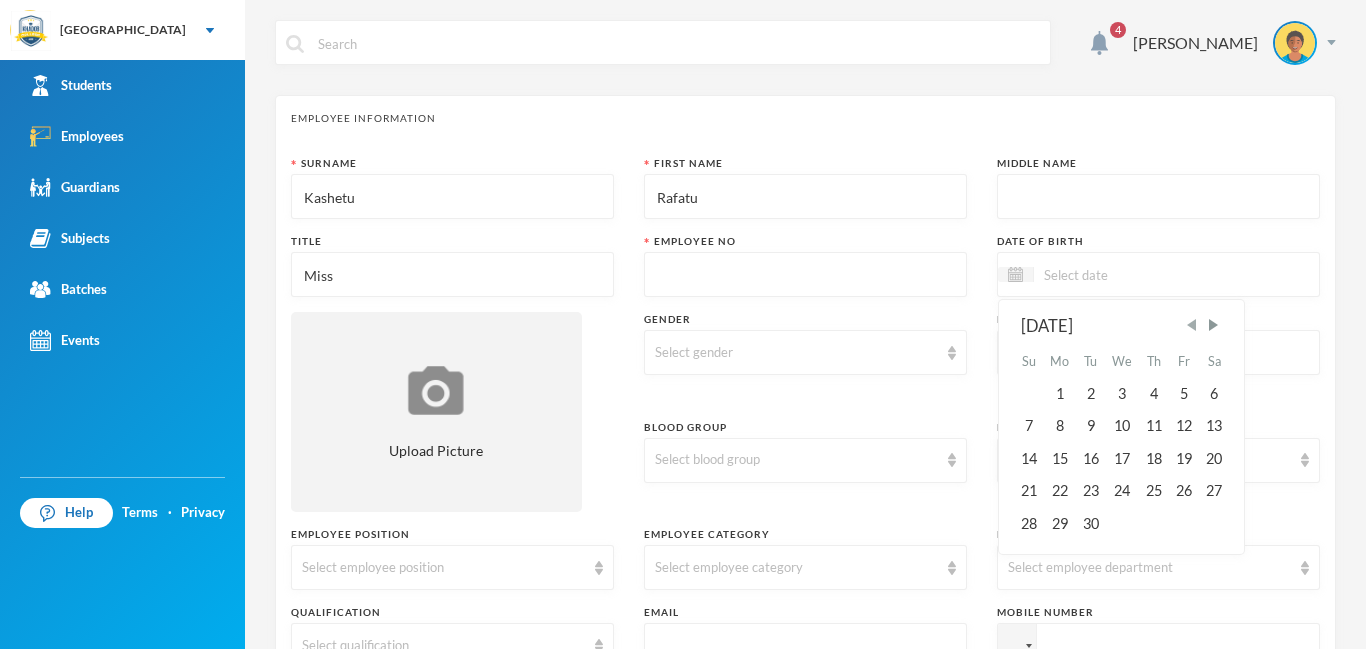 click at bounding box center [1192, 325] 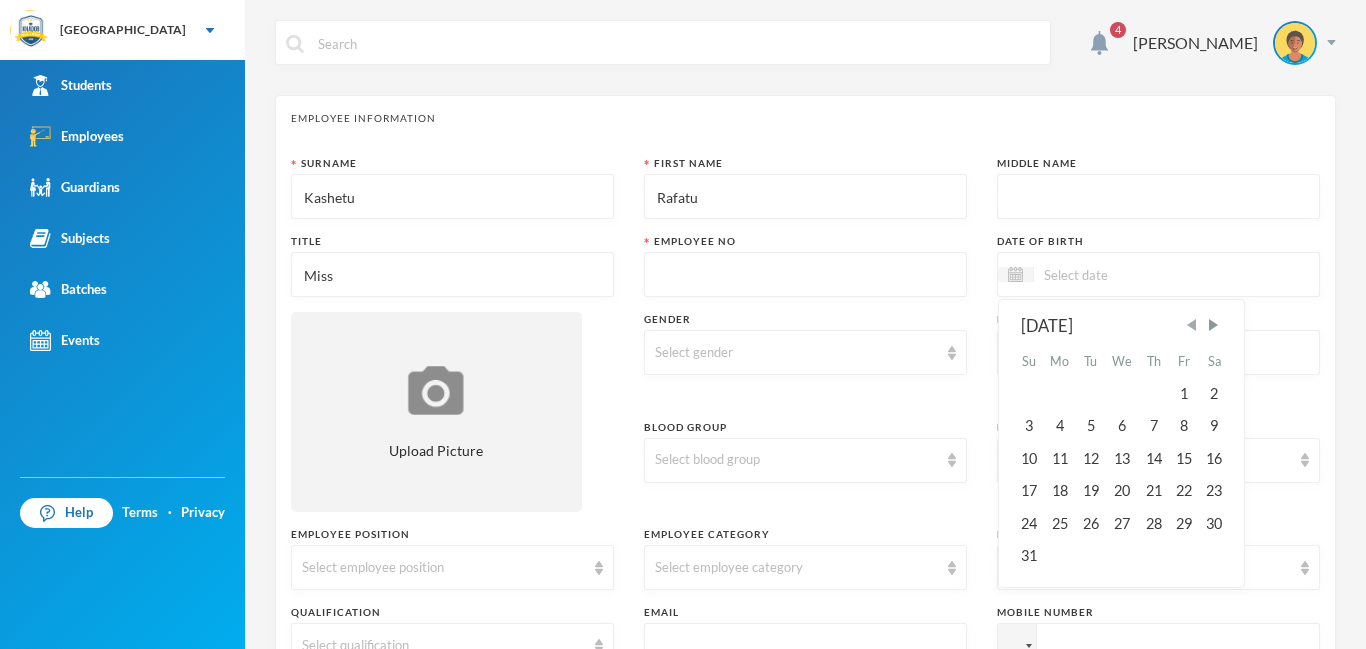 click at bounding box center (1192, 325) 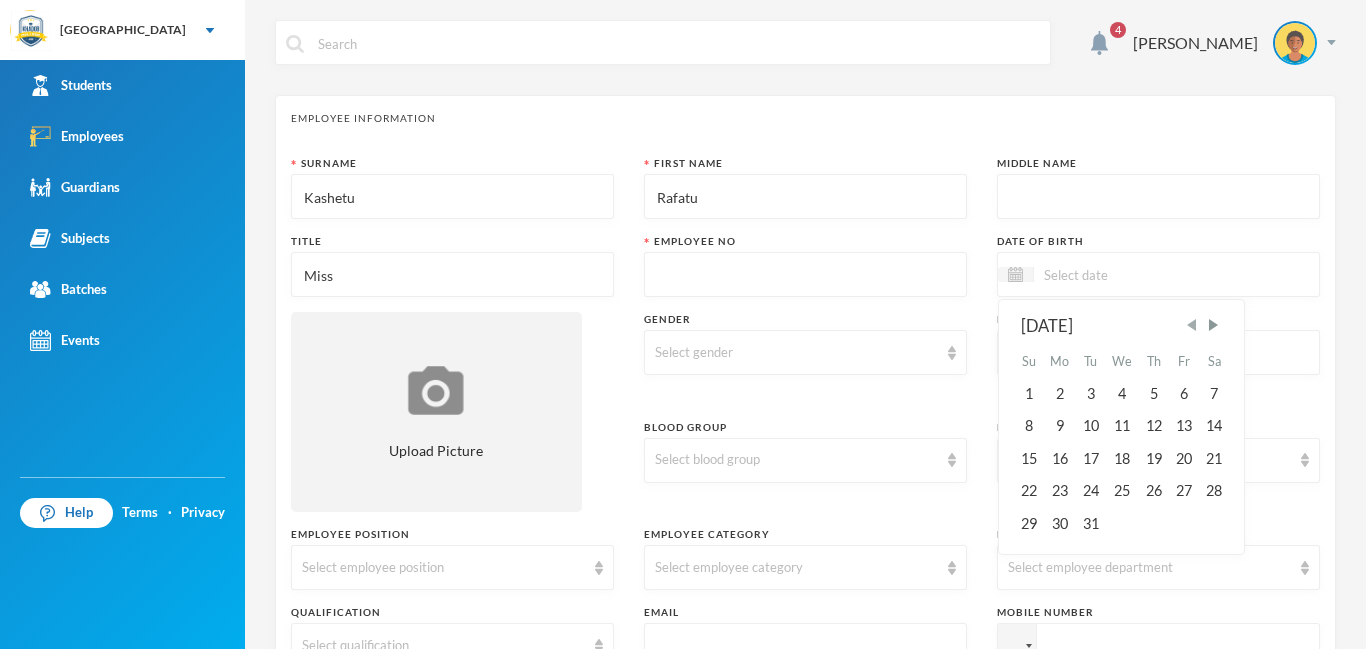 click at bounding box center [1192, 325] 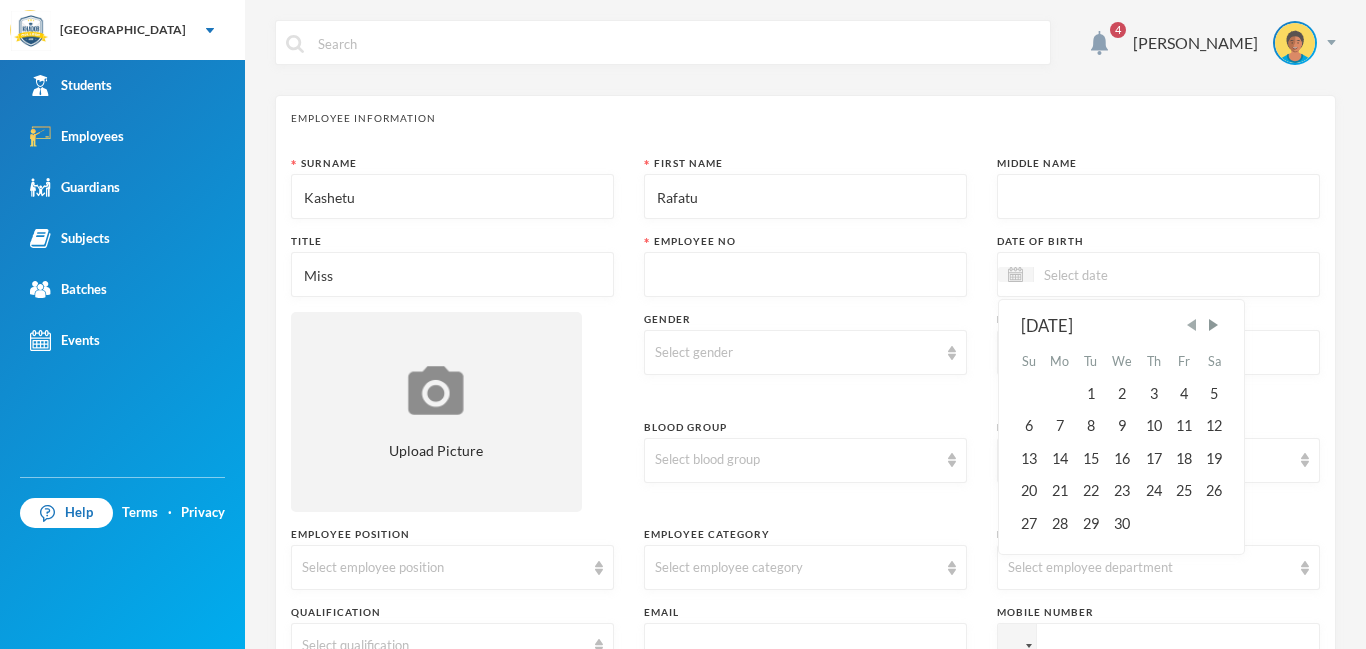click at bounding box center (1192, 325) 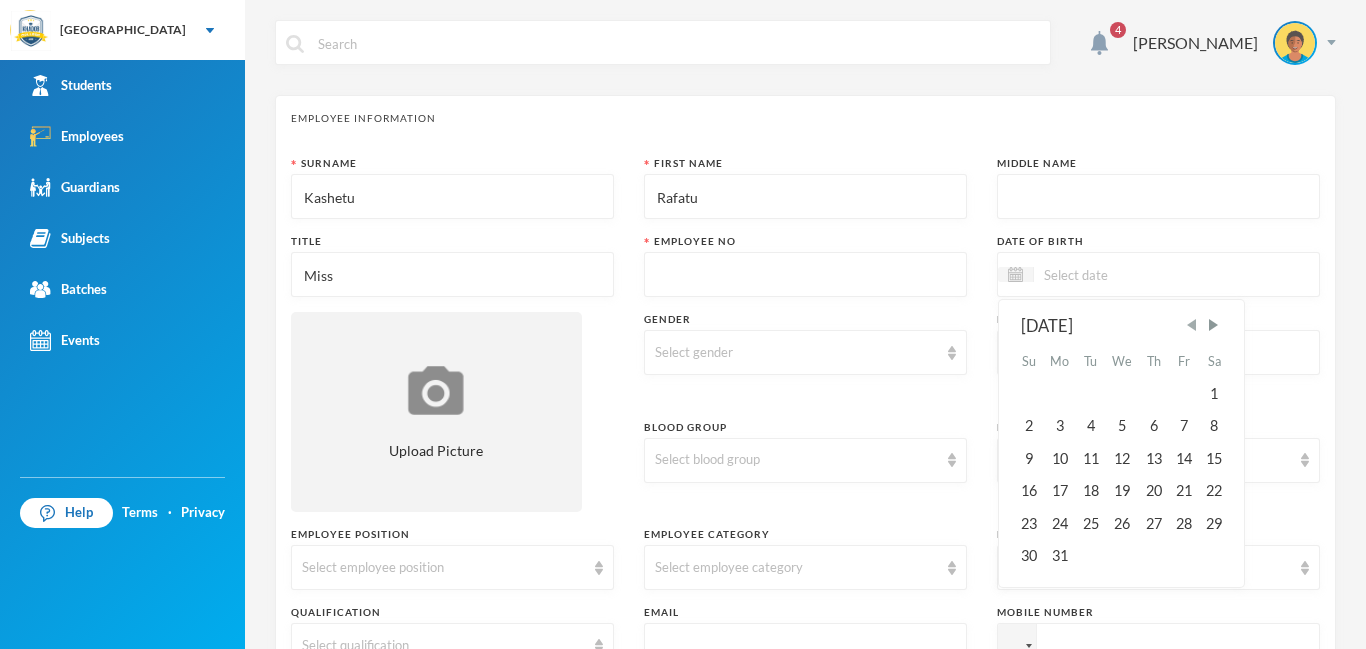 click at bounding box center (1192, 325) 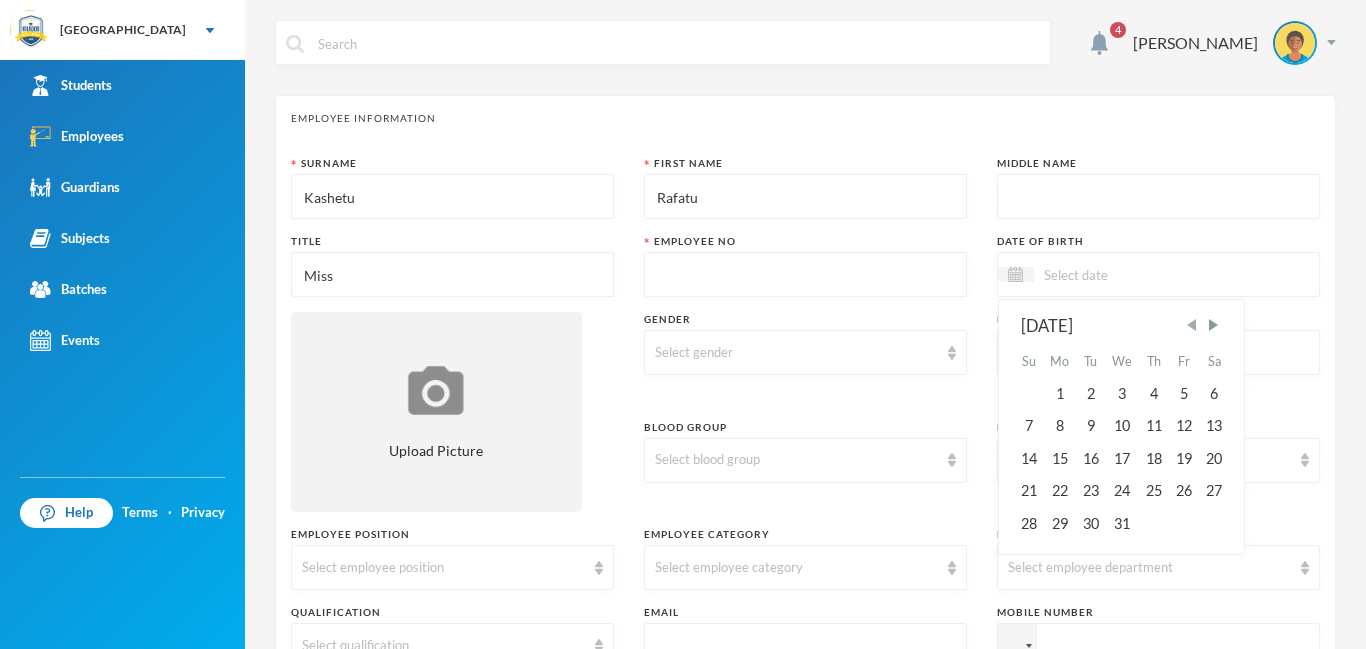 click at bounding box center [1192, 325] 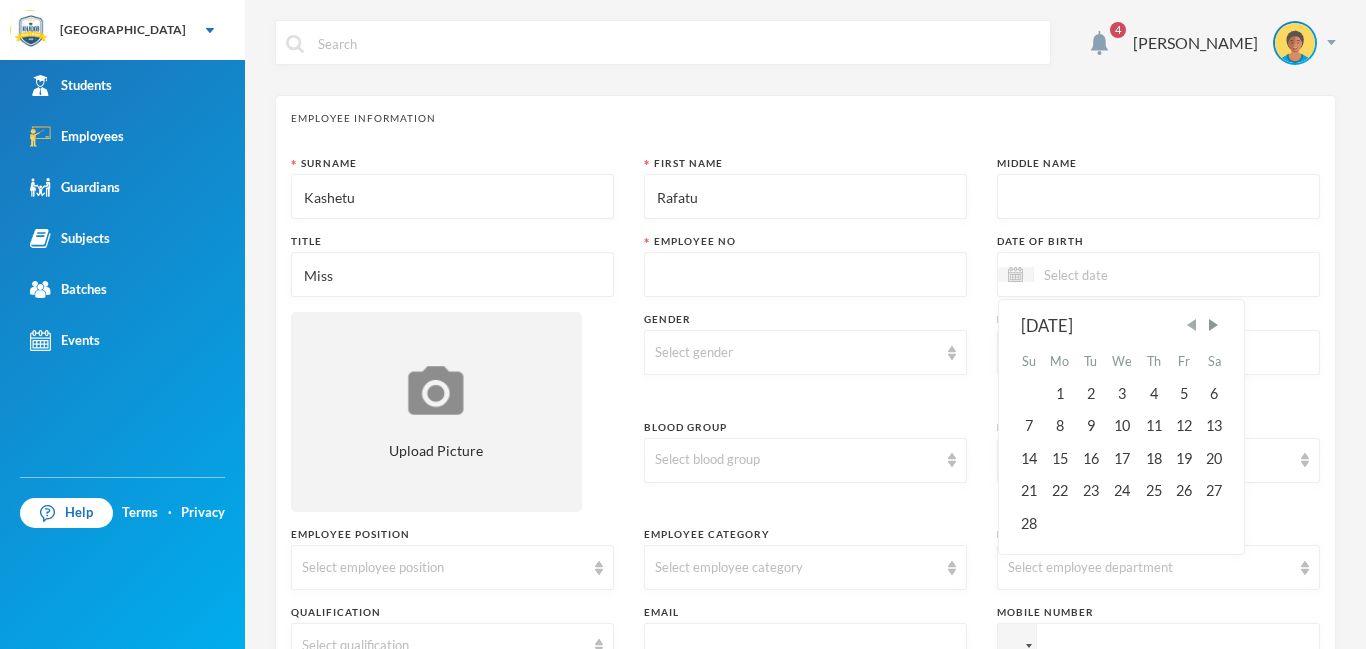 click at bounding box center [1192, 325] 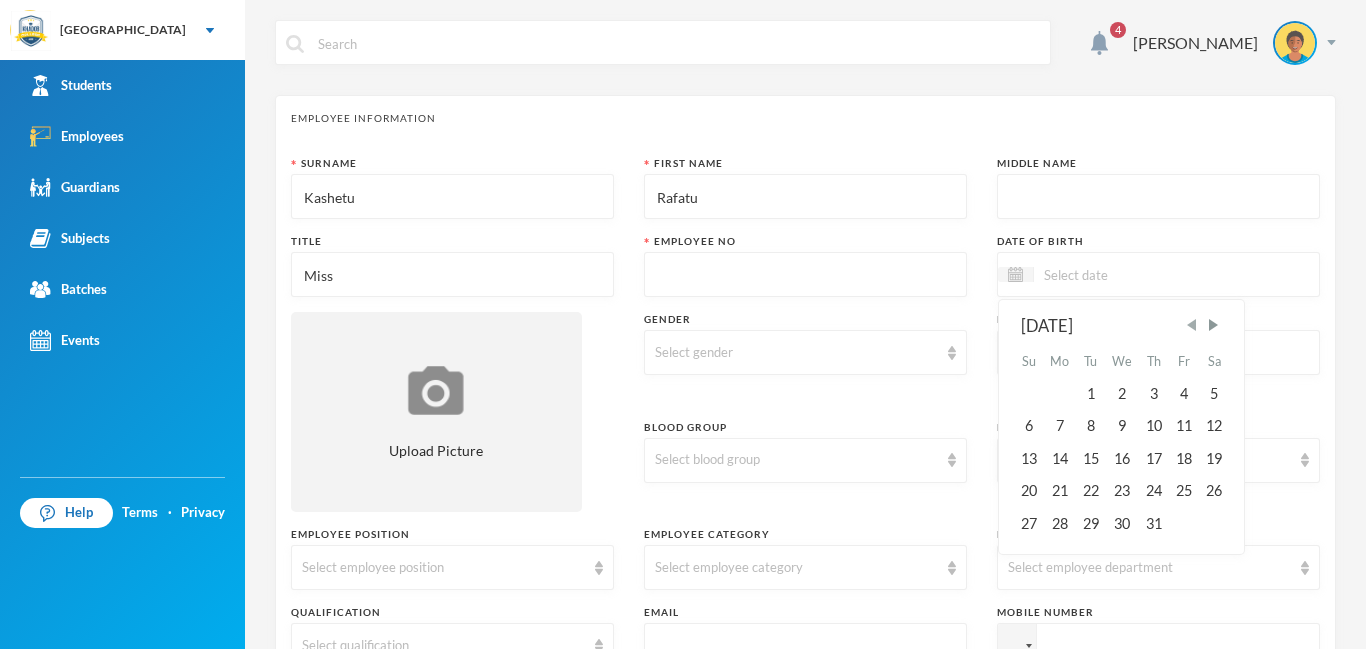 click at bounding box center (1192, 325) 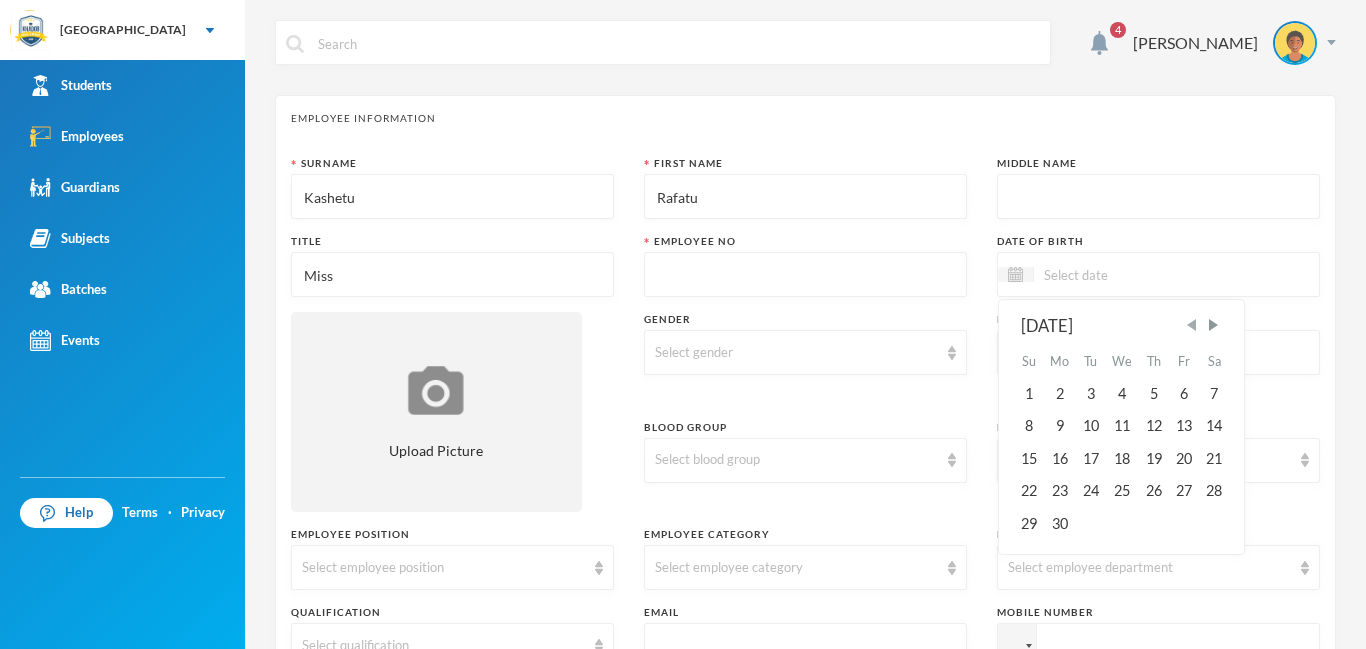 click at bounding box center [1192, 325] 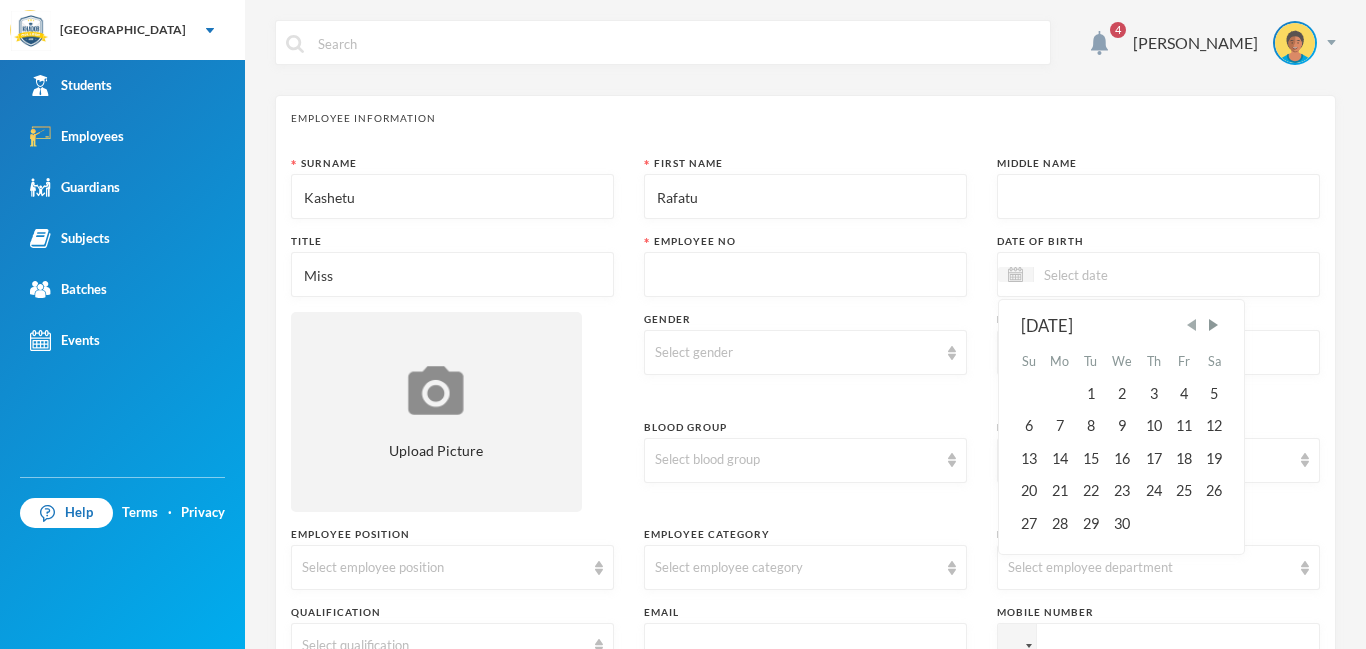 click at bounding box center [1192, 325] 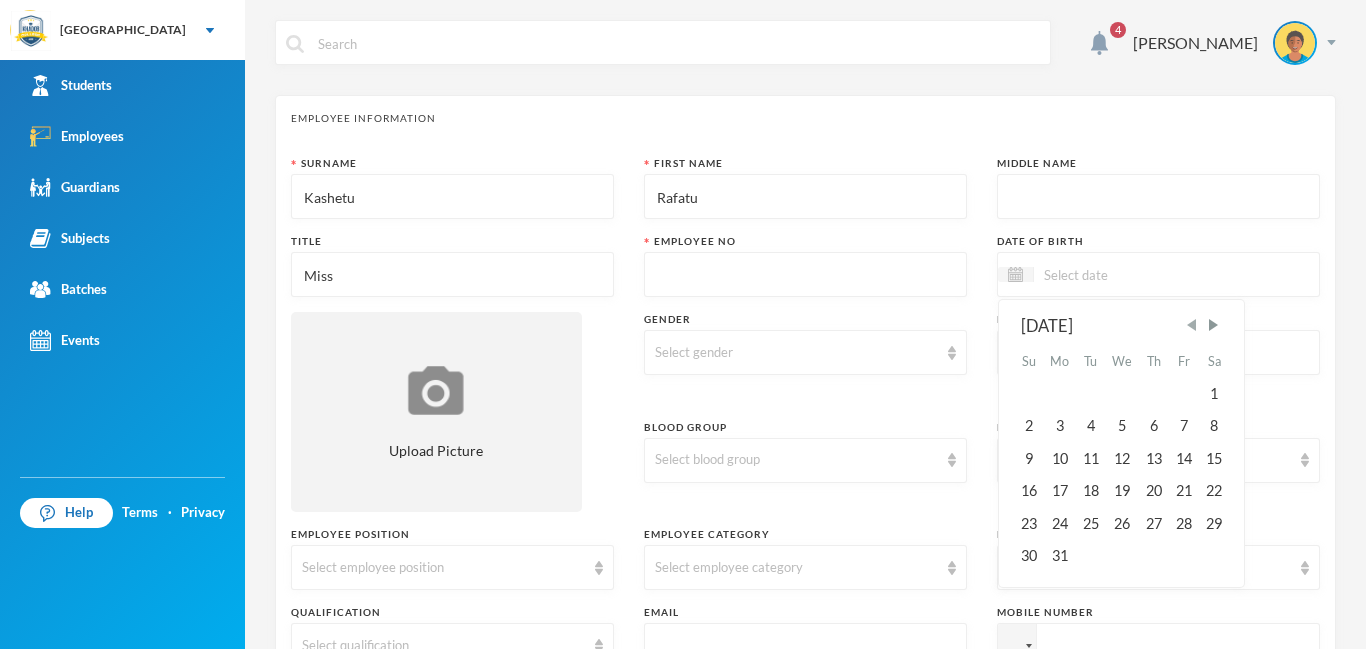 click at bounding box center [1192, 325] 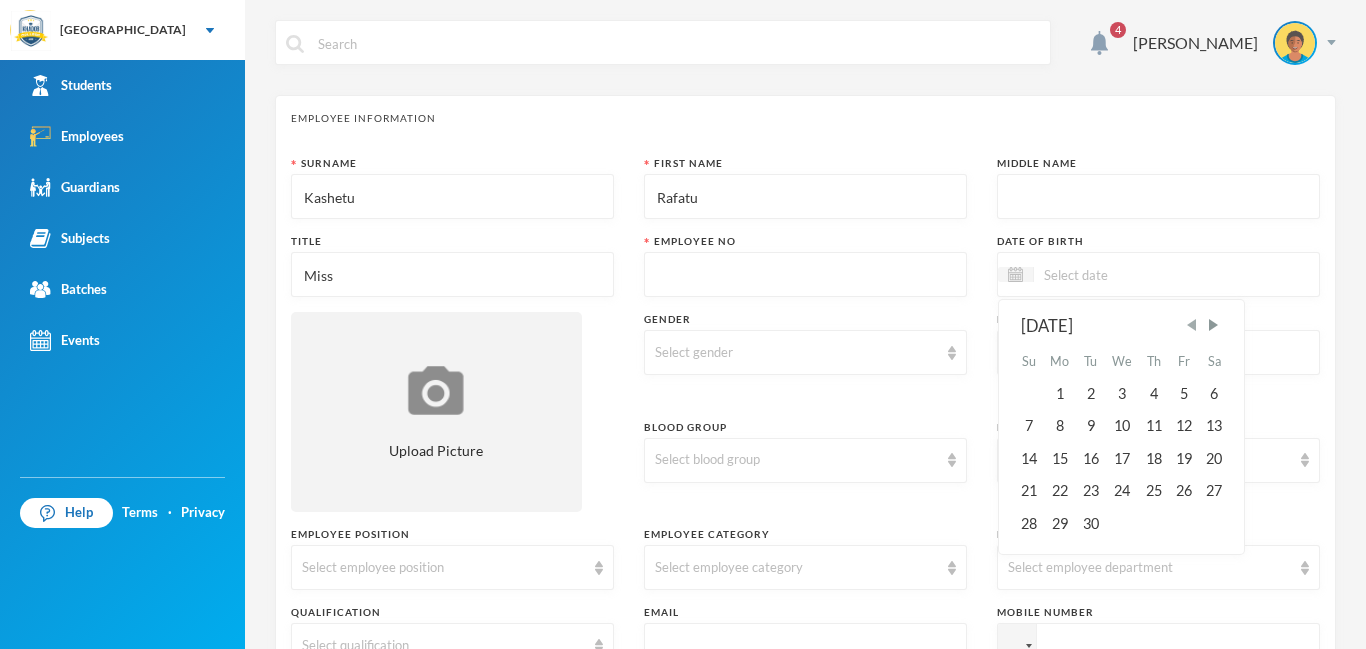 click at bounding box center [1192, 325] 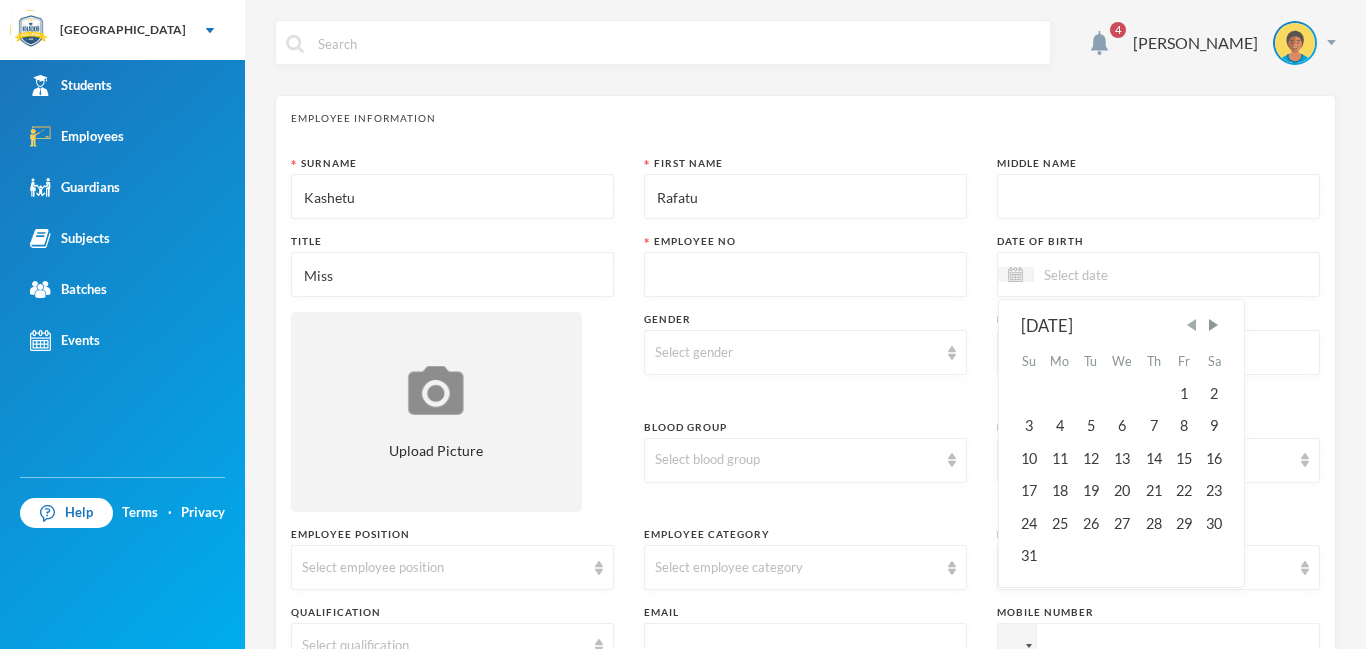 click at bounding box center [1192, 325] 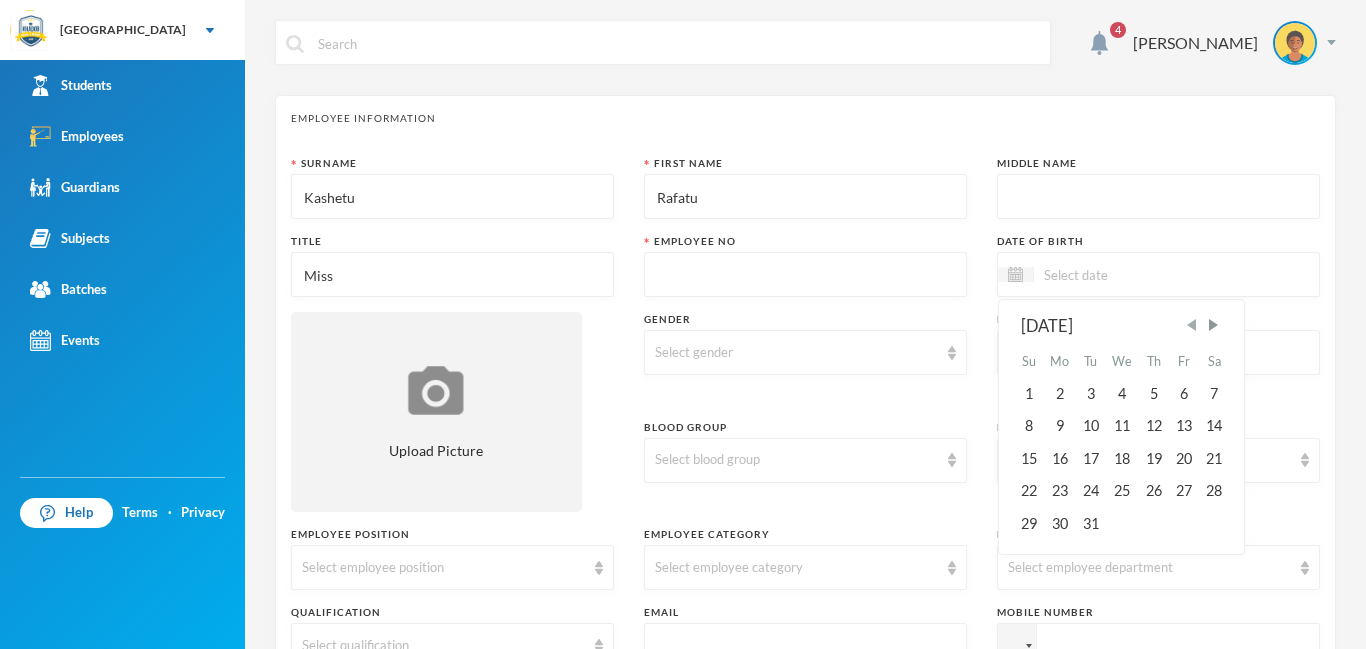 click at bounding box center (1192, 325) 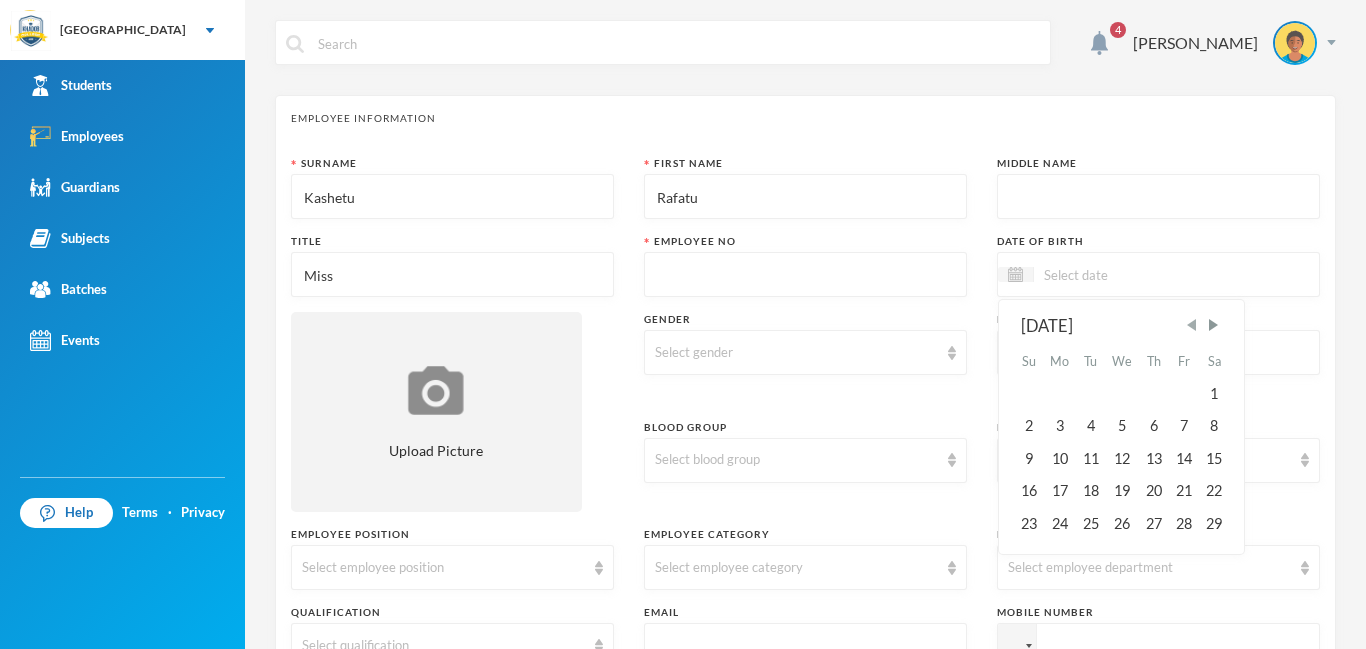 click at bounding box center [1192, 325] 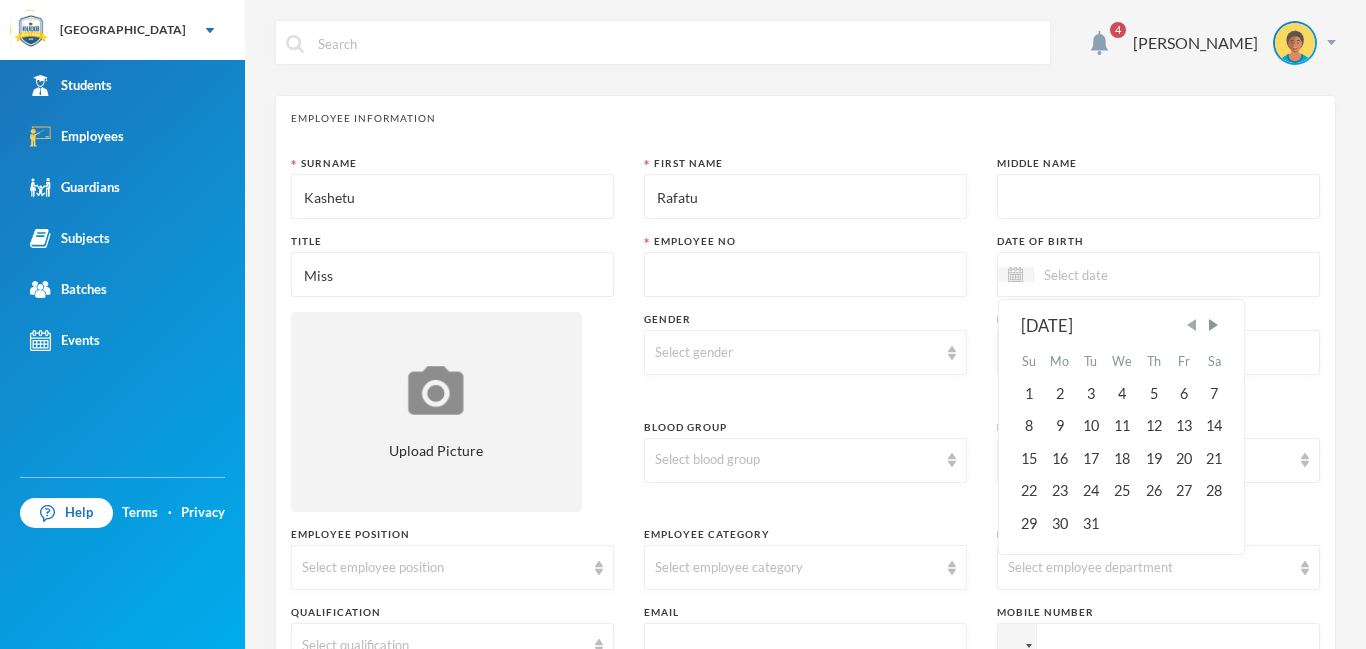 click at bounding box center [1192, 325] 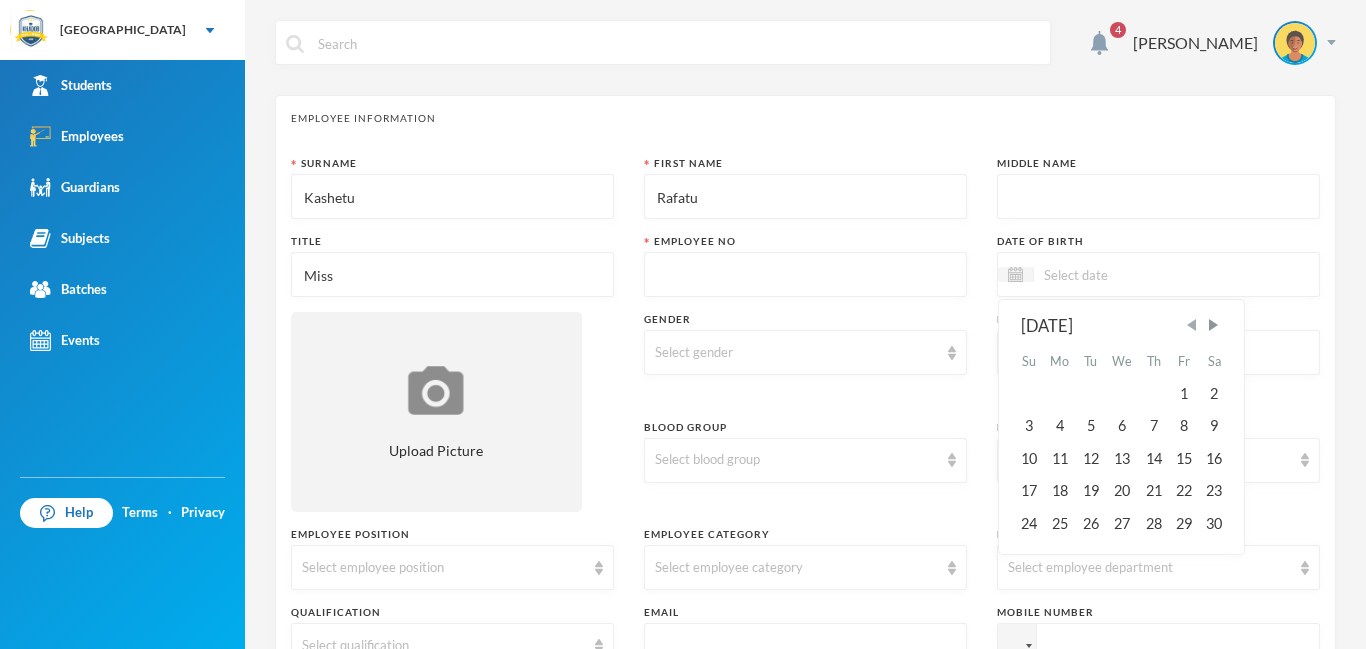 click at bounding box center (1192, 325) 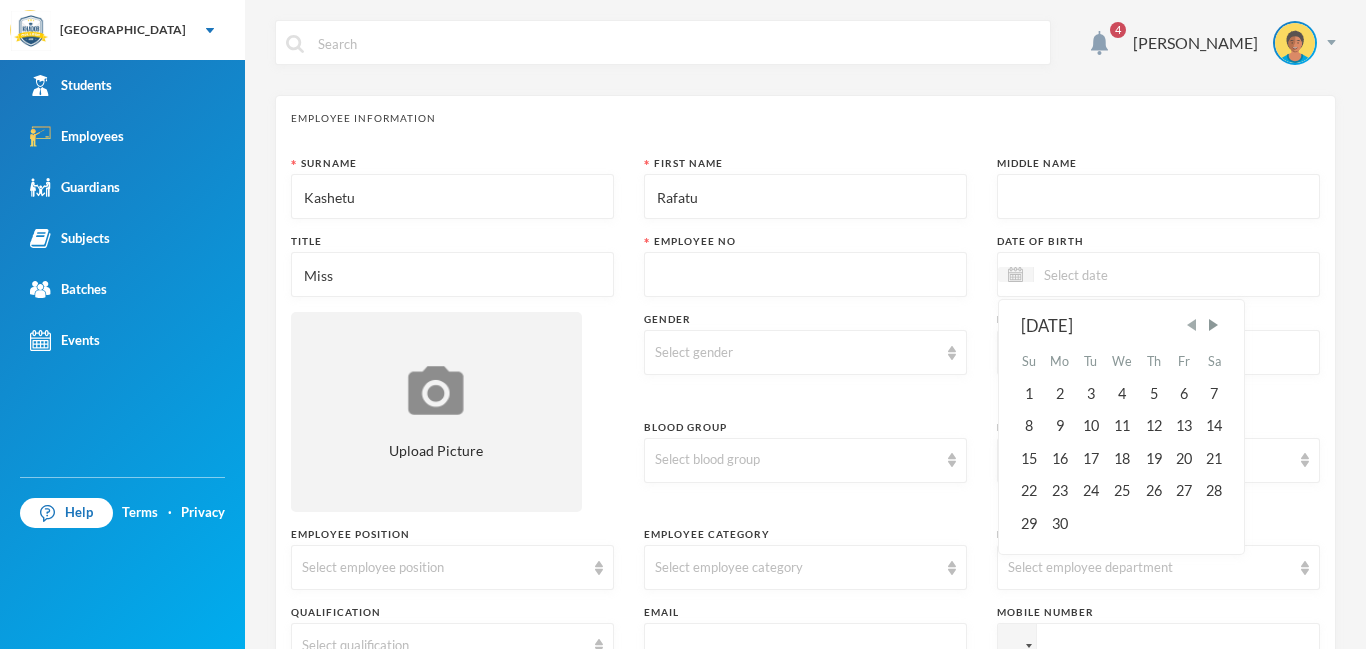 click at bounding box center [1192, 325] 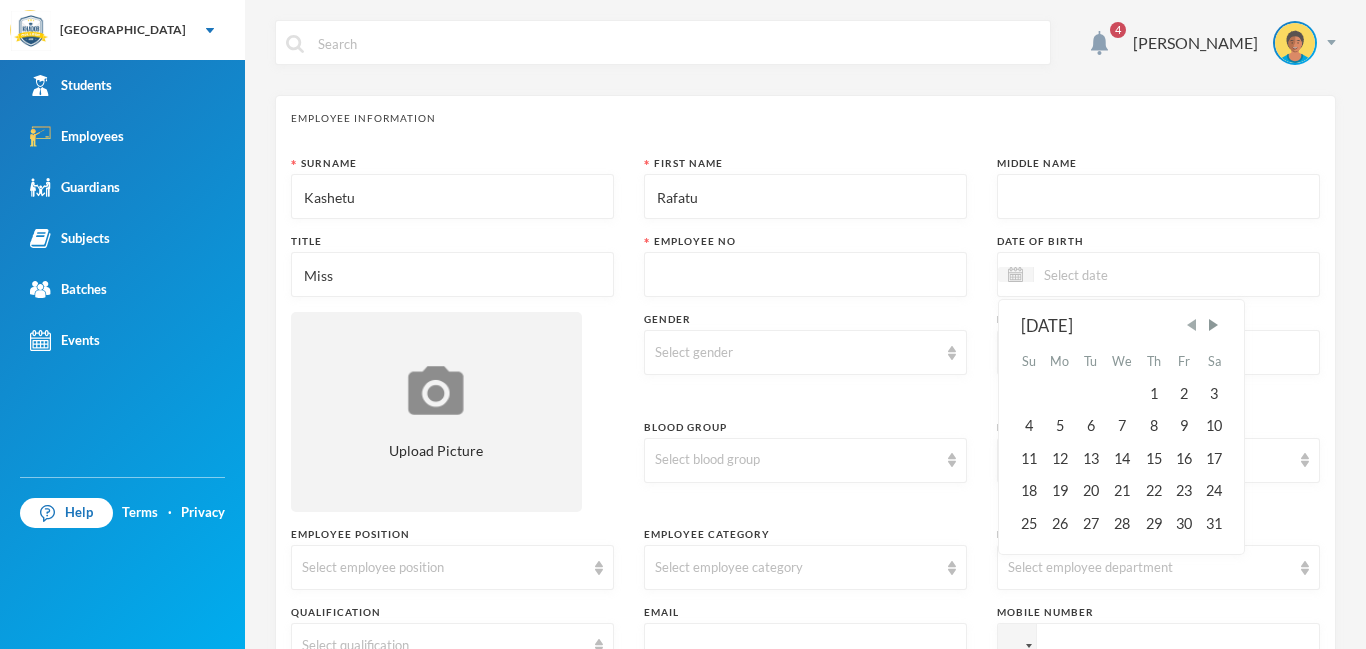 click at bounding box center (1192, 325) 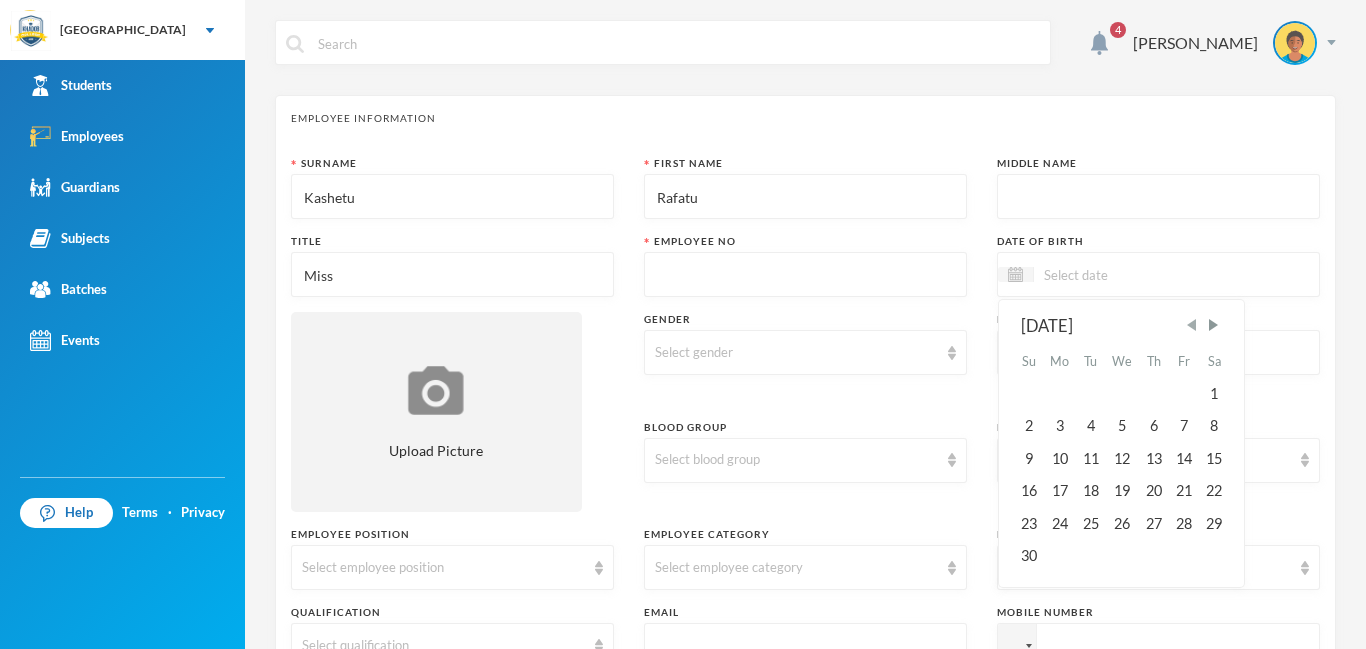 click at bounding box center [1192, 325] 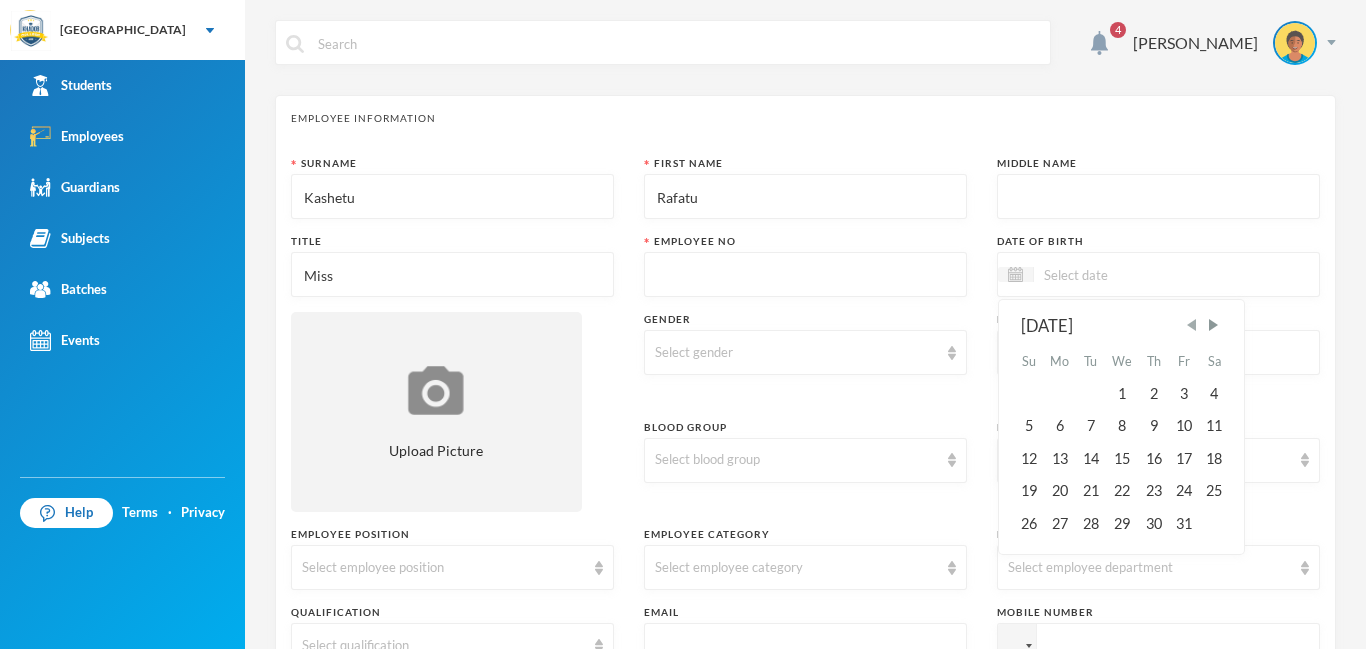 click at bounding box center [1192, 325] 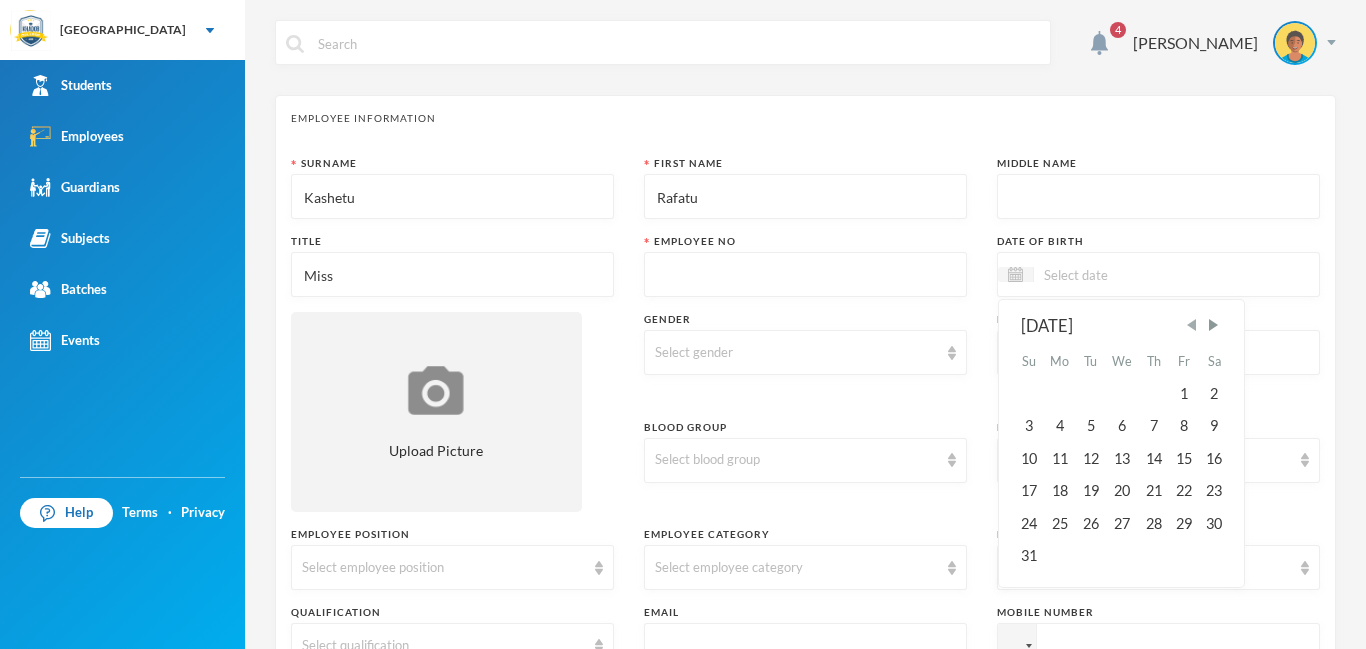 click at bounding box center (1192, 325) 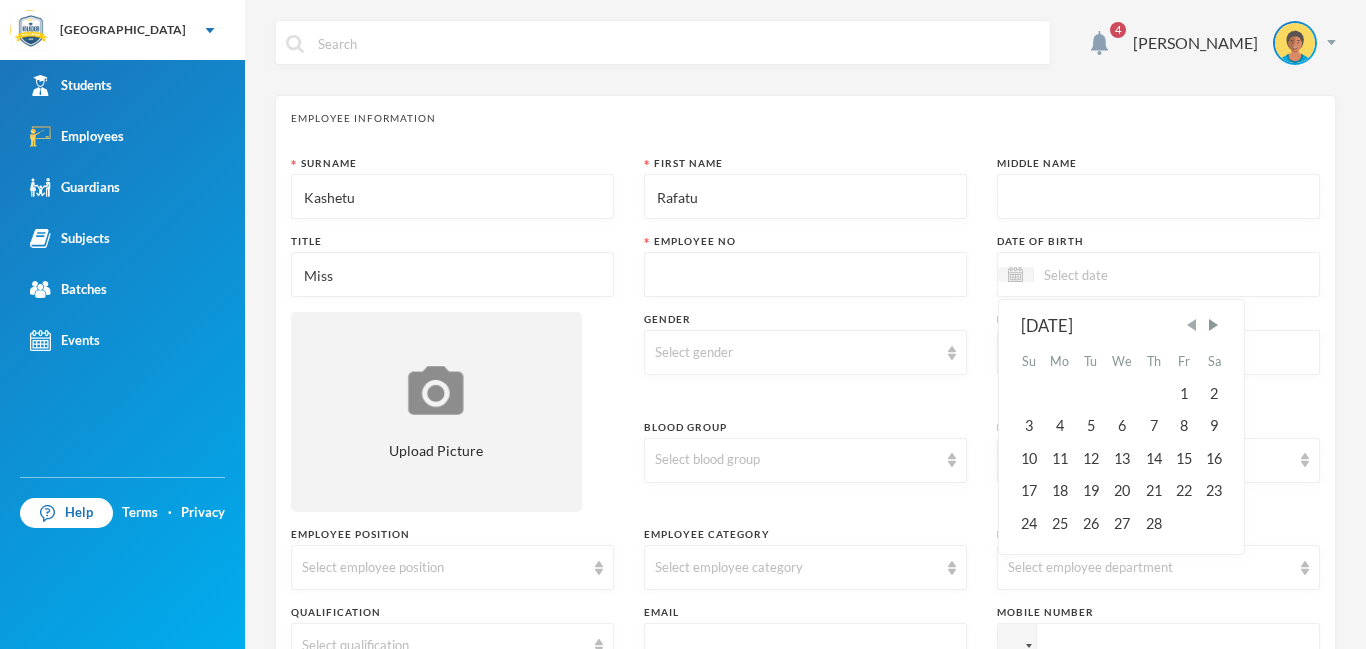 click at bounding box center (1192, 325) 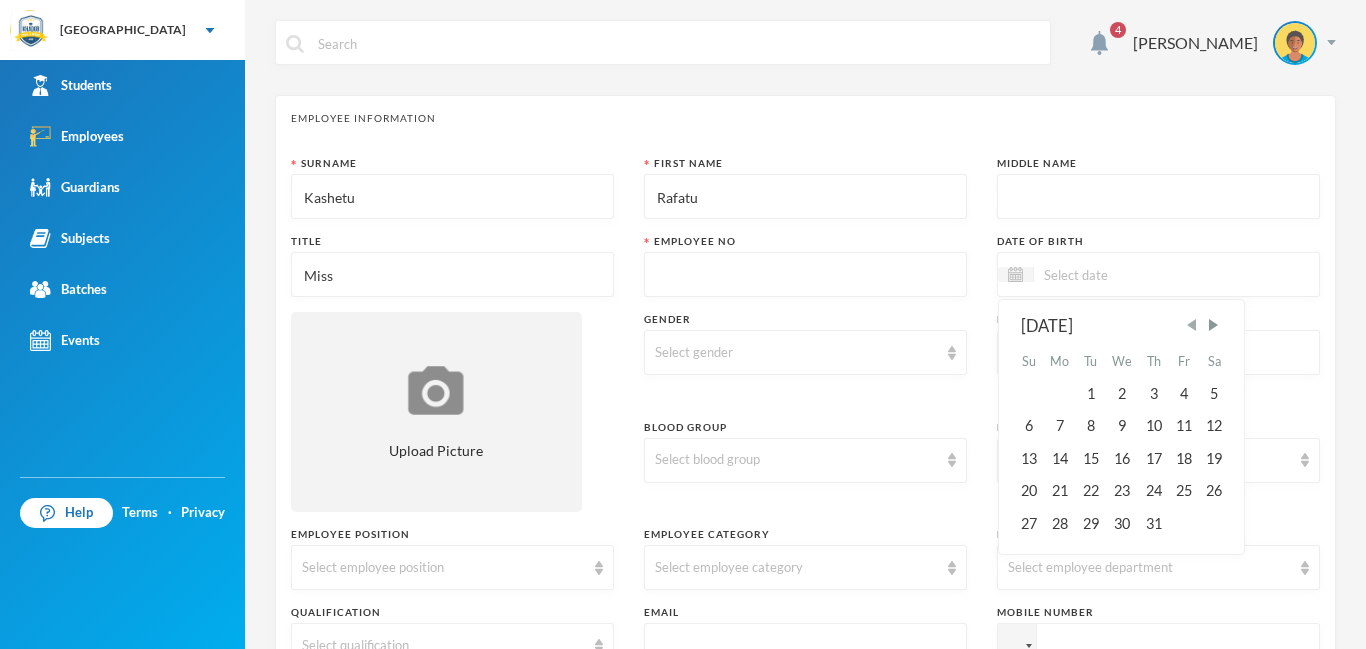 click at bounding box center (1192, 325) 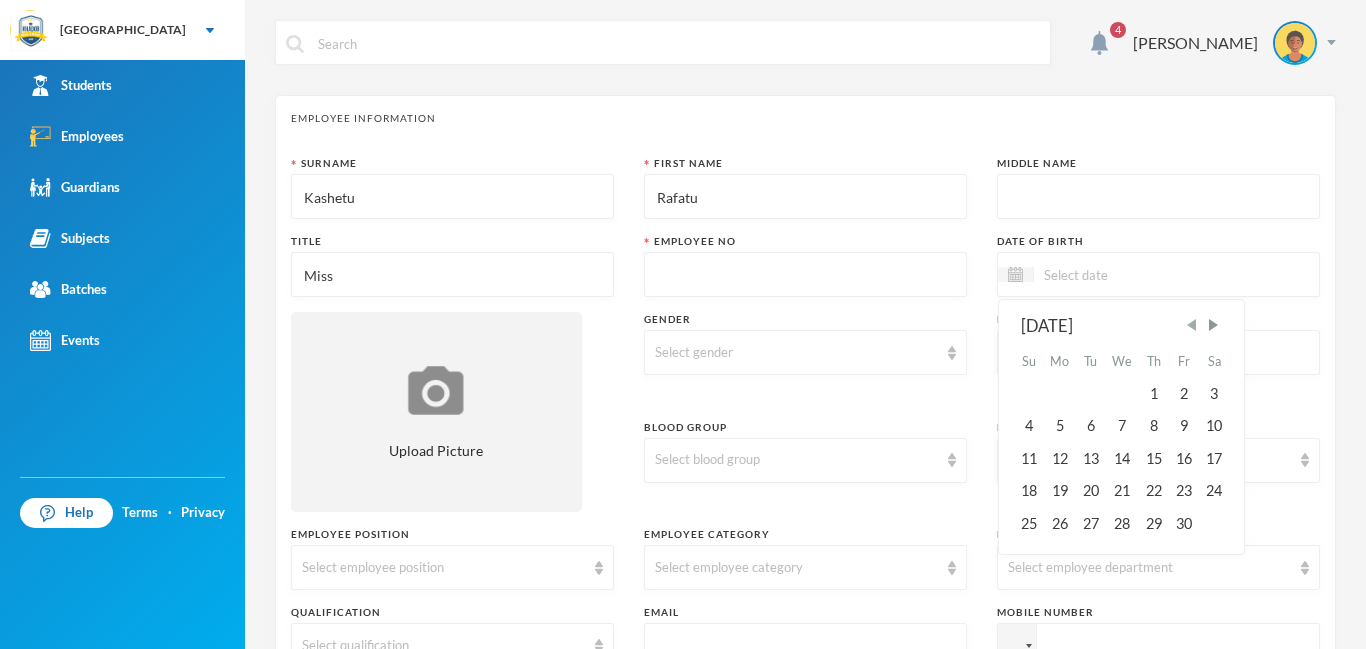 click at bounding box center [1192, 325] 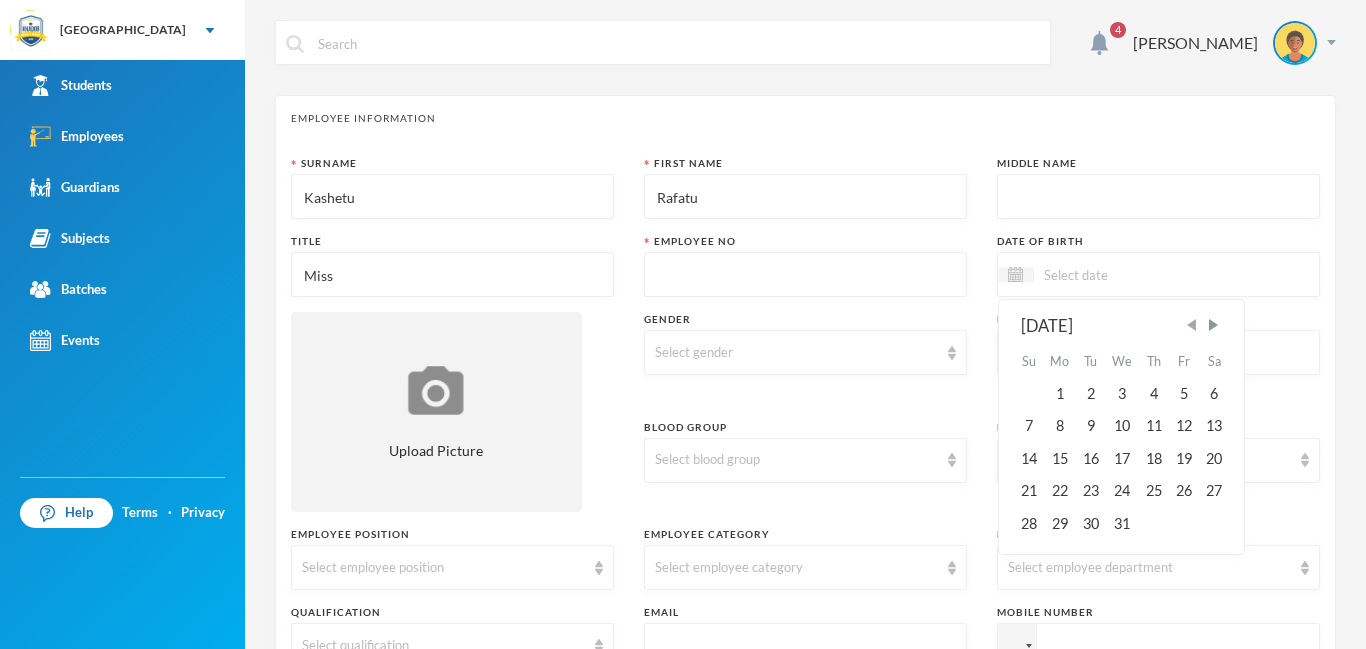 click at bounding box center [1192, 325] 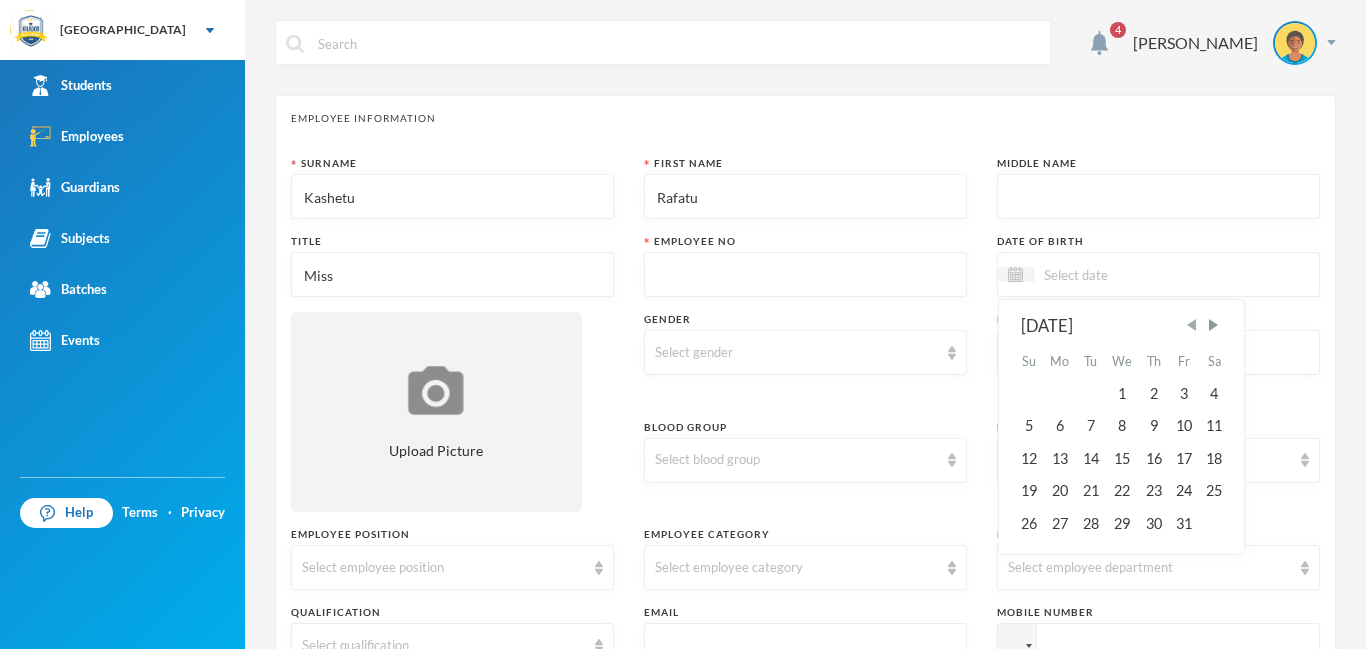 click at bounding box center (1192, 325) 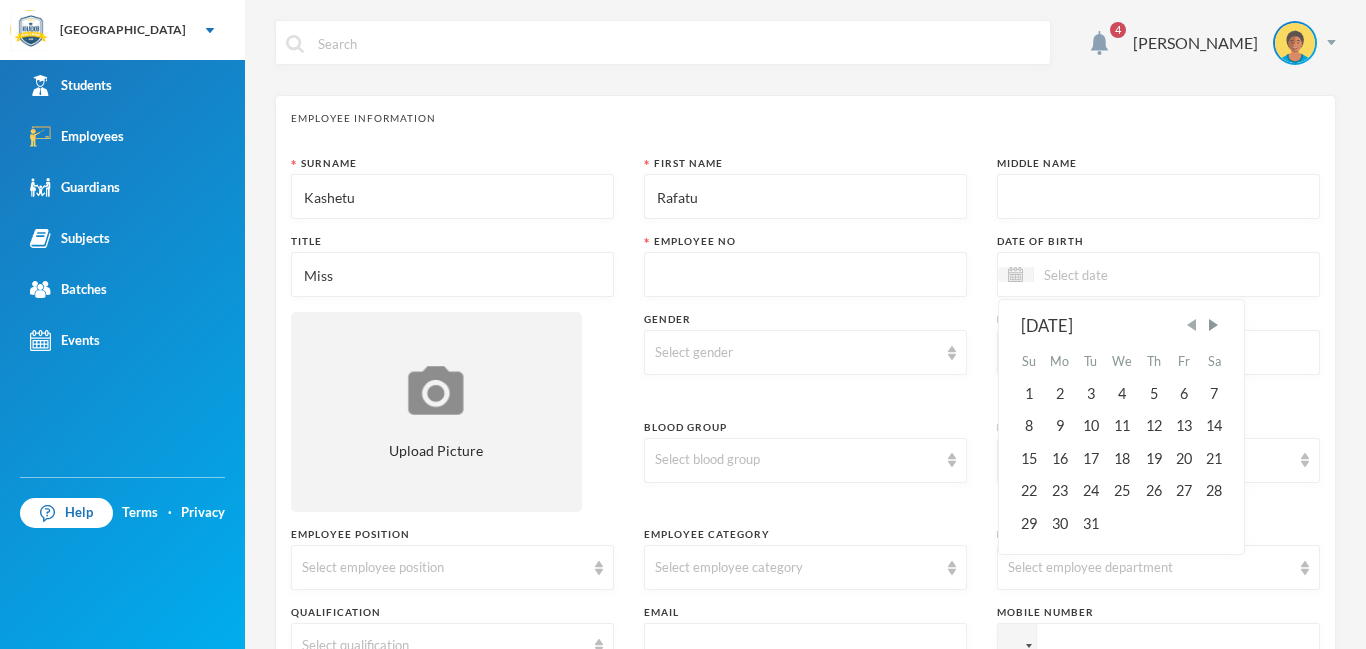 click at bounding box center [1192, 325] 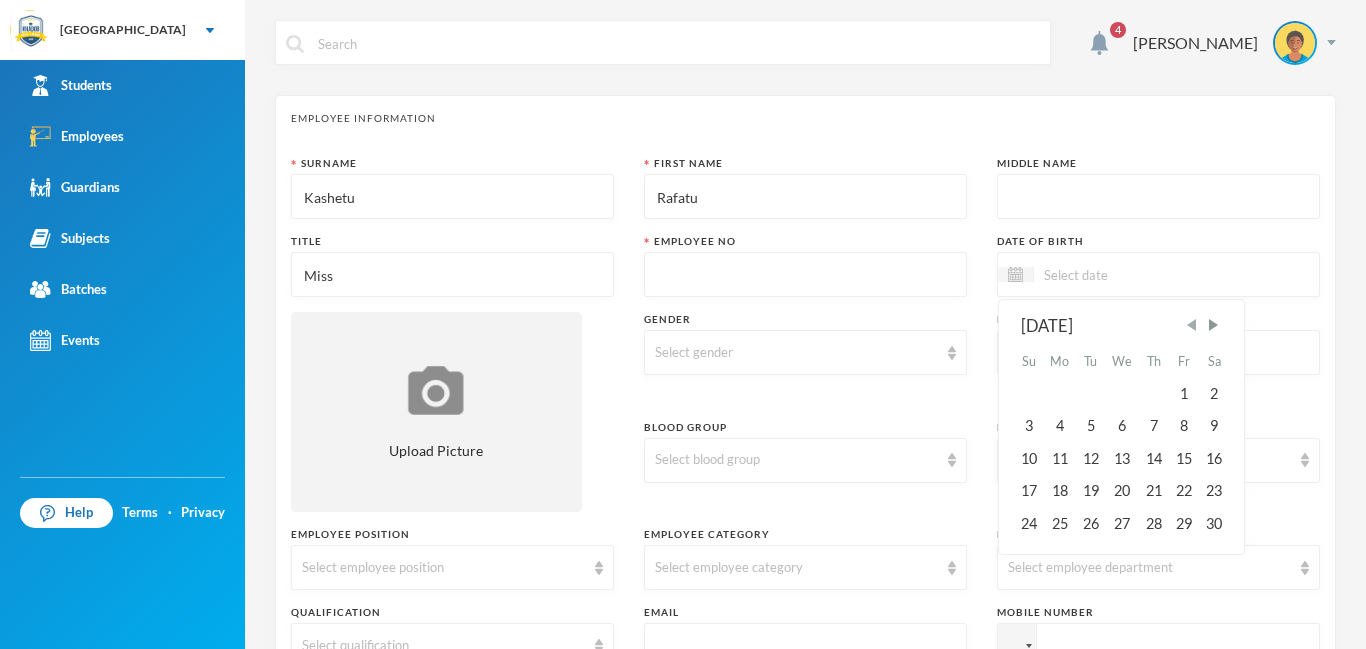 click at bounding box center [1192, 325] 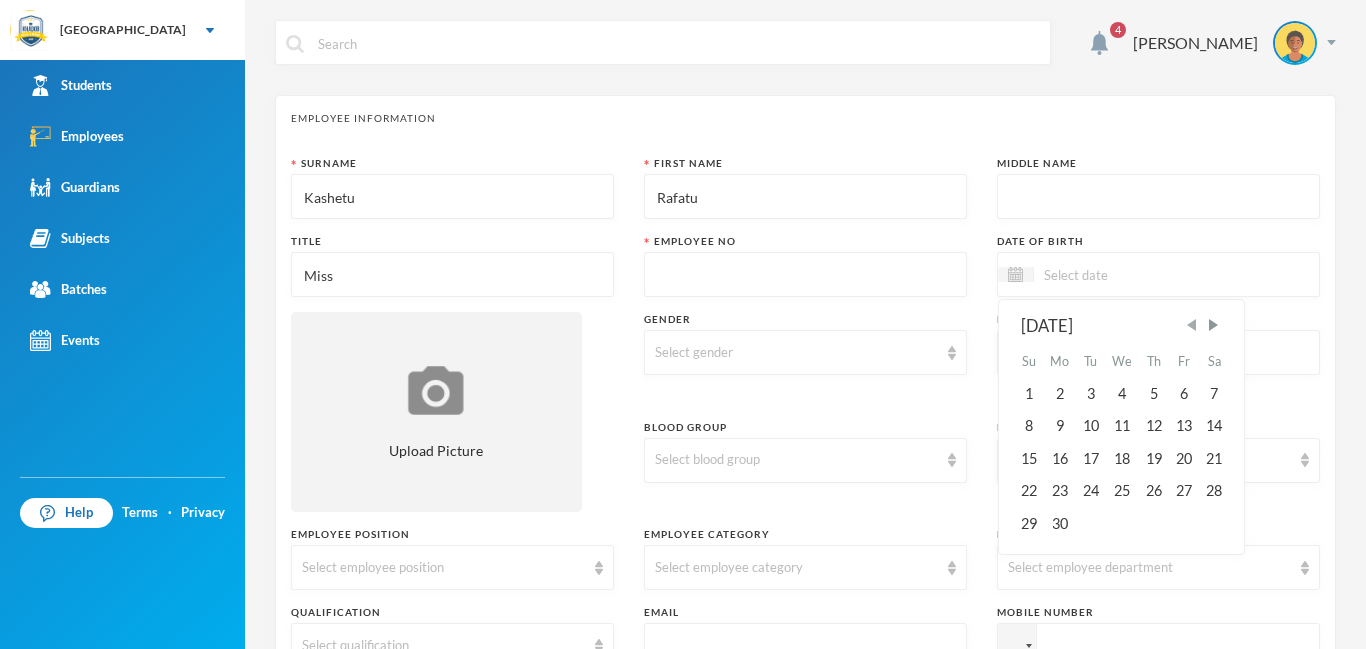 click at bounding box center [1192, 325] 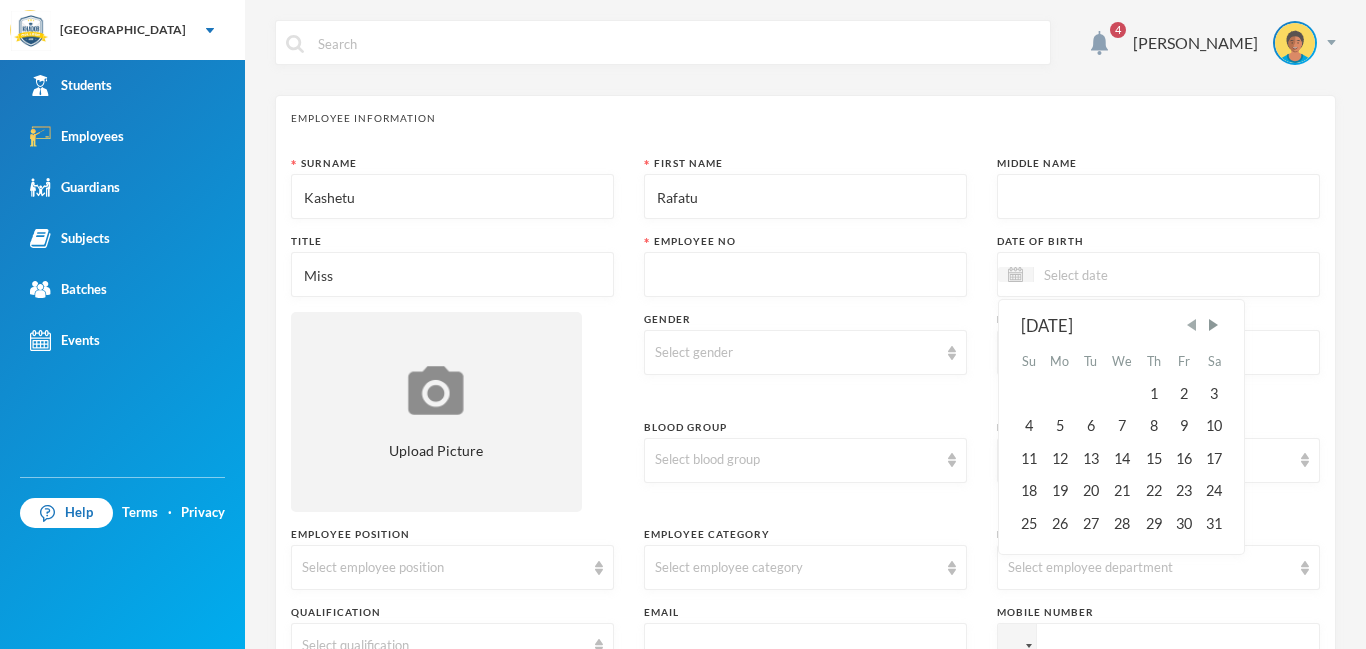 click at bounding box center (1192, 325) 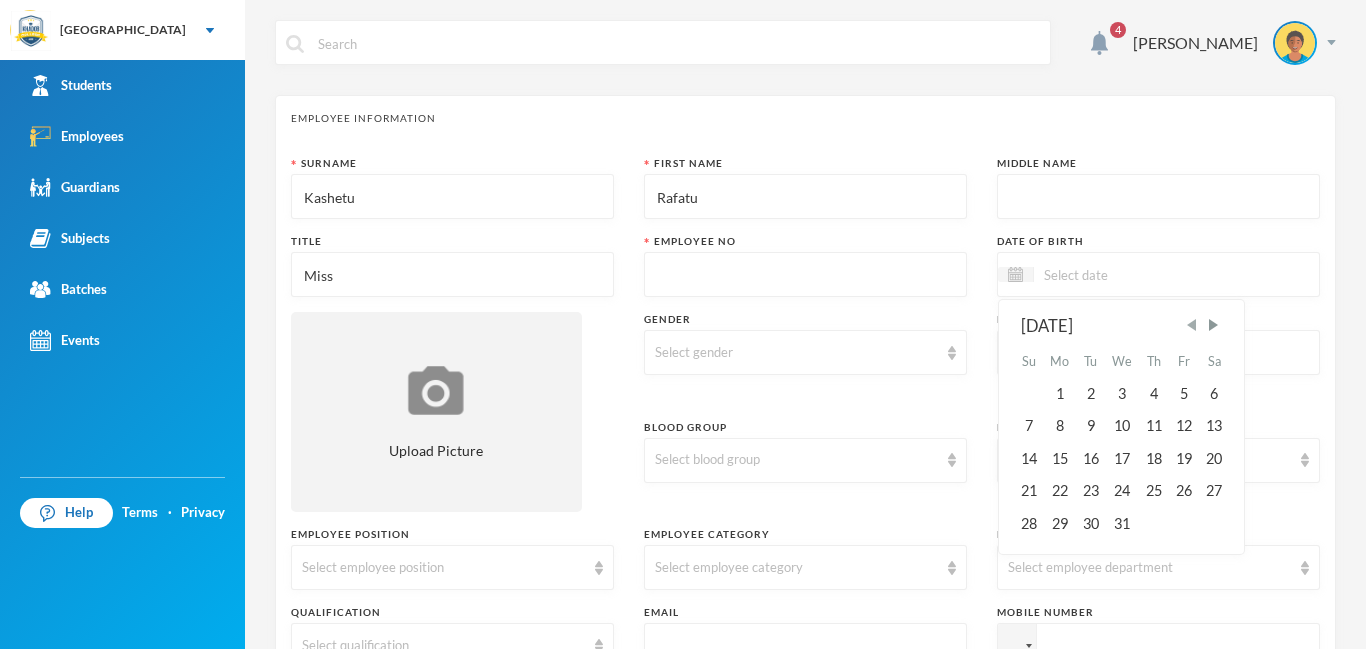 click at bounding box center (1192, 325) 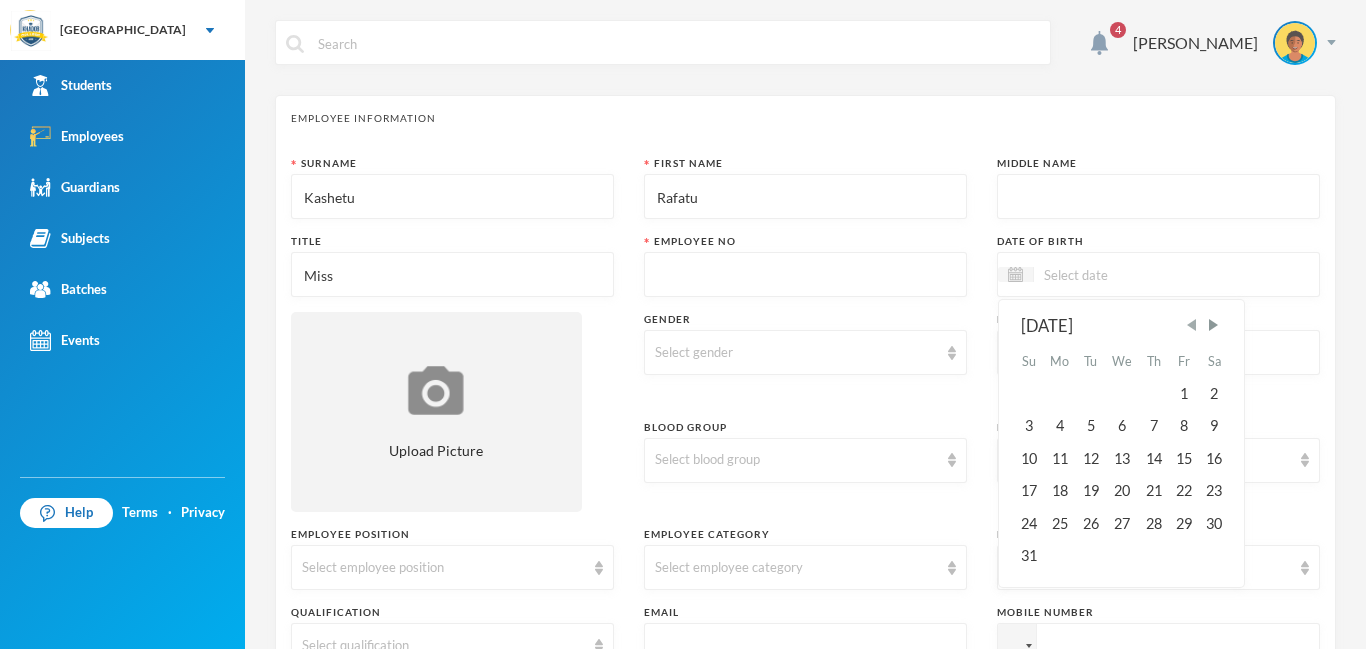 click at bounding box center [1192, 325] 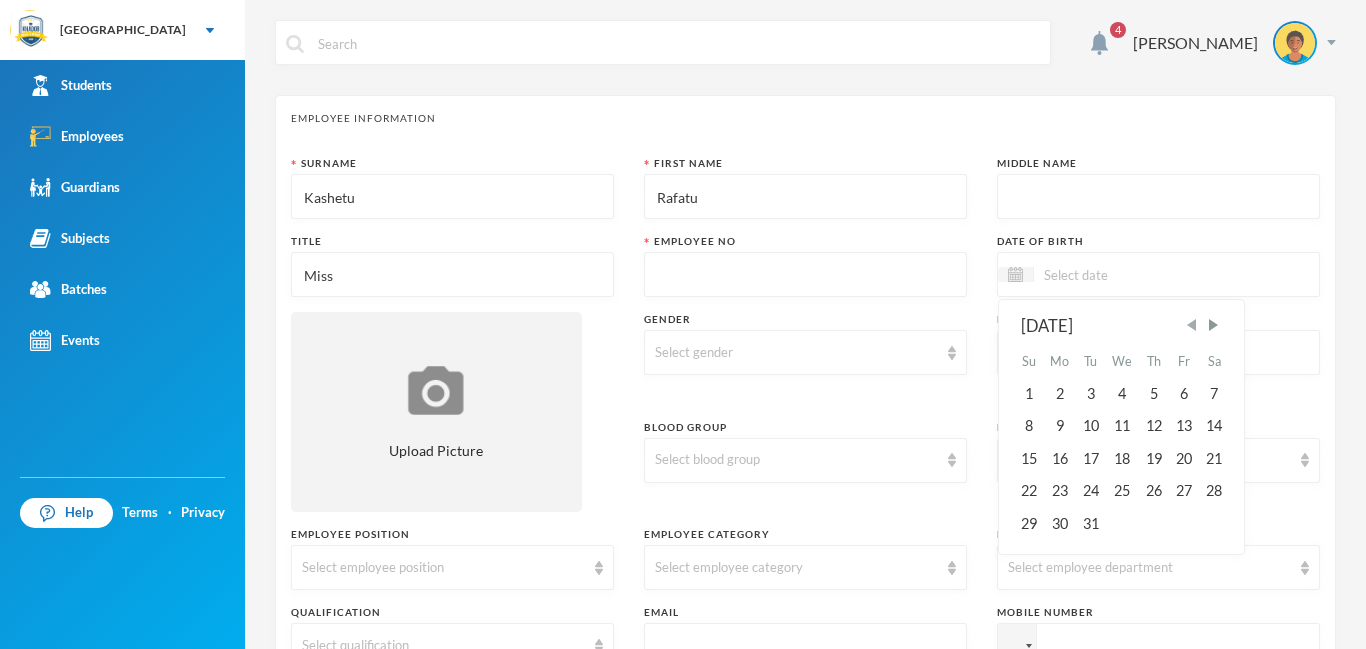 click at bounding box center (1192, 325) 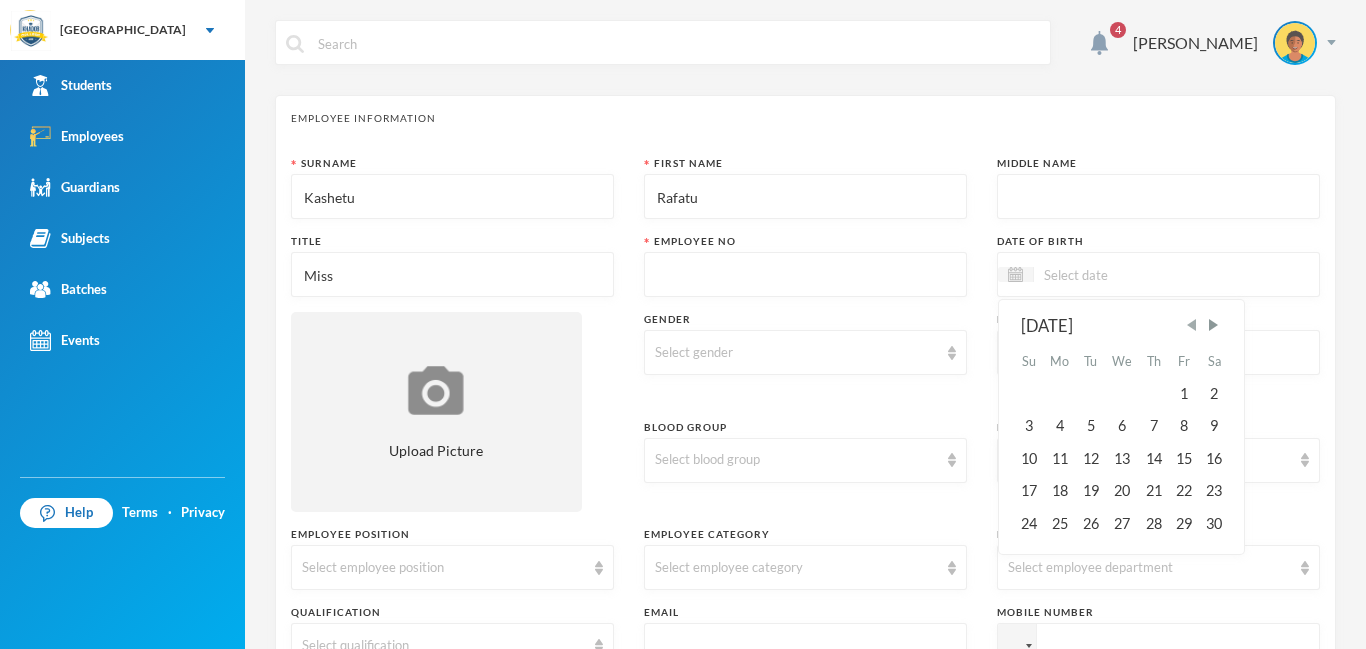 click at bounding box center (1192, 325) 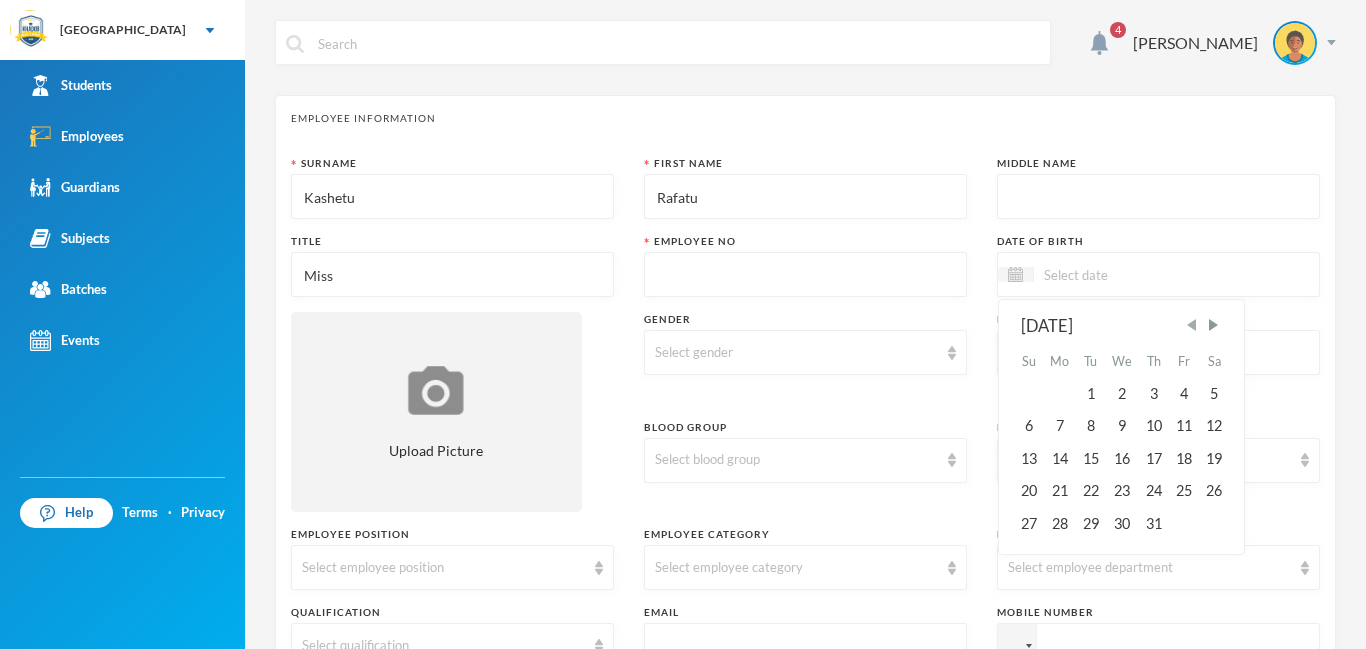 click at bounding box center [1192, 325] 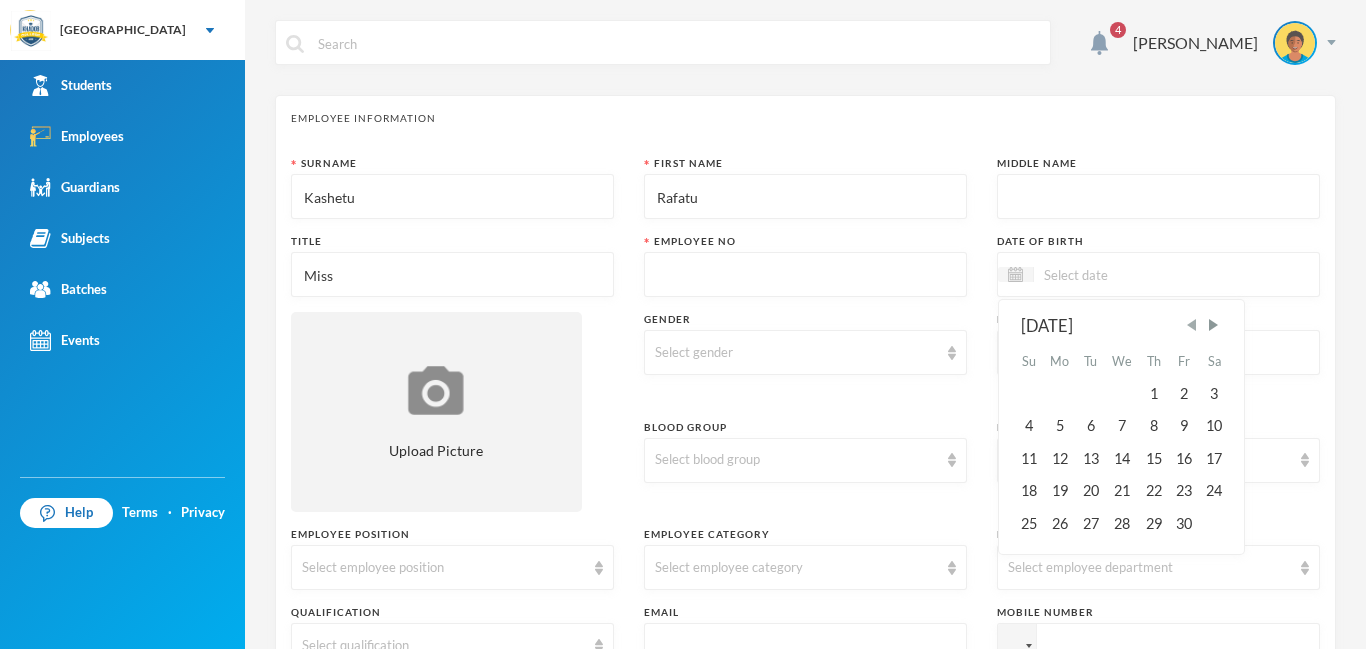 click at bounding box center [1192, 325] 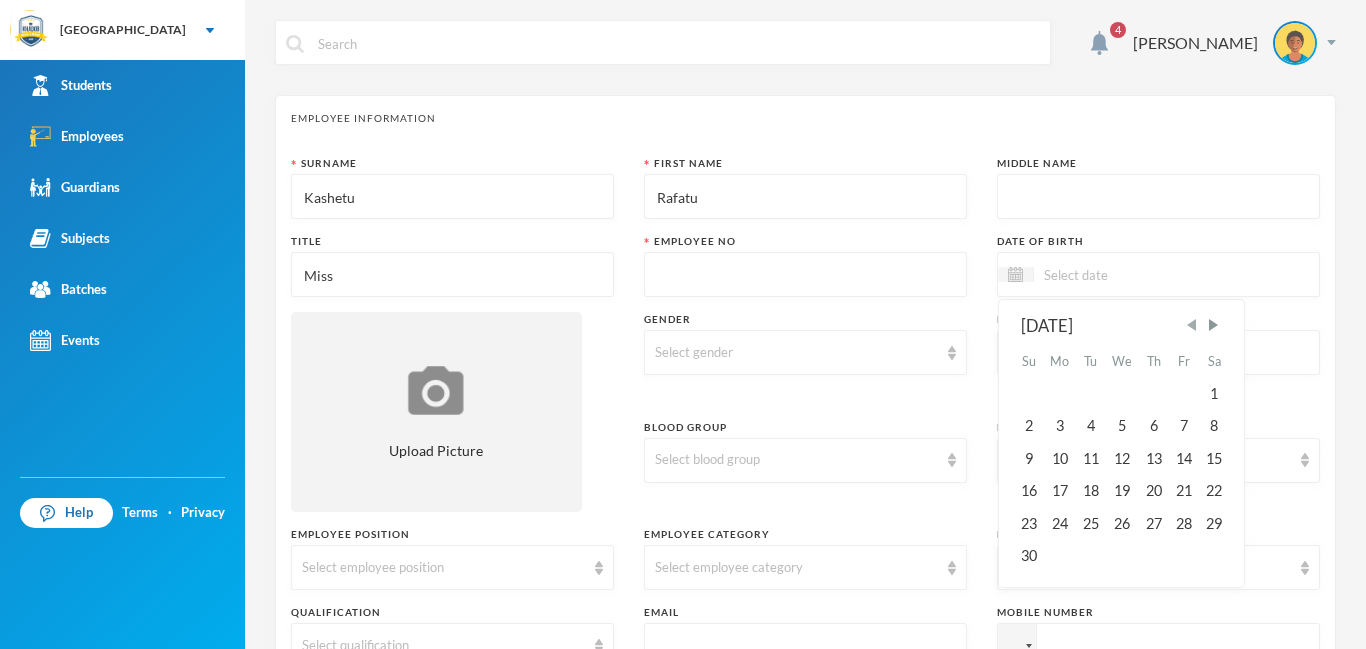 click at bounding box center [1192, 325] 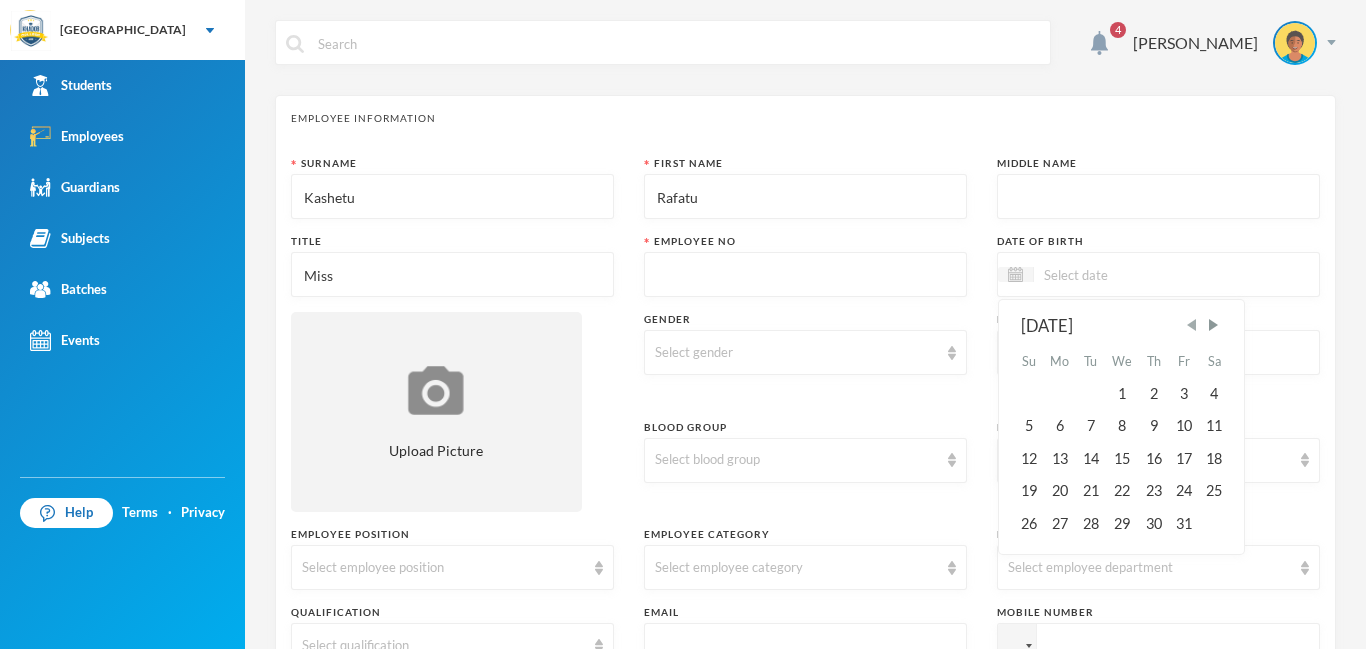 click at bounding box center [1192, 325] 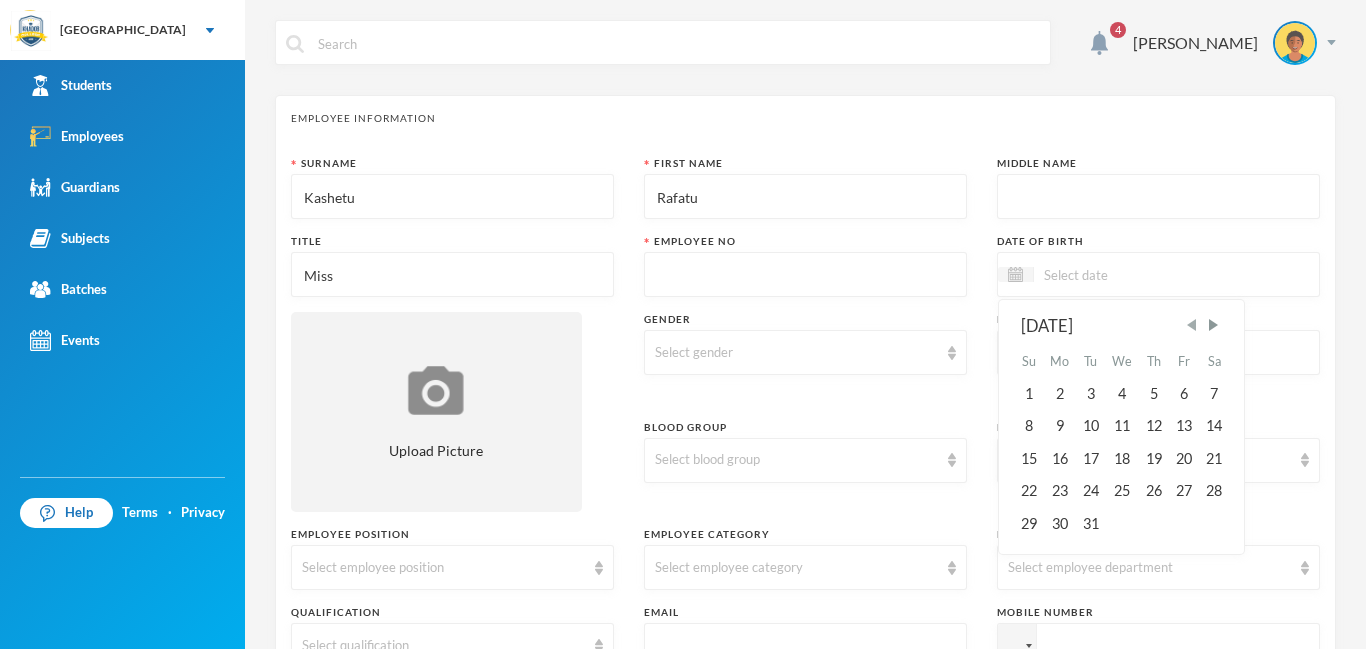 click at bounding box center [1192, 325] 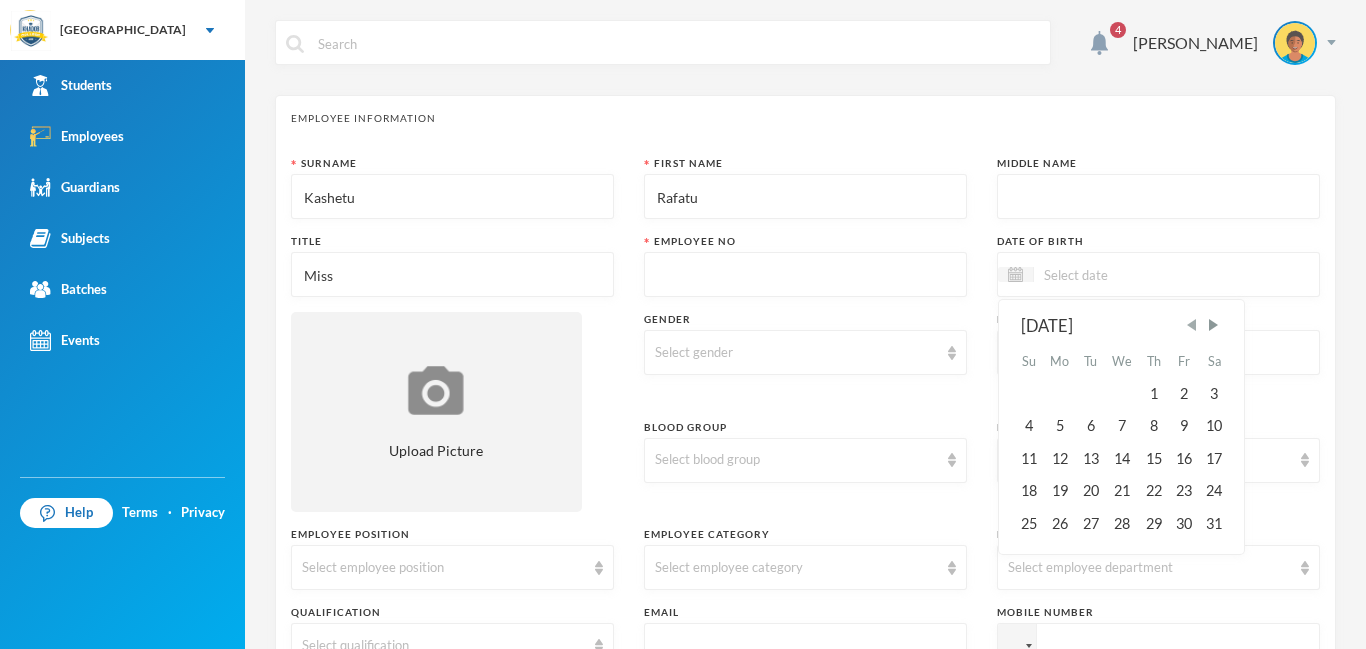 click at bounding box center [1192, 325] 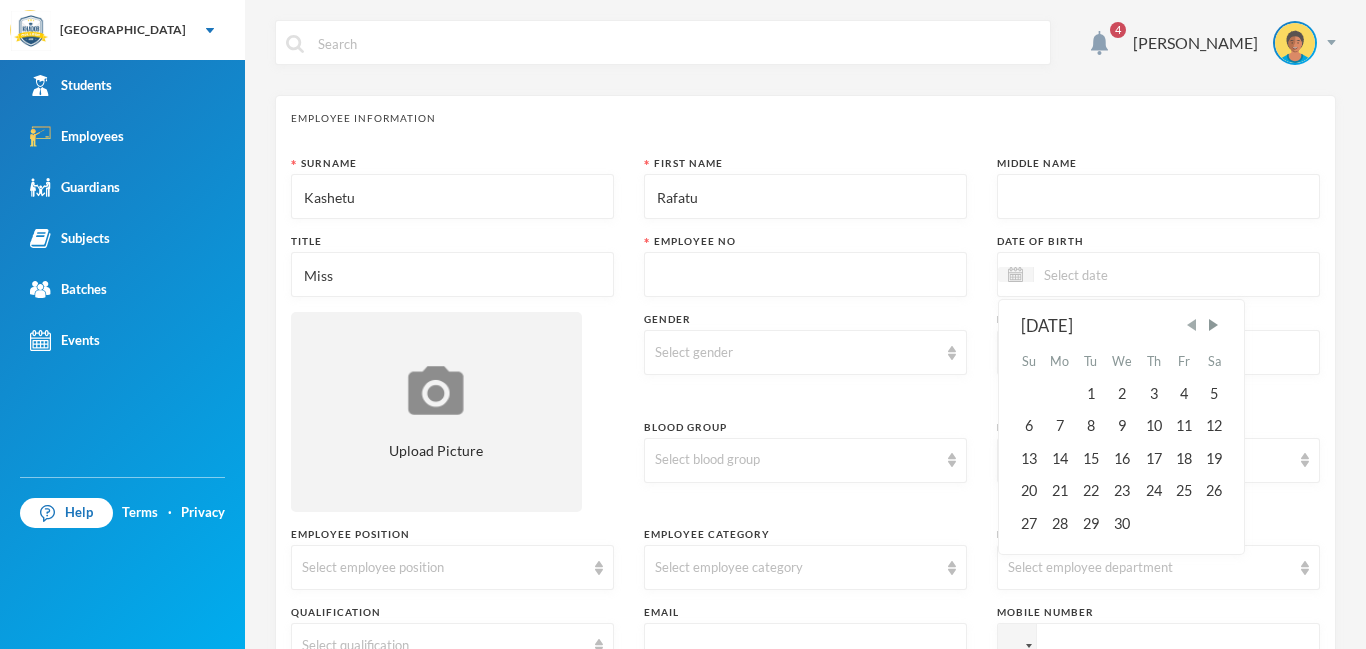 click at bounding box center [1192, 325] 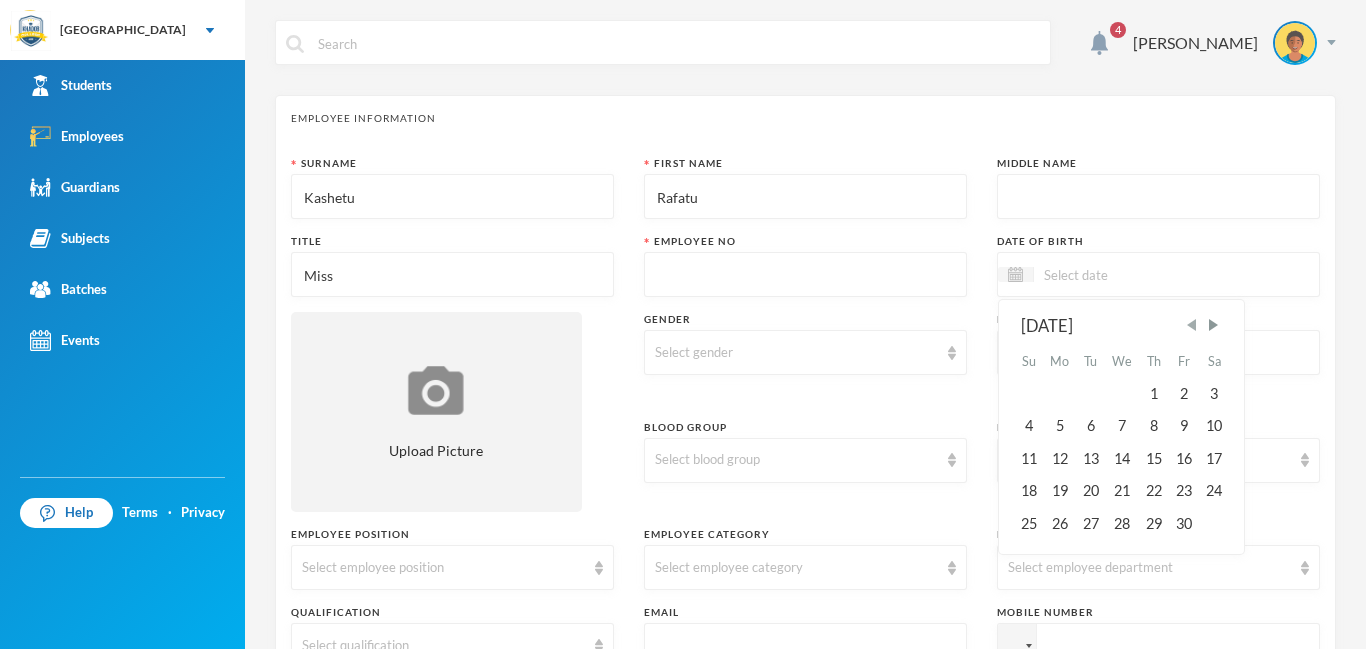 click at bounding box center (1192, 325) 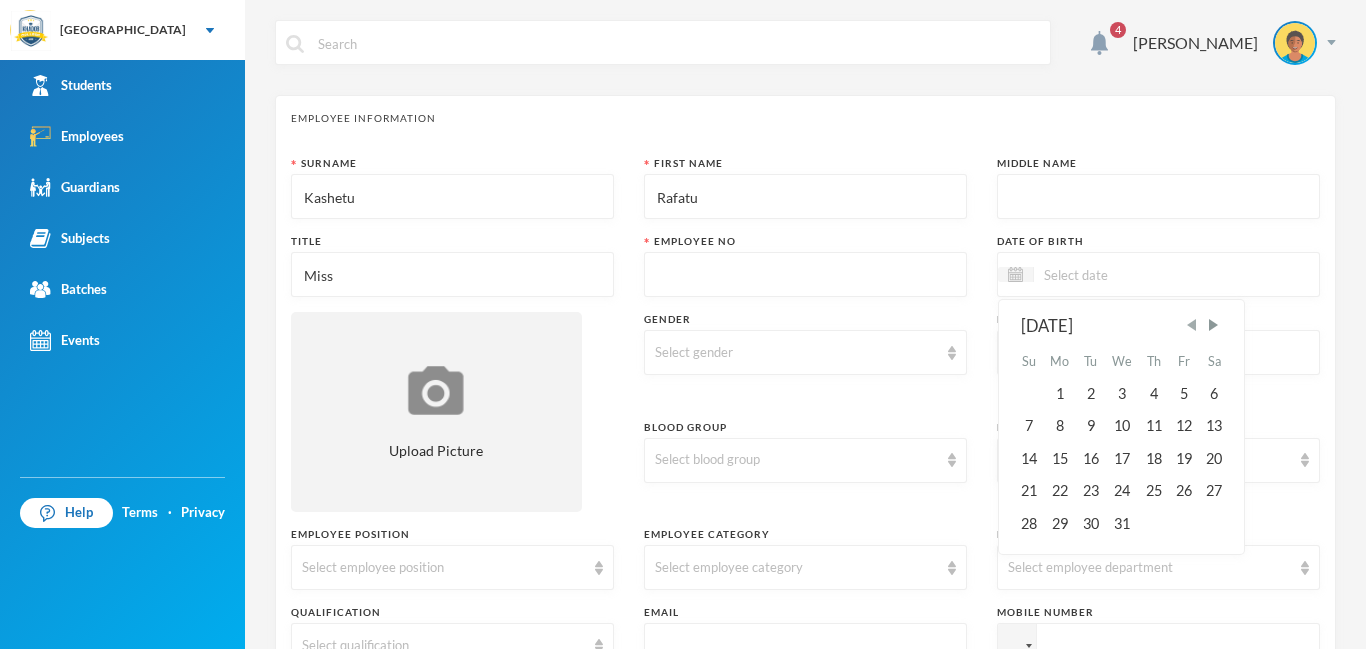 click at bounding box center [1192, 325] 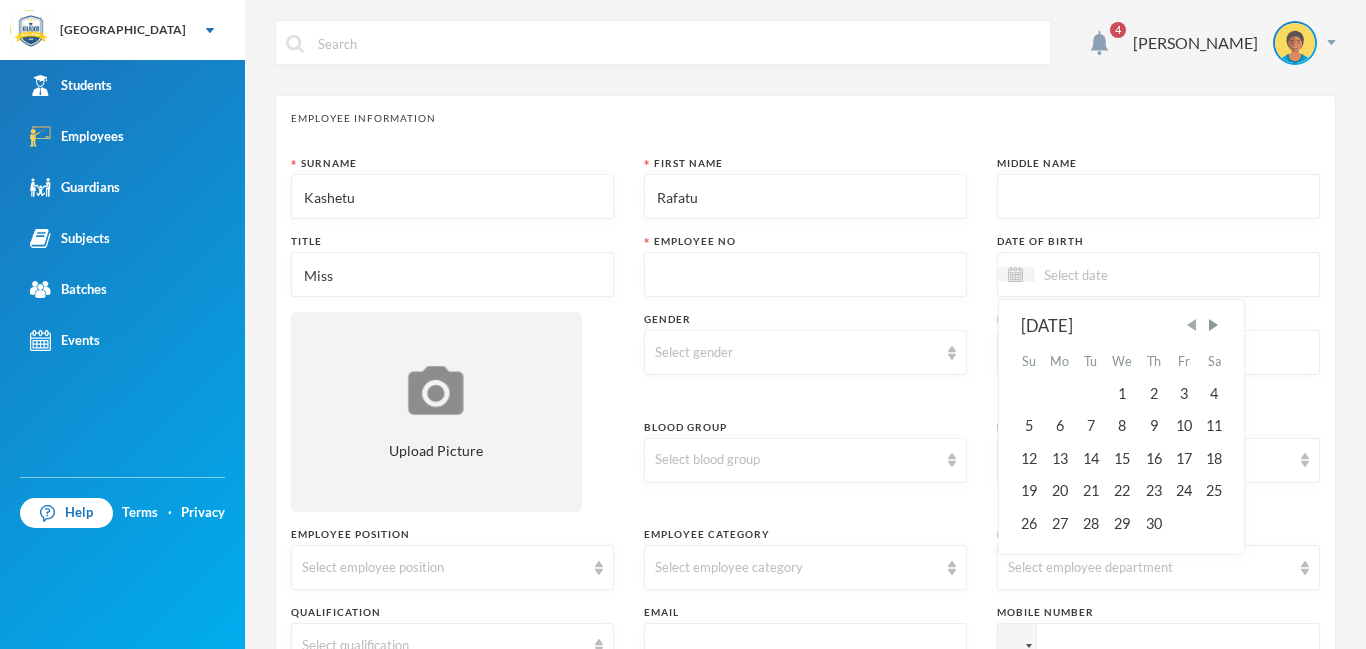 click at bounding box center (1192, 325) 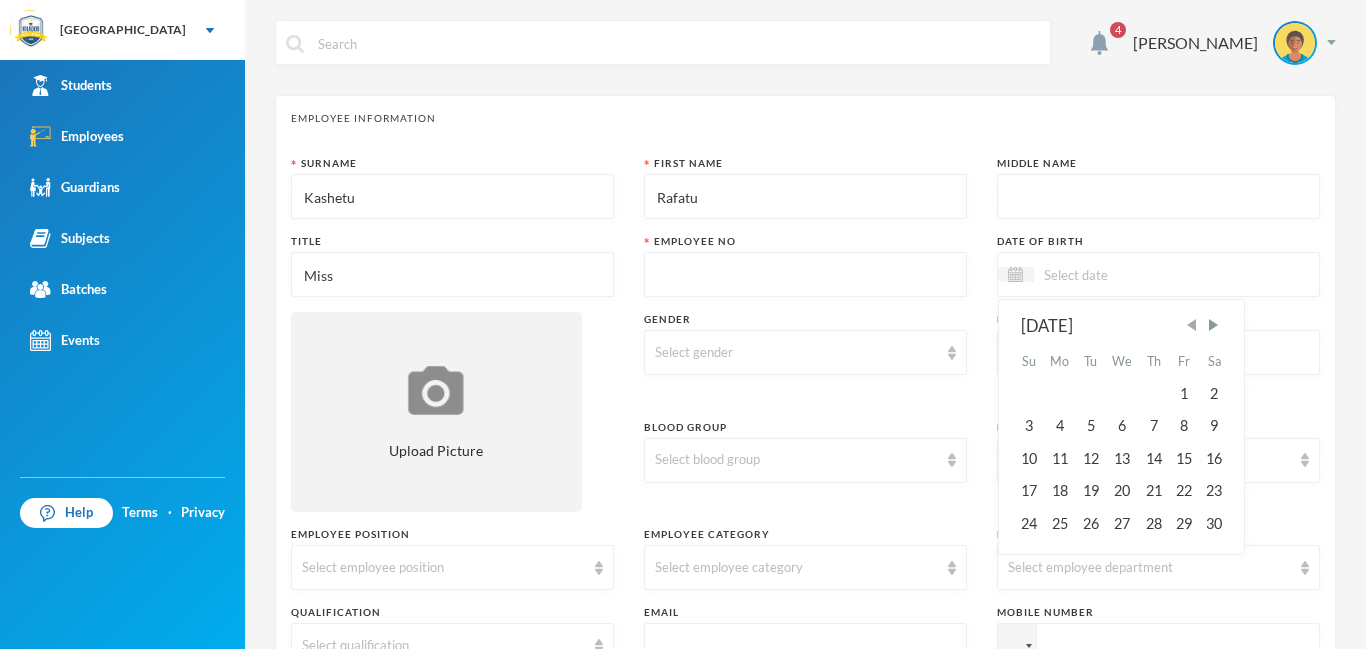 click at bounding box center [1192, 325] 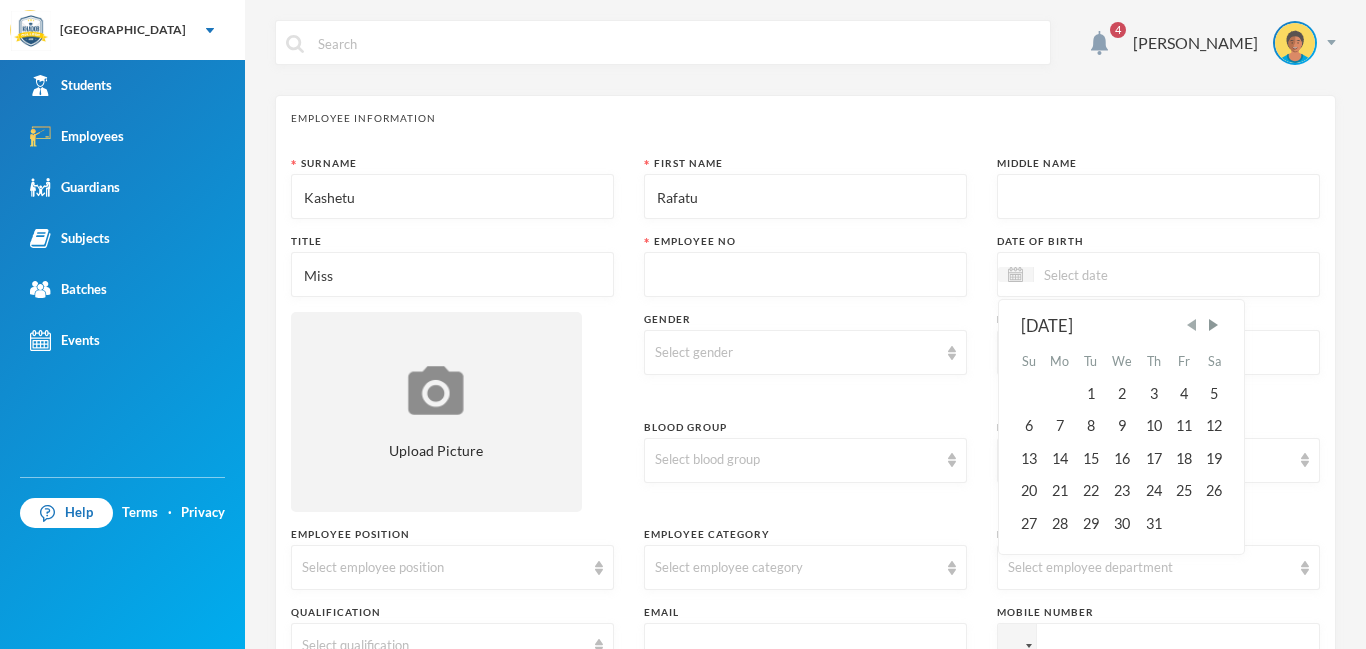 click at bounding box center (1192, 325) 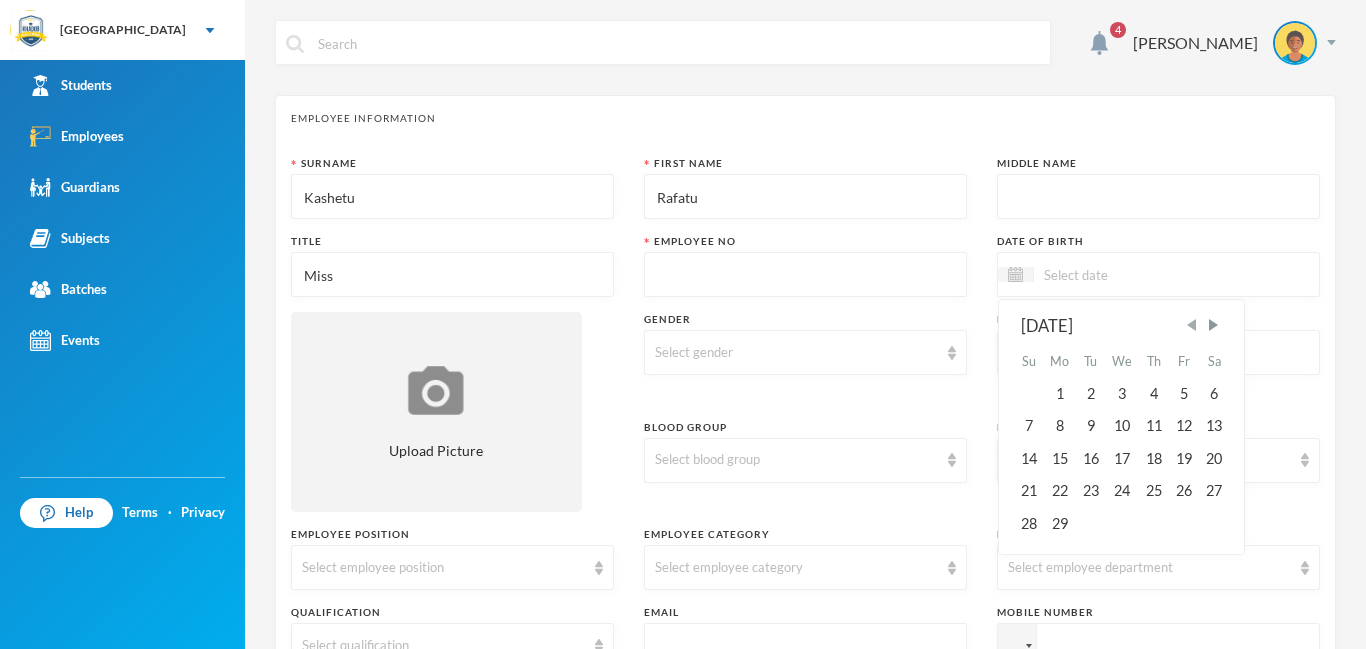 click at bounding box center (1192, 325) 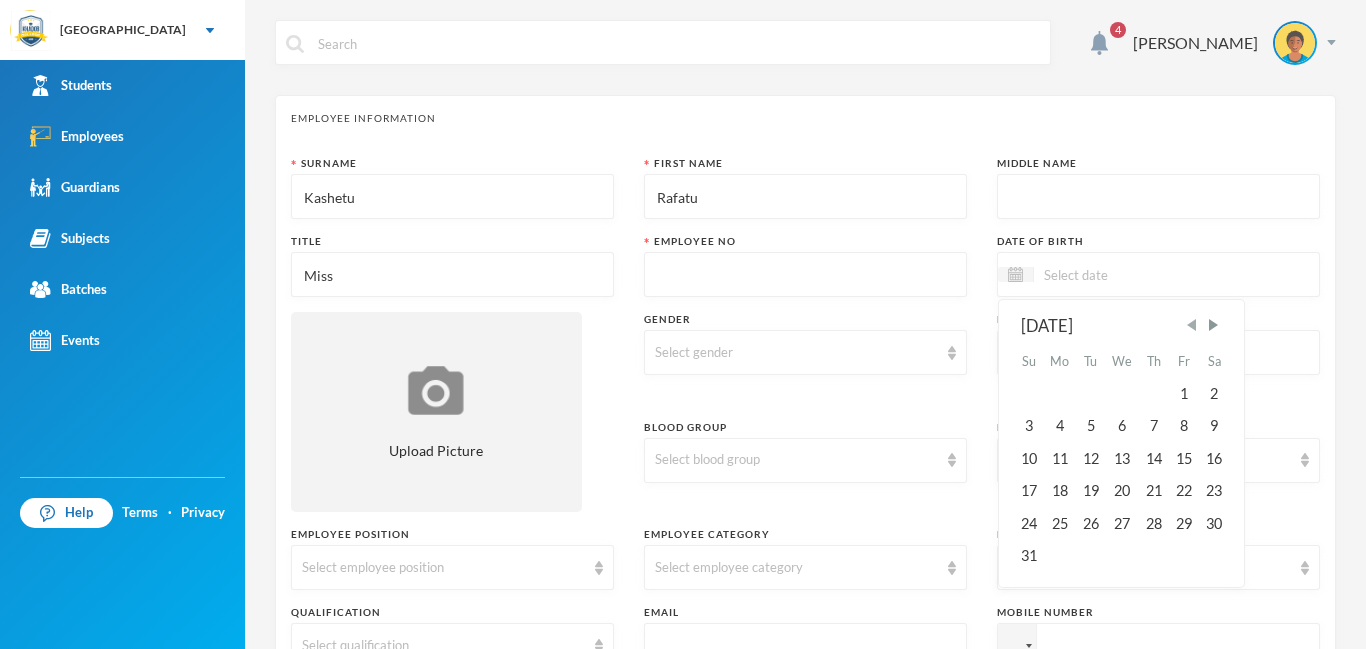click at bounding box center [1192, 325] 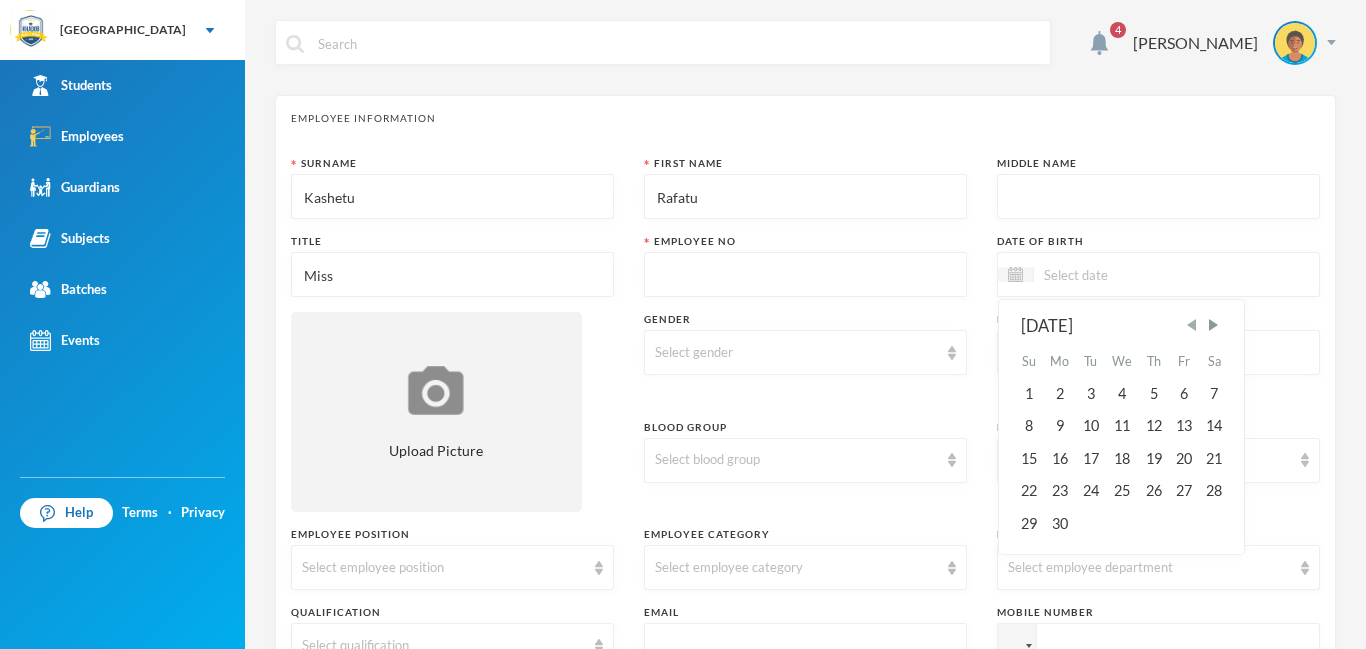 click at bounding box center [1192, 325] 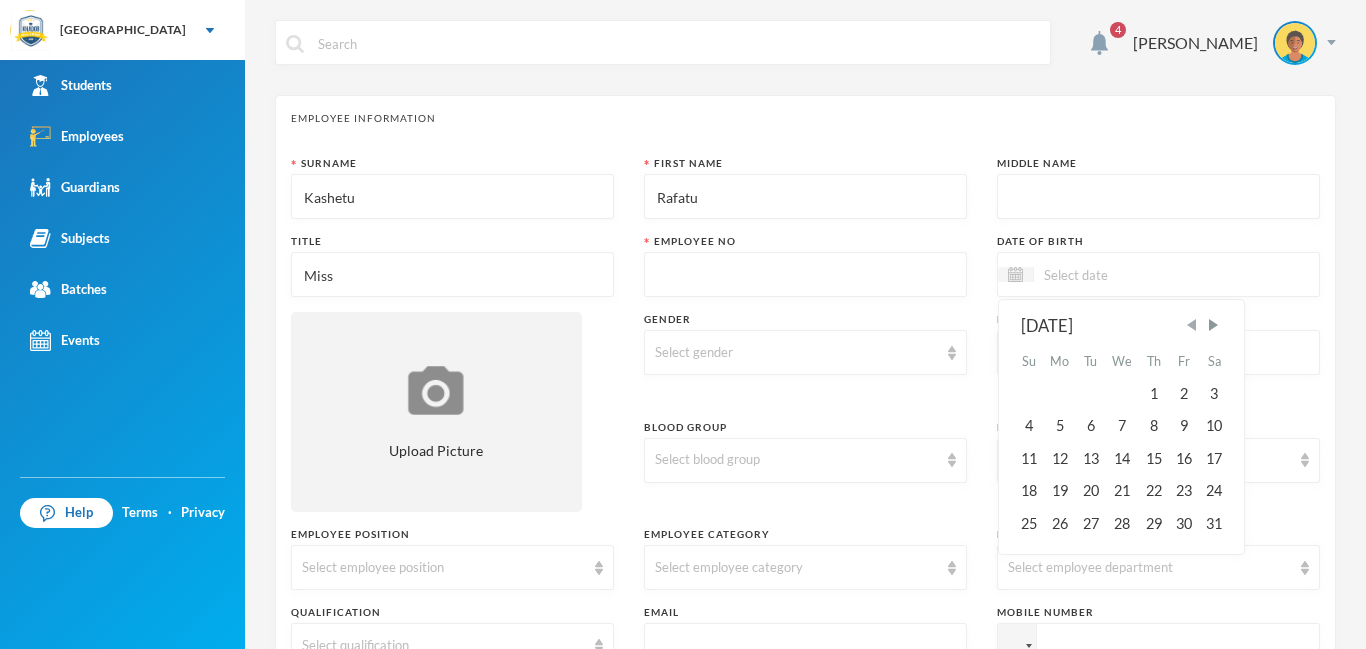 click at bounding box center [1192, 325] 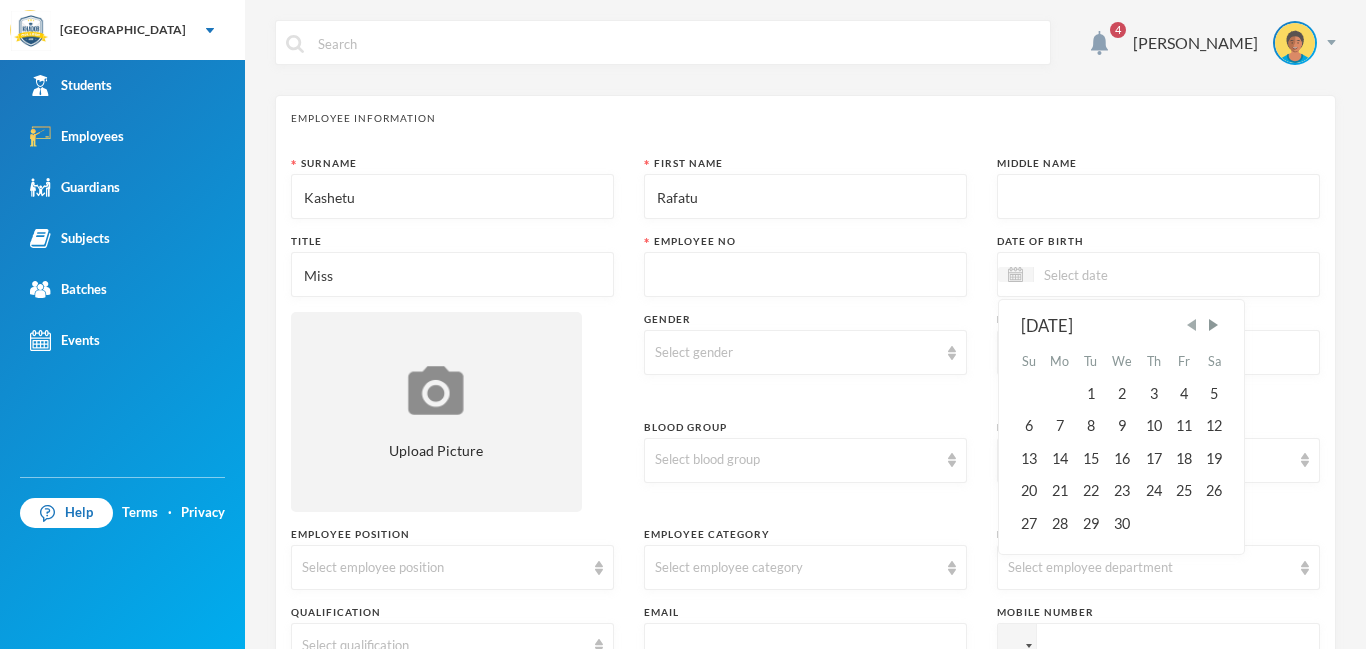 click at bounding box center [1192, 325] 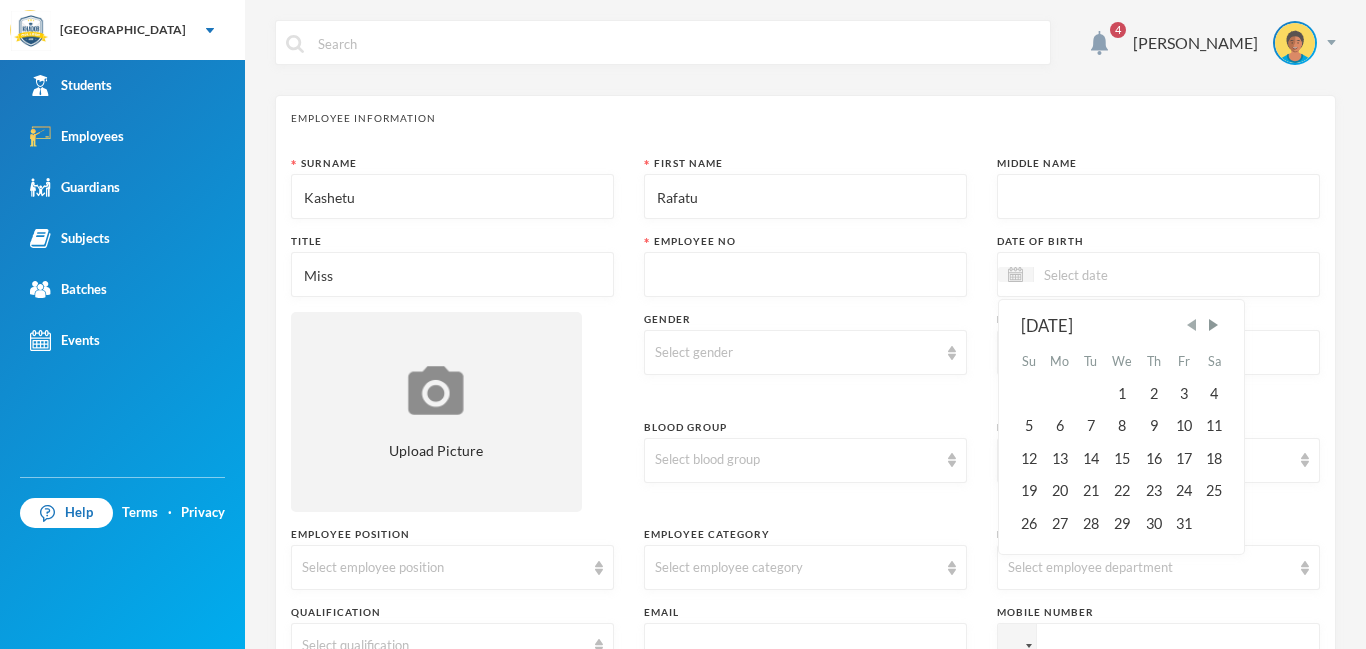 click at bounding box center (1192, 325) 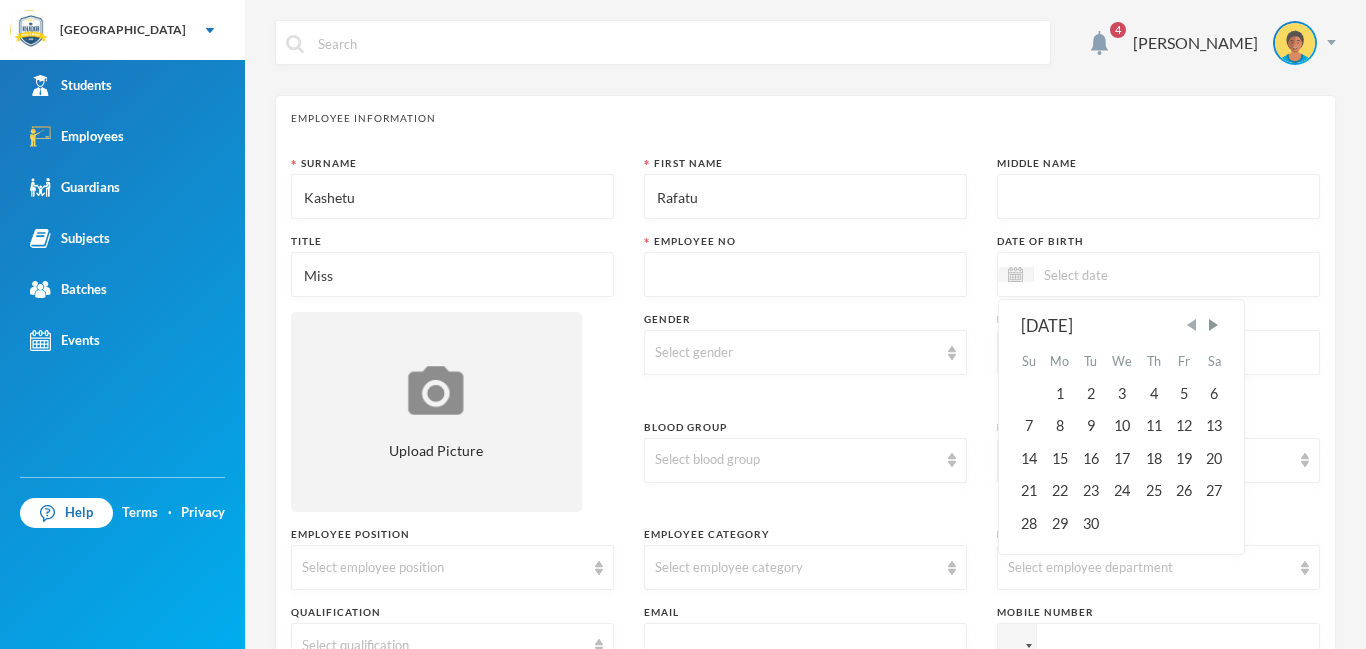 click at bounding box center [1192, 325] 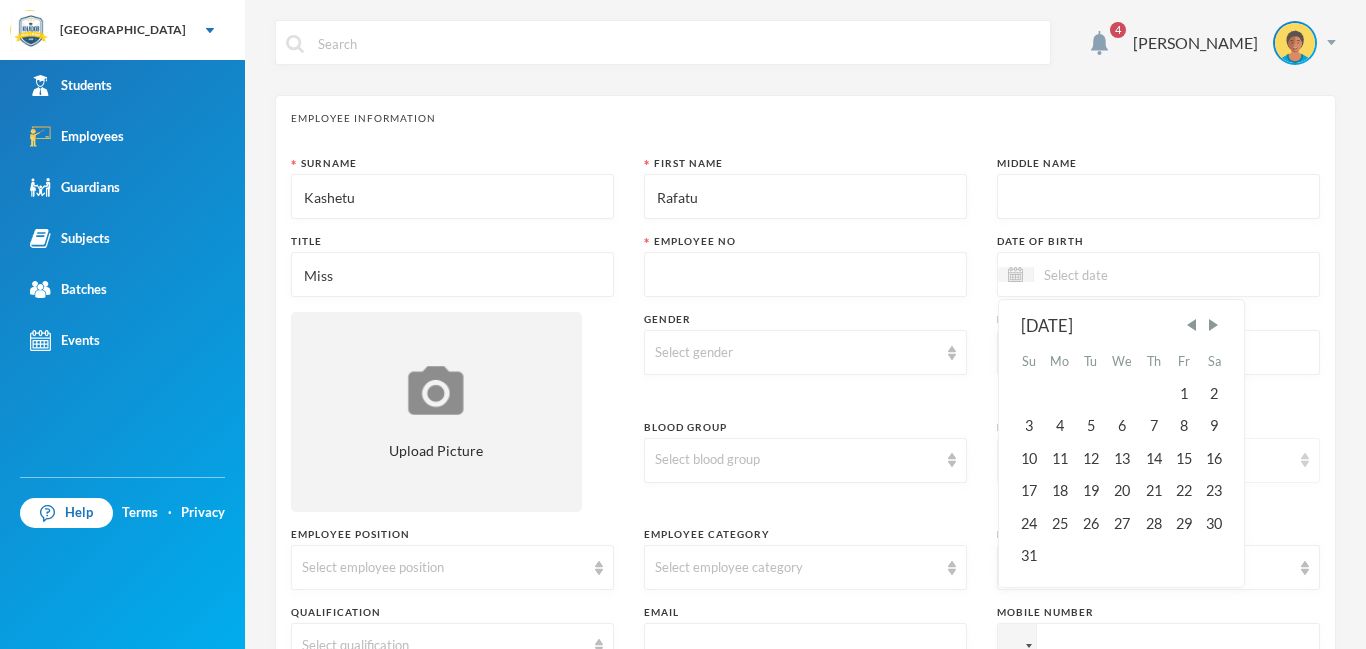 click at bounding box center [1305, 460] 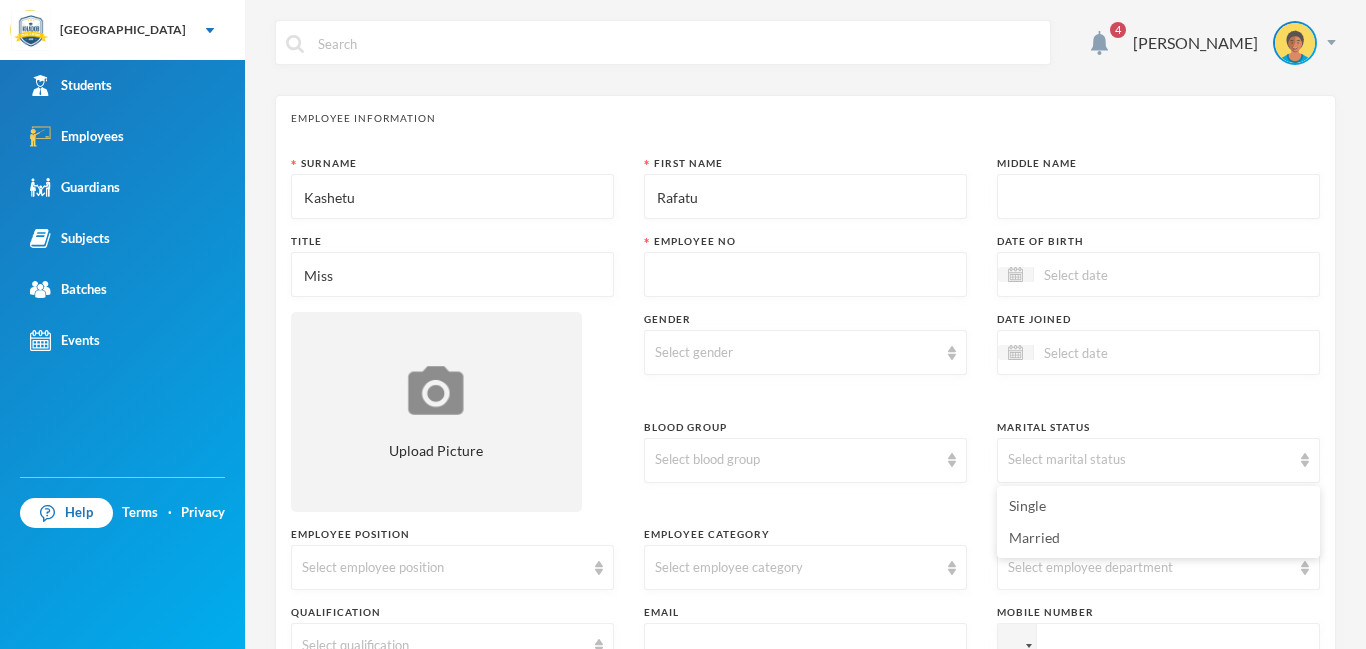 click at bounding box center [1118, 352] 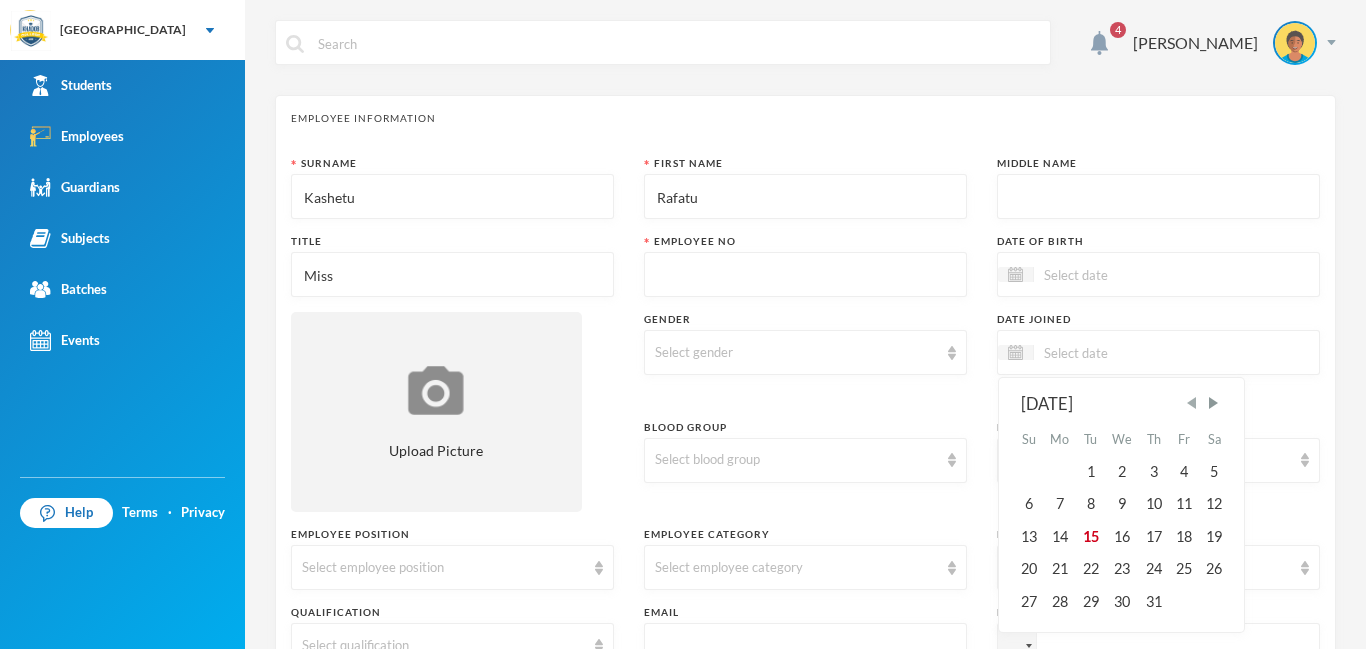 click at bounding box center (1192, 403) 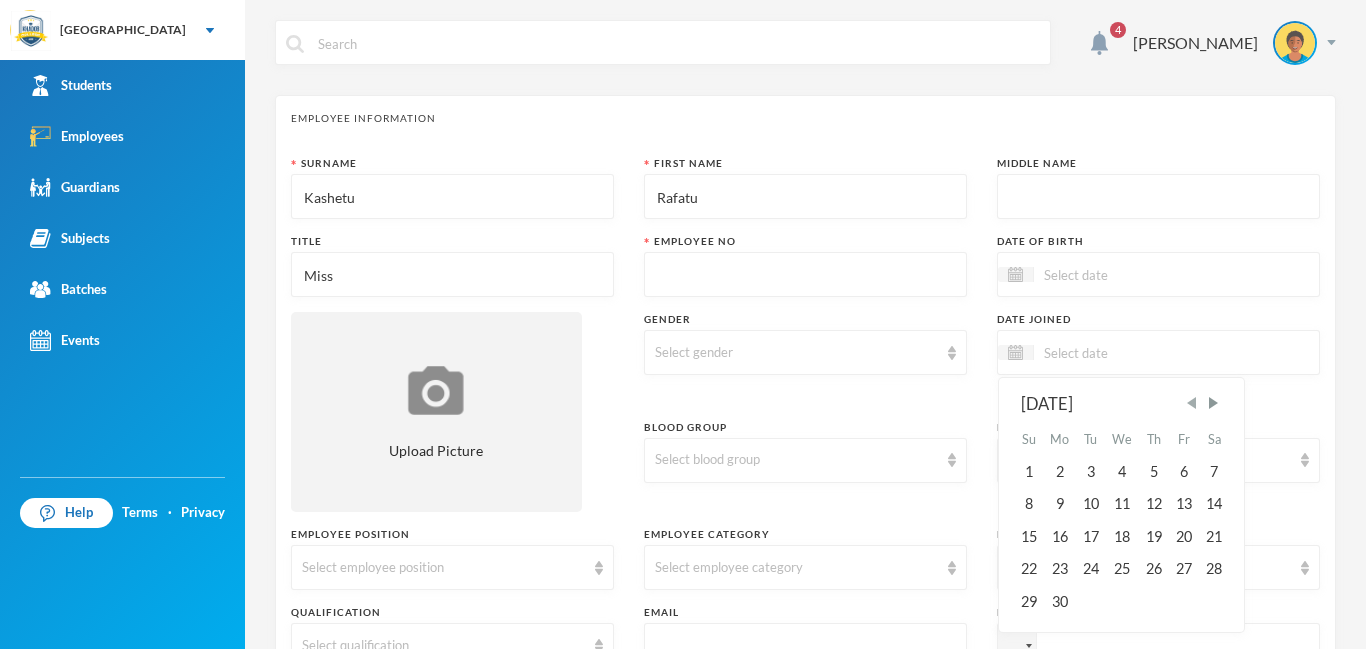 click at bounding box center (1192, 403) 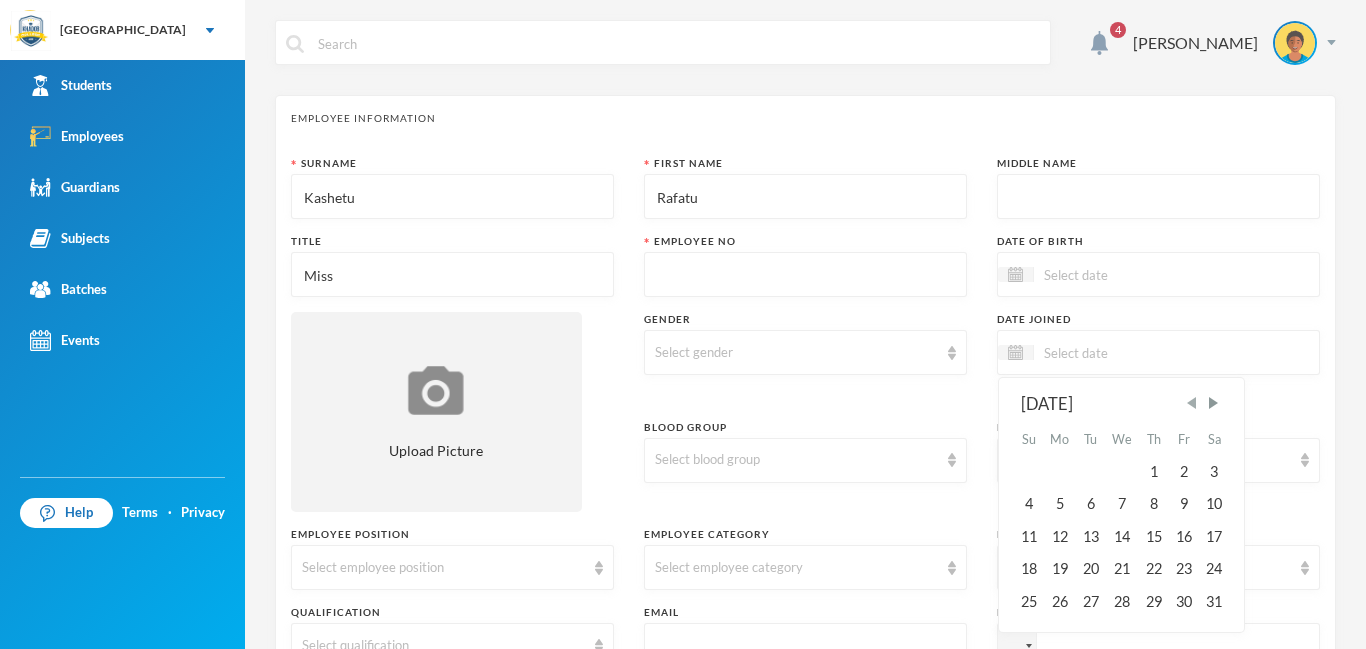 click at bounding box center [1192, 403] 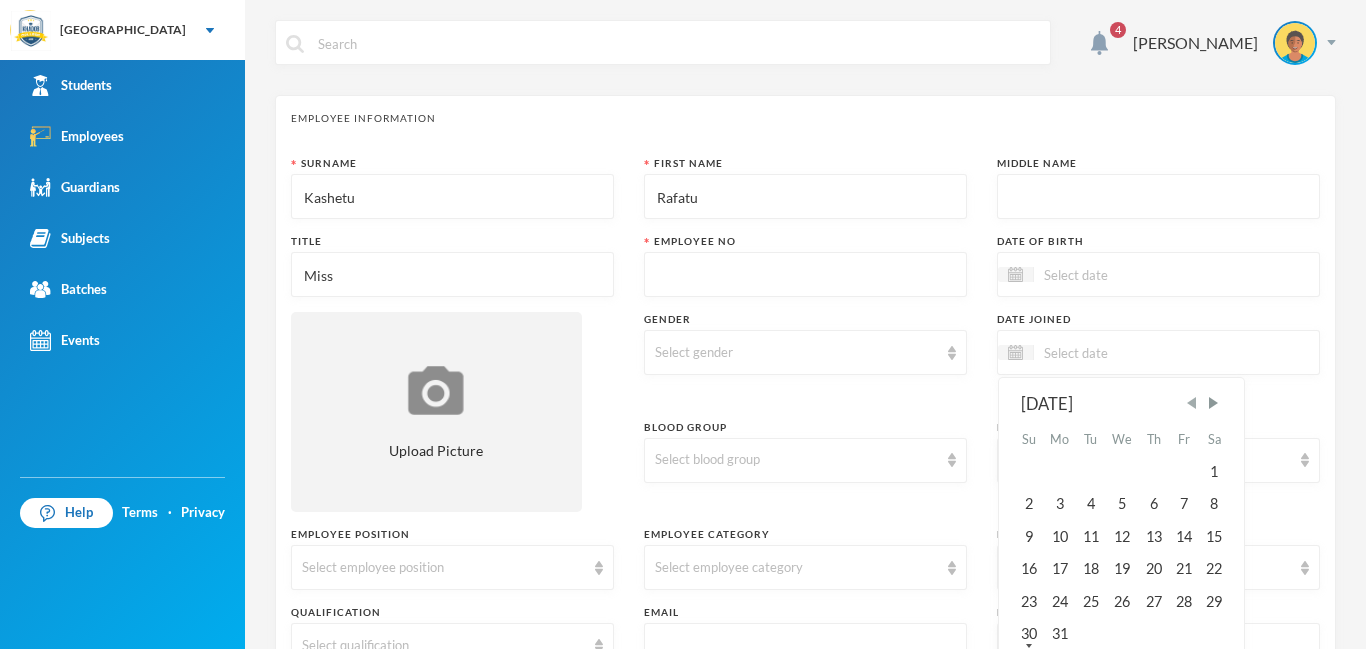 click at bounding box center (1192, 403) 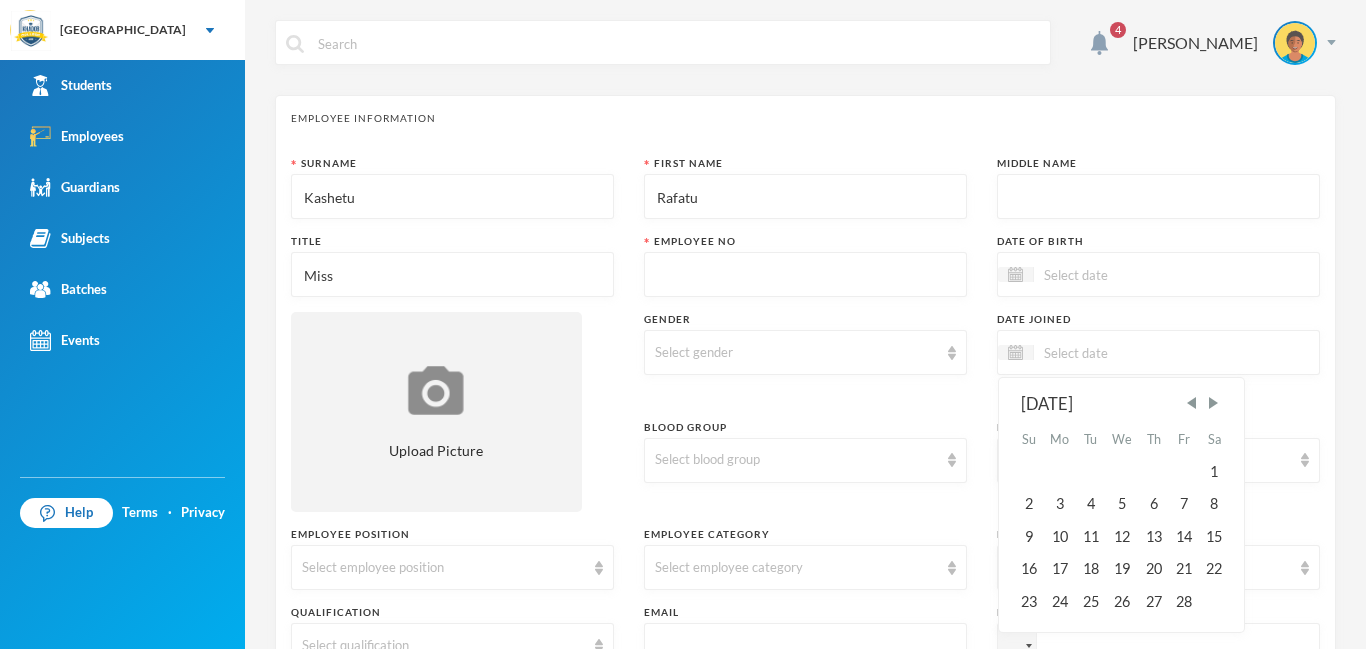 click on "February 2025" at bounding box center (1122, 404) 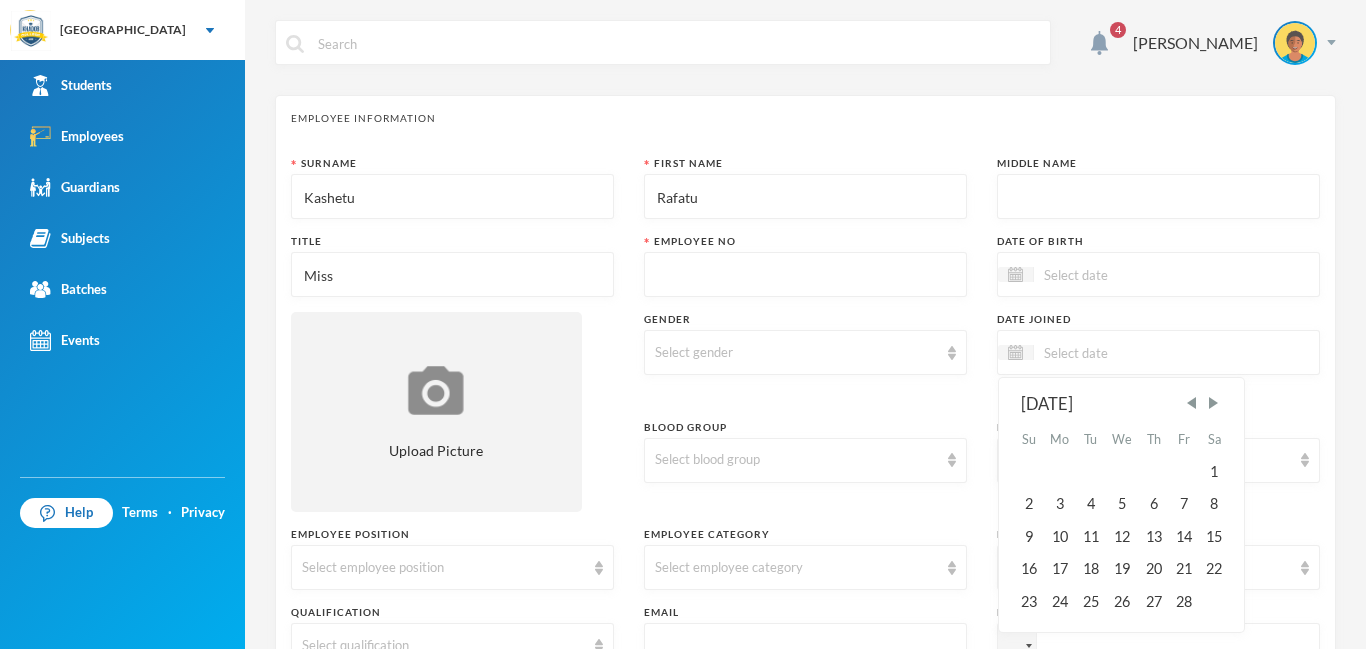 click on "February 2025" at bounding box center (1122, 404) 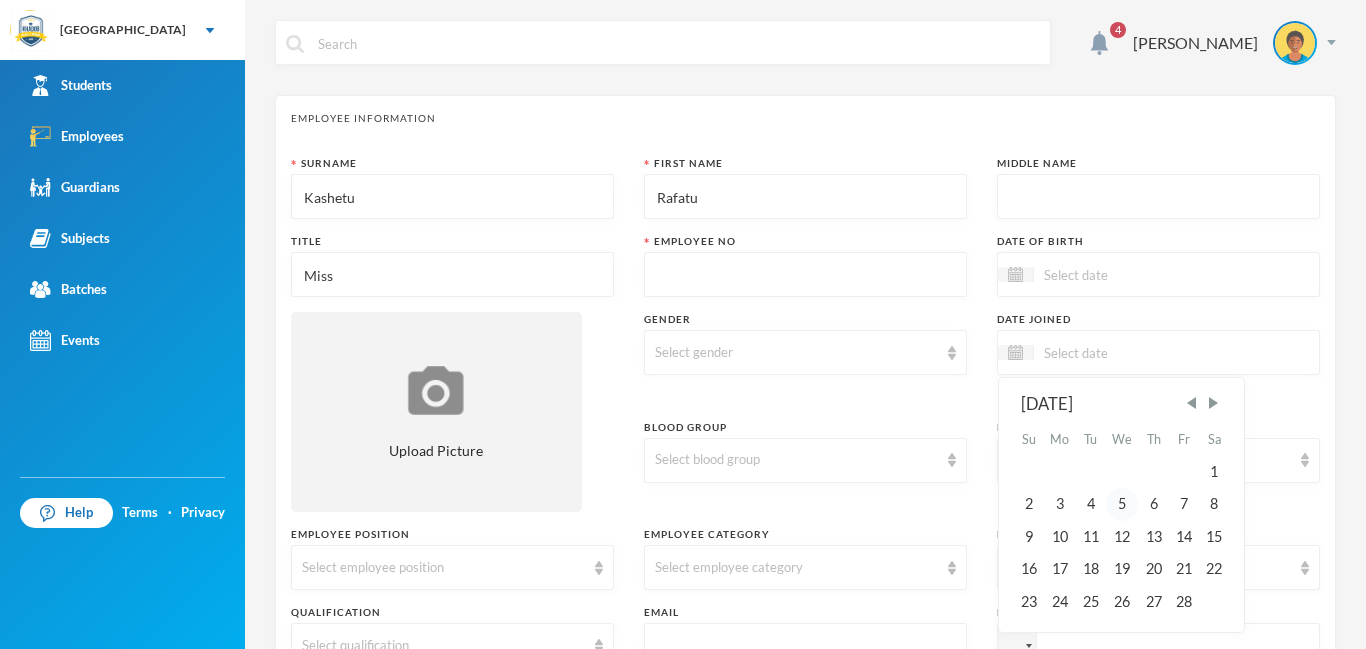 click on "5" at bounding box center (1122, 504) 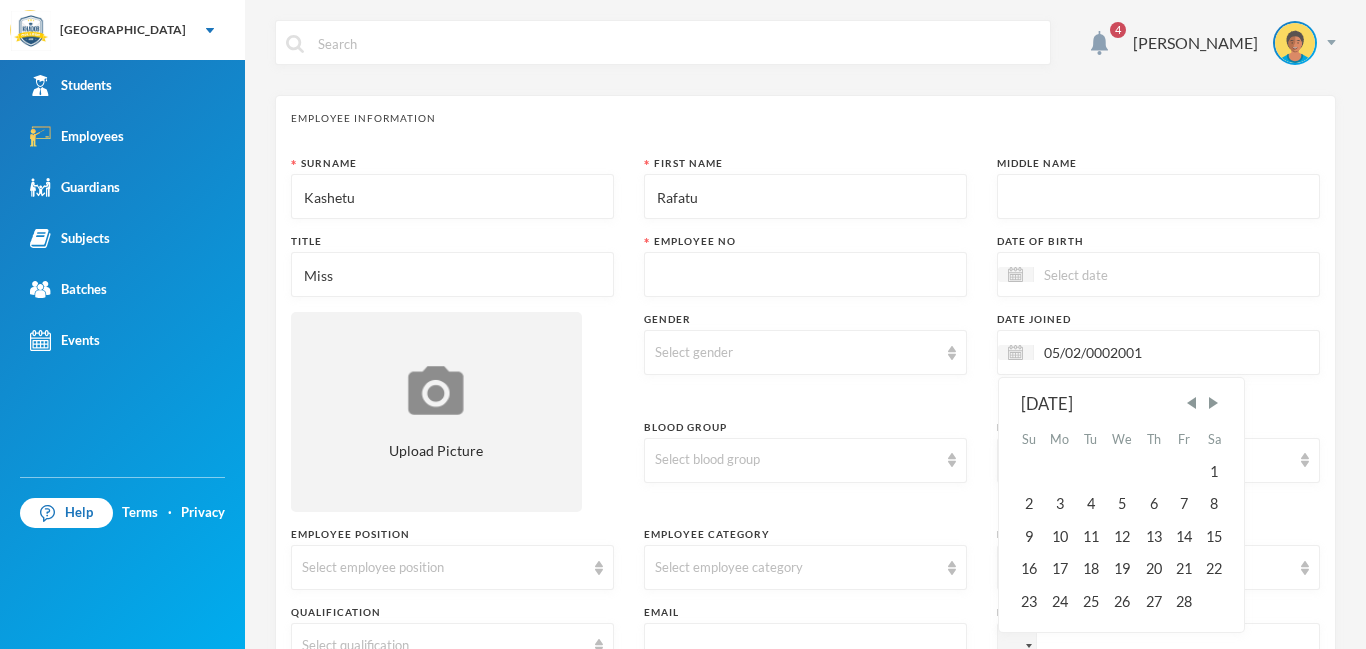 click on "05/02/0002001" at bounding box center [1118, 352] 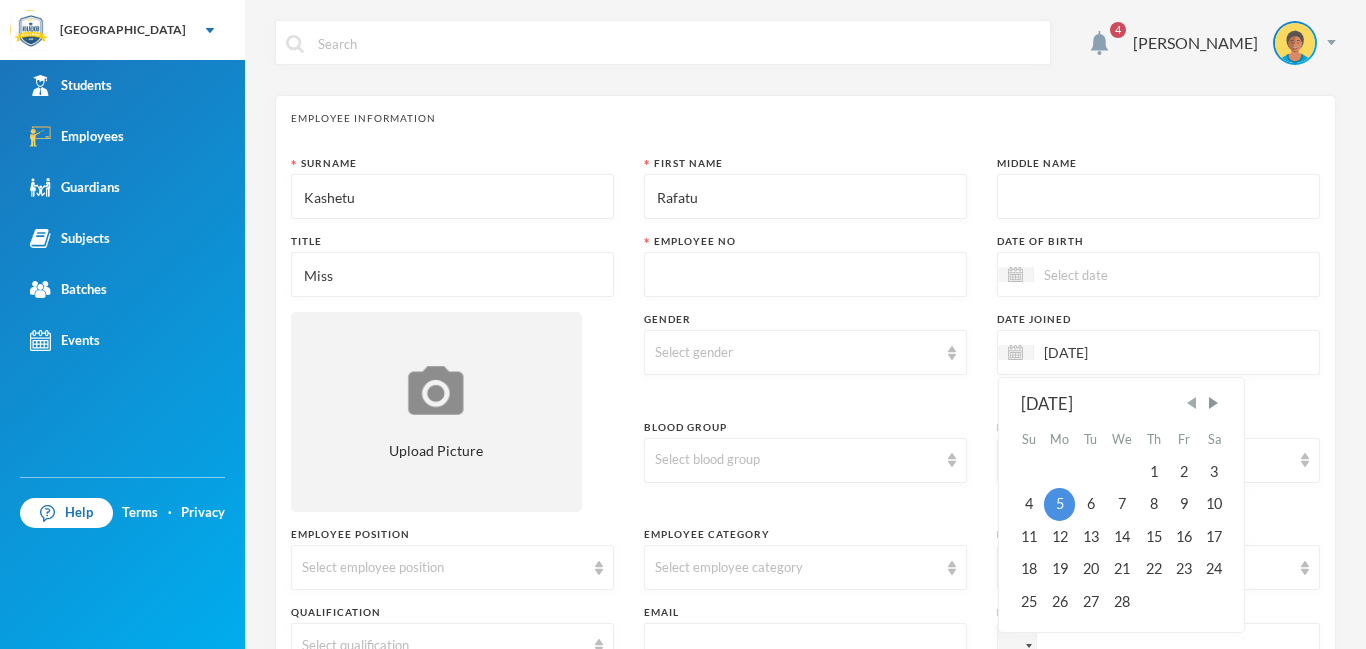click at bounding box center (1192, 403) 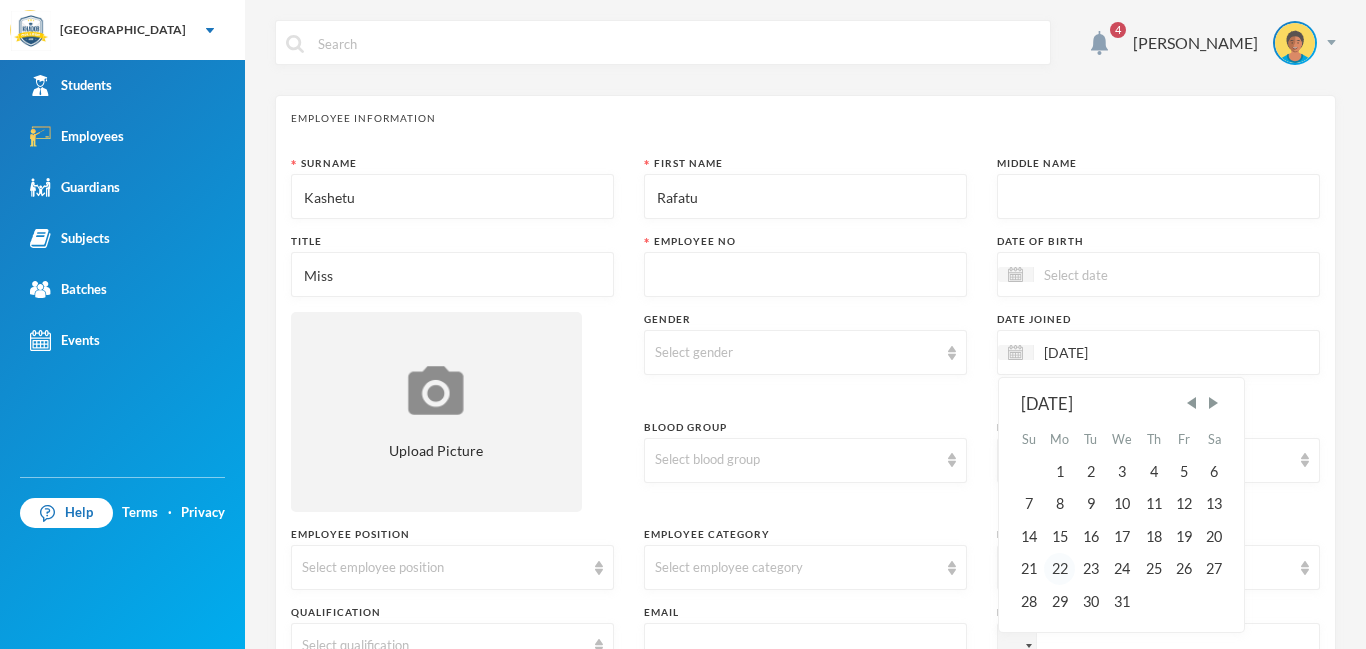 click on "22" at bounding box center (1060, 569) 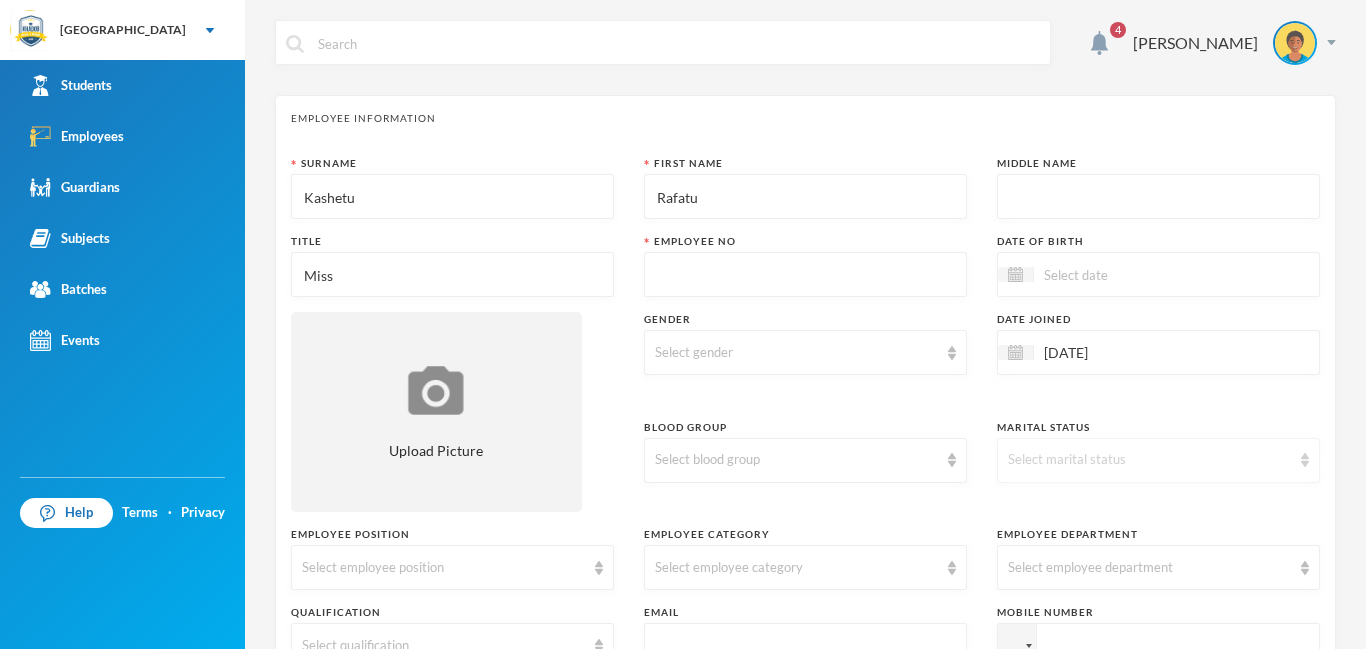 click on "Select marital status" at bounding box center [1149, 460] 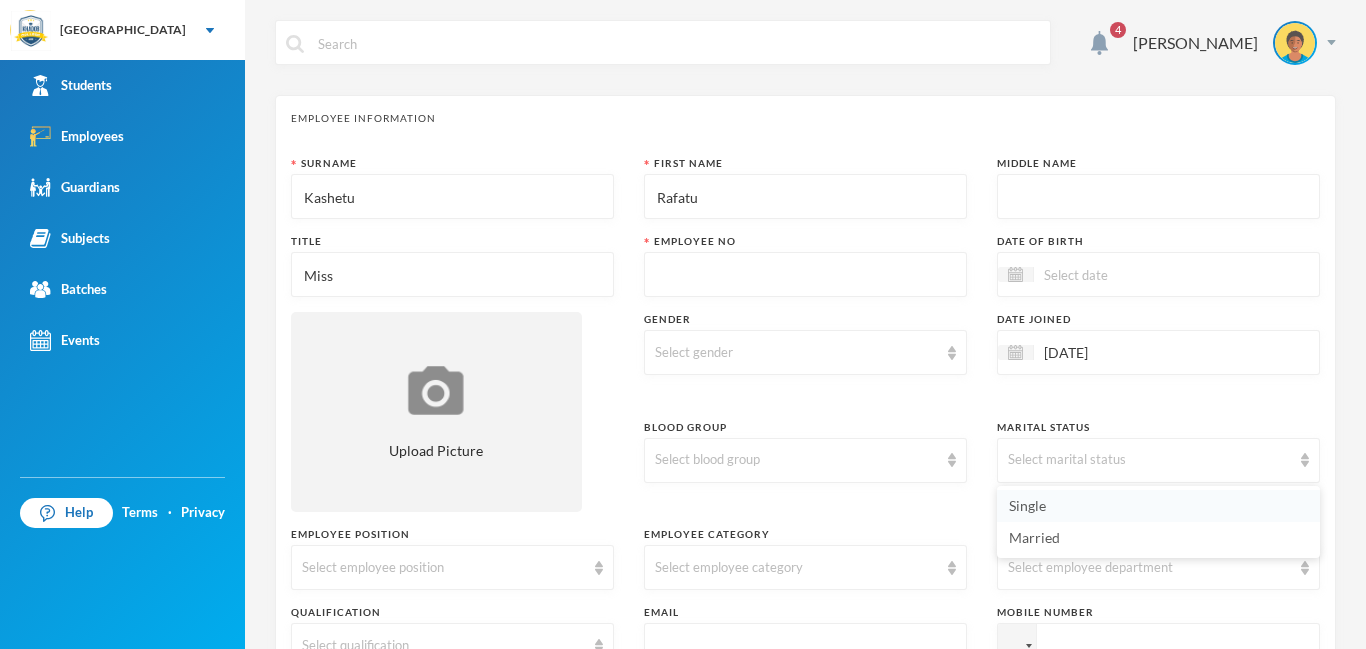 click on "Single" at bounding box center (1027, 505) 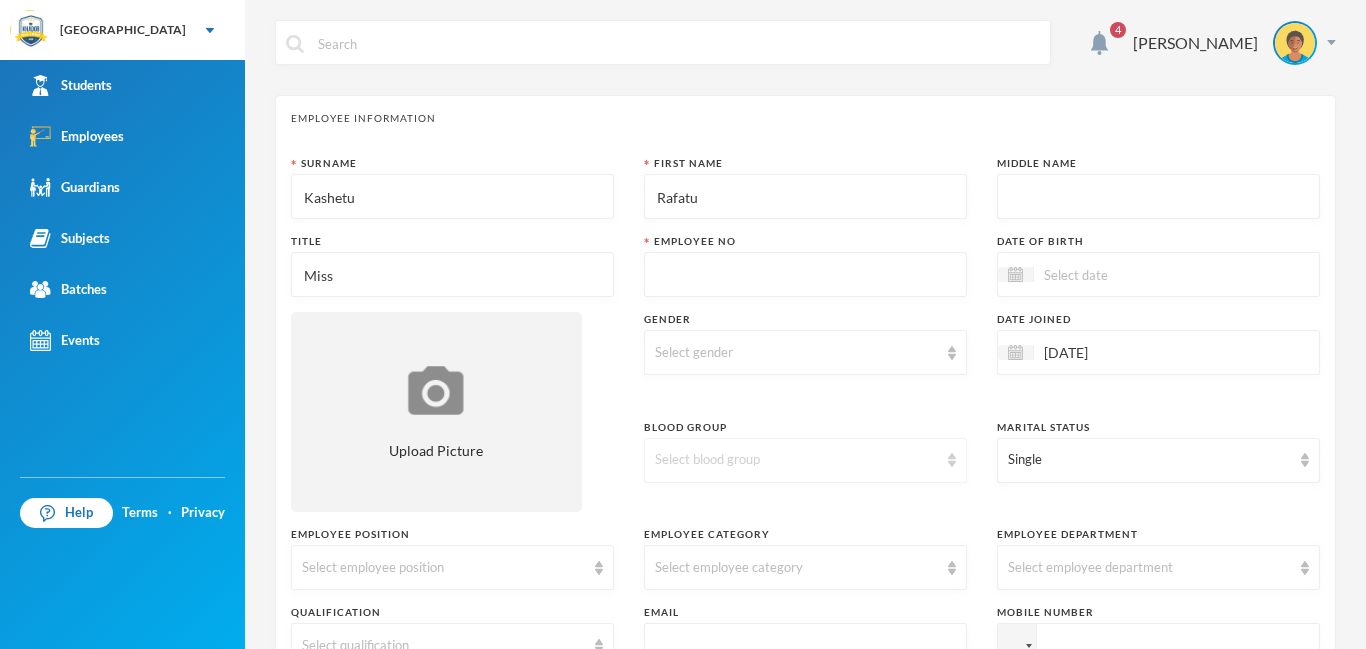 click on "Select blood group" at bounding box center (796, 460) 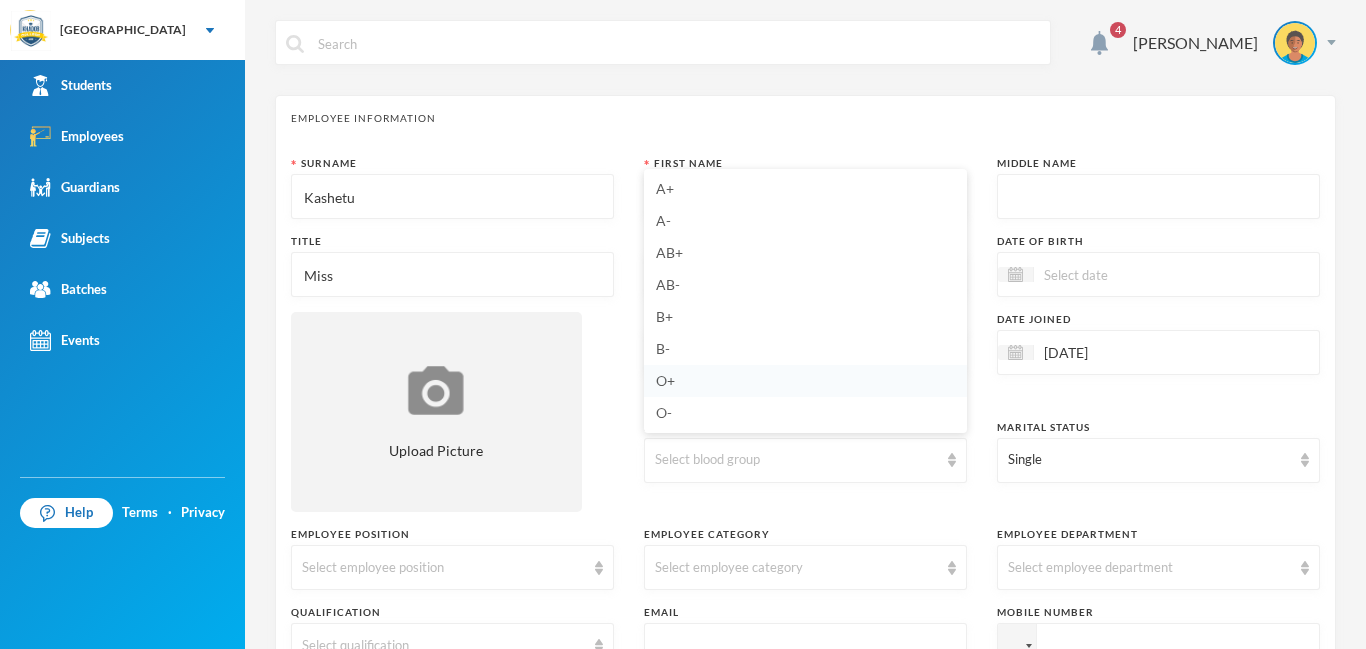 click on "O+" at bounding box center (665, 380) 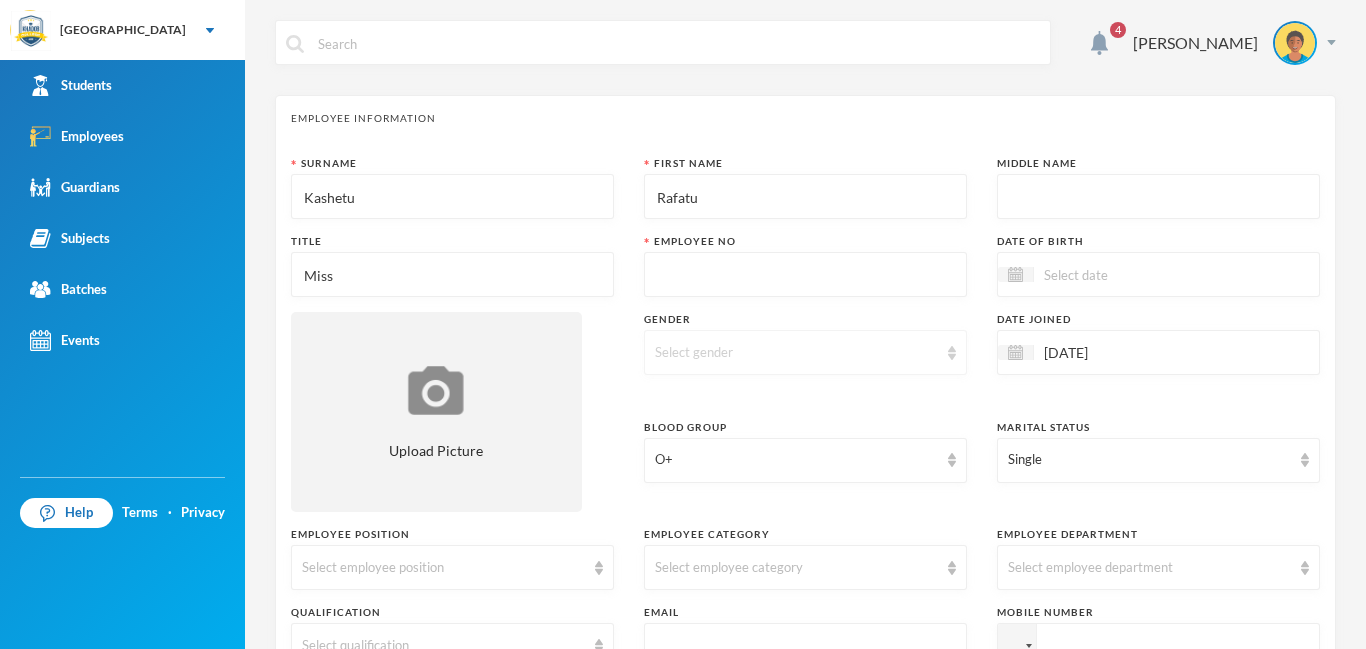 click on "Select gender" at bounding box center (796, 353) 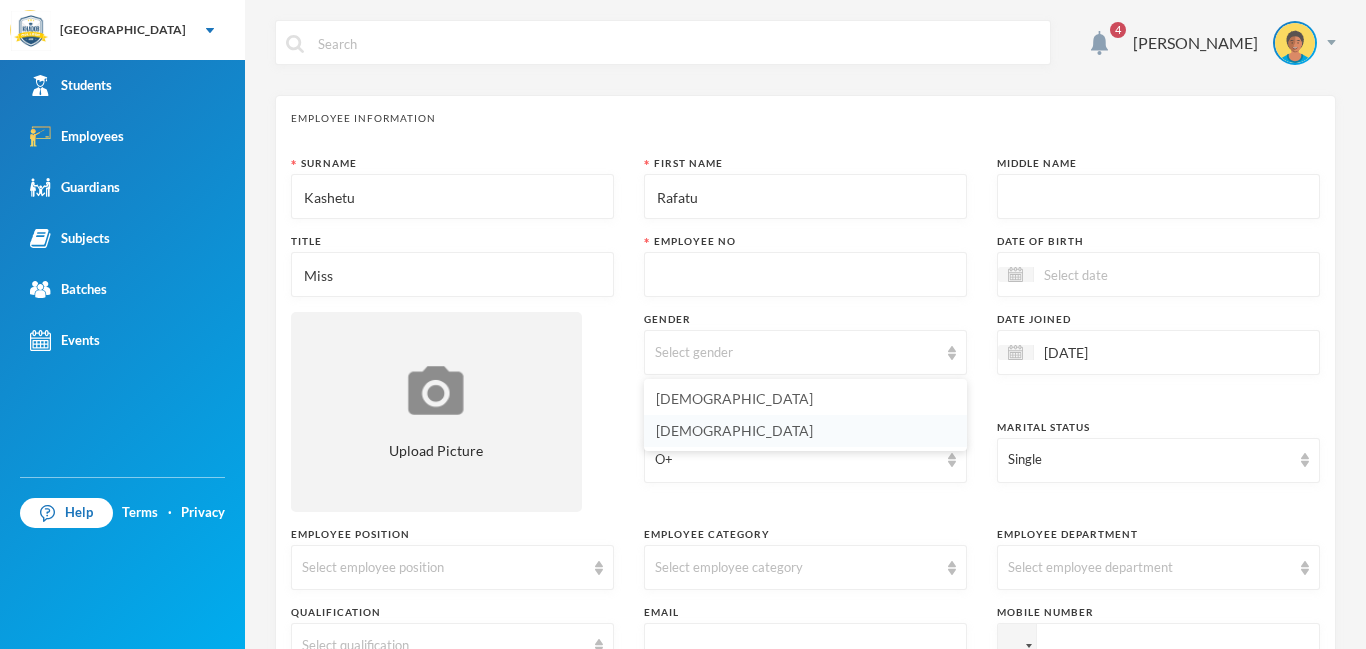 click on "[DEMOGRAPHIC_DATA]" at bounding box center [734, 430] 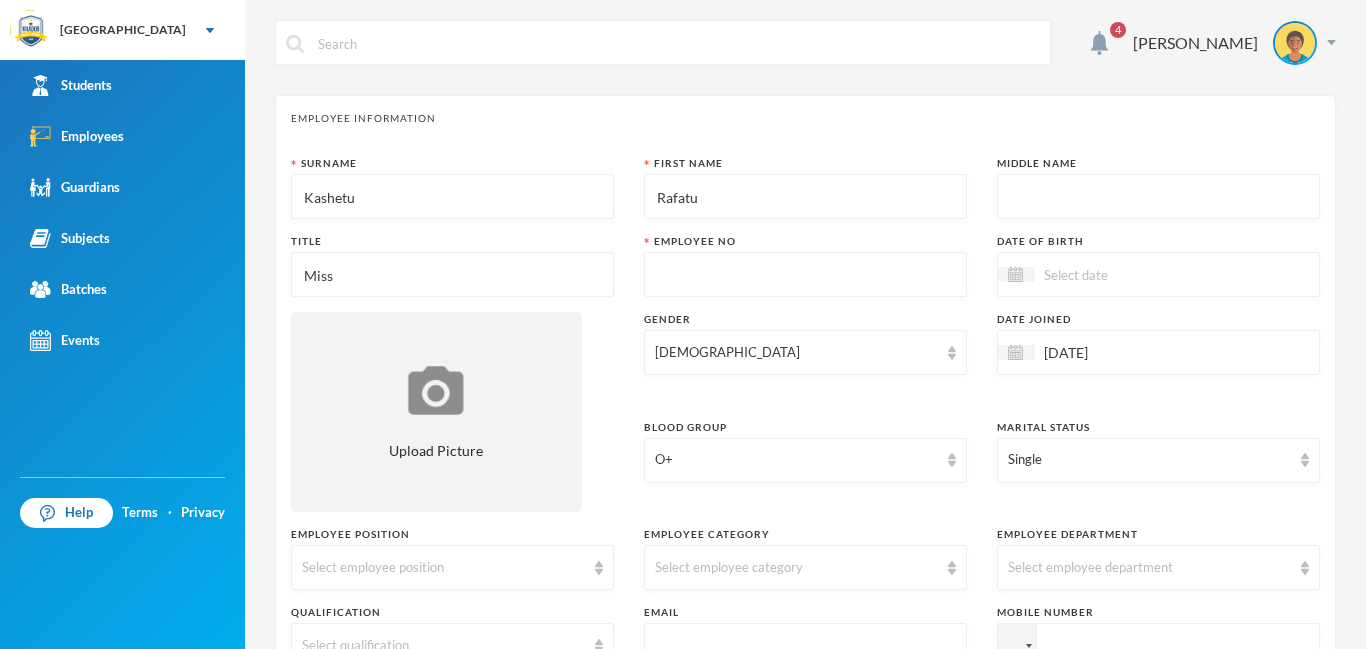 click at bounding box center (1118, 274) 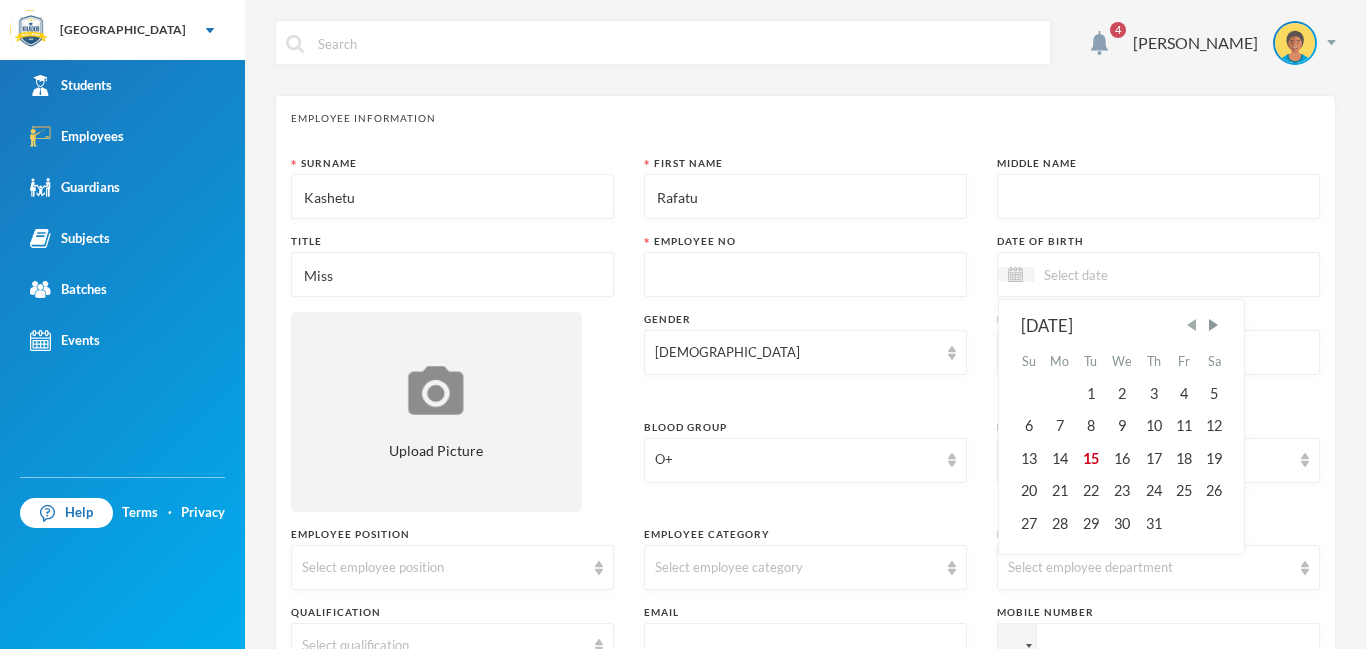 click at bounding box center [1192, 325] 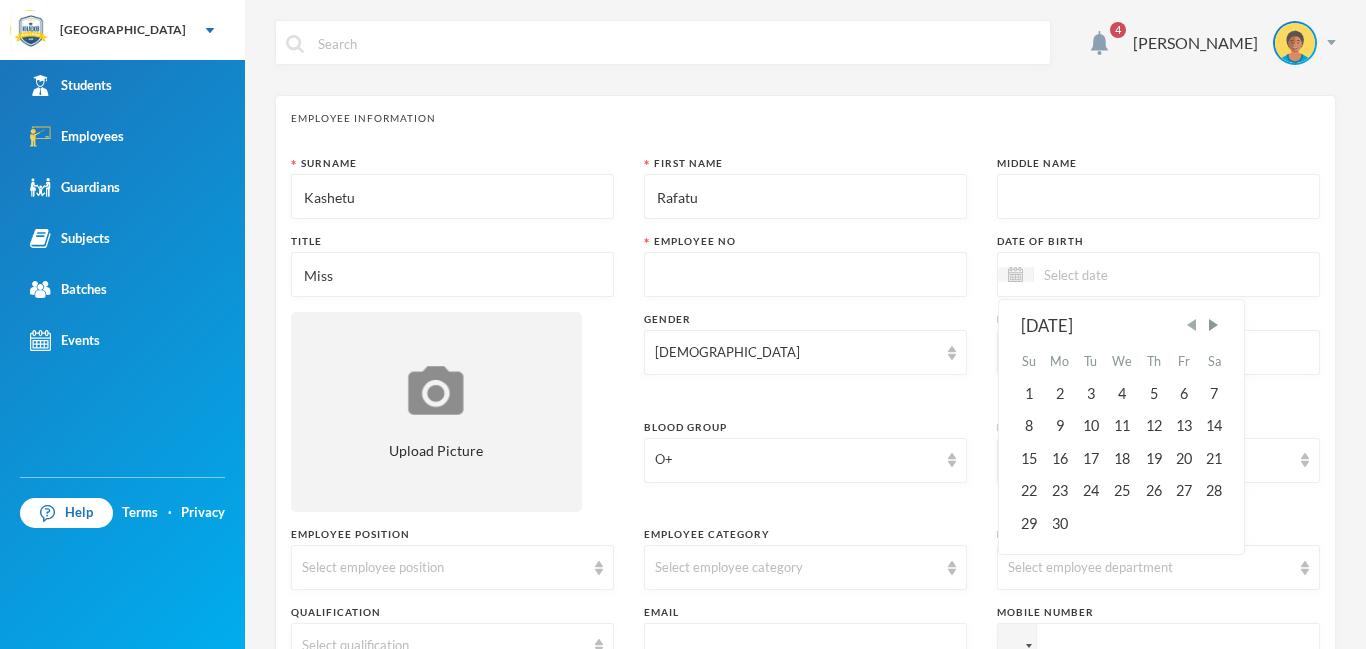 click at bounding box center [1192, 325] 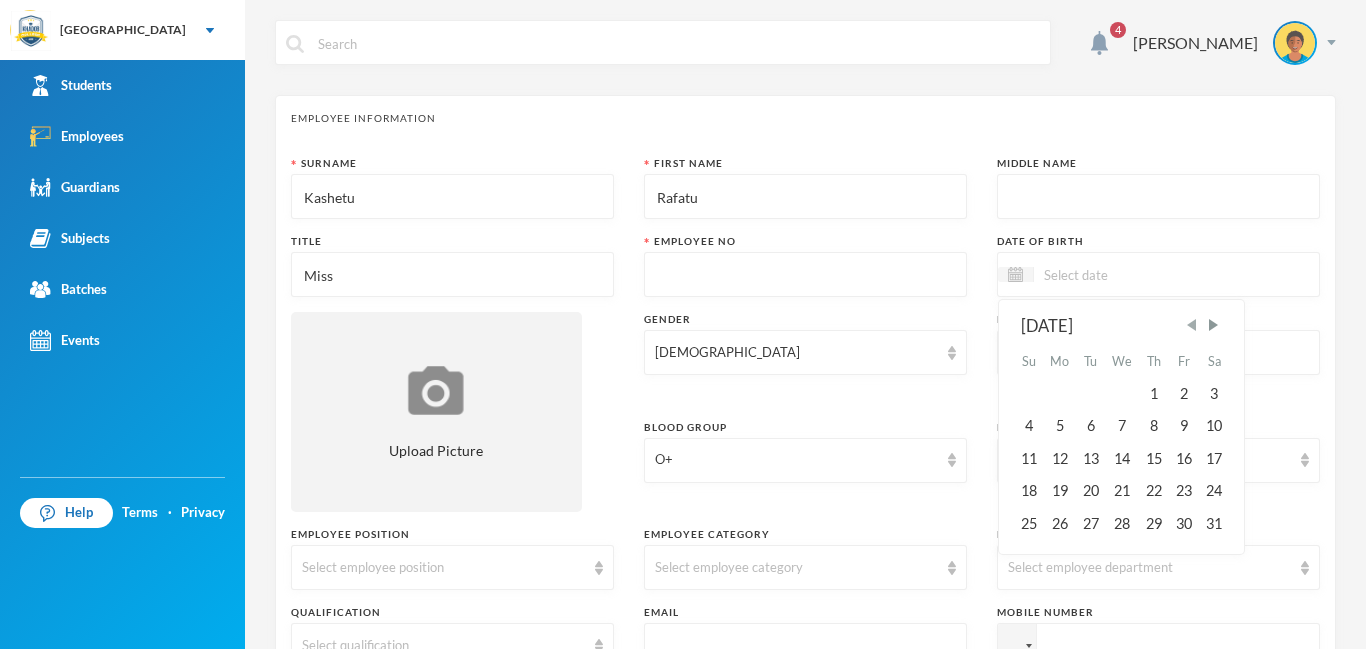 click at bounding box center [1192, 325] 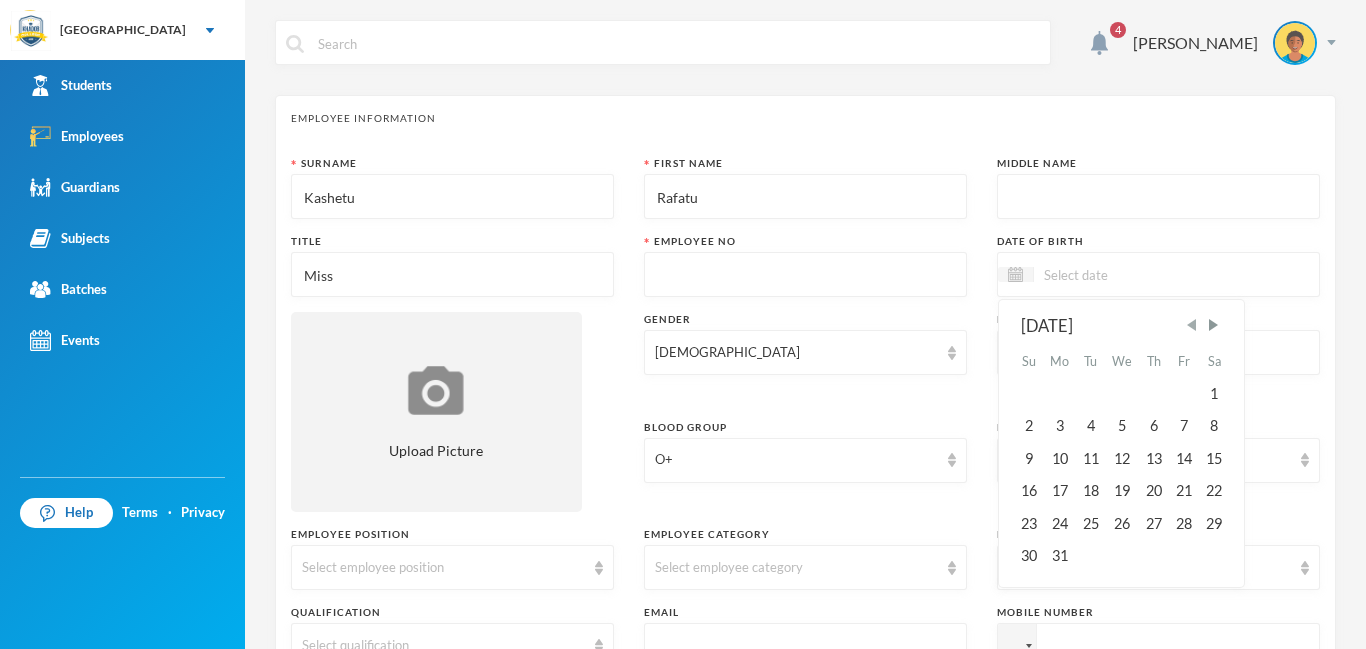 click at bounding box center (1192, 325) 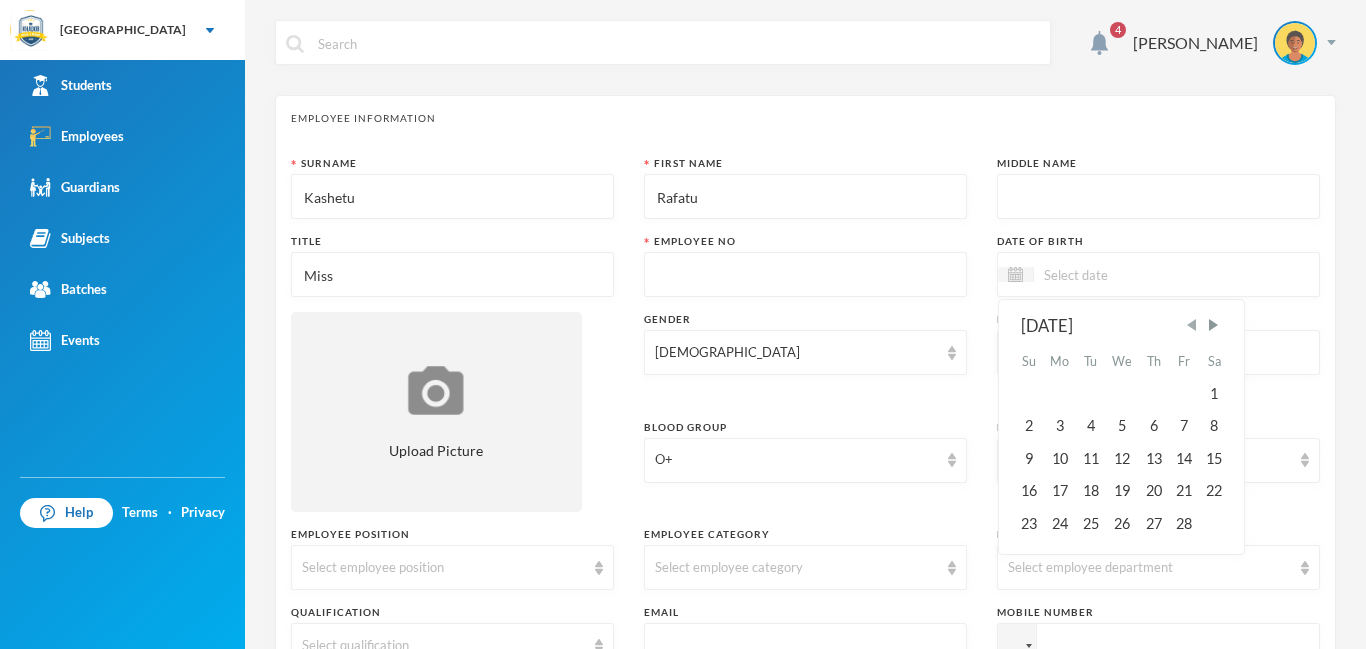 click at bounding box center (1192, 325) 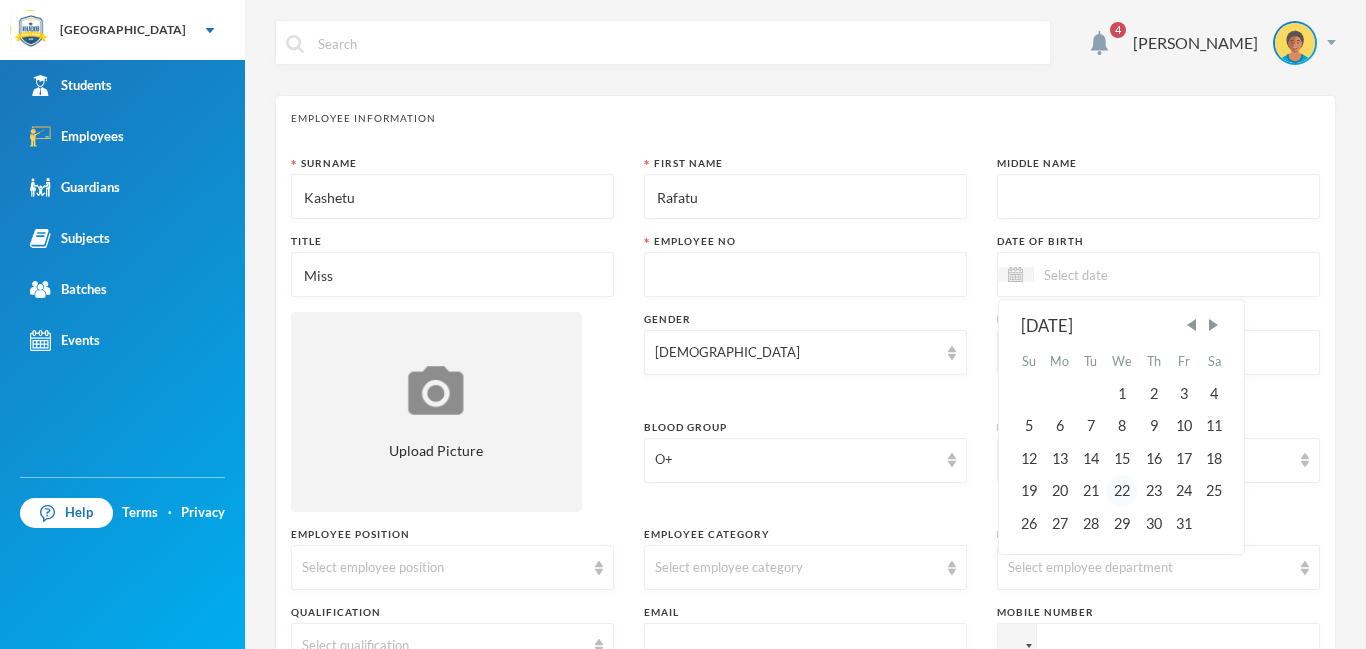 click on "22" at bounding box center [1122, 491] 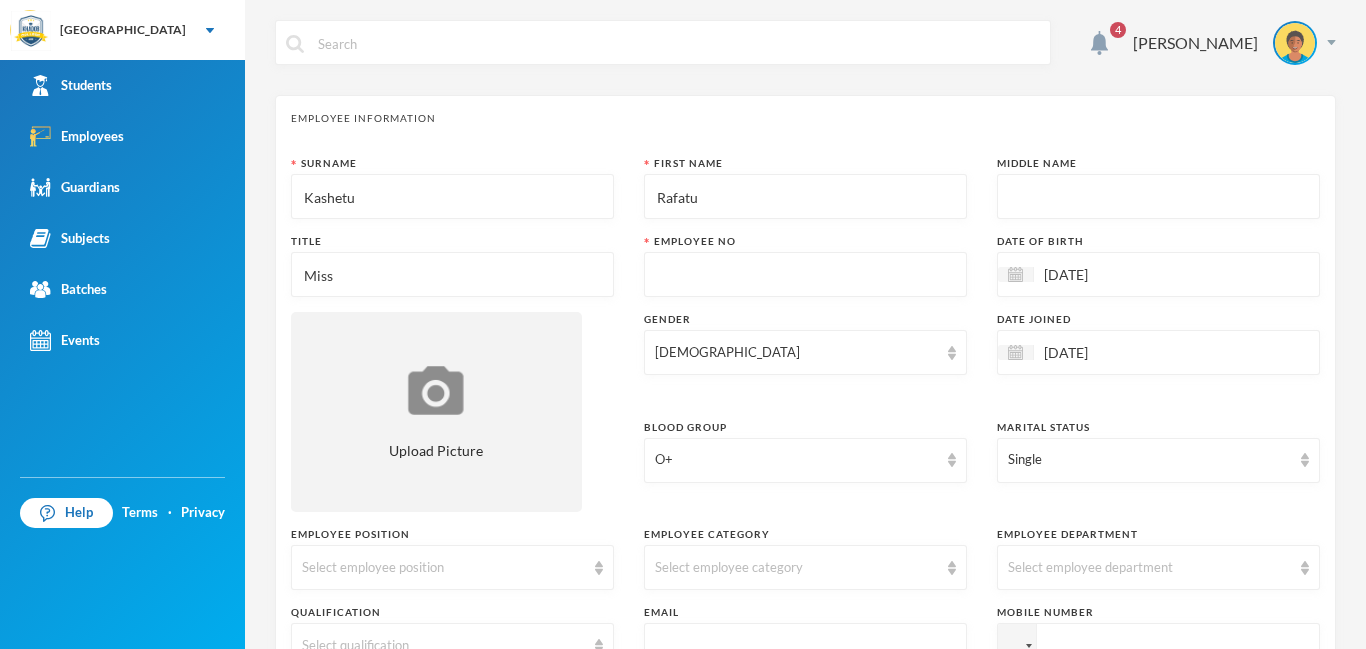 click on "22/01/2025" at bounding box center [1118, 274] 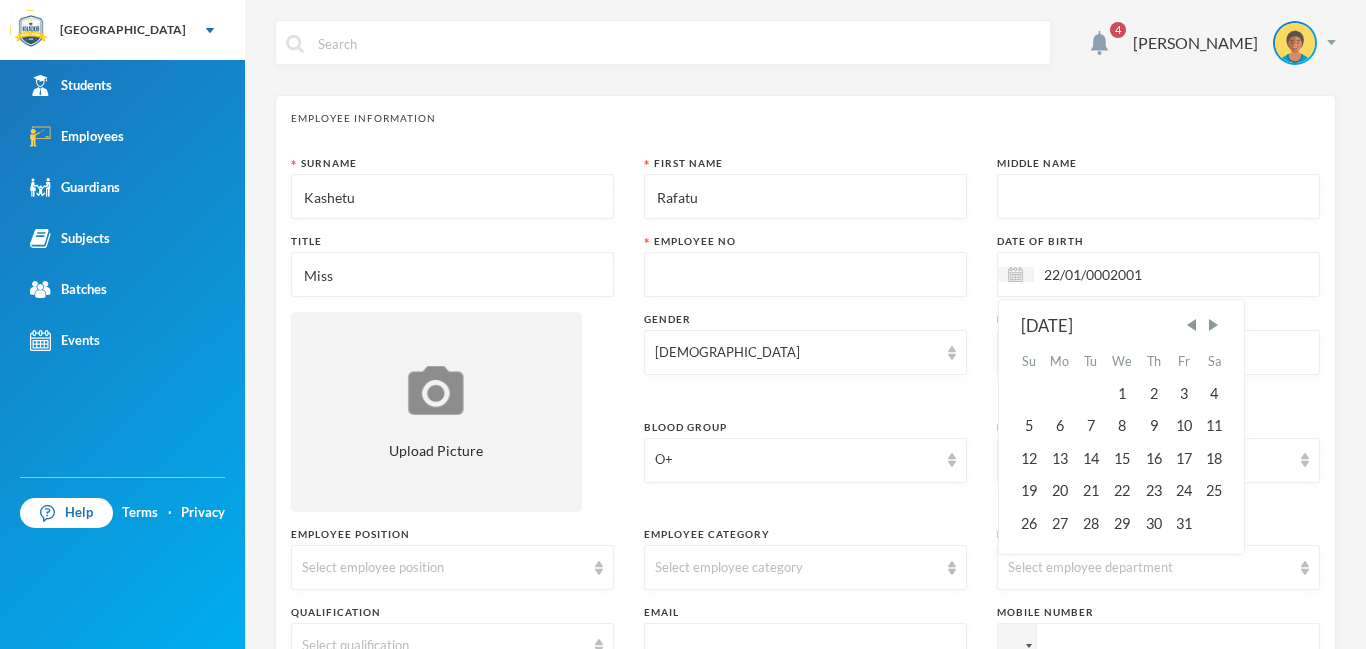 click on "22/01/0002001" at bounding box center (1118, 274) 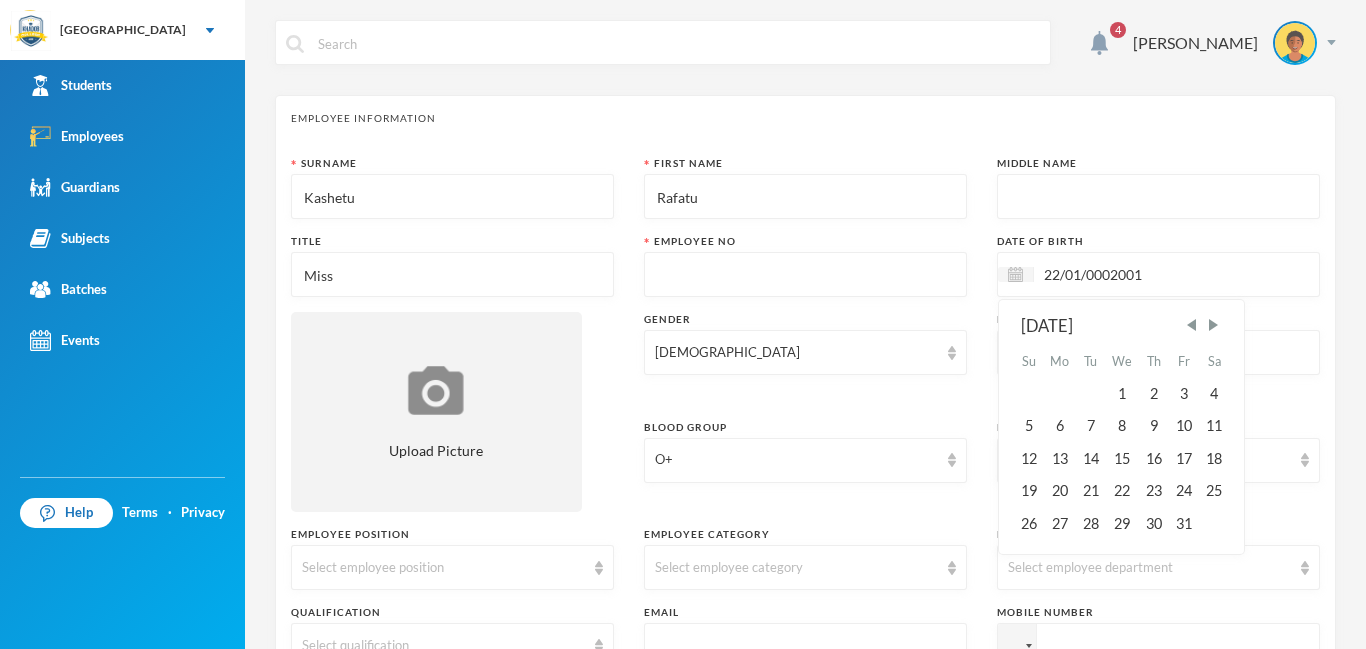 click on "22/01/0002001" at bounding box center (1118, 274) 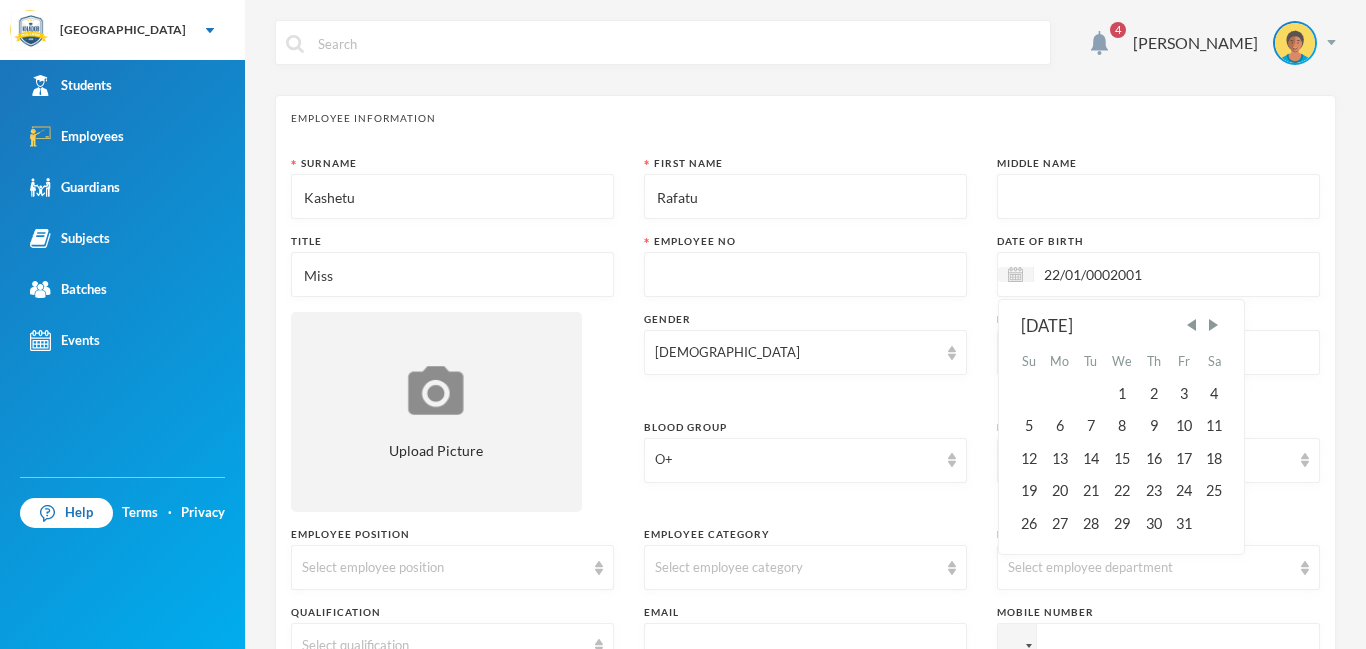 click on "22/01/0002001" at bounding box center (1118, 274) 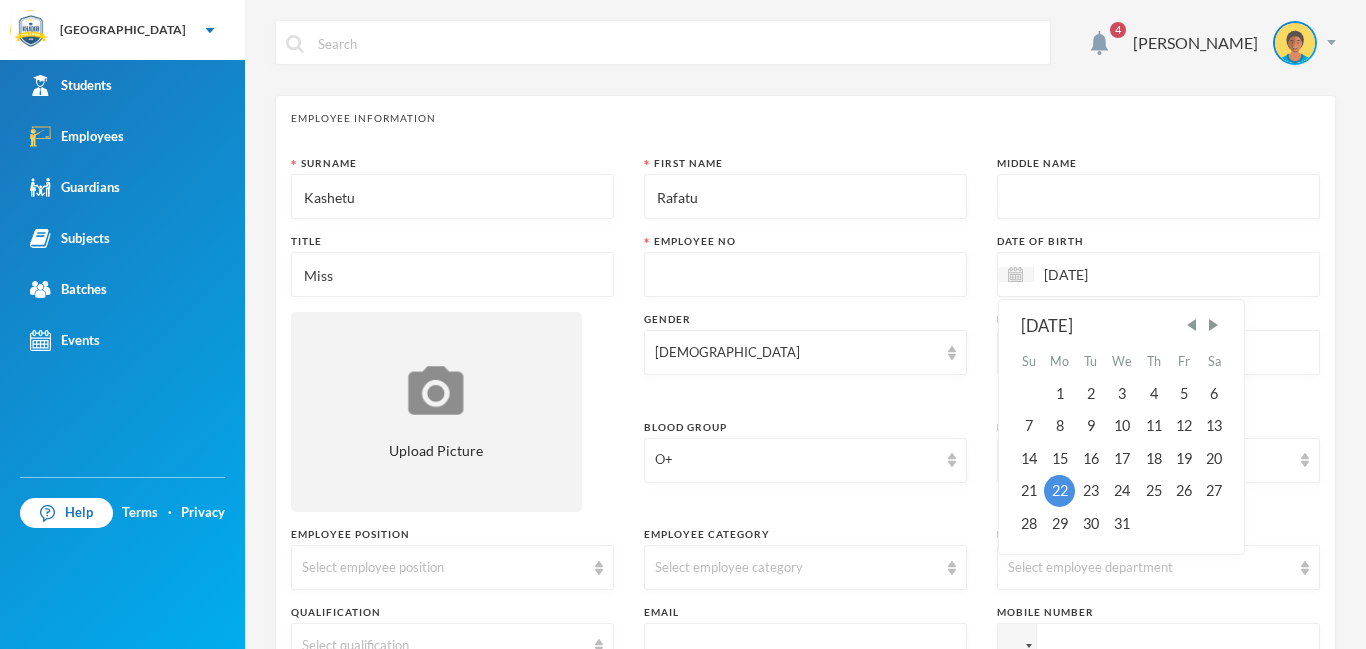 type on "22/01/2001" 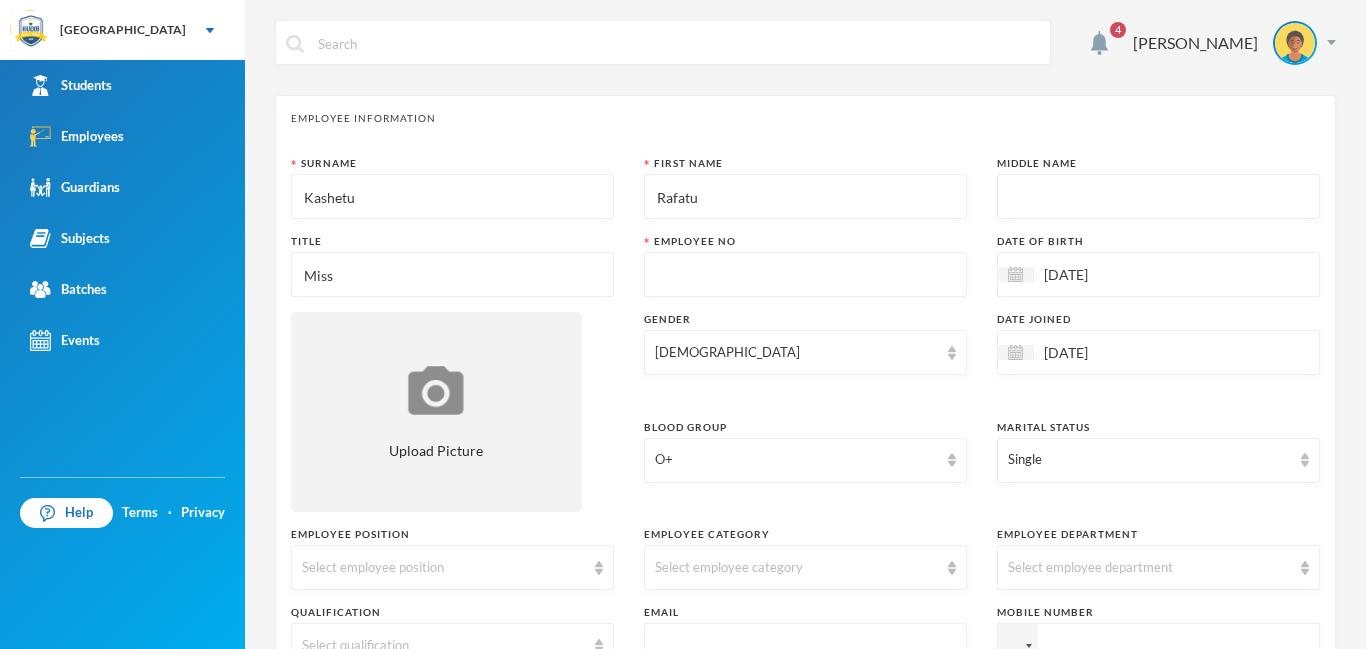 click on "22/01/2001" at bounding box center [1118, 352] 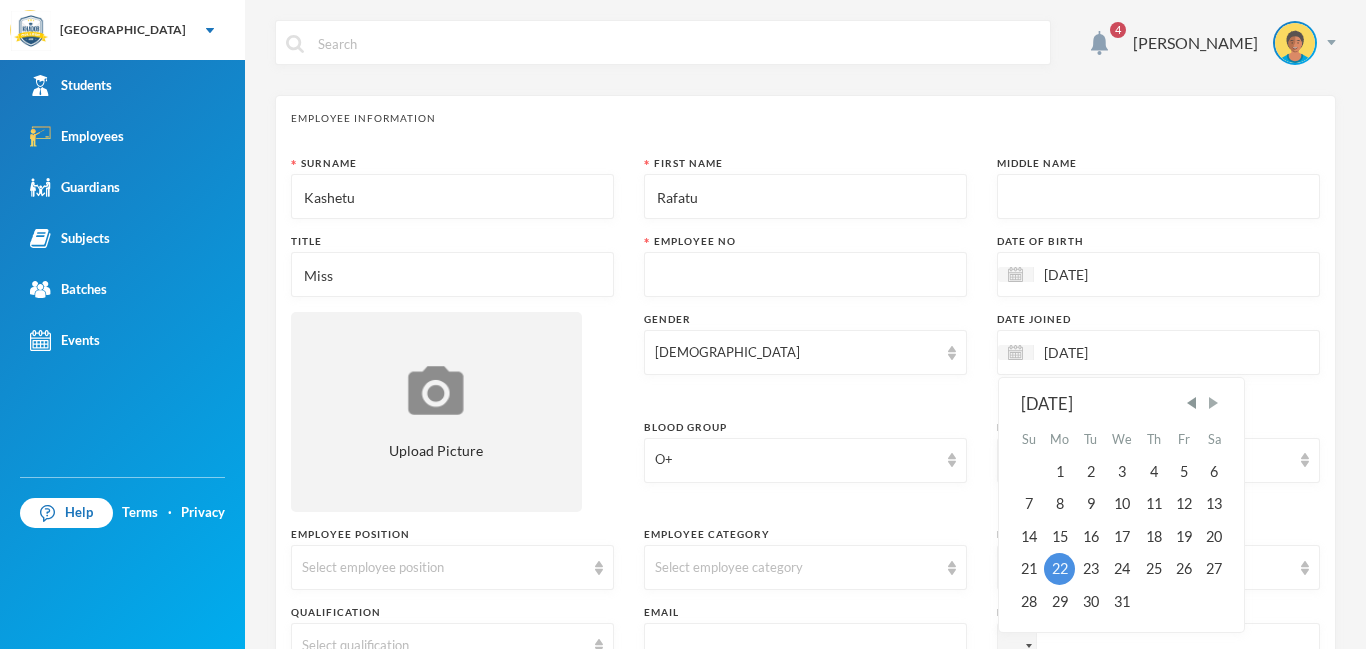 click at bounding box center [1213, 403] 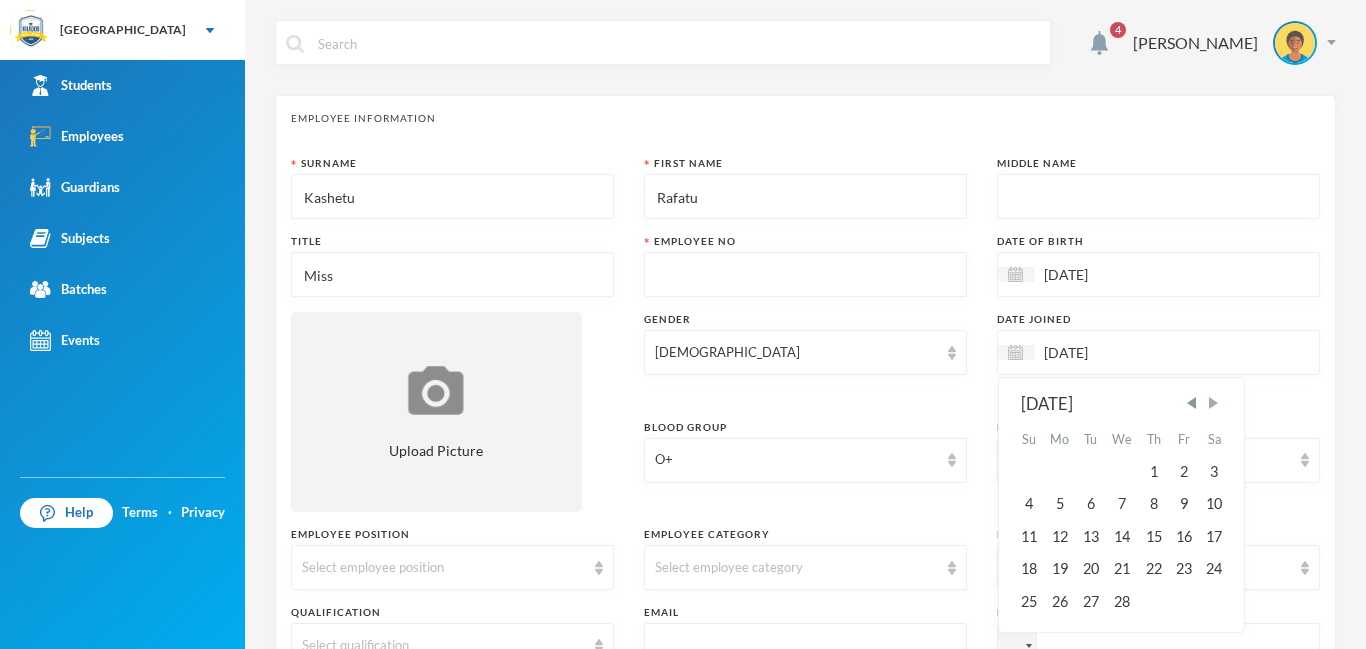 click at bounding box center (1213, 403) 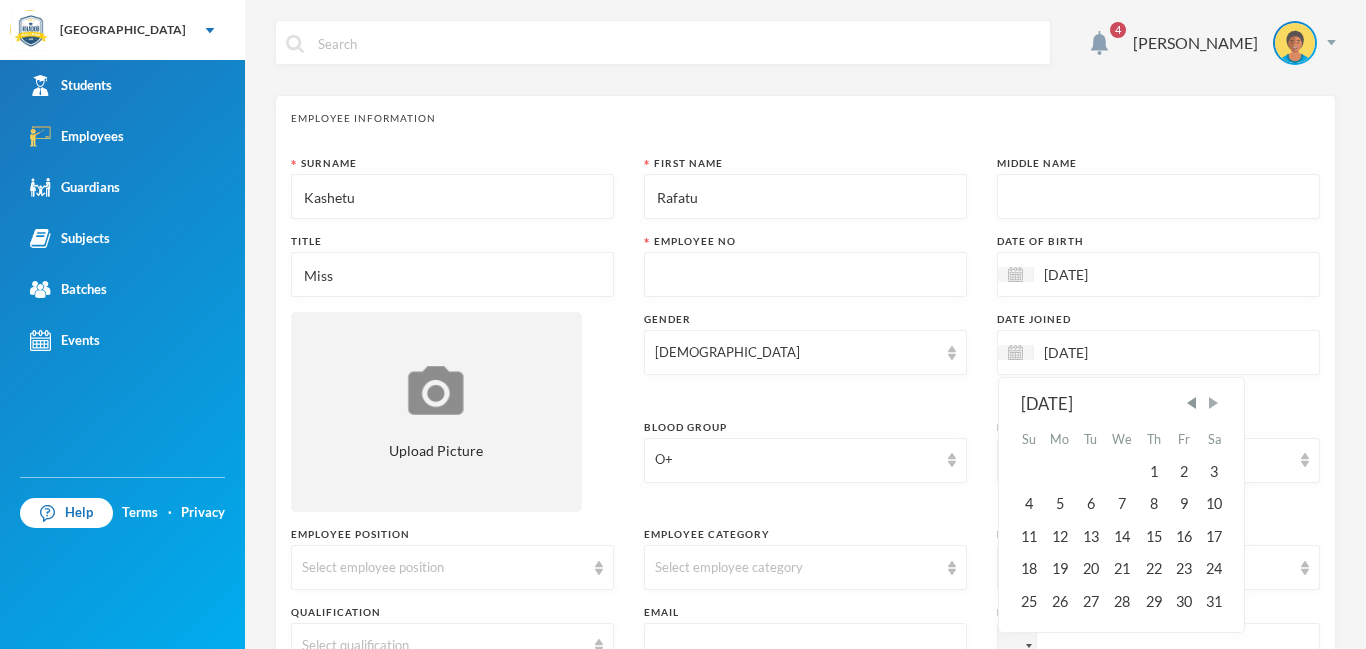 click at bounding box center [1213, 403] 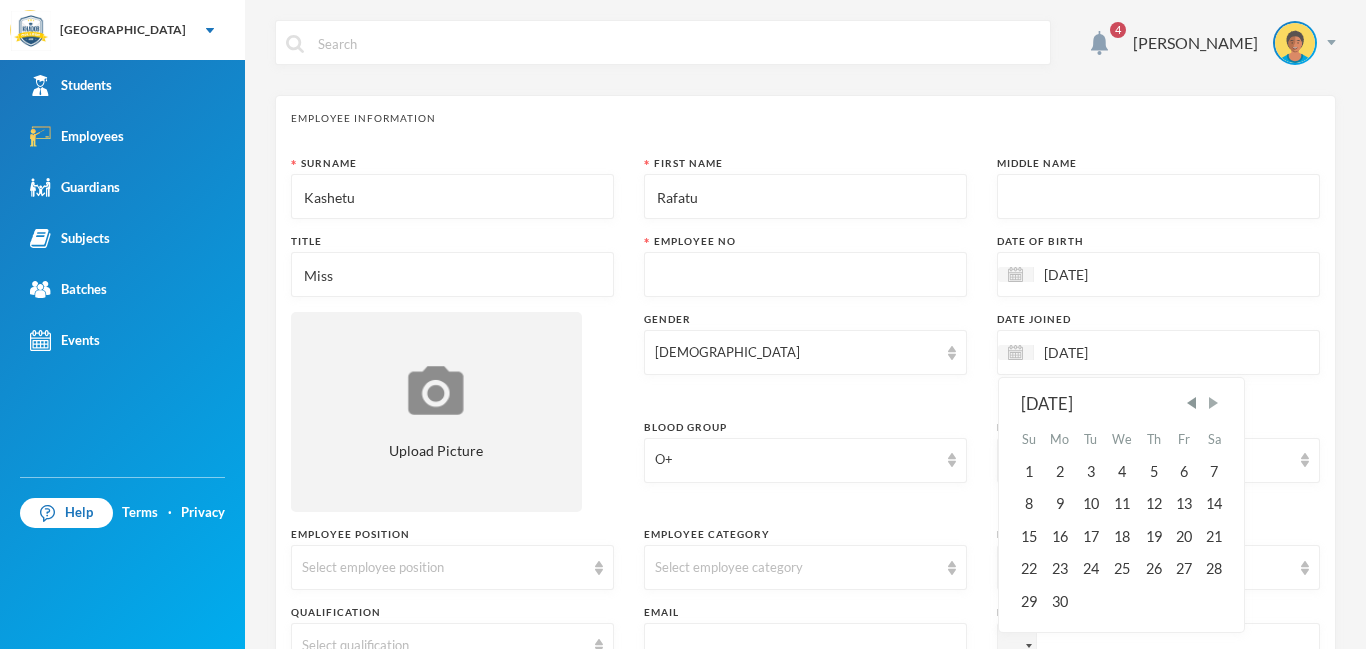 click at bounding box center [1213, 403] 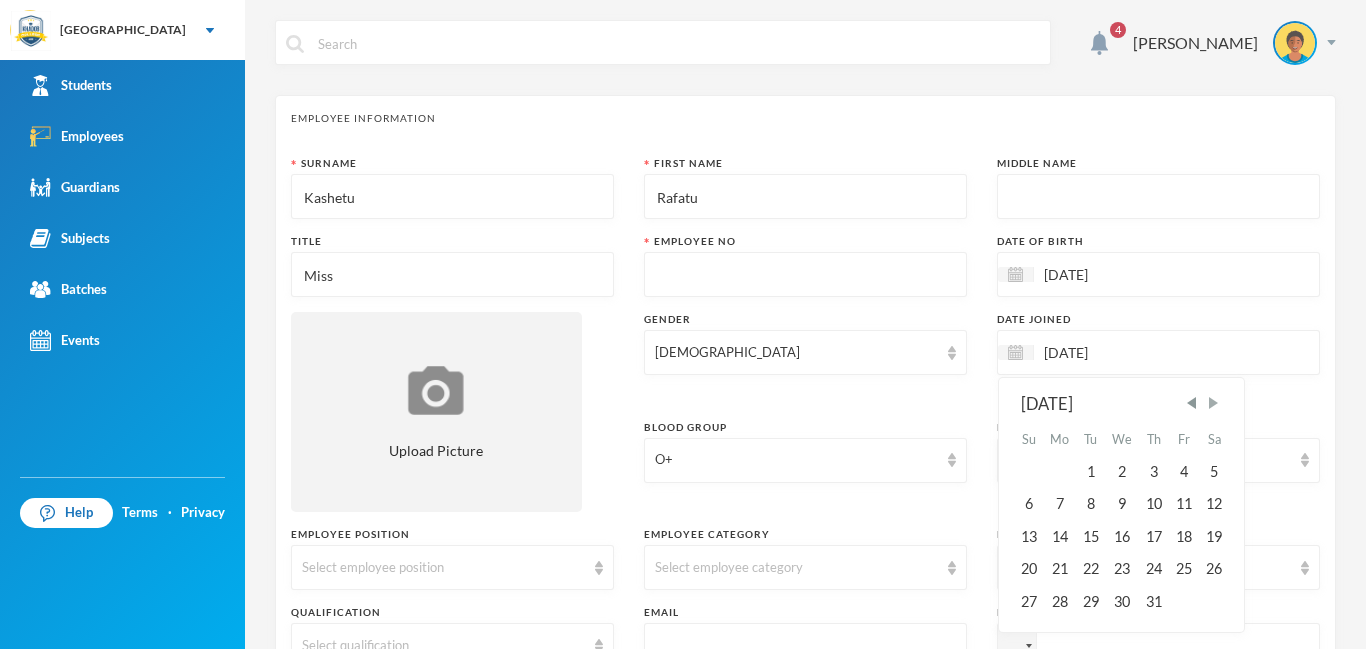click at bounding box center (1213, 403) 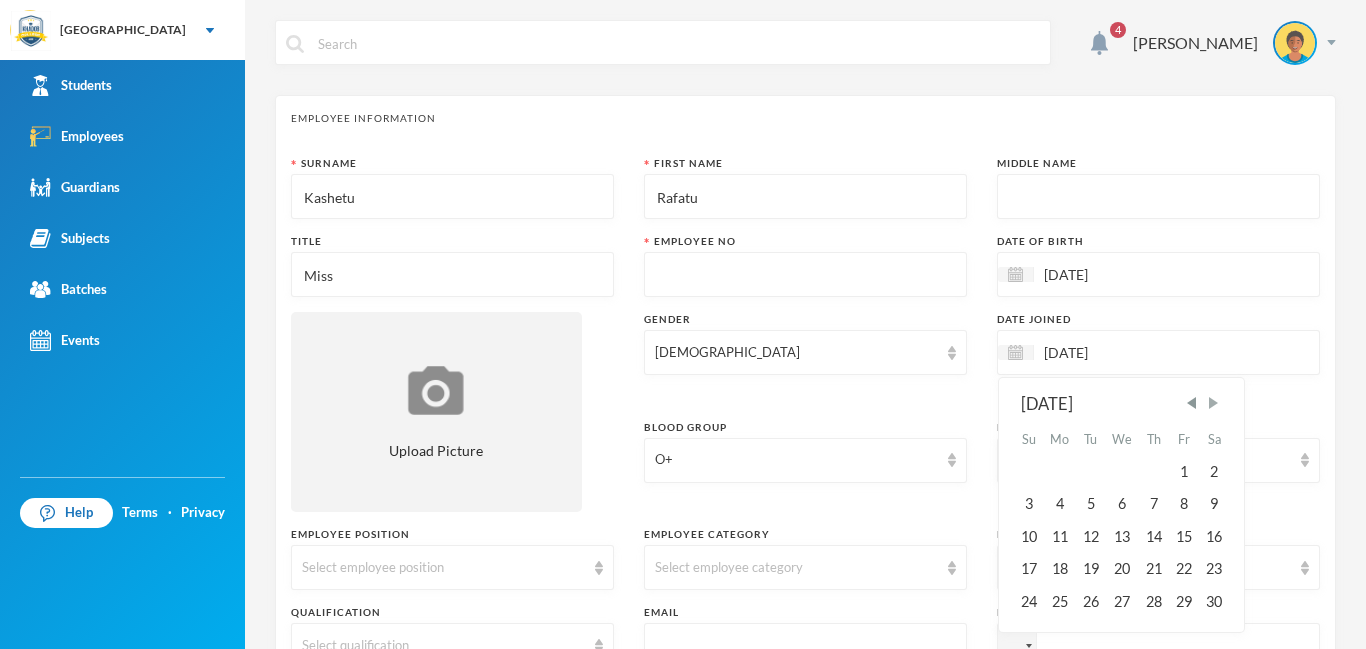click at bounding box center (1213, 403) 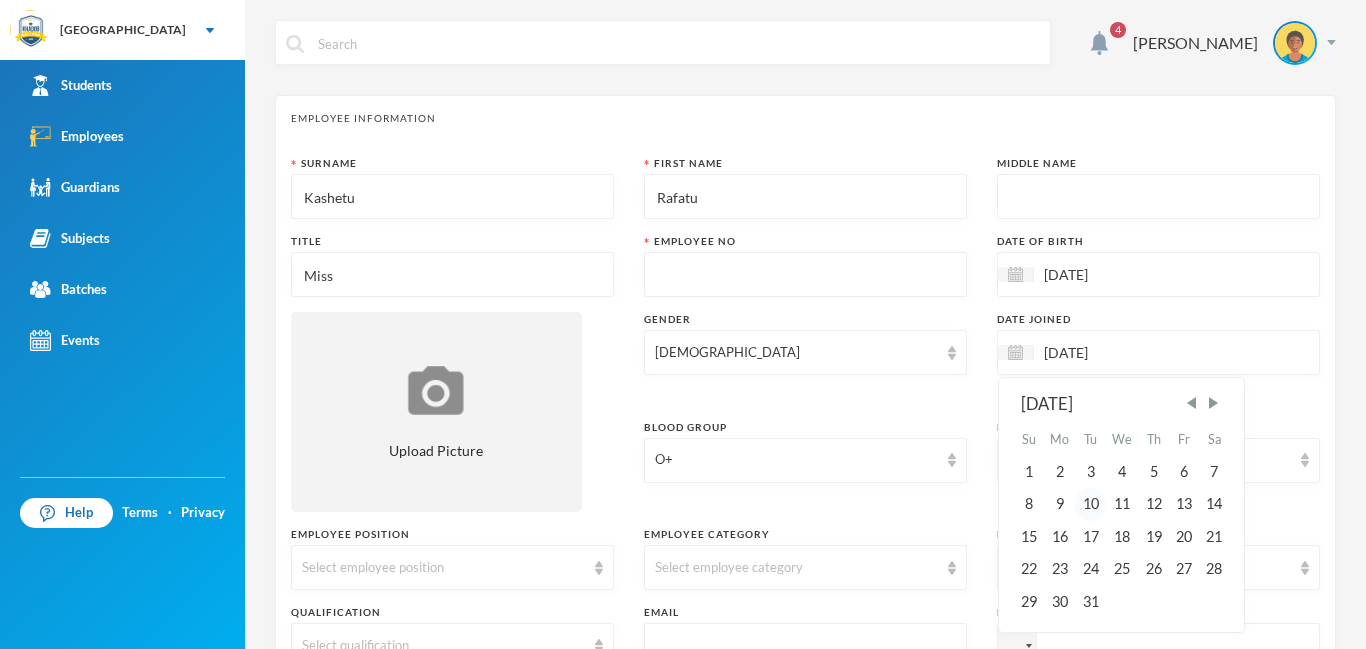 click on "10" at bounding box center (1090, 504) 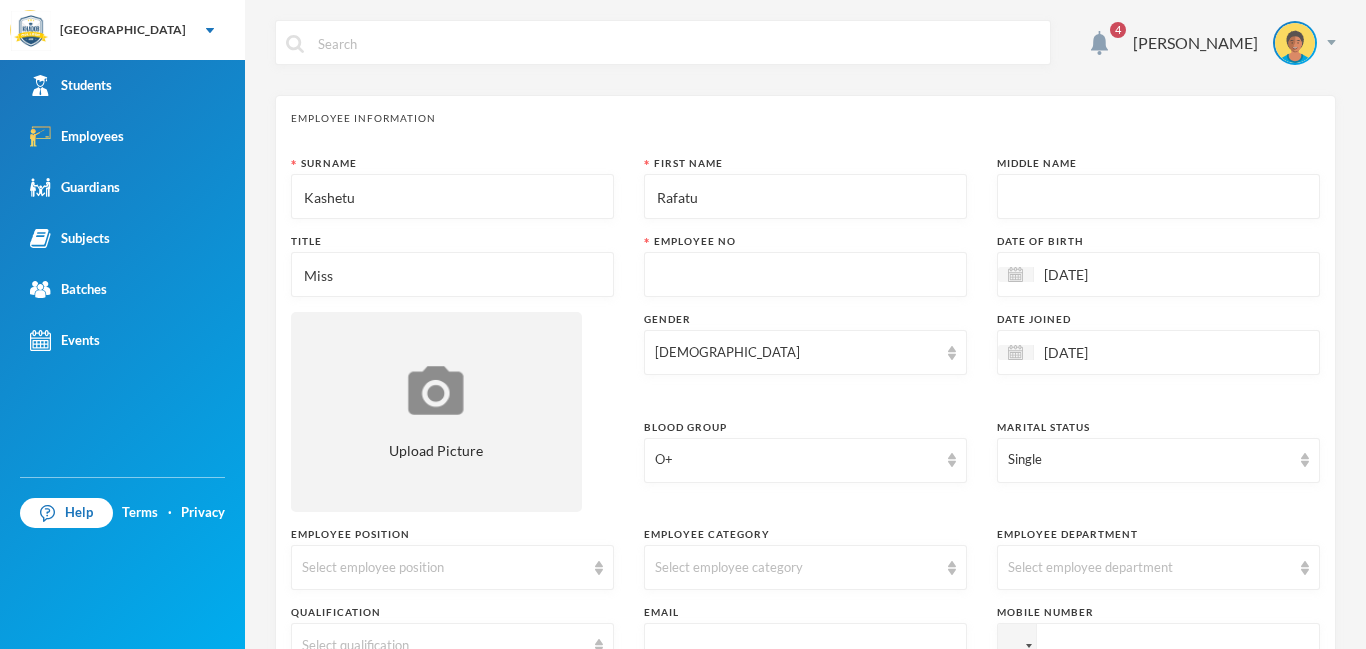click on "10/07/2001" at bounding box center (1118, 352) 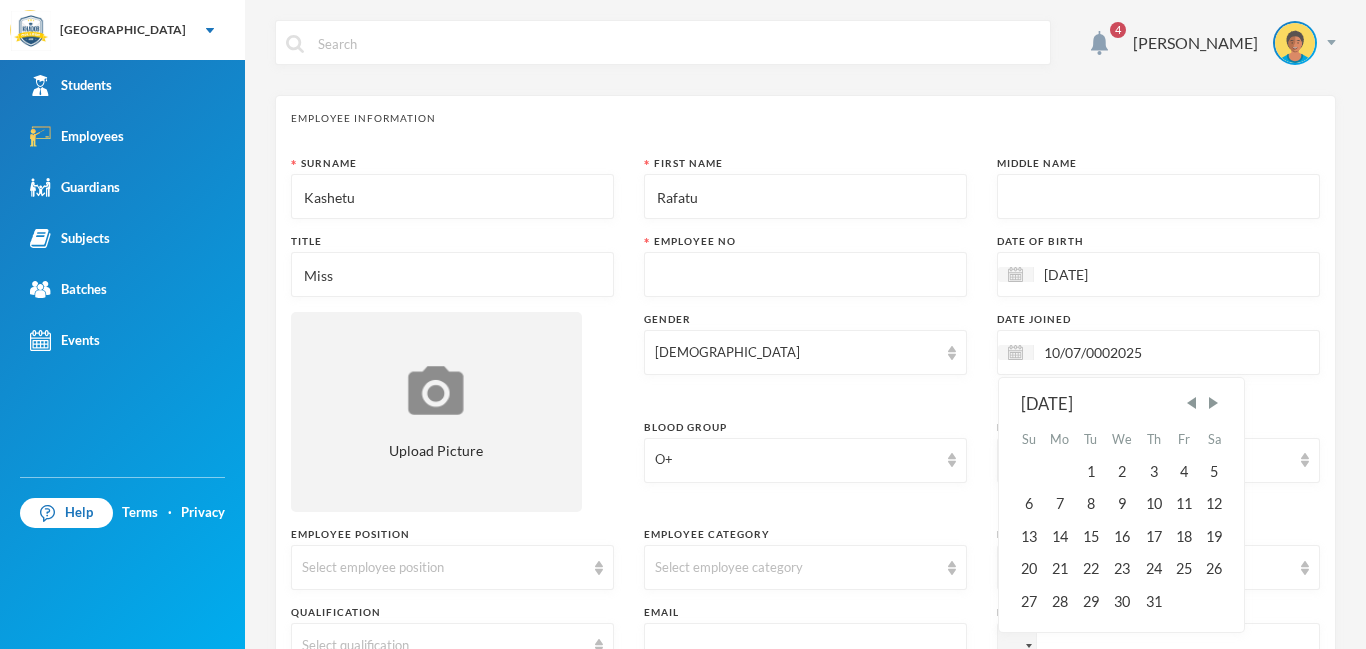 click on "10/07/0002025" at bounding box center (1118, 352) 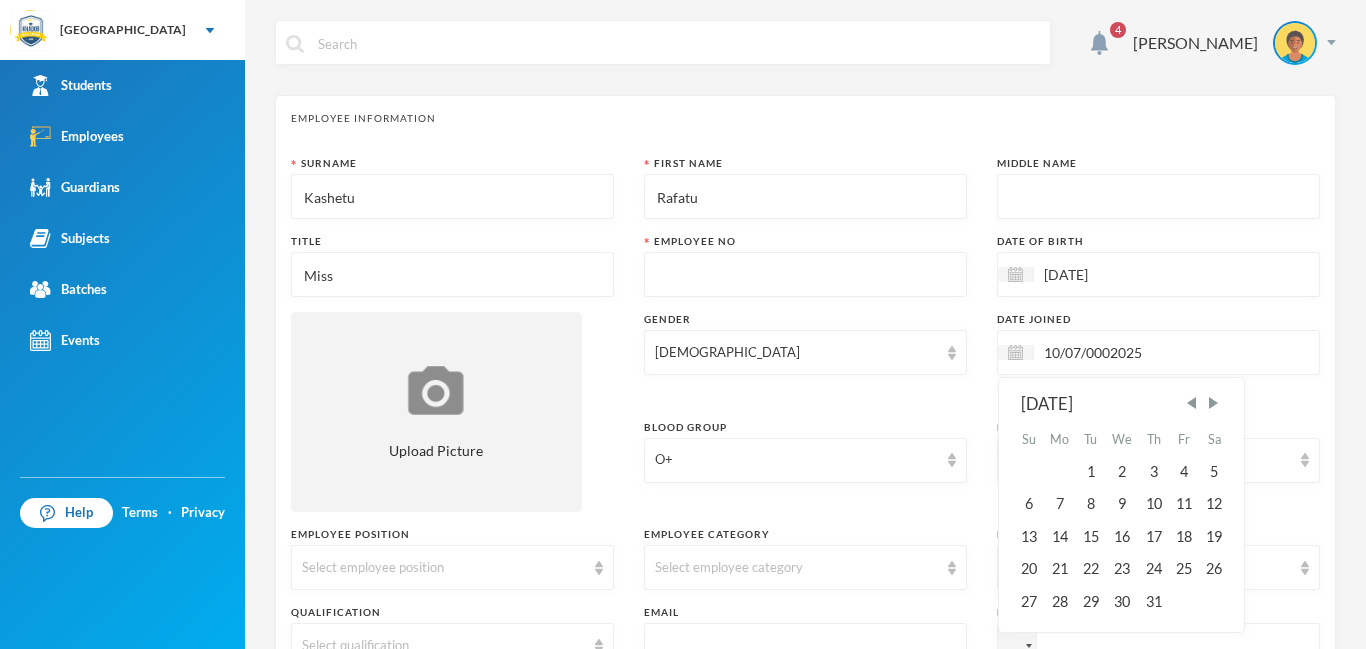 click on "10/07/0002025" at bounding box center (1118, 352) 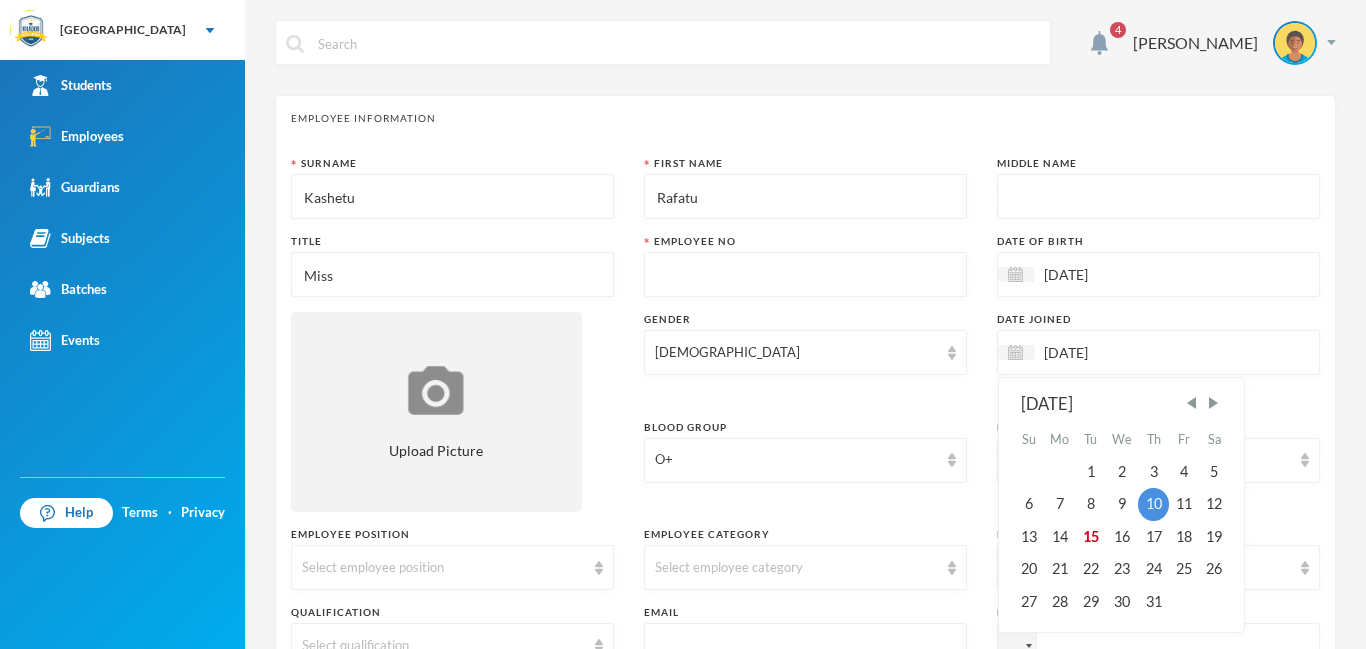 type on "[DATE]" 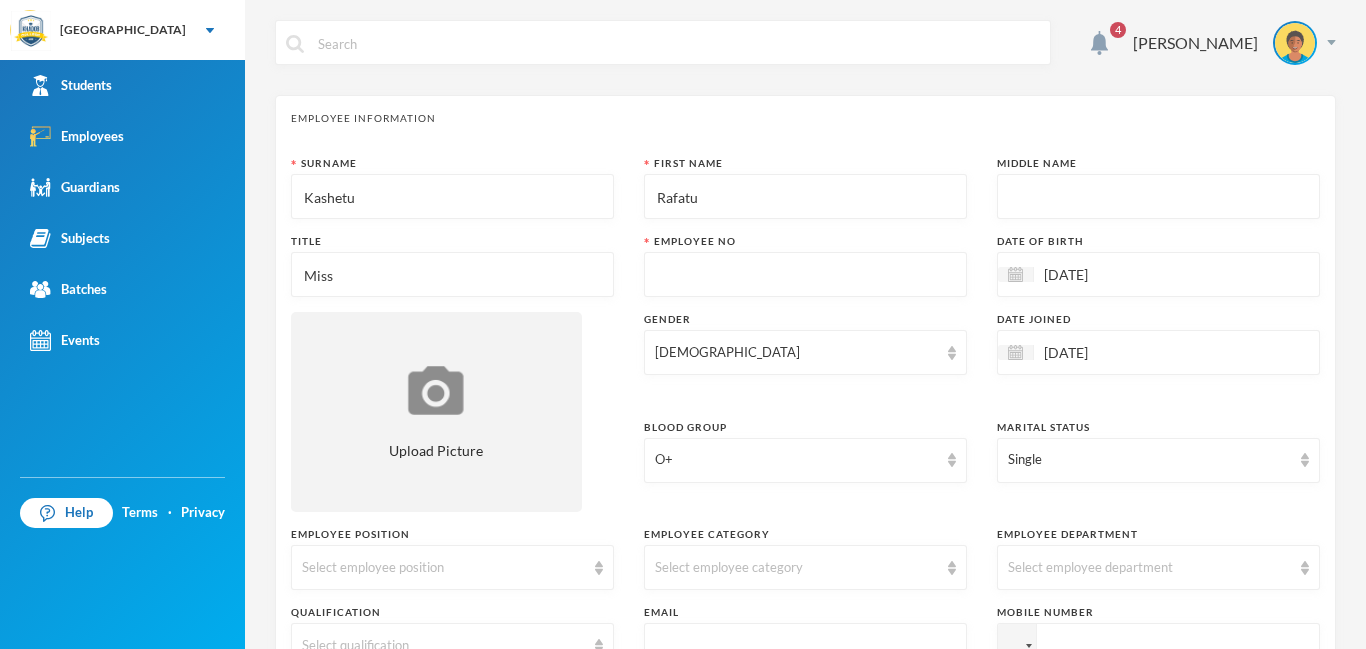 click at bounding box center (805, 275) 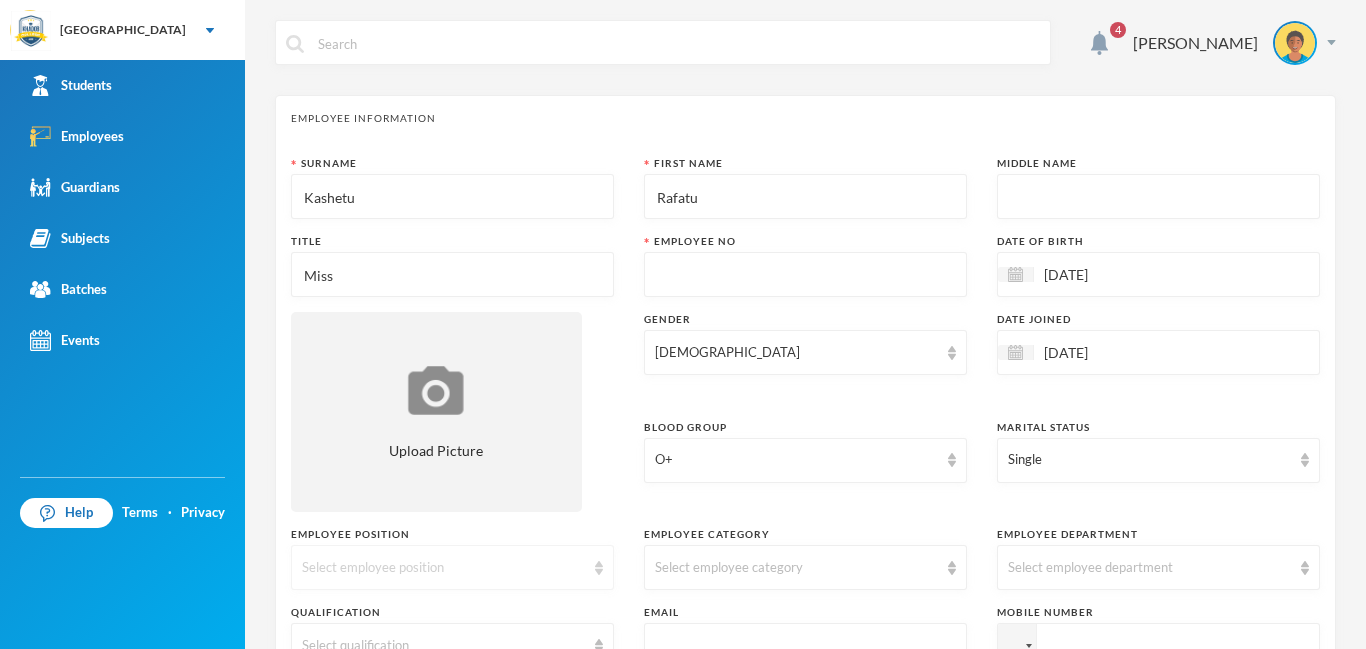 click on "Select employee position" at bounding box center [443, 568] 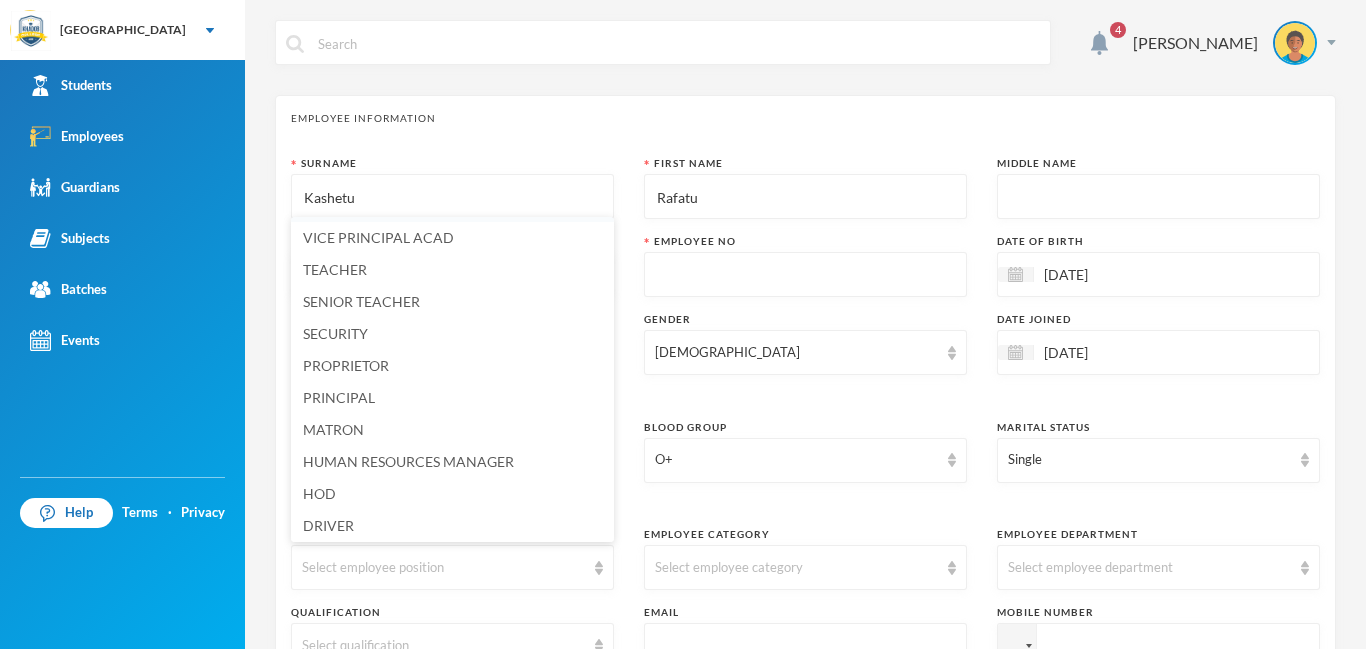 scroll, scrollTop: 4, scrollLeft: 0, axis: vertical 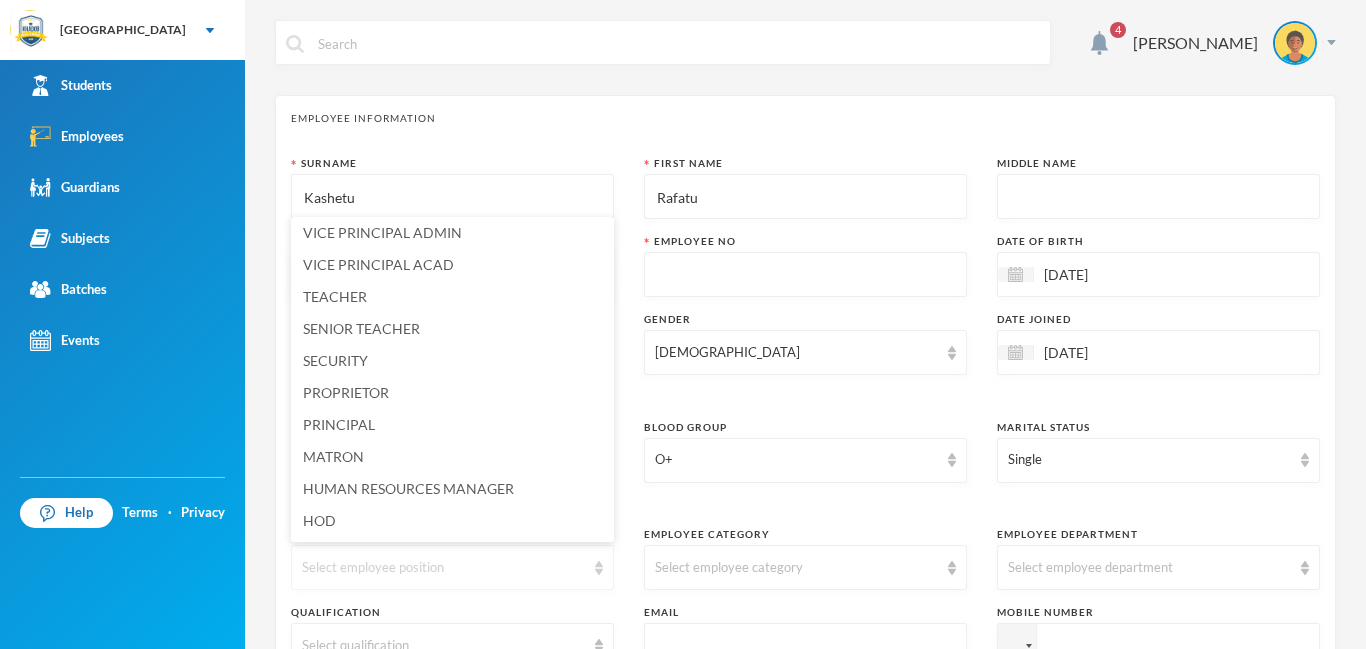click on "Select employee position" at bounding box center [443, 568] 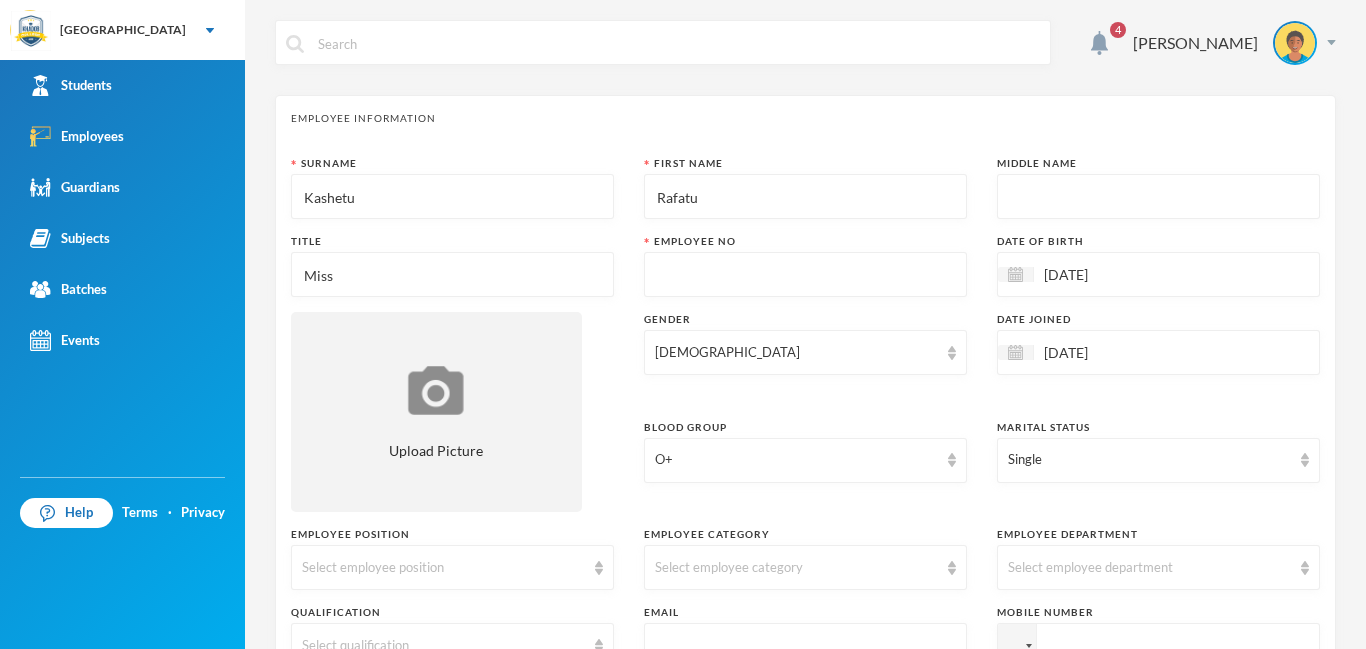 click at bounding box center (805, 275) 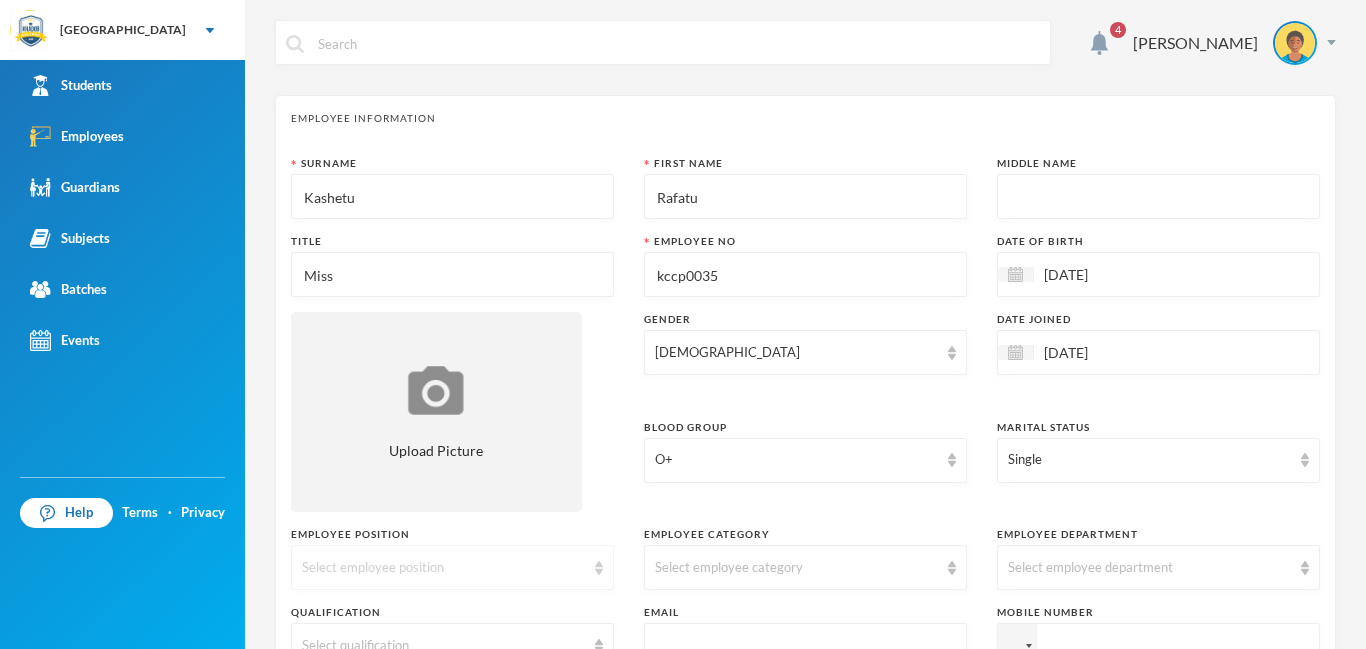 type on "kccp0035" 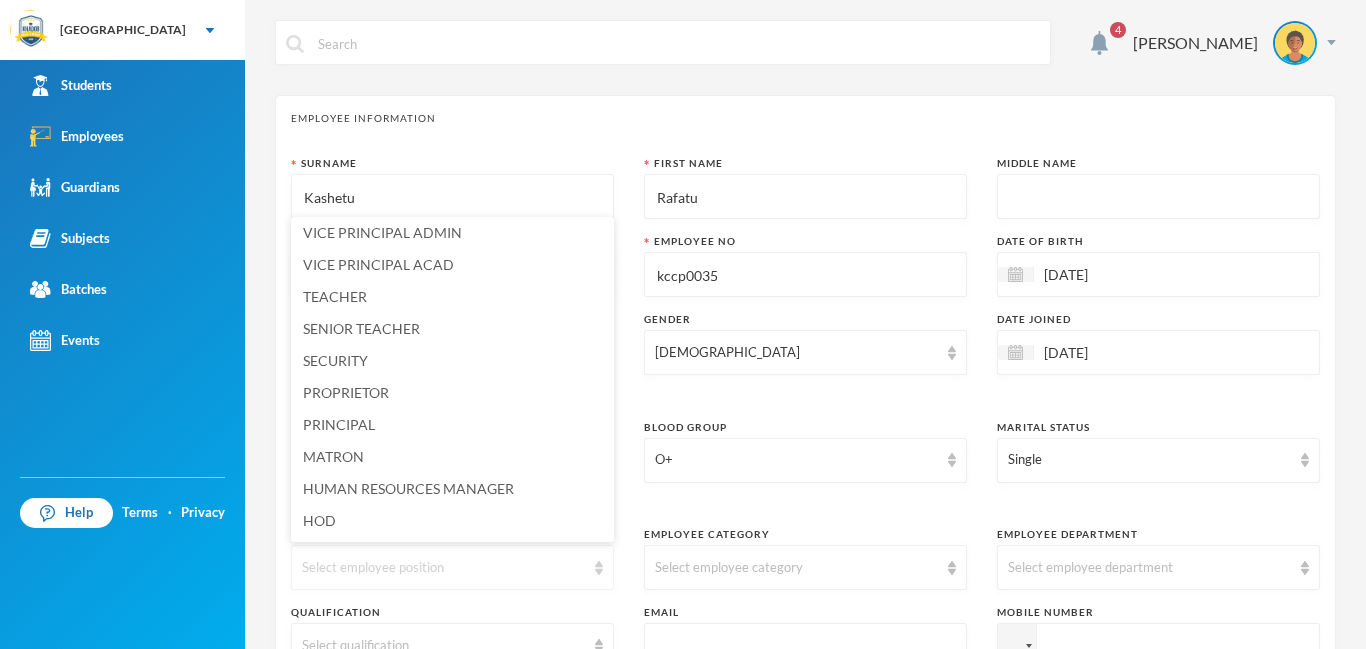 scroll, scrollTop: 31, scrollLeft: 0, axis: vertical 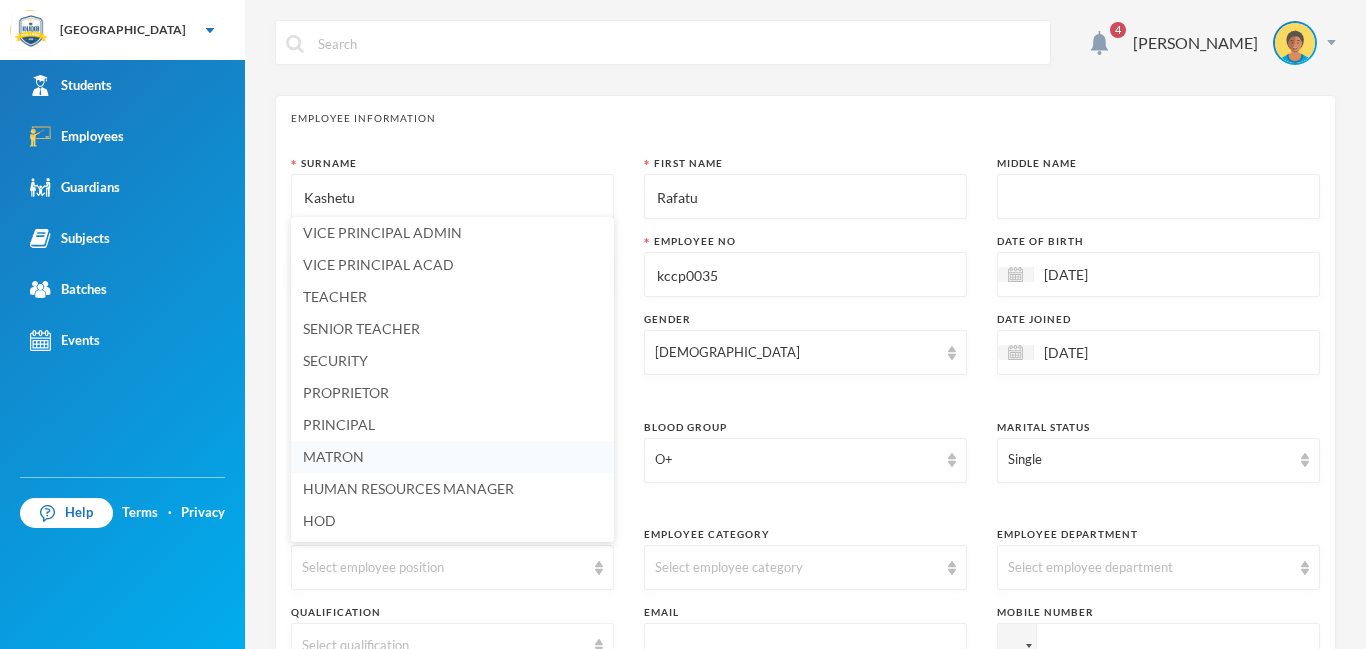 click on "MATRON" at bounding box center [452, 457] 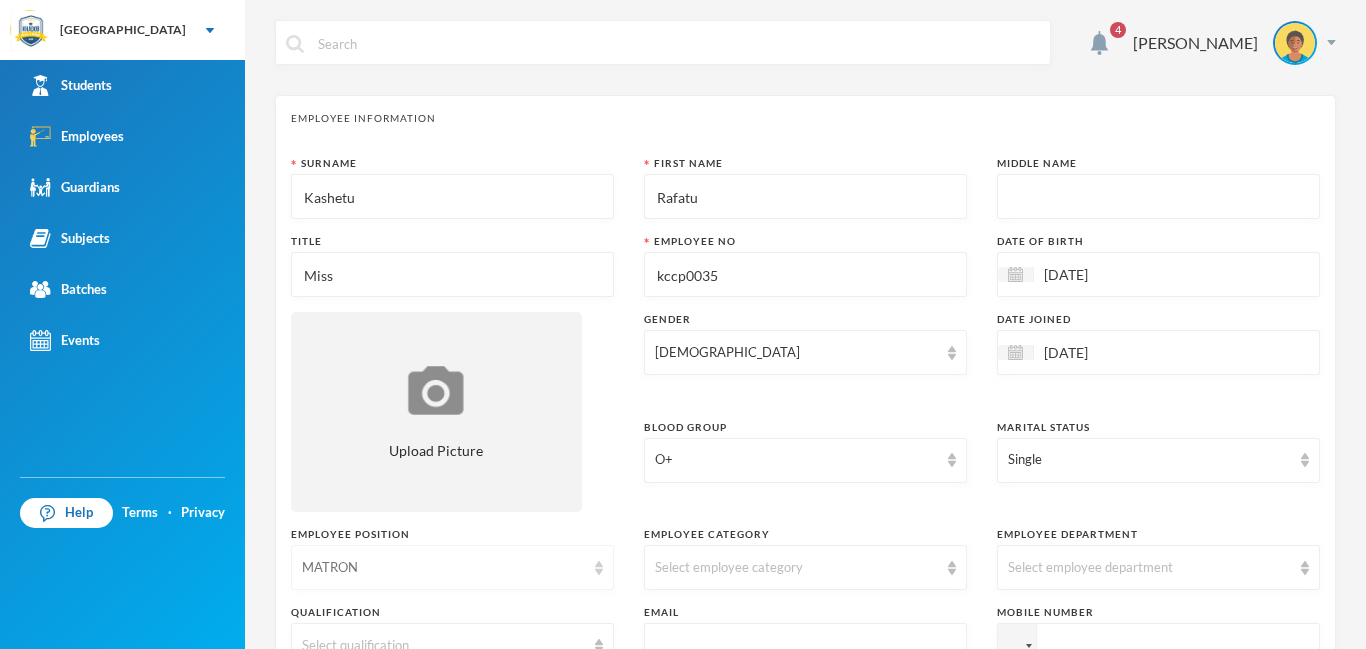 click on "MATRON" at bounding box center [443, 568] 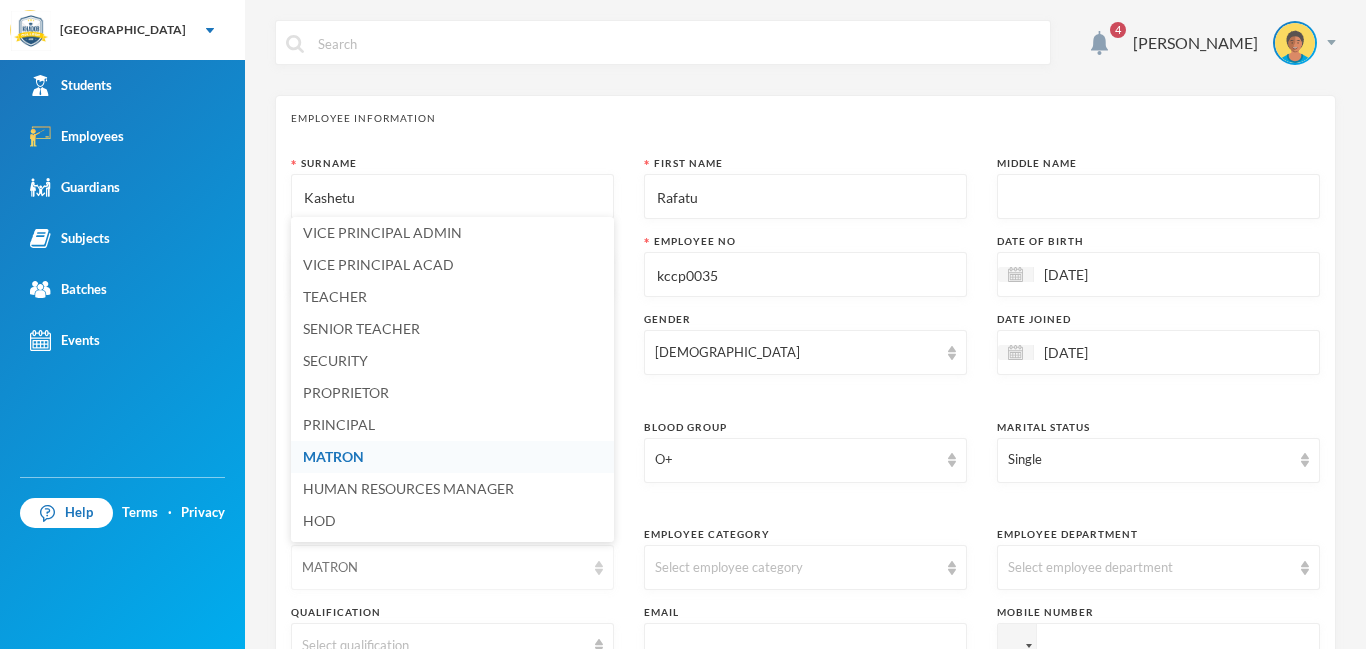 click at bounding box center [599, 568] 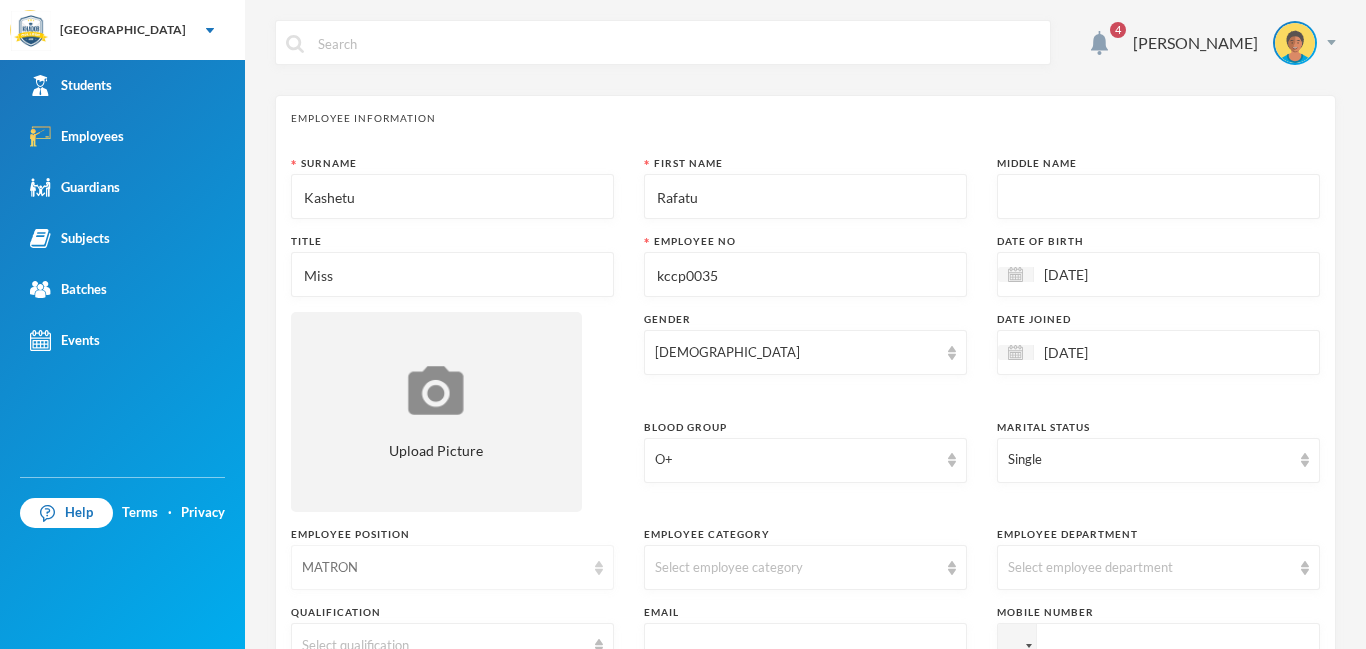 click on "MATRON" at bounding box center [443, 568] 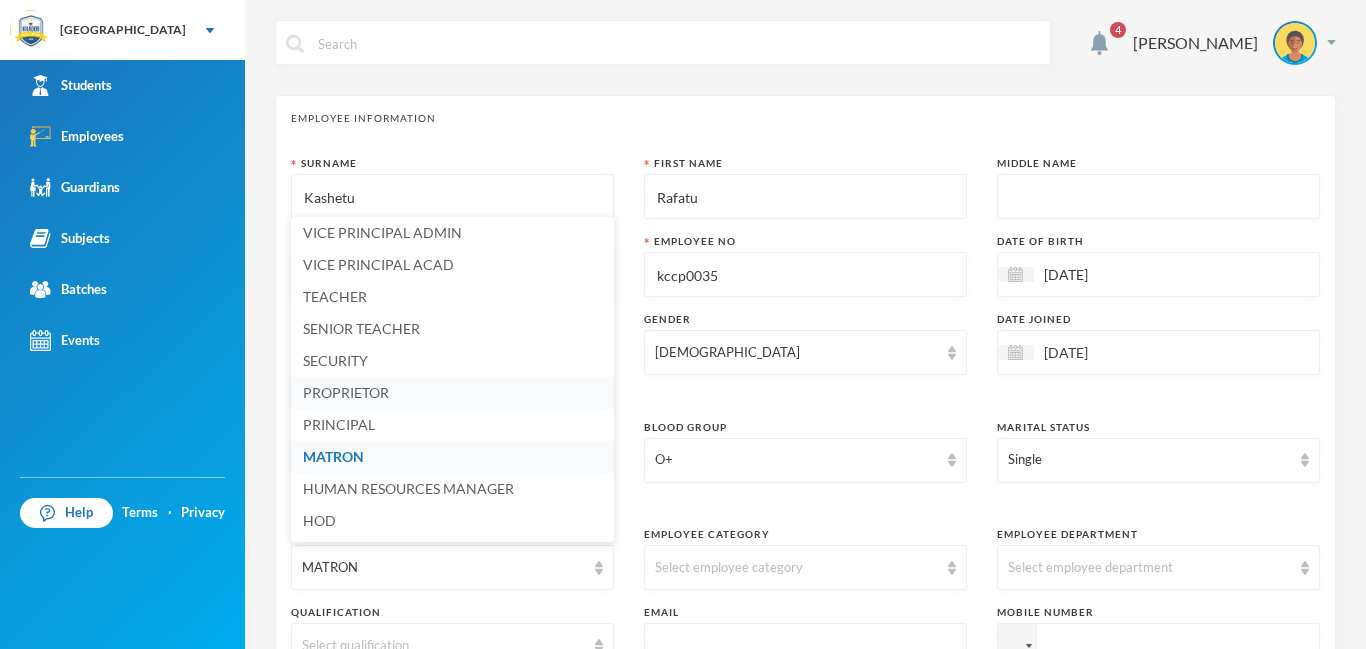 click on "PROPRIETOR" at bounding box center (452, 393) 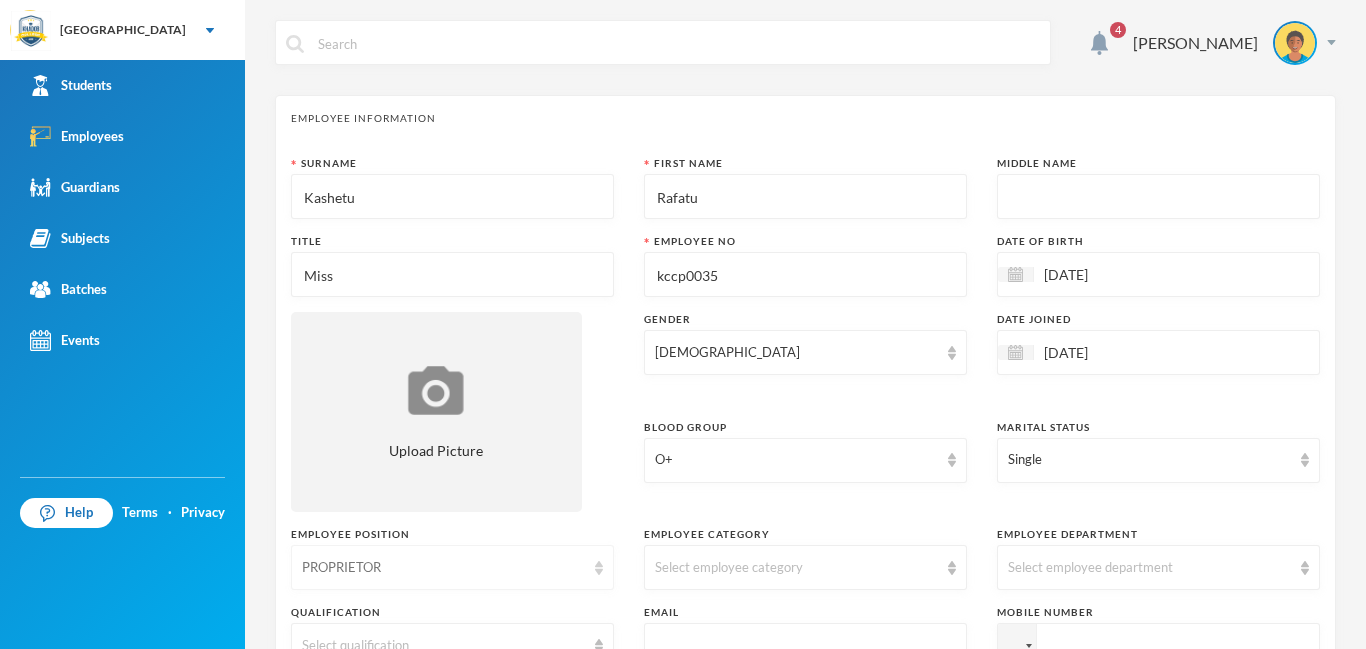 click on "PROPRIETOR" at bounding box center (443, 568) 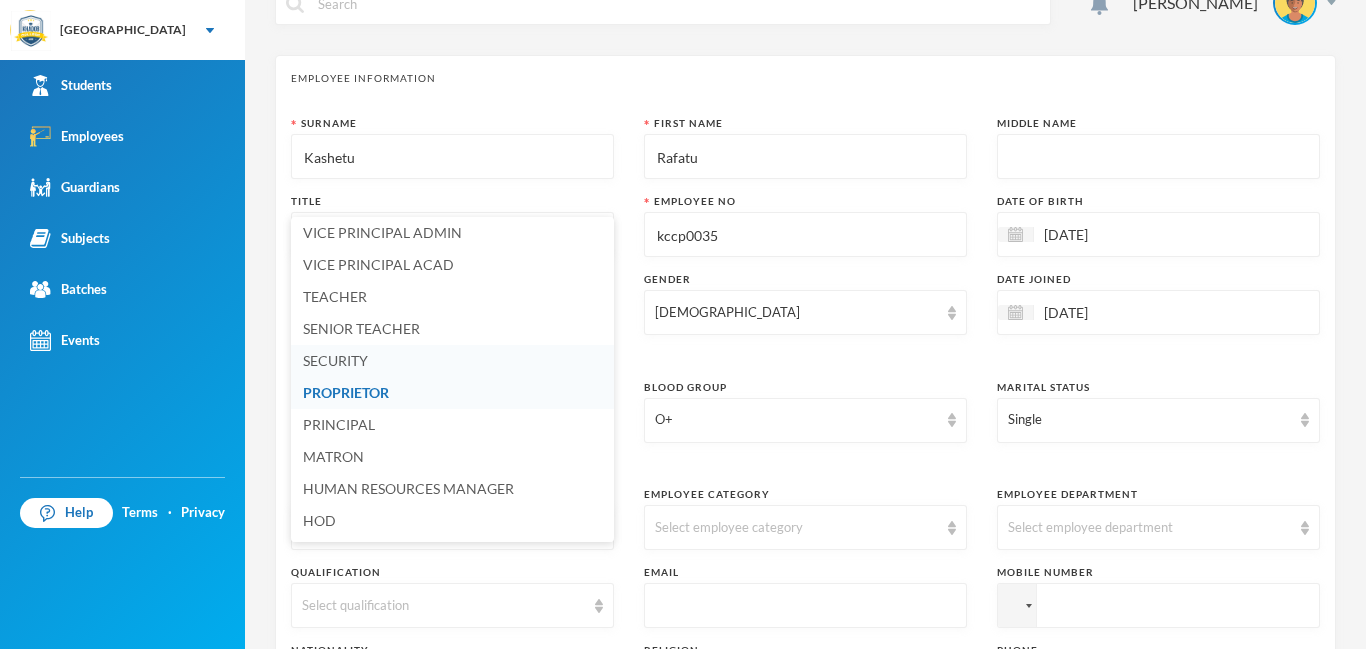 scroll, scrollTop: 80, scrollLeft: 0, axis: vertical 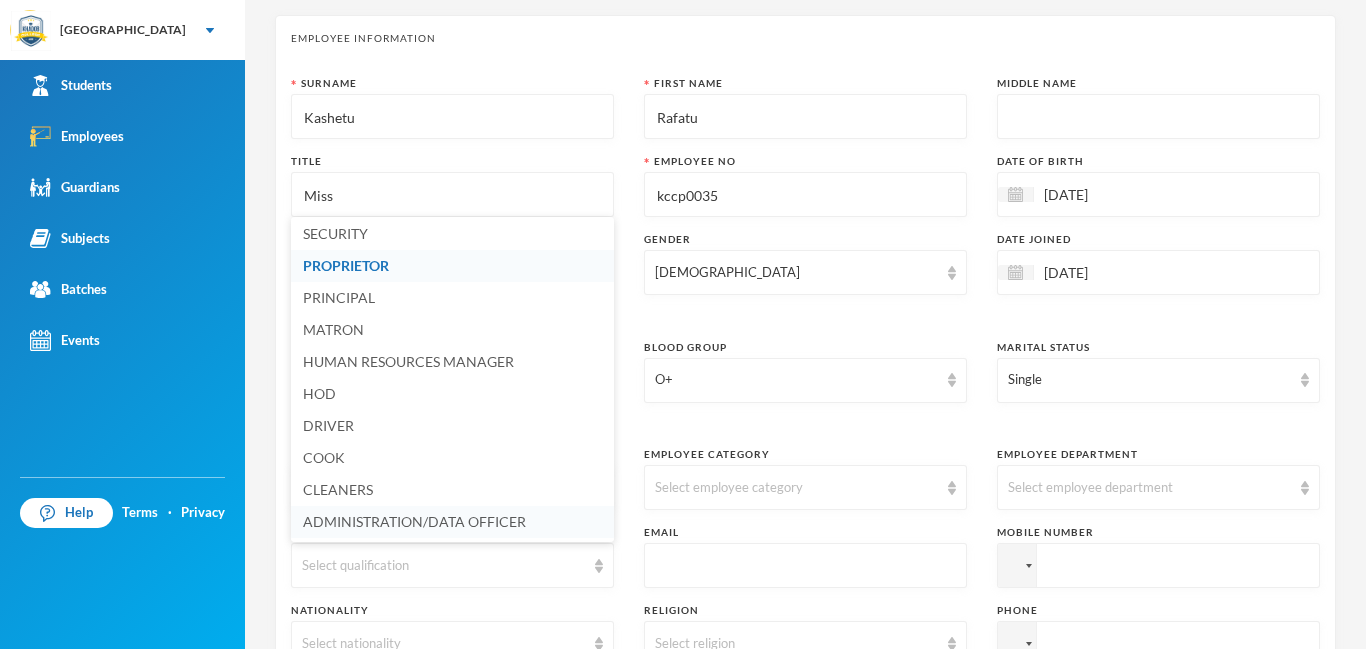 click on "ADMINISTRATION/DATA OFFICER" at bounding box center [414, 521] 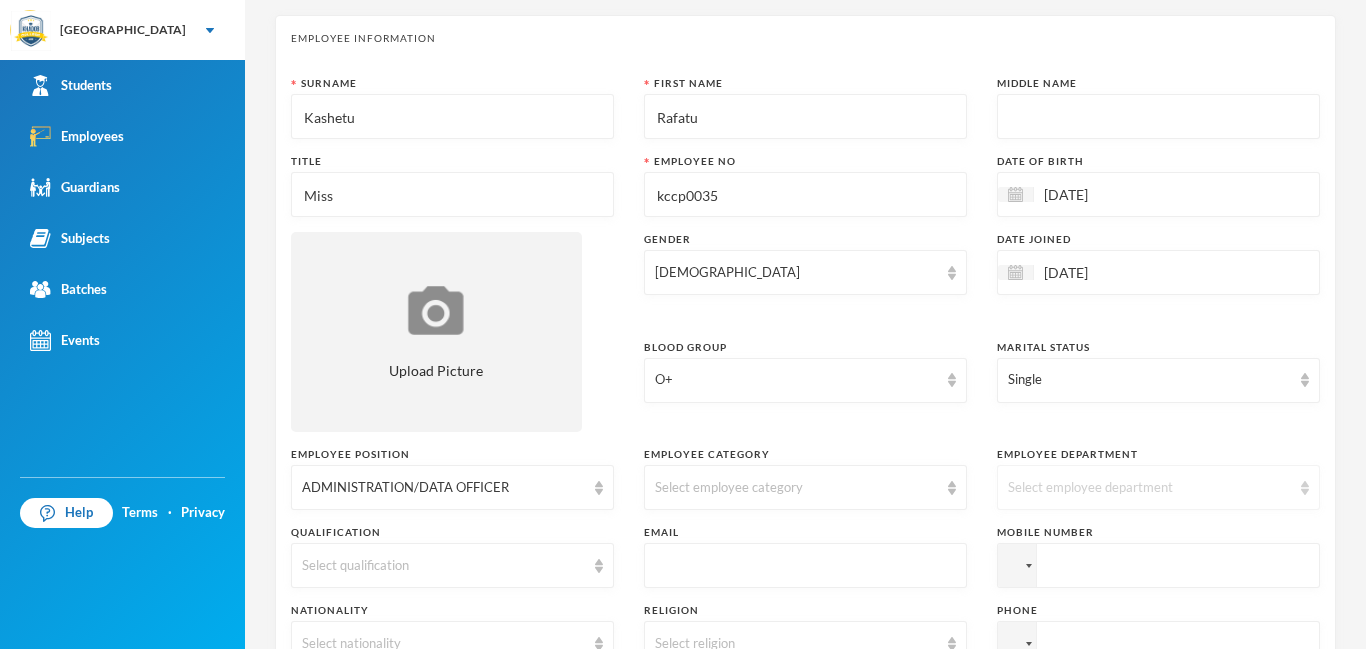 click on "Select employee department" at bounding box center [1149, 488] 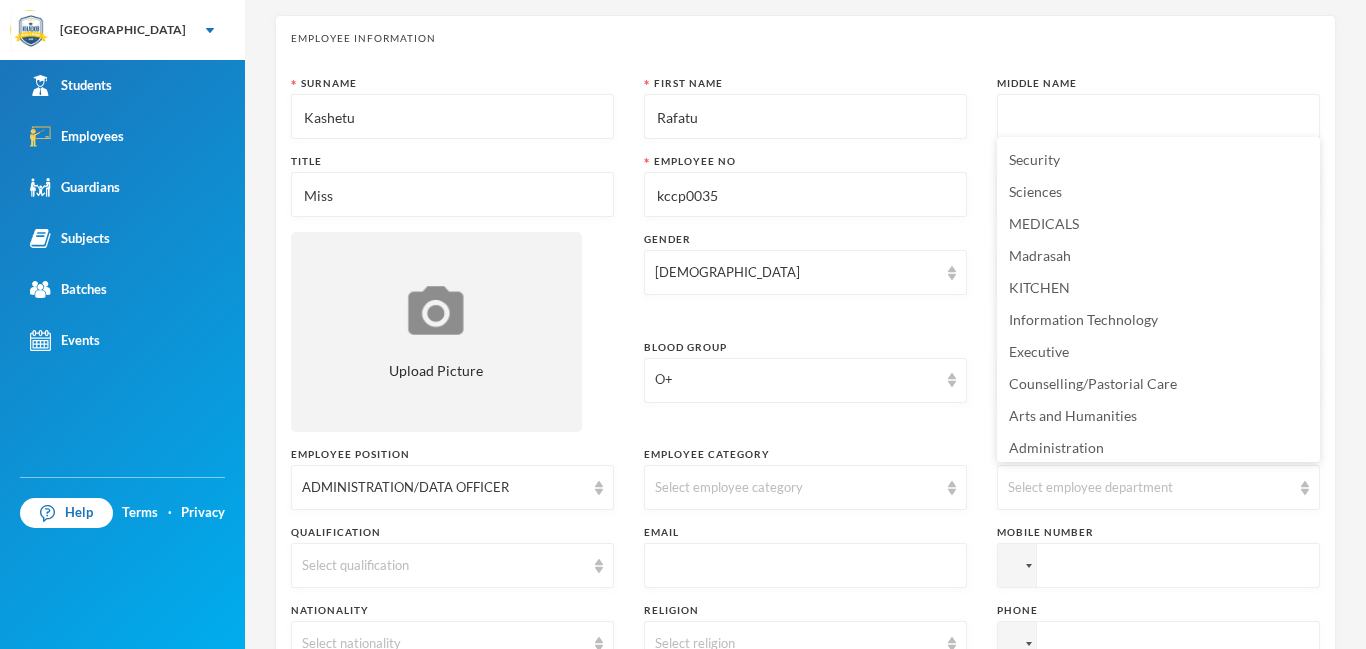 scroll, scrollTop: 67, scrollLeft: 0, axis: vertical 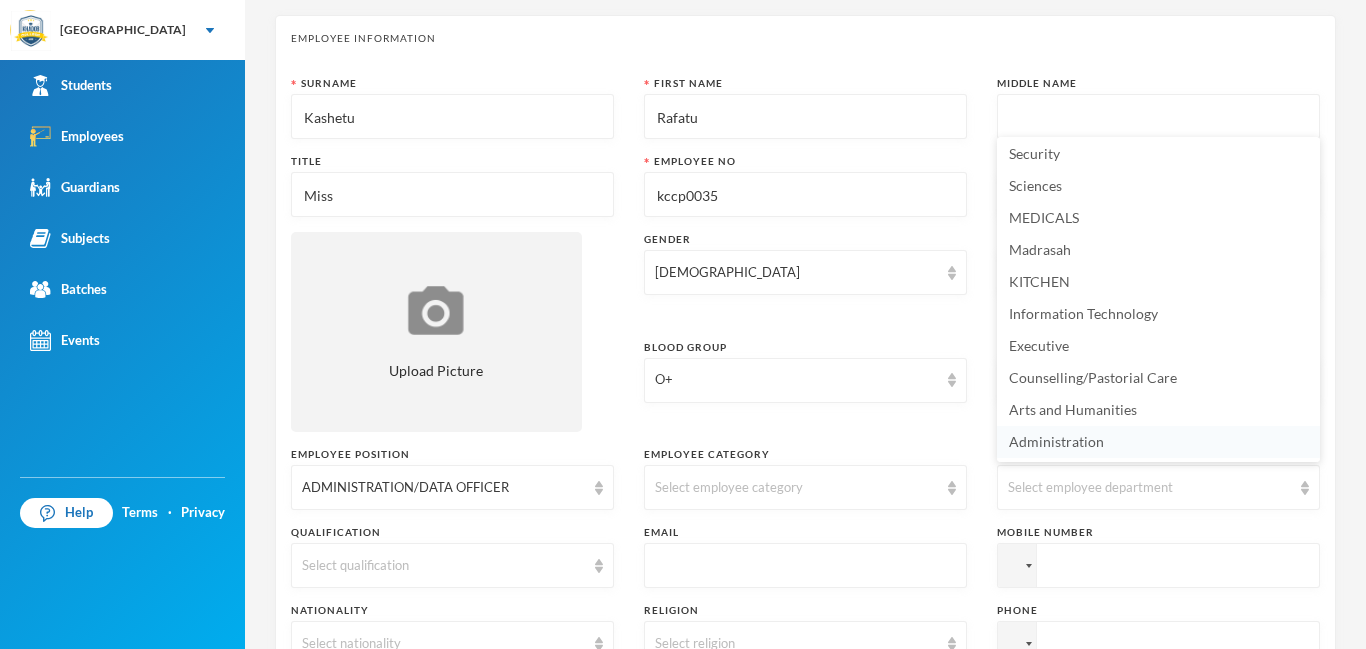 click on "Administration" at bounding box center (1158, 442) 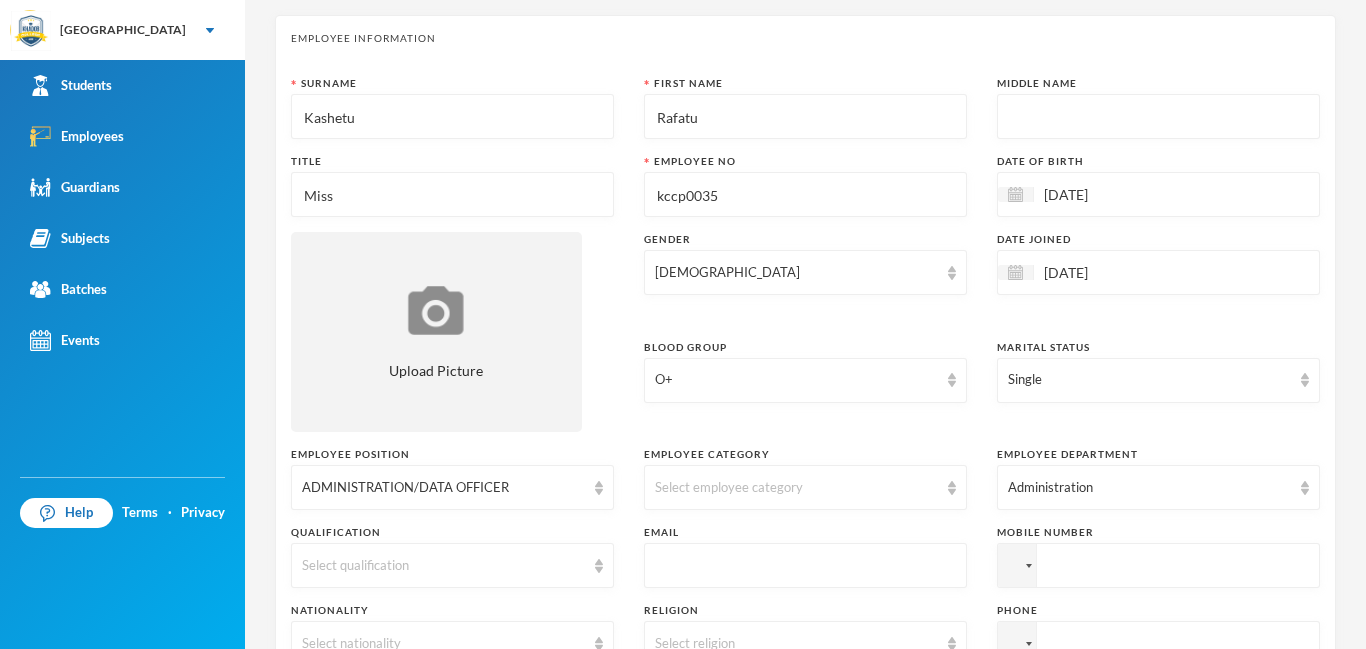 click at bounding box center (1158, 565) 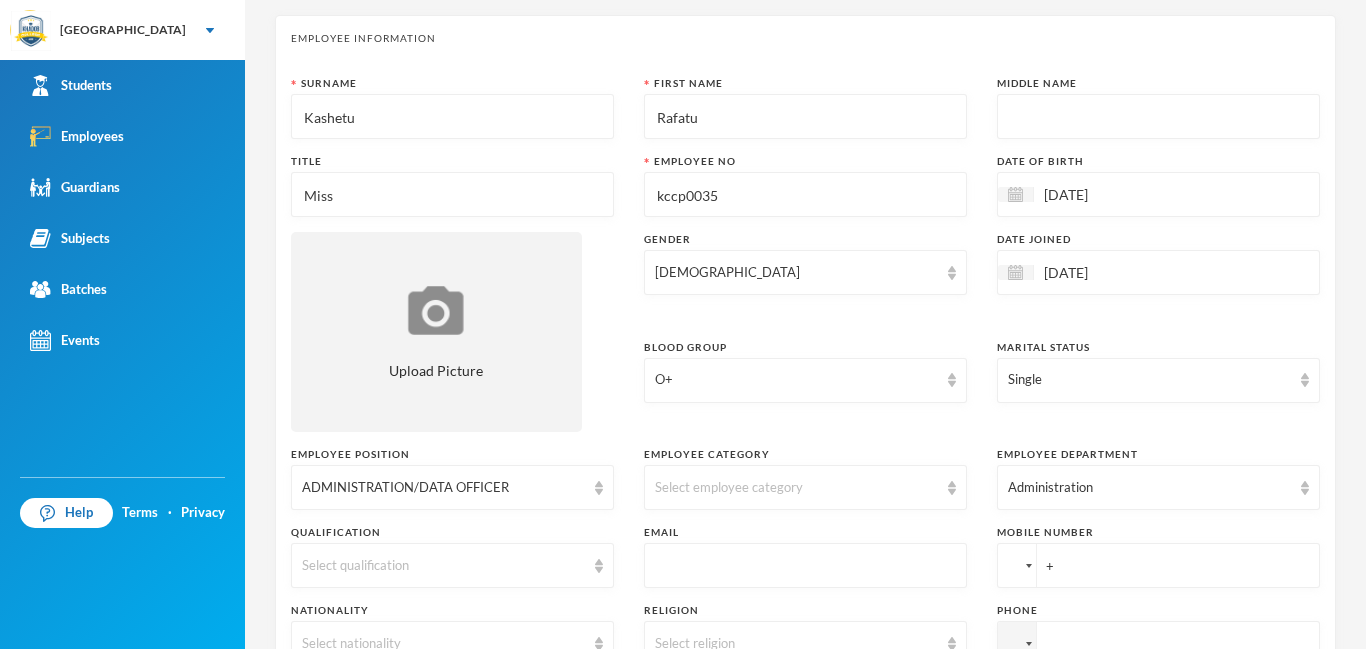 click at bounding box center (1017, 565) 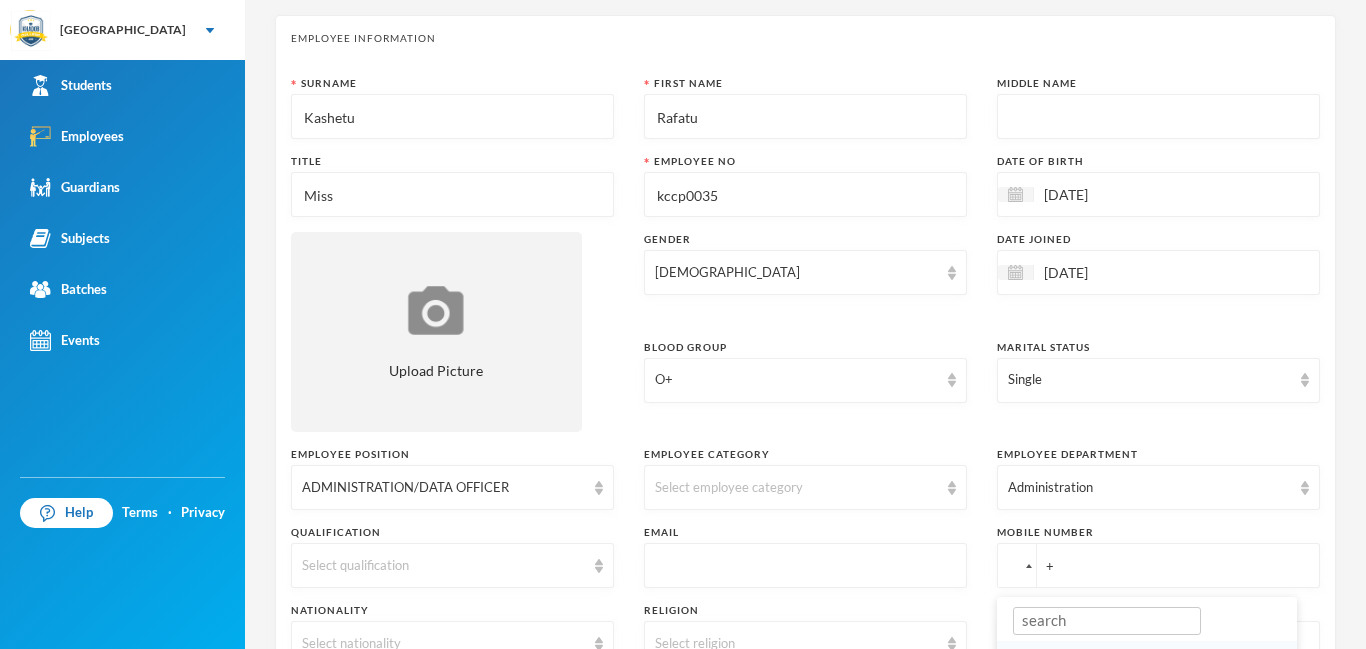 click at bounding box center (1029, 566) 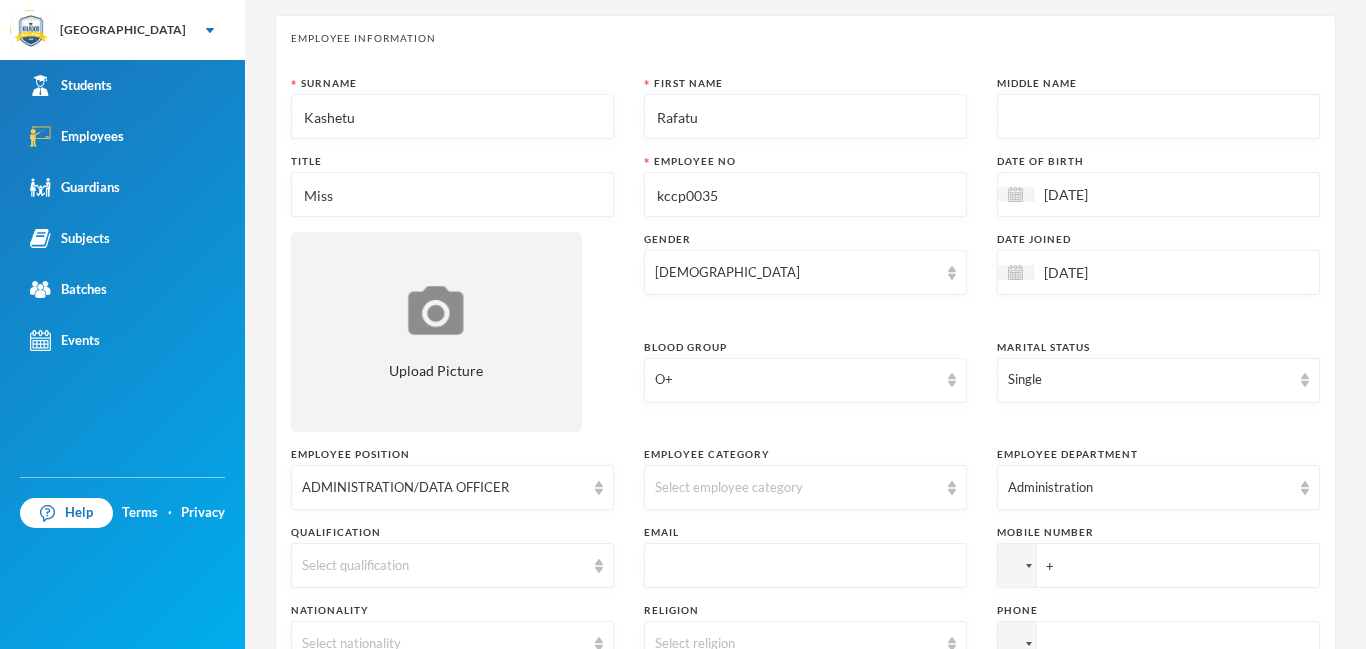 click on "+" at bounding box center [1158, 565] 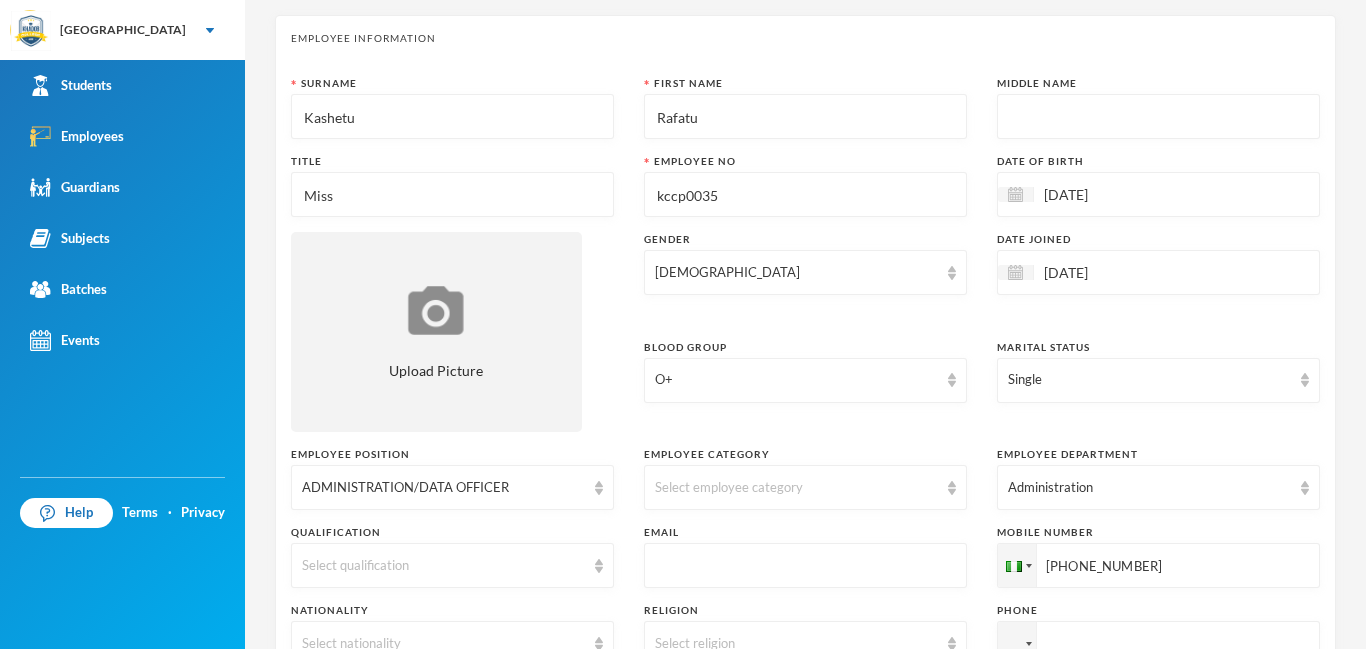 type on "+2347037236254" 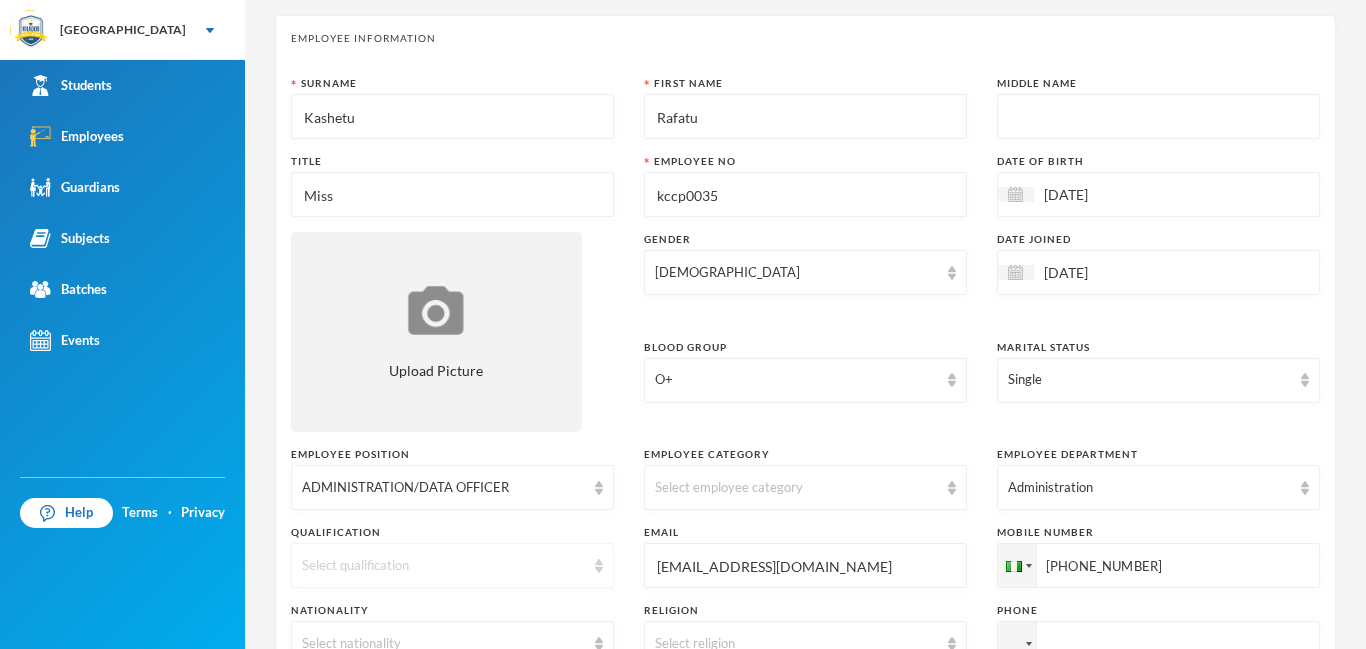 type on "kasheturafatu@gmail.com" 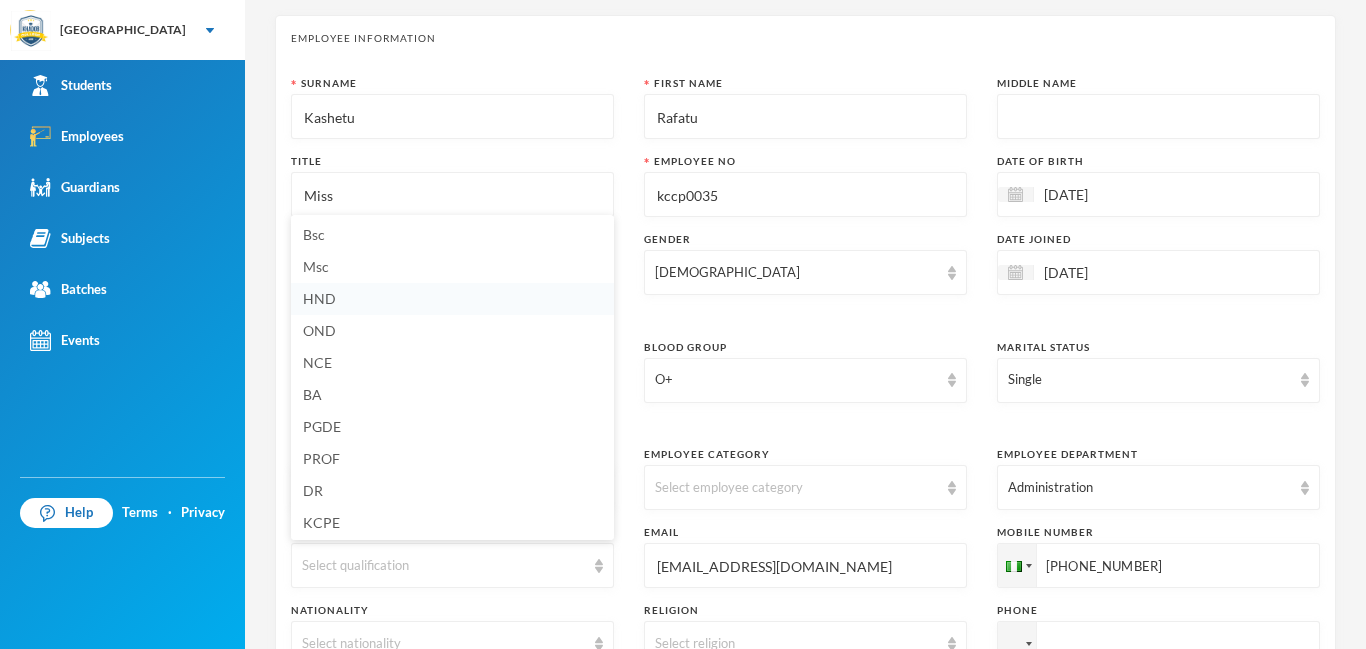 click on "HND" at bounding box center [319, 298] 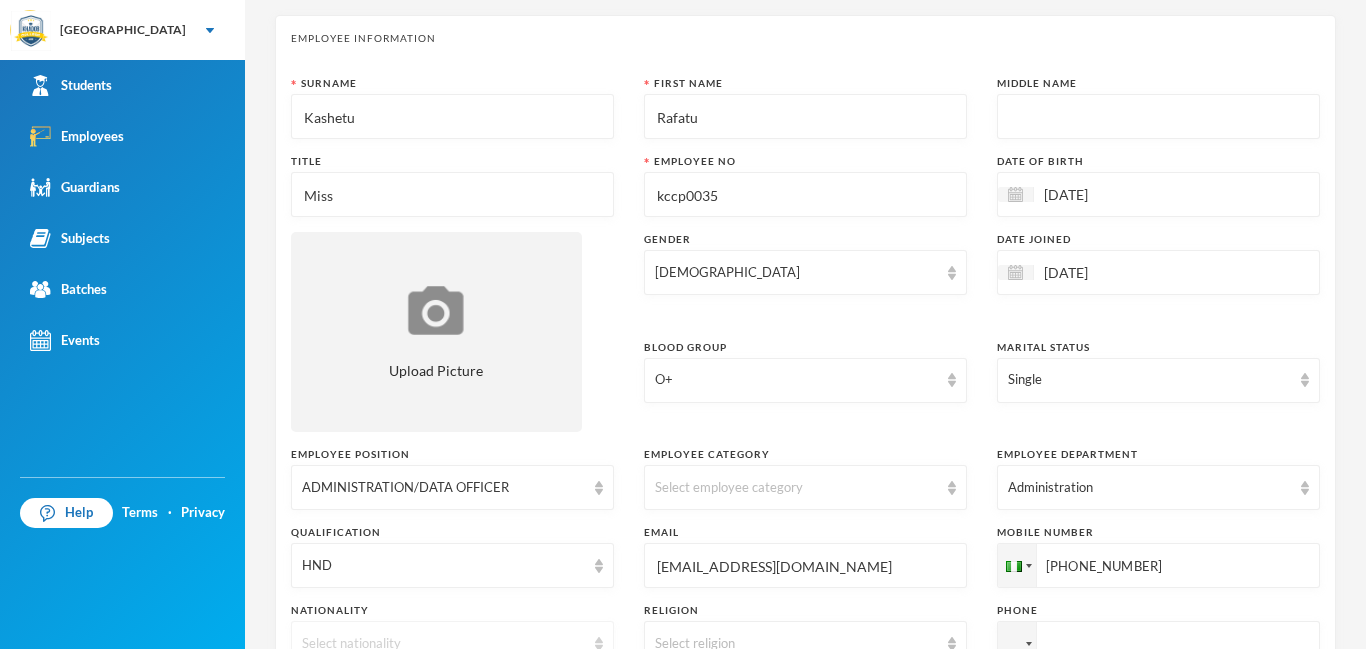 click on "Select nationality" at bounding box center [443, 644] 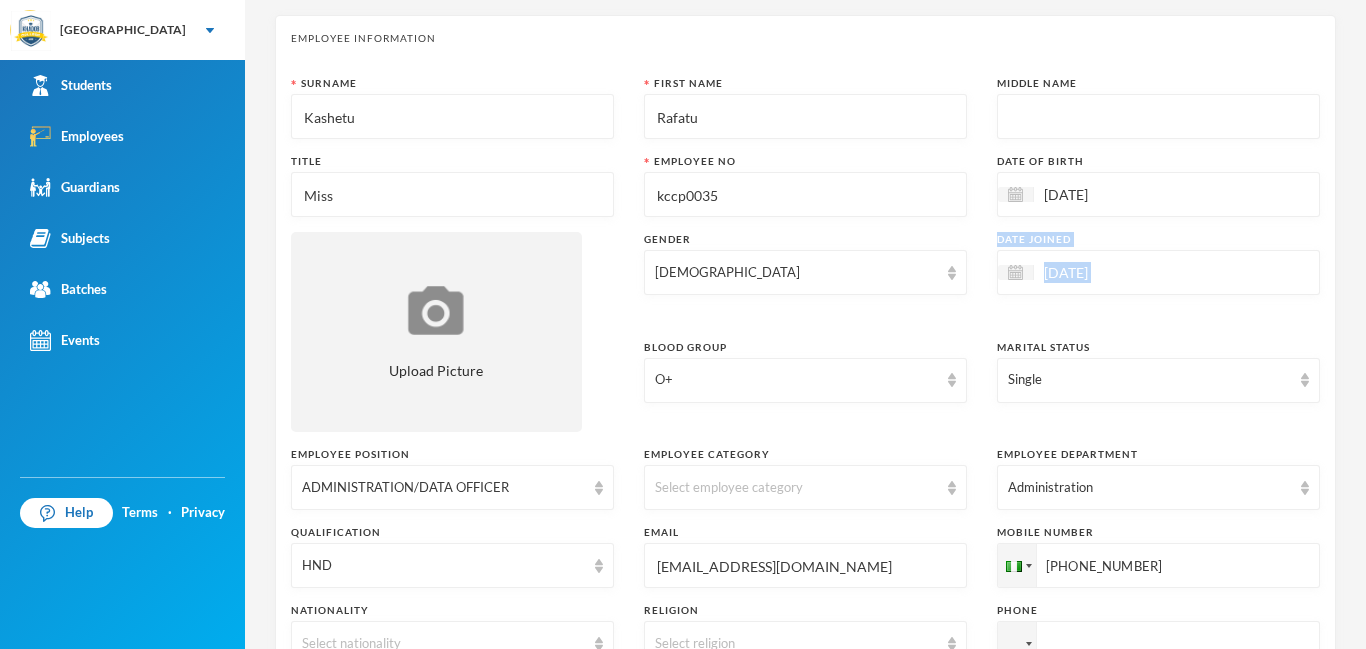 drag, startPoint x: 616, startPoint y: 308, endPoint x: 620, endPoint y: 337, distance: 29.274563 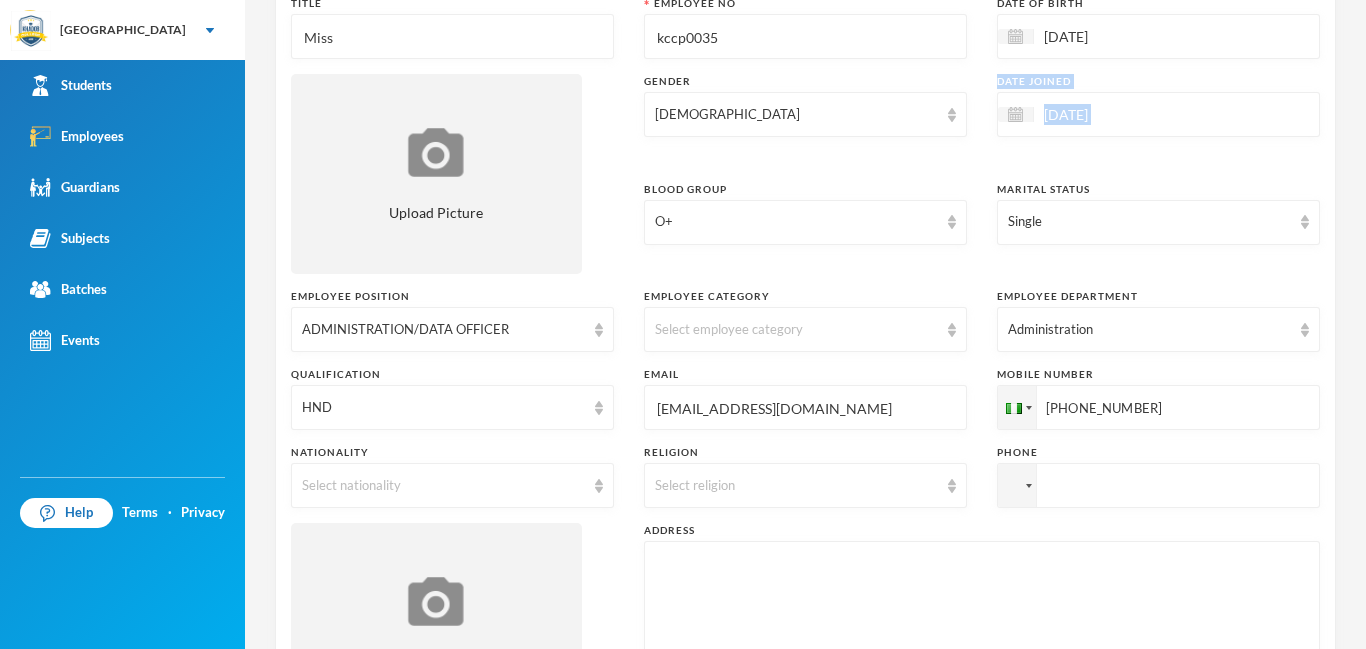 scroll, scrollTop: 240, scrollLeft: 0, axis: vertical 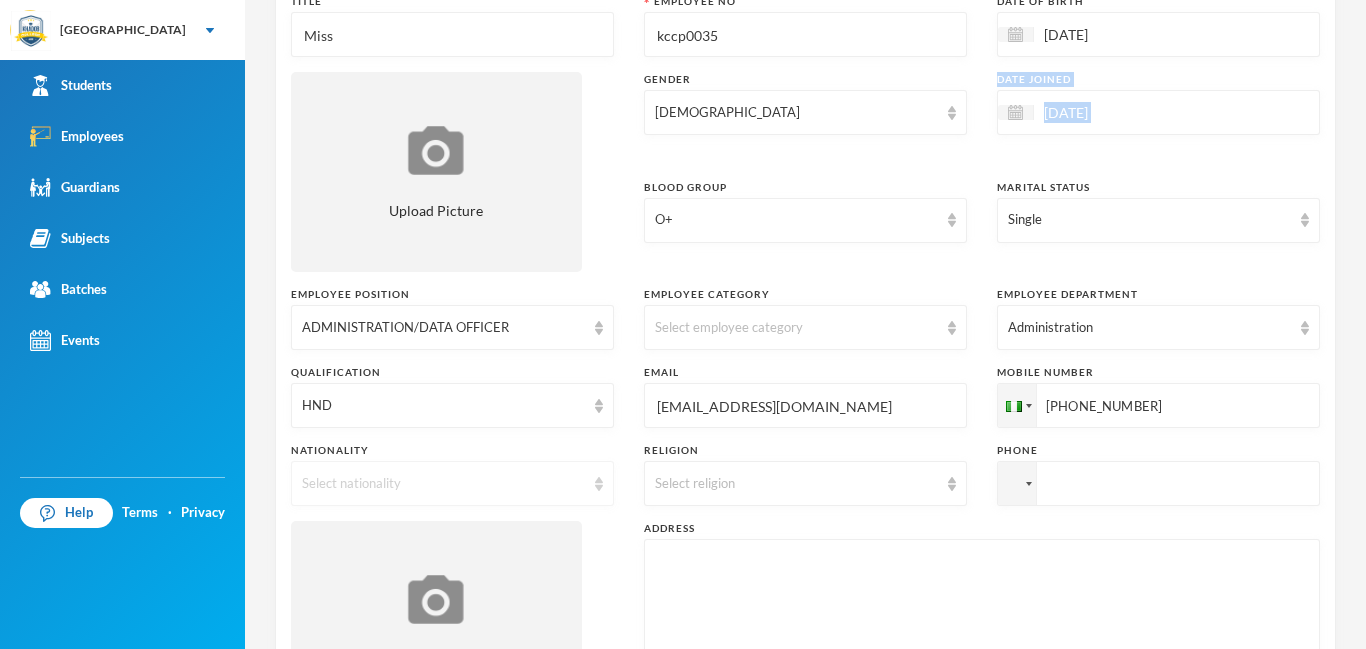 click at bounding box center [599, 484] 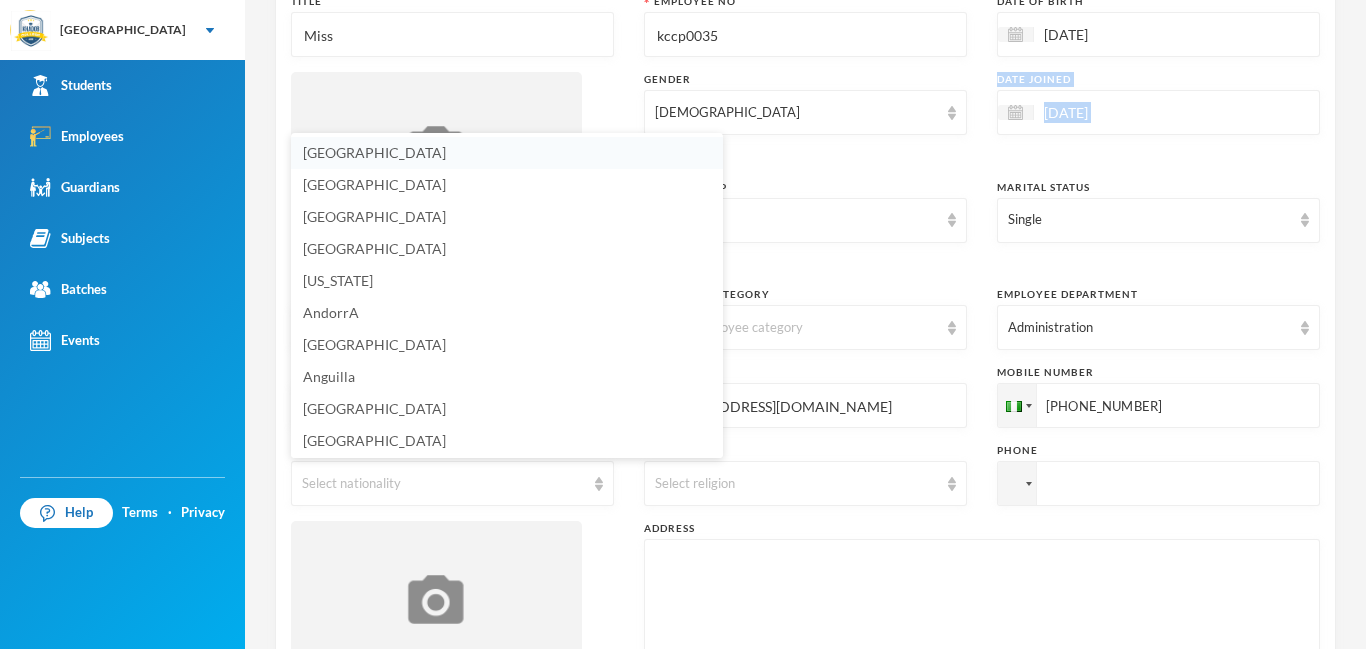 click on "Afghanistan" at bounding box center [507, 153] 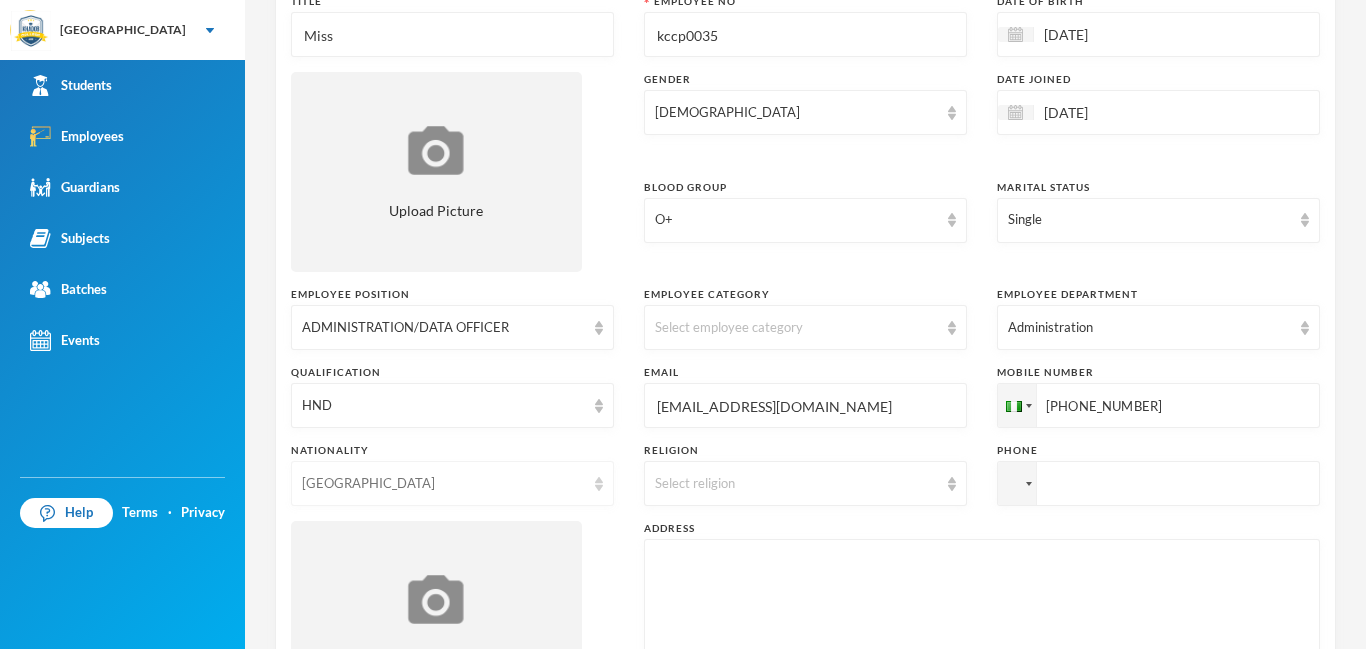 click on "Afghanistan" at bounding box center (443, 484) 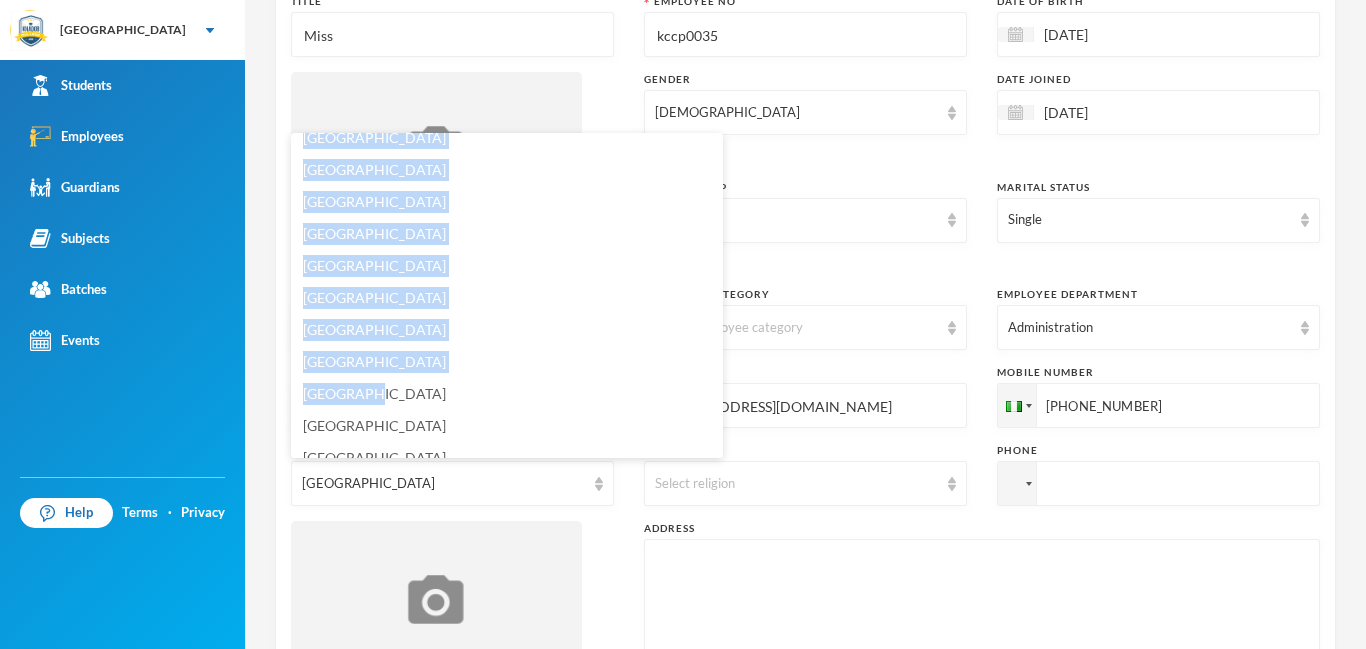 scroll, scrollTop: 4834, scrollLeft: 0, axis: vertical 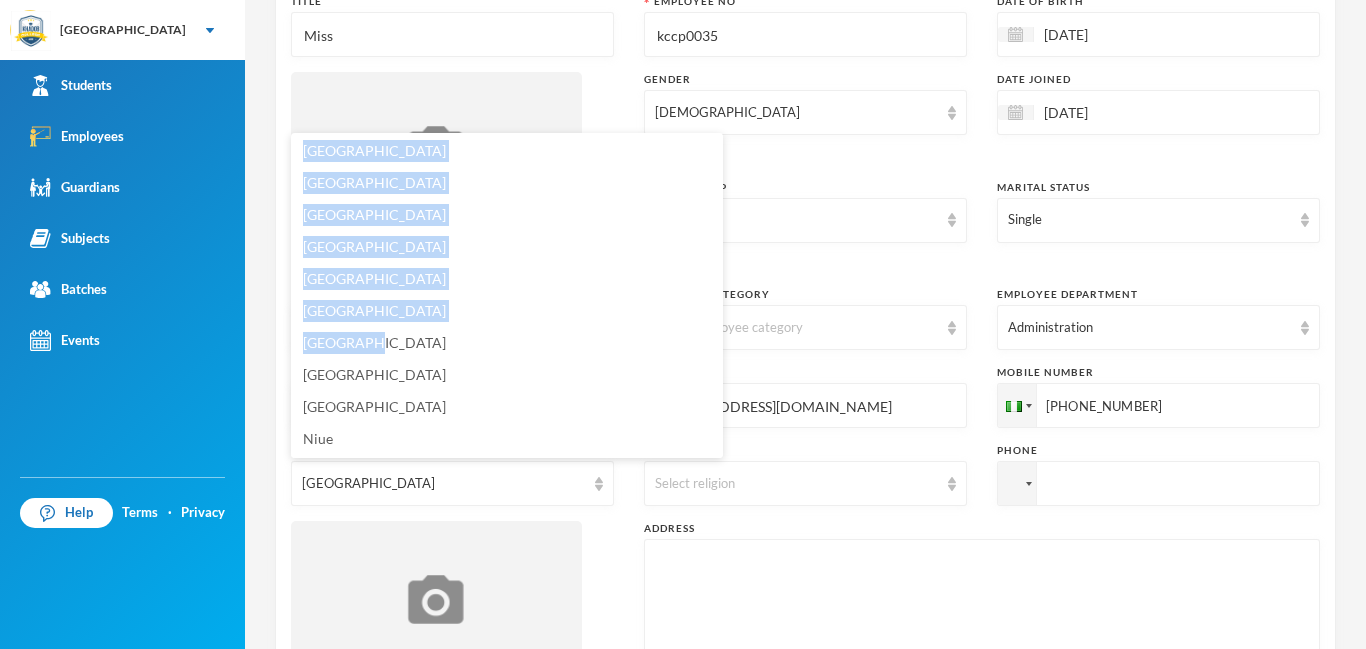 drag, startPoint x: 609, startPoint y: 161, endPoint x: 602, endPoint y: 350, distance: 189.12958 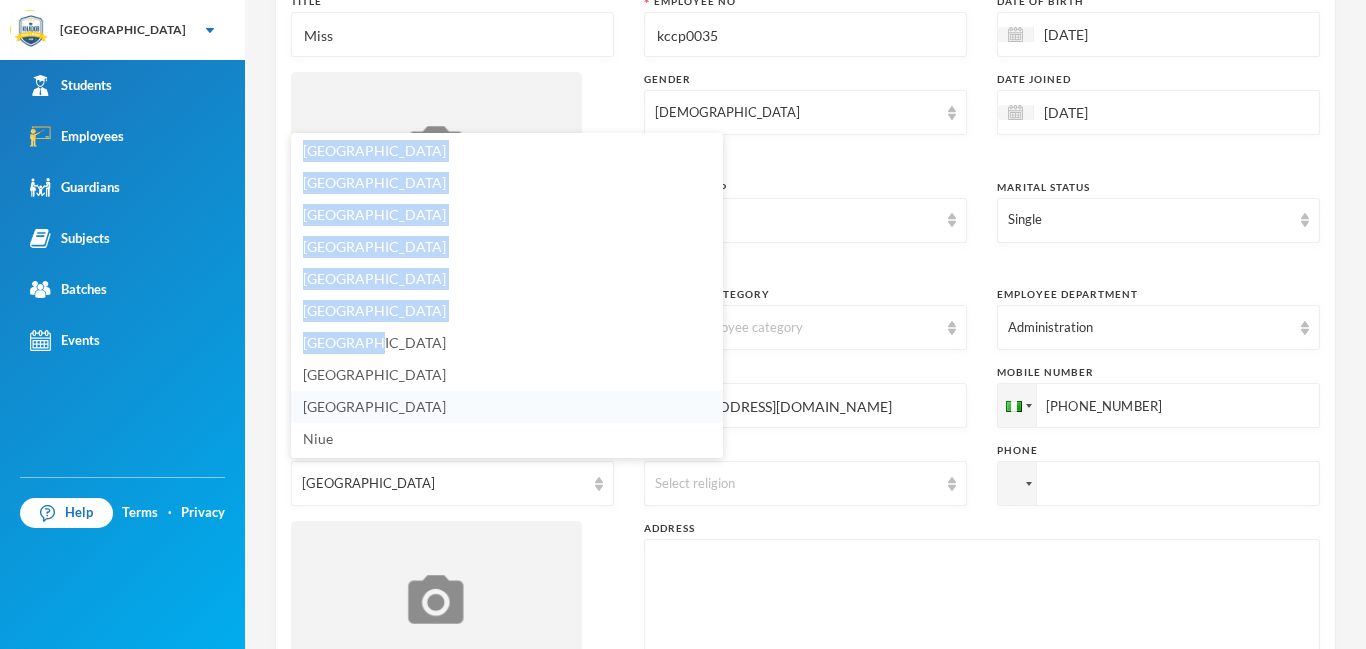 click on "Nigeria" at bounding box center (507, 407) 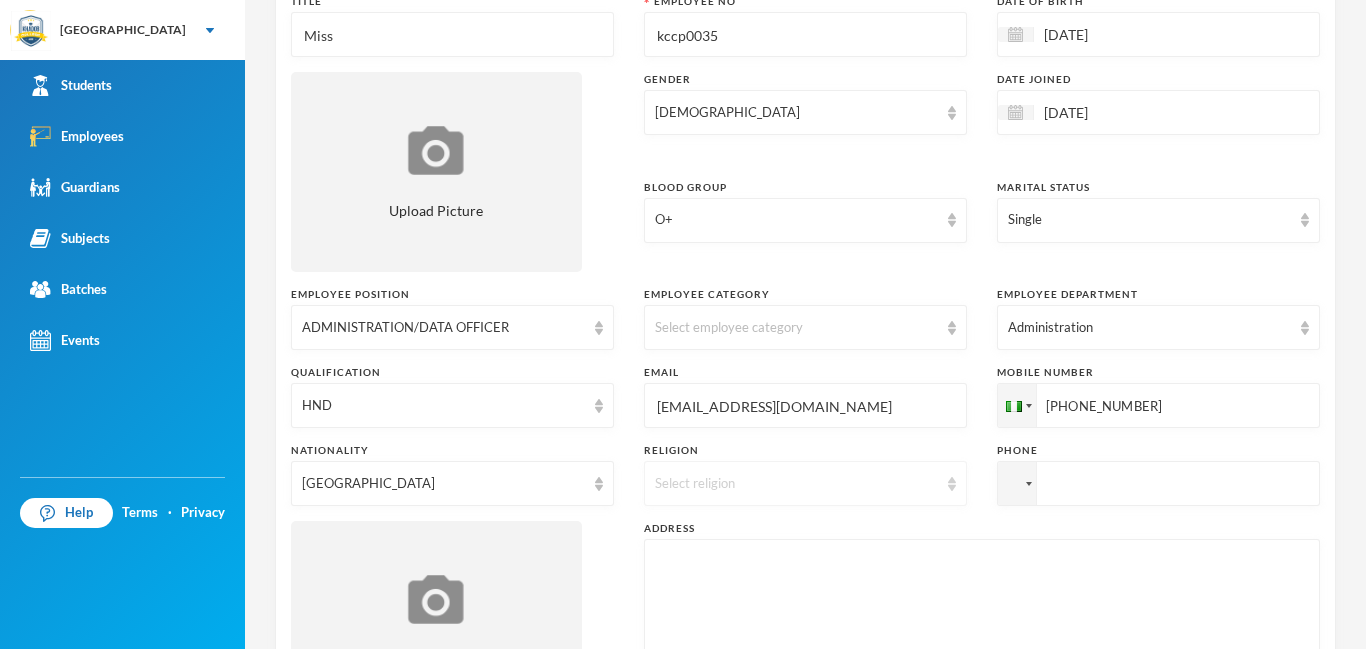 click on "Select religion" at bounding box center (796, 484) 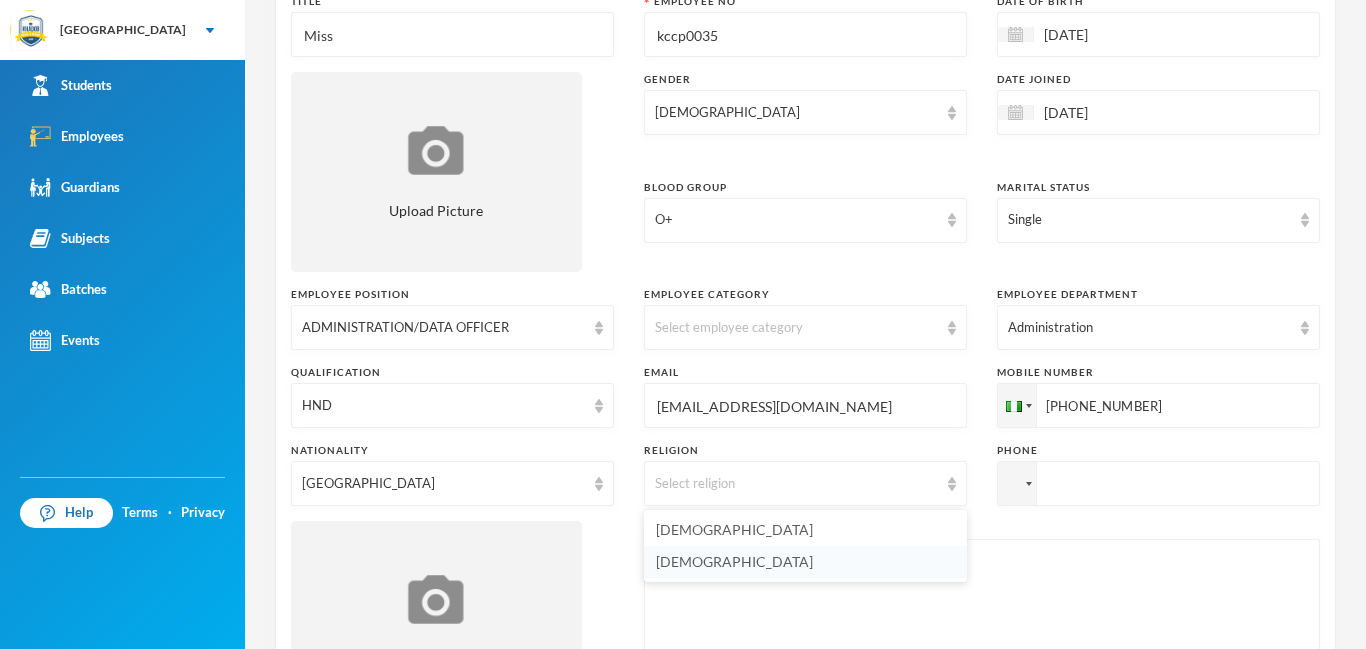 click on "Islam" at bounding box center (734, 561) 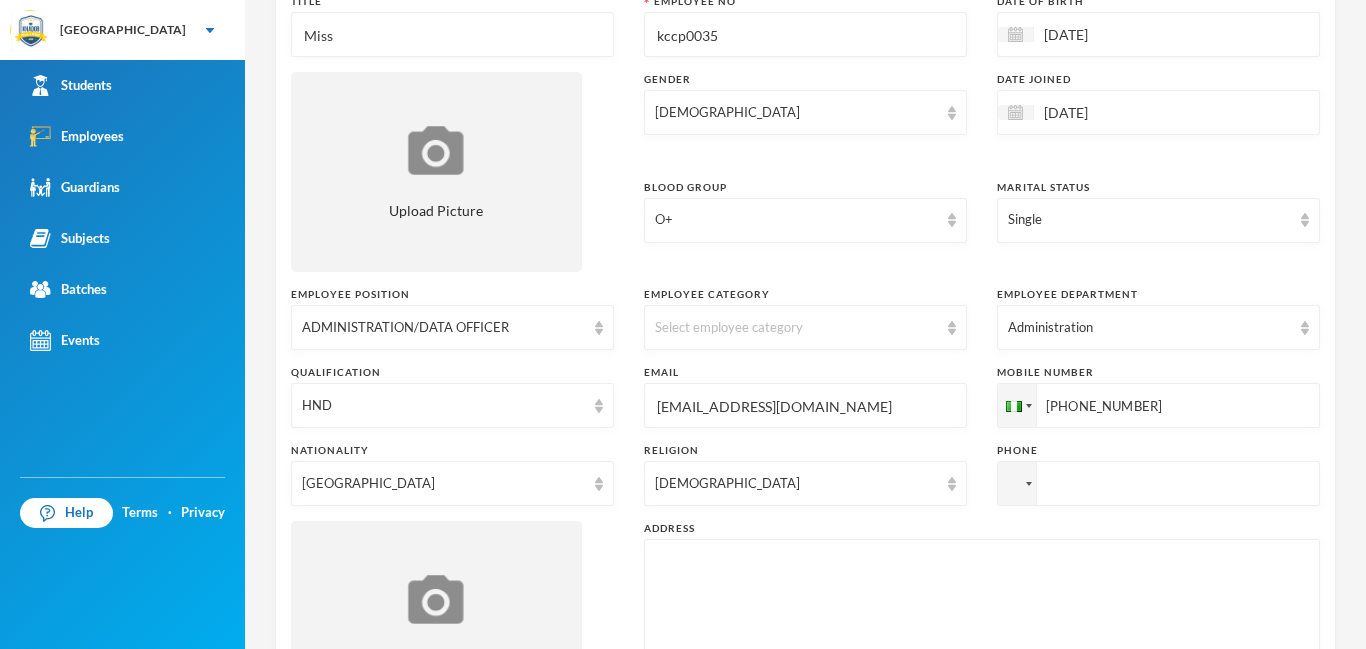click at bounding box center [1158, 405] 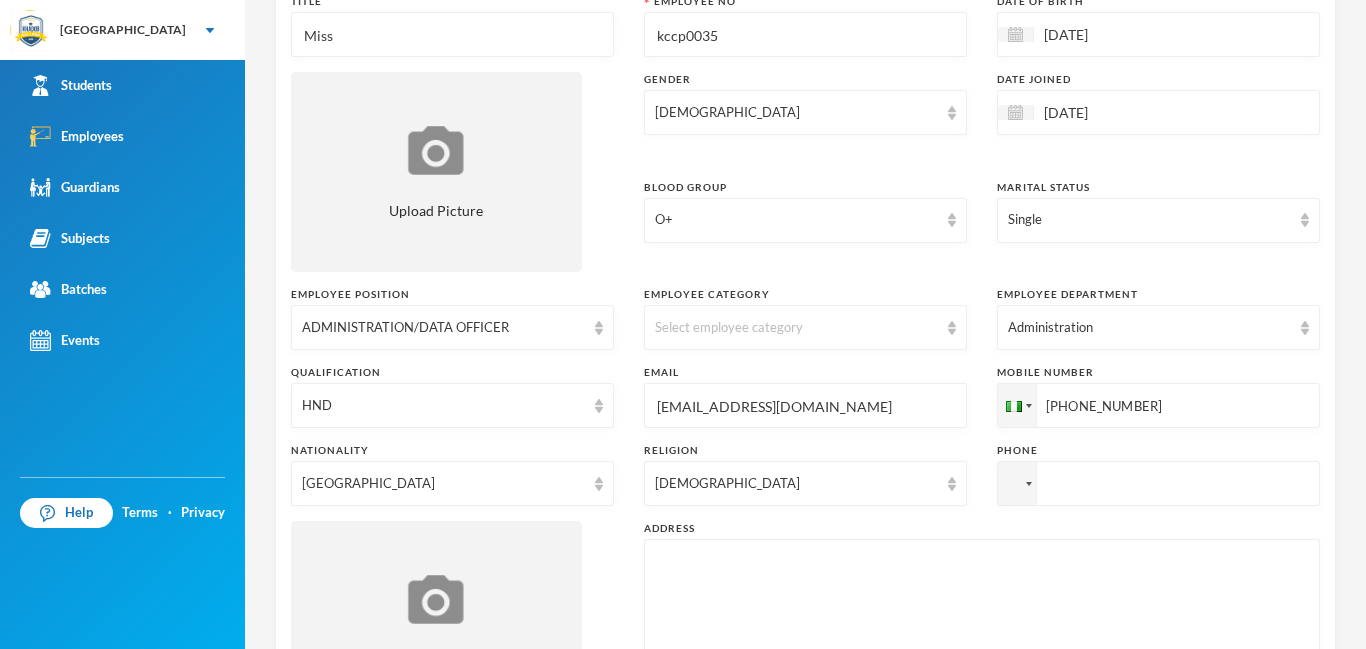 click at bounding box center [982, 604] 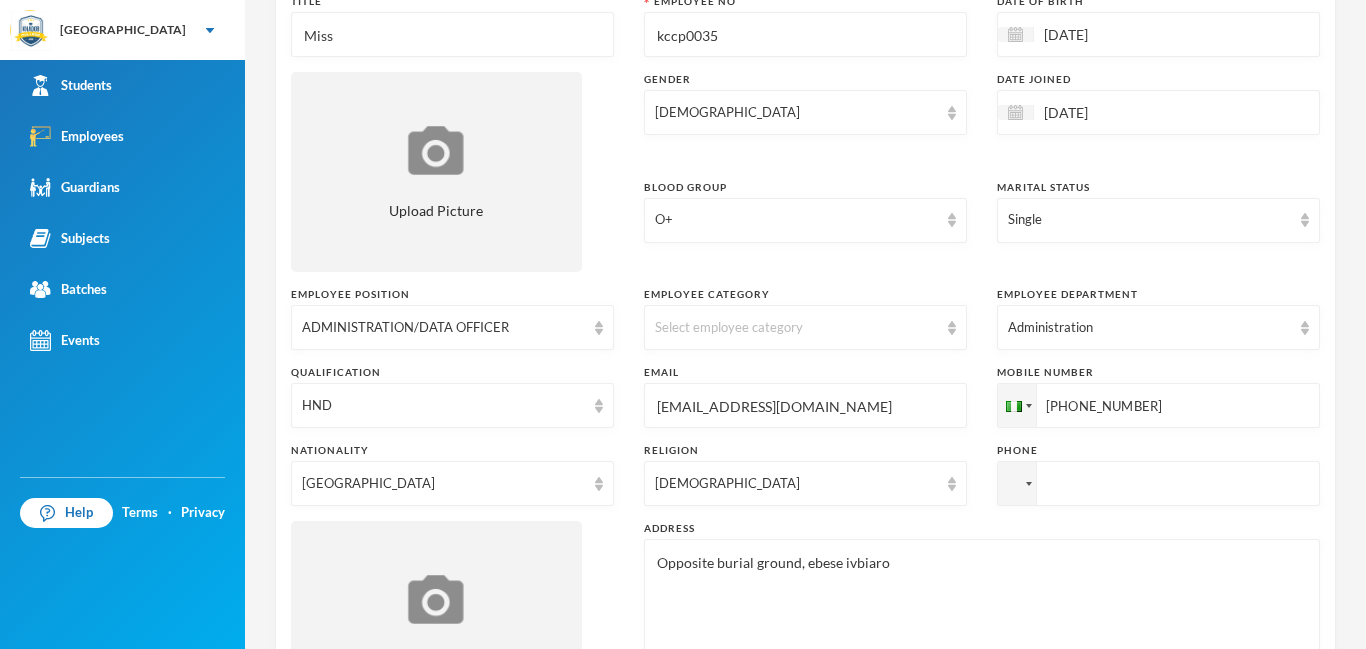 click on "Opposite burial ground, ebese ivbiaro" at bounding box center [982, 604] 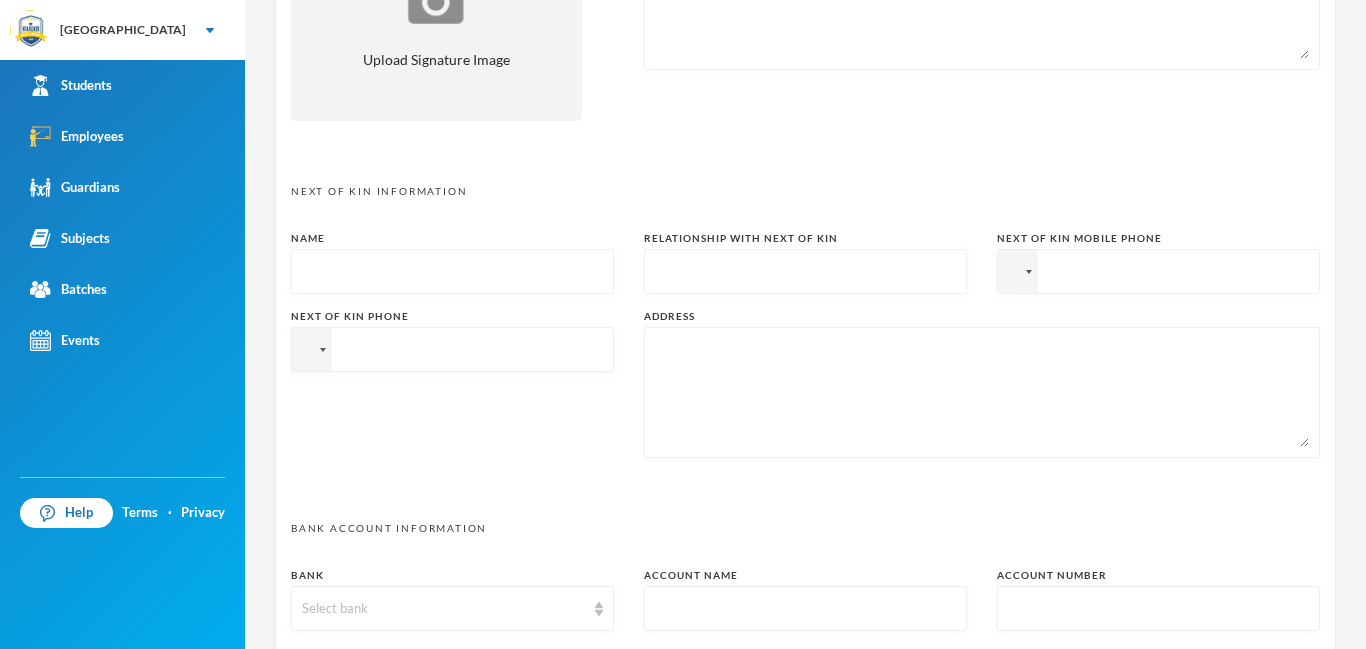 scroll, scrollTop: 880, scrollLeft: 0, axis: vertical 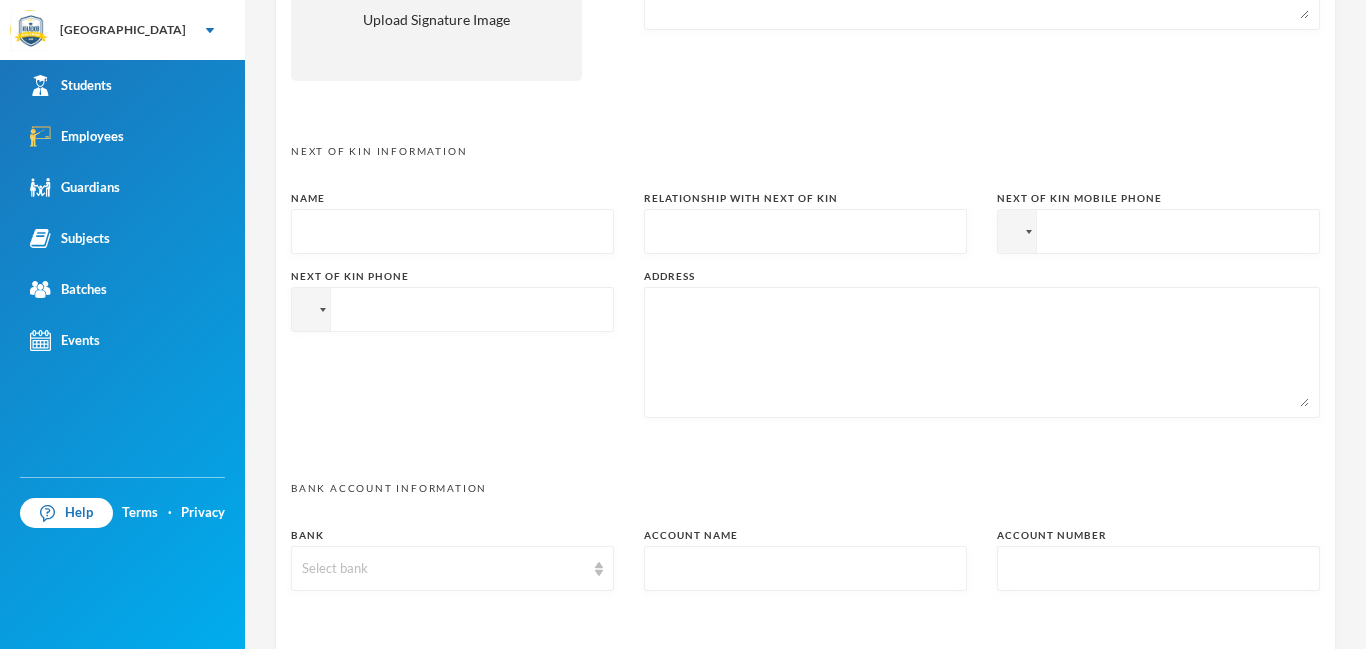 click at bounding box center (452, 232) 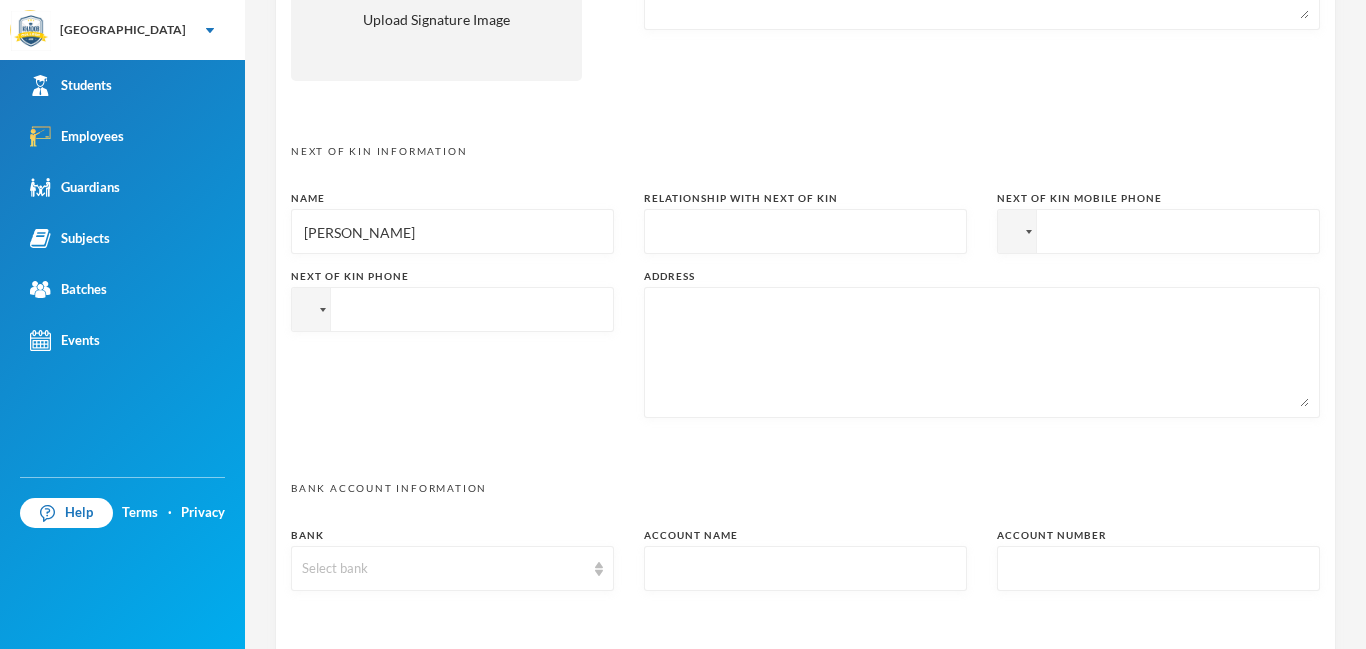 type on "Sumaila Kashetu" 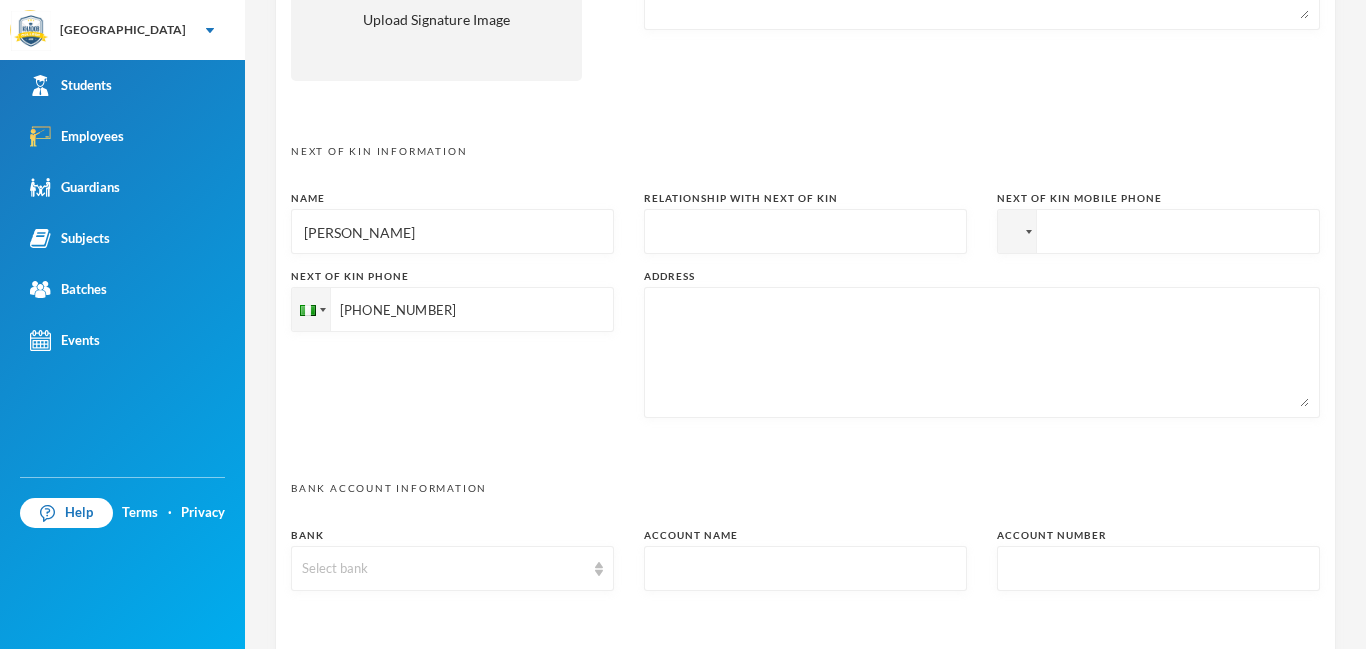 type on "+2348036384031" 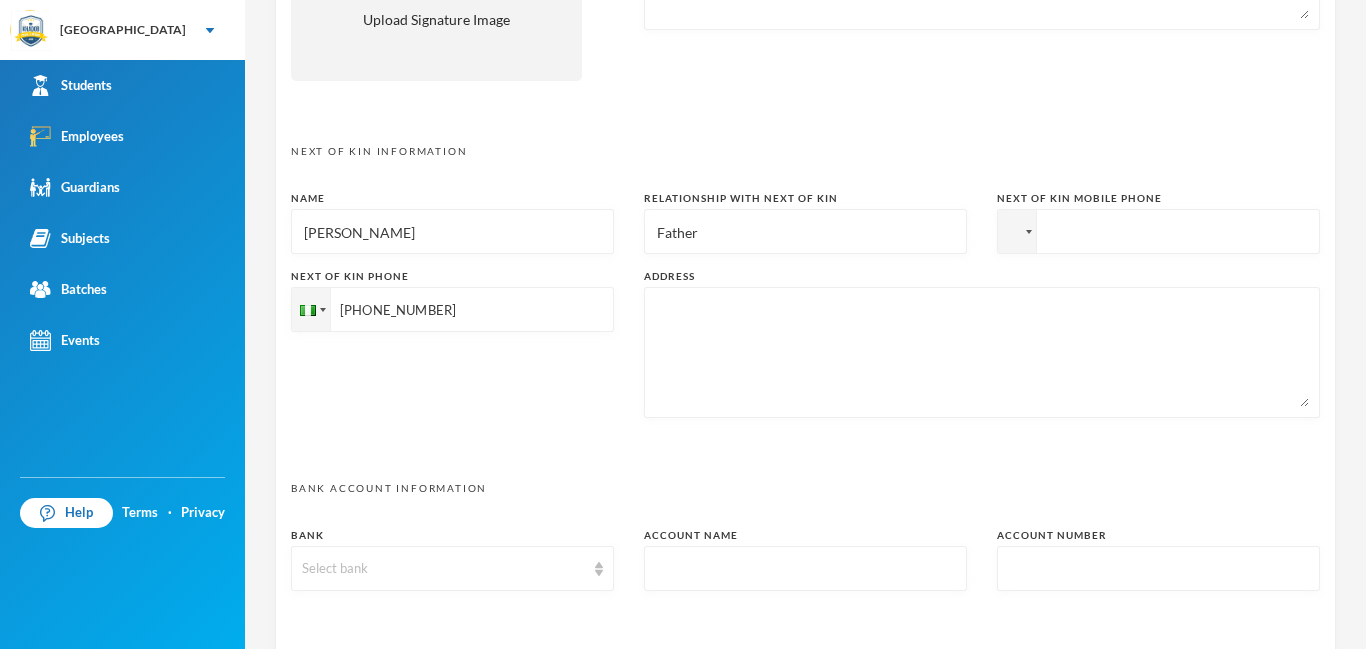 type on "Father" 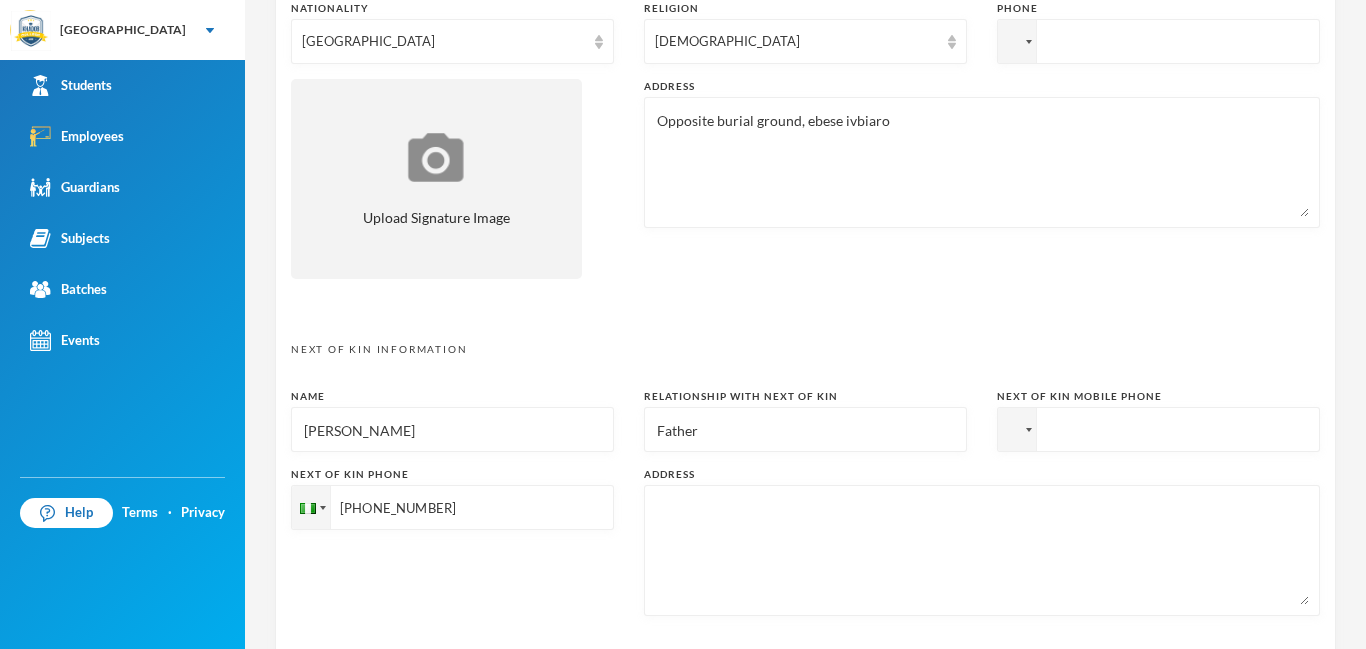 scroll, scrollTop: 680, scrollLeft: 0, axis: vertical 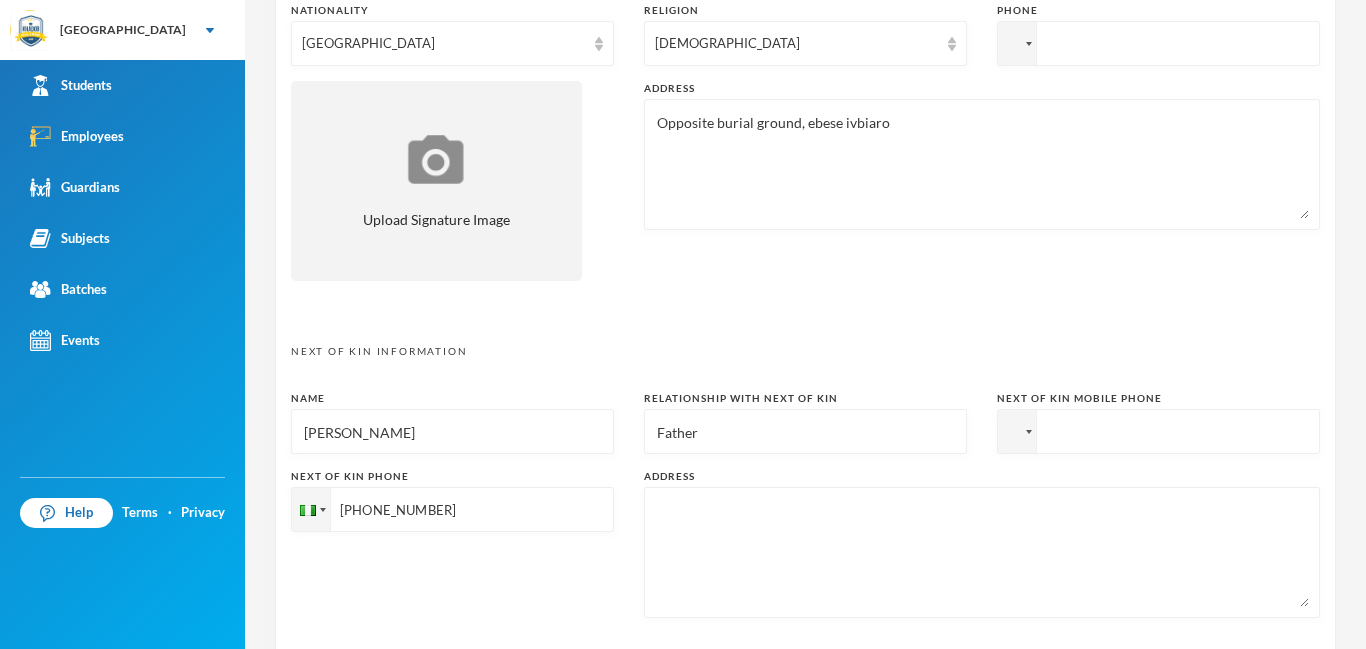 click on "Opposite burial ground, ebese ivbiaro" at bounding box center [982, 164] 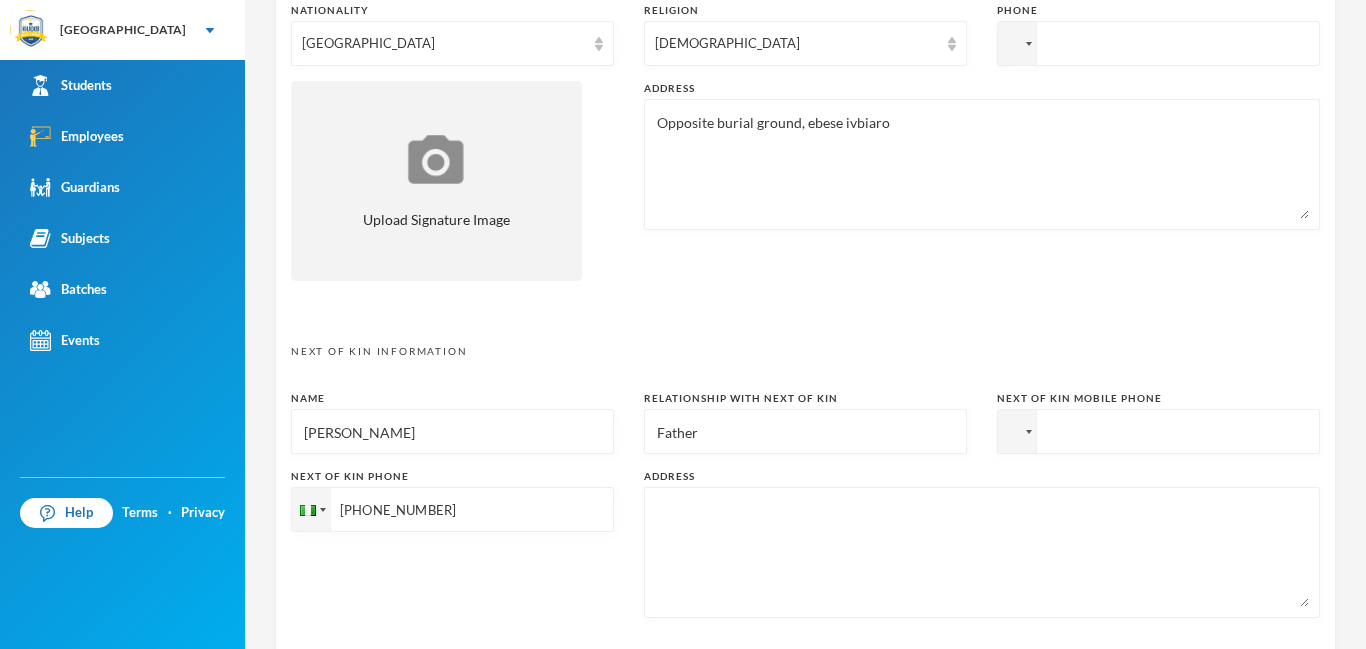 click on "Opposite burial ground, ebese ivbiaro" at bounding box center [982, 164] 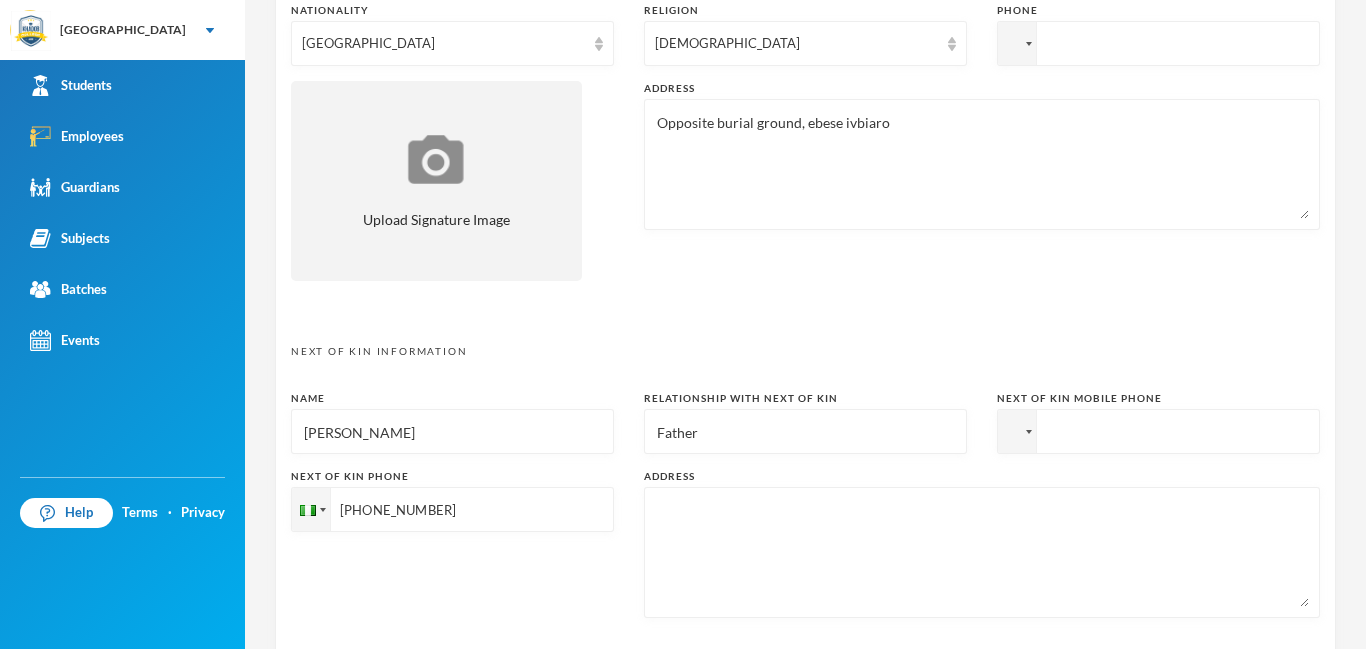 paste on "Opposite burial ground, ebese ivbiaro" 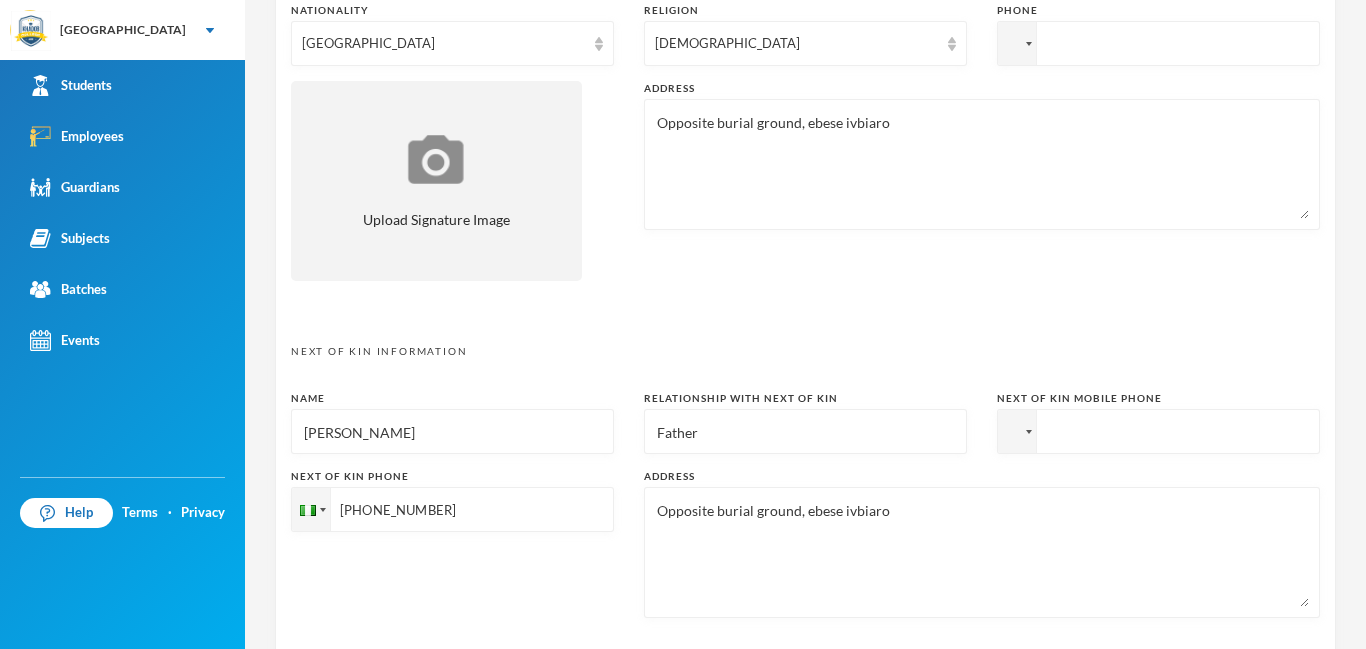 type on "Opposite burial ground, ebese ivbiaro" 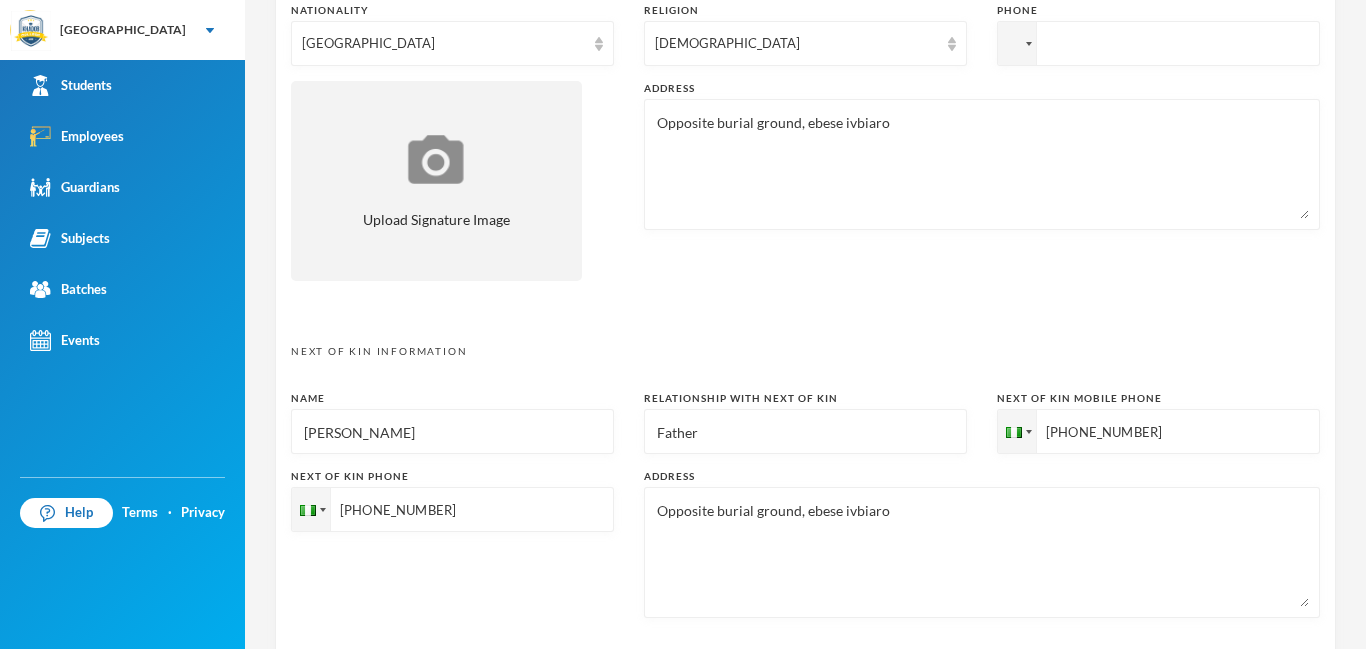type on "+2348036384031" 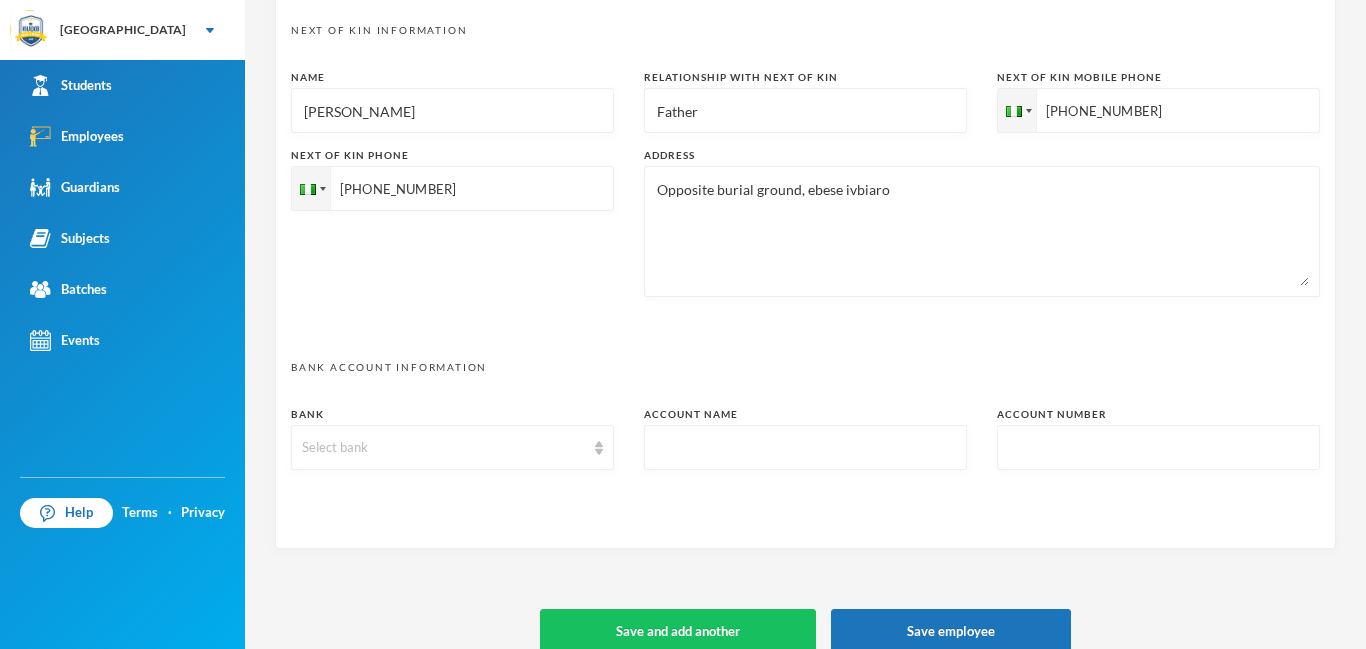 scroll, scrollTop: 1026, scrollLeft: 0, axis: vertical 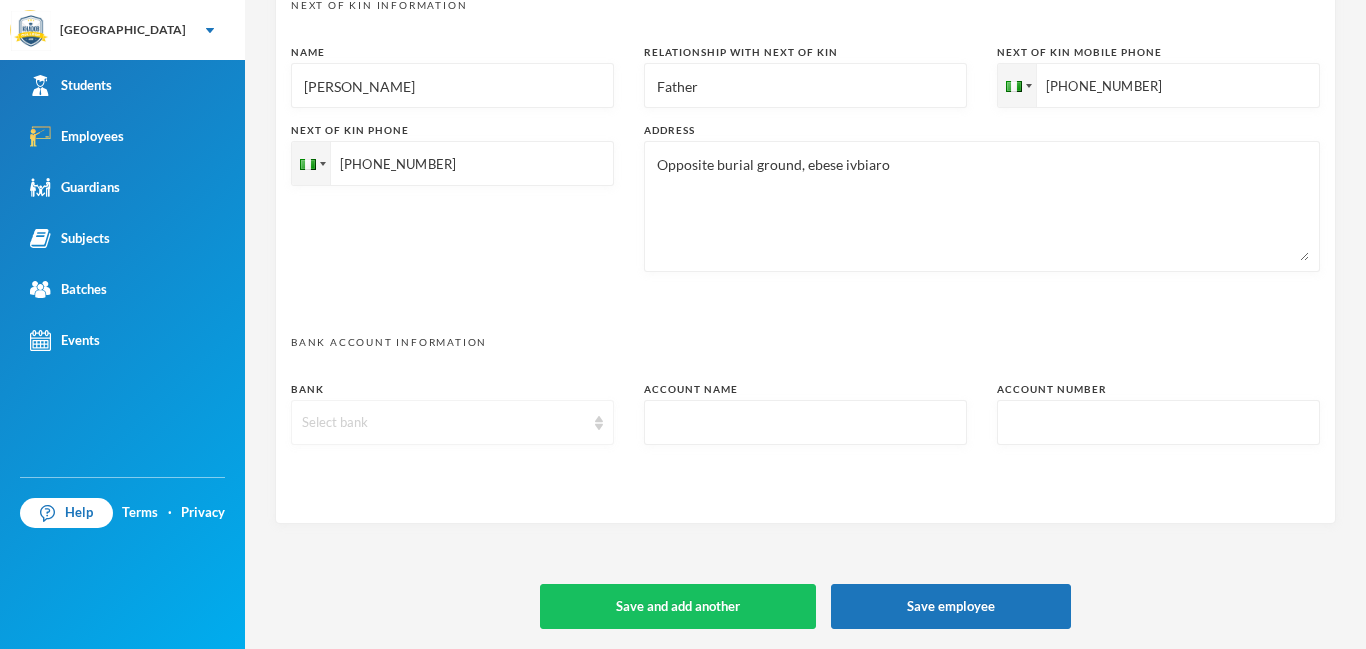 click on "Select bank" at bounding box center [443, 423] 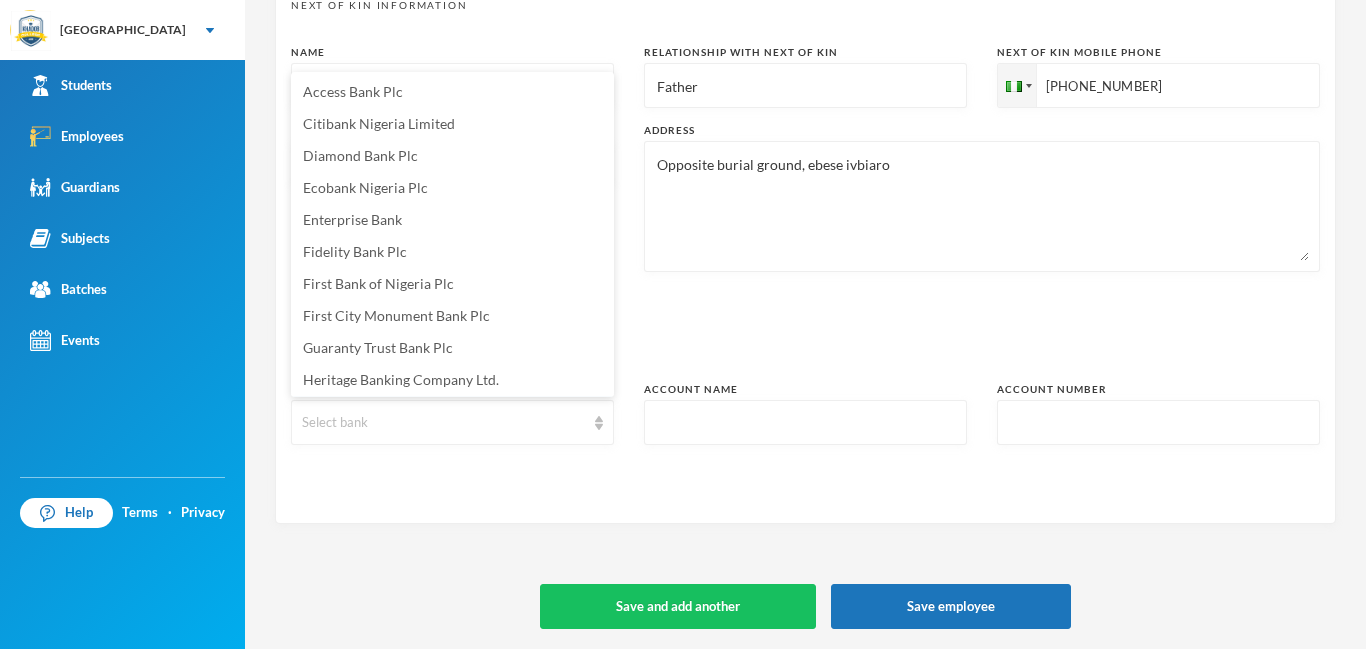 scroll, scrollTop: 31, scrollLeft: 0, axis: vertical 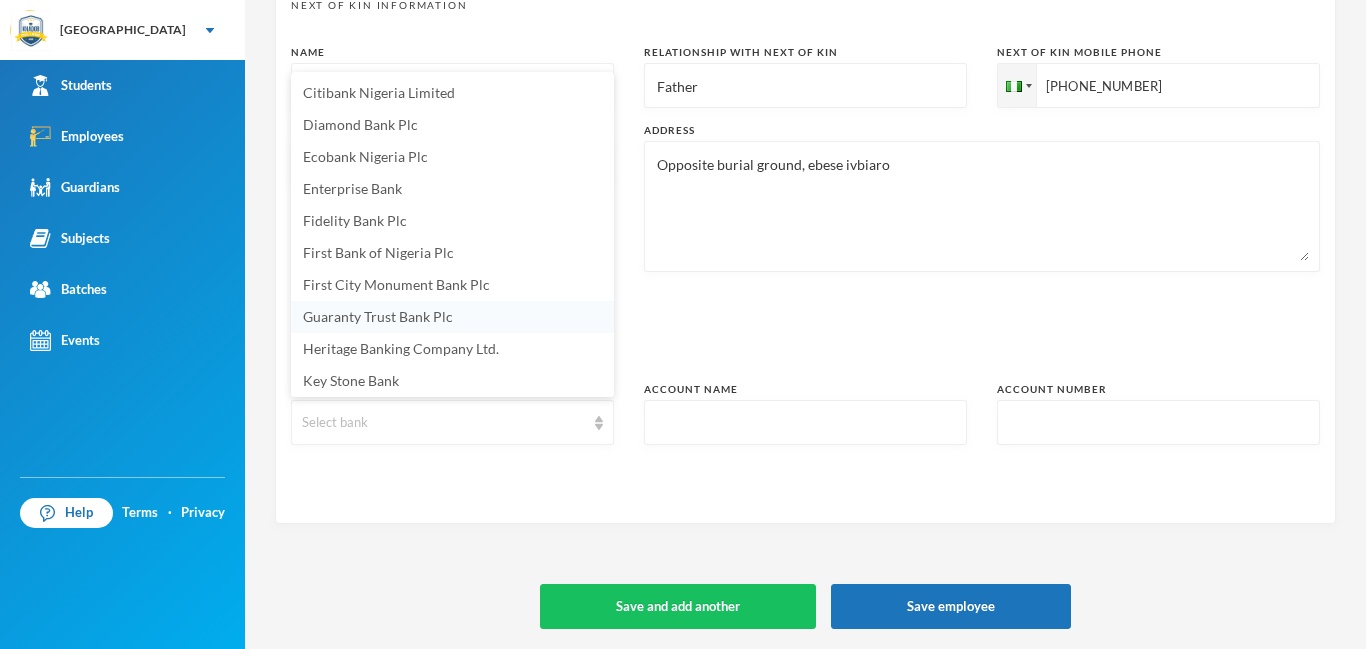 click on "Guaranty Trust Bank Plc" at bounding box center [378, 316] 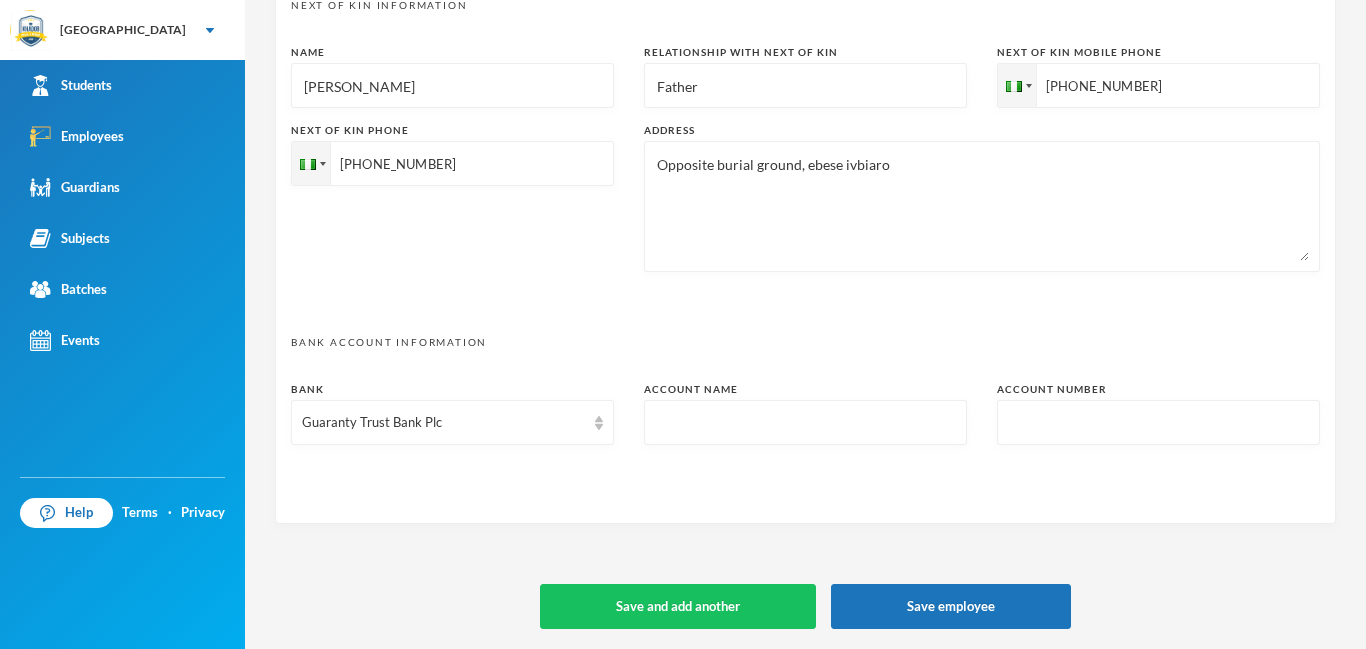 click at bounding box center [805, 423] 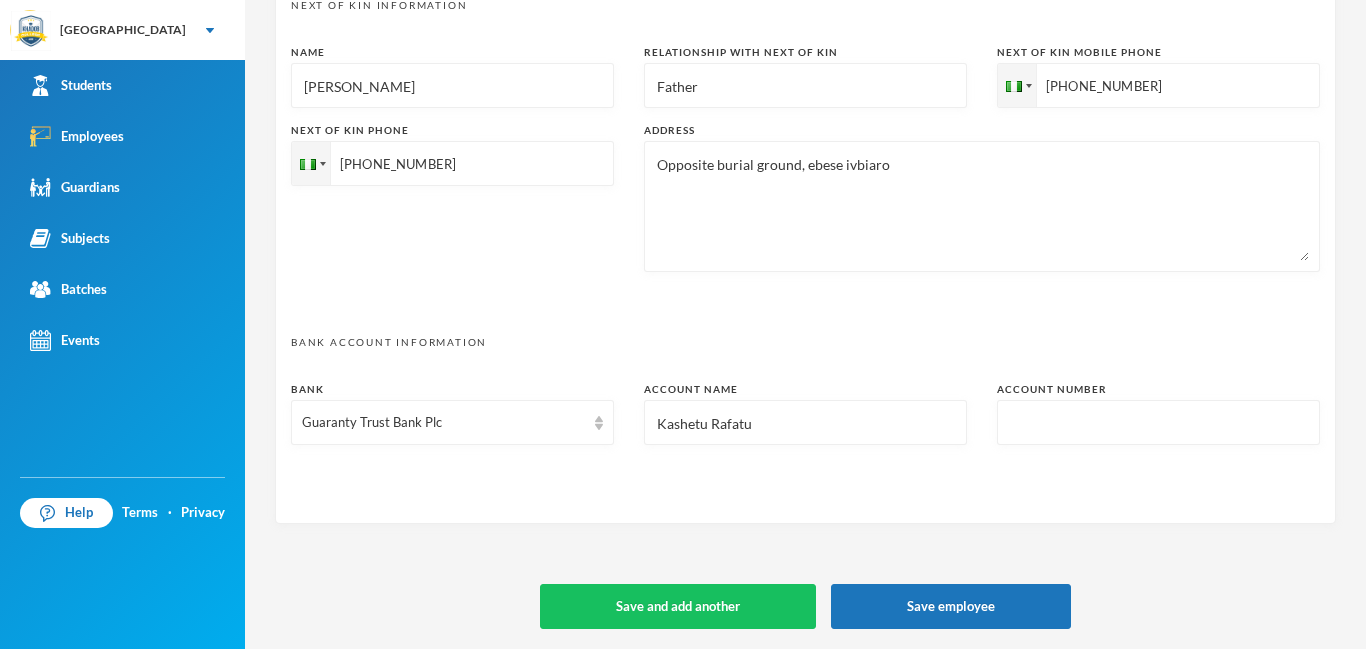 type on "Kashetu Rafatu" 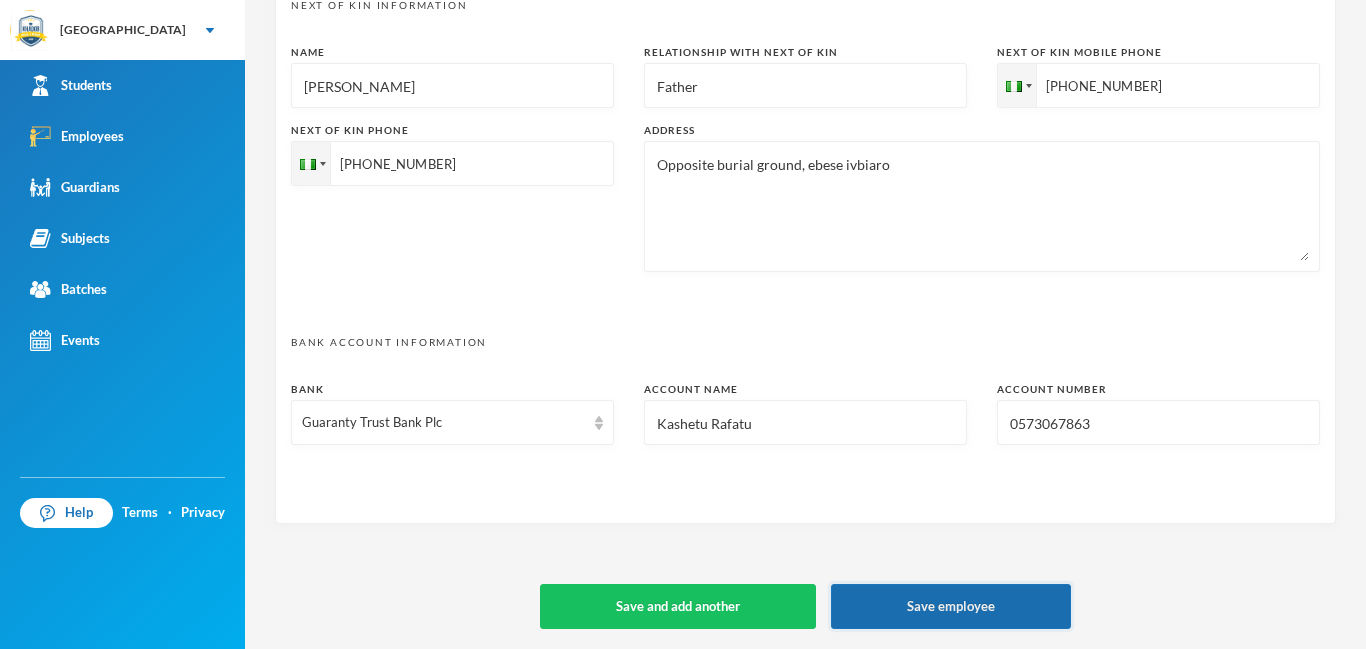 type on "0573067863" 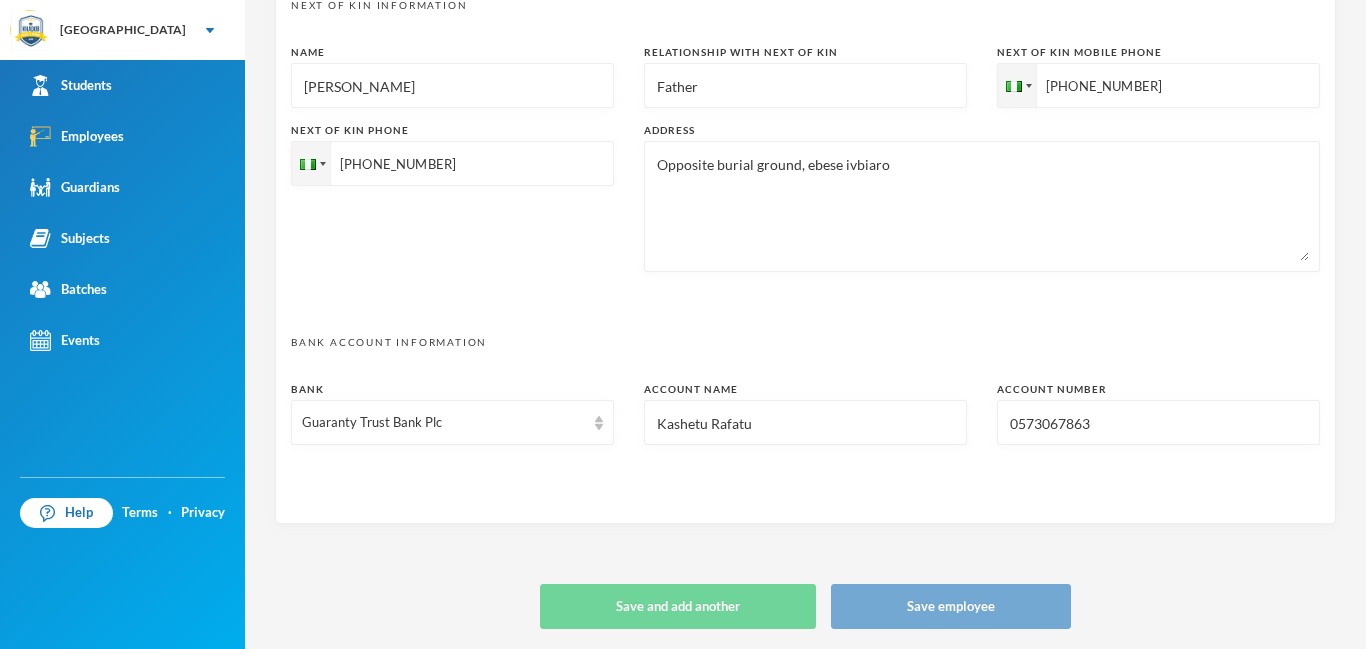 type 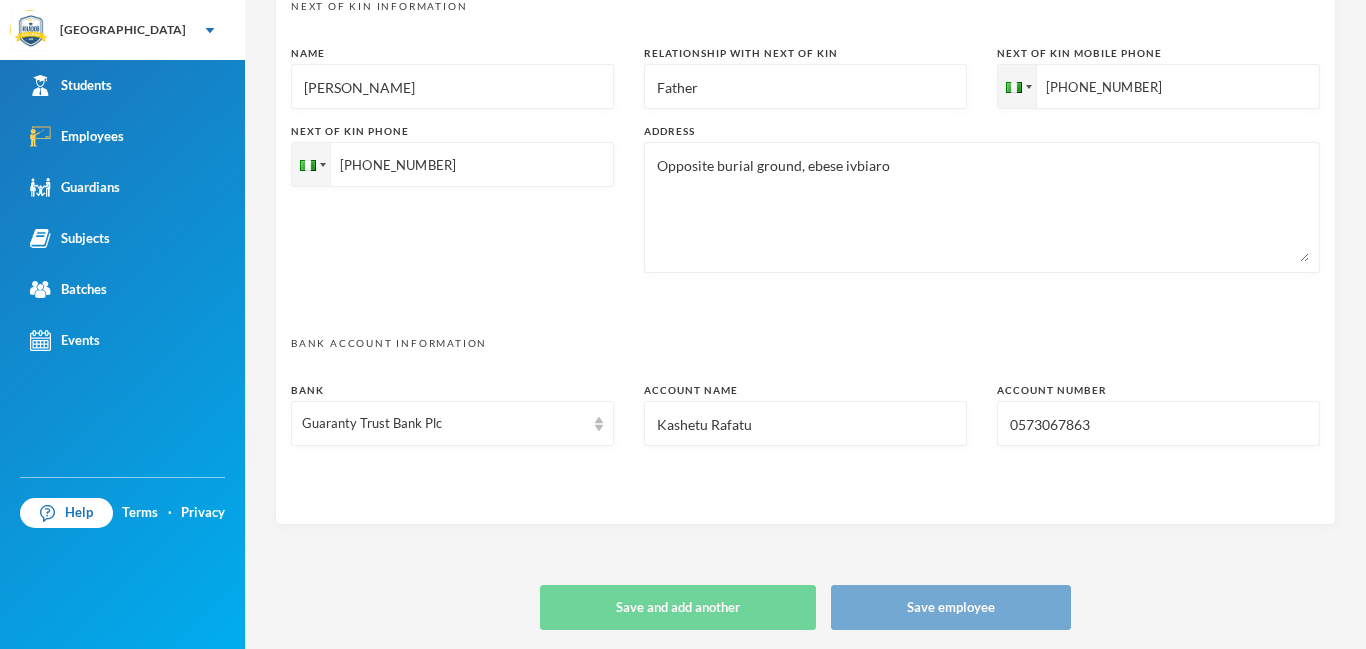 scroll, scrollTop: 1026, scrollLeft: 0, axis: vertical 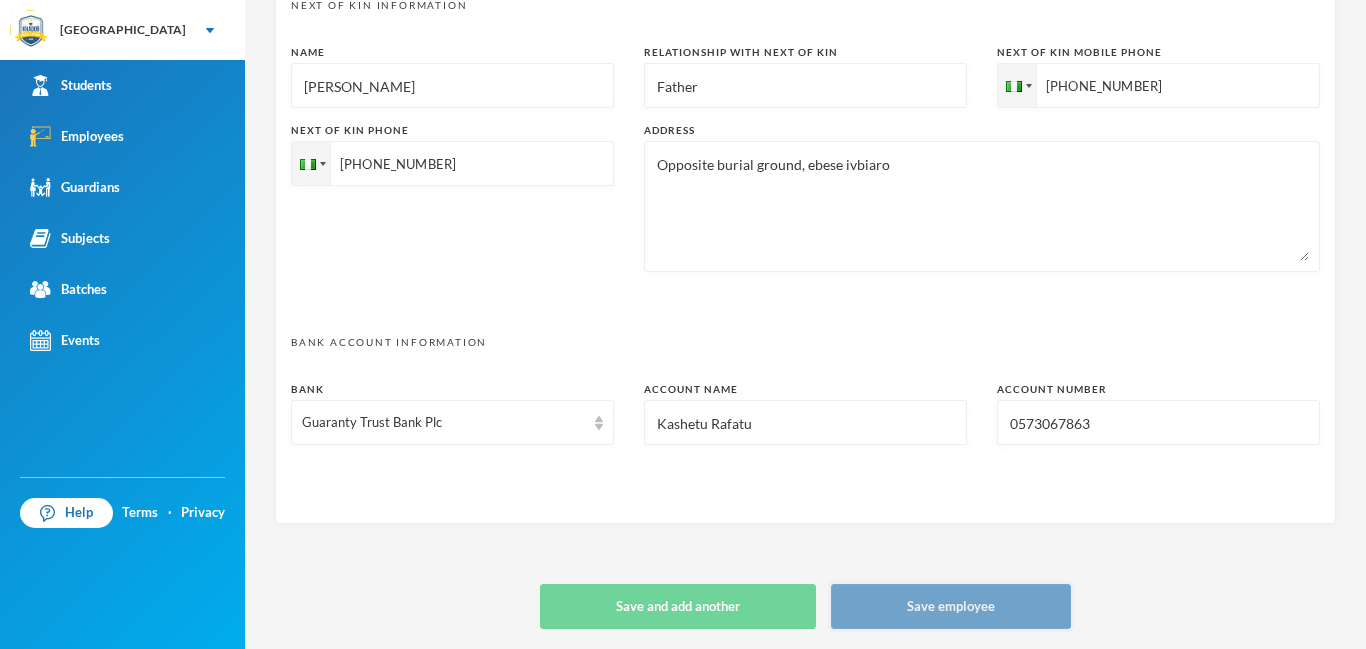 click on "Save employee" at bounding box center (951, 606) 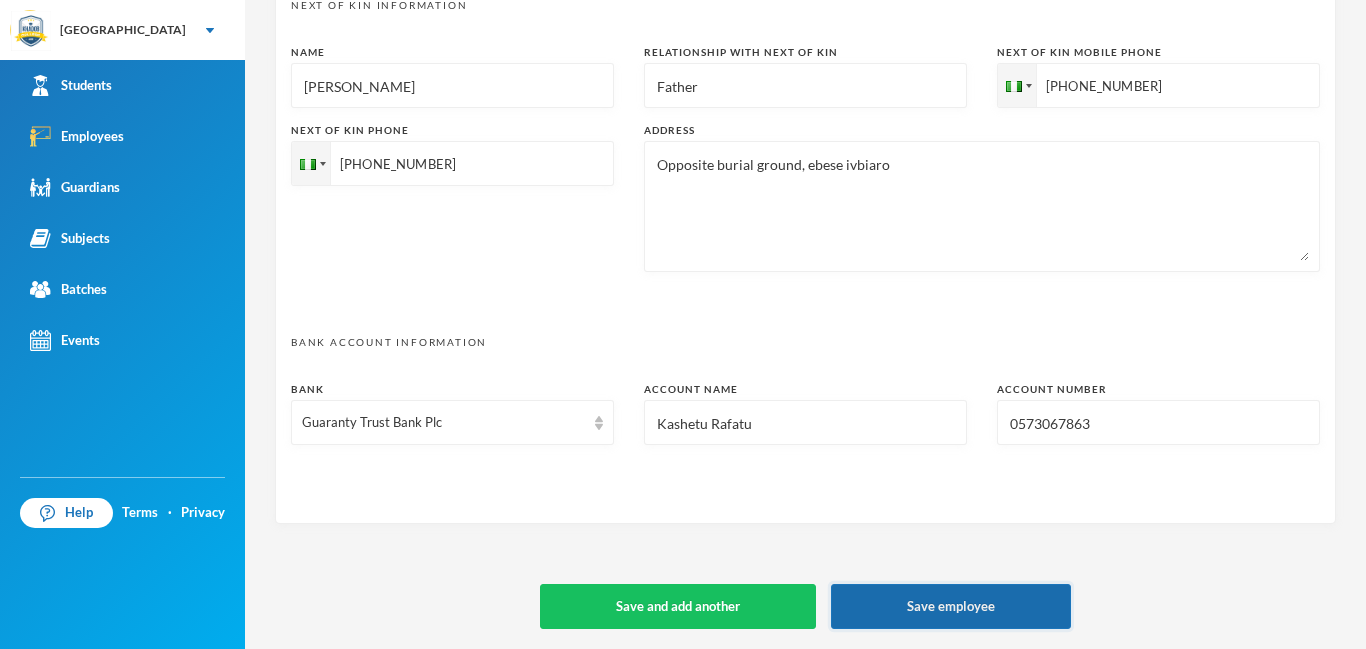 click on "Save employee" at bounding box center (951, 606) 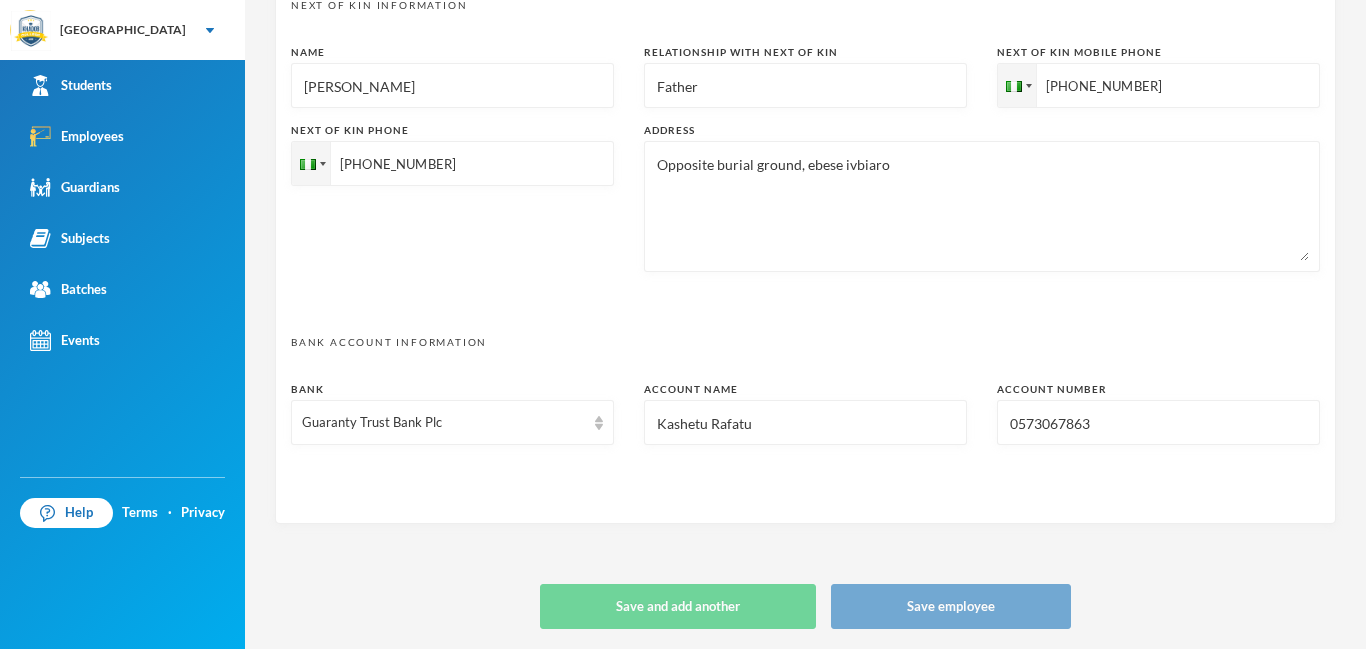 click on "4 AMUSA KAFAYAT Employee Information Surname Kashetu First Name Rafatu Middle Name Title Miss Employee No kccp0035 Date of Birth 22/01/2001 Upload Picture Gender Female Date Joined 10/07/2025 Blood Group O+ Marital Status Single Employee Position ADMINISTRATION/DATA OFFICER Employee Category Select employee category Employee Department Administration Qualification HND Email kasheturafatu@gmail.com Mobile Number +2347037236254 Nationality Nigeria Religion Islam Phone Upload Signature Image Address Opposite burial ground, ebese ivbiaro Next Of Kin Information Name Sumaila Kashetu Relationship with next of kin Father Next of Kin Mobile Phone +2348036384031 Next of Kin Phone +2348036384031 Address Opposite burial ground, ebese ivbiaro Bank account Information Bank Guaranty Trust Bank Plc Account Name Kashetu Rafatu Account Number 0573067863 Save and add another Save employee" at bounding box center (805, 324) 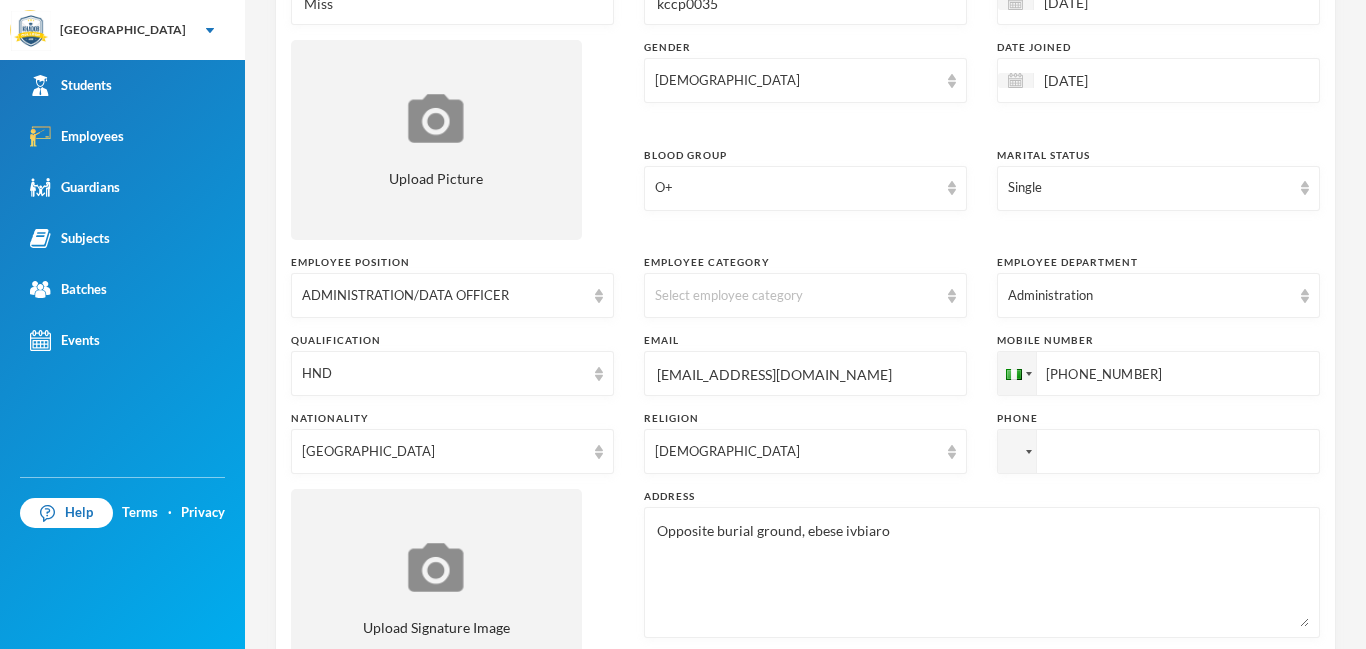scroll, scrollTop: 266, scrollLeft: 0, axis: vertical 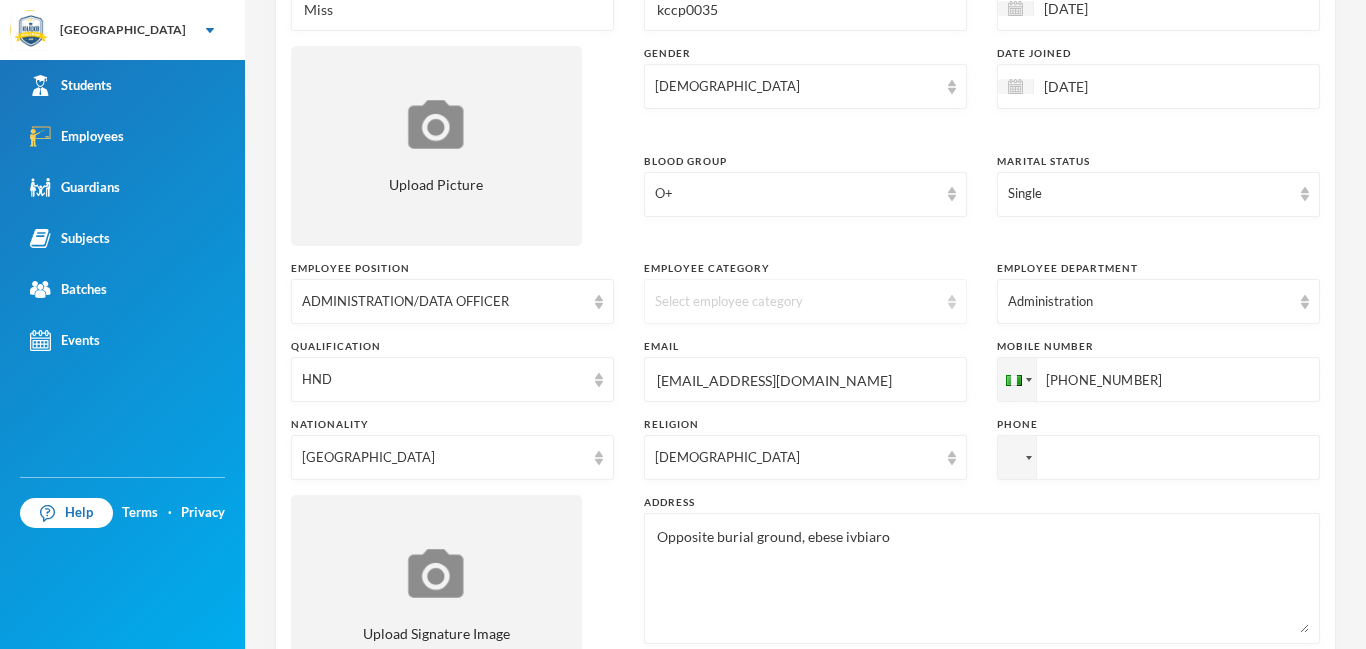 click on "Select employee category" at bounding box center (796, 302) 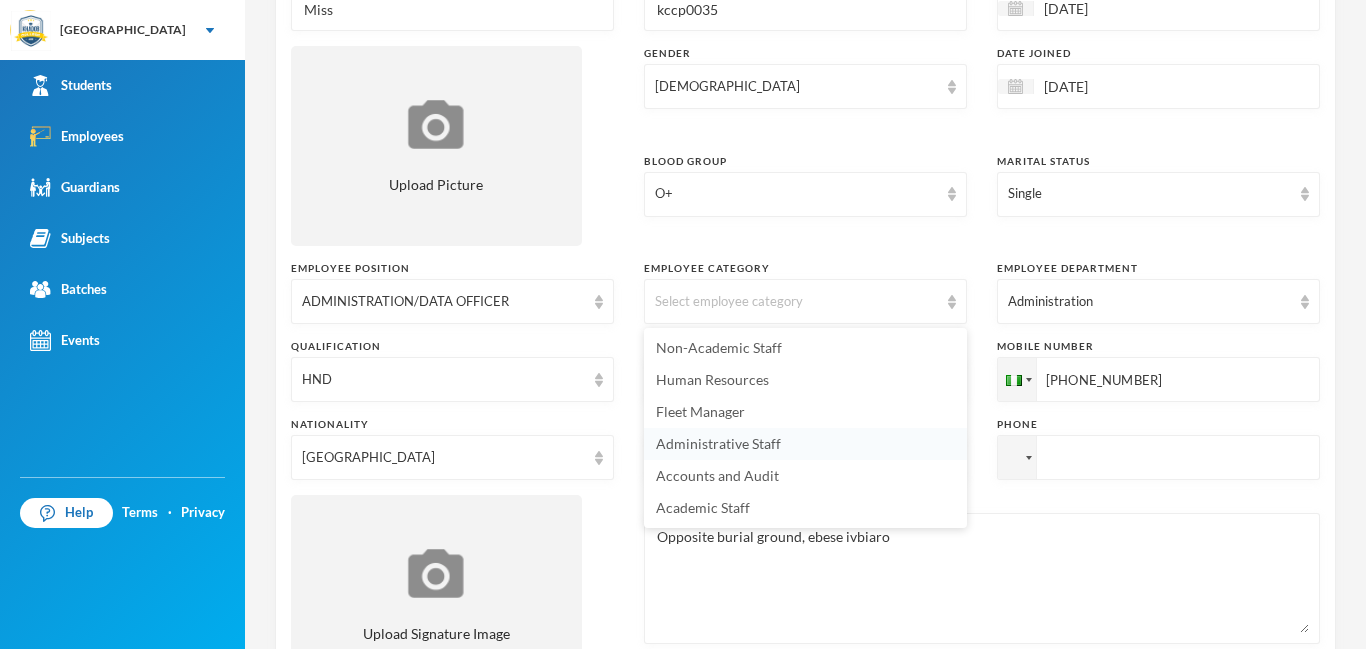 click on "Administrative Staff" at bounding box center (718, 443) 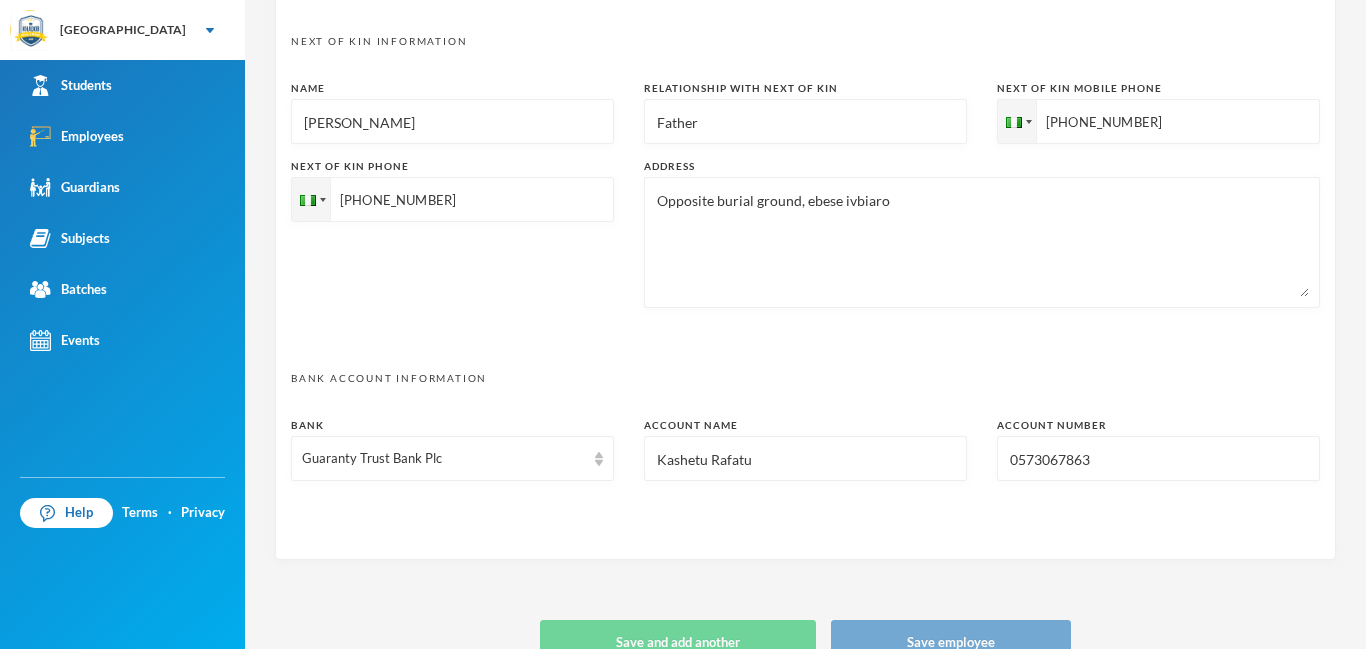 scroll, scrollTop: 1026, scrollLeft: 0, axis: vertical 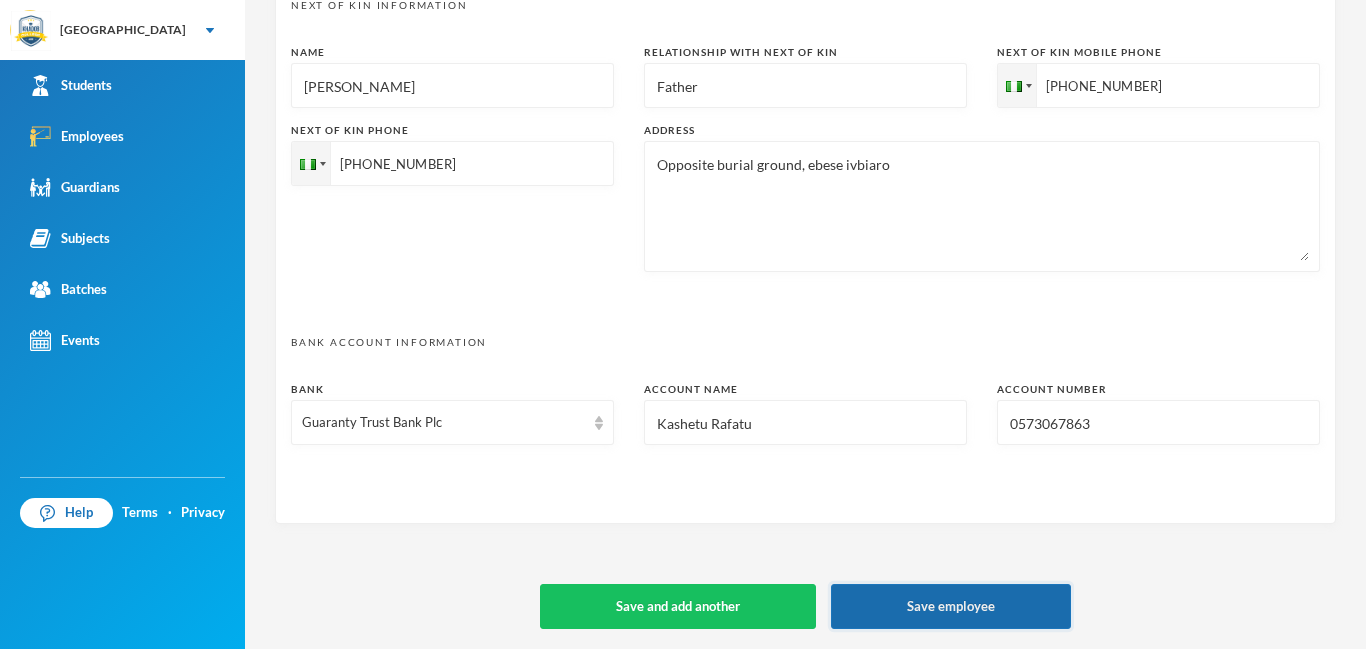click on "Save employee" at bounding box center (951, 606) 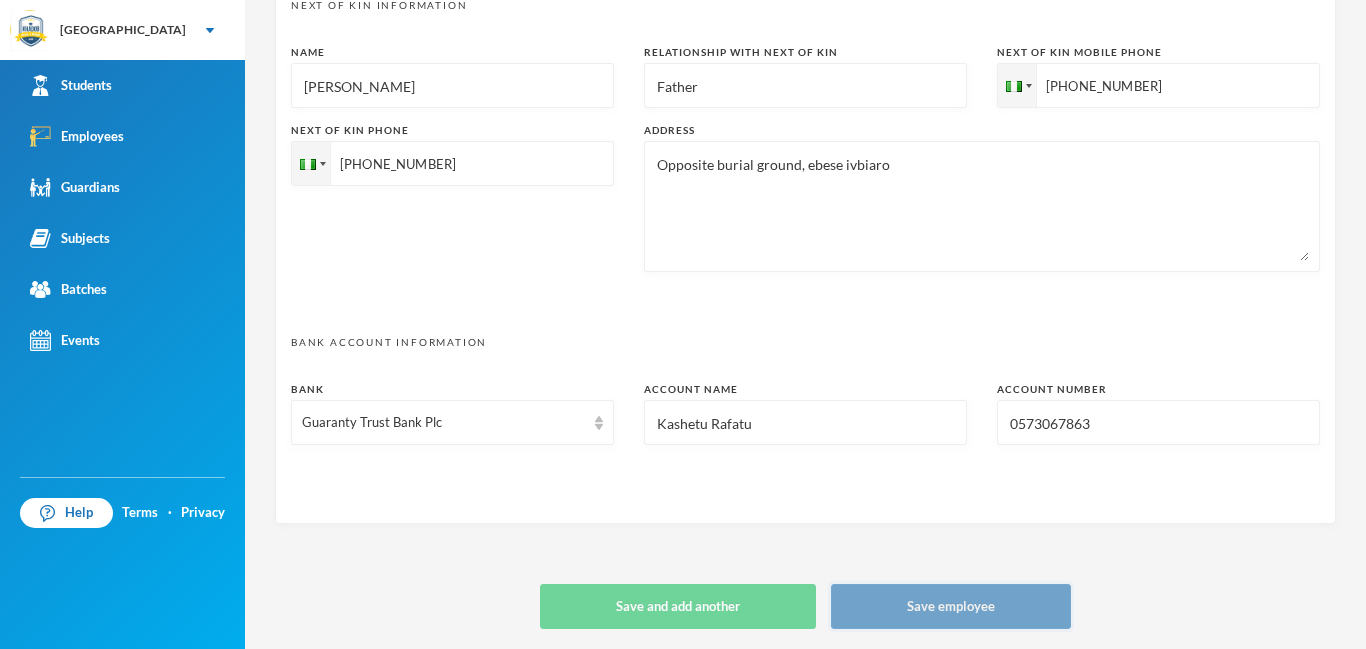 click on "Save employee" at bounding box center [951, 606] 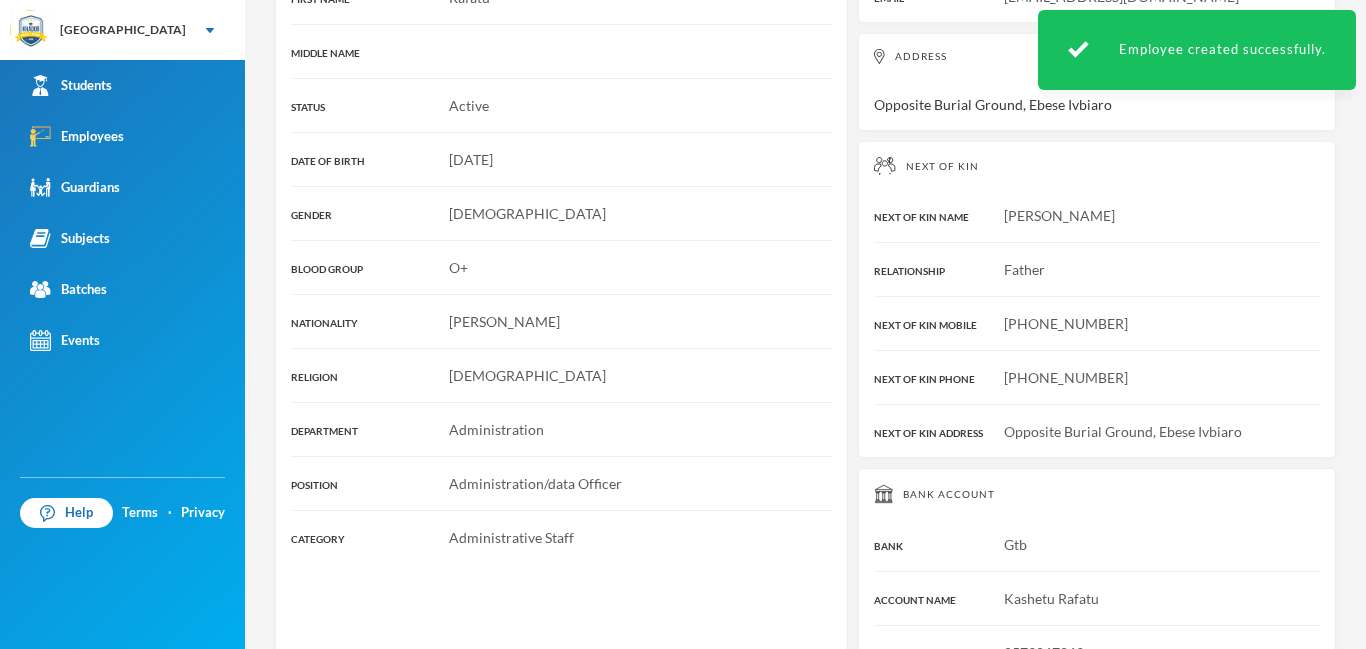 scroll, scrollTop: 533, scrollLeft: 0, axis: vertical 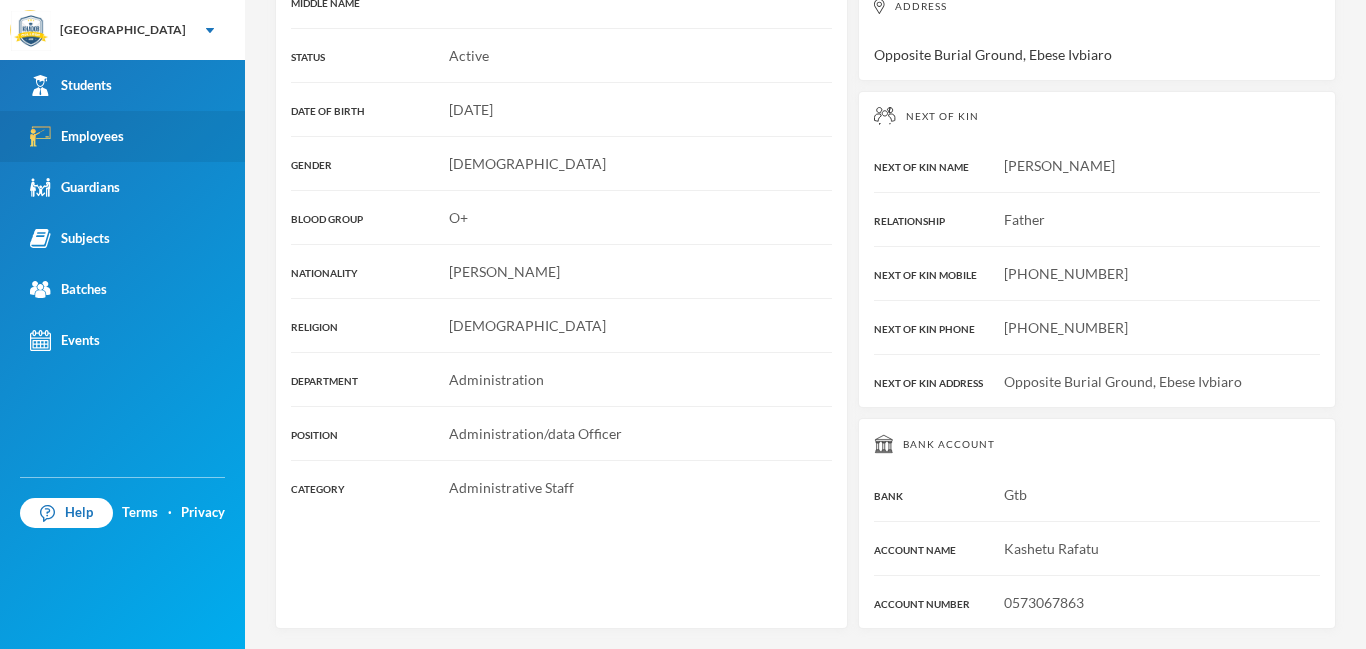 click on "Employees" at bounding box center [77, 136] 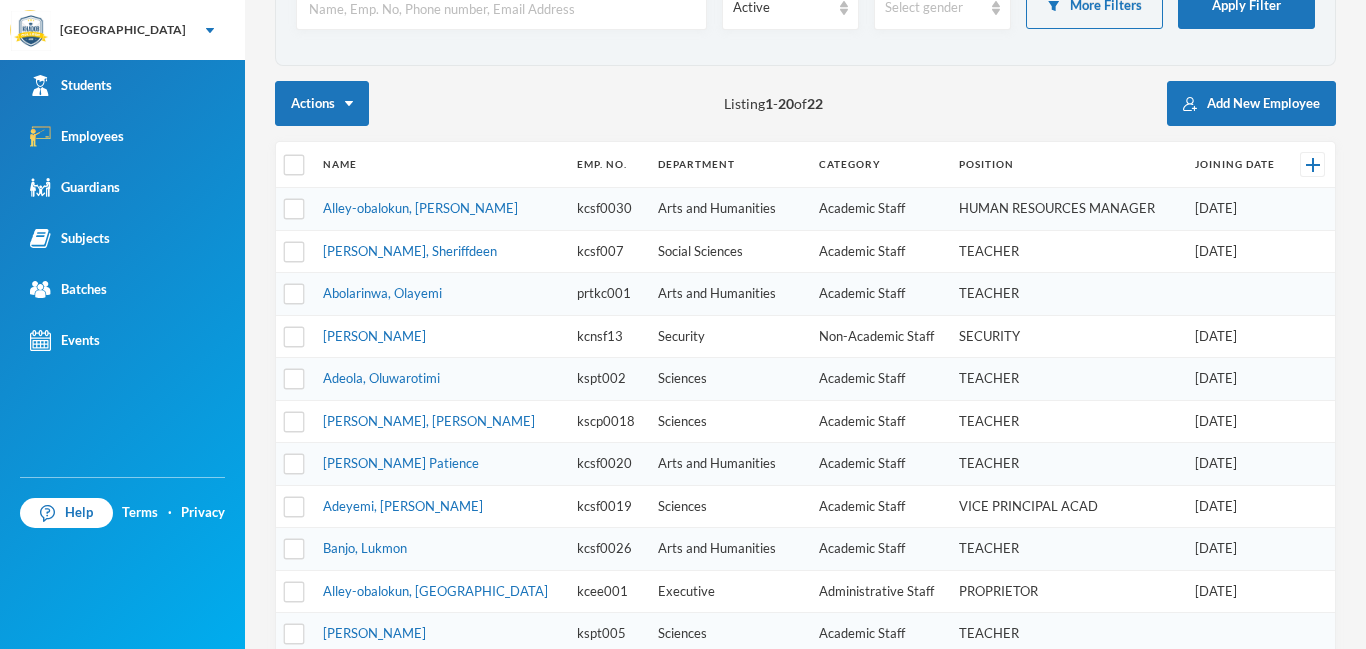 scroll, scrollTop: 0, scrollLeft: 0, axis: both 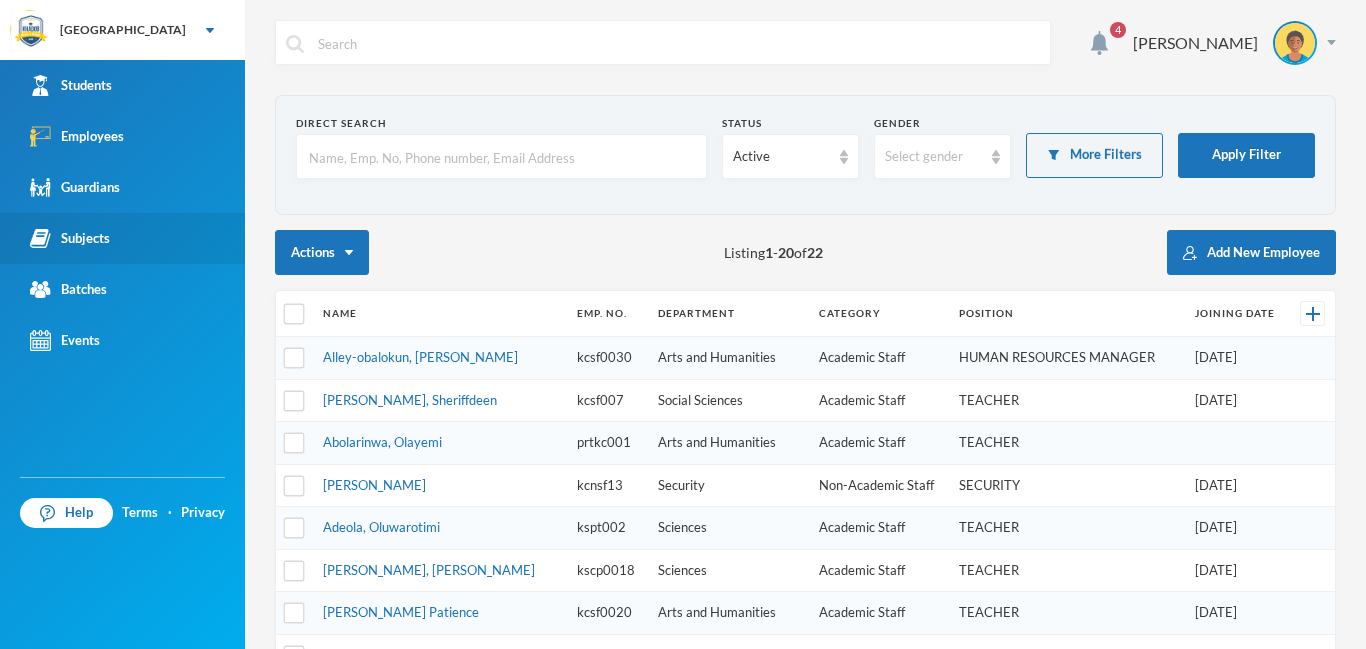 click on "Subjects" at bounding box center [70, 238] 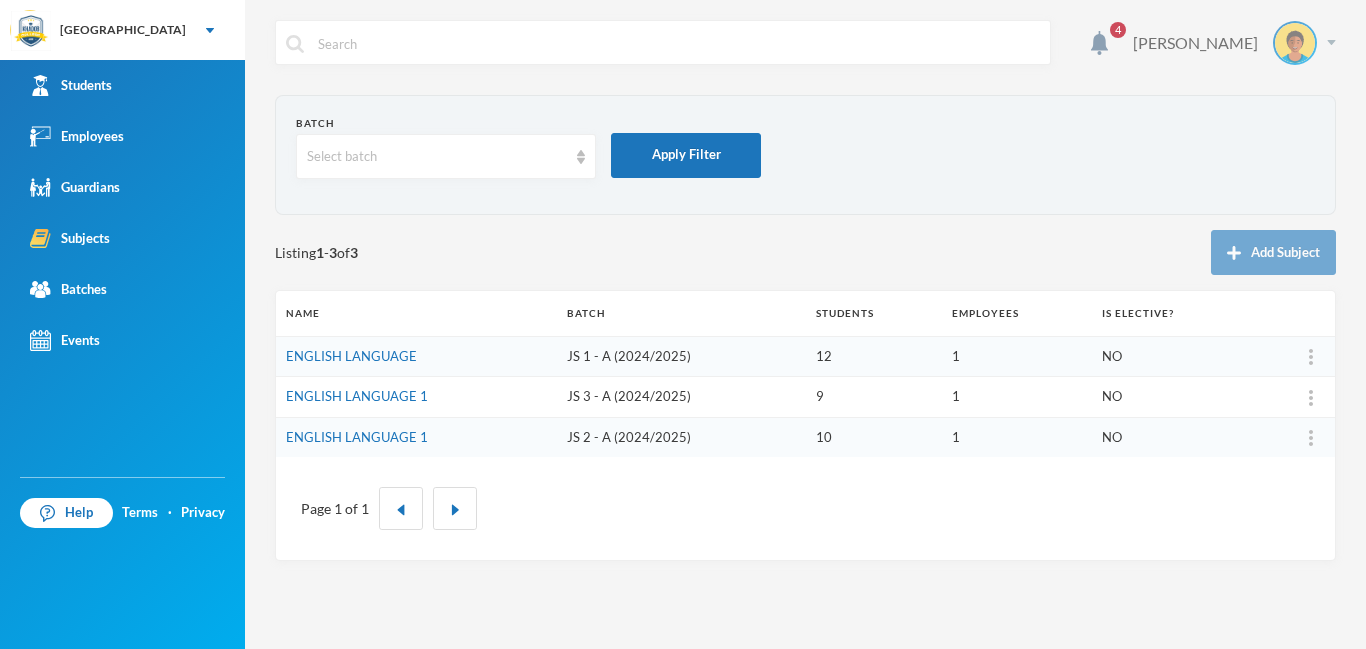 click at bounding box center (1331, 42) 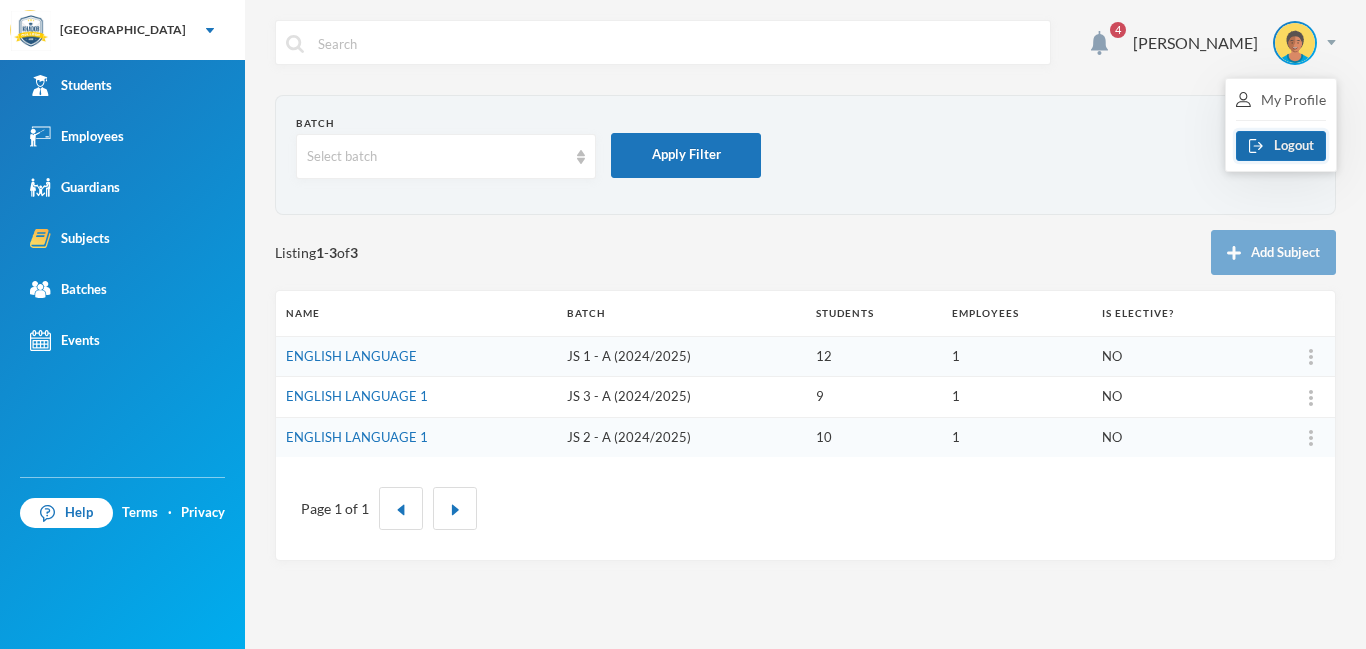 click on "Logout" at bounding box center [1281, 146] 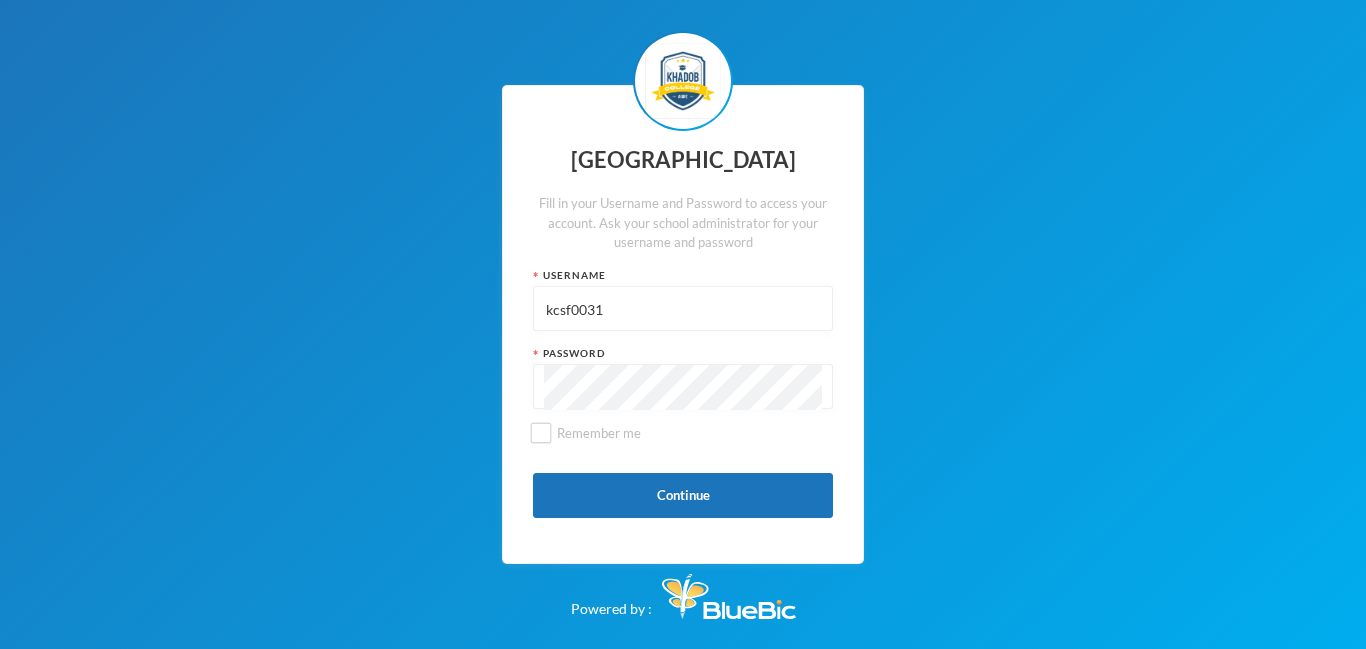 click on "kcsf0031" at bounding box center (683, 309) 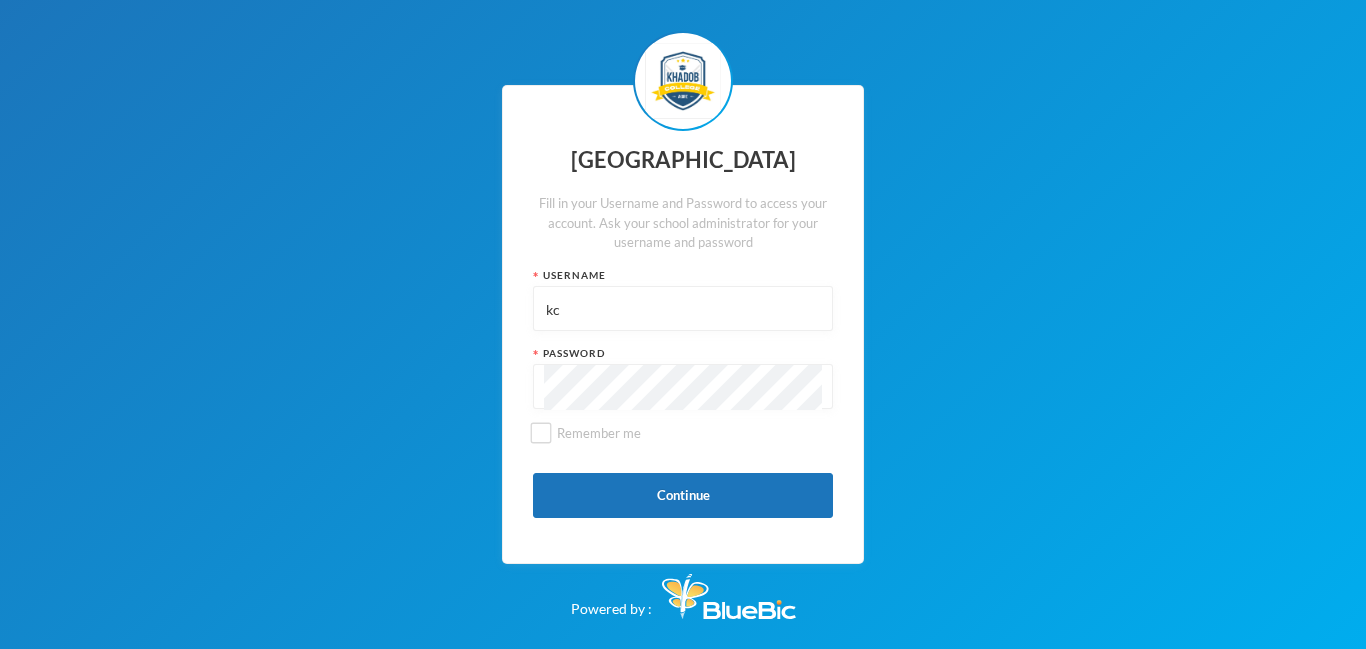 type on "k" 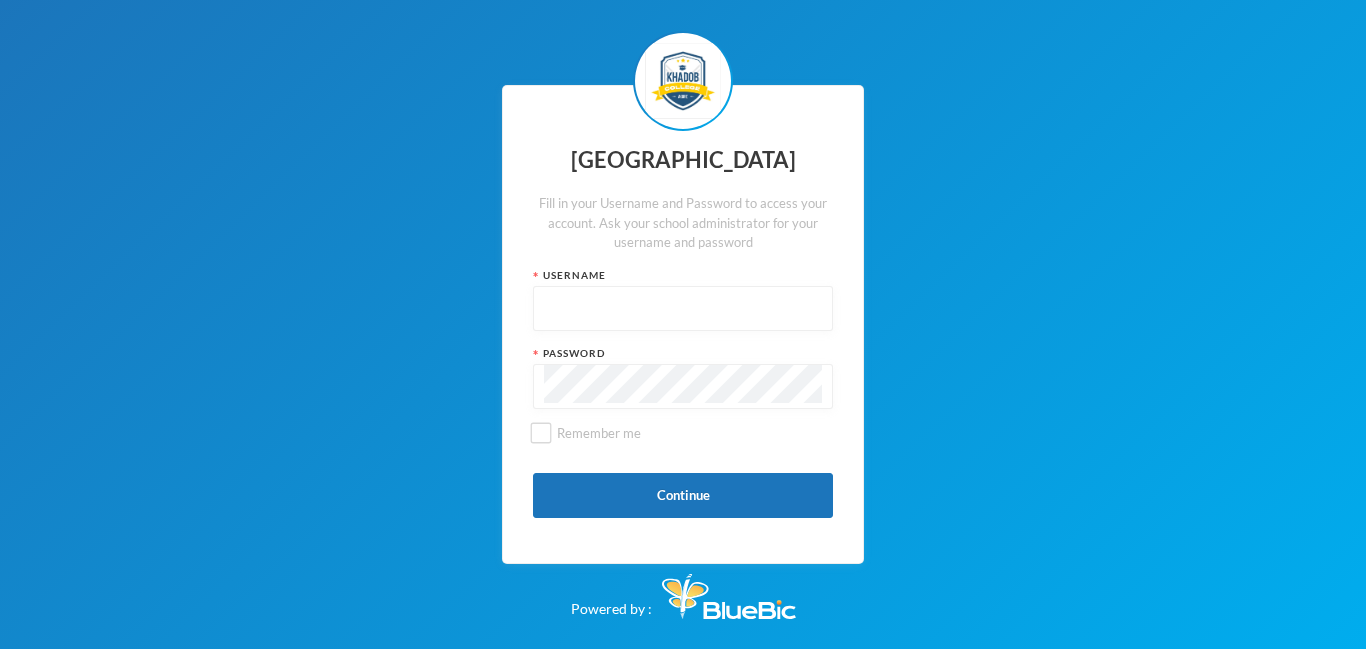 type on "admin" 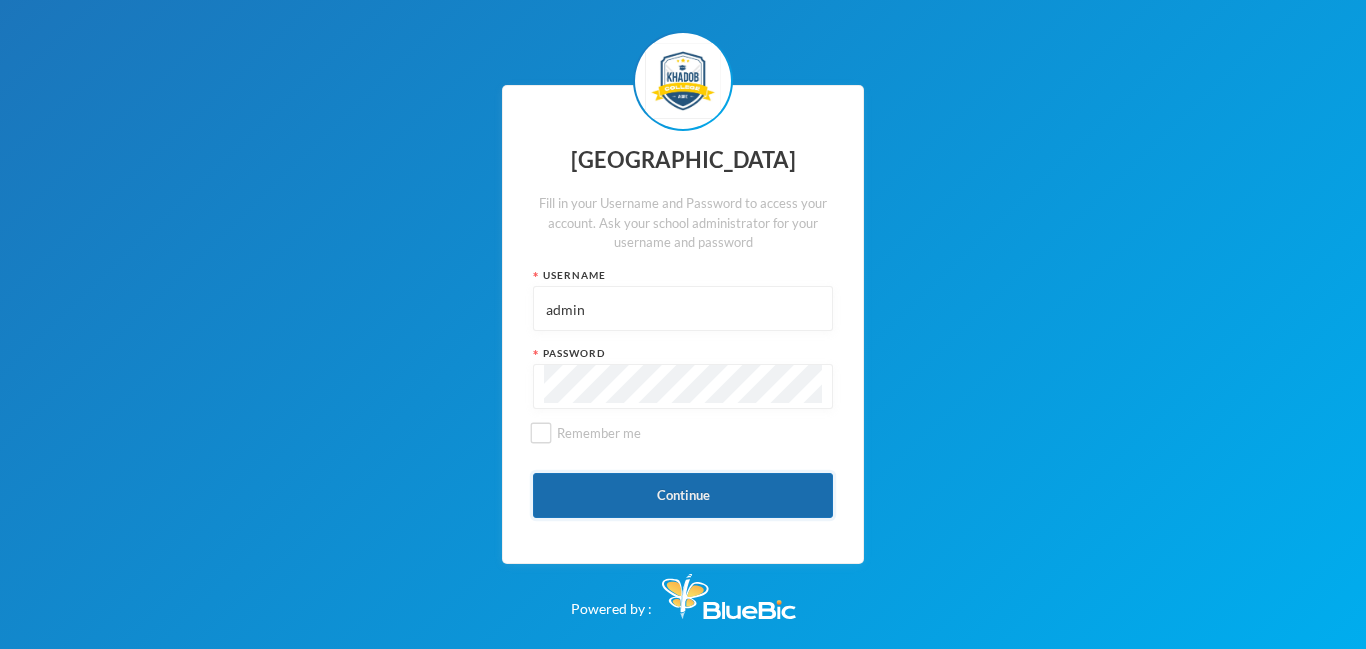 click on "Continue" at bounding box center (683, 495) 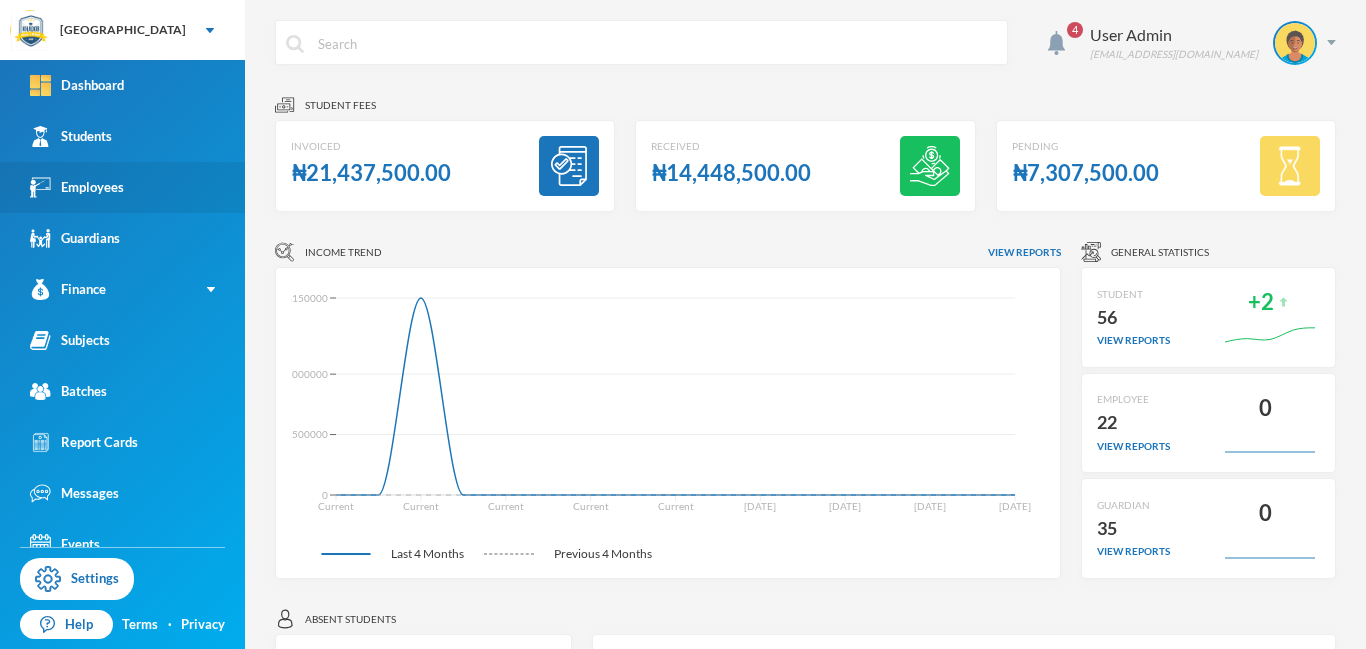 click on "Employees" at bounding box center [77, 187] 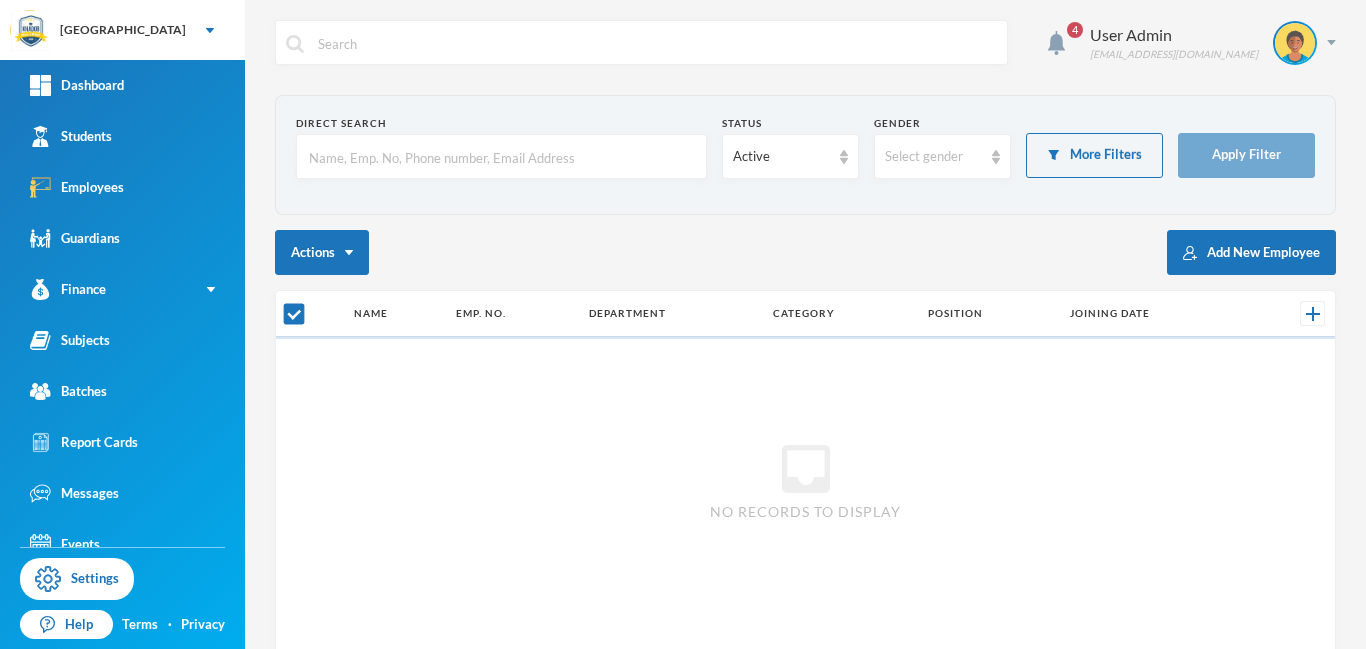 checkbox on "false" 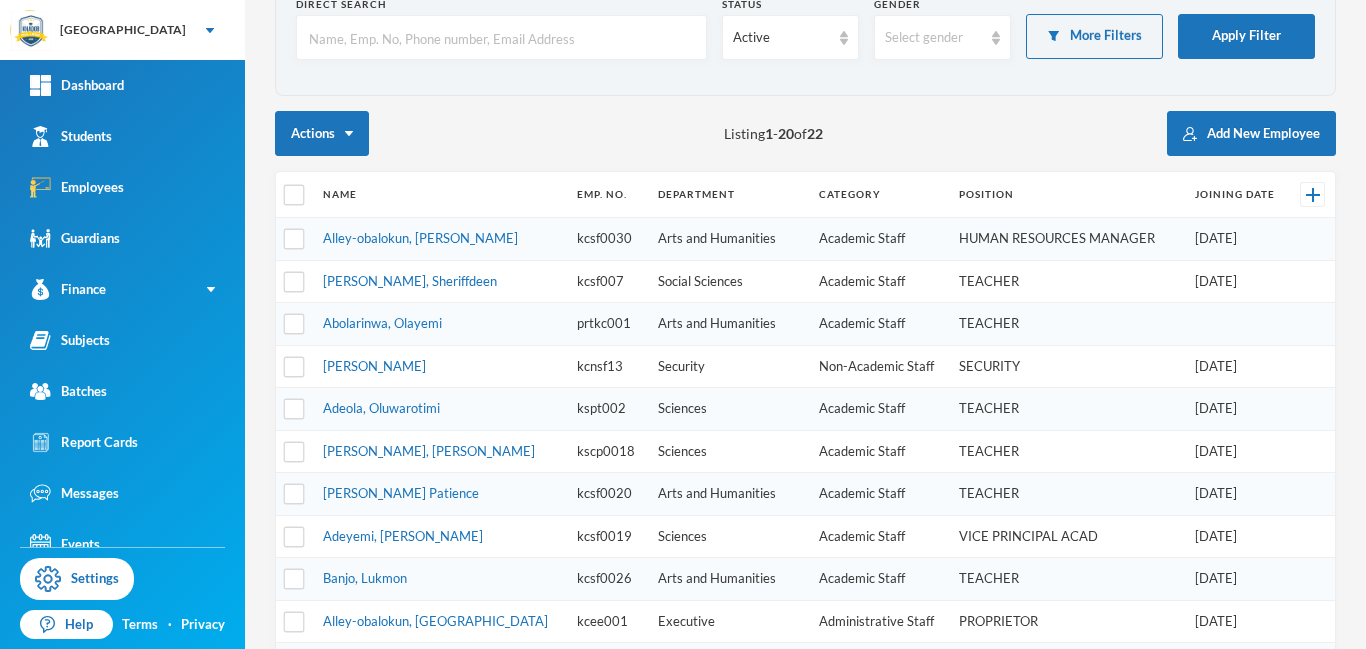scroll, scrollTop: 125, scrollLeft: 0, axis: vertical 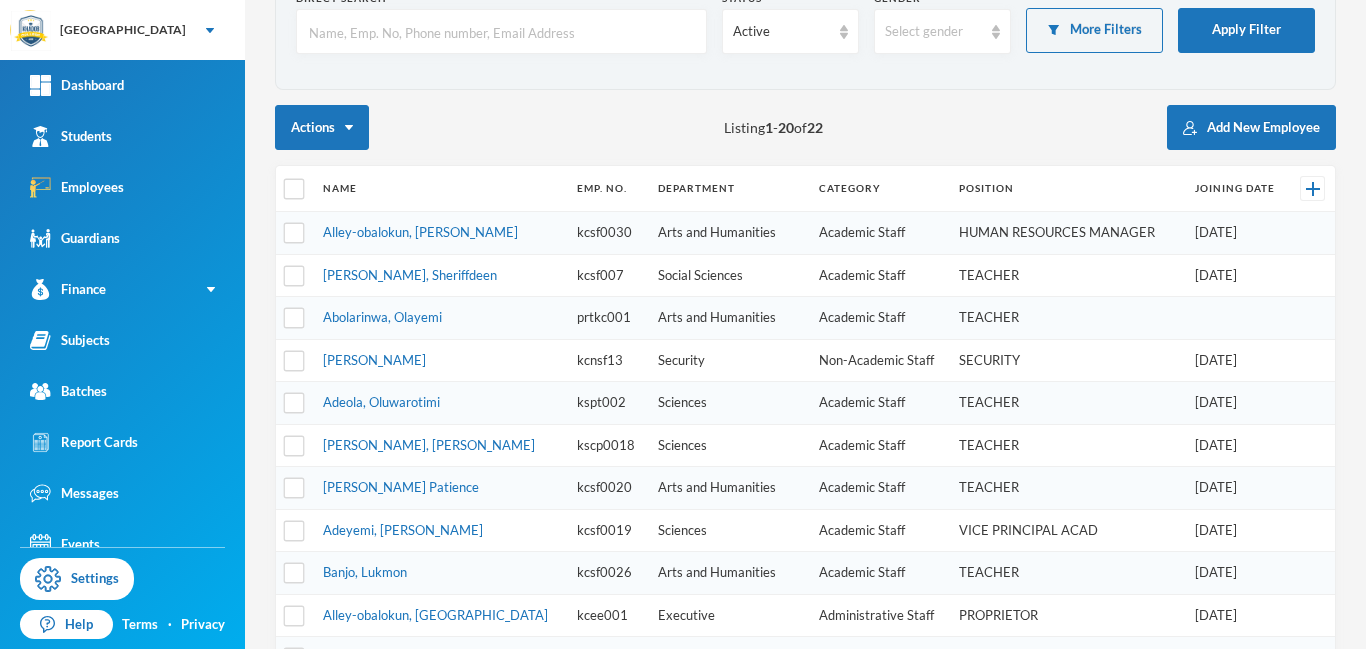 drag, startPoint x: 1365, startPoint y: 250, endPoint x: 1364, endPoint y: 313, distance: 63.007935 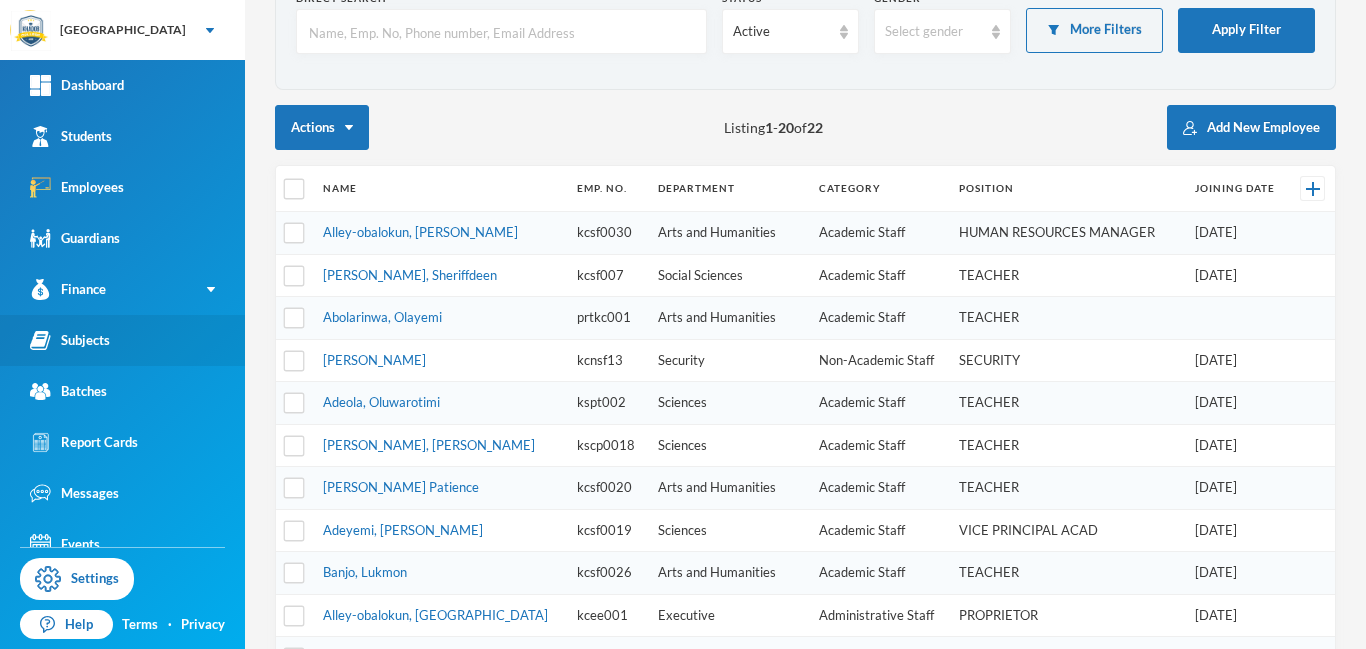 click on "Subjects" at bounding box center [70, 340] 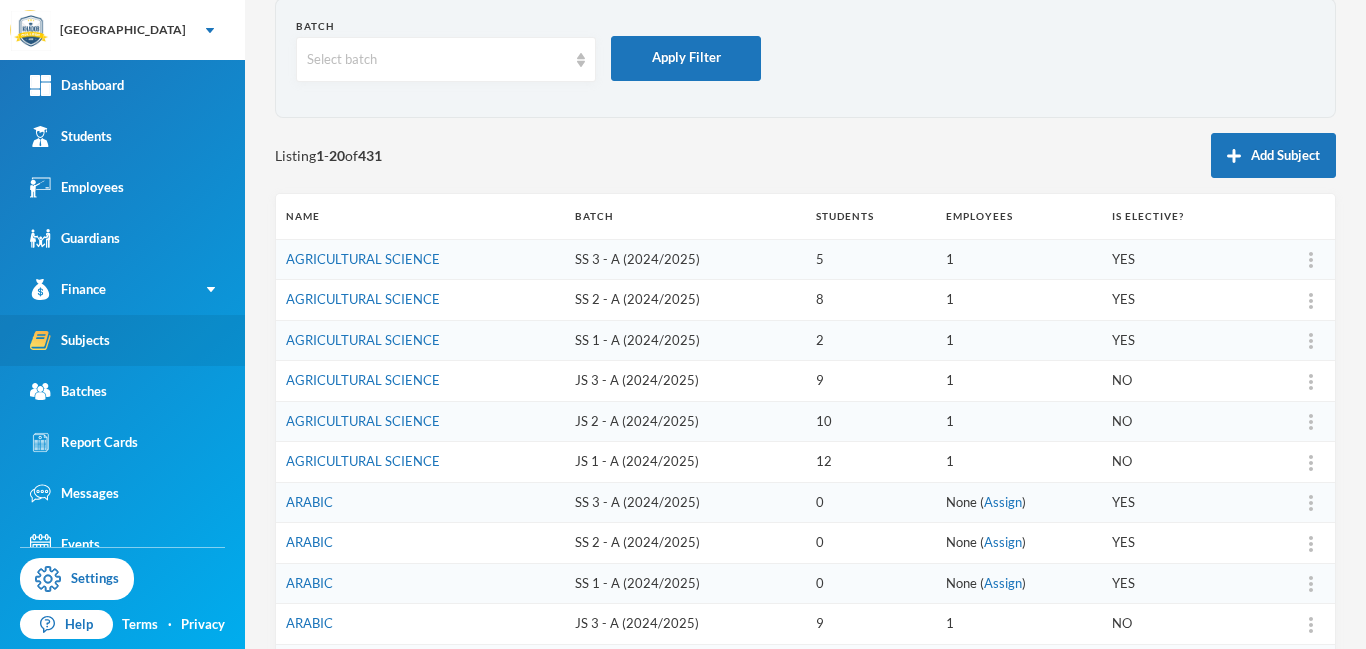 scroll, scrollTop: 125, scrollLeft: 0, axis: vertical 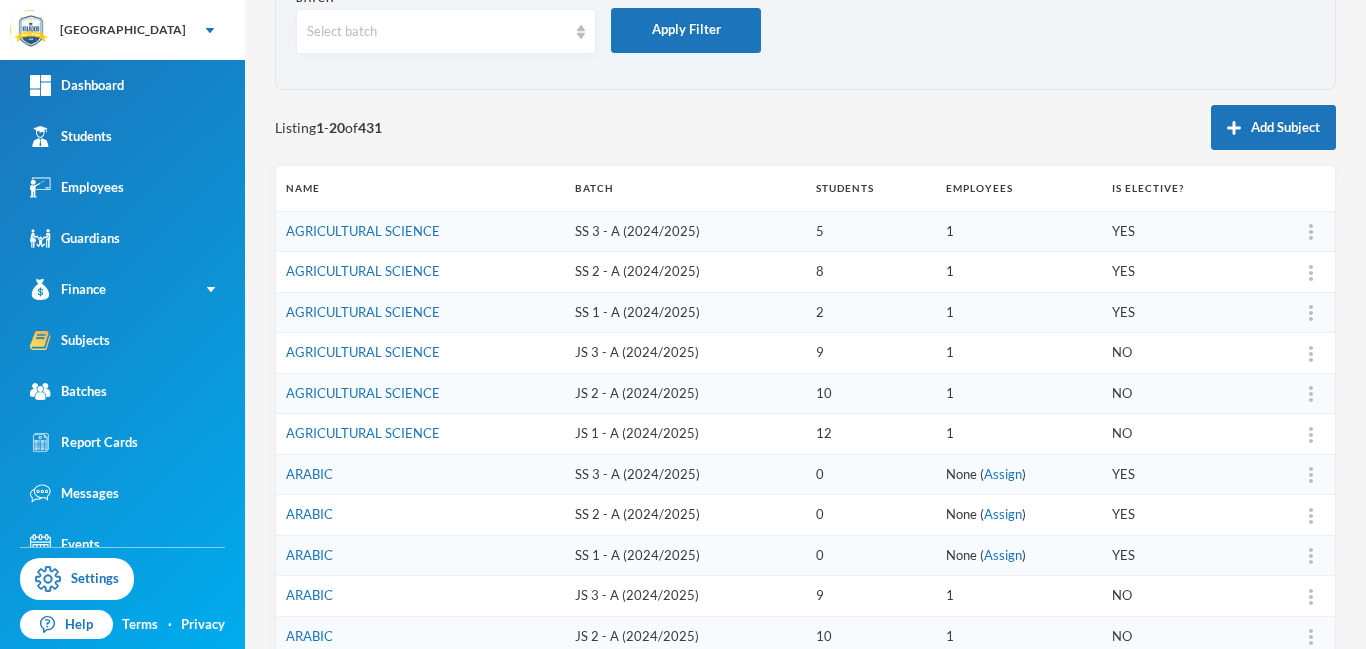 click on "SS 1 - A (2024/2025)" at bounding box center [685, 555] 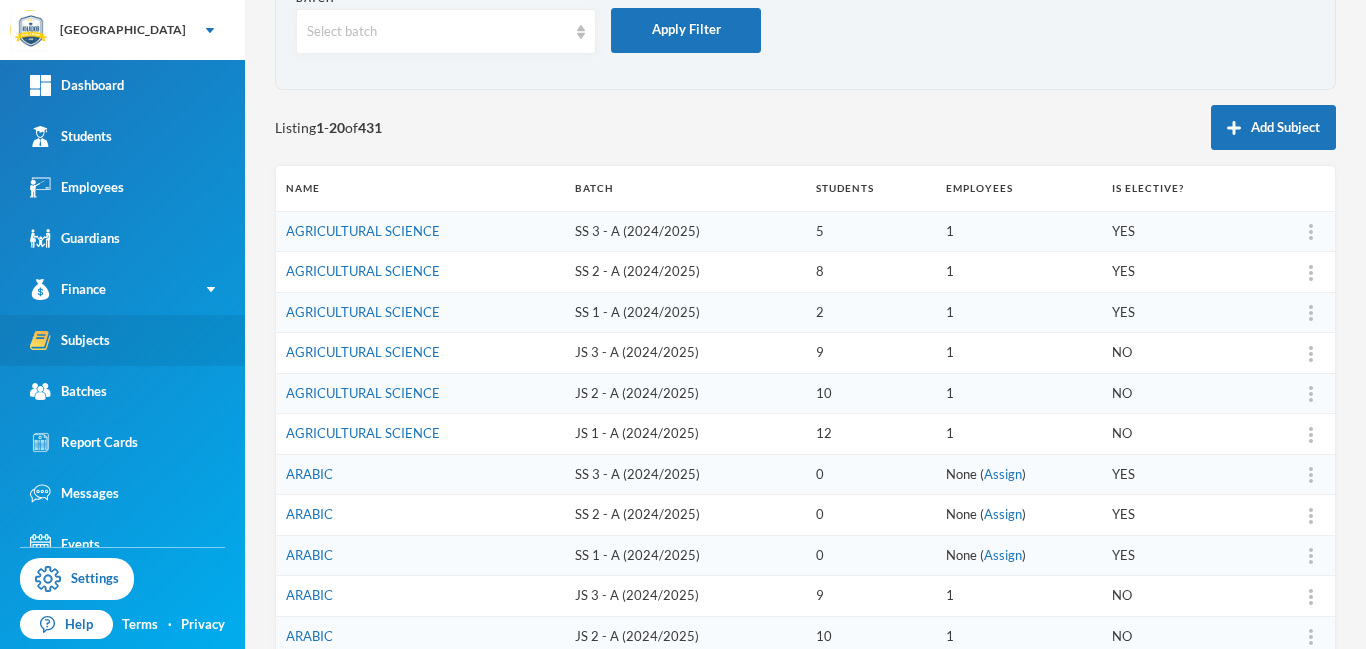 click on "Subjects" at bounding box center (70, 340) 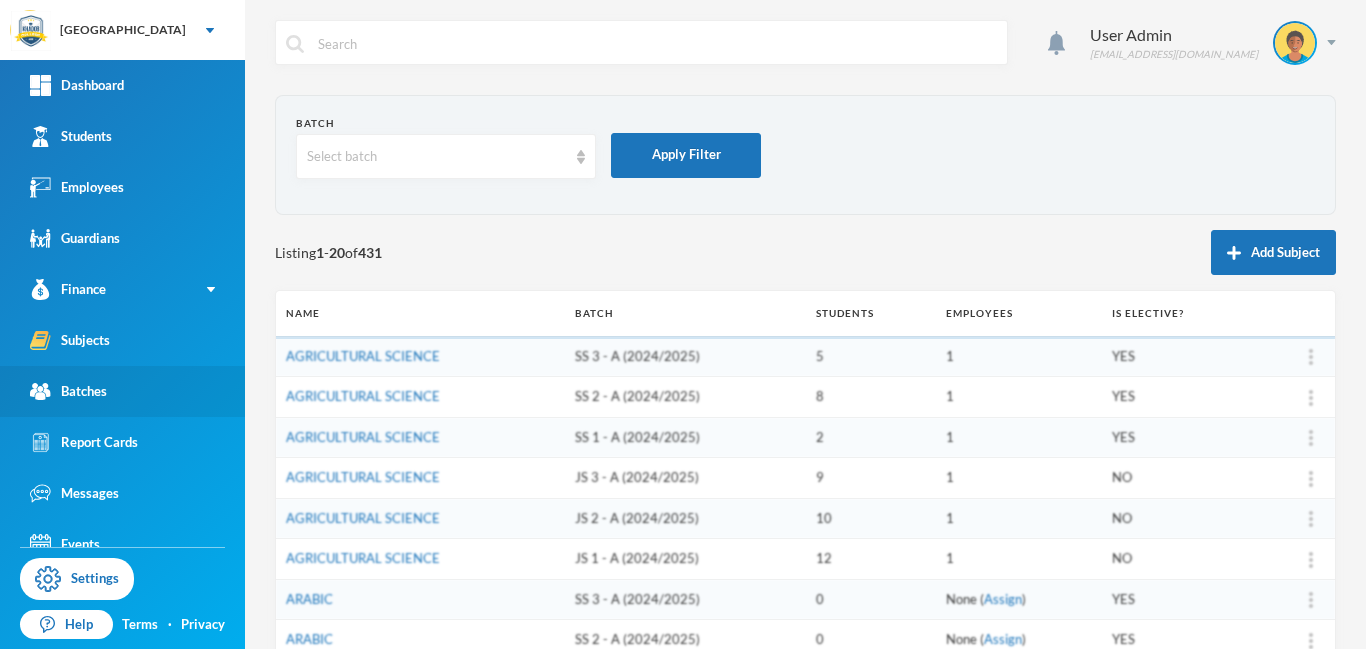 scroll, scrollTop: 0, scrollLeft: 0, axis: both 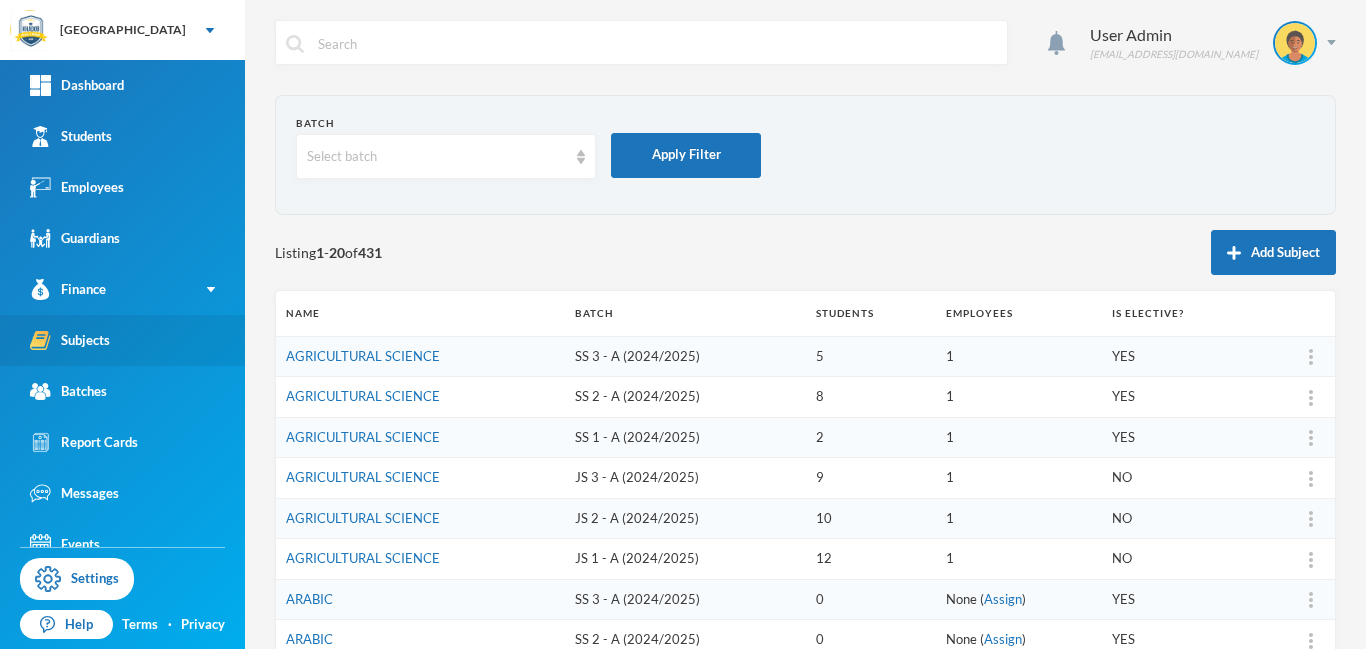 click on "Subjects" at bounding box center (70, 340) 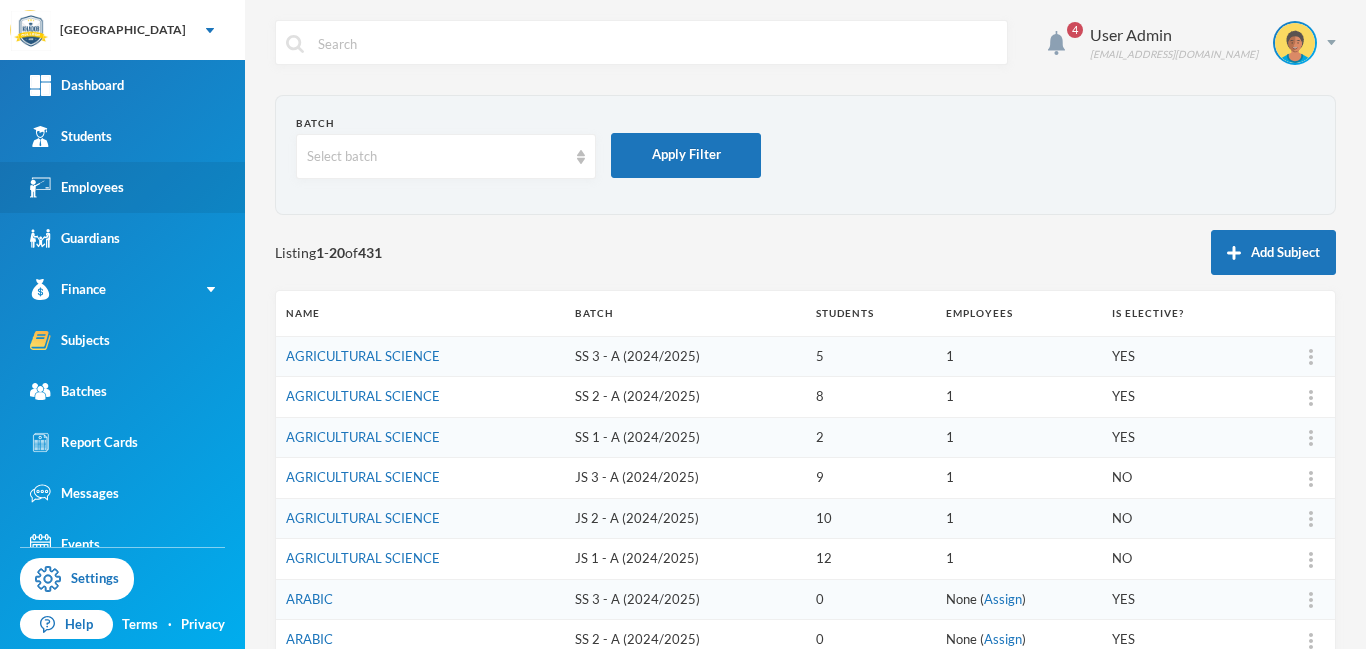 click on "Employees" at bounding box center (77, 187) 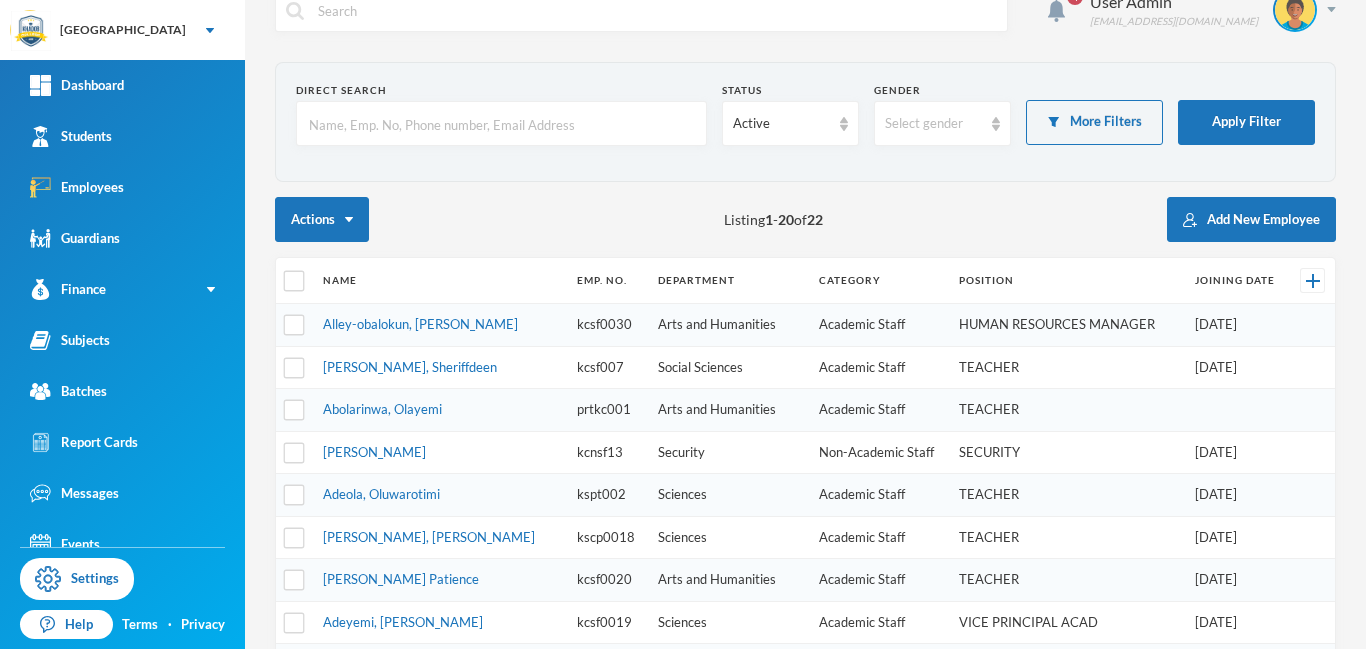 scroll, scrollTop: 0, scrollLeft: 0, axis: both 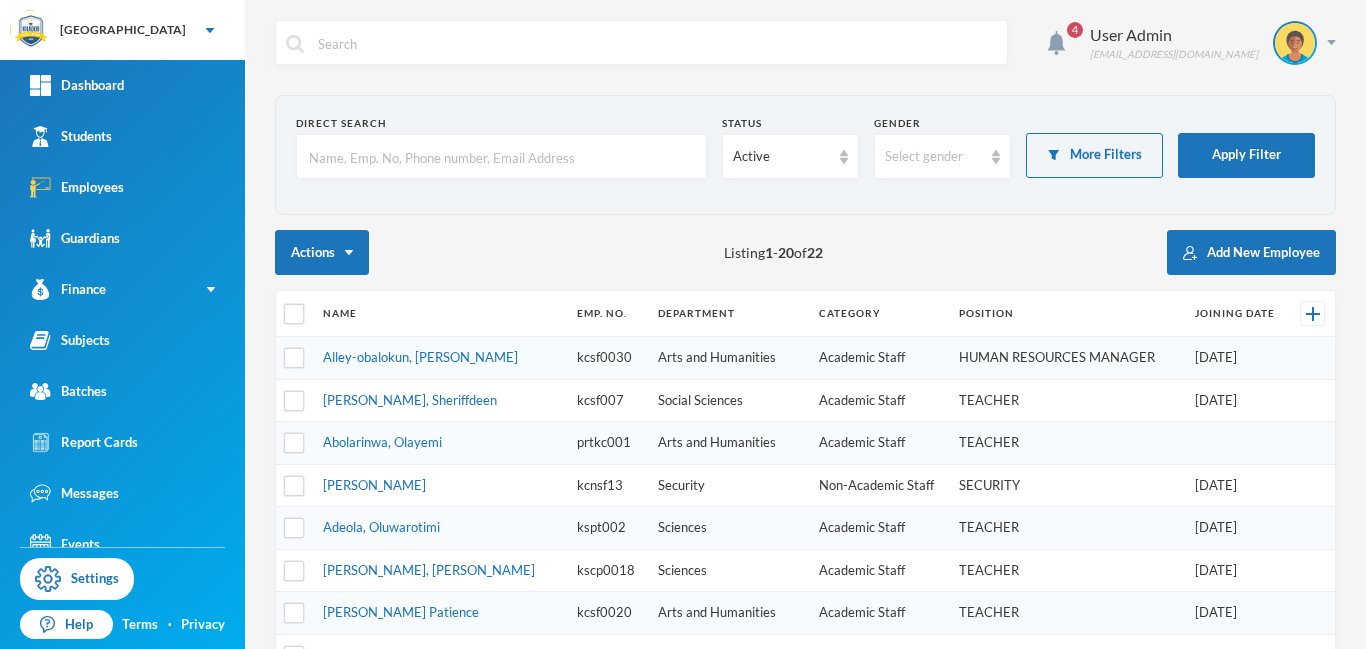 click at bounding box center [501, 157] 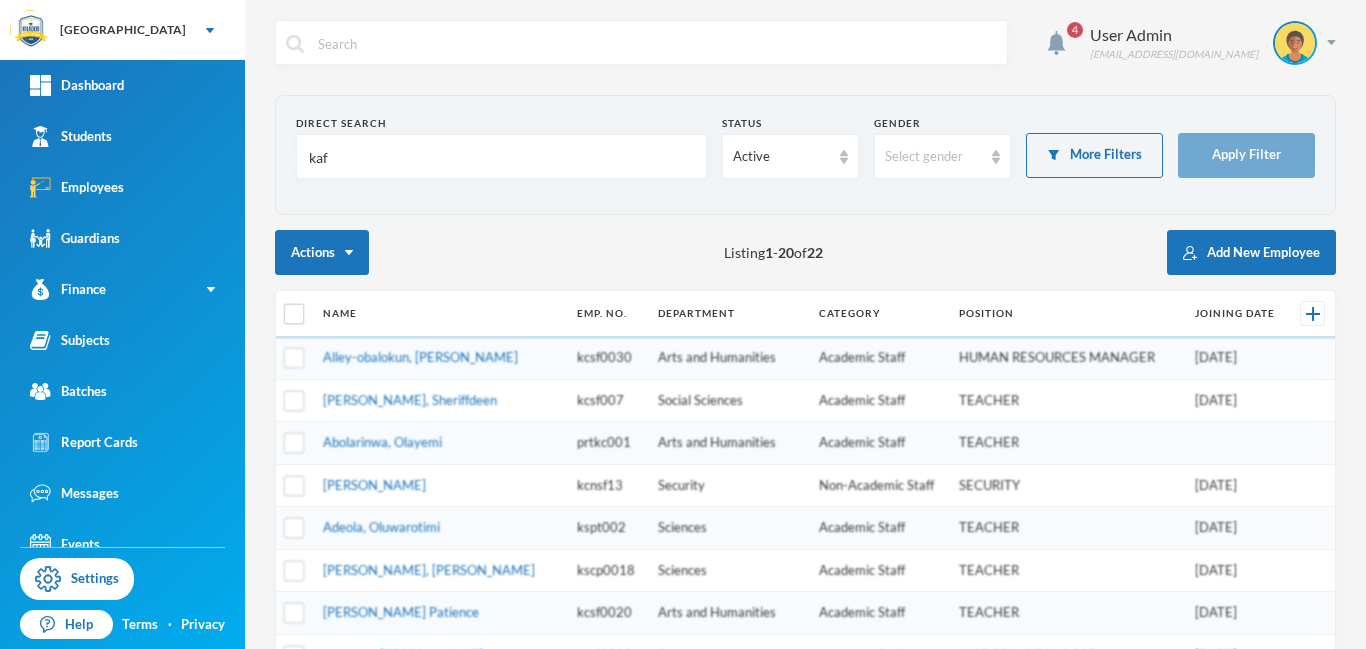 type on "kafa" 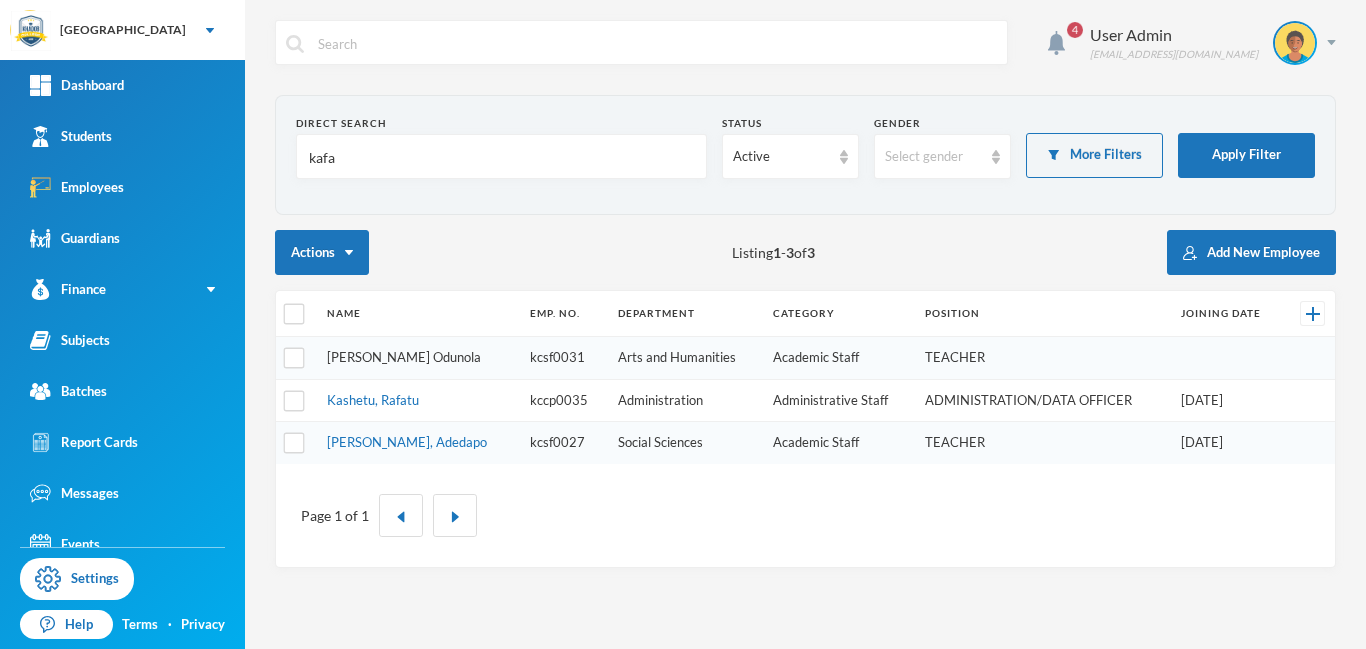click on "[PERSON_NAME] Odunola" at bounding box center (404, 357) 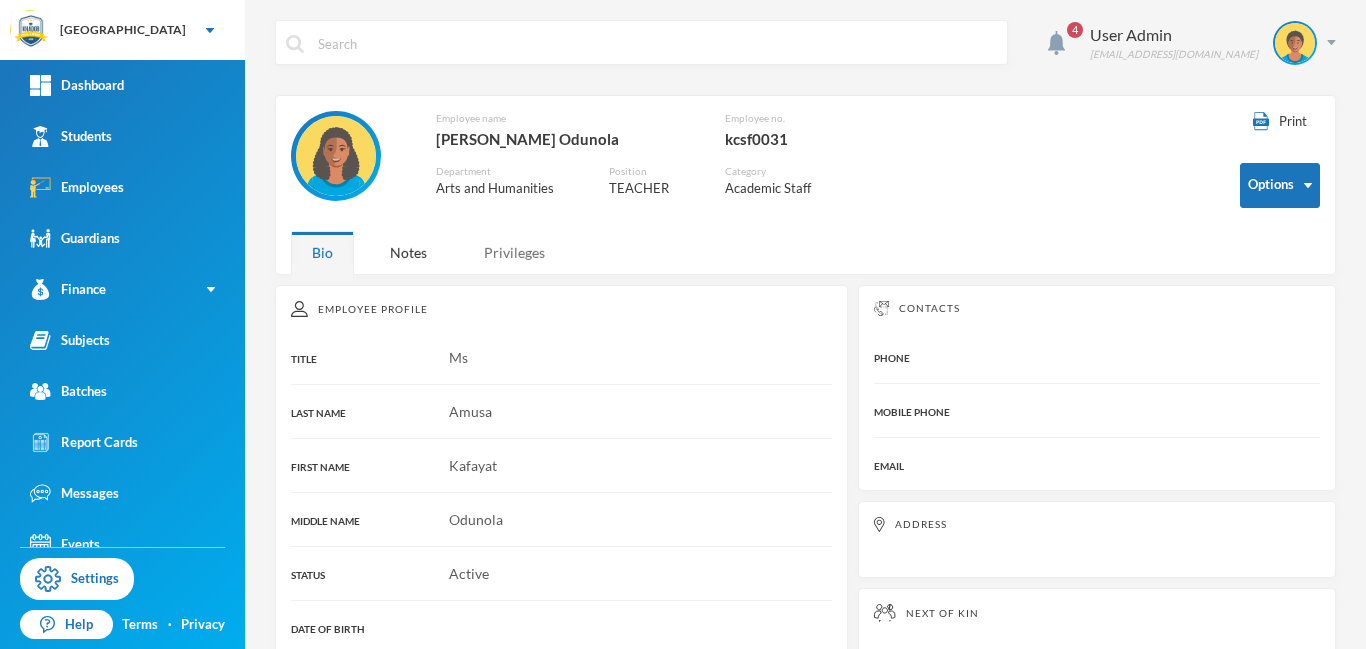 click on "Privileges" at bounding box center [514, 252] 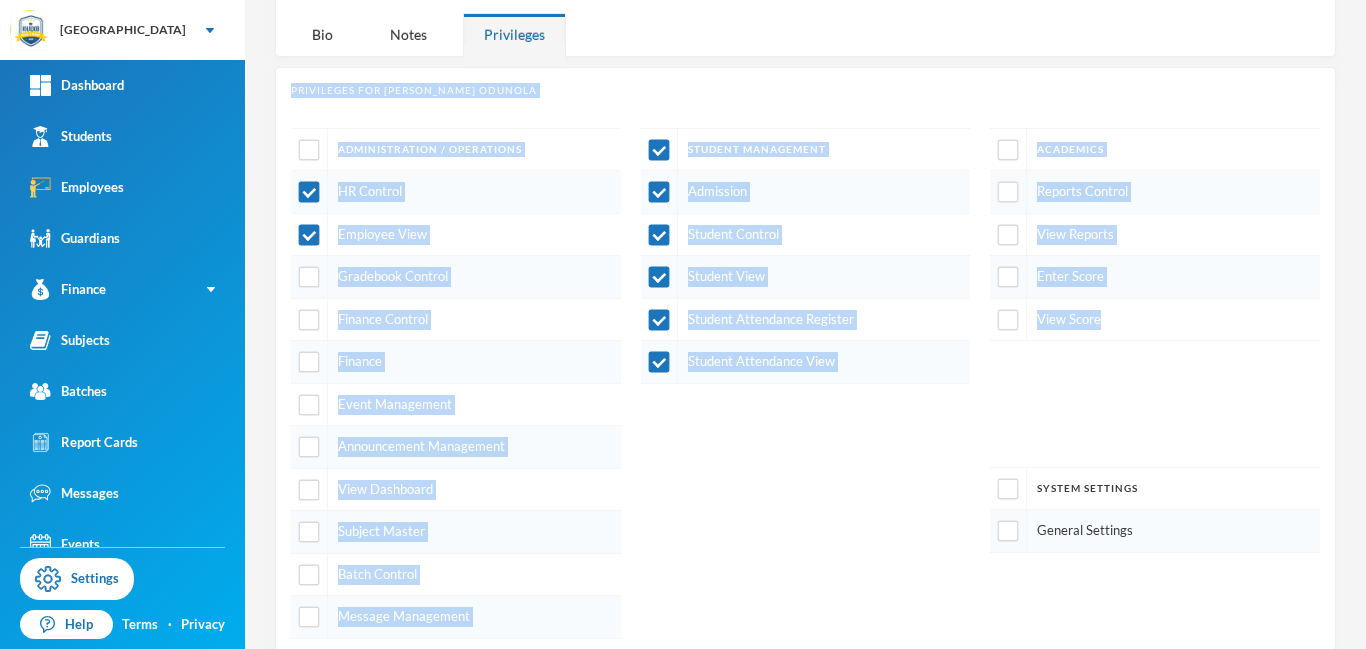 scroll, scrollTop: 223, scrollLeft: 0, axis: vertical 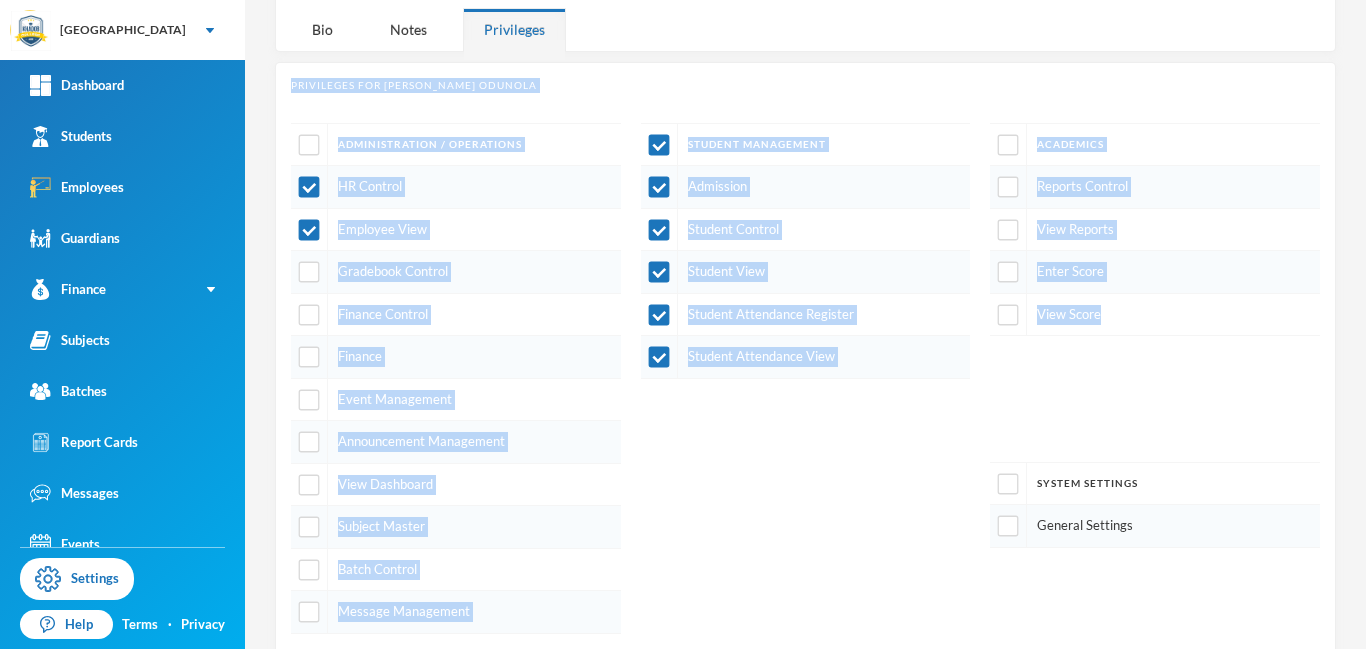 drag, startPoint x: 1364, startPoint y: 161, endPoint x: 1363, endPoint y: 311, distance: 150.00333 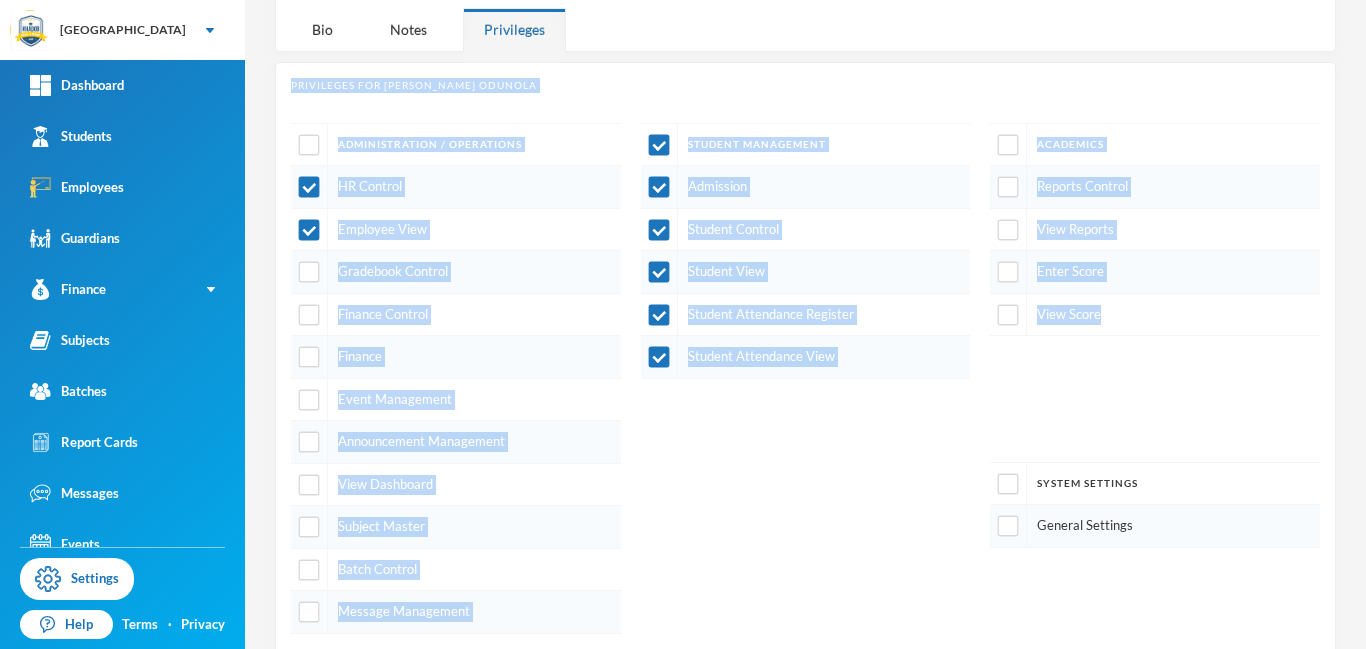 click on "Administration / Operations HR Control Employee View Gradebook Control Finance Control Finance Event Management Announcement Management View Dashboard Subject Master Batch Control Message Management Student Management Admission Student Control Student View Student Attendance Register Student Attendance View Academics Reports Control View Reports Enter Score View Score System Settings General Settings" at bounding box center (805, 378) 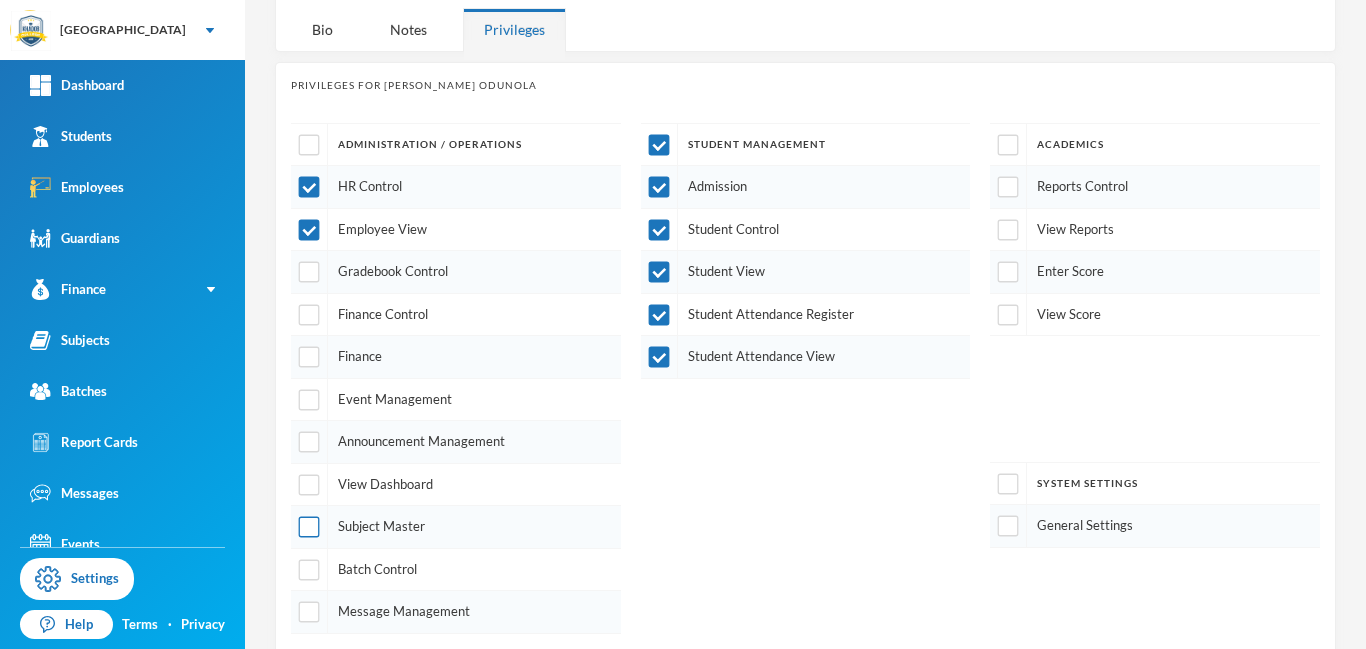 click at bounding box center (309, 527) 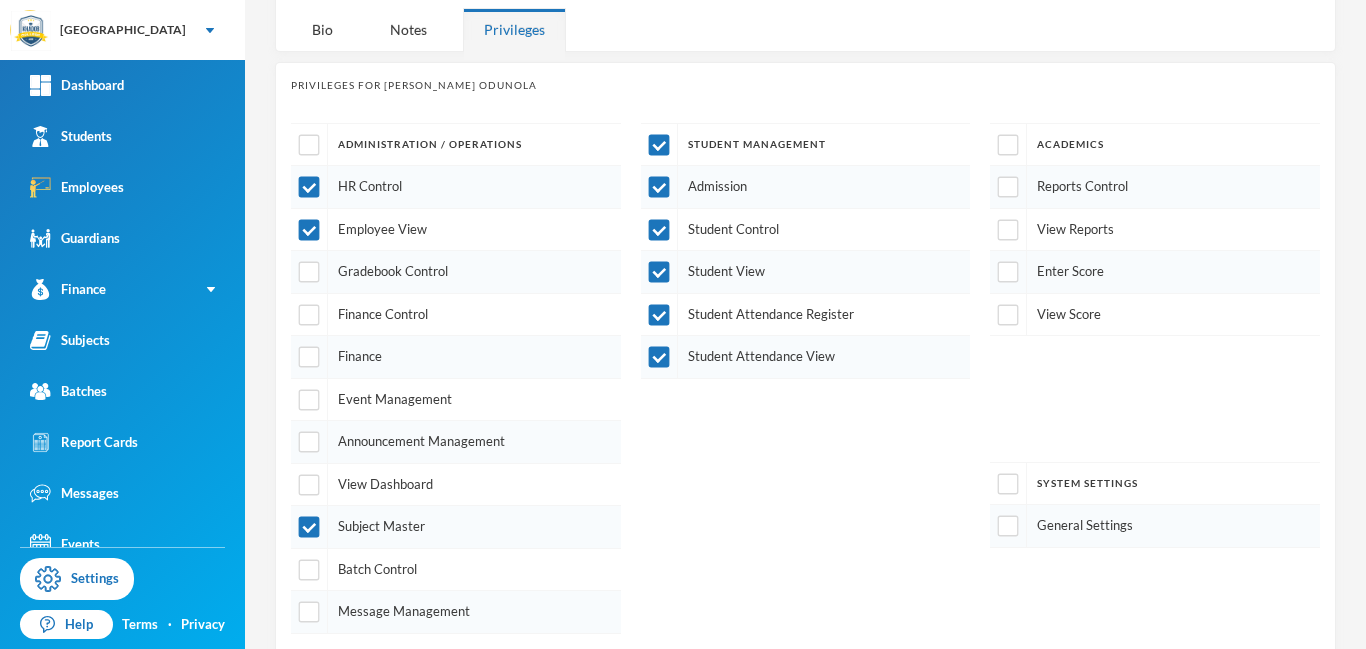 scroll, scrollTop: 319, scrollLeft: 0, axis: vertical 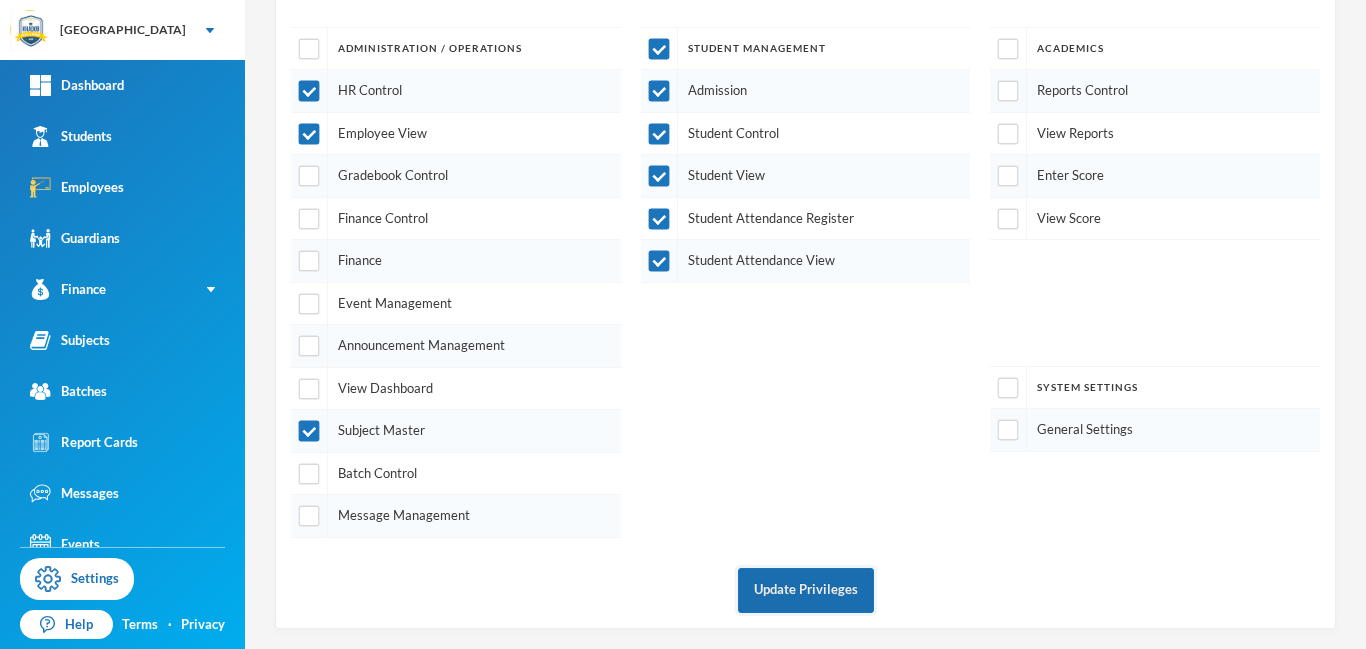 click on "Update Privileges" at bounding box center [806, 590] 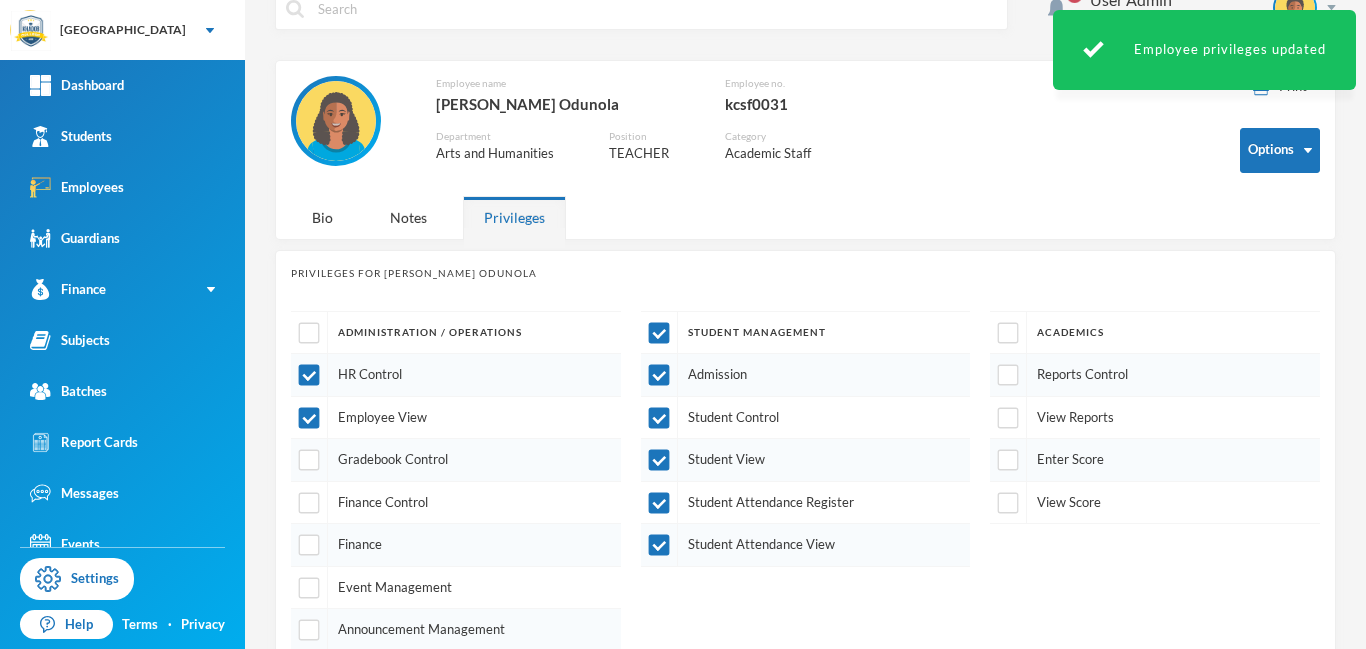 scroll, scrollTop: 0, scrollLeft: 0, axis: both 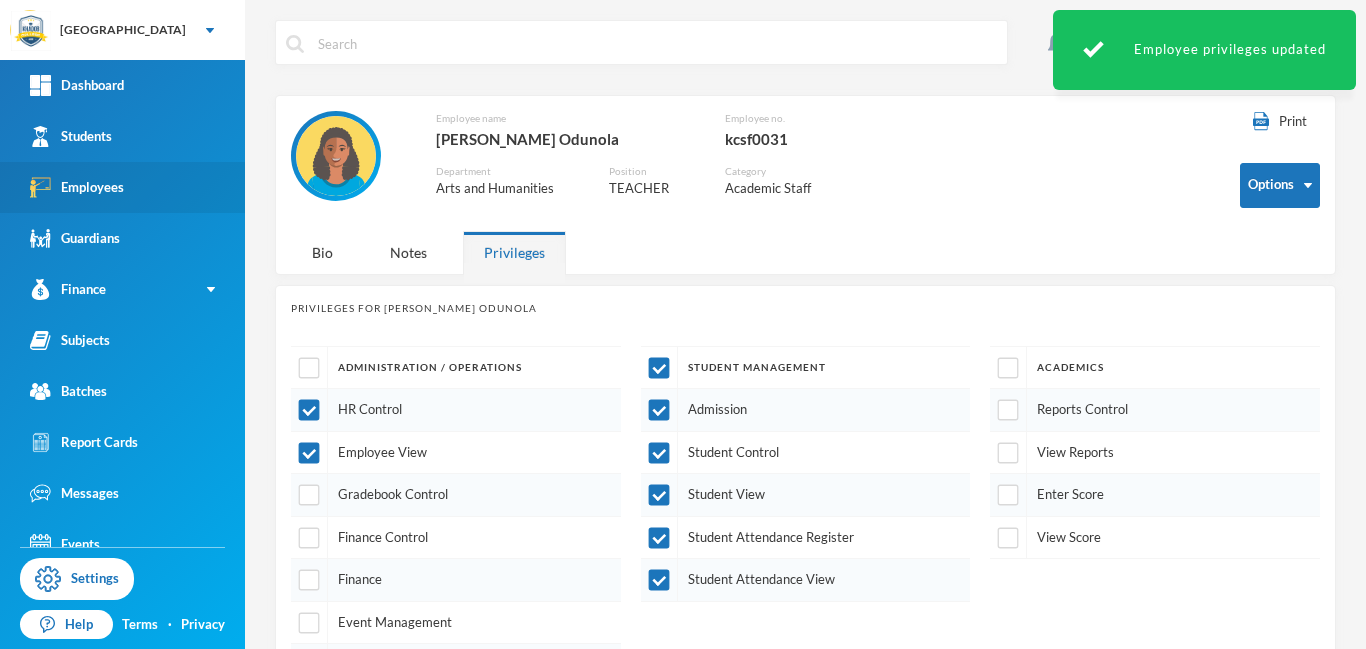 click on "Employees" at bounding box center [77, 187] 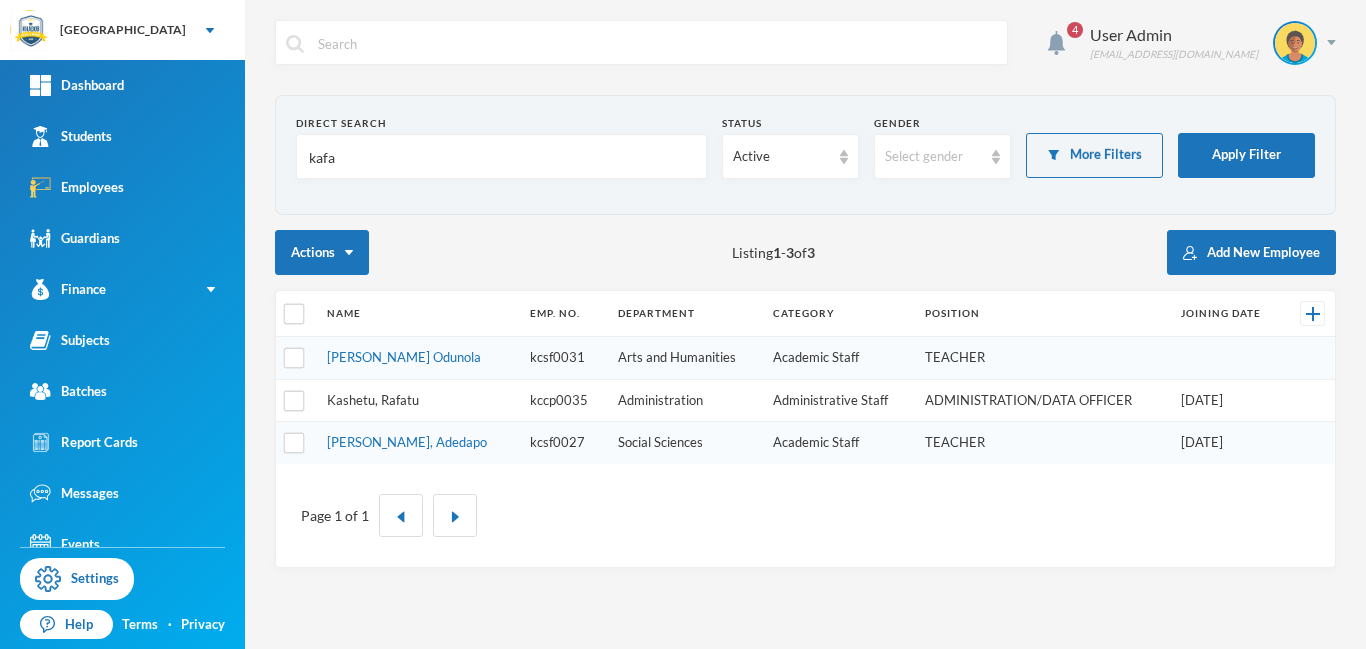 click on "Kashetu, Rafatu" at bounding box center (373, 400) 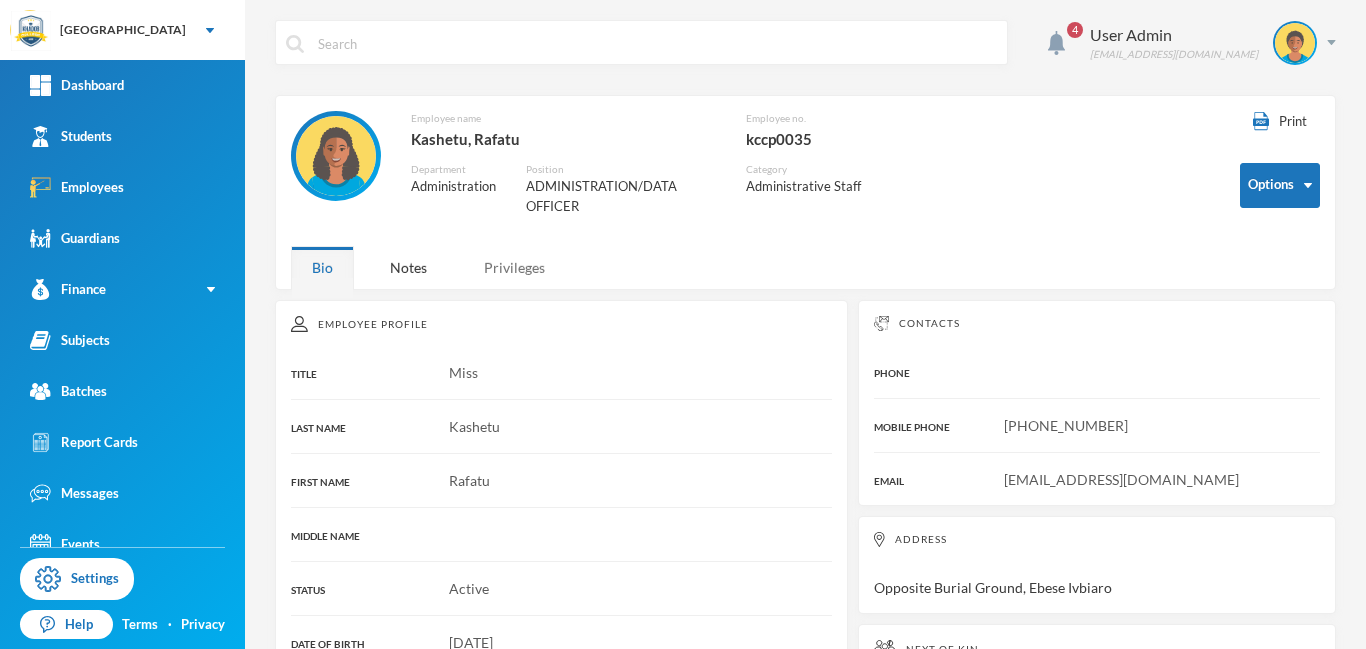 click on "Privileges" at bounding box center [514, 267] 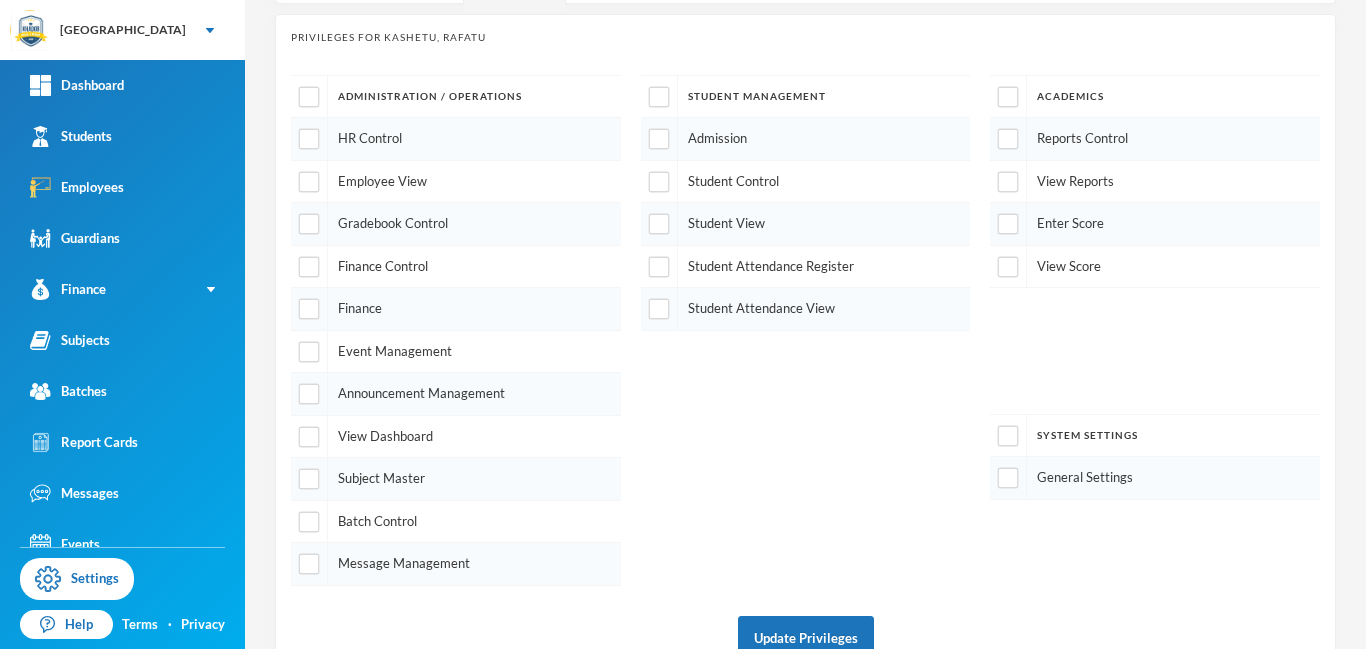scroll, scrollTop: 287, scrollLeft: 0, axis: vertical 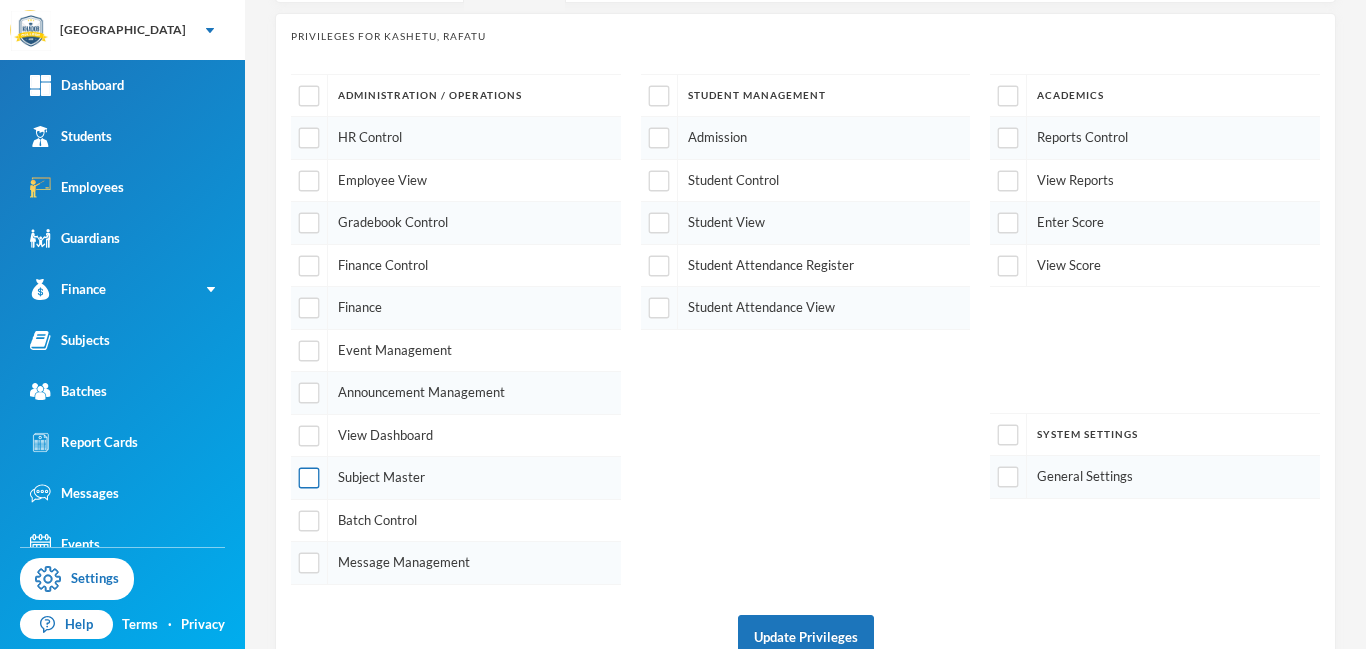click at bounding box center (309, 478) 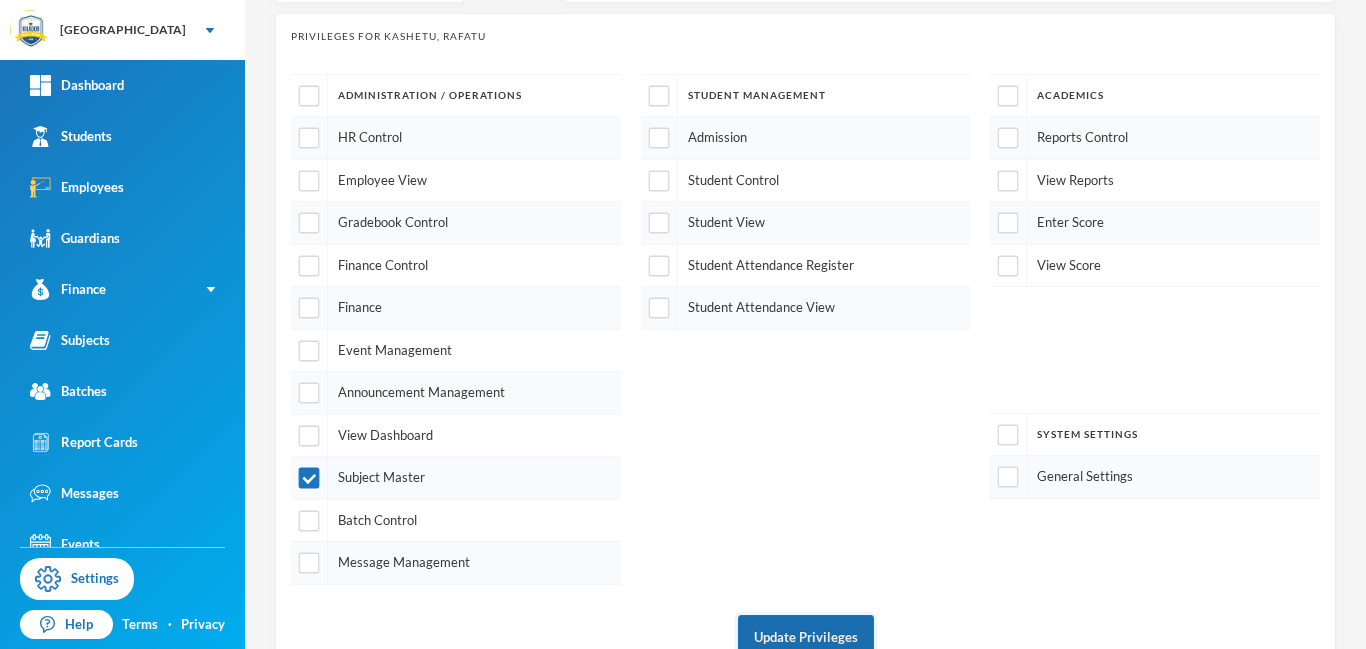 click on "Update Privileges" at bounding box center (806, 637) 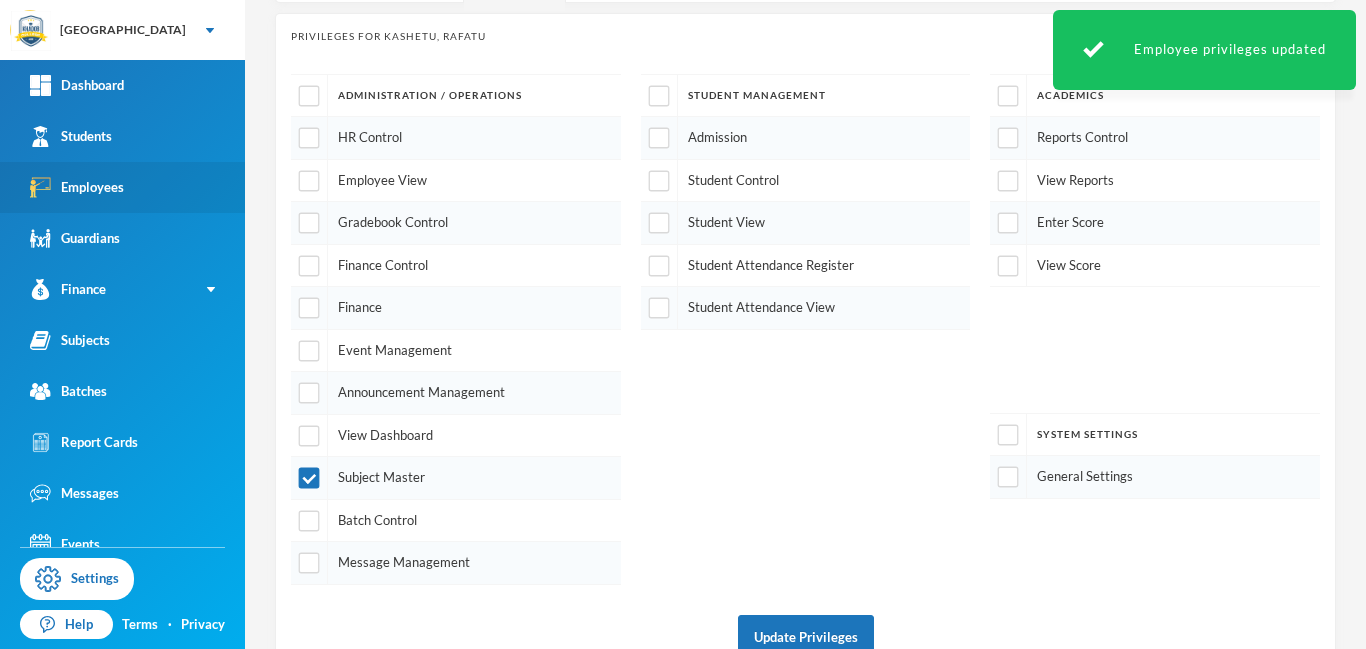 click on "Employees" at bounding box center [77, 187] 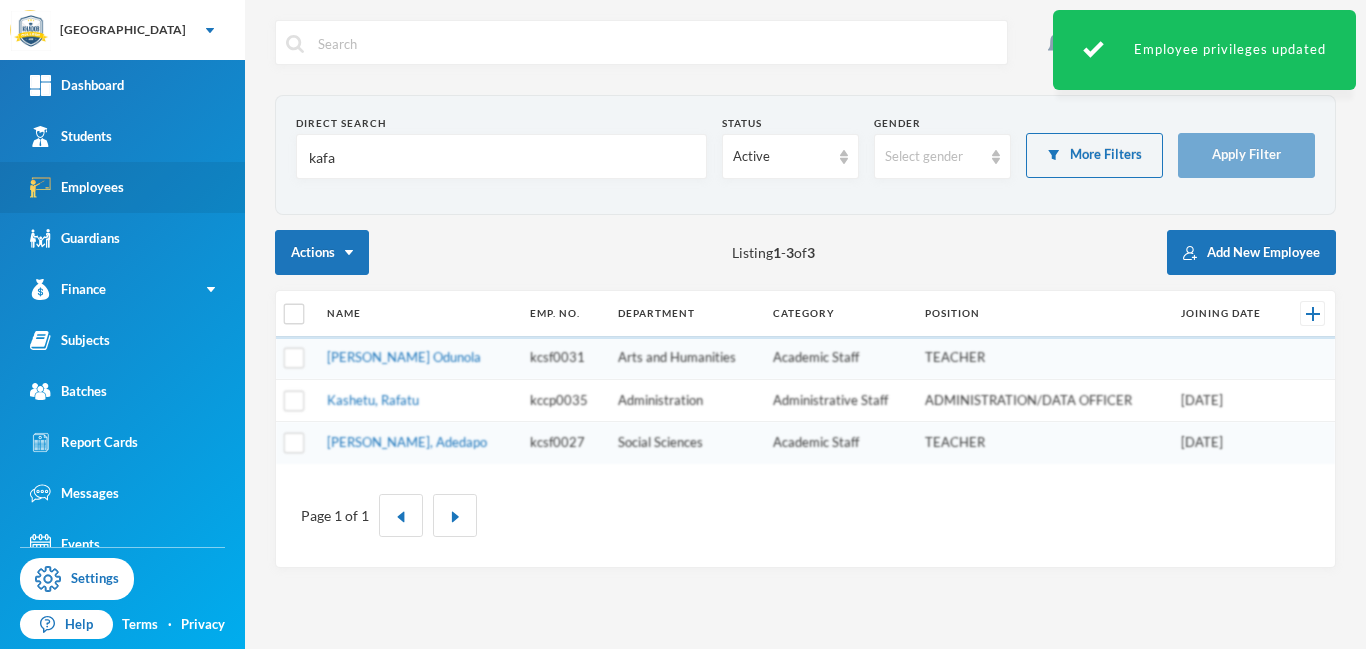 scroll, scrollTop: 0, scrollLeft: 0, axis: both 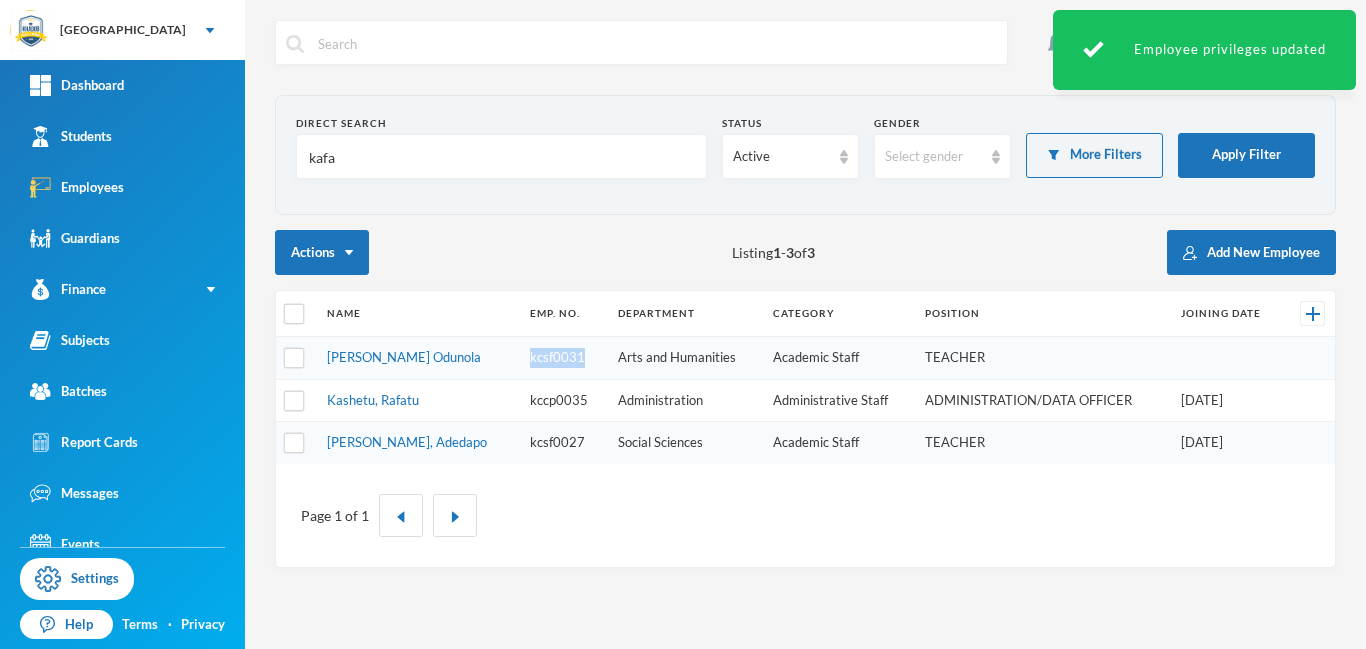drag, startPoint x: 569, startPoint y: 354, endPoint x: 515, endPoint y: 353, distance: 54.00926 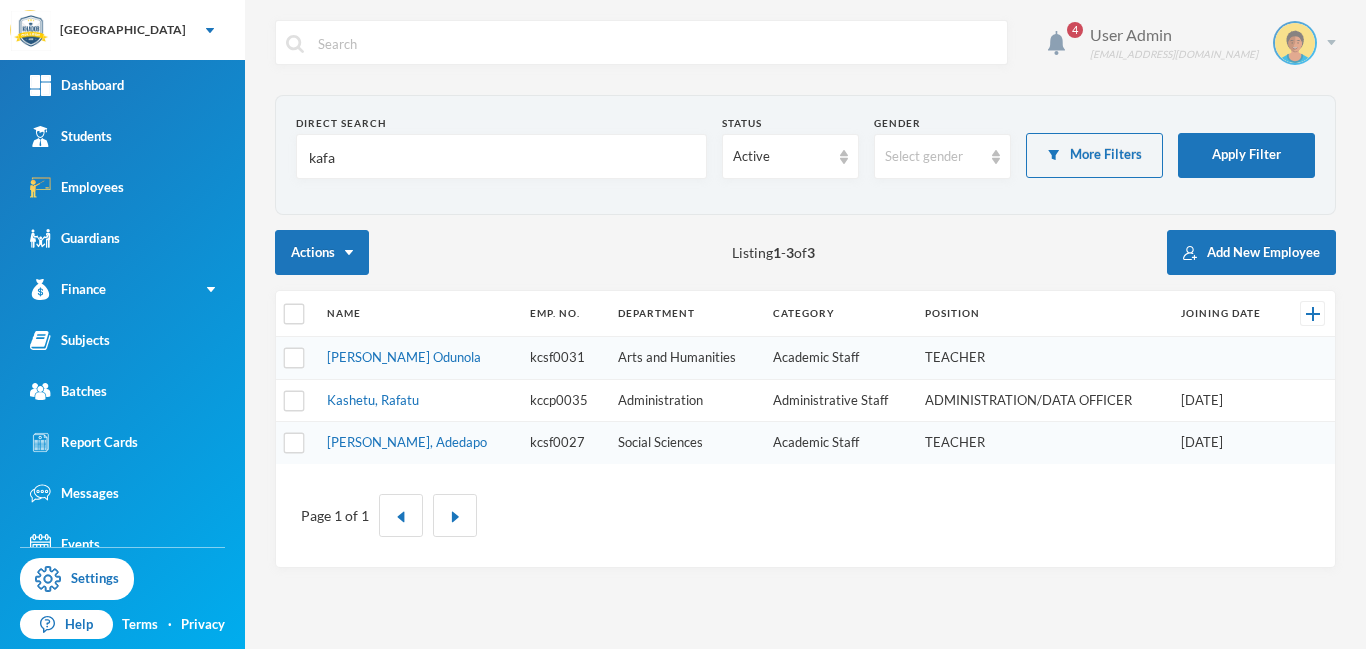click on "User Admin admin@bluebic.com" at bounding box center (1205, 43) 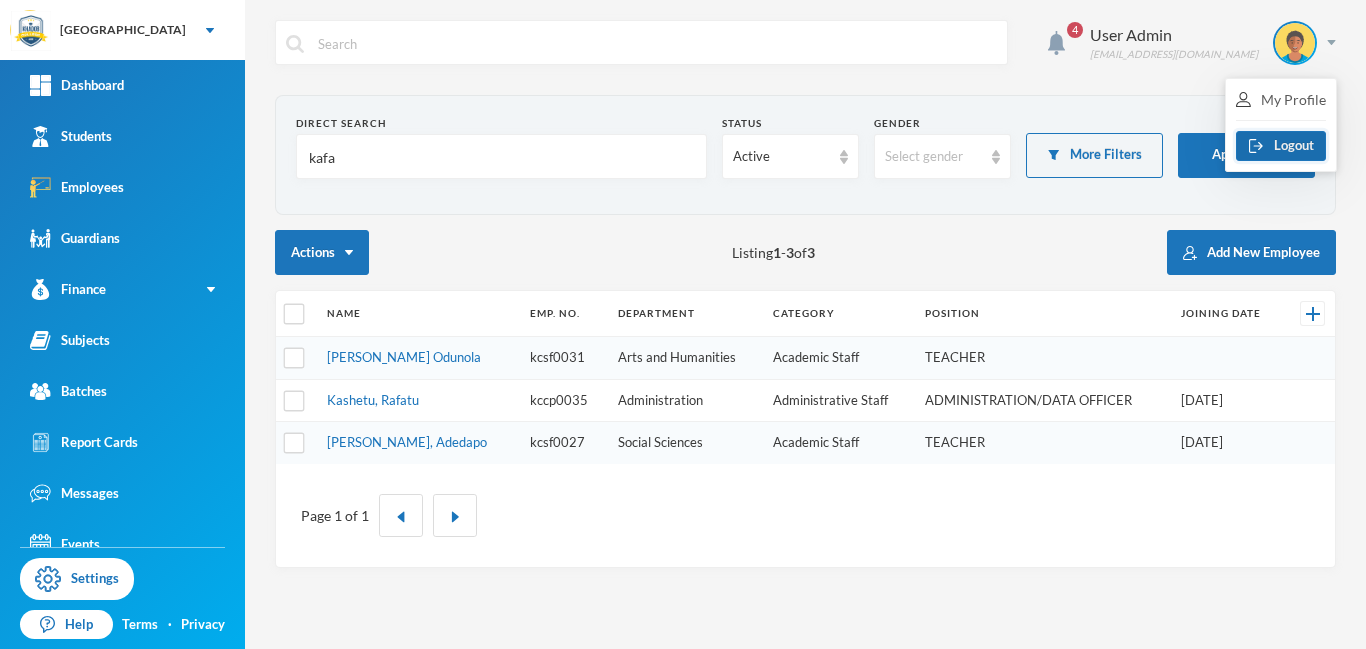 click on "Logout" at bounding box center (1281, 146) 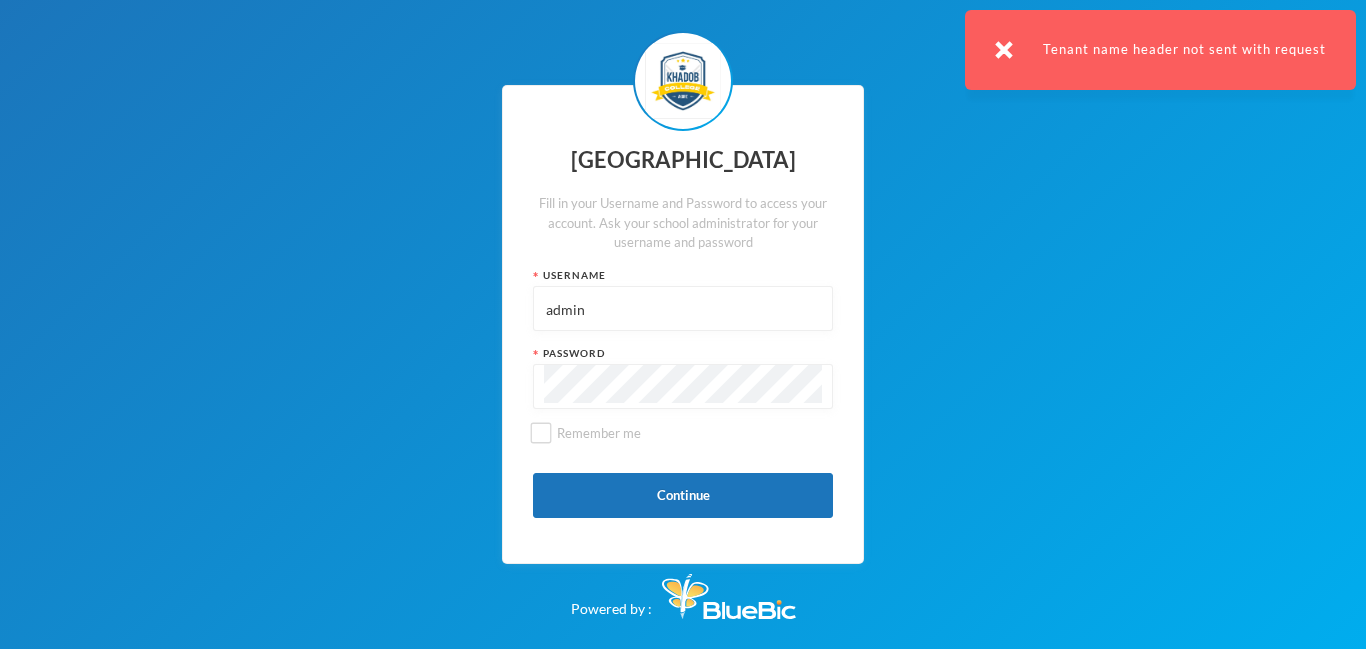 drag, startPoint x: 599, startPoint y: 308, endPoint x: 521, endPoint y: 301, distance: 78.31347 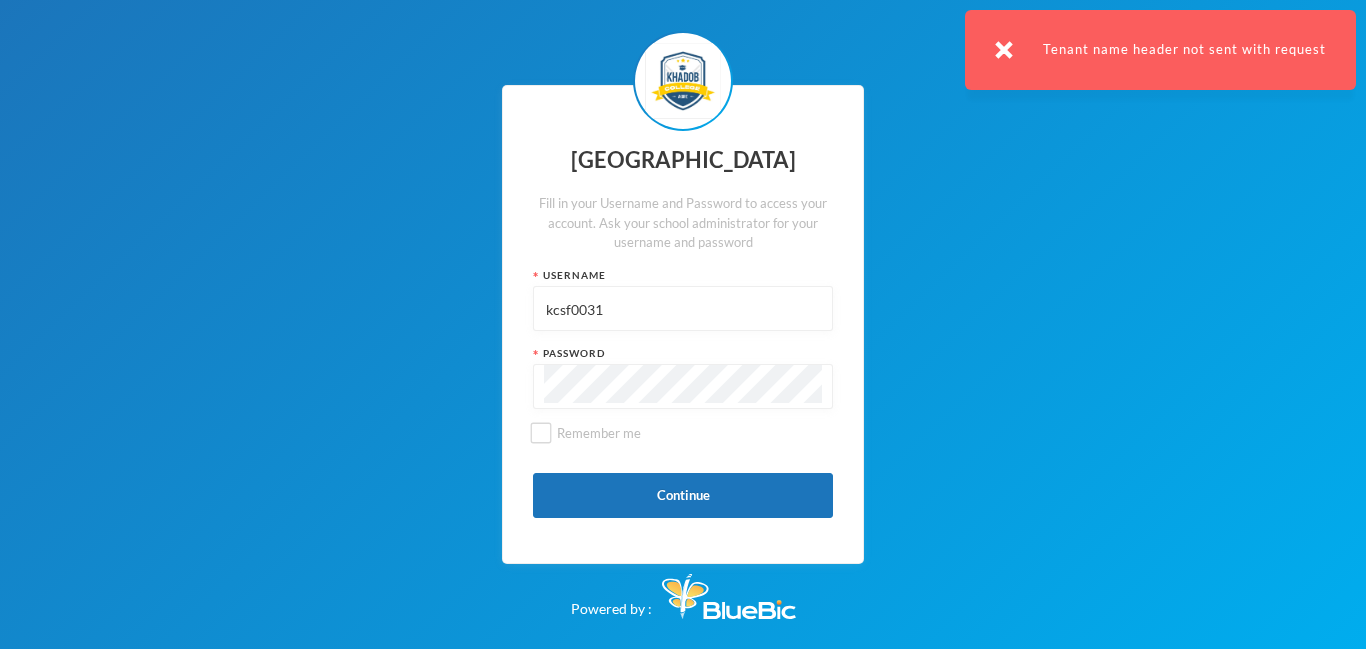 type on "kcsf0031" 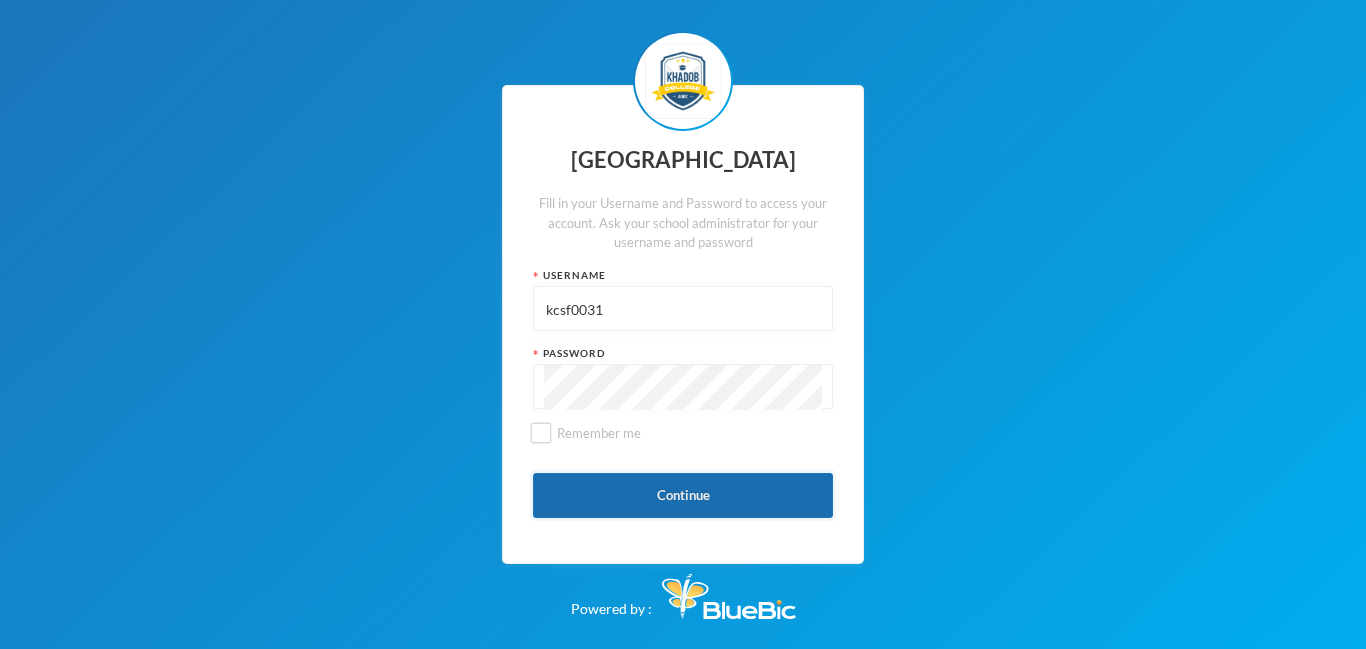 click on "Continue" at bounding box center (683, 495) 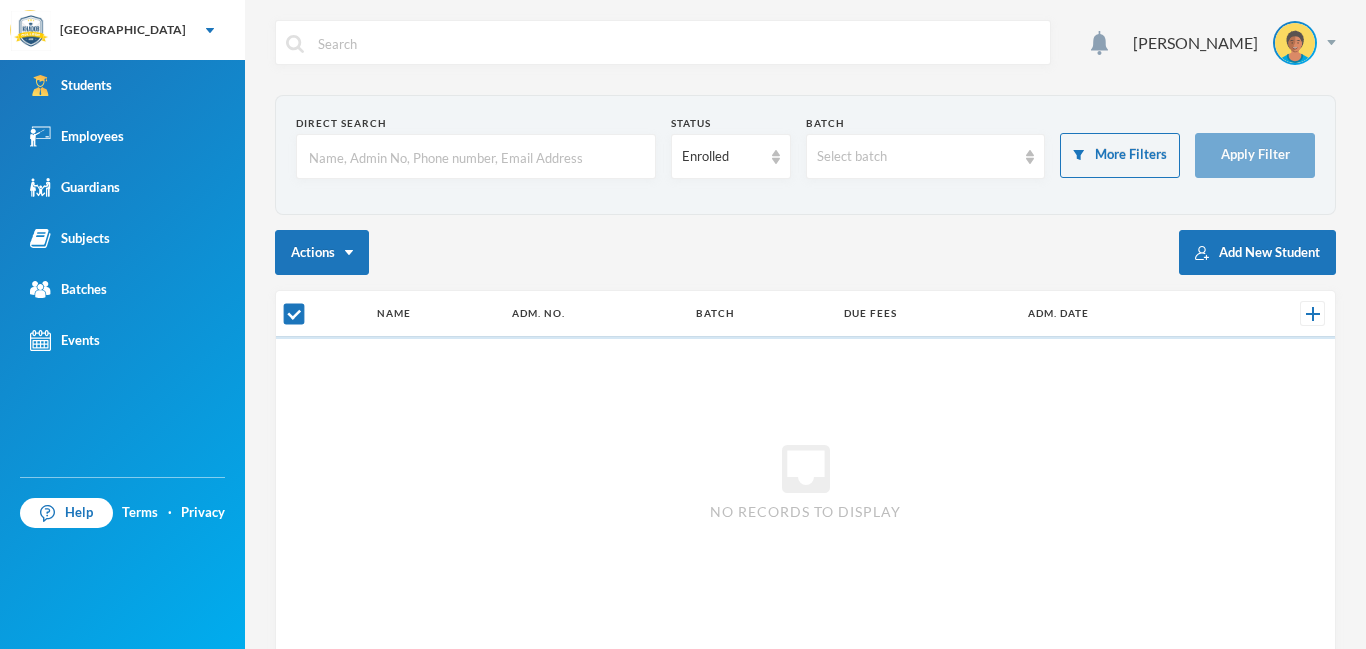 checkbox on "false" 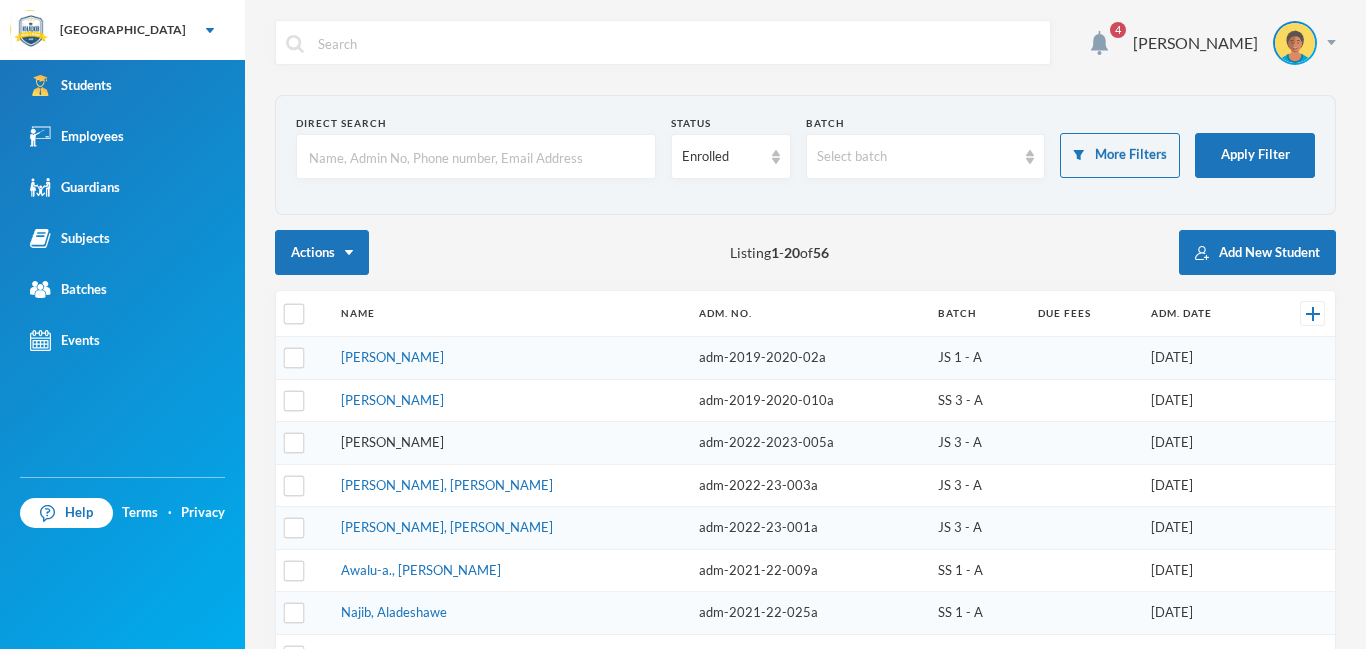 click on "Okaraga, Abdulwahab" at bounding box center [392, 442] 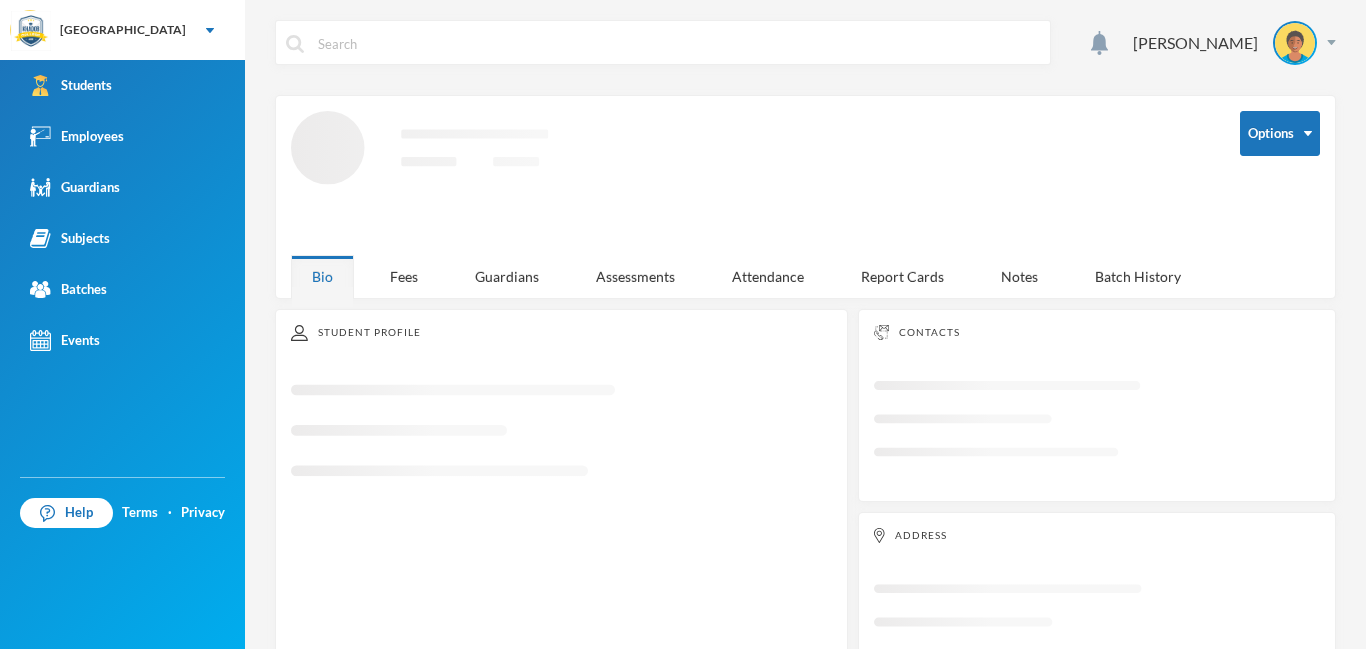 scroll, scrollTop: 0, scrollLeft: 0, axis: both 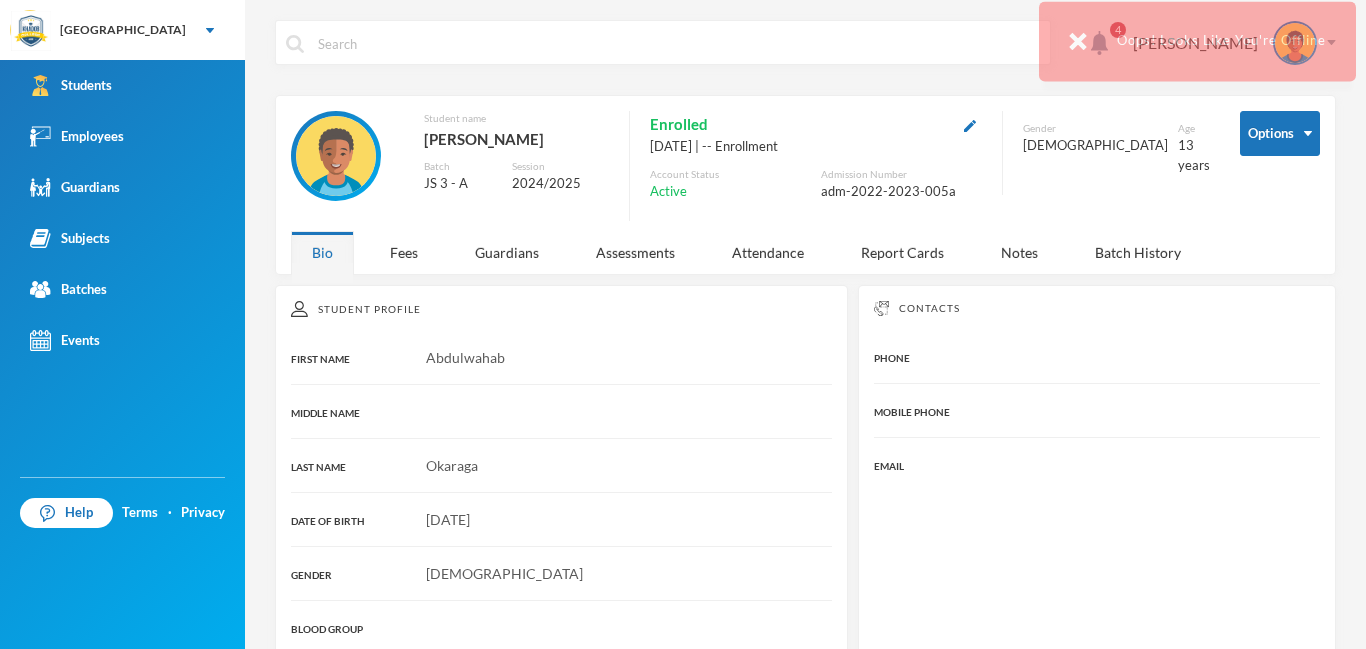 click on "Options Student name Okaraga, Abdulwahab Batch JS 3 - A Session 2024/2025 Enrolled 19/09/2022  |   -- Enrollment Account Status Active Admission Number adm-2022-2023-005a Gender Male Age 13 years Bio Fees Guardians Assessments Attendance Report Cards Notes Batch History" at bounding box center [805, 185] 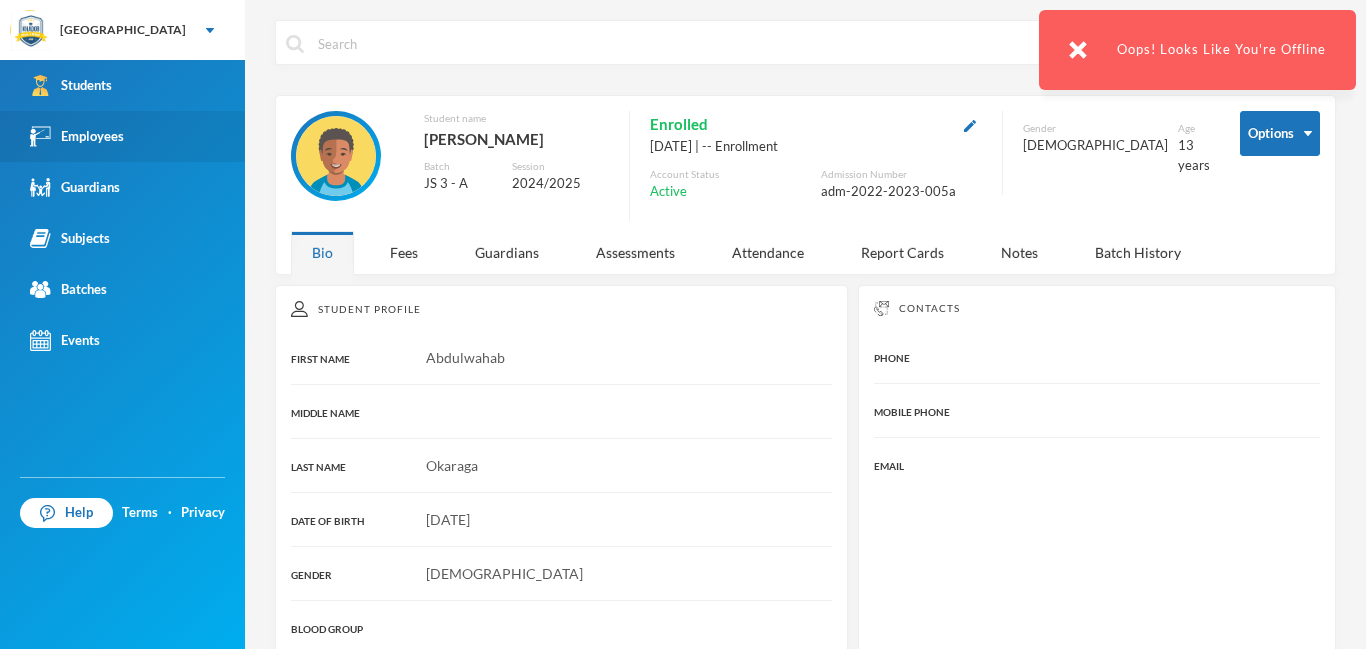 click on "Employees" at bounding box center (77, 136) 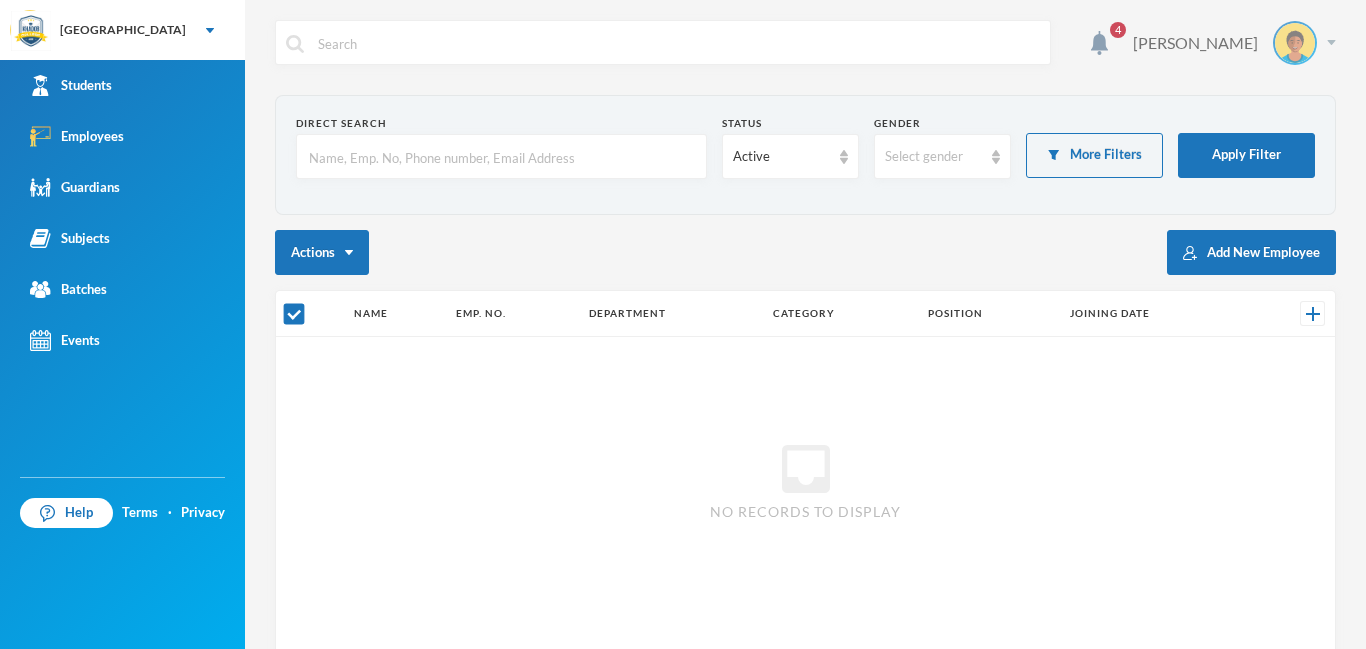 click at bounding box center (1331, 42) 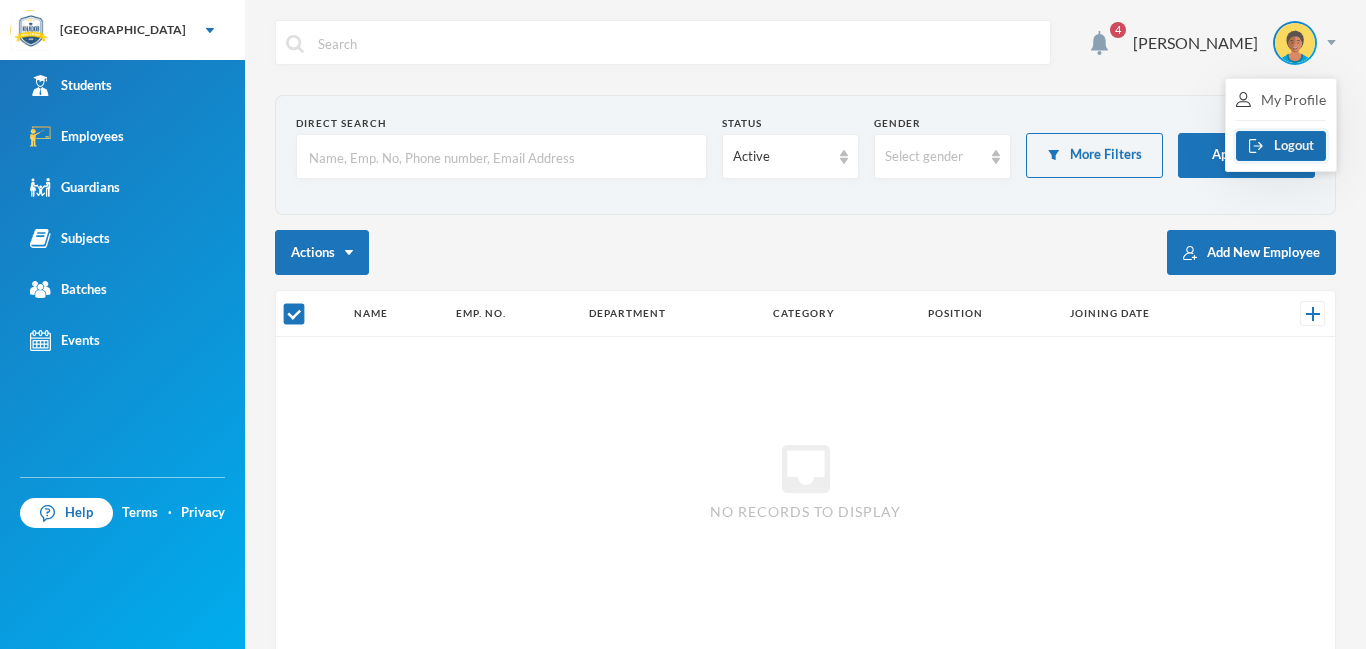 click on "Logout" at bounding box center [1281, 146] 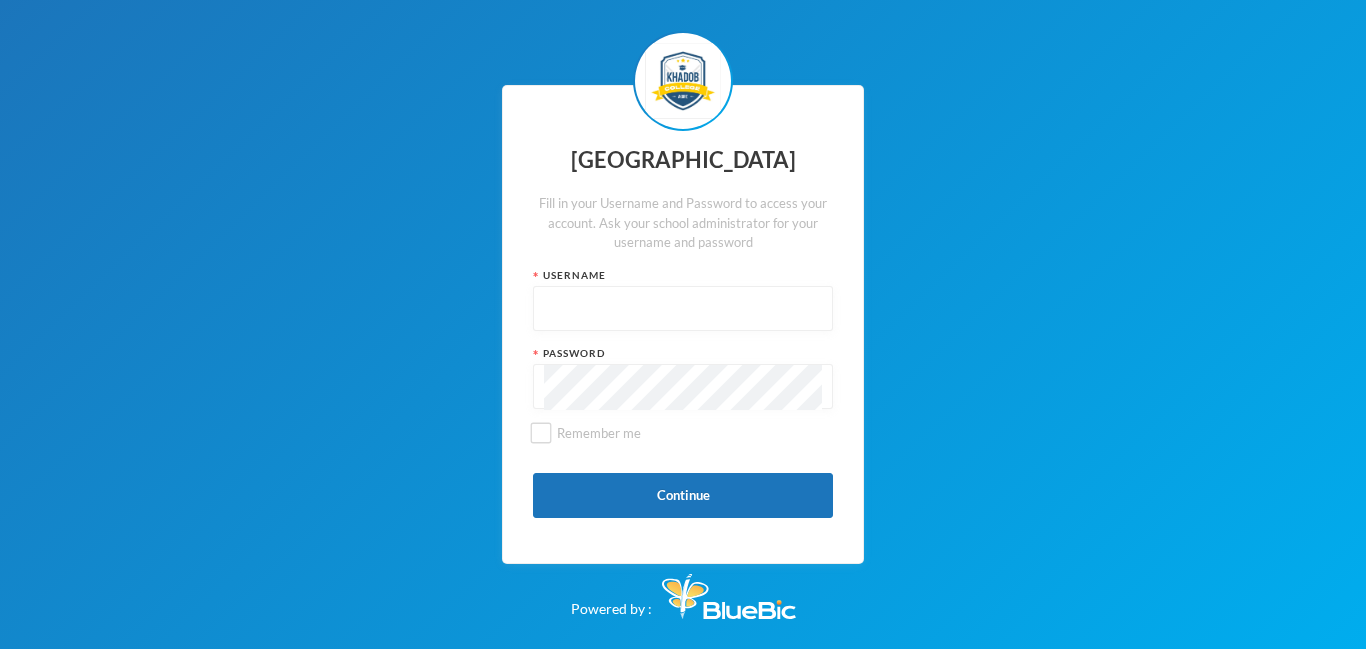 type on "admin" 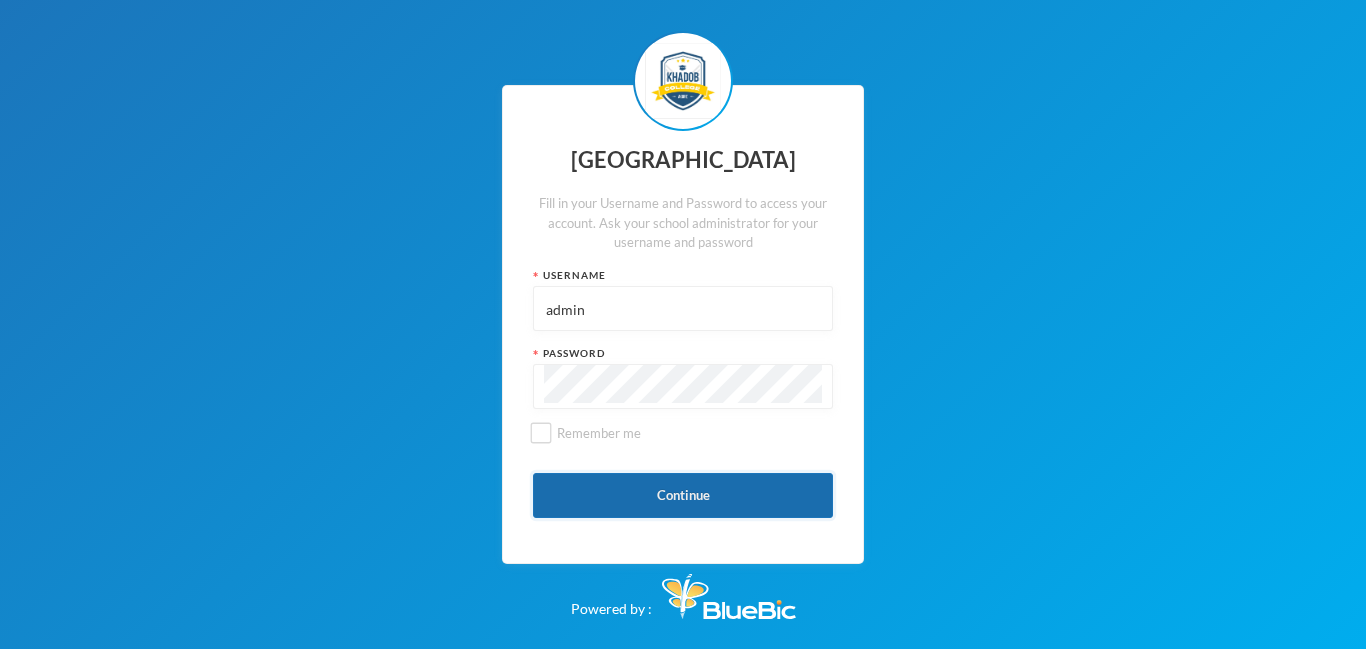 click on "Continue" at bounding box center [683, 495] 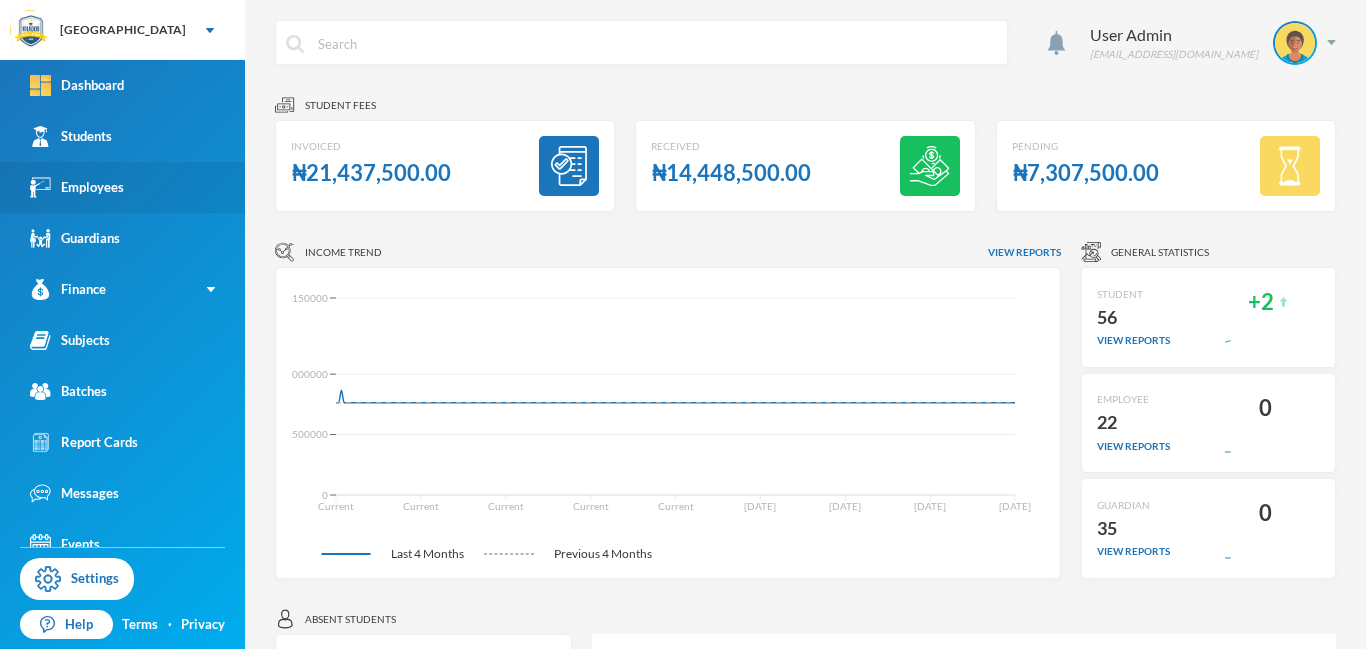 click on "Employees" at bounding box center [77, 187] 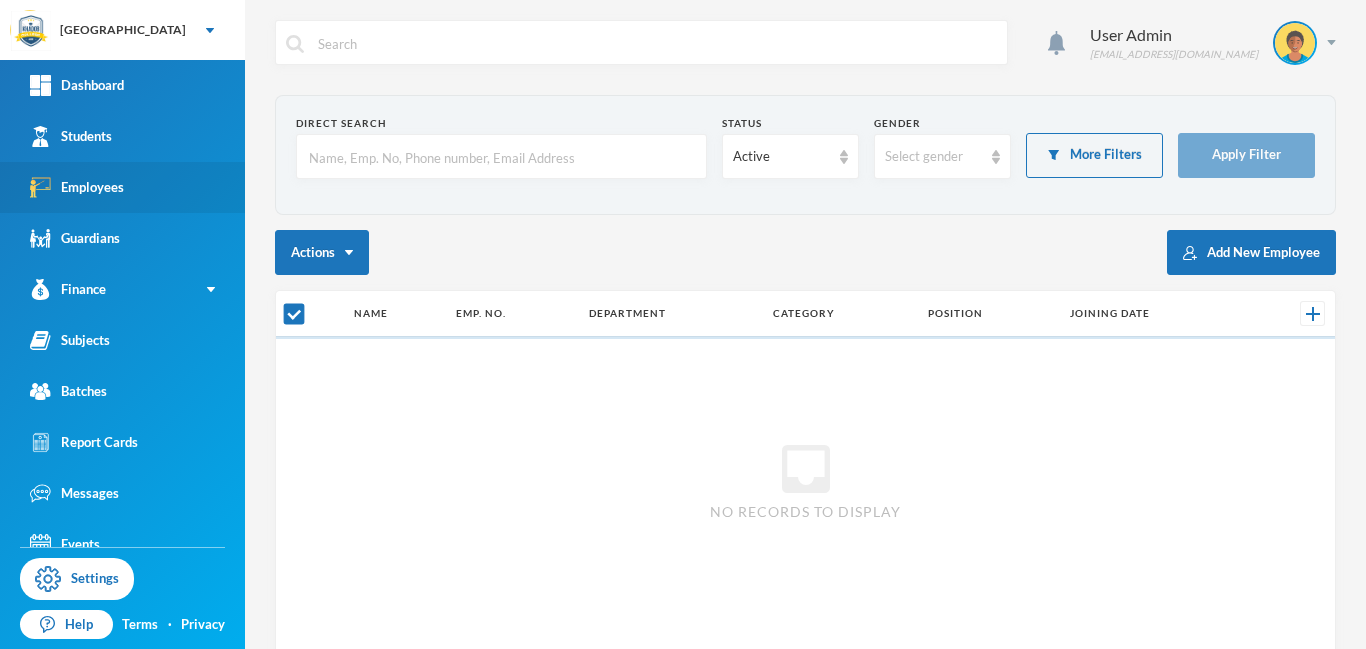 checkbox on "false" 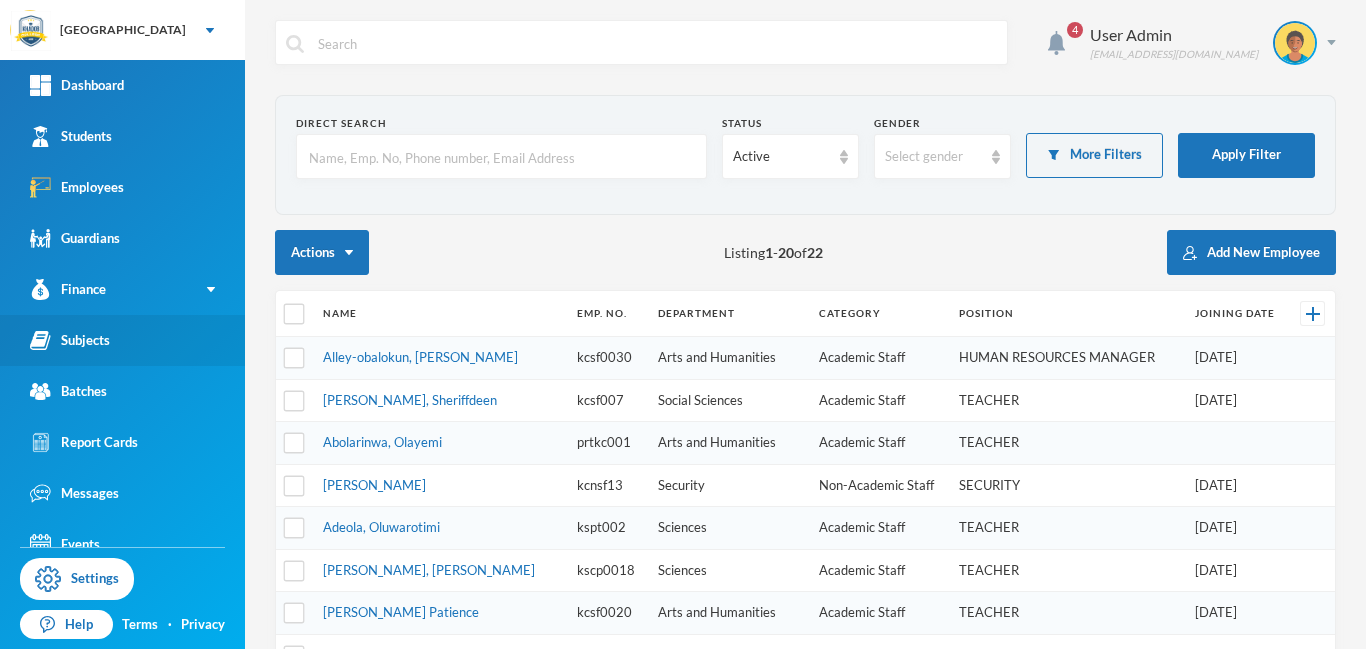 click on "Subjects" at bounding box center [70, 340] 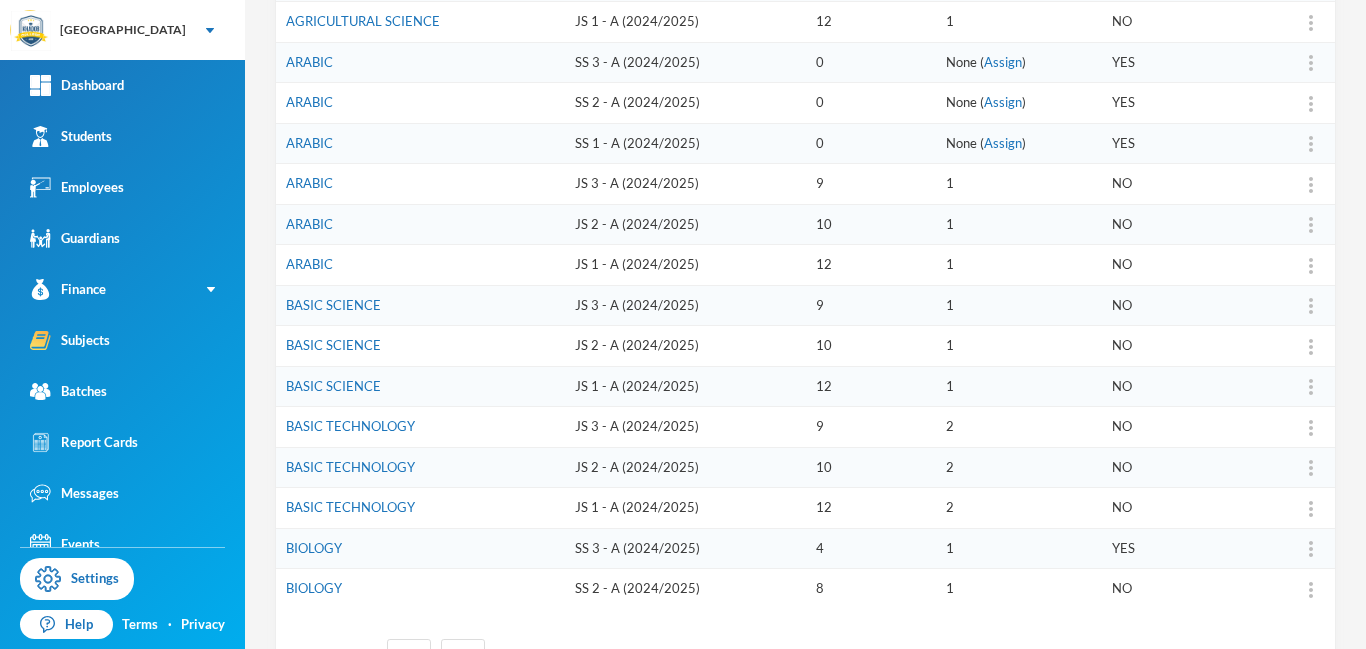 scroll, scrollTop: 621, scrollLeft: 0, axis: vertical 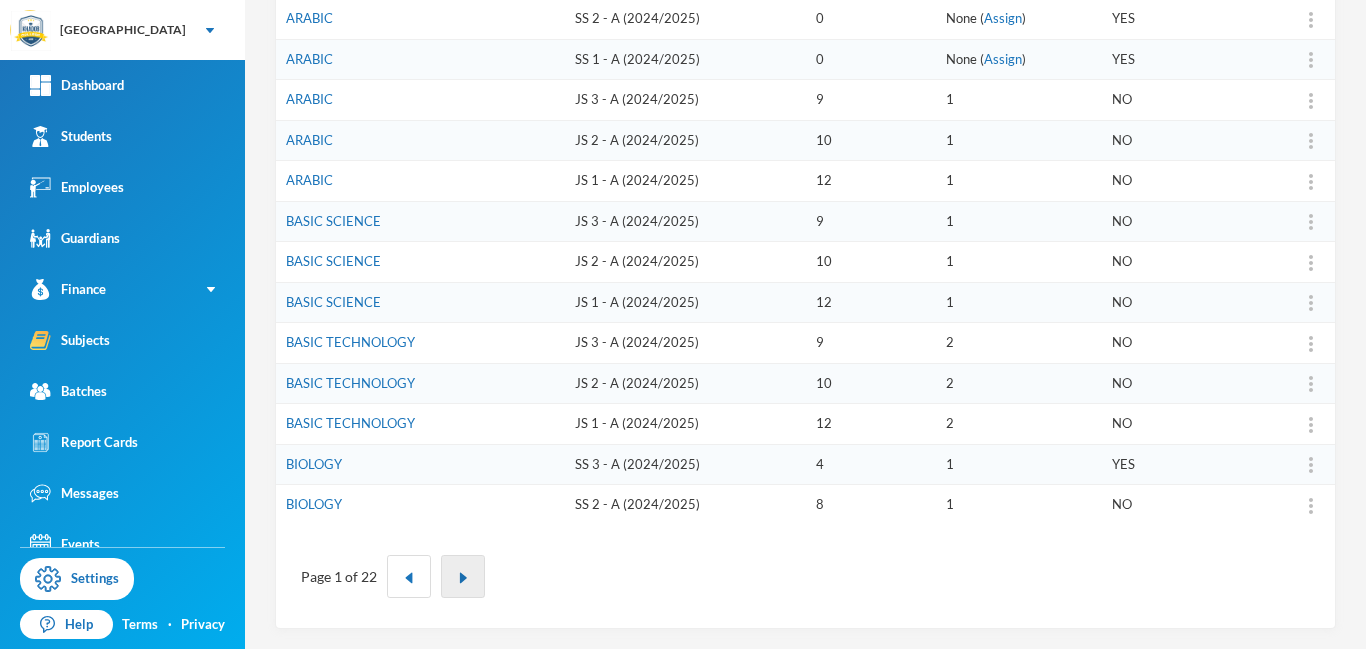 click at bounding box center (463, 578) 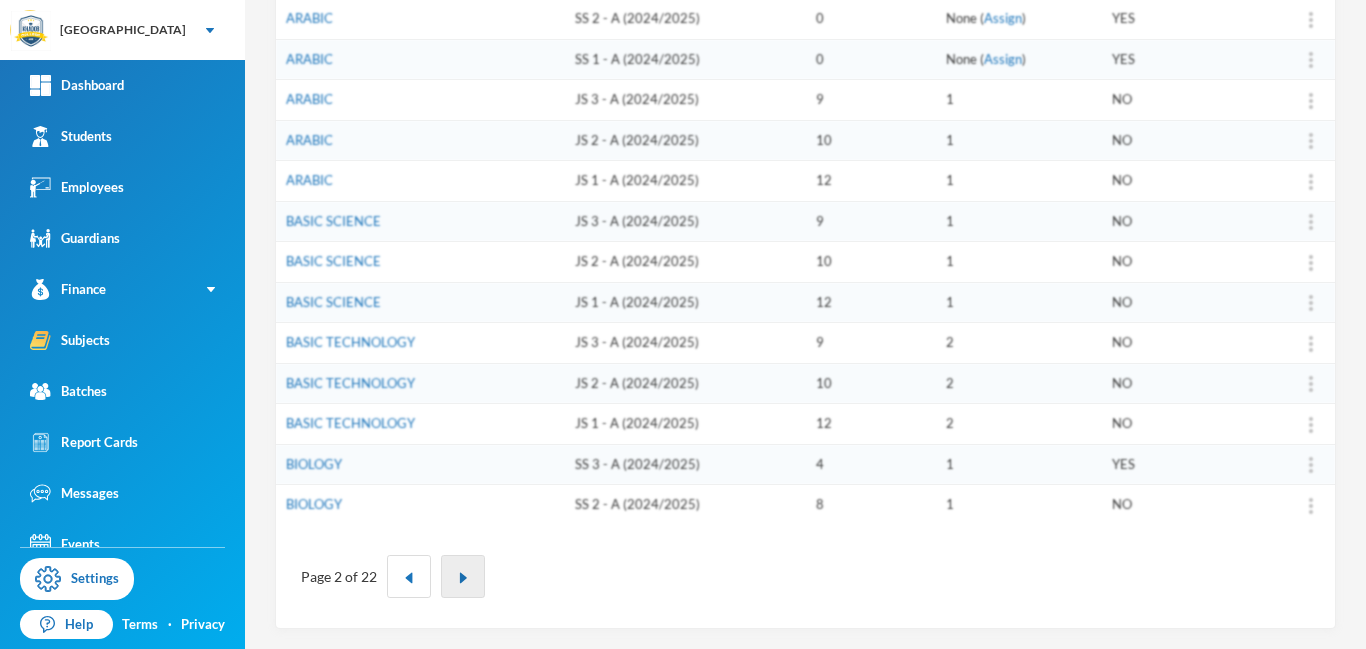 click at bounding box center (463, 578) 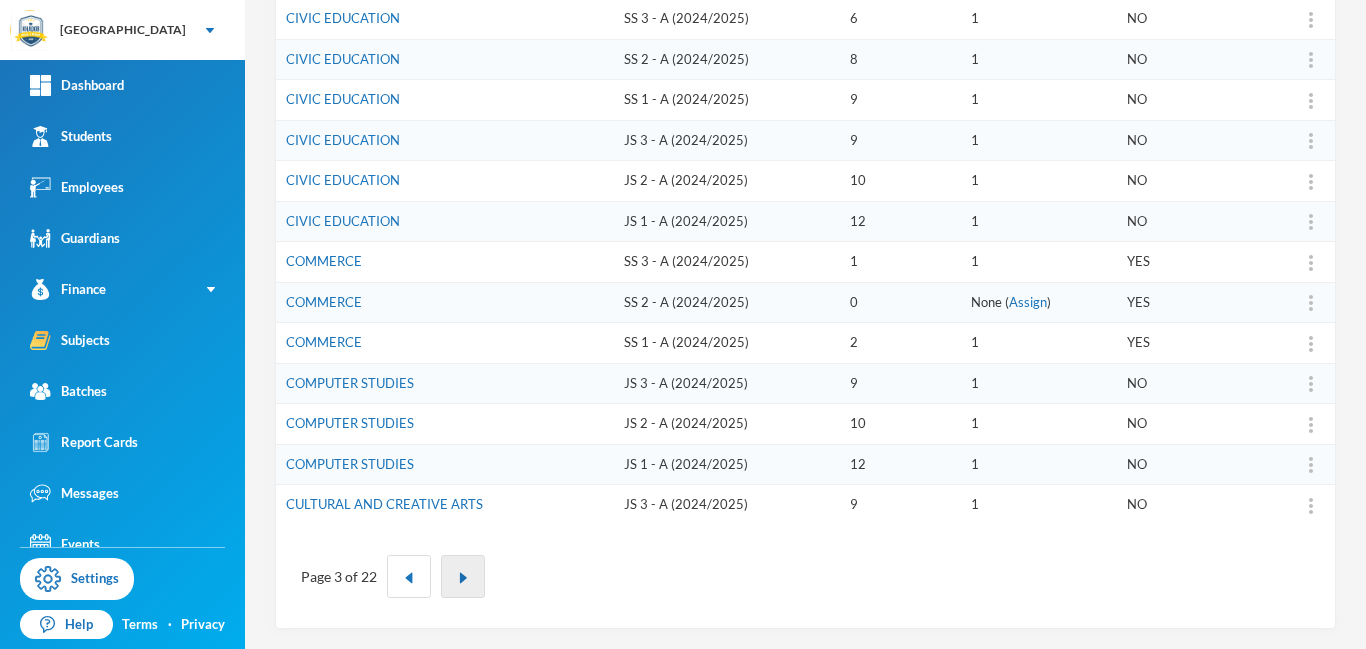 click at bounding box center (463, 578) 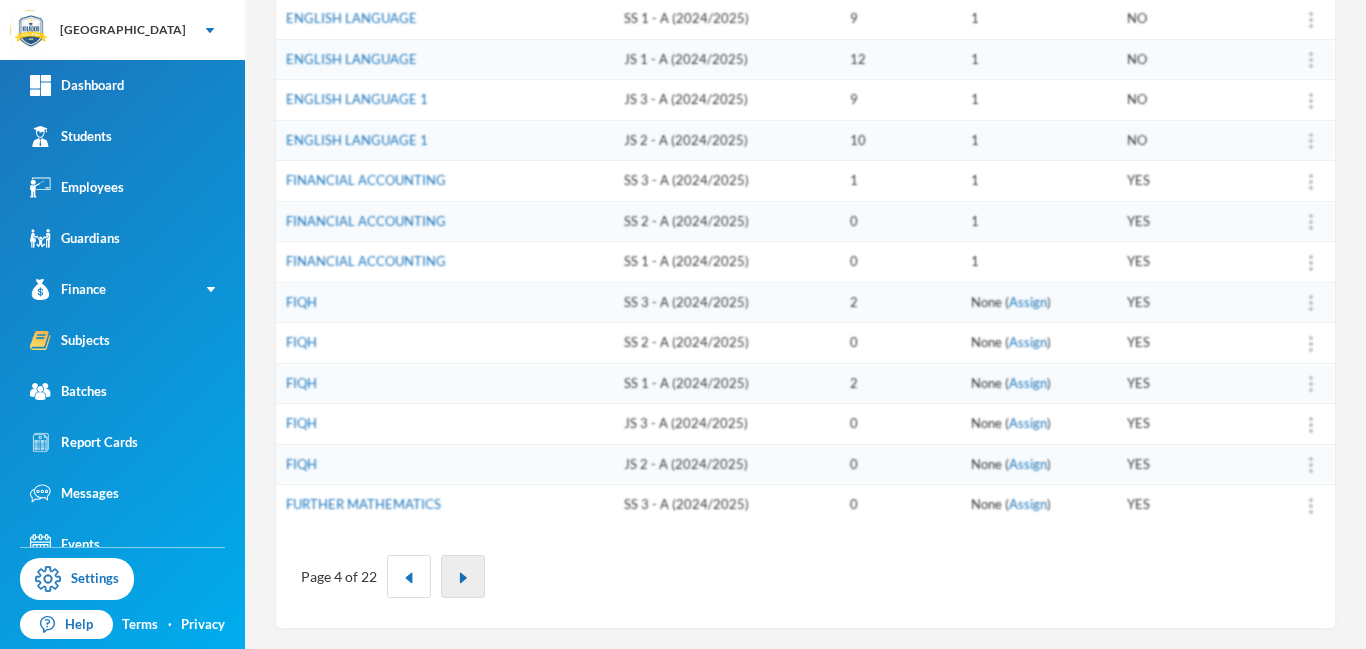 click at bounding box center [463, 578] 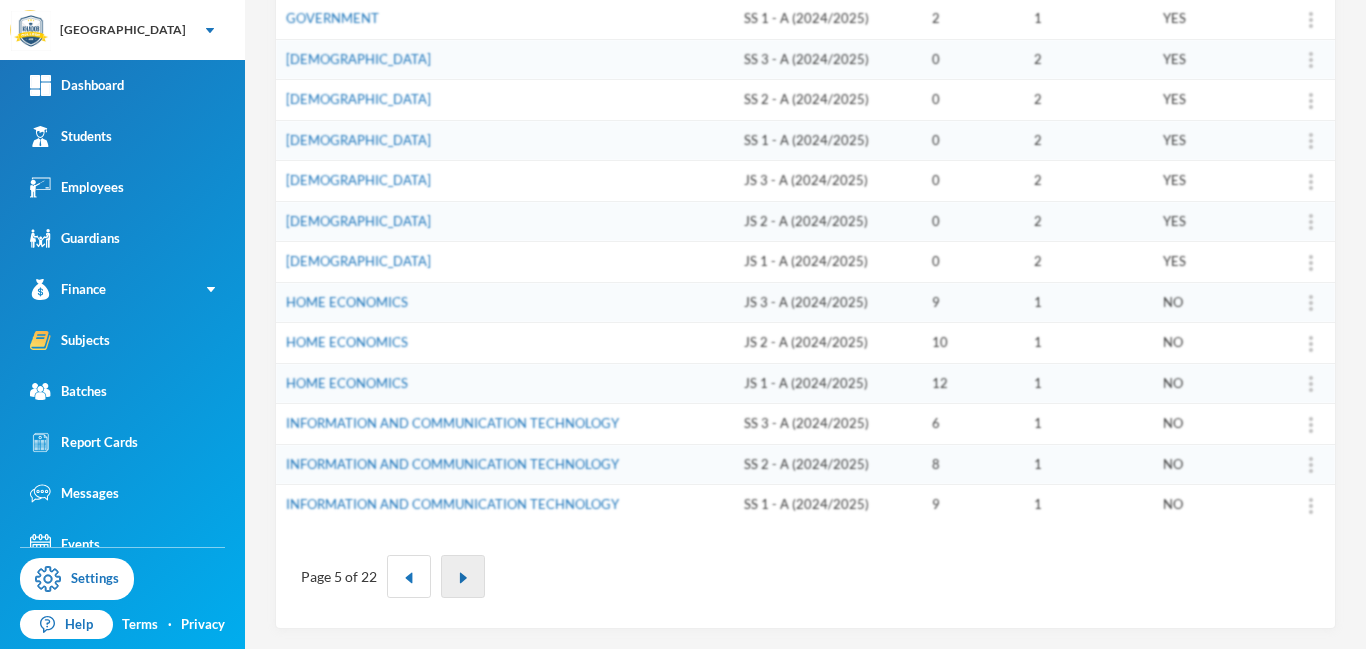 click at bounding box center (463, 578) 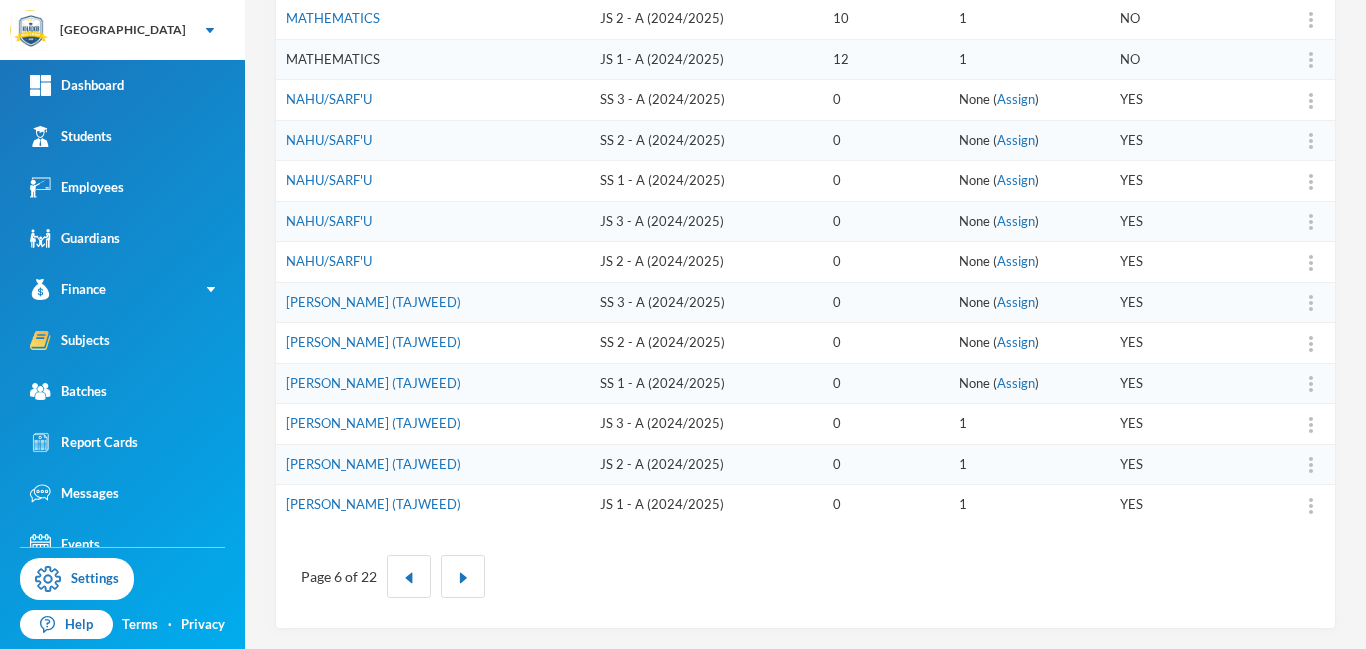 click on "MATHEMATICS" at bounding box center (333, 59) 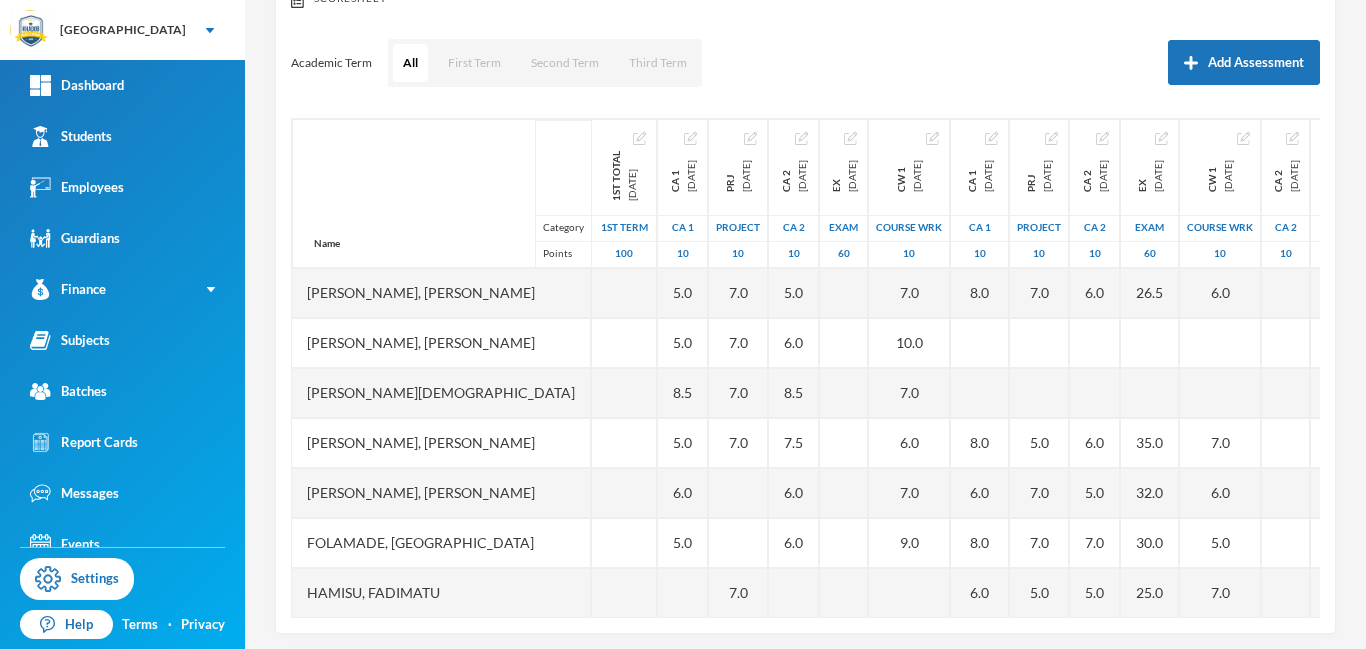 scroll, scrollTop: 263, scrollLeft: 0, axis: vertical 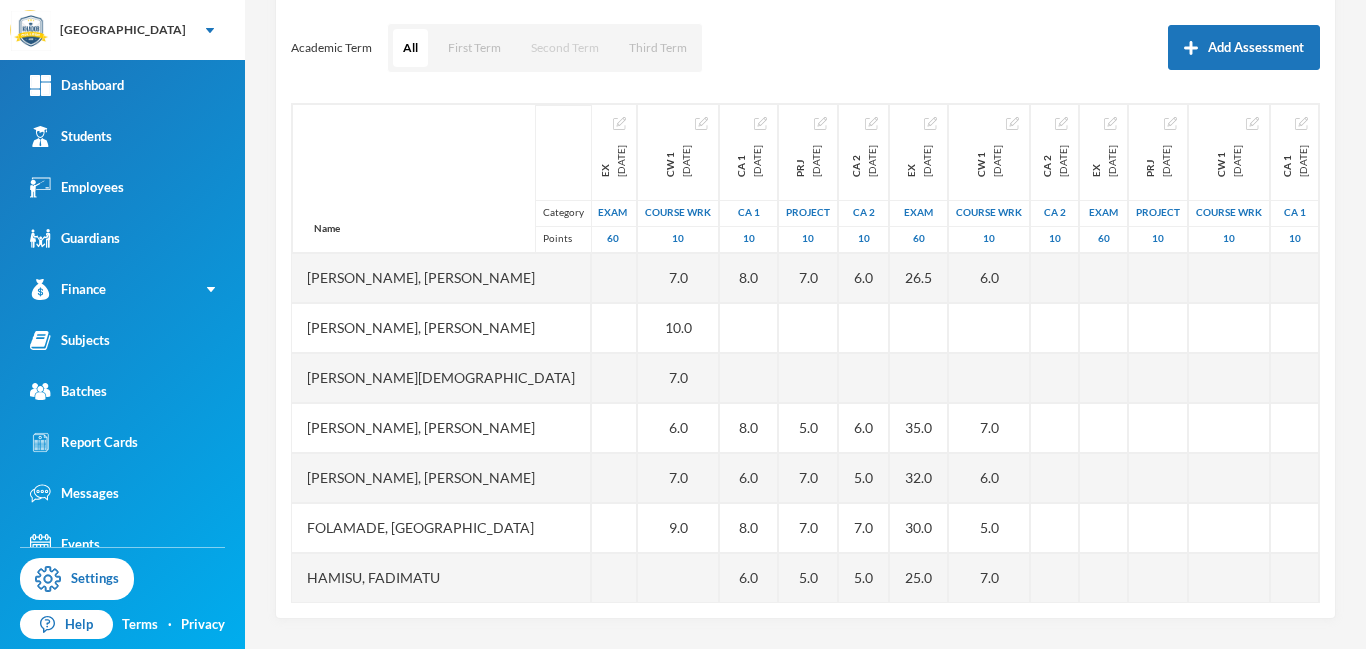 click on "Second Term" at bounding box center (565, 48) 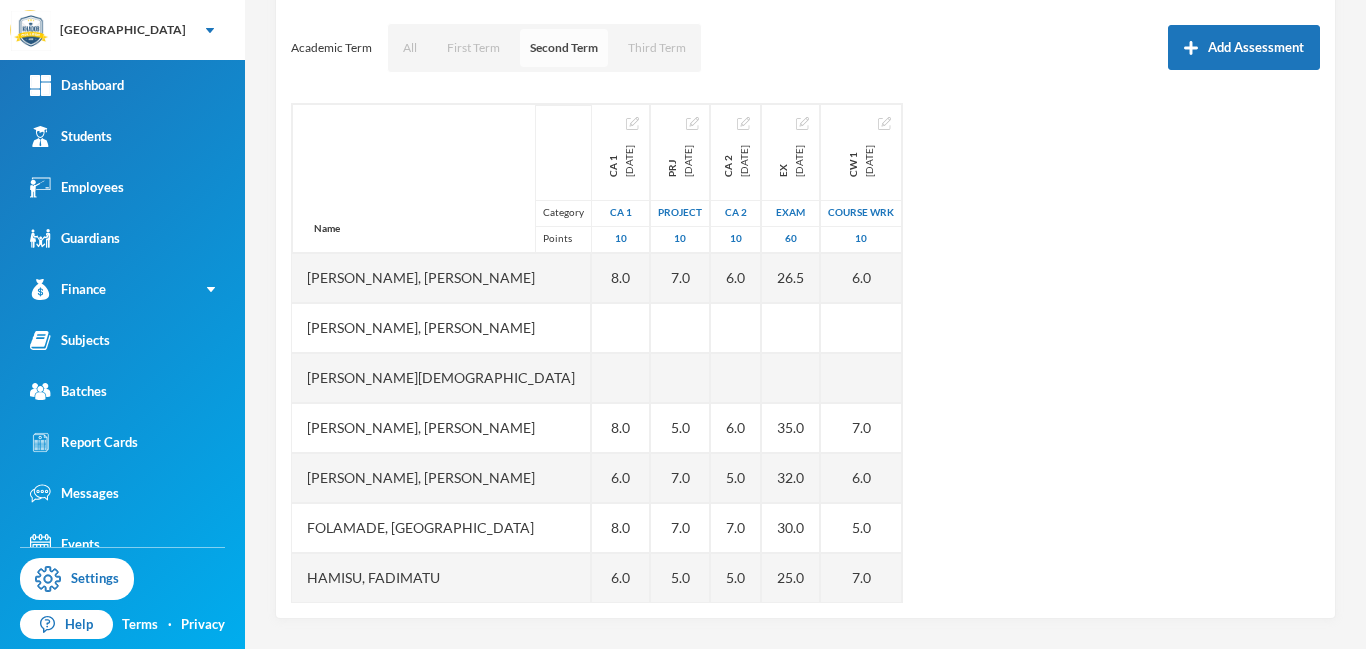 scroll, scrollTop: 0, scrollLeft: 0, axis: both 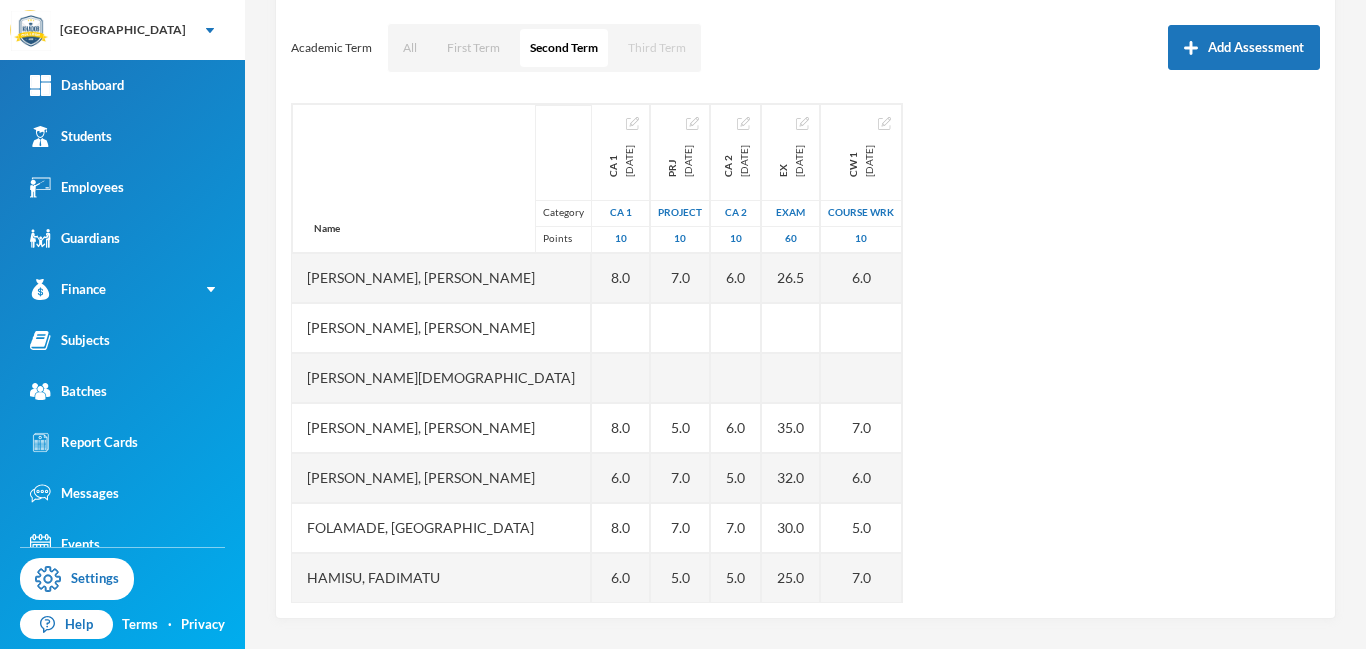 click on "Third Term" at bounding box center (657, 48) 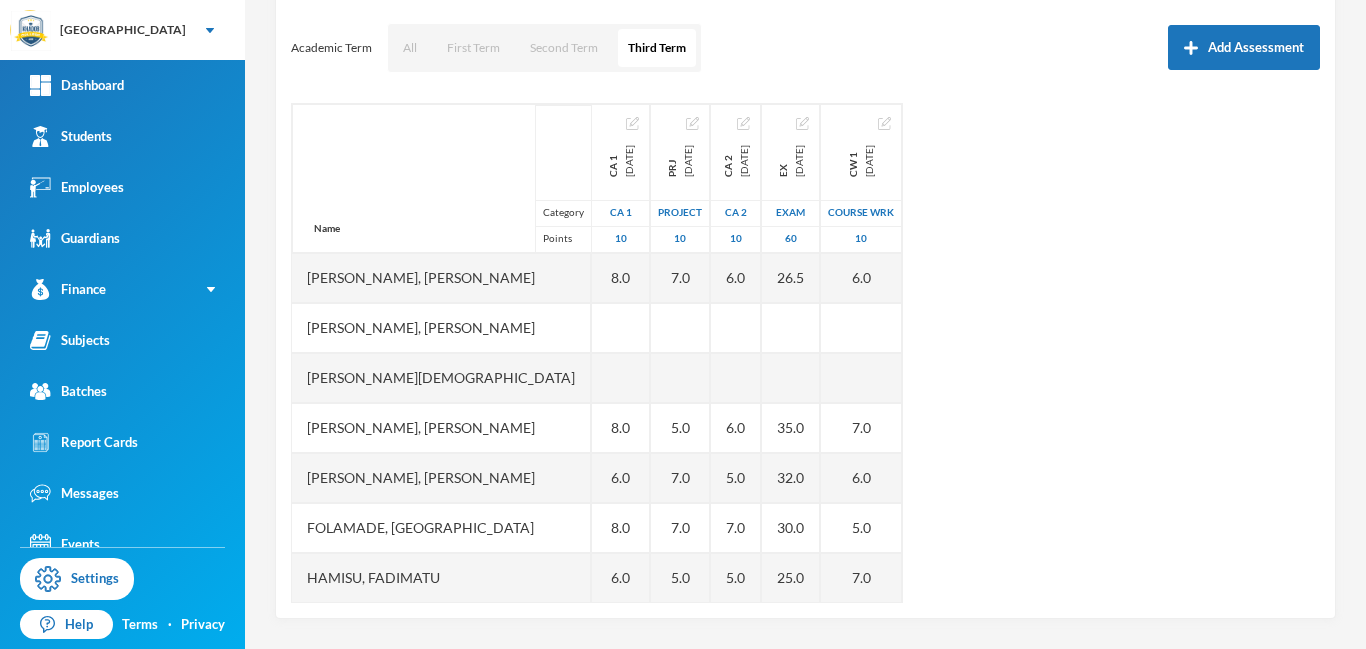 scroll, scrollTop: 0, scrollLeft: 0, axis: both 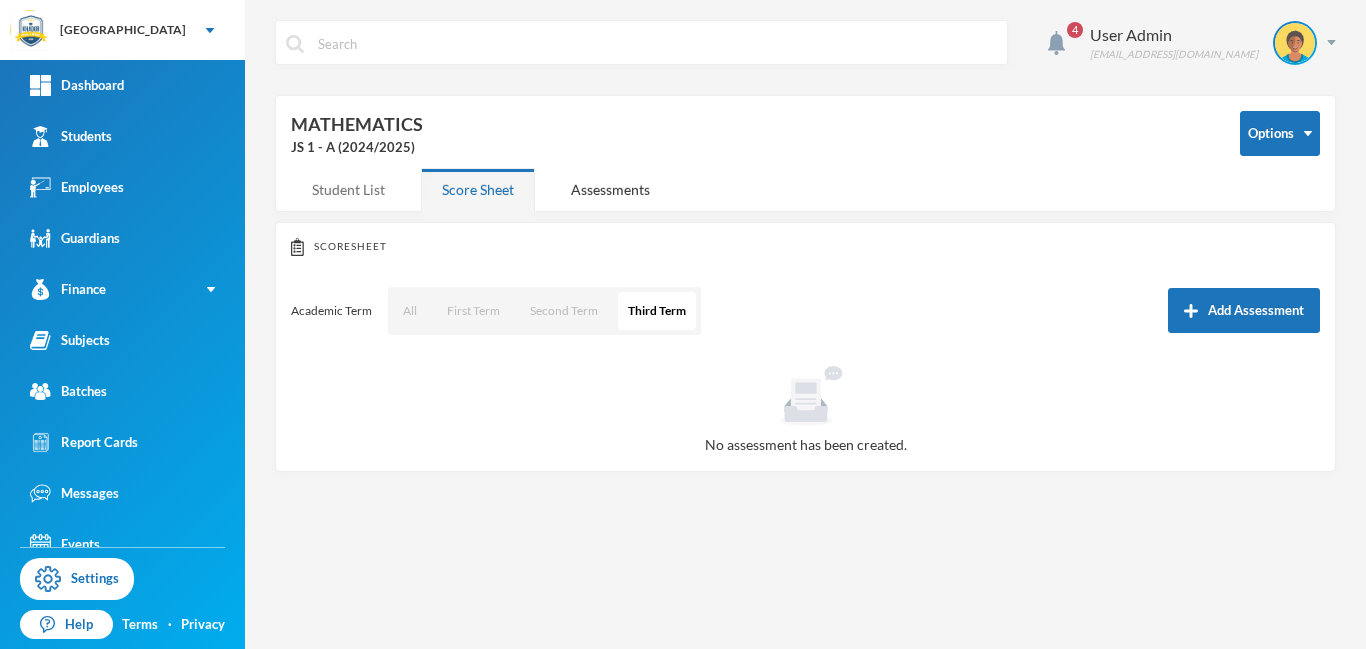click on "Student List" at bounding box center (348, 189) 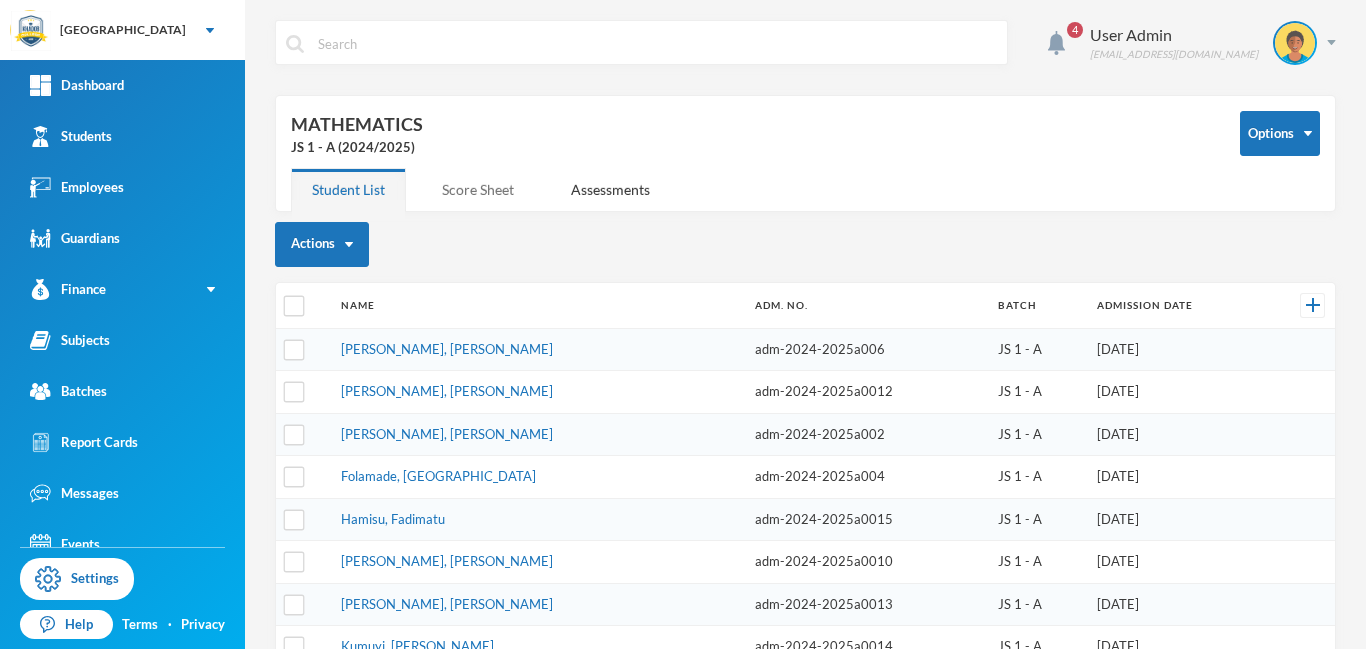 click on "Score Sheet" at bounding box center (478, 189) 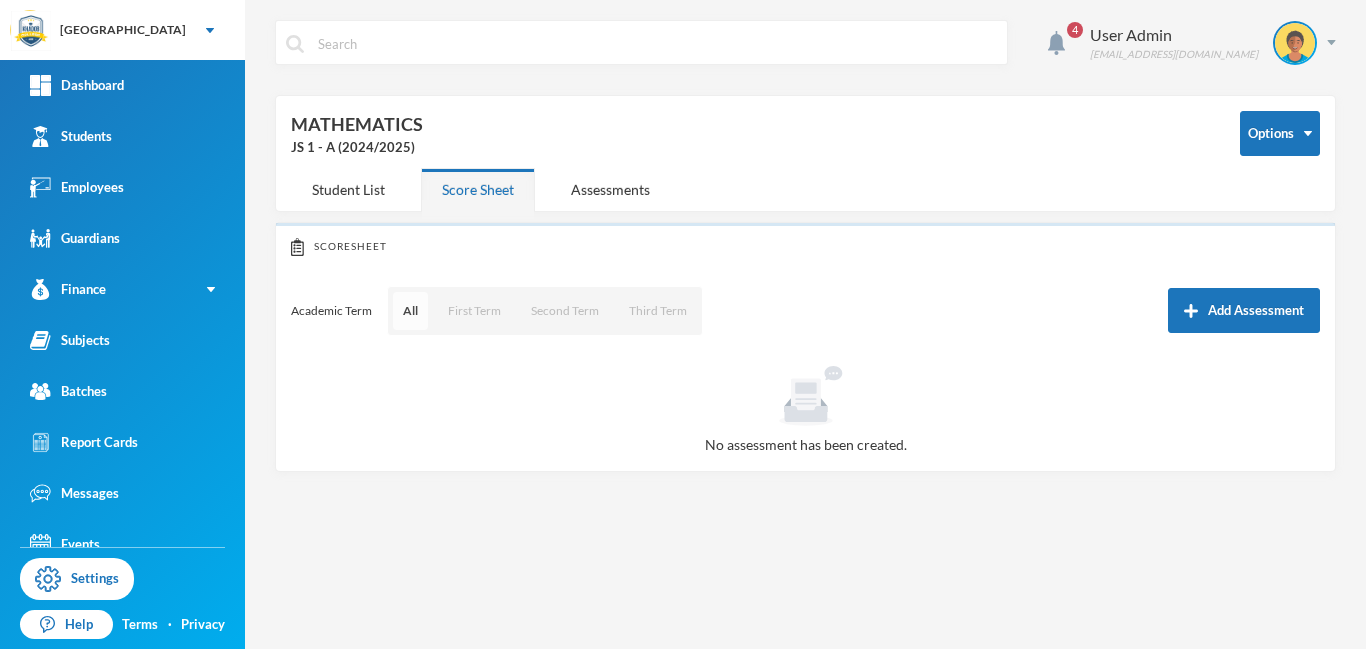 click on "All" at bounding box center (410, 311) 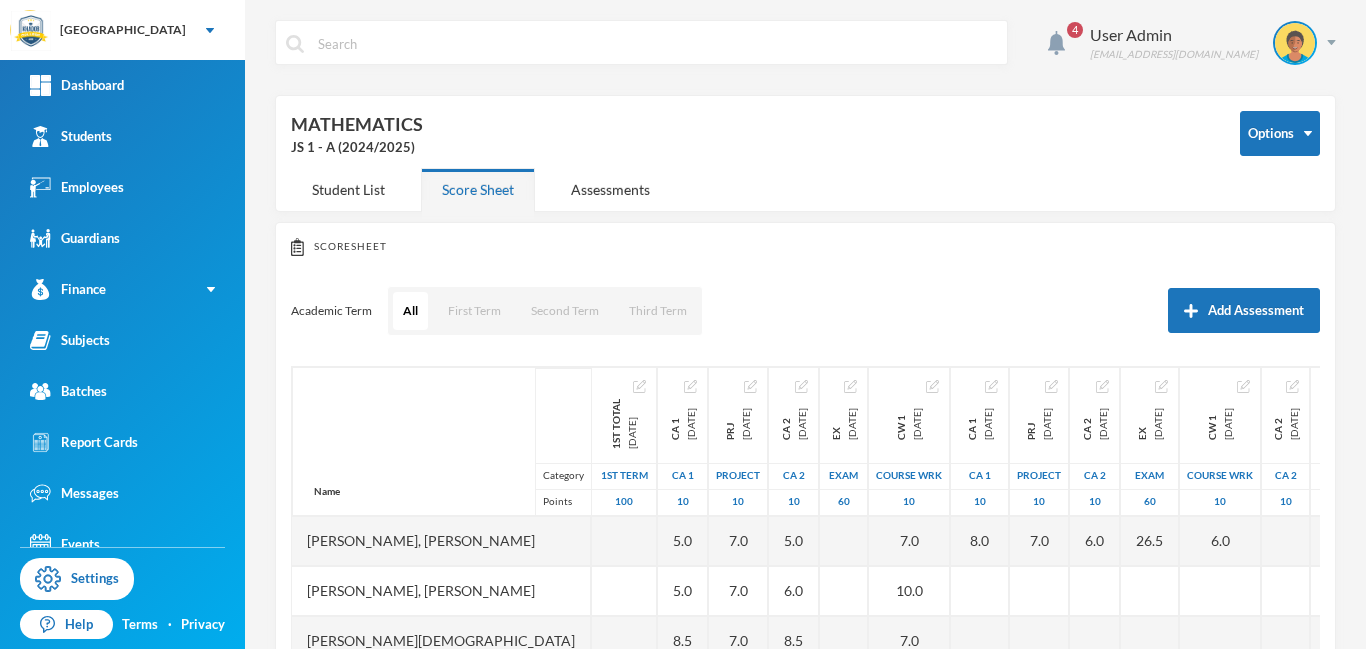 scroll, scrollTop: 263, scrollLeft: 0, axis: vertical 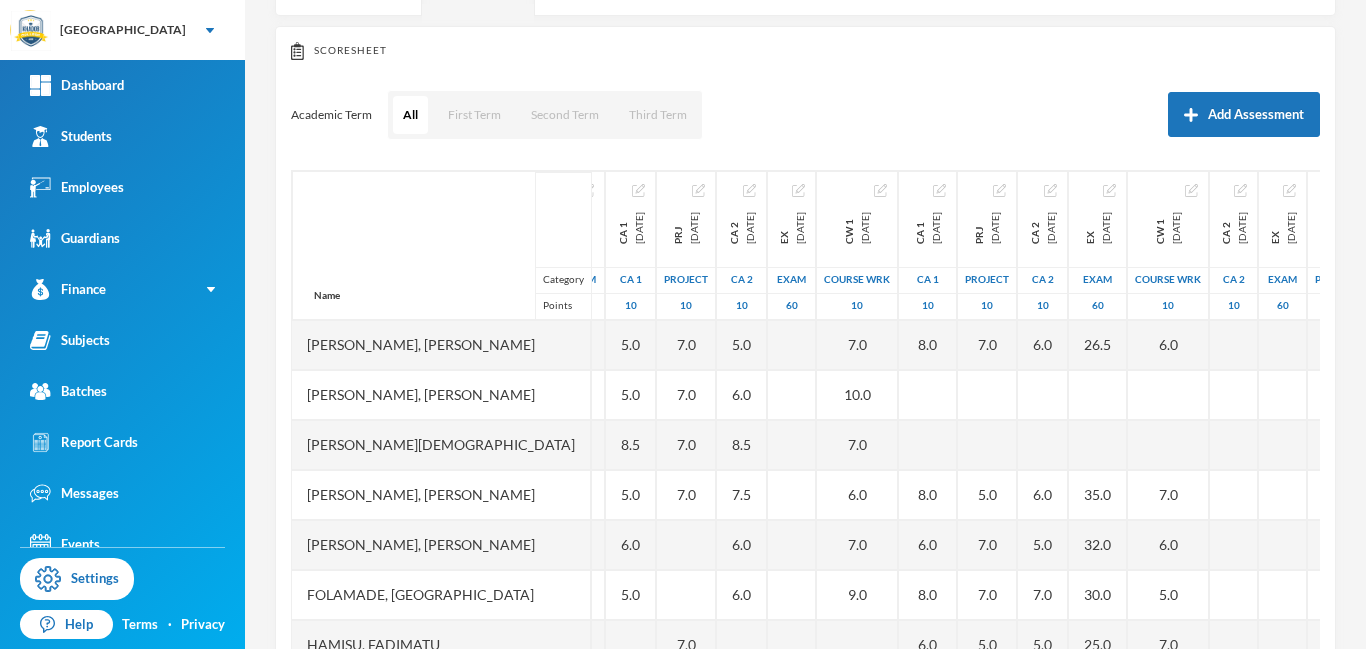 click on "4 User Admin admin@bluebic.com Options MATHEMATICS JS 1 - A (2024/2025) Student List Score Sheet Assessments  Scoresheet Academic Term All First Term Second Term Third Term Add Assessment Name   Category Points Adam, Muqiz Adamu, Sodiq Abubakar Akinwole, Muhammad Anola, Adibah Inshirah Babawale, Abdulmujeeb Folamade, Fawaz Hamisu, Fadimatu Jamiu, Waliyullah Kumuyi, Lateef Taiwo Kumuyi, Waliyy Kehinde Mohammed, Fatimah Olusamokun, Taofeeq Akorede Owoyemi, Raheemah Shittu, Ahmed Sulaiman, Sodiq Taofeeq, Abdulwadud 1st Total 2024-11-23 1st Term 100 EX CA 1 2024-12-14 CA 1 10 5.0 5.0 8.5 5.0 6.0 5.0 5.0 6.5 5.0 7.0 EX 5.0 9.5 PRJ 2024-12-14 project 10 7.0 7.0 7.0 7.0 7.0 7.0 7.0 7.0 EX 8.0 CA 2 2024-12-14 CA 2 10 5.0 6.0 8.5 7.5 6.0 6.0 9.0 8.5 6.0 8.0 EX 5.0 8.5 EX 2024-12-14 Exam 60 EX CW 1 2024-12-14 COURSE WRK 10 7.0 10.0 7.0 6.0 7.0 9.0 10.0 9.0 6.0 10.0 EX 9.0 10.0 CA 1 2025-03-28 CA 1 10 8.0 8.0 6.0 8.0 6.0 8.0 8.0 8.0 8.0 EX 8.0 EX 10.0 PRJ 2025-03-28 project 10 7.0 5.0 7.0 7.0 5.0 9.5 10.0 8.0 8.0 EX EX" at bounding box center (805, 324) 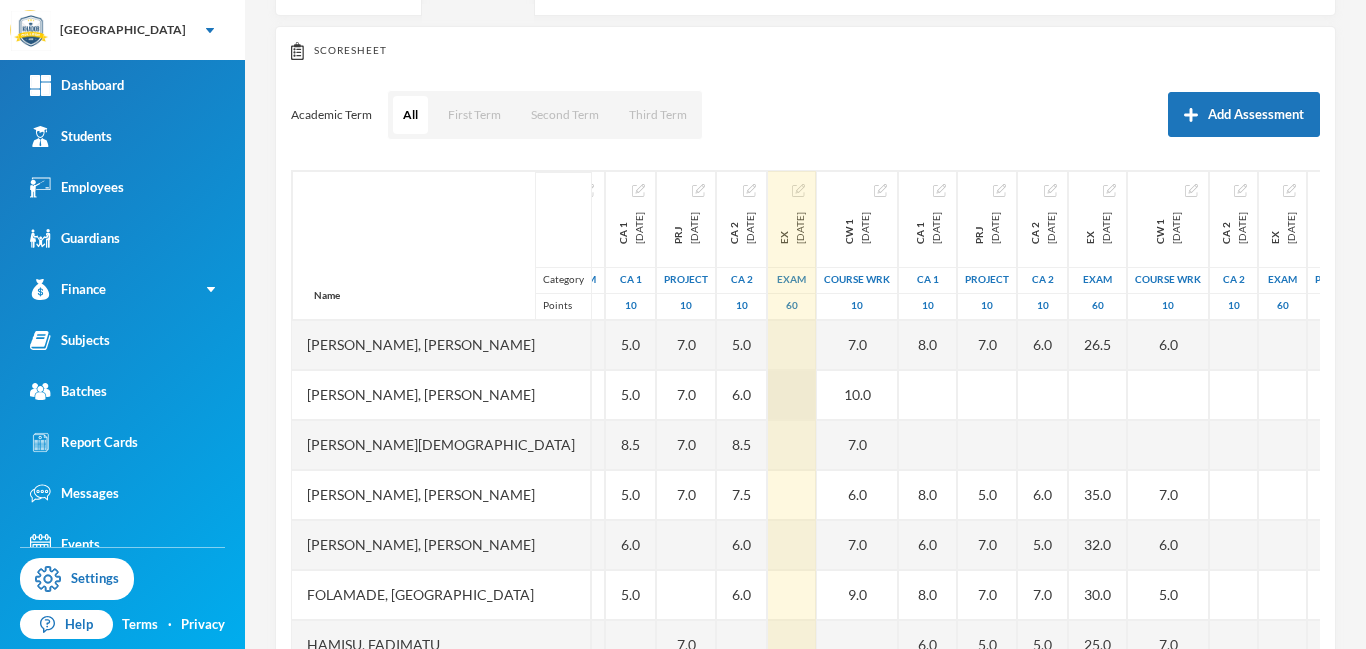 click at bounding box center (792, 395) 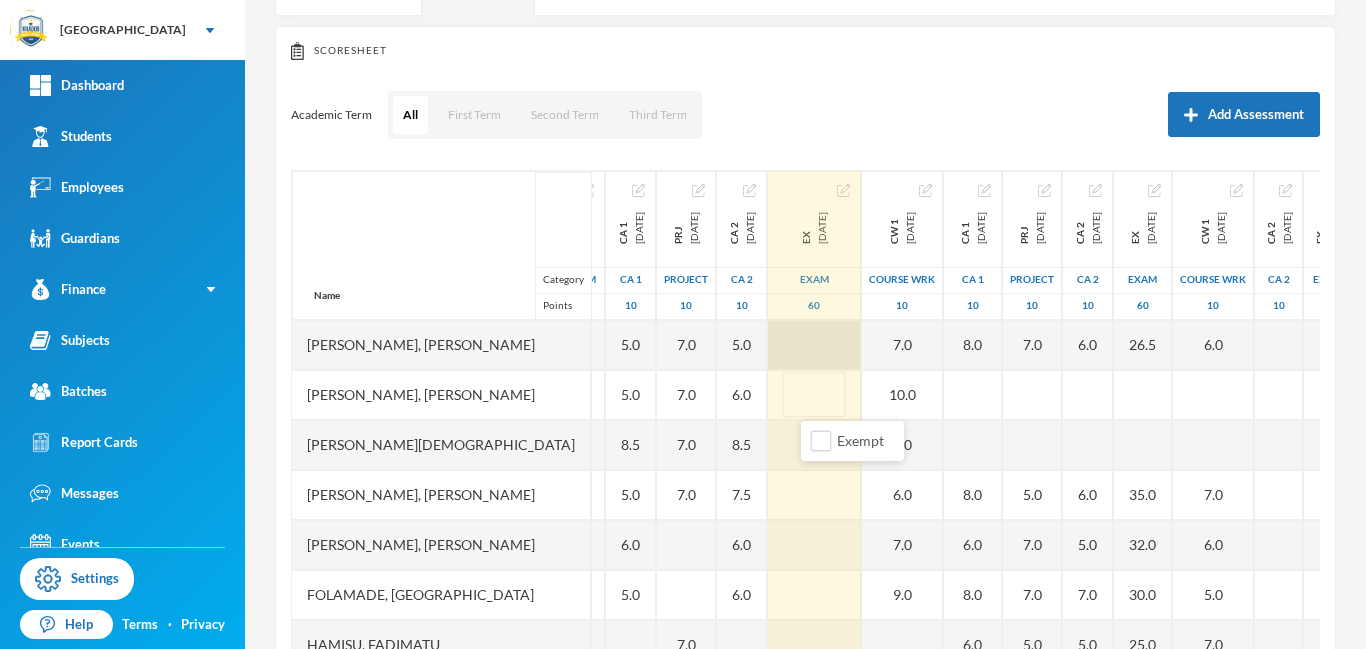 click at bounding box center [814, 345] 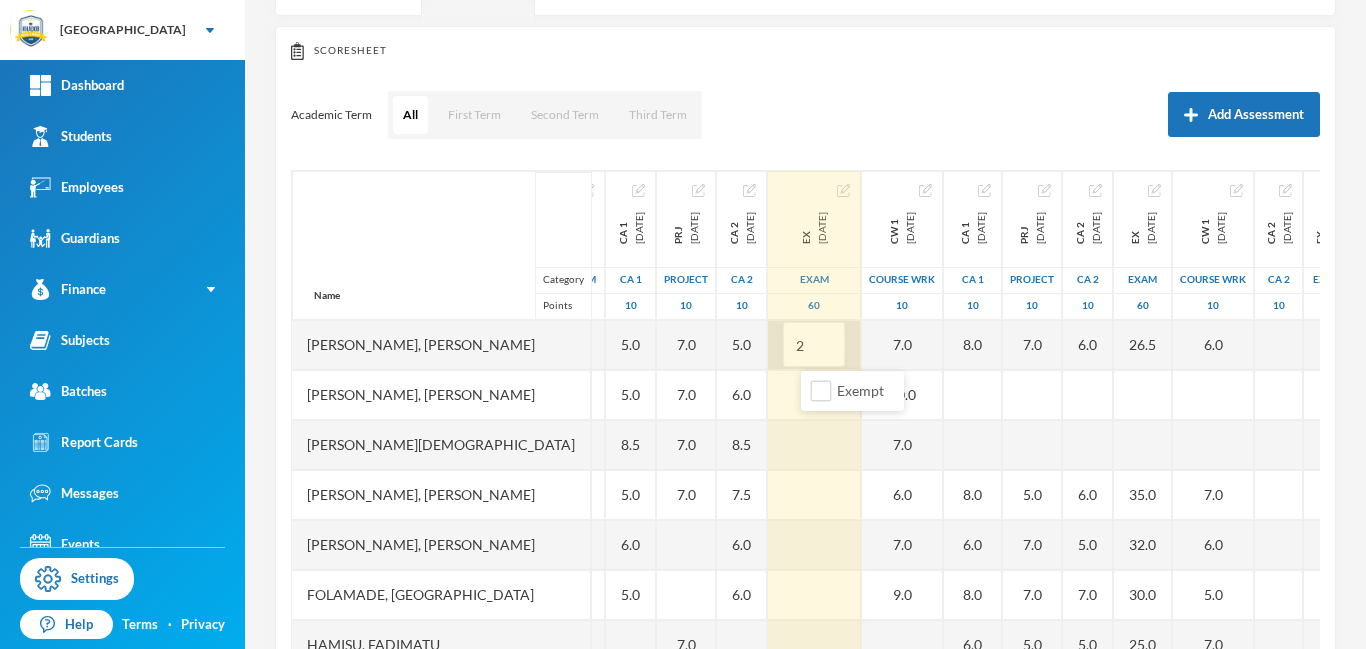 type on "27" 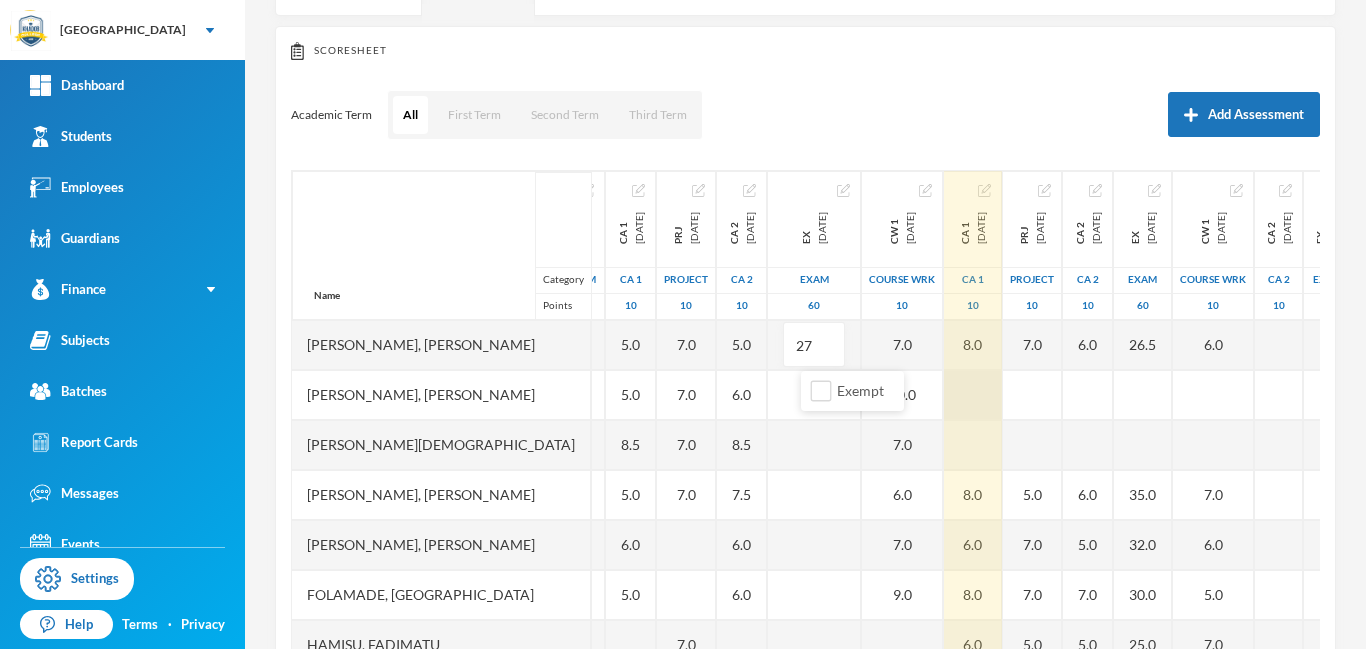 click on "Name   Category Points Adam, Muqiz Adamu, Sodiq Abubakar Akinwole, Muhammad Anola, Adibah Inshirah Babawale, Abdulmujeeb Folamade, Fawaz Hamisu, Fadimatu Jamiu, Waliyullah Kumuyi, Lateef Taiwo Kumuyi, Waliyy Kehinde Mohammed, Fatimah Olusamokun, Taofeeq Akorede Owoyemi, Raheemah Shittu, Ahmed Sulaiman, Sodiq Taofeeq, Abdulwadud 1st Total 2024-11-23 1st Term 100 EX CA 1 2024-12-14 CA 1 10 5.0 5.0 8.5 5.0 6.0 5.0 5.0 6.5 5.0 7.0 EX 5.0 9.5 PRJ 2024-12-14 project 10 7.0 7.0 7.0 7.0 7.0 7.0 7.0 7.0 EX 8.0 CA 2 2024-12-14 CA 2 10 5.0 6.0 8.5 7.5 6.0 6.0 9.0 8.5 6.0 8.0 EX 5.0 8.5 EX 2024-12-14 Exam 60 27 EX CW 1 2024-12-14 COURSE WRK 10 7.0 10.0 7.0 6.0 7.0 9.0 10.0 9.0 6.0 10.0 EX 9.0 10.0 CA 1 2025-03-28 CA 1 10 8.0 8.0 6.0 8.0 6.0 8.0 8.0 8.0 8.0 EX 8.0 EX 10.0 PRJ 2025-03-28 project 10 7.0 5.0 7.0 7.0 5.0 9.5 10.0 8.0 8.0 EX 10.0 EX 7.0 CA 2 2025-03-28 CA 2 10 6.0 6.0 5.0 7.0 5.0 5.0 8.0 7.0 7.0 EX 9.0 EX 9.0 EX 2025-03-28 Exam 60 26.5 35.0 32.0 30.0 25.0 30.0 37.5 35.0 55.5 EX 31.0 EX 54.5 CW 1 2025-03-28 10" at bounding box center [805, 420] 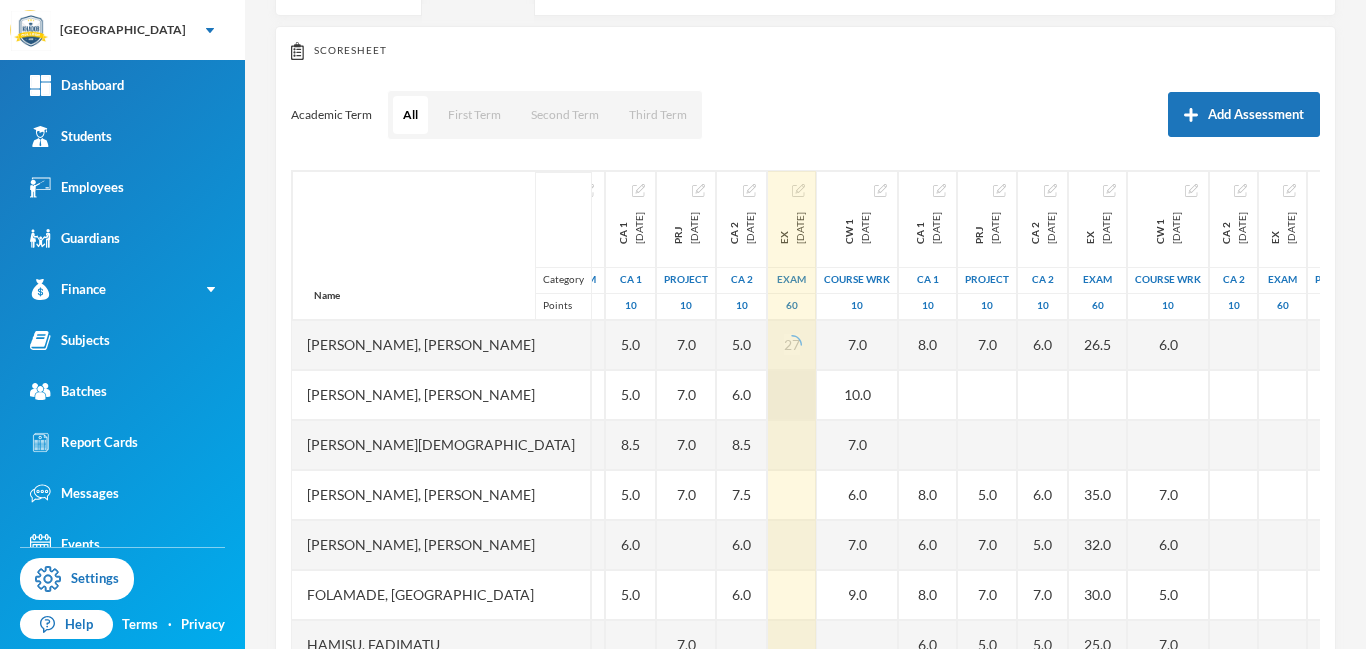 click at bounding box center [792, 445] 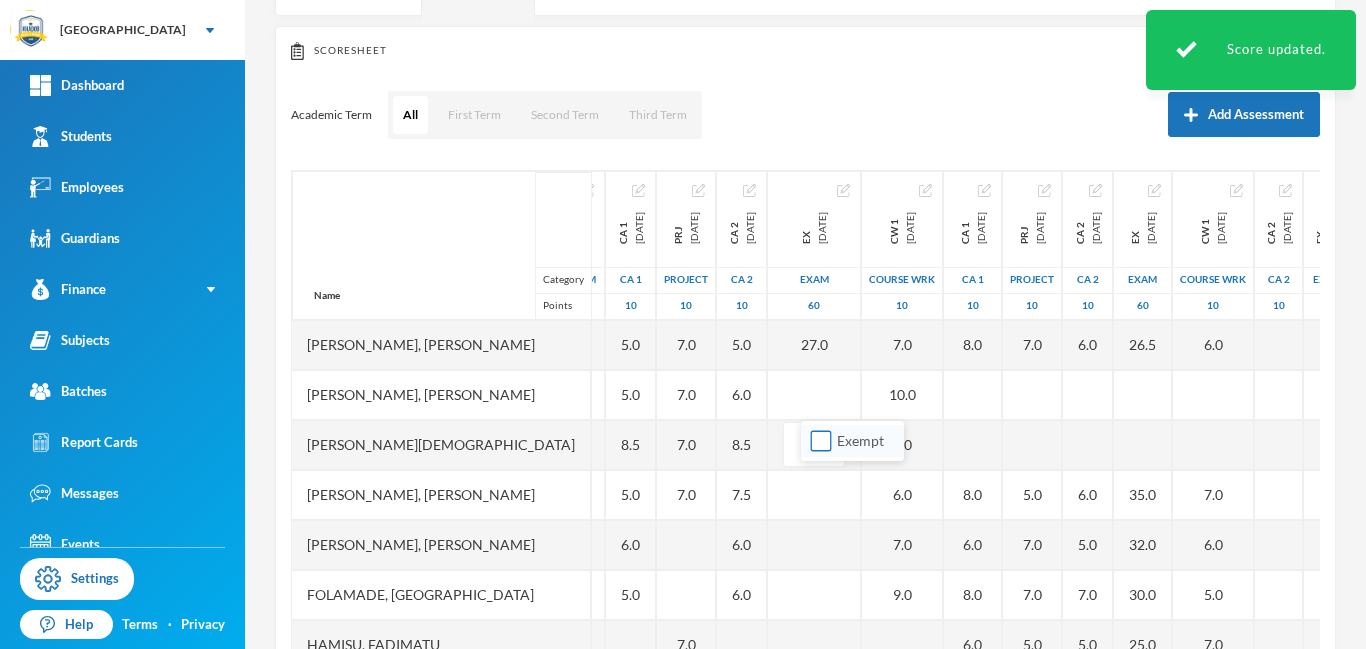 click on "Khadob College Your Bluebic Account Khadob College Add a New School Dashboard Students Employees Guardians Finance Receipts Fee Transactions Income/Expense Wallet Transactions Fee Management Subjects Batches Report Cards Messages Events Settings Help Terms · Privacy Settings School Details Academic Sessions Classes Class Sets Subject Names 4 User Admin admin@bluebic.com Options MATHEMATICS JS 1 - A (2024/2025) Student List Score Sheet Assessments  Scoresheet Academic Term All First Term Second Term Third Term Add Assessment Name   Category Points Adam, Muqiz Adamu, Sodiq Abubakar Akinwole, Muhammad Anola, Adibah Inshirah Babawale, Abdulmujeeb Folamade, Fawaz Hamisu, Fadimatu Jamiu, Waliyullah Kumuyi, Lateef Taiwo Kumuyi, Waliyy Kehinde Mohammed, Fatimah Olusamokun, Taofeeq Akorede Owoyemi, Raheemah Shittu, Ahmed Sulaiman, Sodiq Taofeeq, Abdulwadud 1st Total 2024-11-23 1st Term 100 EX CA 1 2024-12-14 CA 1 10 5.0 5.0 8.5 5.0 6.0 5.0 5.0 6.5 5.0 7.0 EX 5.0 9.5 PRJ 2024-12-14 project 10 7.0 7.0 7.0 7.0 7.0 7.0" at bounding box center [683, 324] 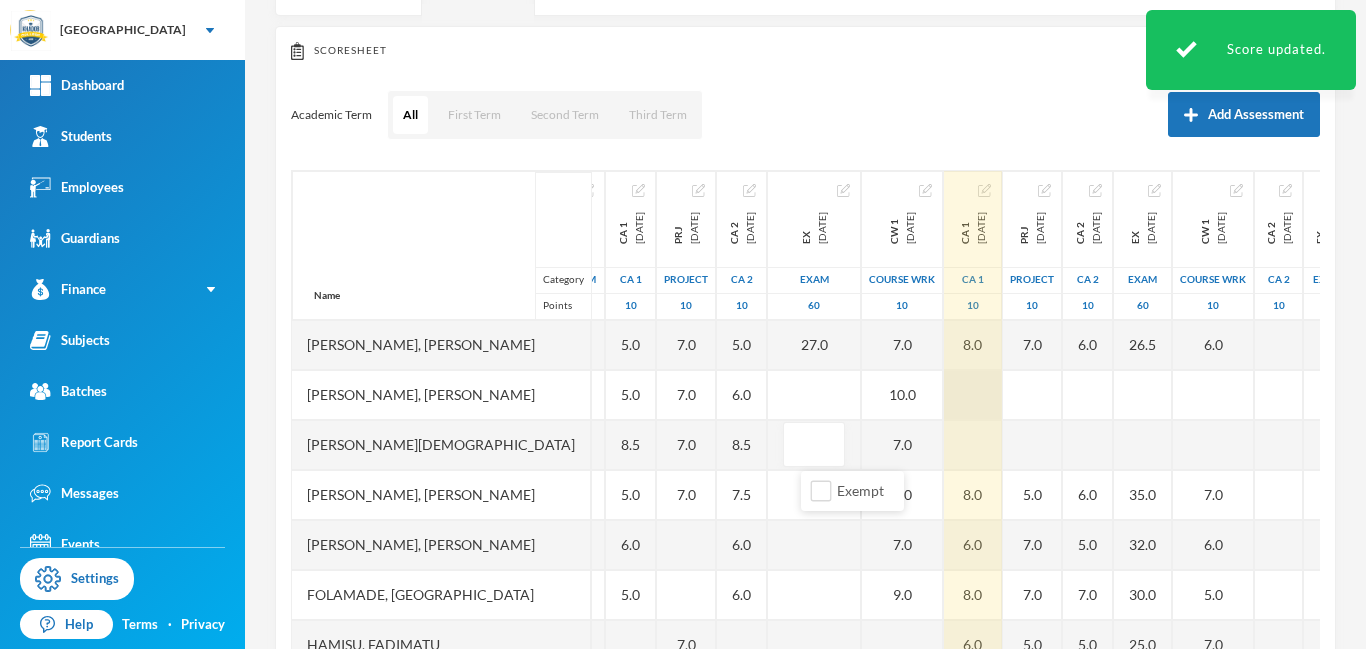 click at bounding box center [973, 395] 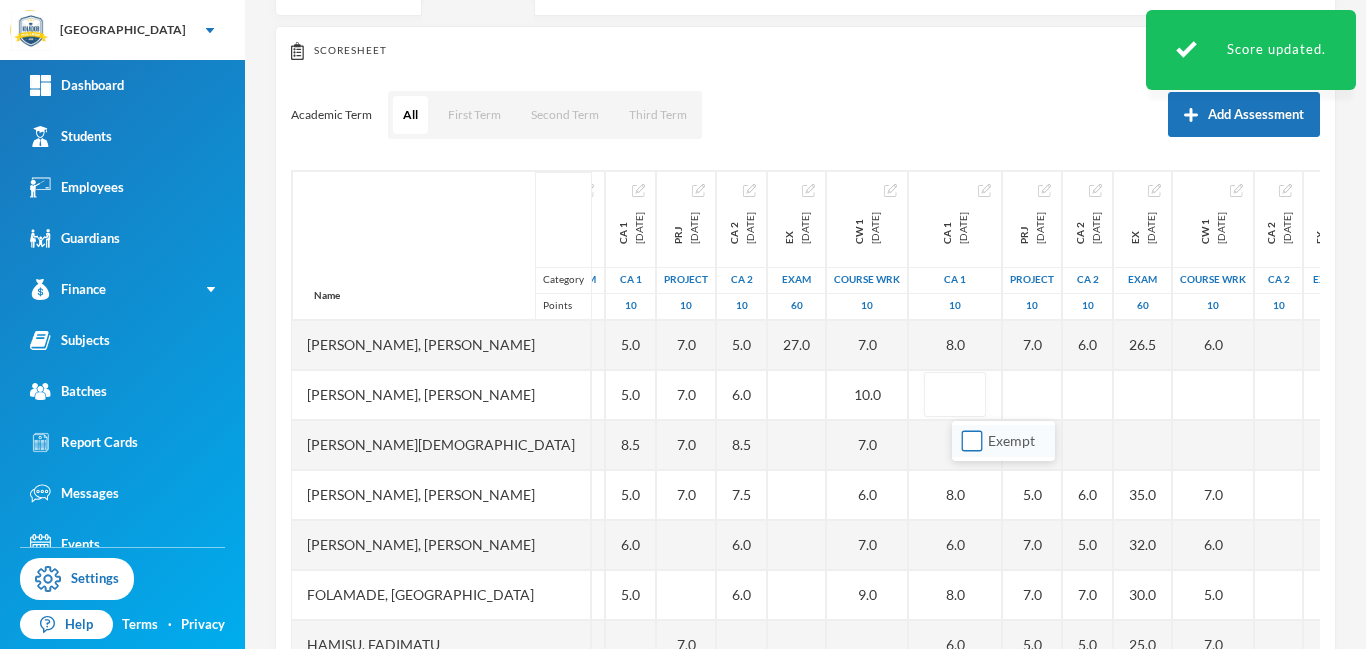 click on "Exempt" at bounding box center (972, 441) 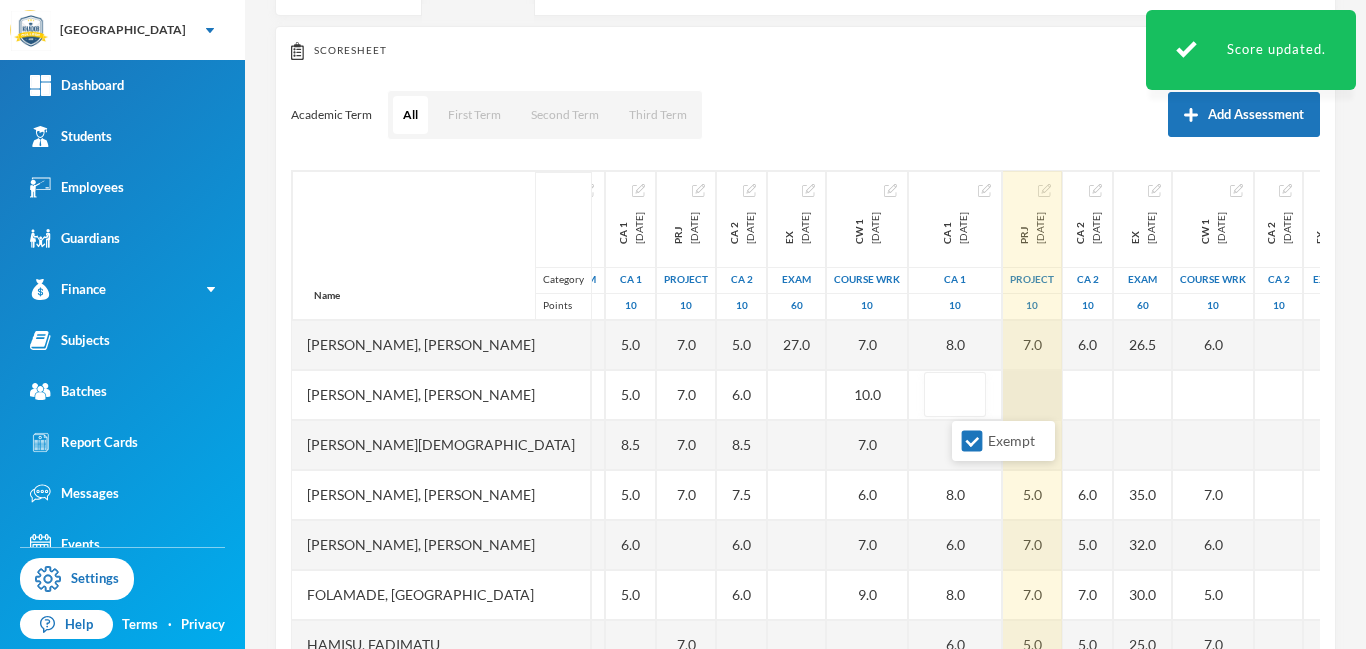 click at bounding box center (1032, 395) 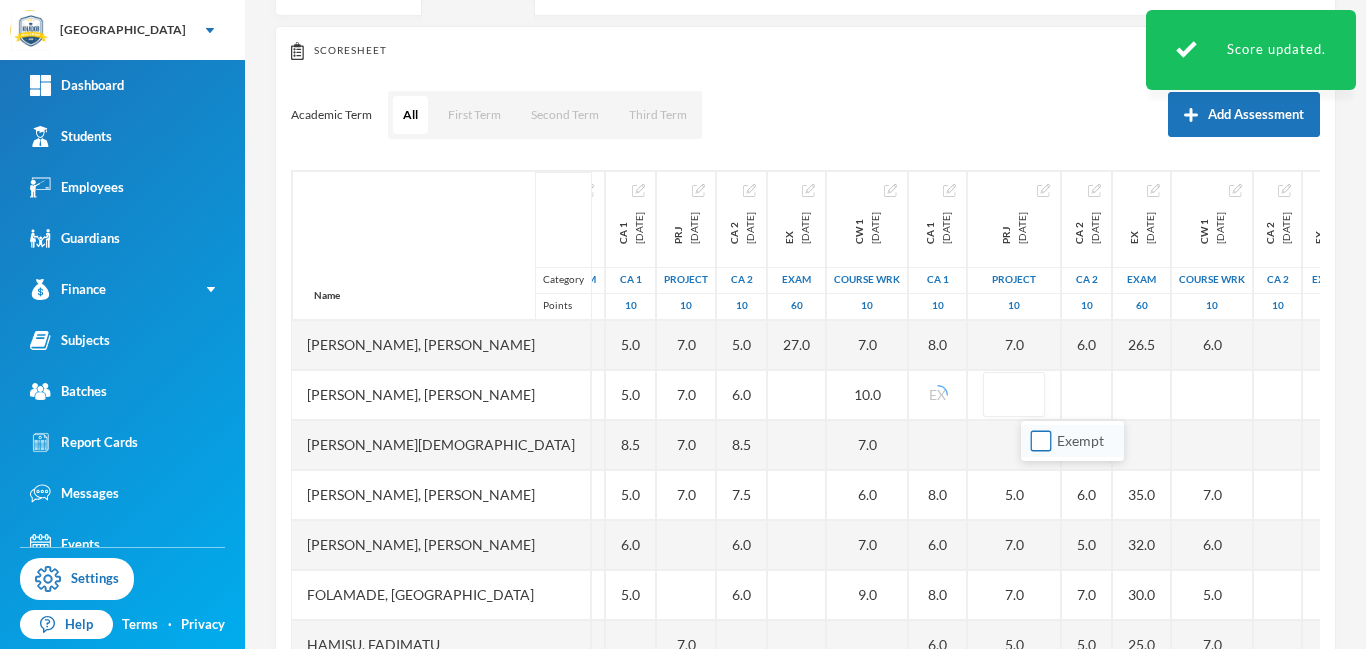click on "Exempt" at bounding box center (1041, 441) 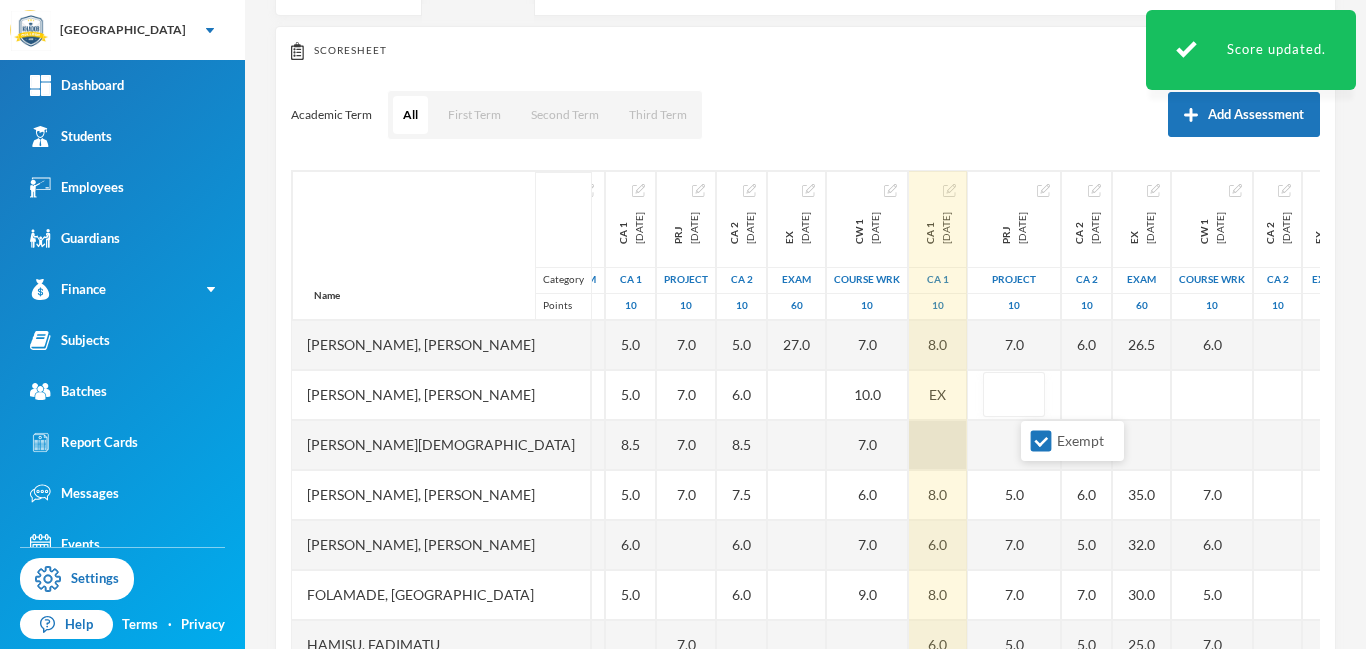 click at bounding box center [938, 445] 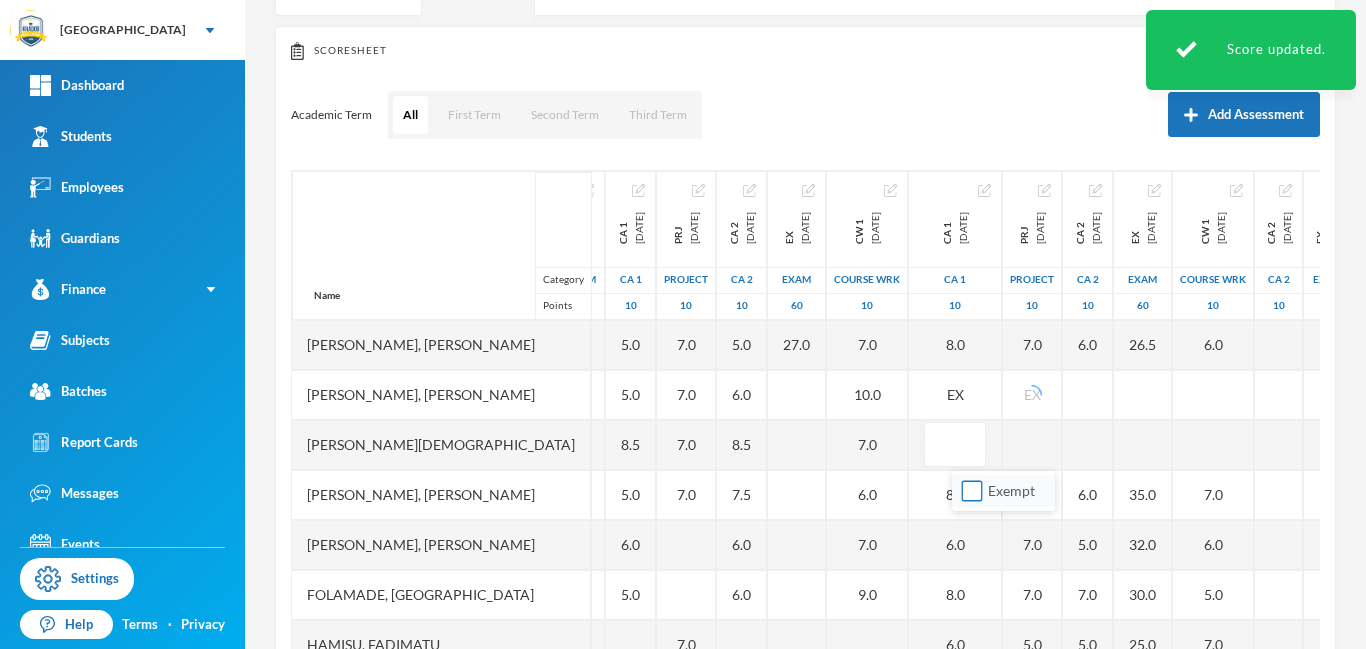 click on "Exempt" at bounding box center [972, 491] 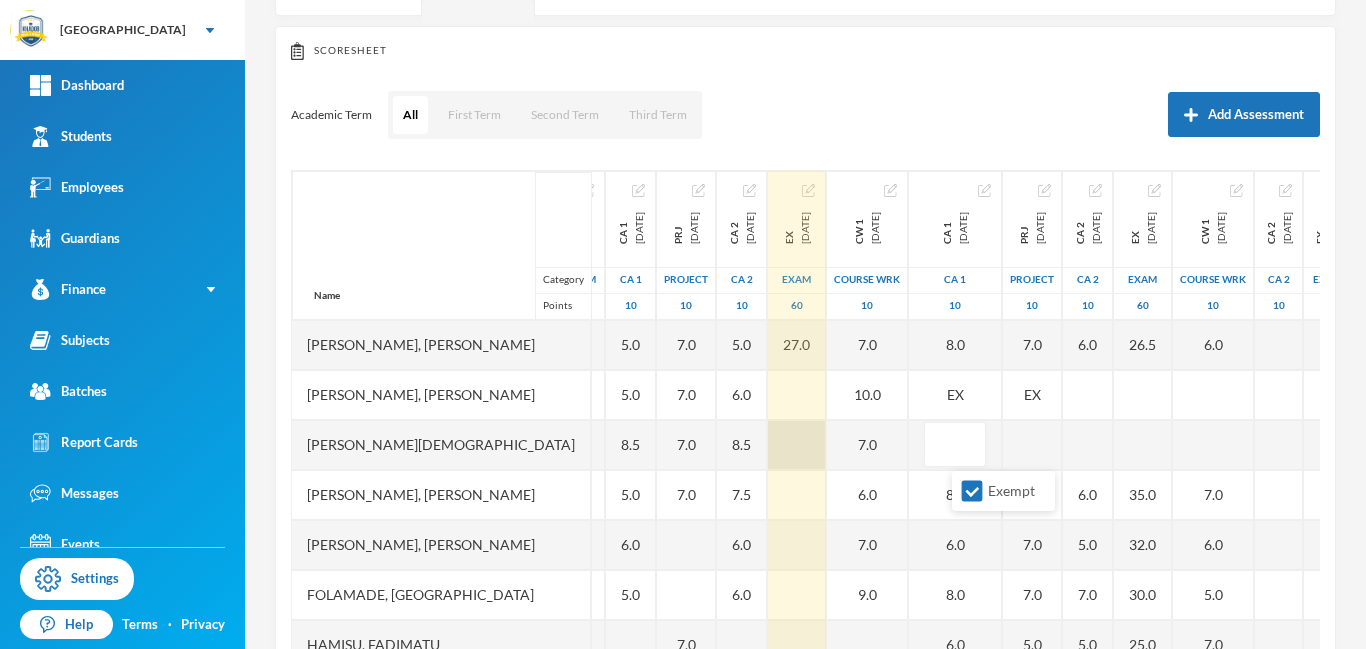 click at bounding box center (797, 445) 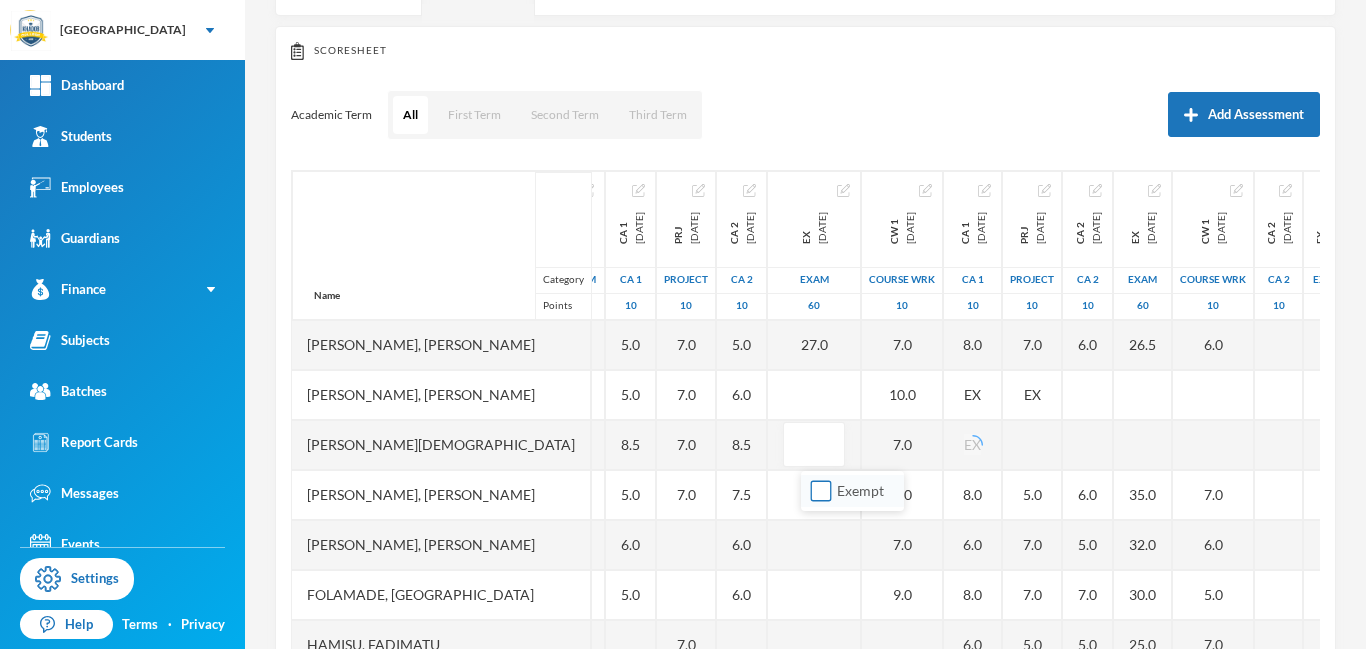 click on "Exempt" at bounding box center [821, 491] 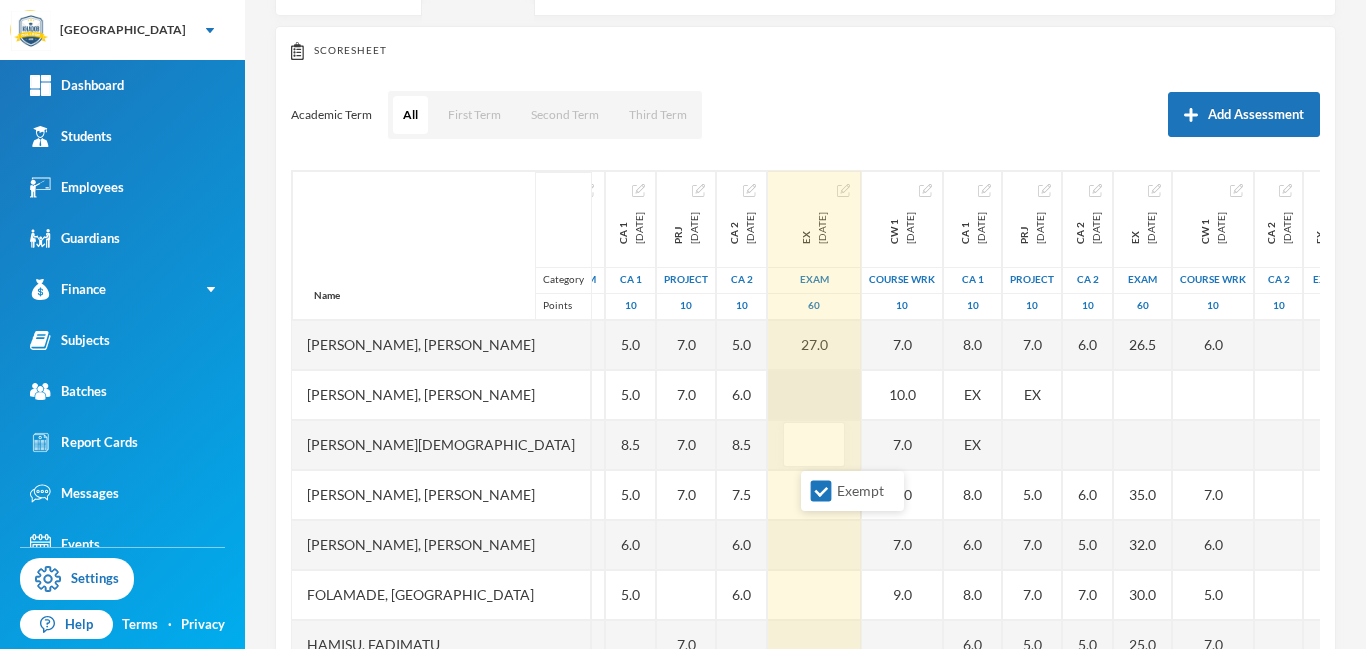 click at bounding box center [814, 395] 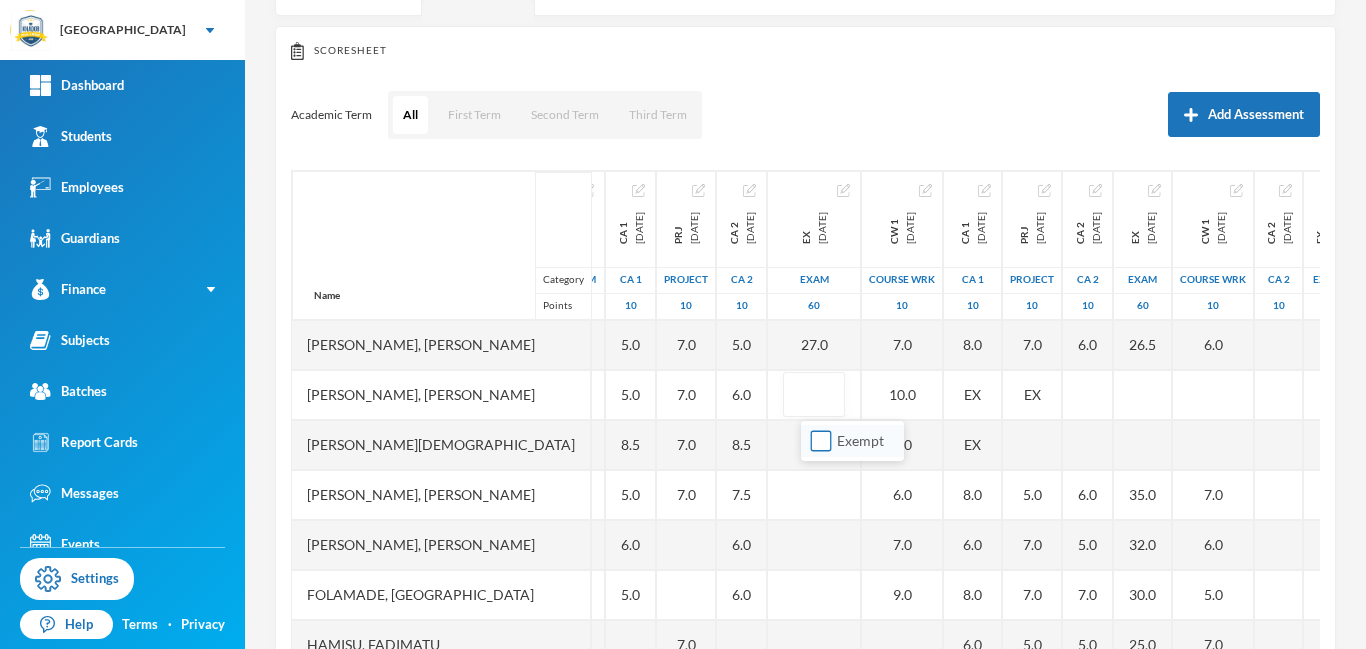 click on "Exempt" at bounding box center [821, 441] 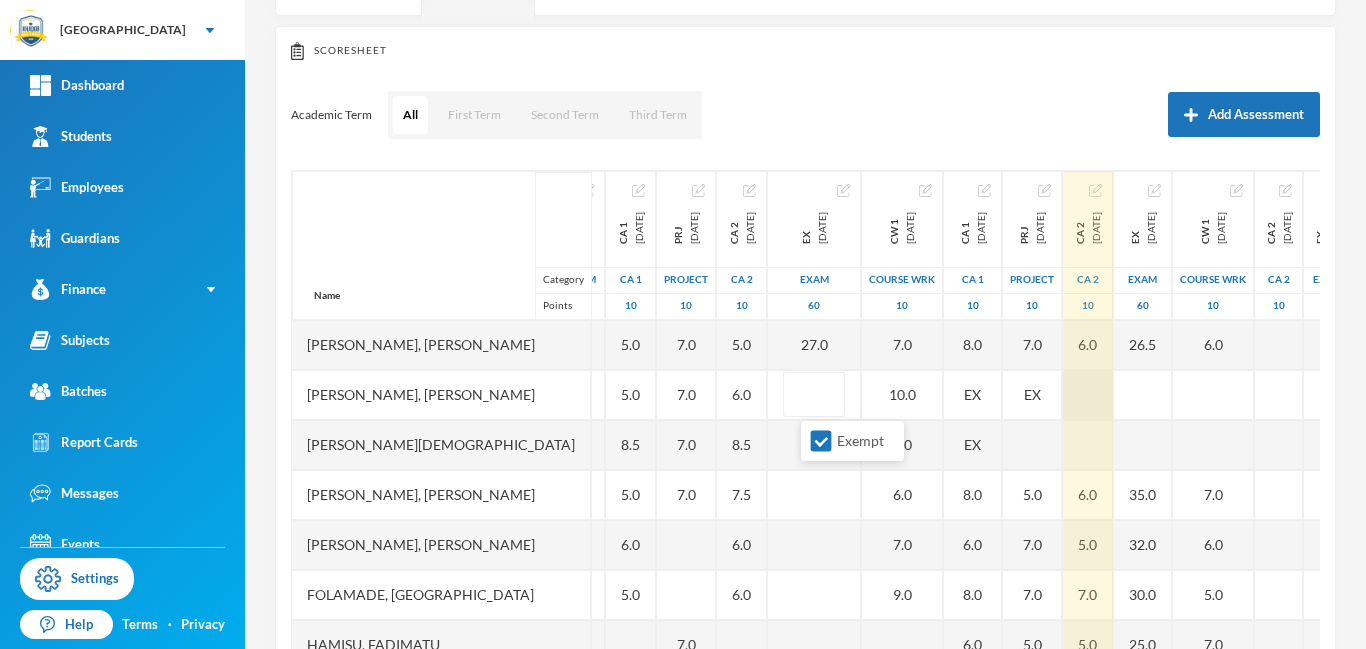 click at bounding box center [1088, 395] 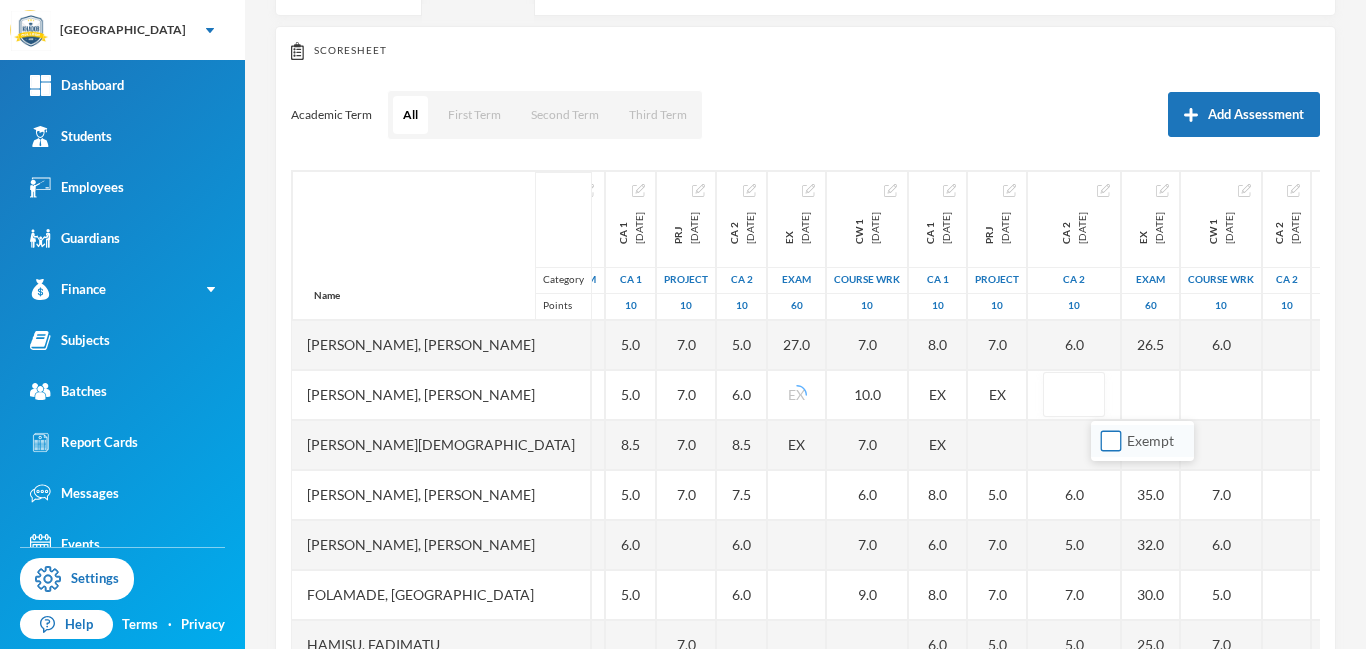 click on "Exempt" at bounding box center (1111, 441) 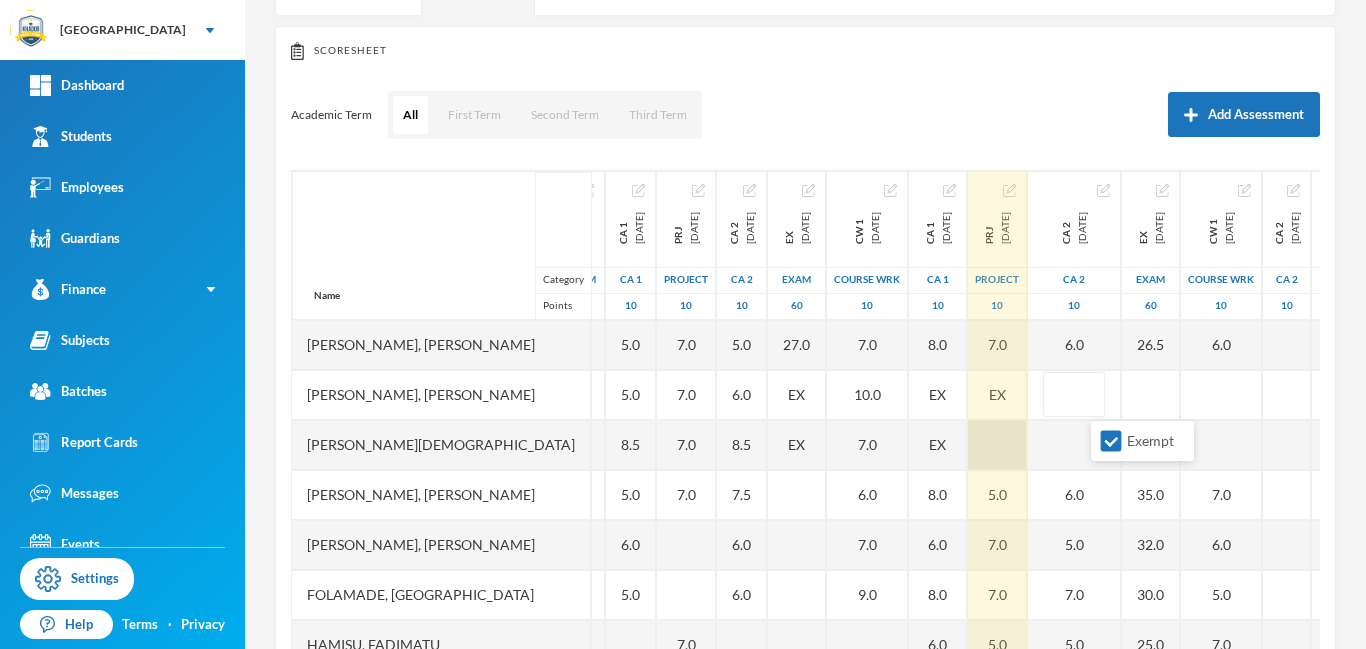 click at bounding box center (997, 445) 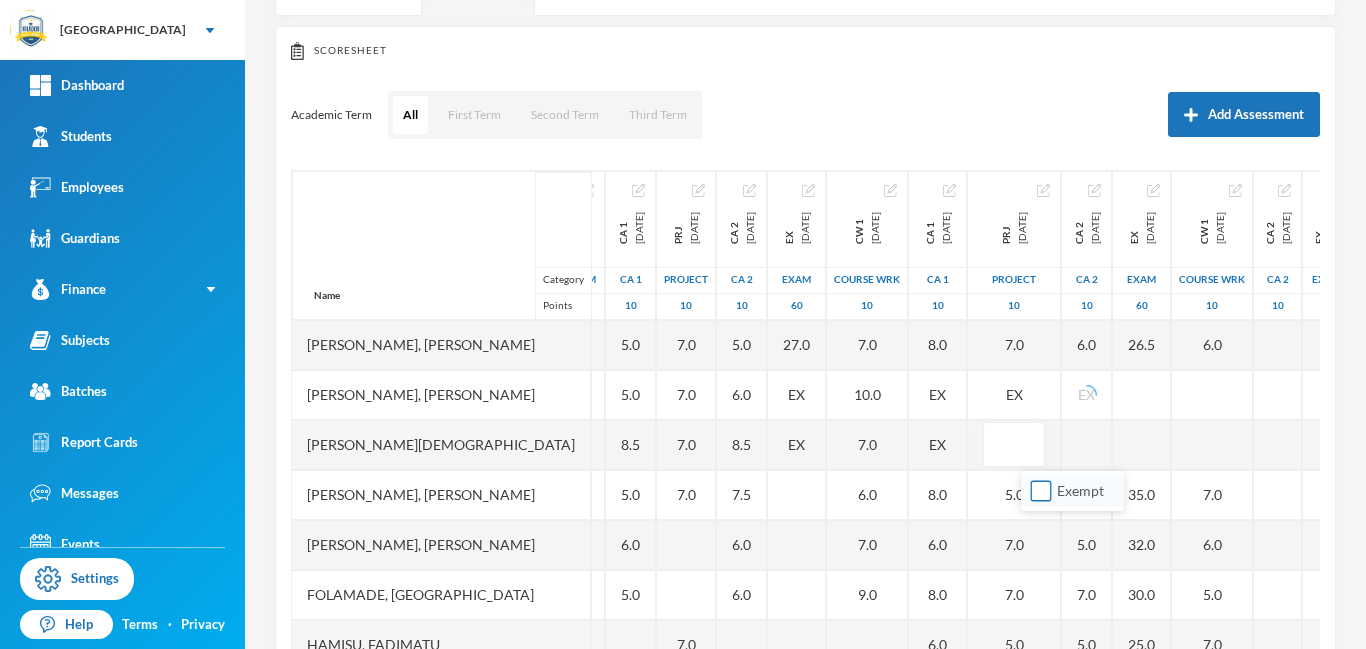 click on "Exempt" at bounding box center (1041, 491) 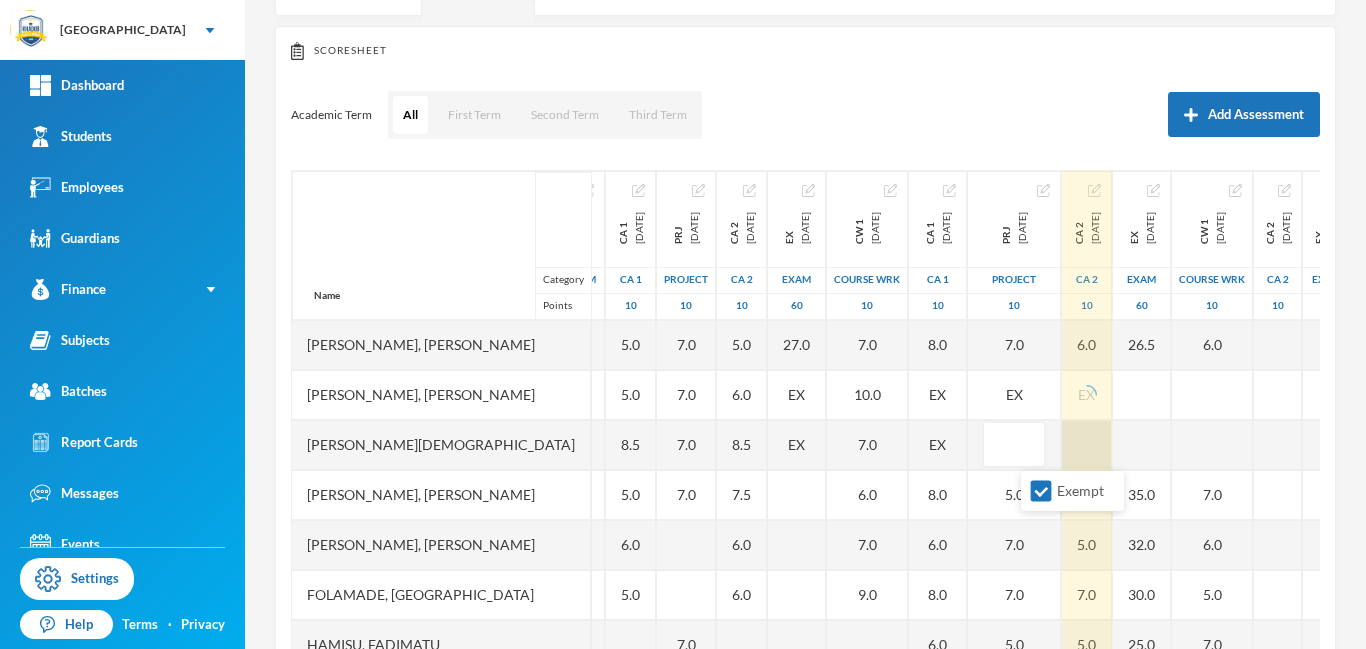 click at bounding box center [1087, 445] 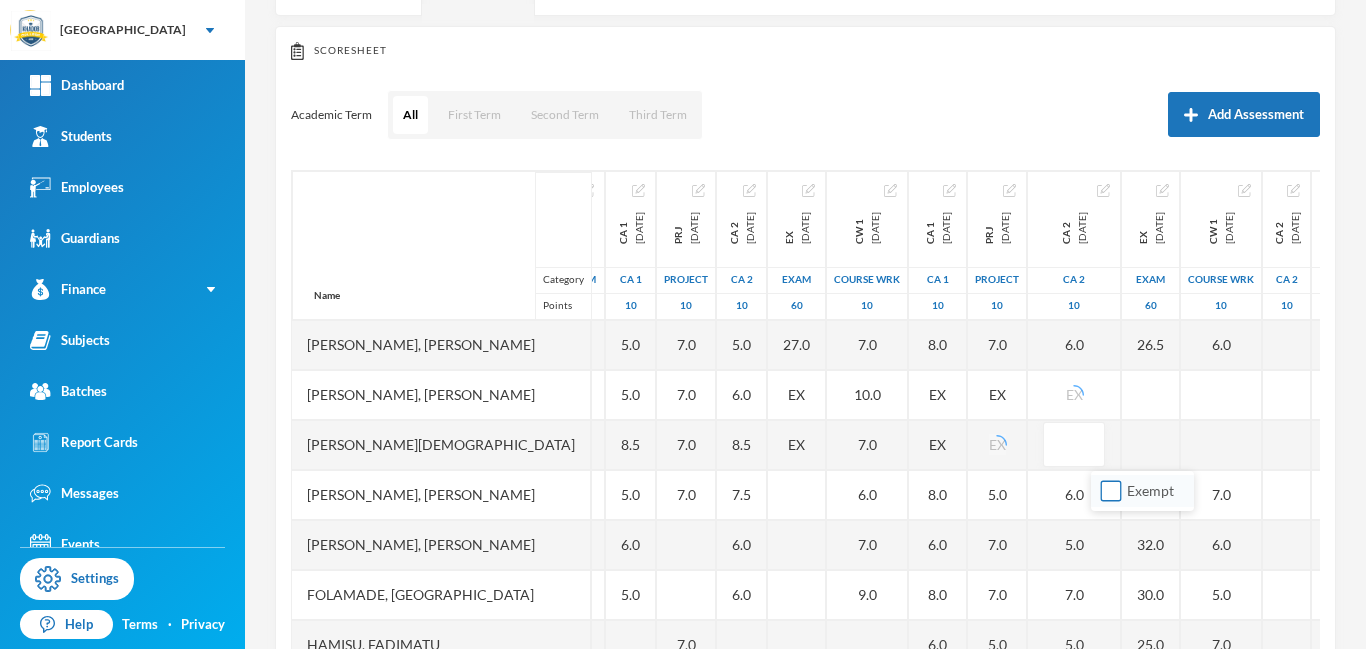 click on "Exempt" at bounding box center (1111, 491) 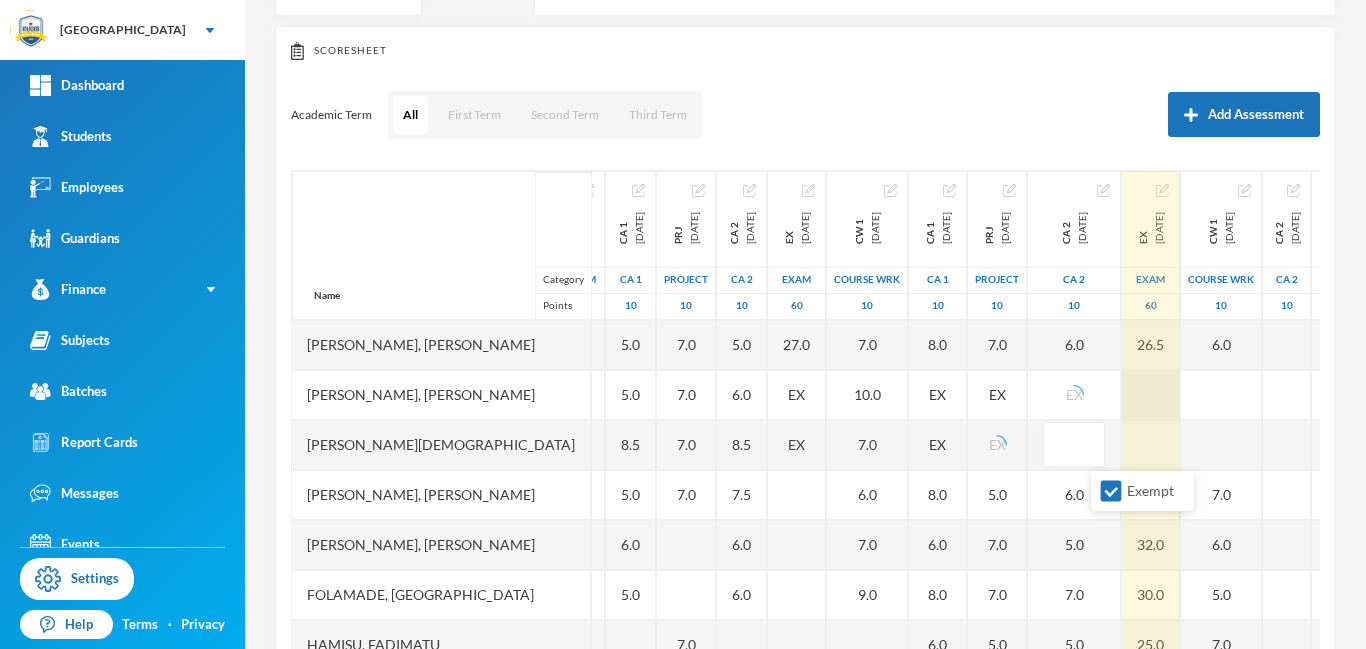 click at bounding box center (1151, 395) 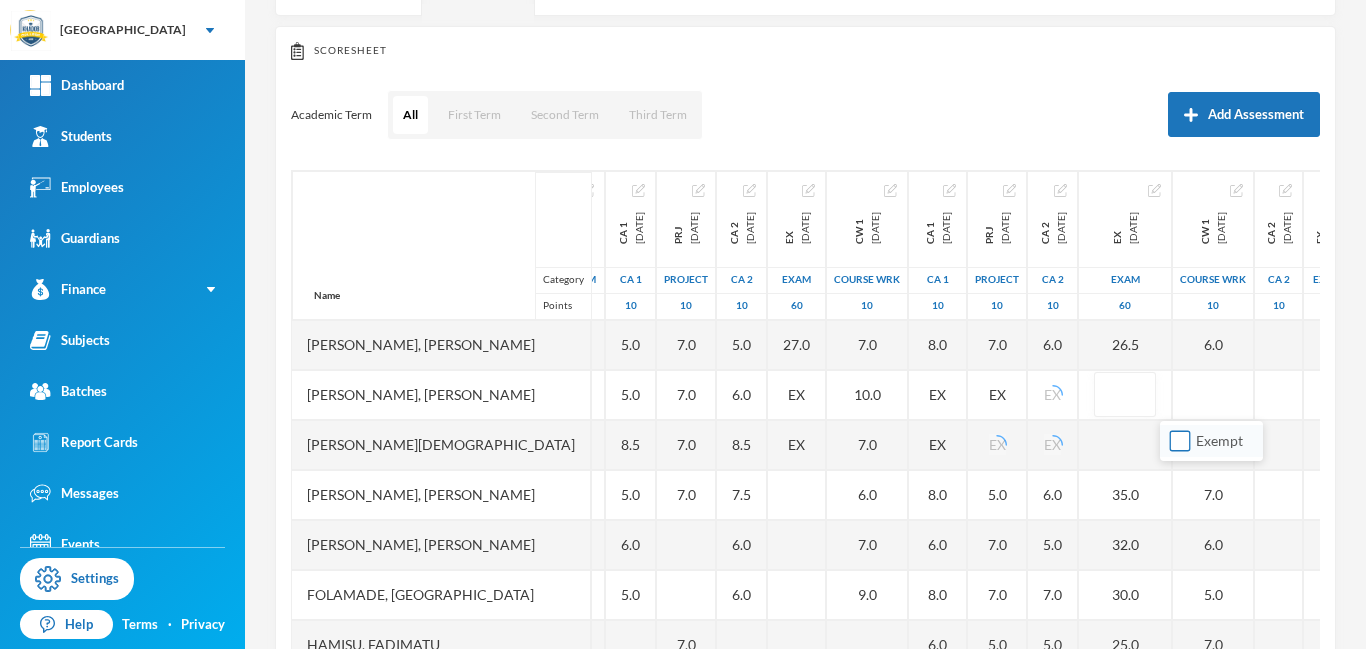 click on "Exempt" at bounding box center [1180, 441] 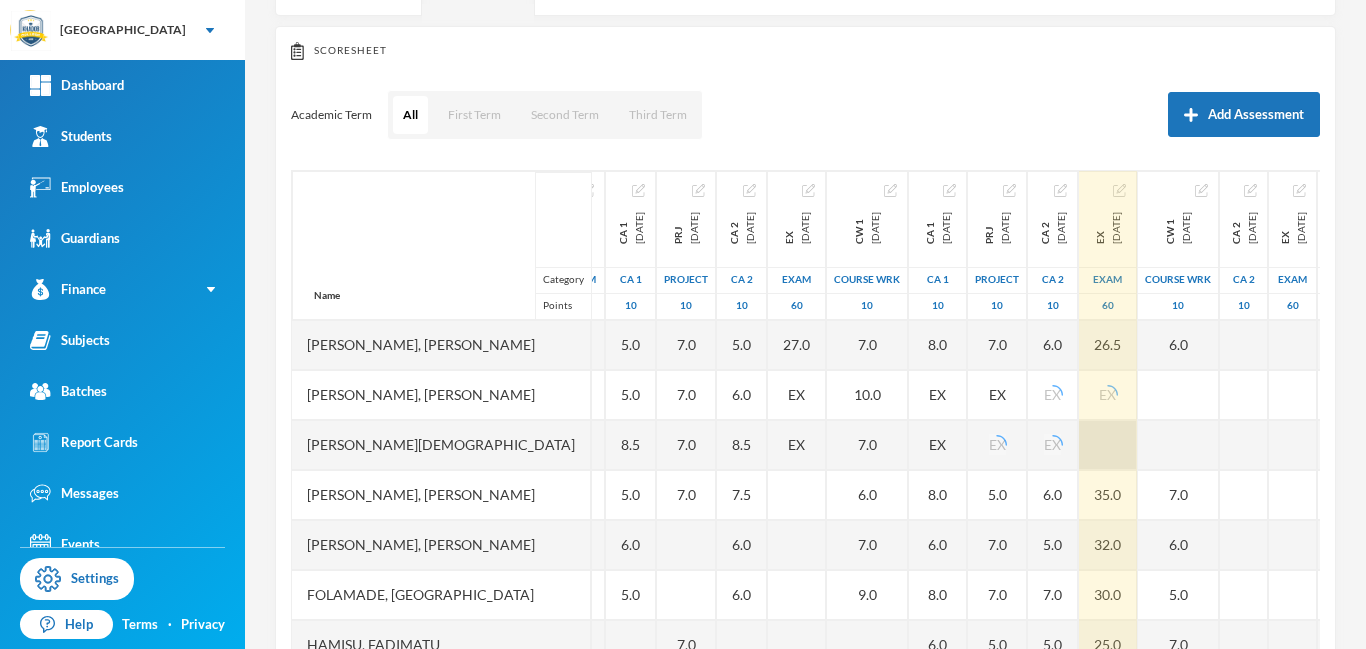 click at bounding box center (1108, 445) 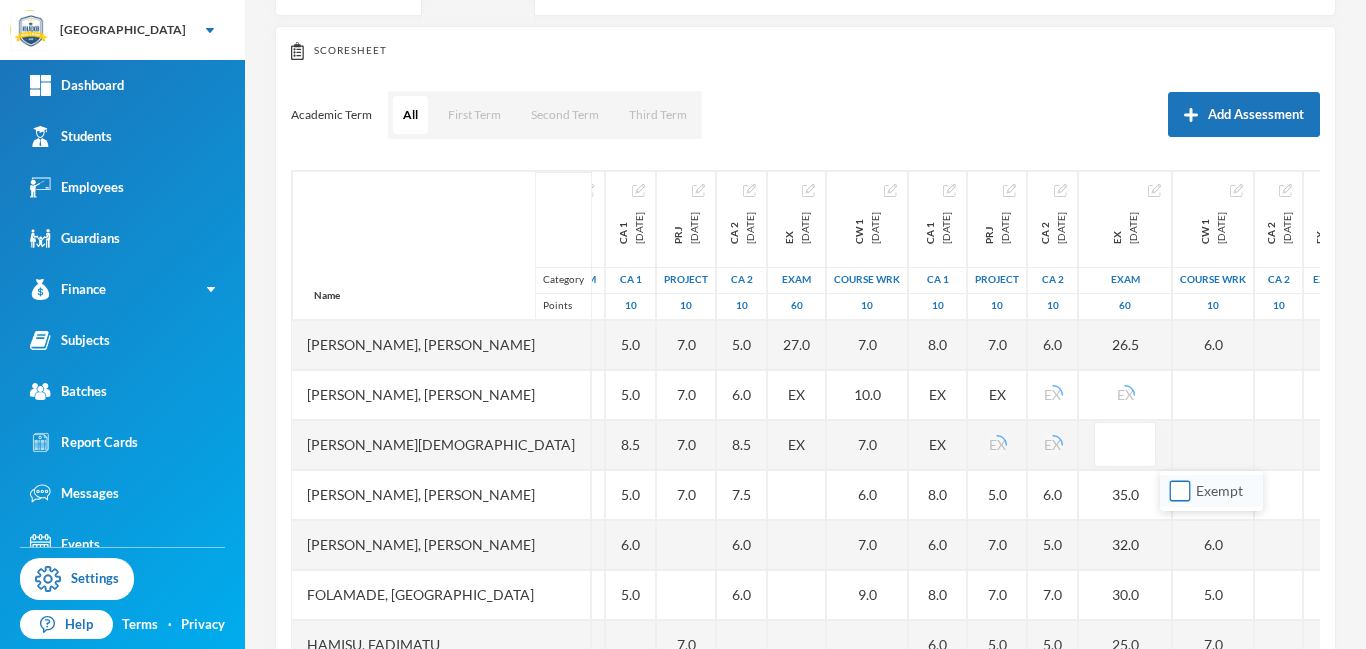 click on "Exempt" at bounding box center (1180, 491) 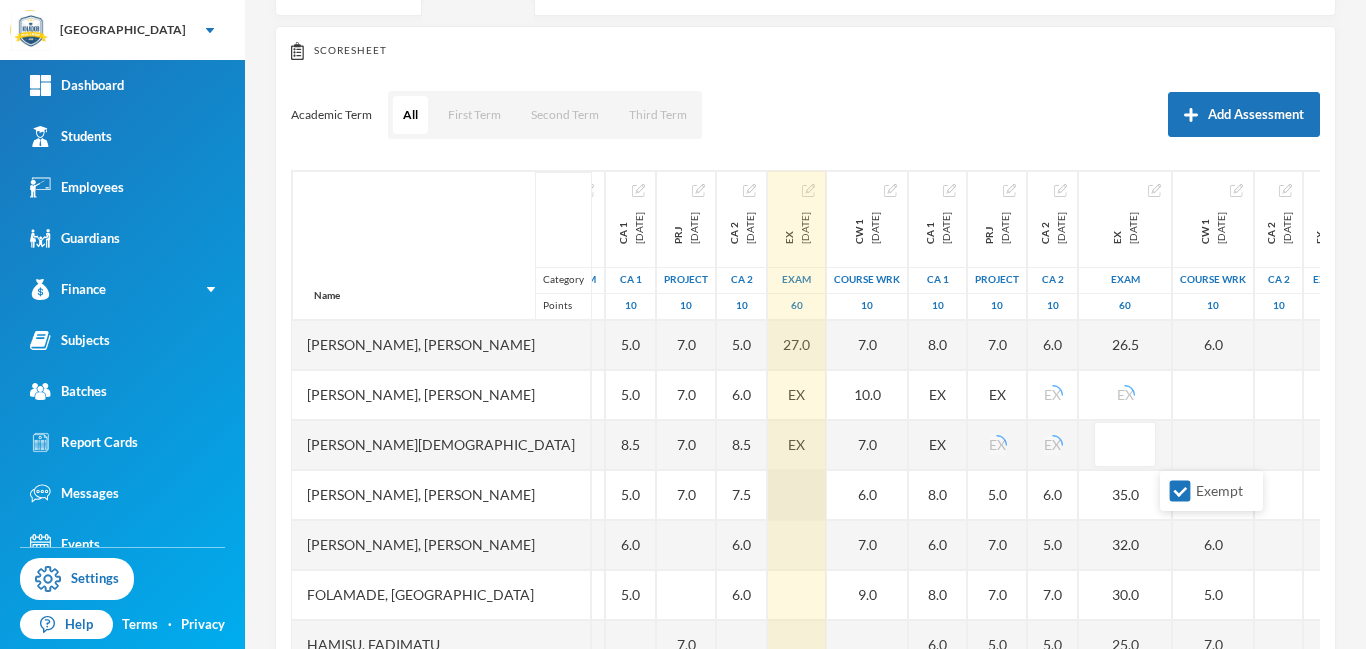 click at bounding box center (797, 495) 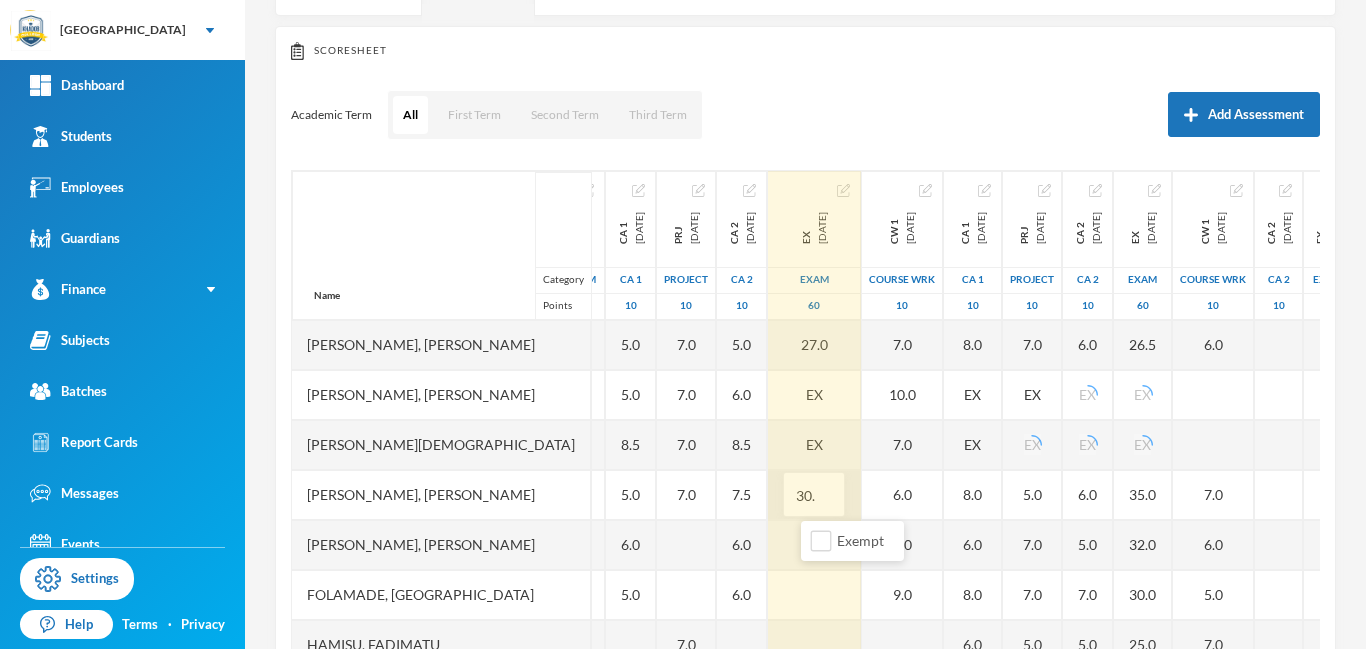 type on "30.5" 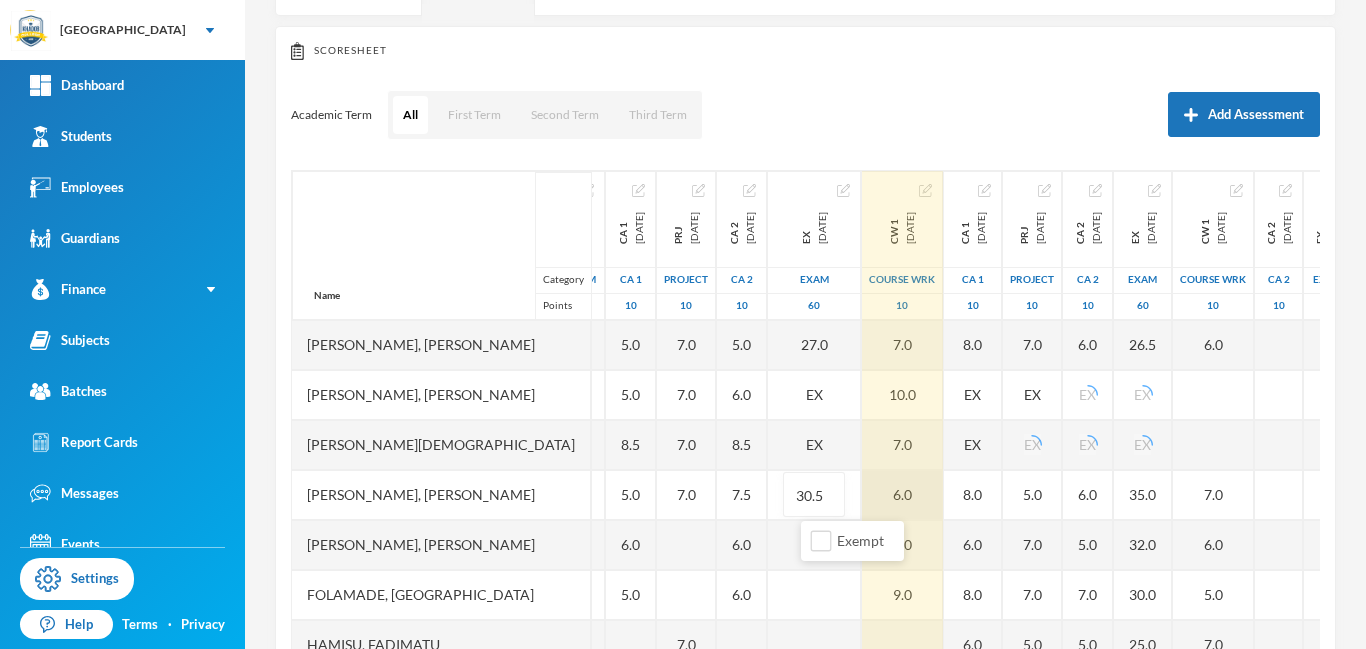 click on "6.0" at bounding box center (902, 495) 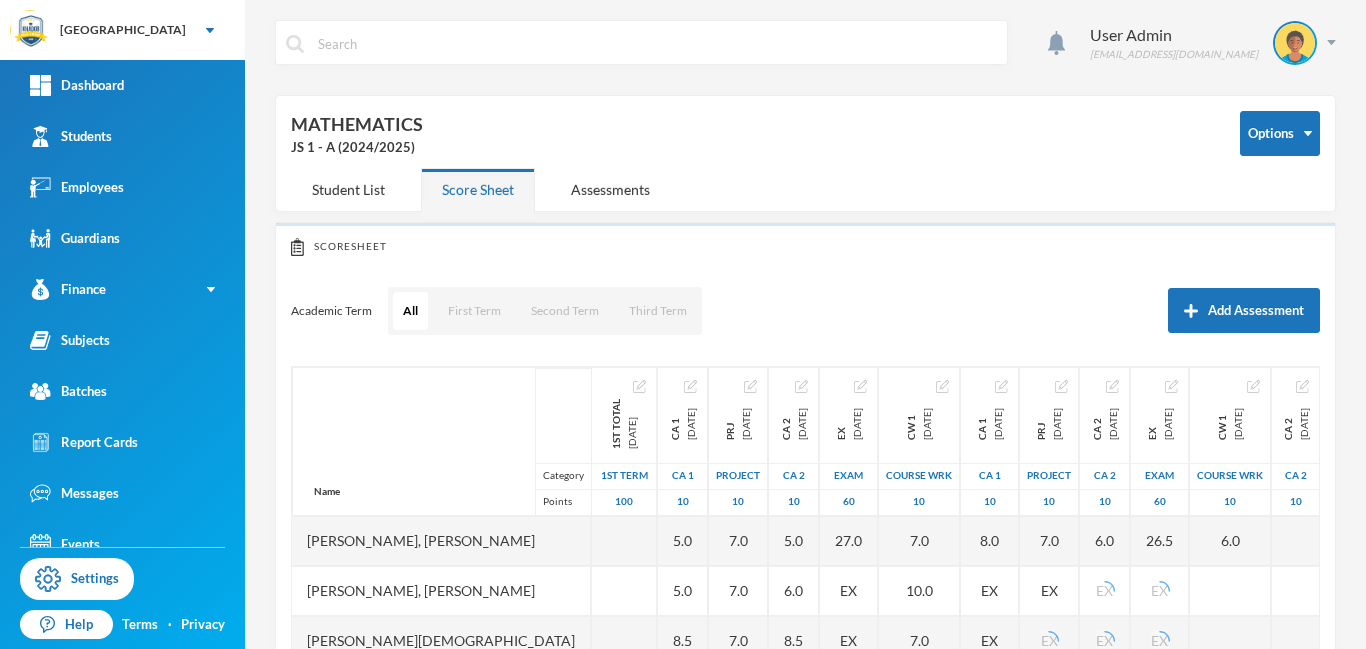 scroll, scrollTop: 0, scrollLeft: 0, axis: both 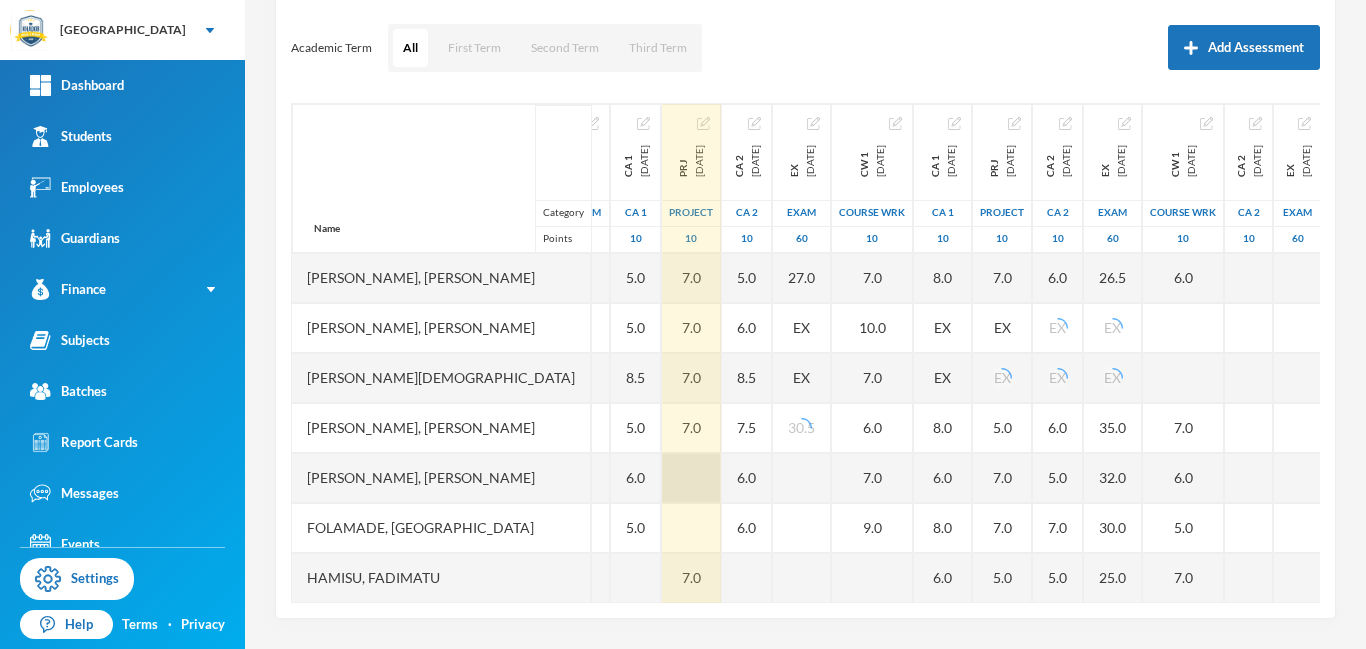 click at bounding box center (691, 478) 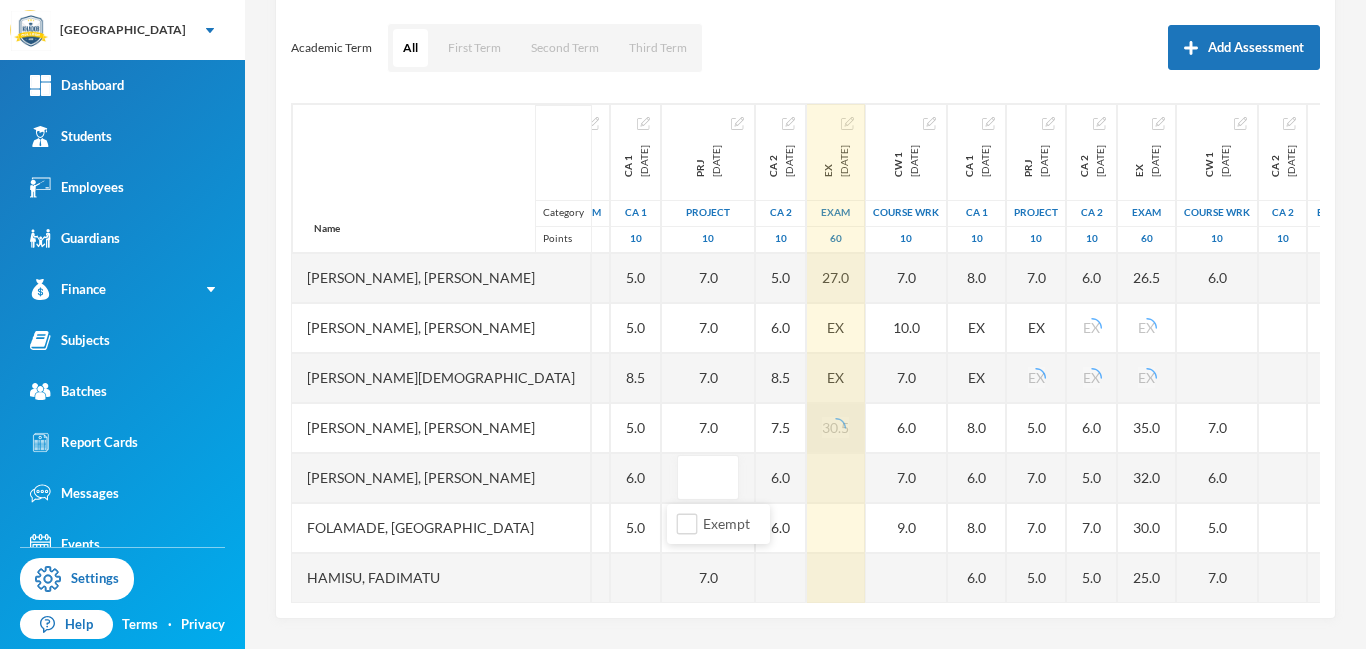 click on "30.5" at bounding box center (836, 428) 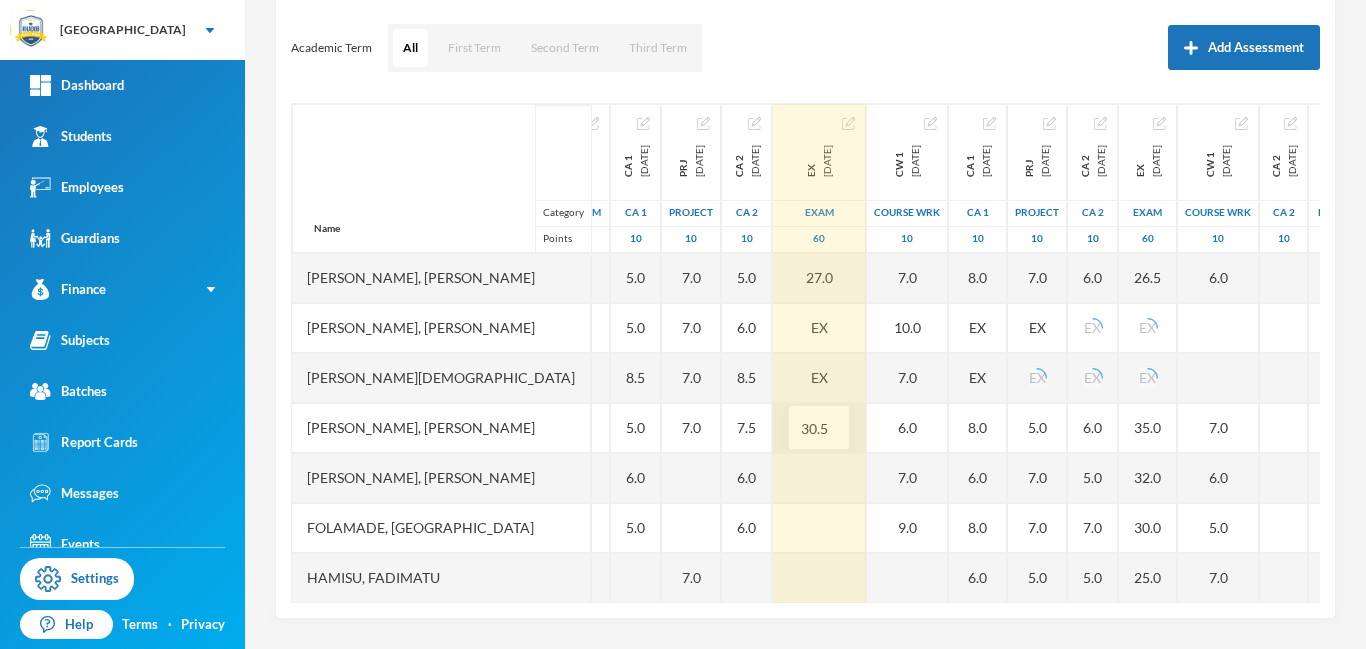 click on "30.5" at bounding box center [819, 428] 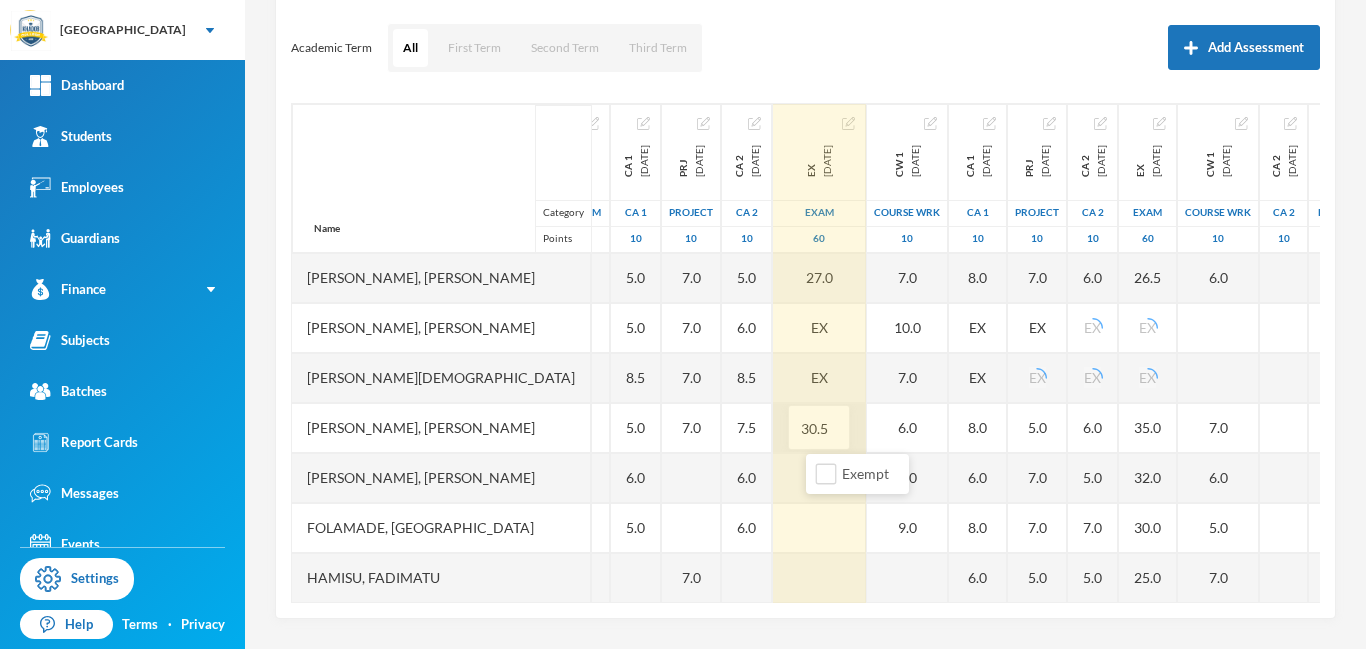 type 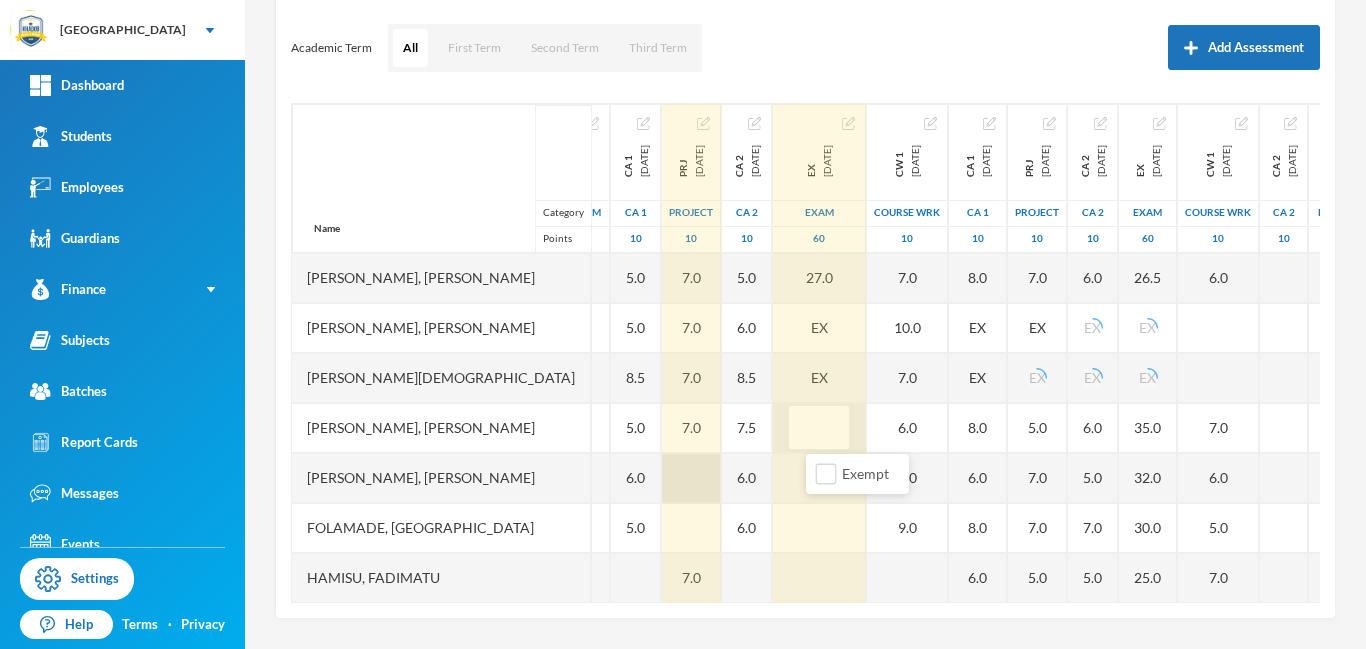 click at bounding box center (691, 478) 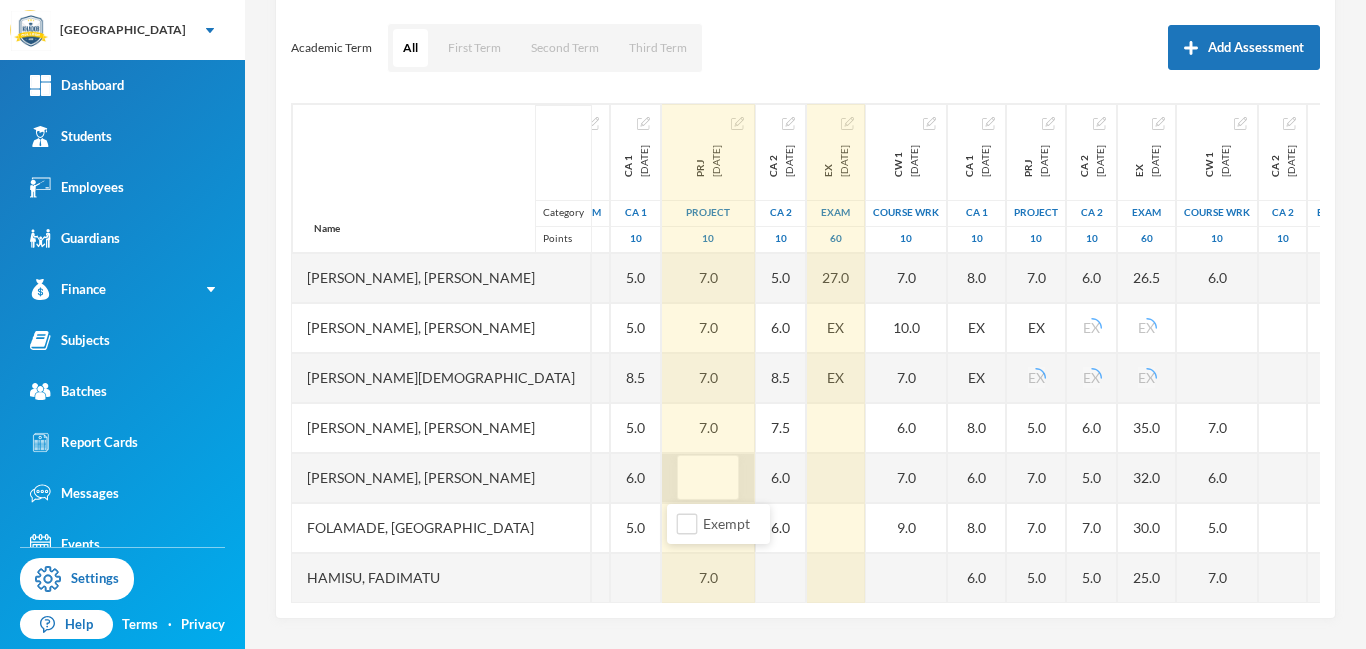 click at bounding box center (708, 478) 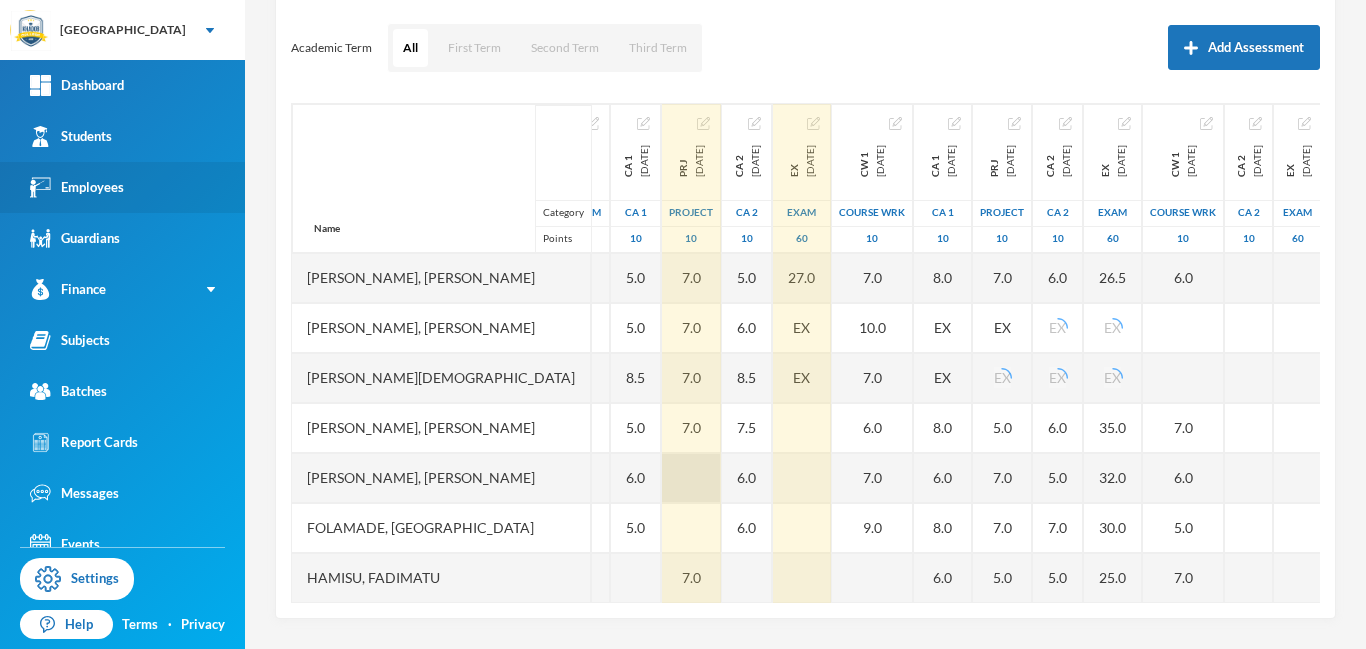 click on "Employees" at bounding box center [77, 187] 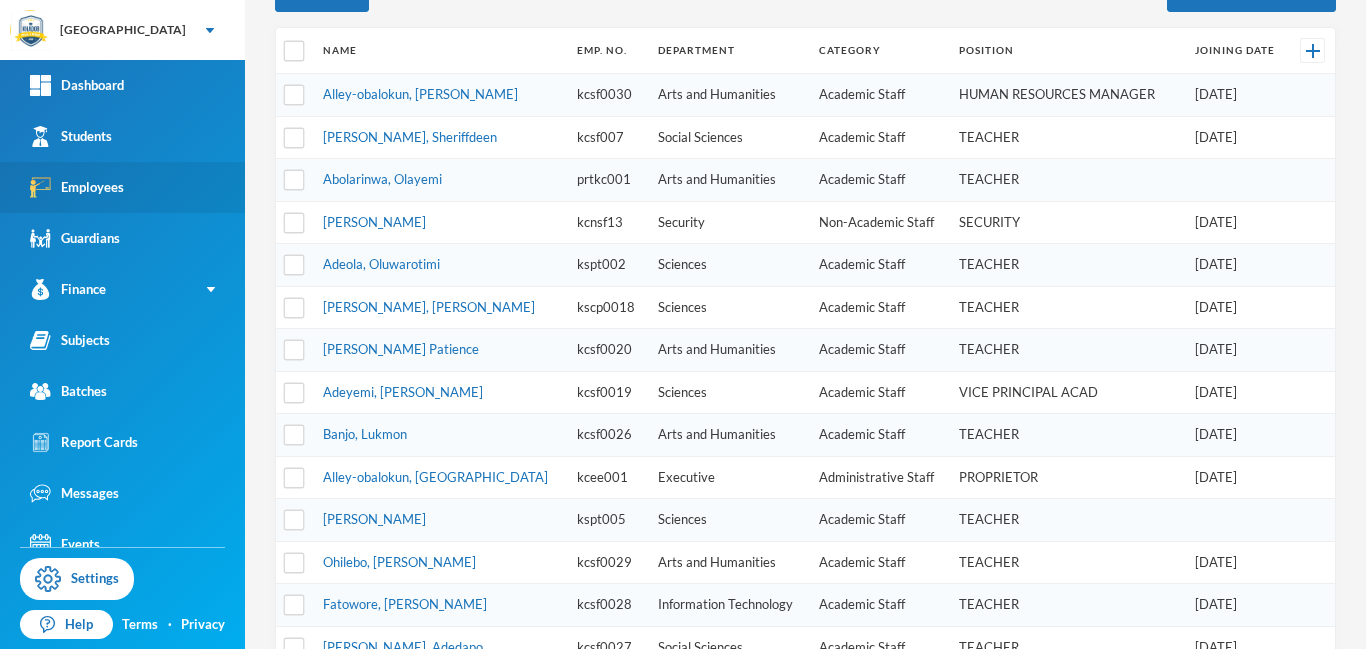 click on "Employees" at bounding box center [77, 187] 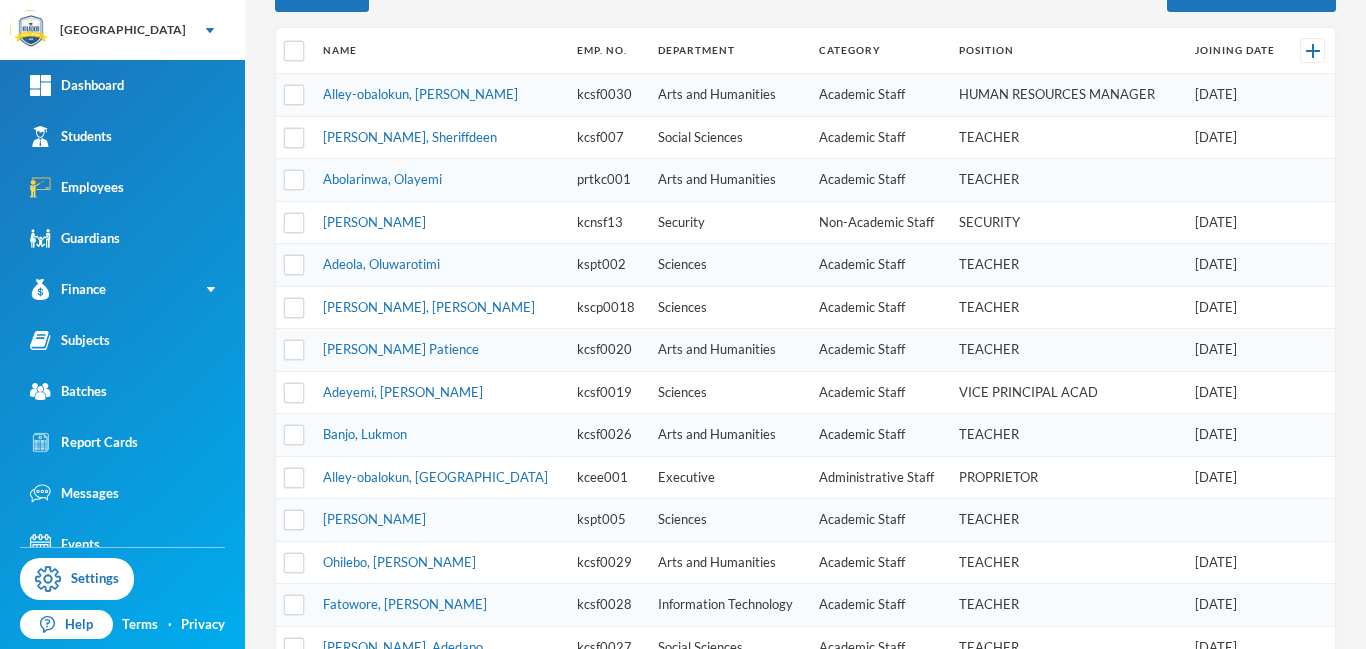scroll, scrollTop: 0, scrollLeft: 0, axis: both 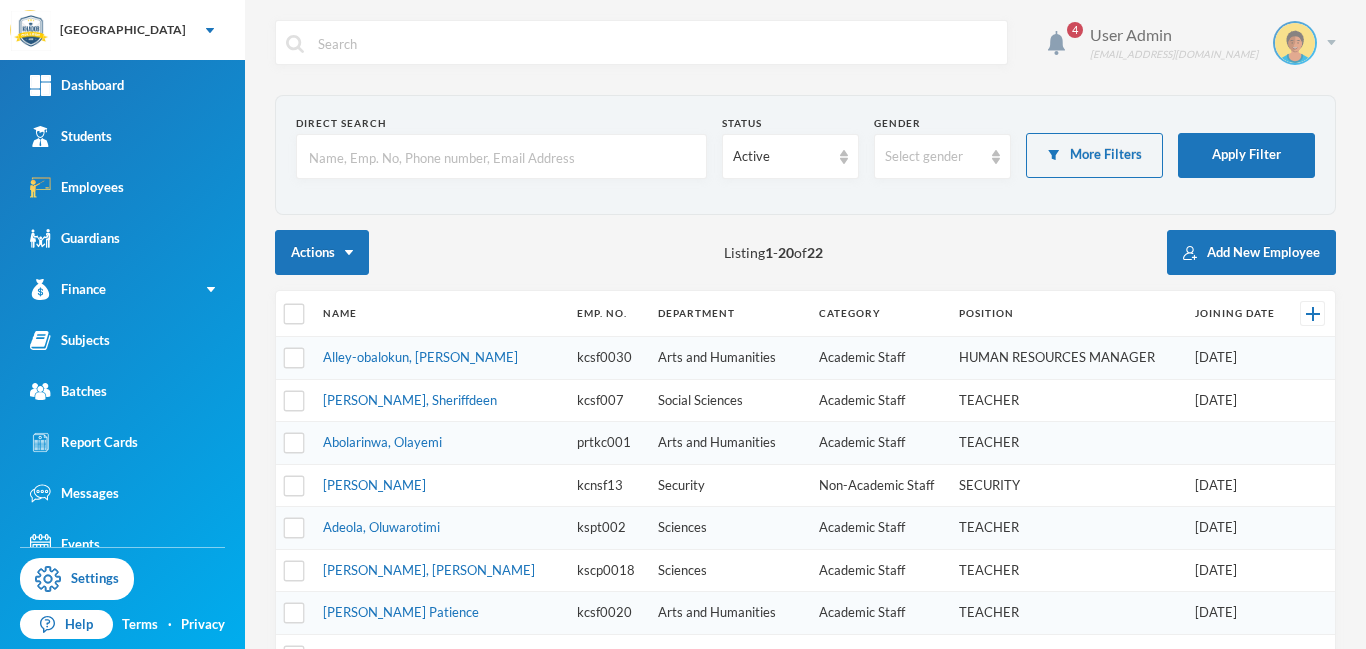 click at bounding box center [1331, 42] 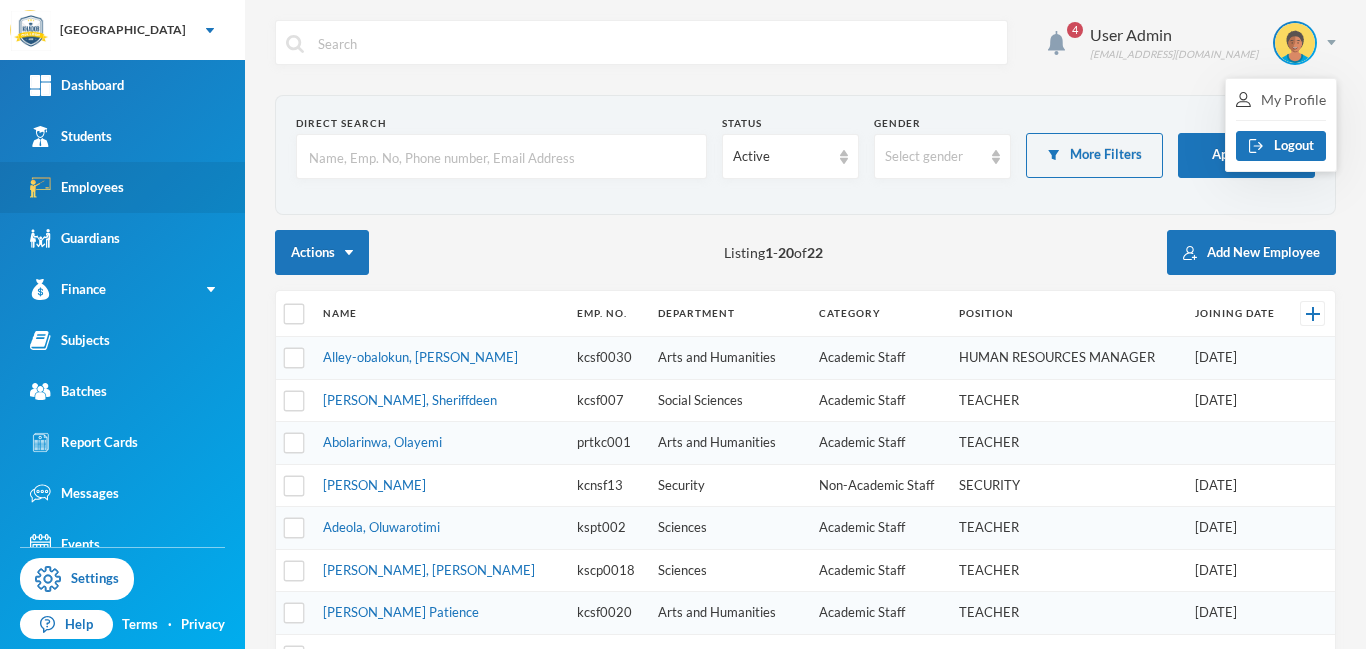click on "Employees" at bounding box center [77, 187] 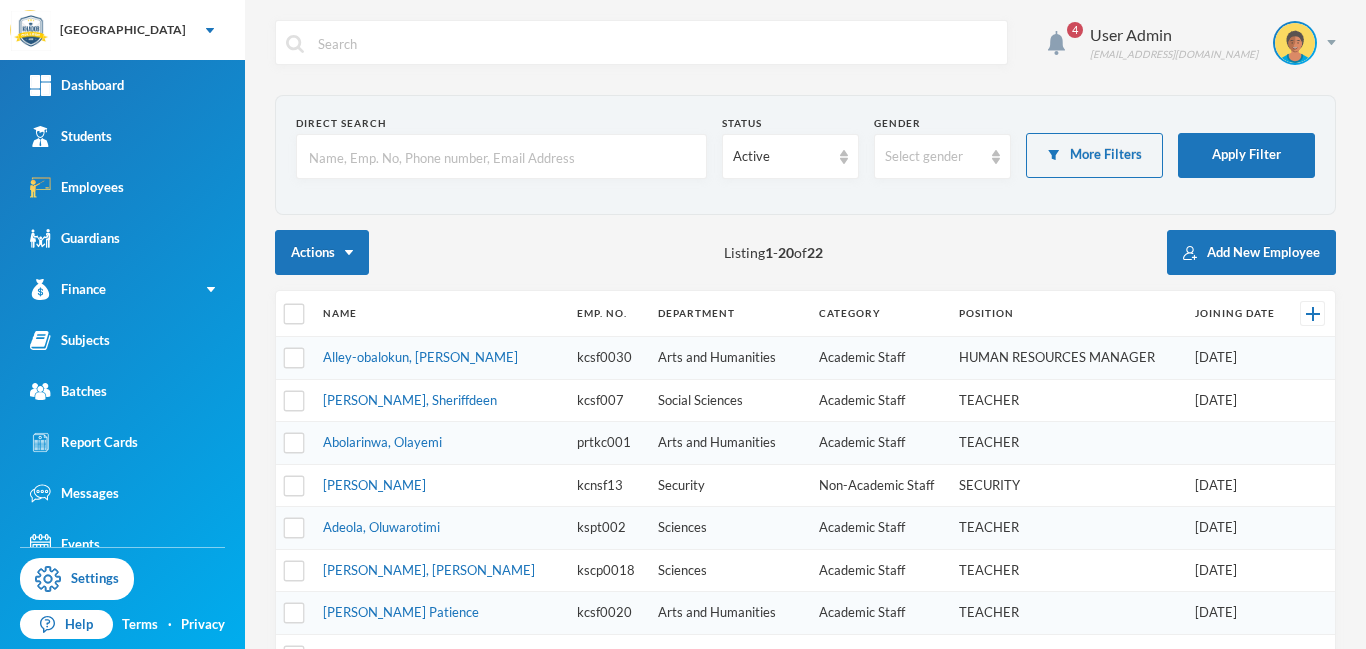 click at bounding box center (501, 157) 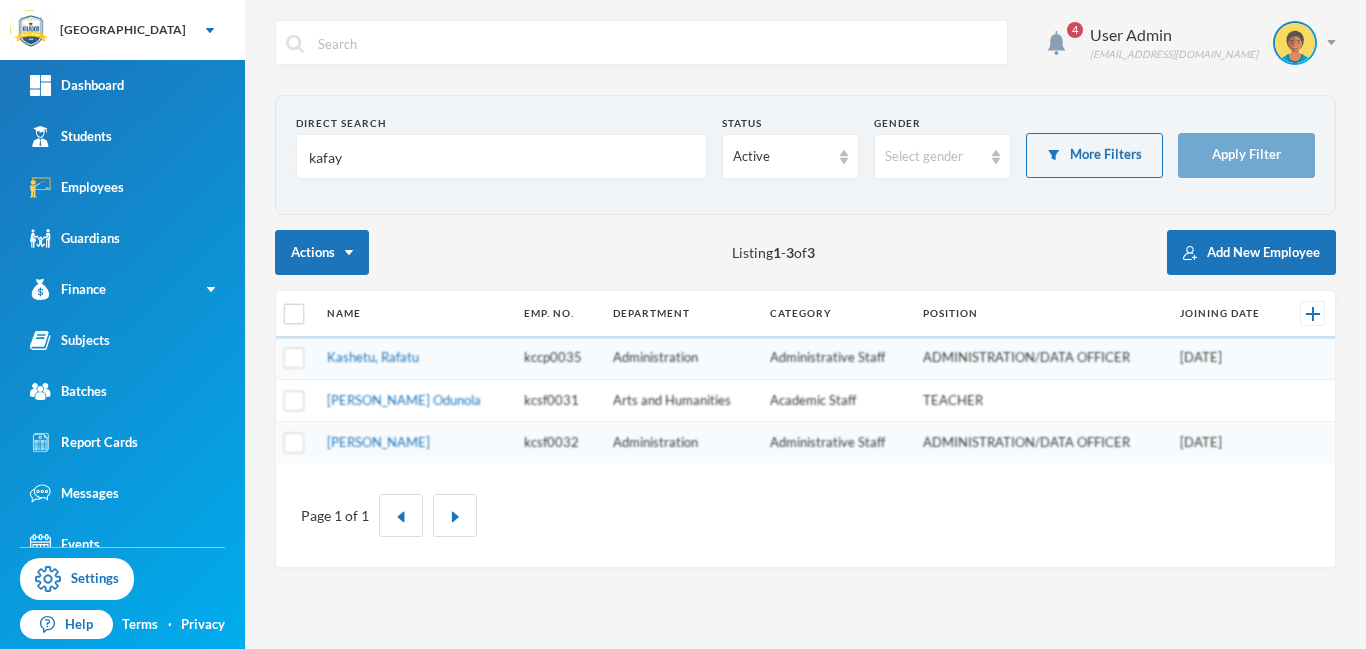type on "kafay" 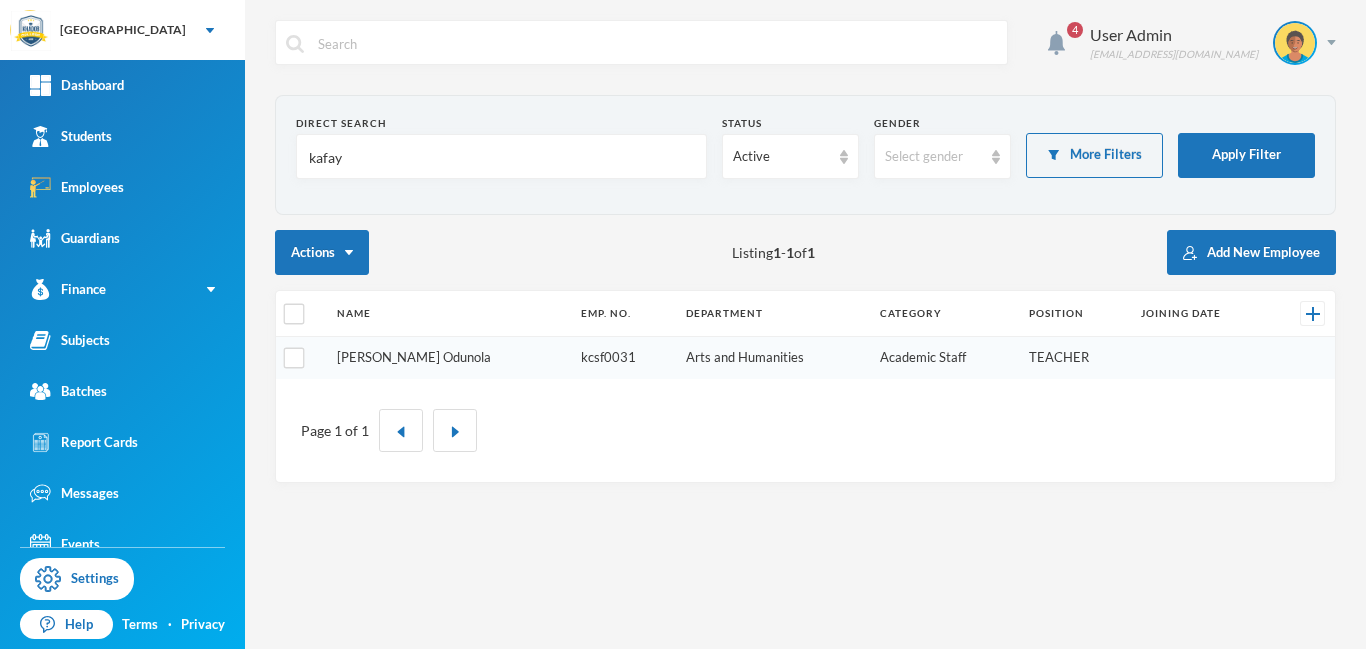 click on "Amusa, Kafayat Odunola" at bounding box center [414, 357] 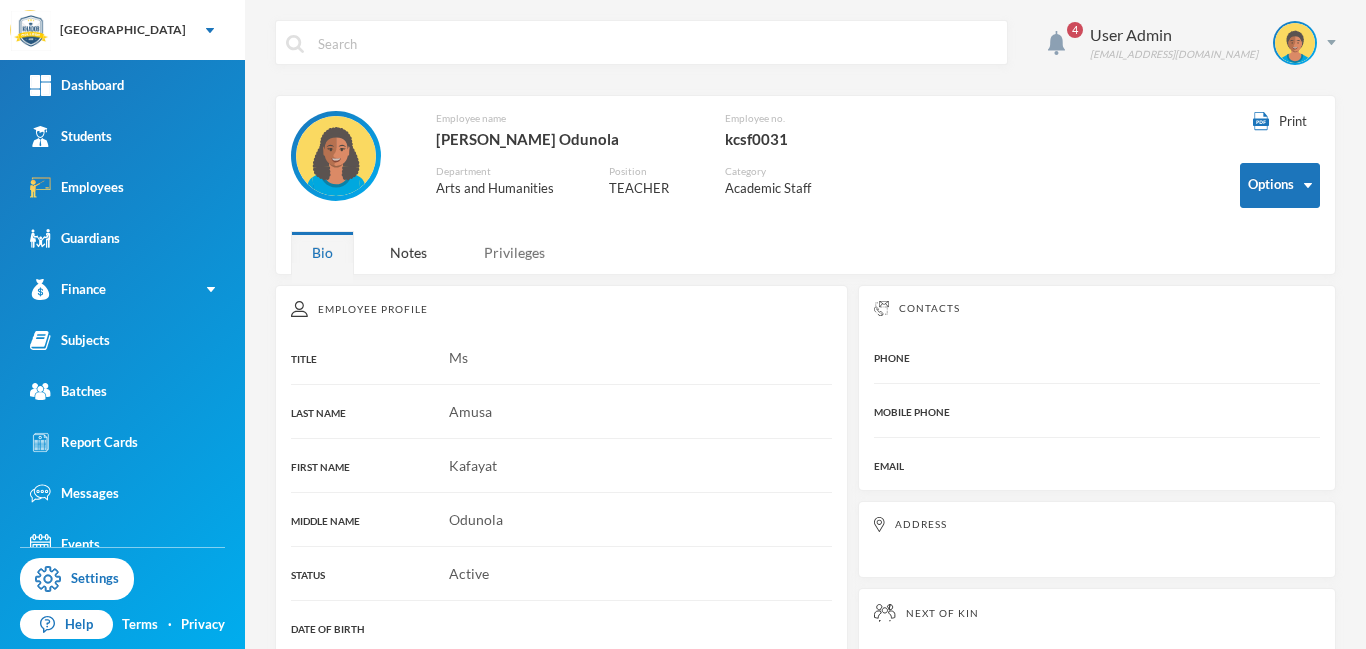 click on "Privileges" at bounding box center (514, 252) 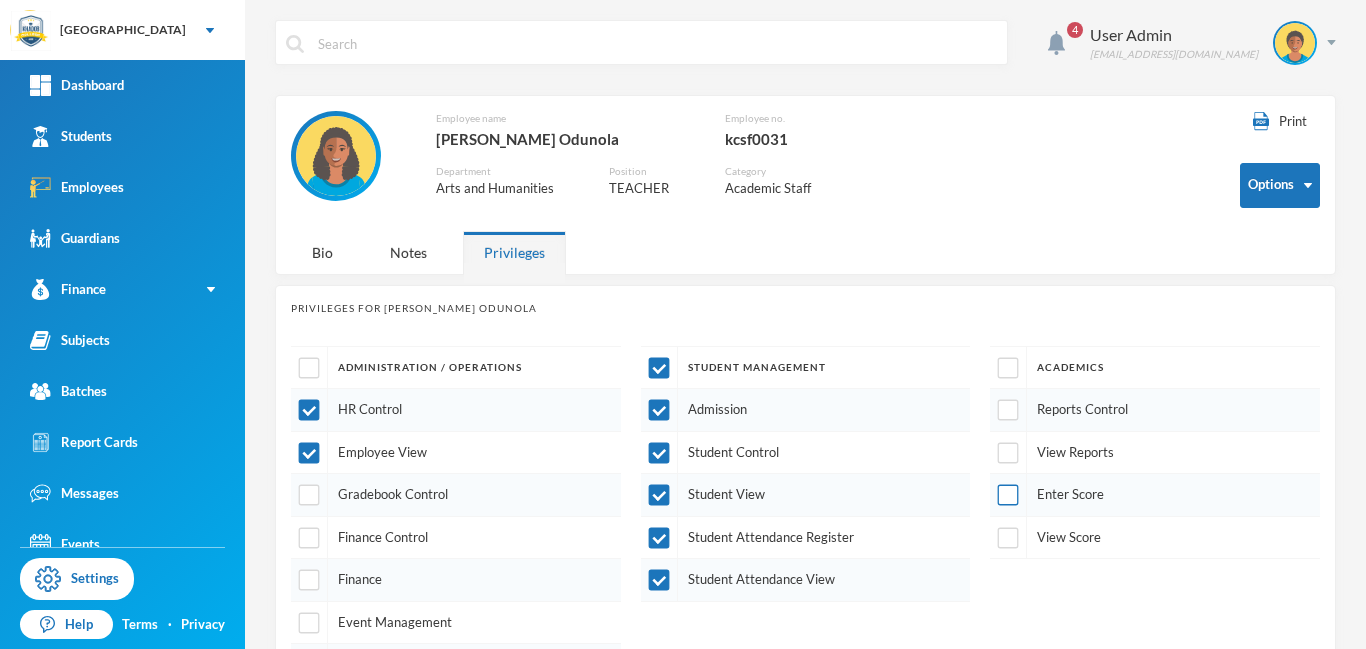 click at bounding box center (1008, 495) 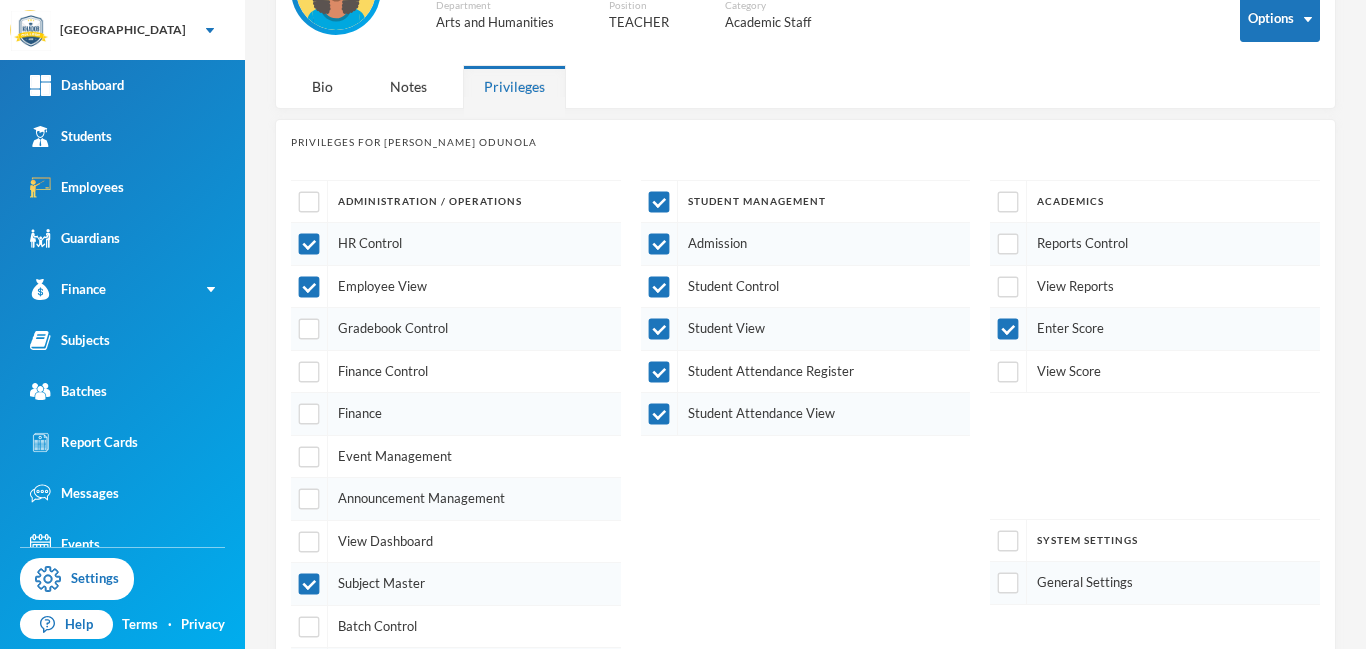 scroll, scrollTop: 171, scrollLeft: 0, axis: vertical 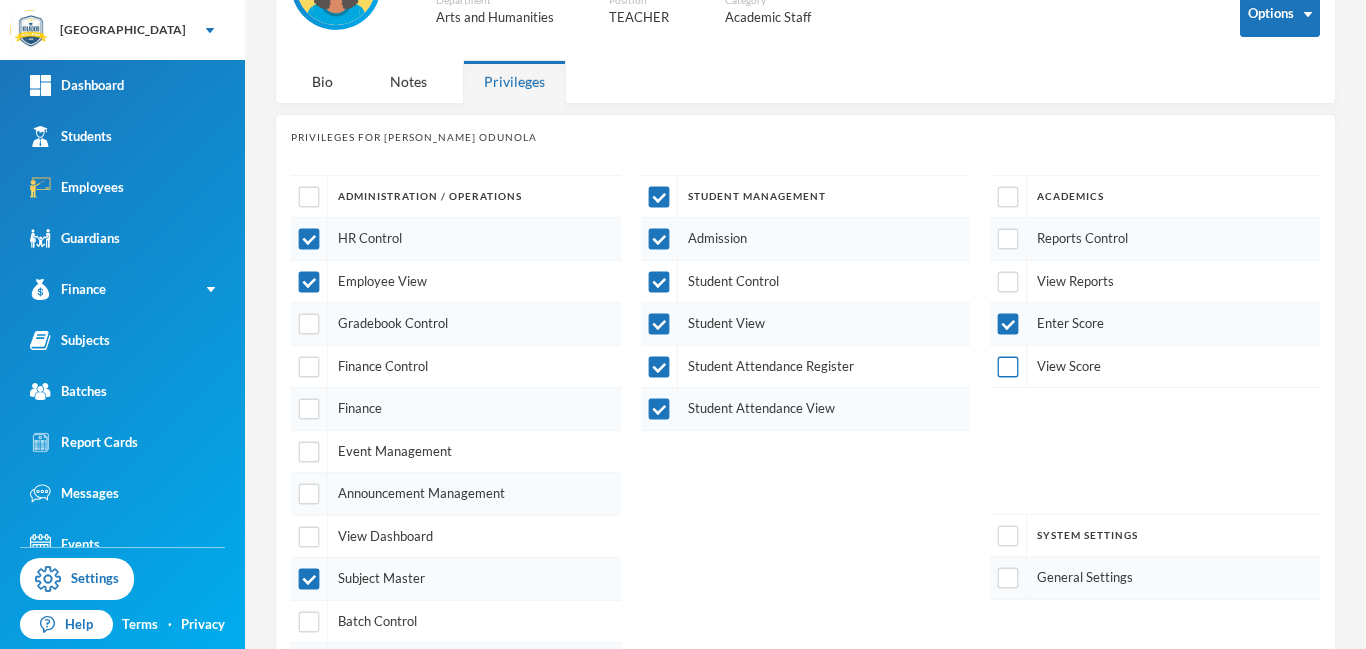 click at bounding box center [1008, 366] 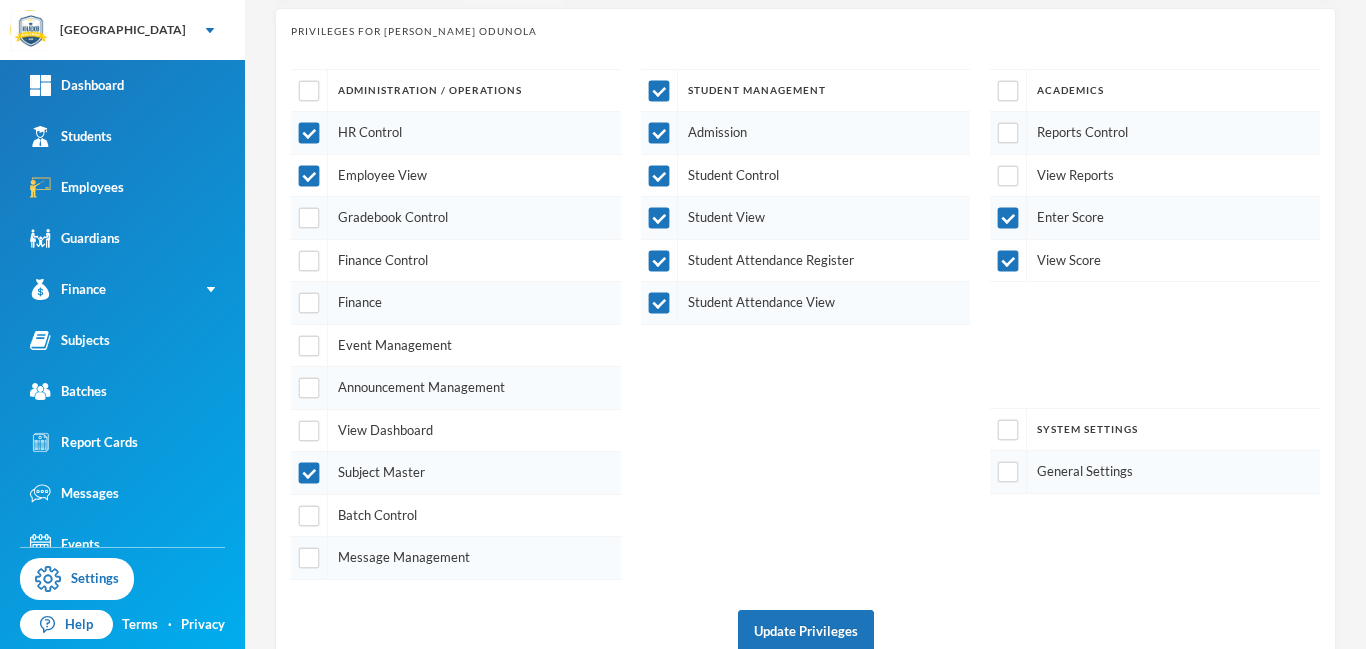 scroll, scrollTop: 319, scrollLeft: 0, axis: vertical 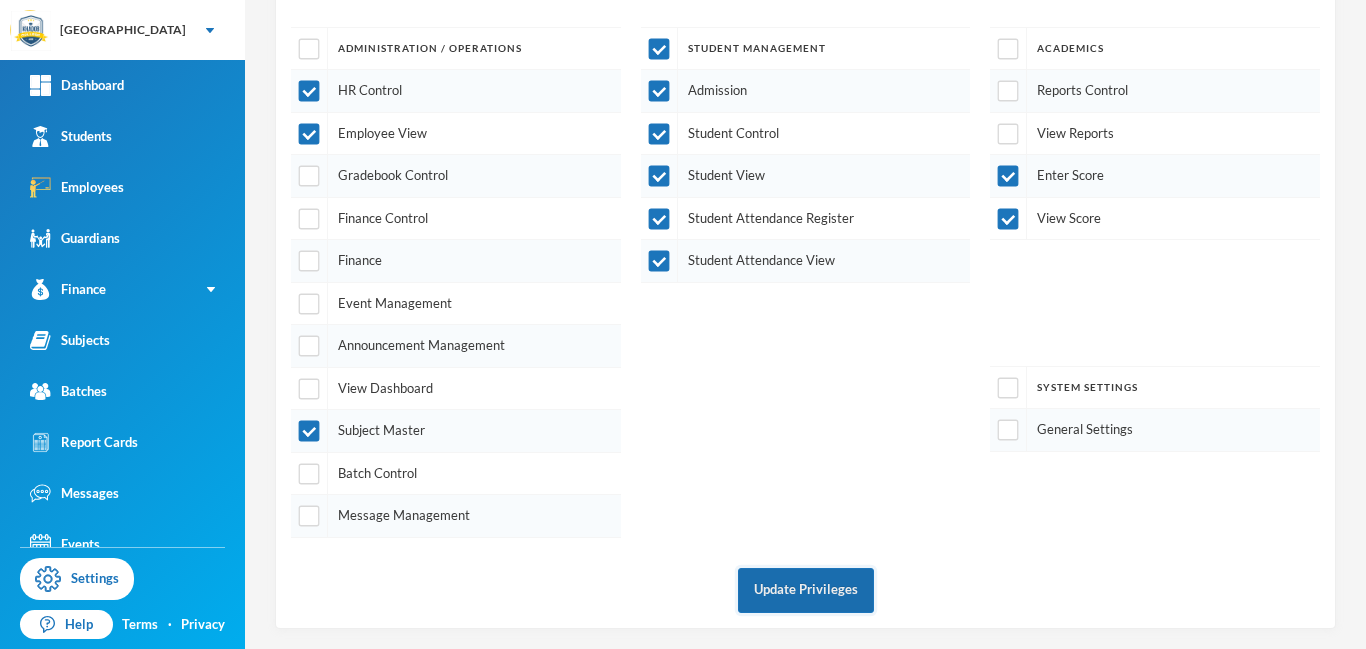 click on "Update Privileges" at bounding box center [806, 590] 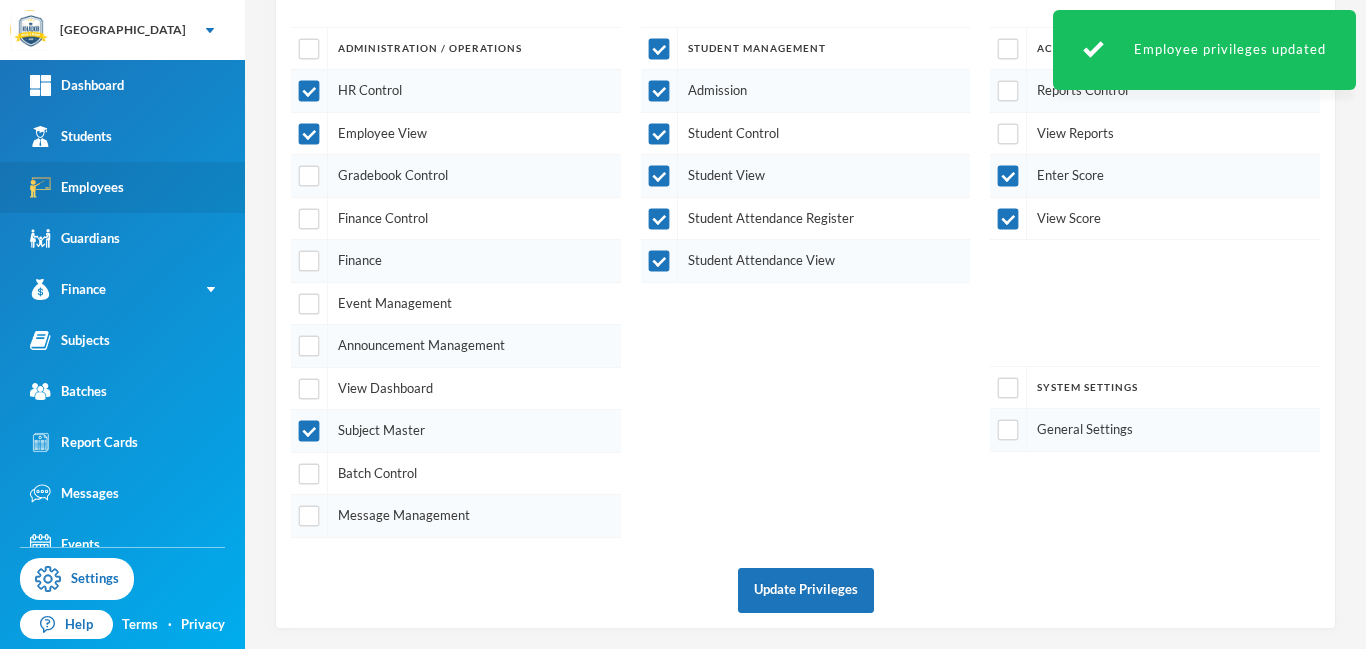click on "Employees" at bounding box center (77, 187) 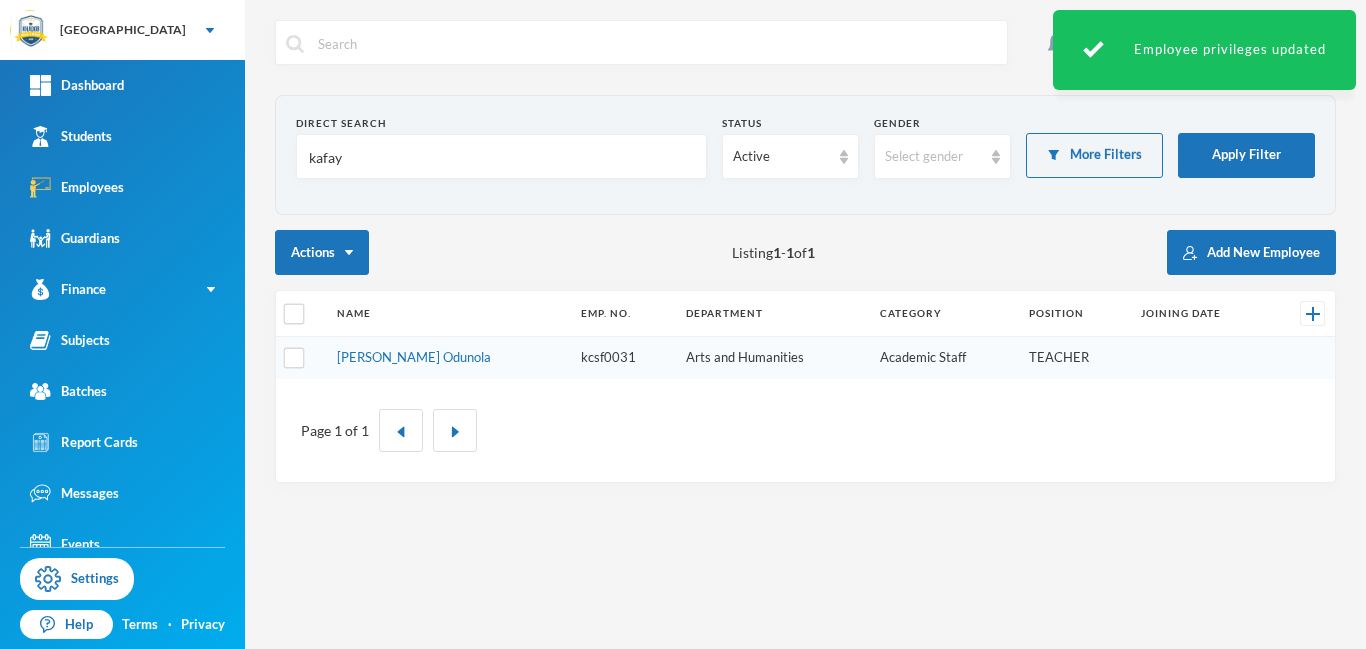 click on "kafay" at bounding box center [501, 157] 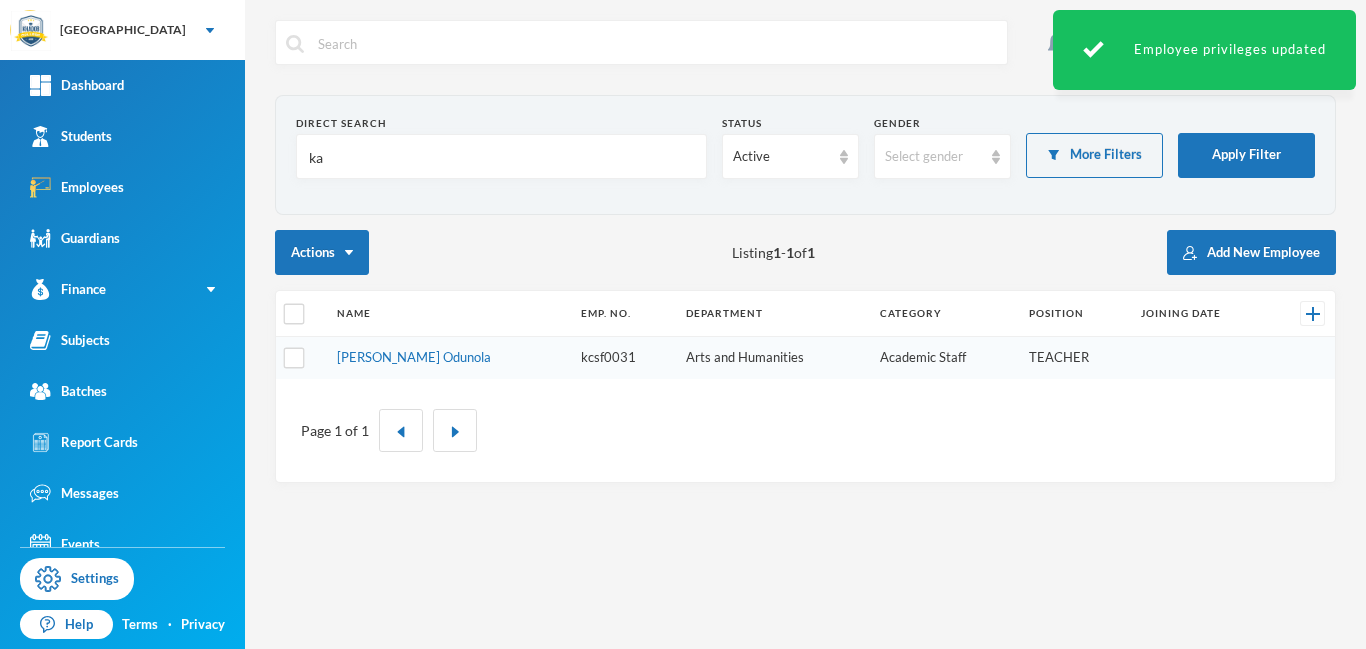 type on "k" 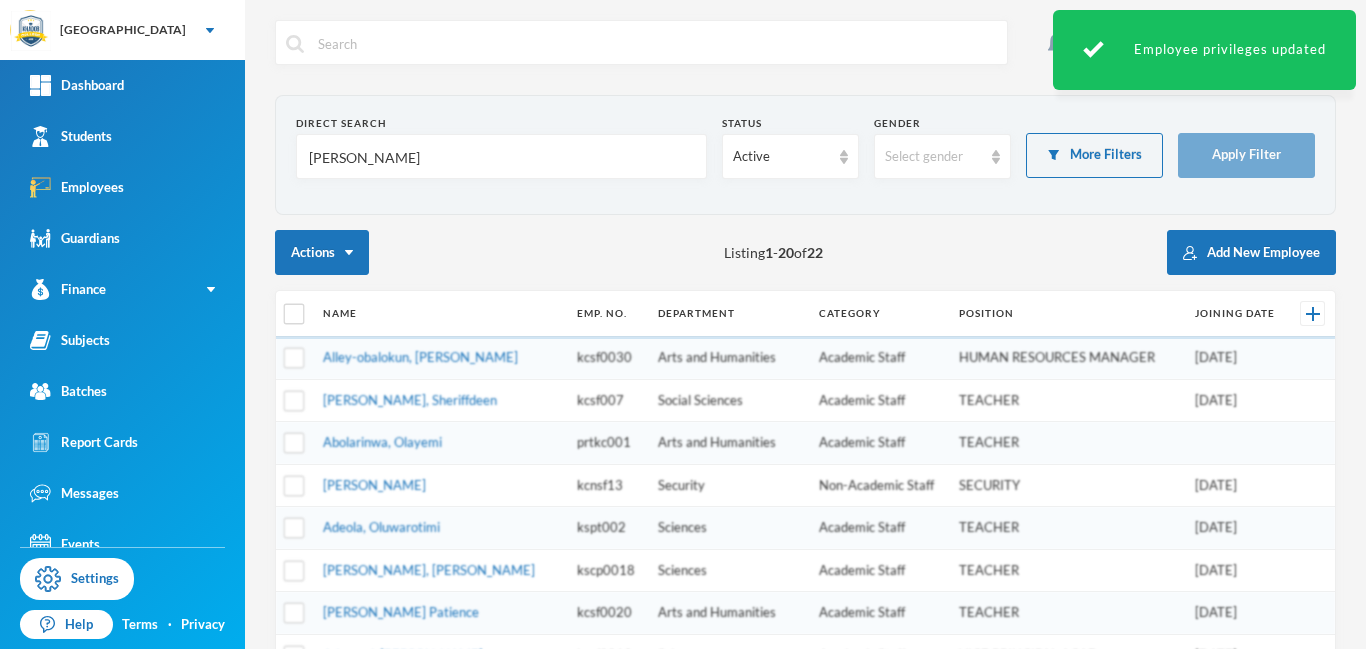 type on "rafatu" 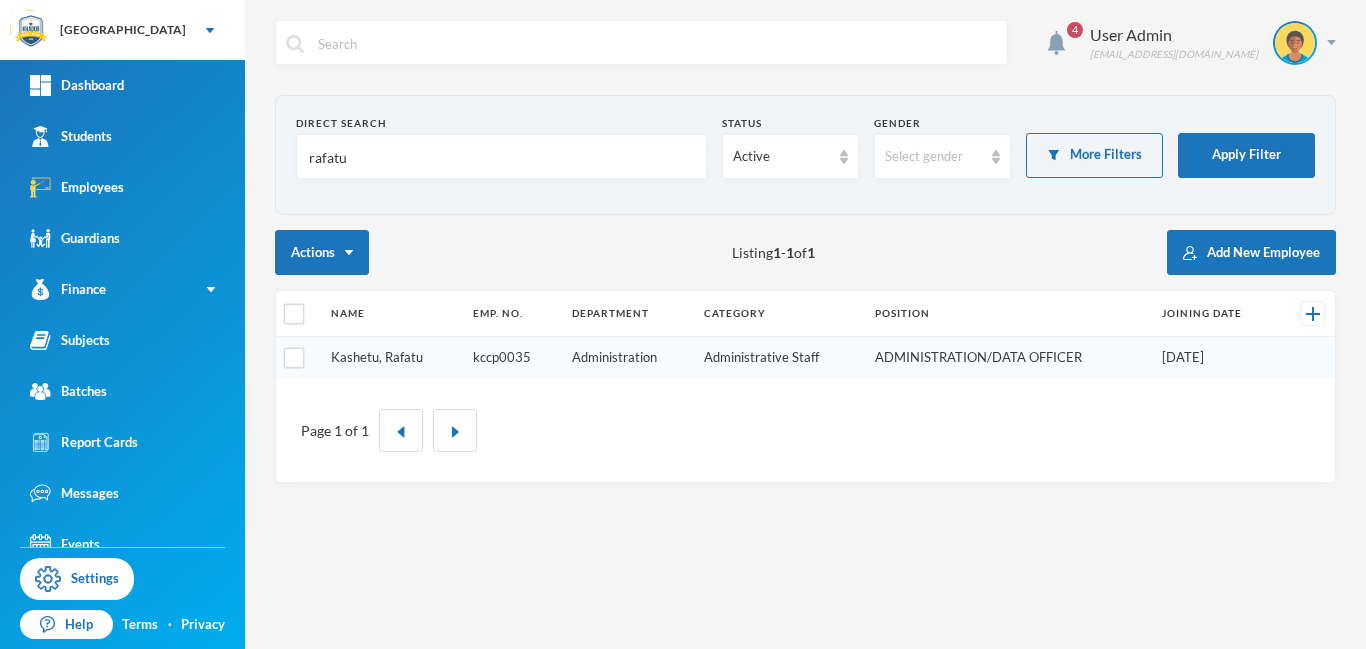 click on "Kashetu, Rafatu" at bounding box center (377, 357) 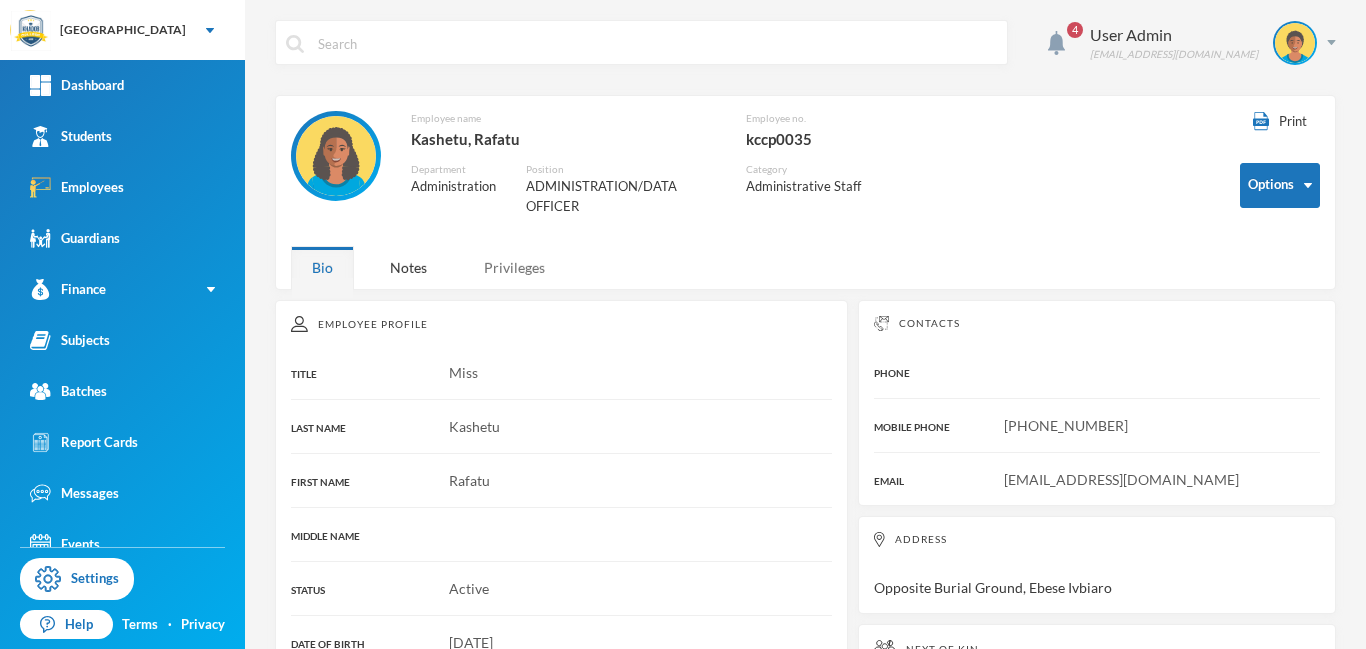 click on "Privileges" at bounding box center (514, 267) 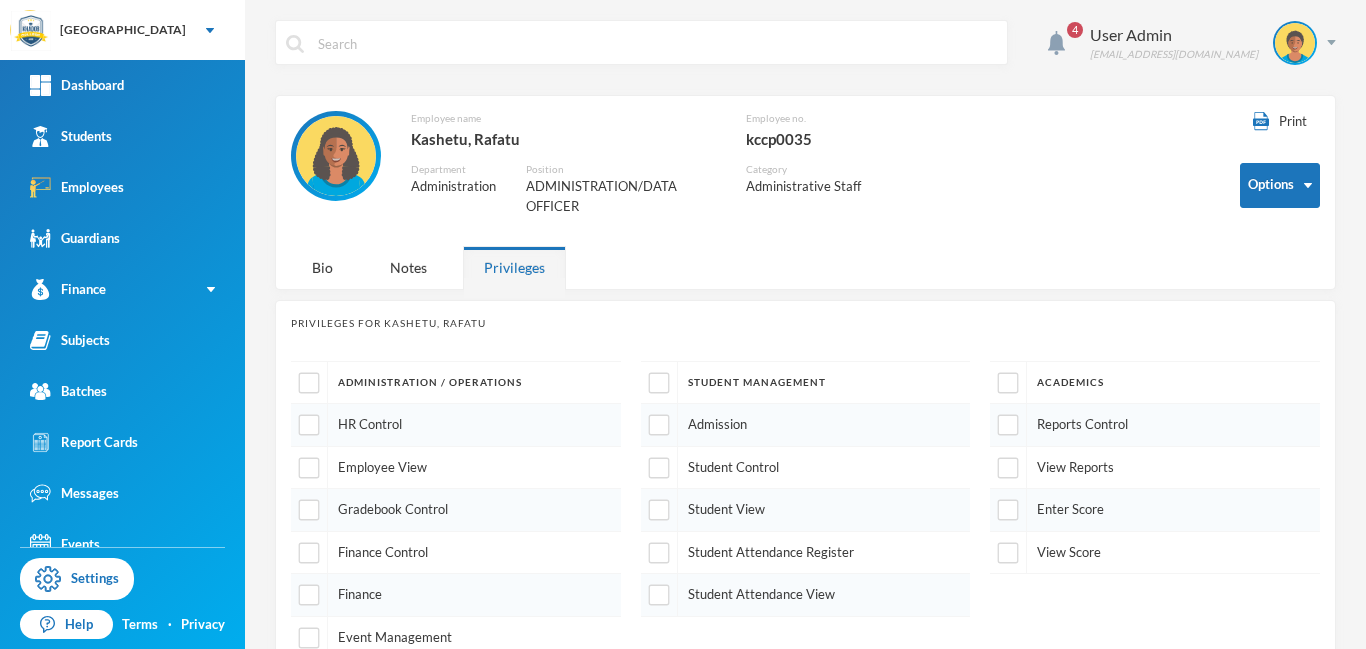 click on "Privileges" at bounding box center (514, 267) 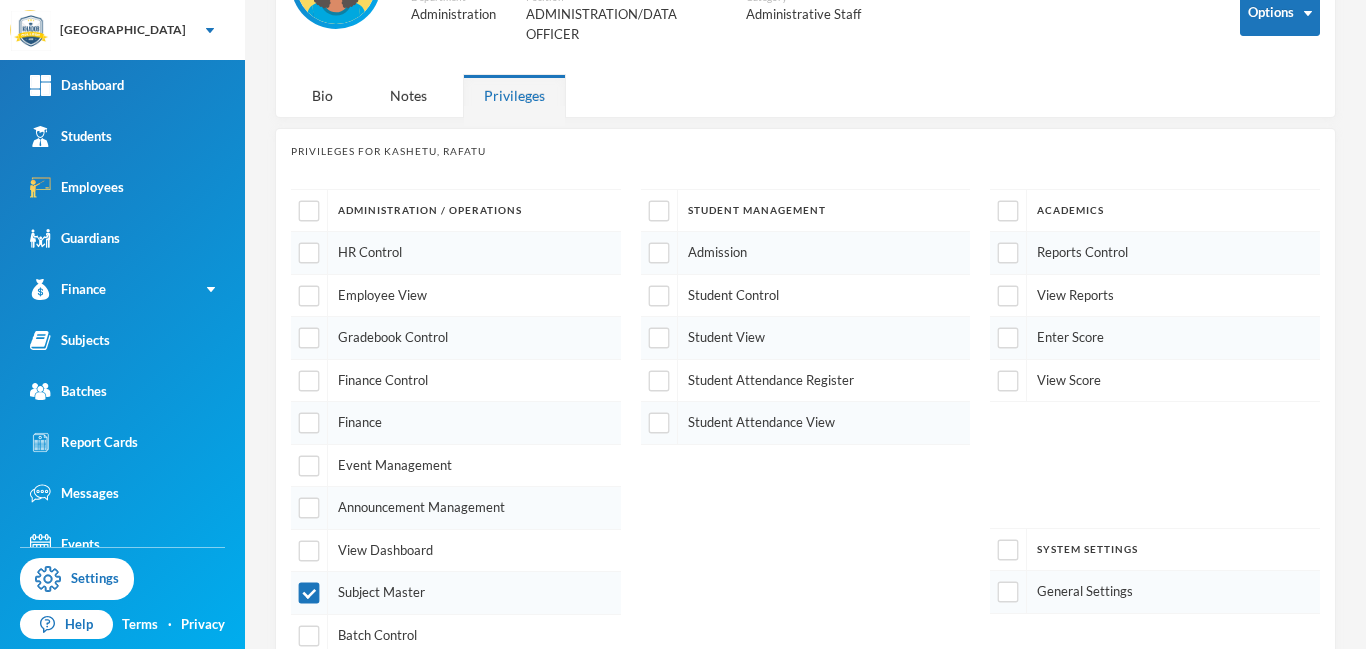 scroll, scrollTop: 183, scrollLeft: 0, axis: vertical 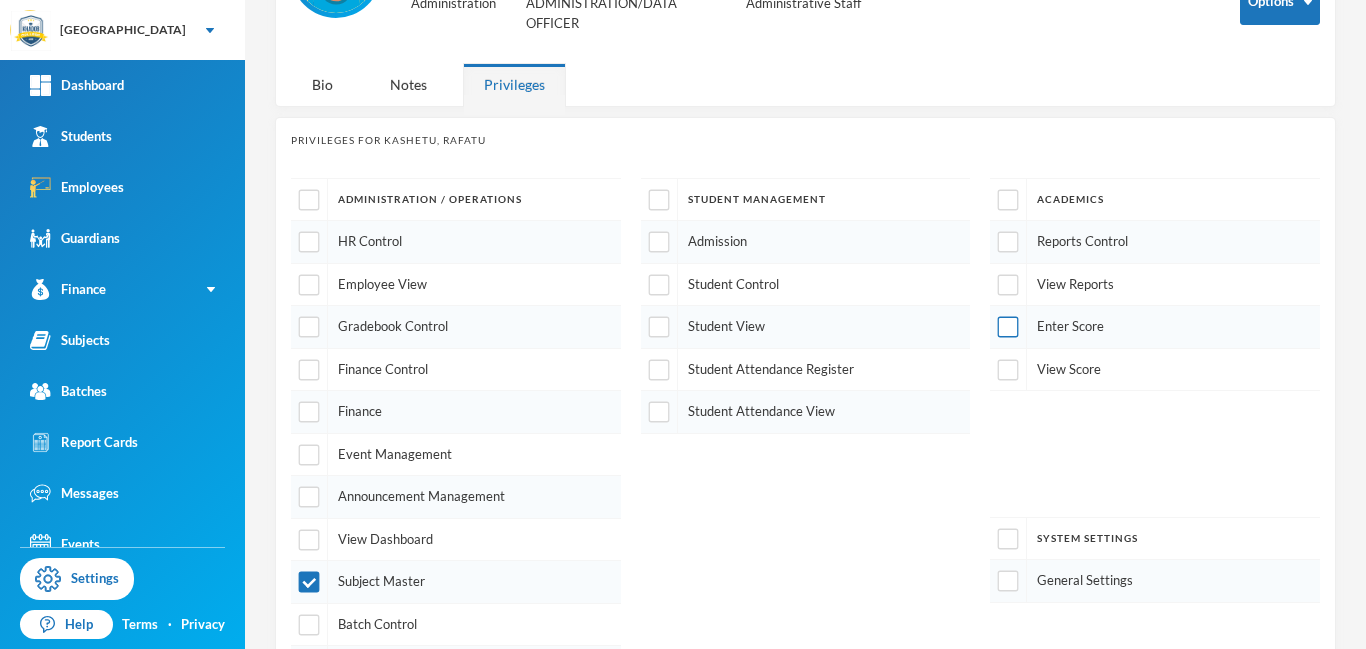 click at bounding box center [1008, 327] 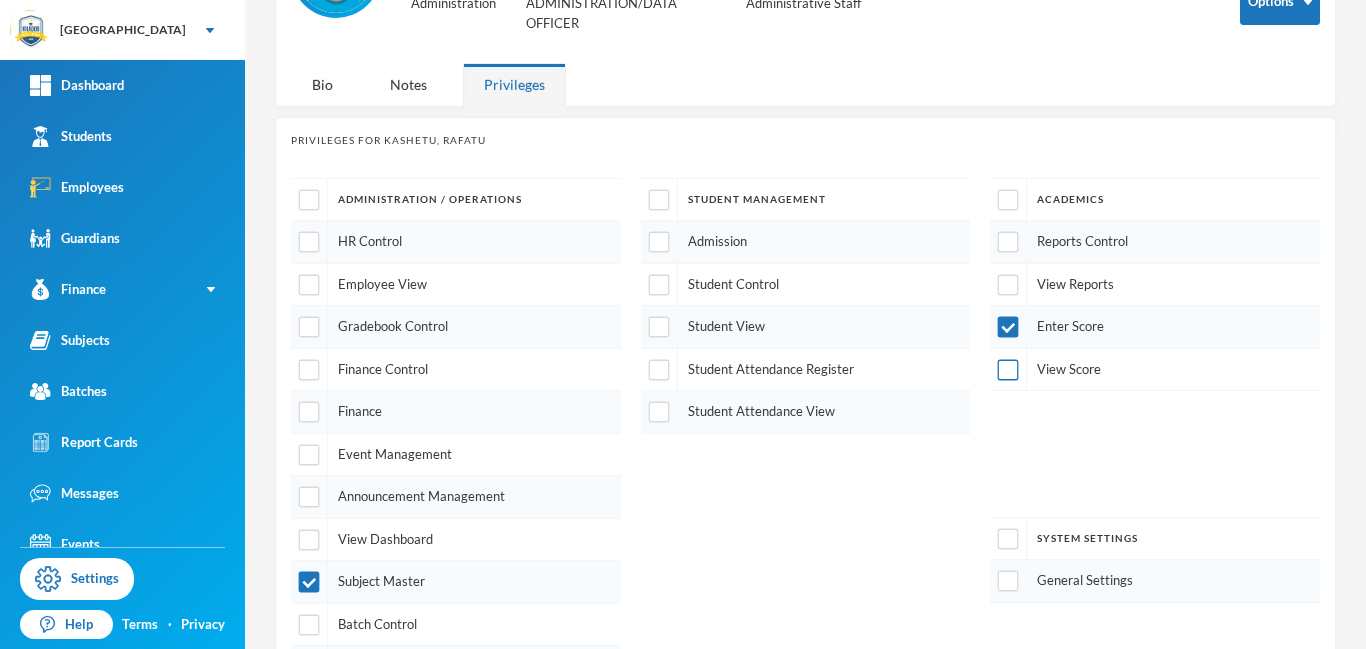 click at bounding box center [1008, 370] 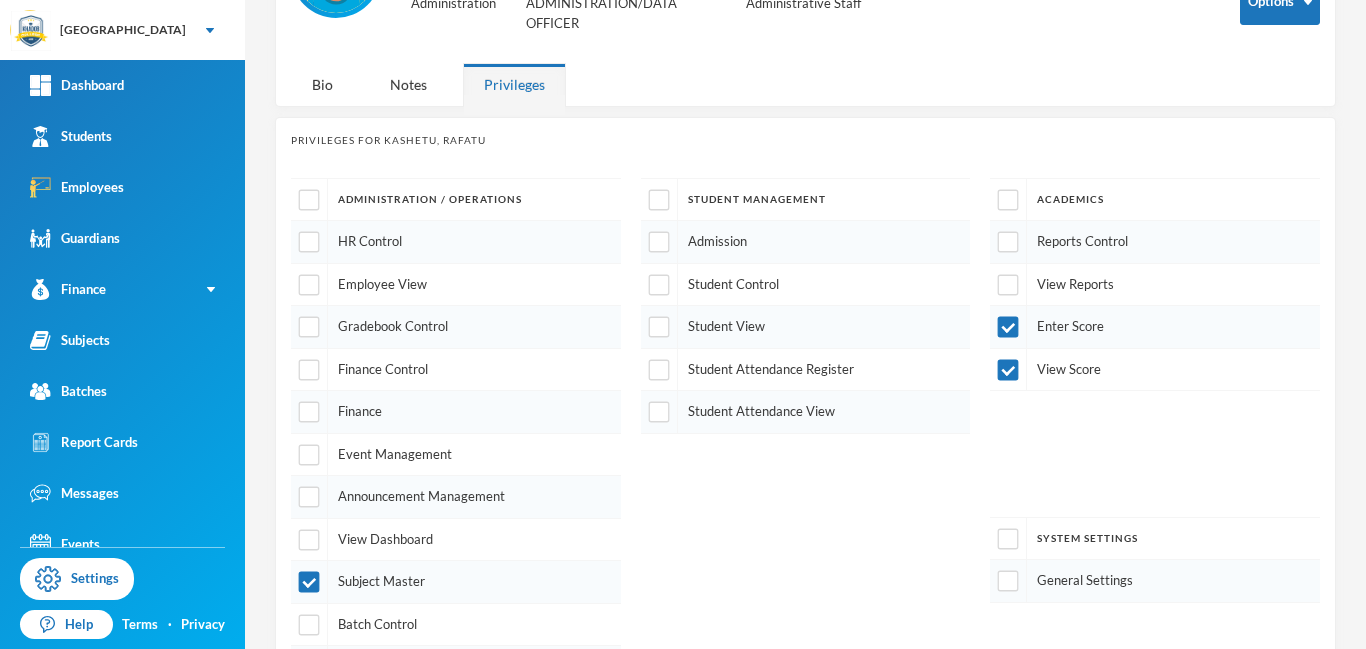 scroll, scrollTop: 334, scrollLeft: 0, axis: vertical 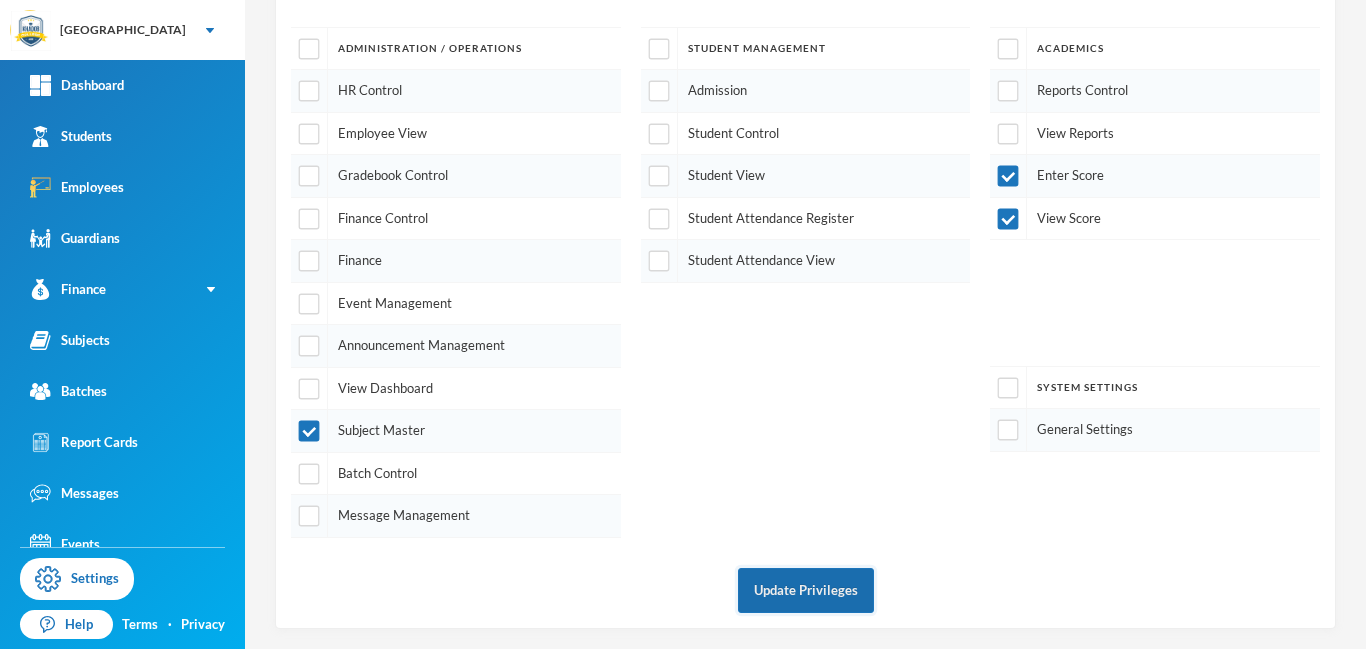 click on "Update Privileges" at bounding box center [806, 590] 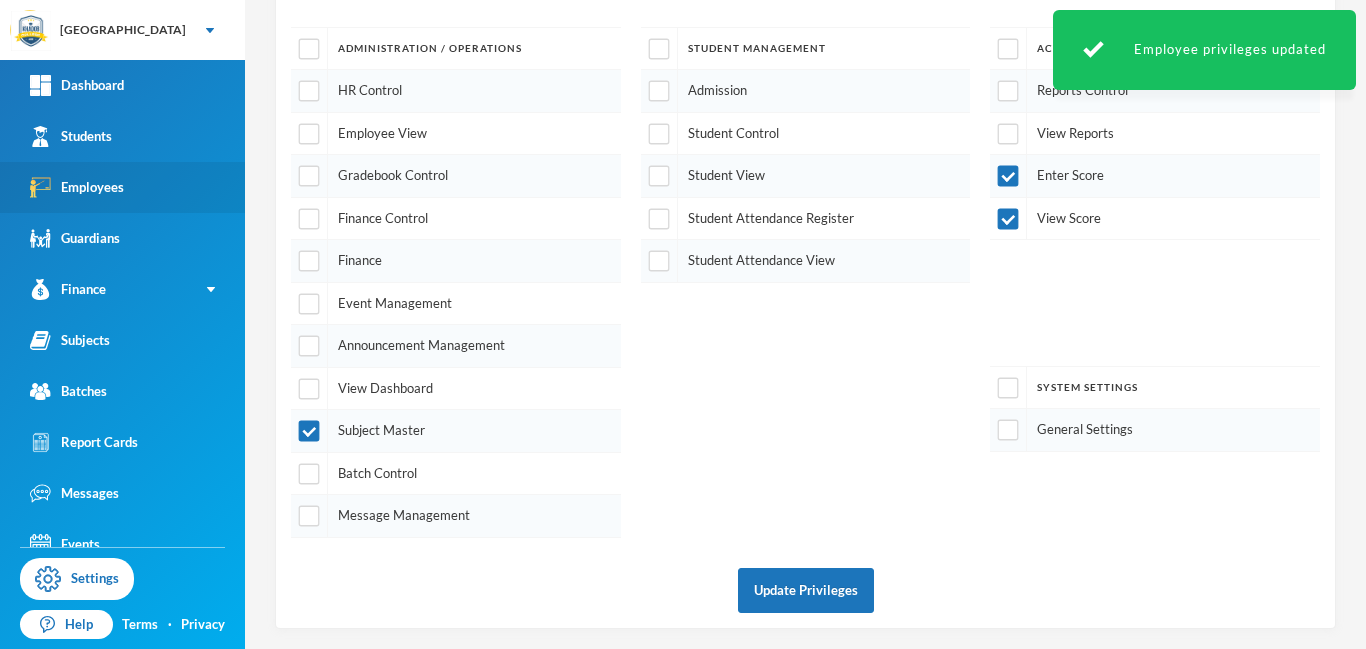 click on "Employees" at bounding box center [77, 187] 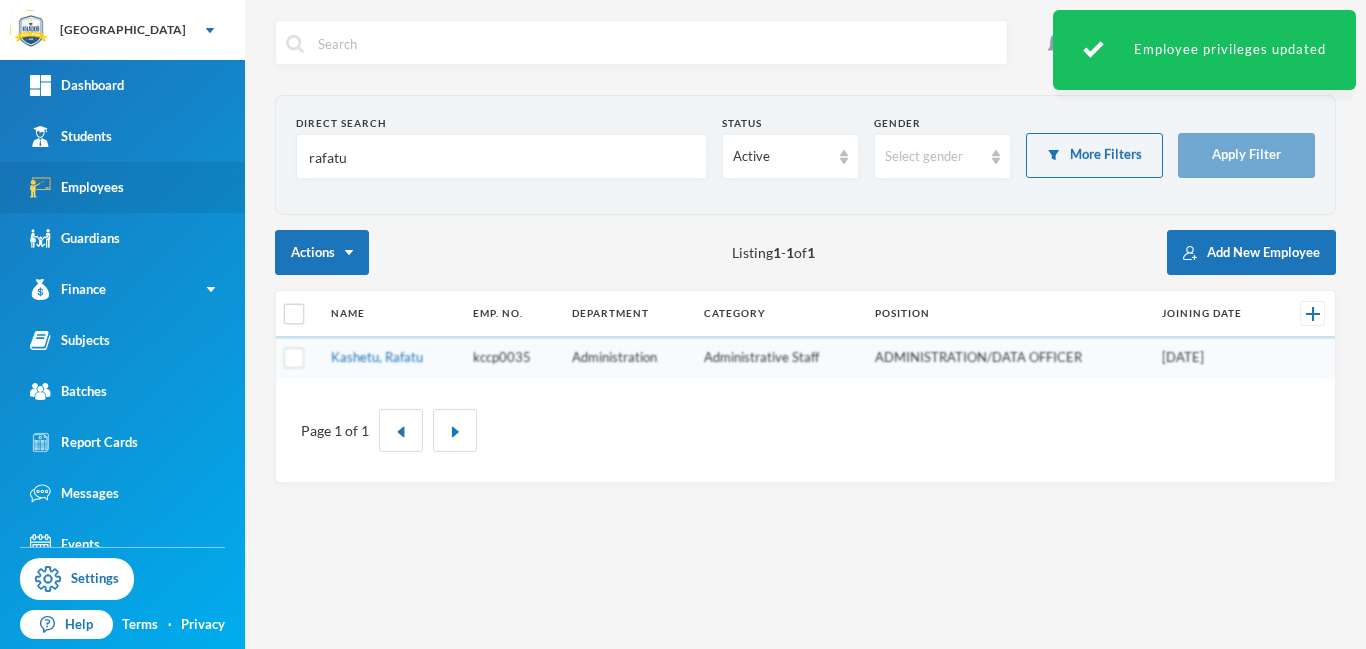 scroll, scrollTop: 0, scrollLeft: 0, axis: both 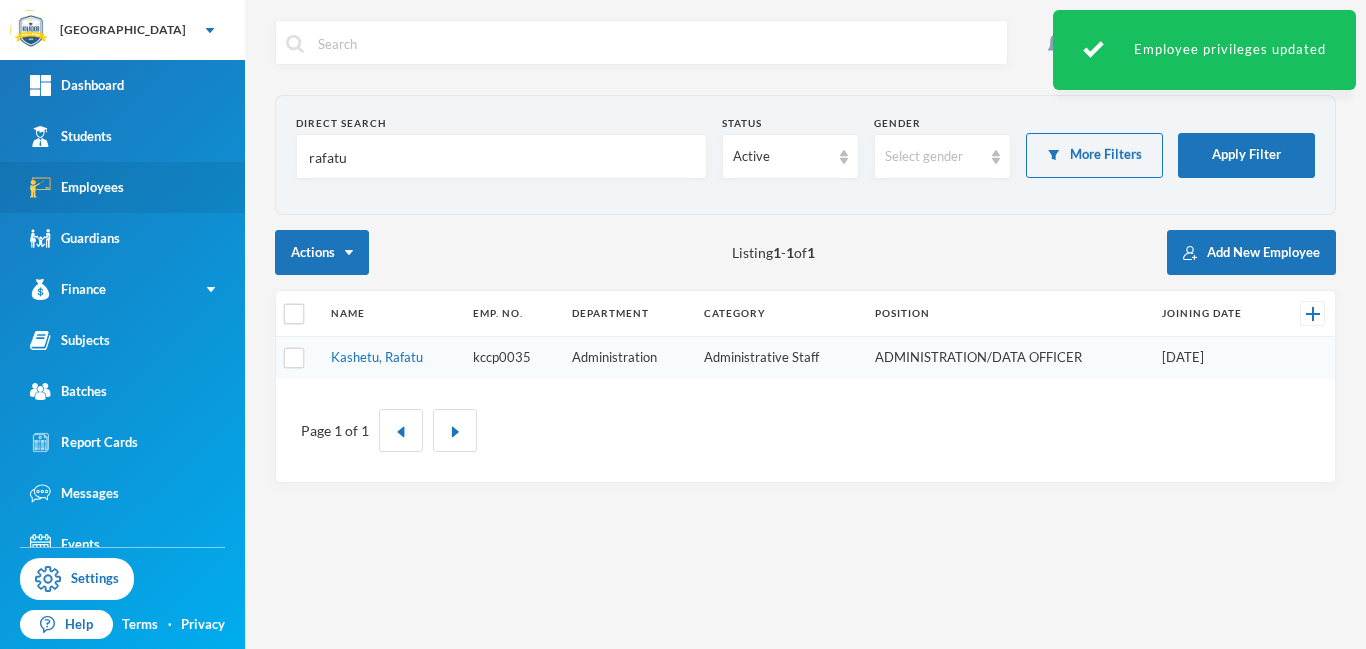 click on "Employees" at bounding box center [77, 187] 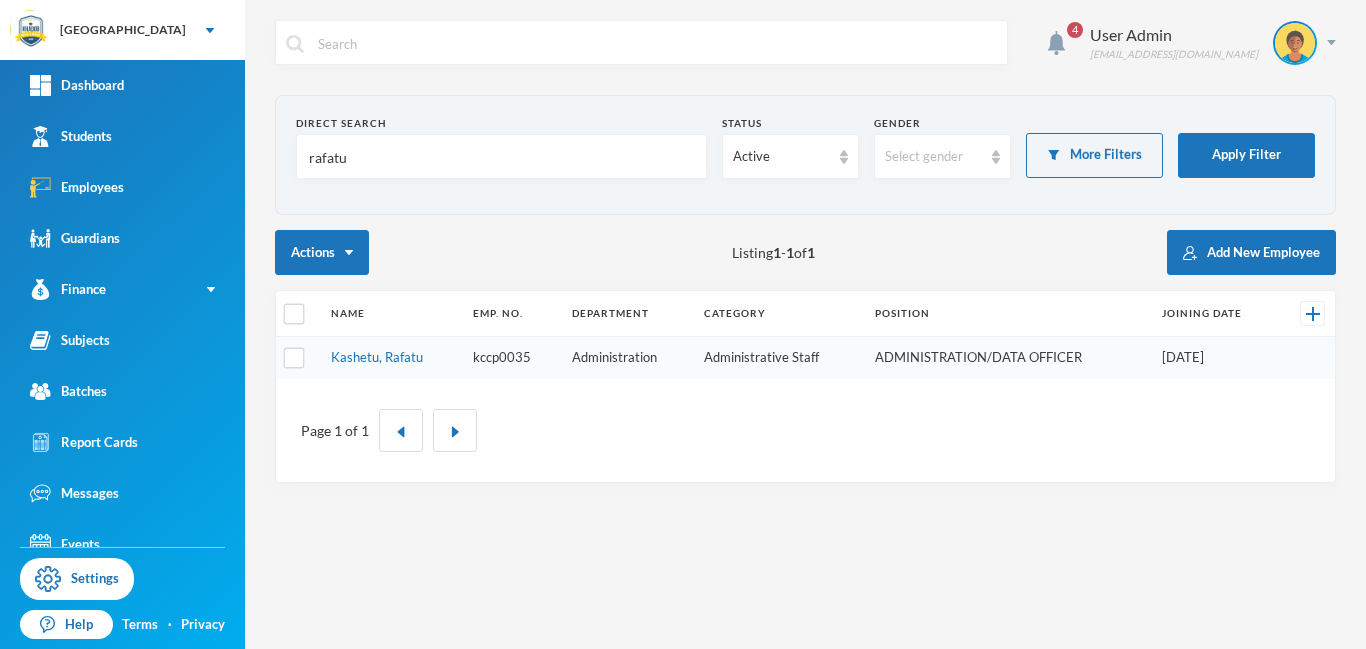 click on "rafatu" at bounding box center [501, 157] 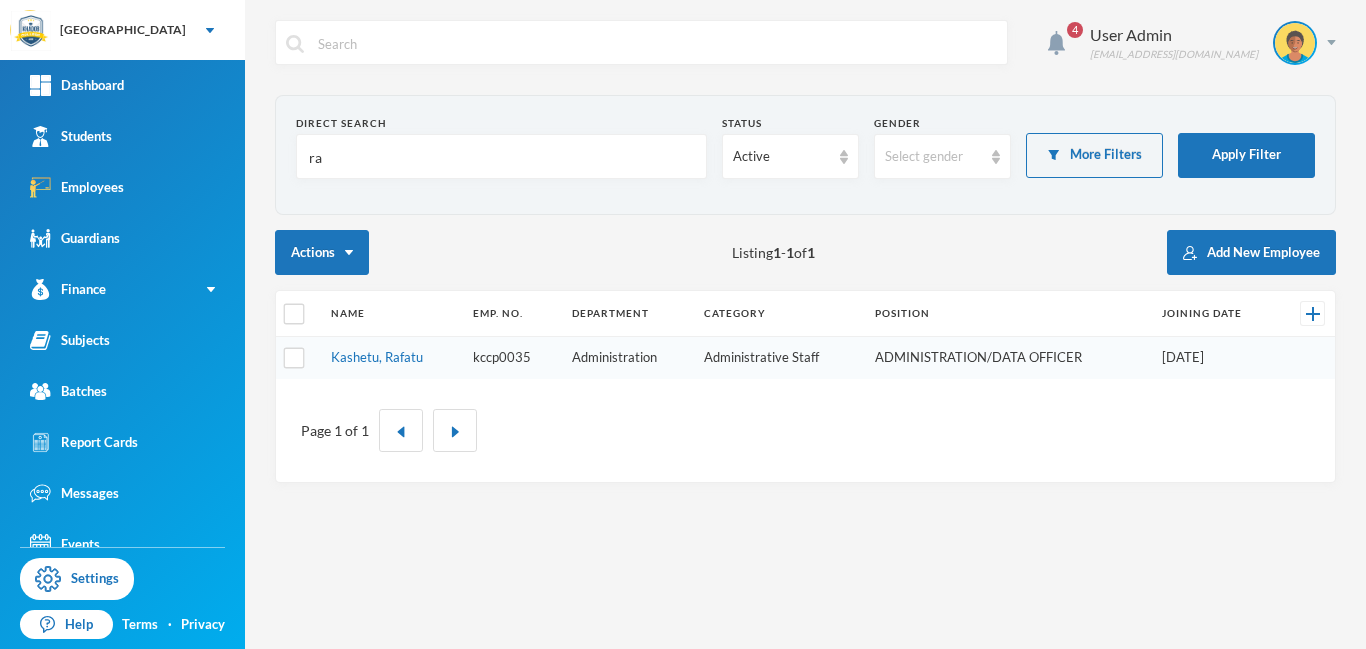 type on "r" 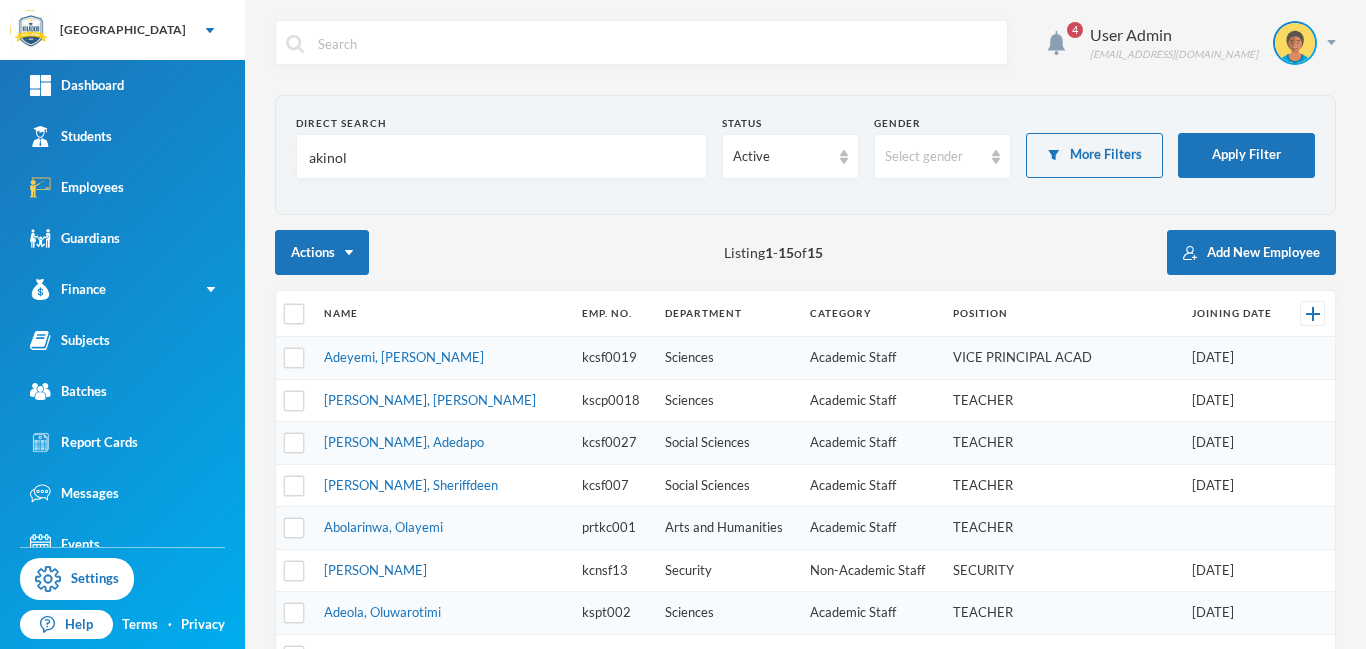 type on "akinola" 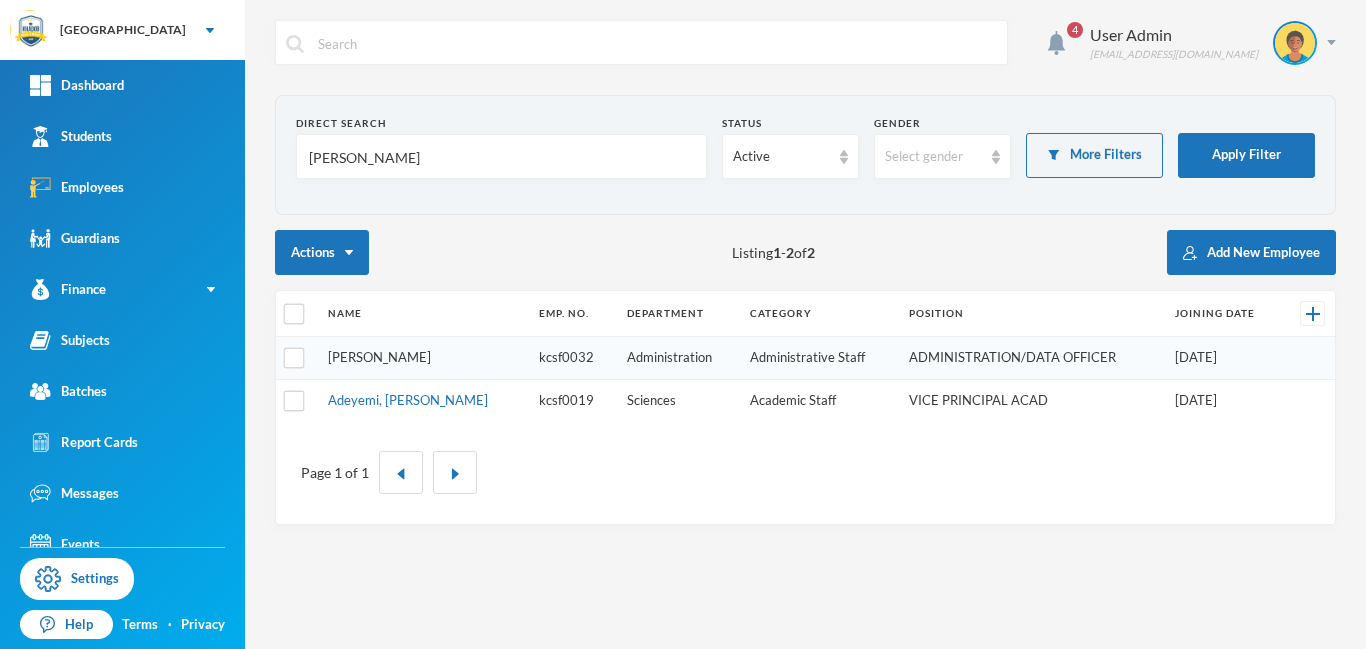 click on "Akinola, Saheed" at bounding box center [379, 357] 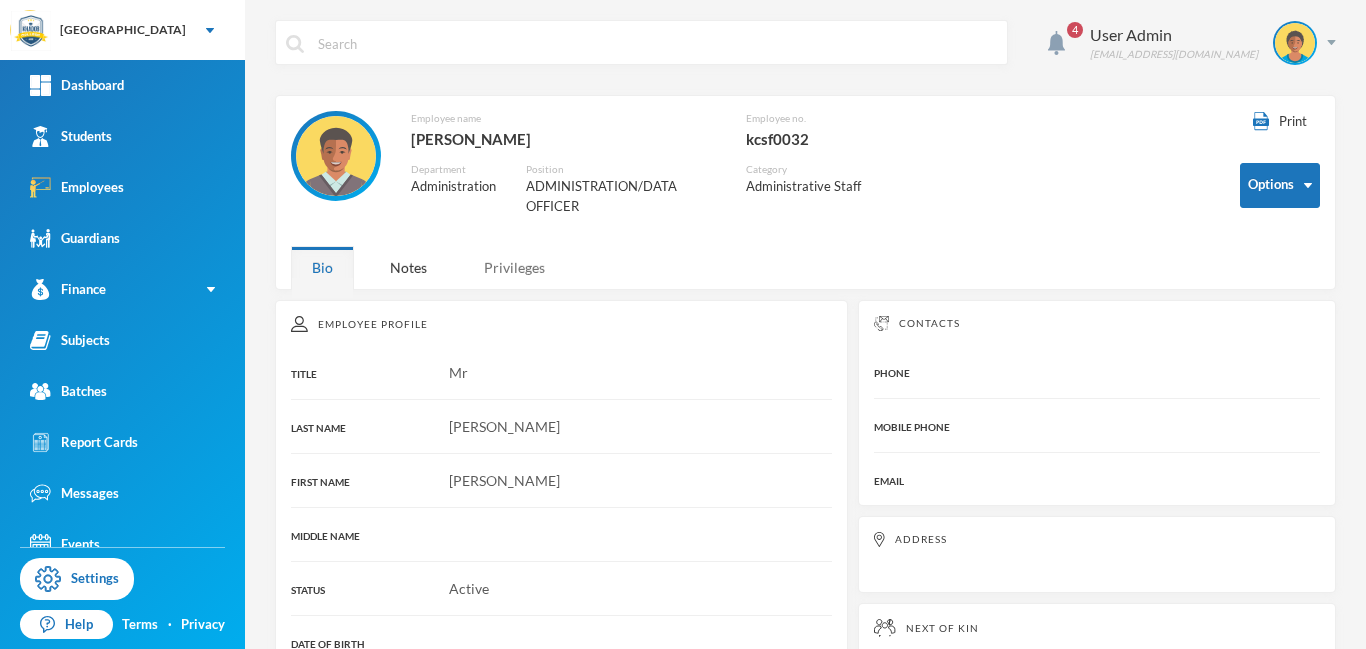 click on "Privileges" at bounding box center (514, 267) 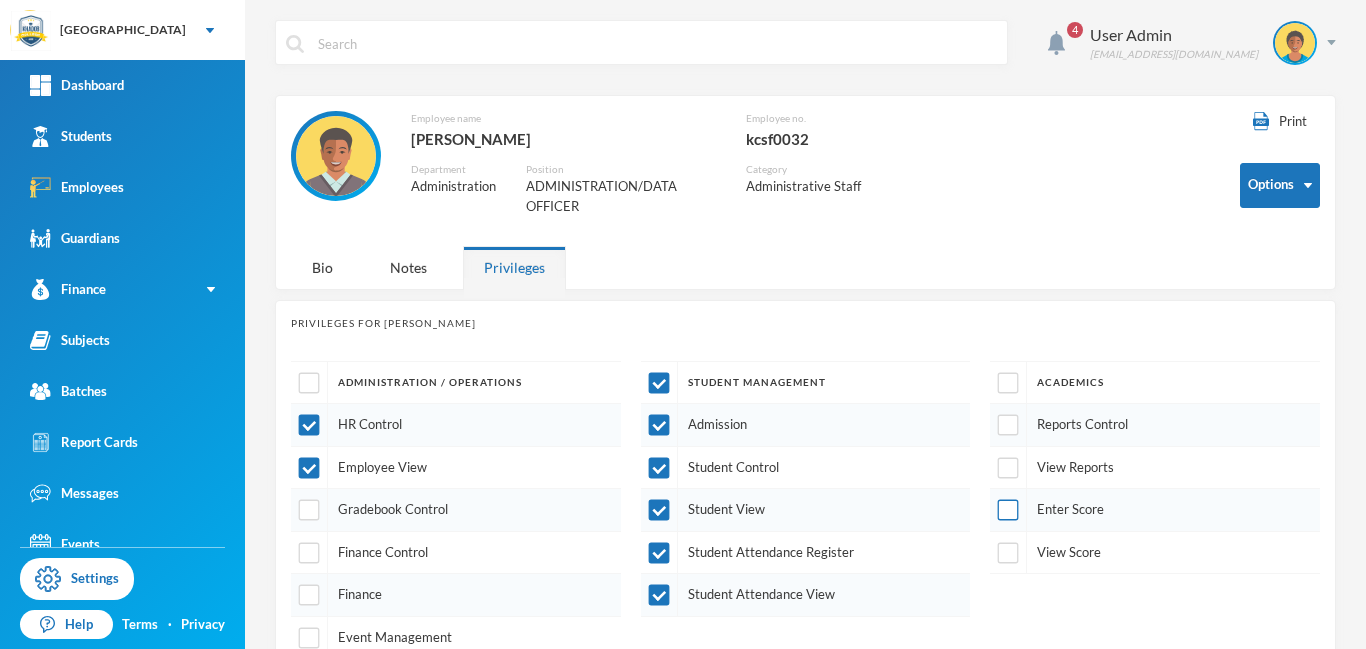 click at bounding box center (1008, 510) 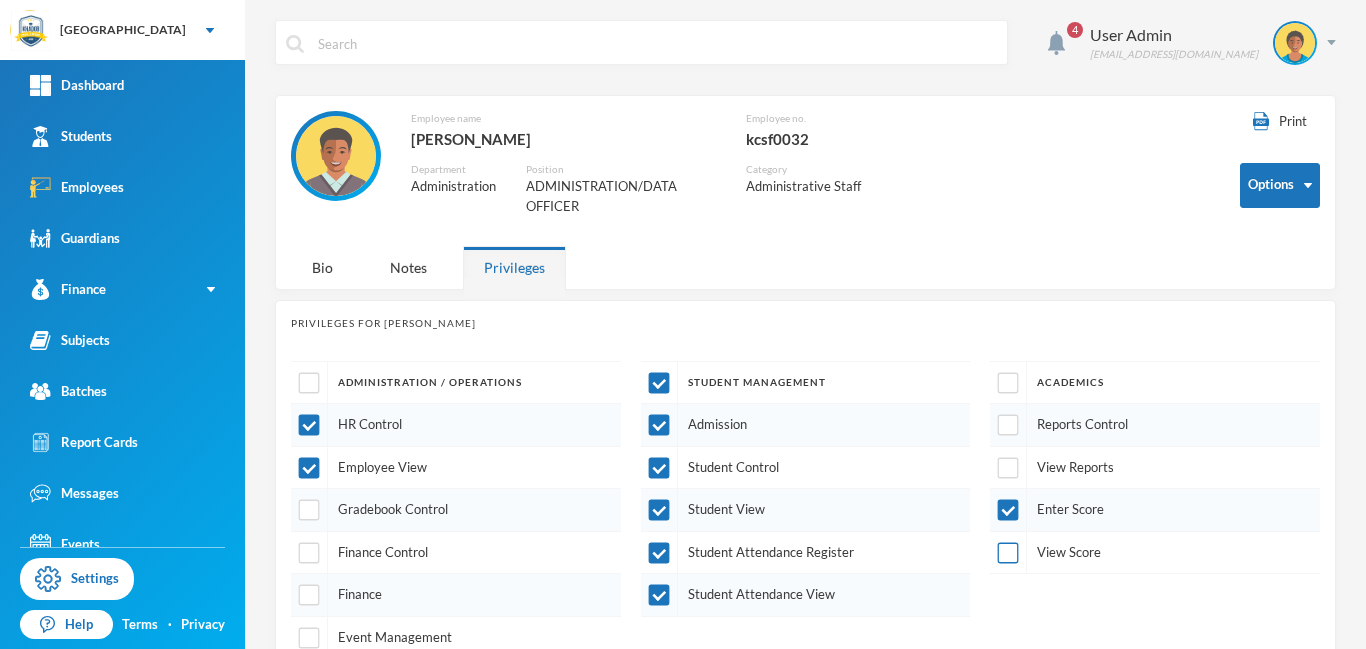 click at bounding box center (1008, 553) 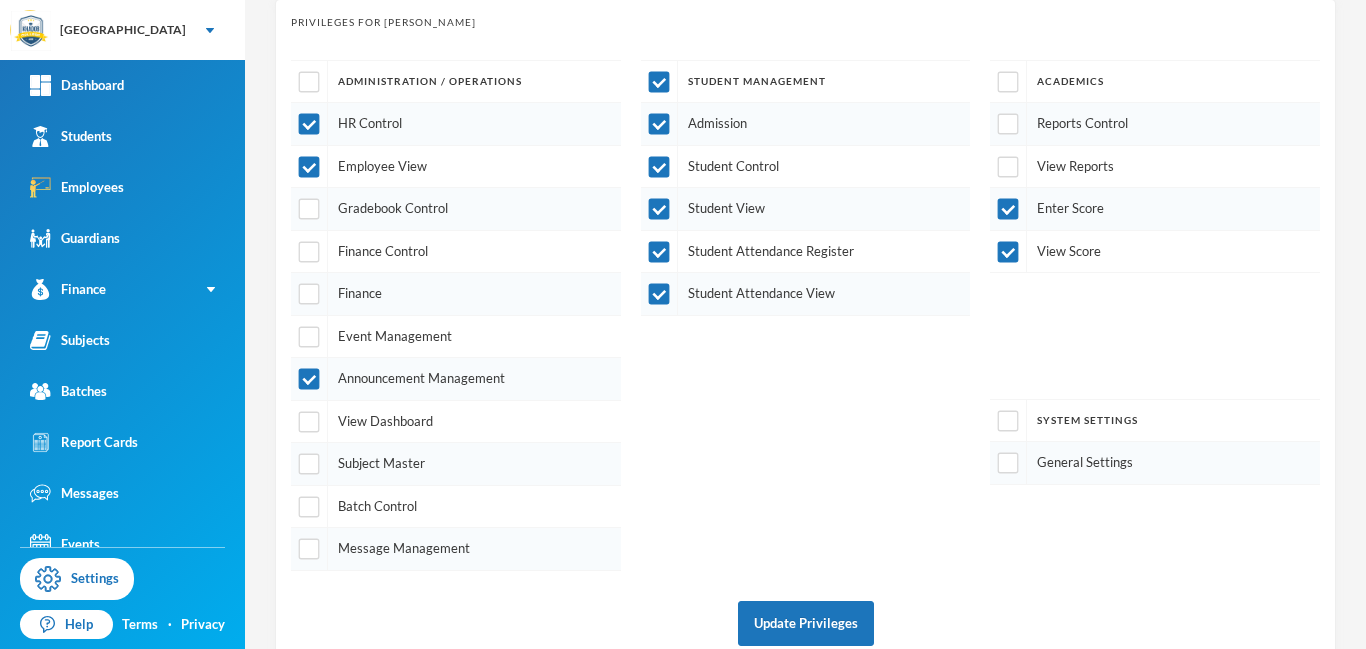 scroll, scrollTop: 334, scrollLeft: 0, axis: vertical 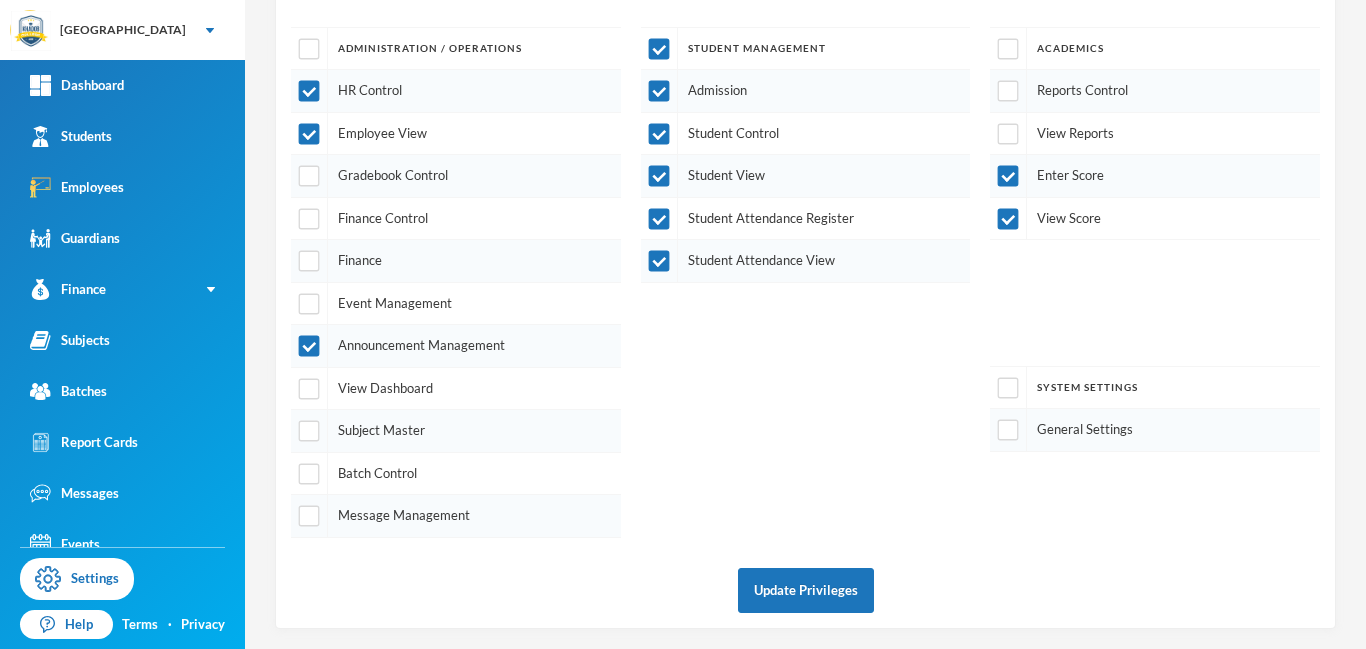 drag, startPoint x: 1362, startPoint y: 282, endPoint x: 1362, endPoint y: 500, distance: 218 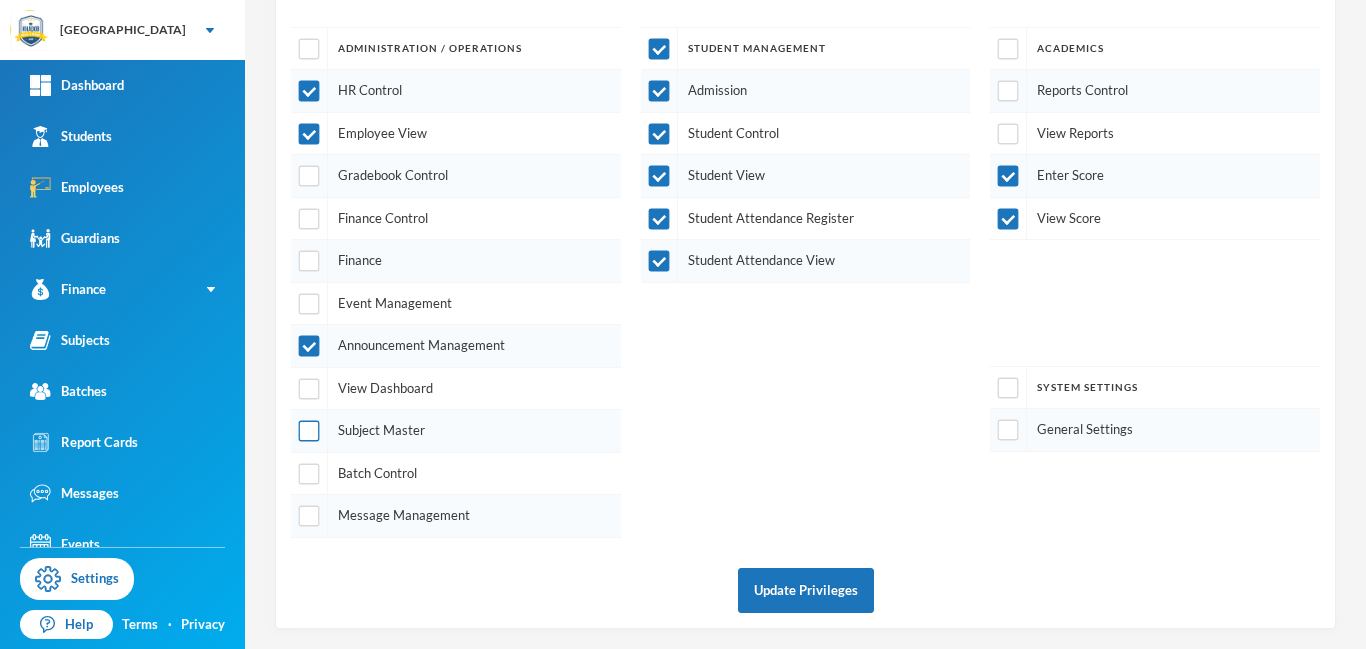 click at bounding box center (309, 431) 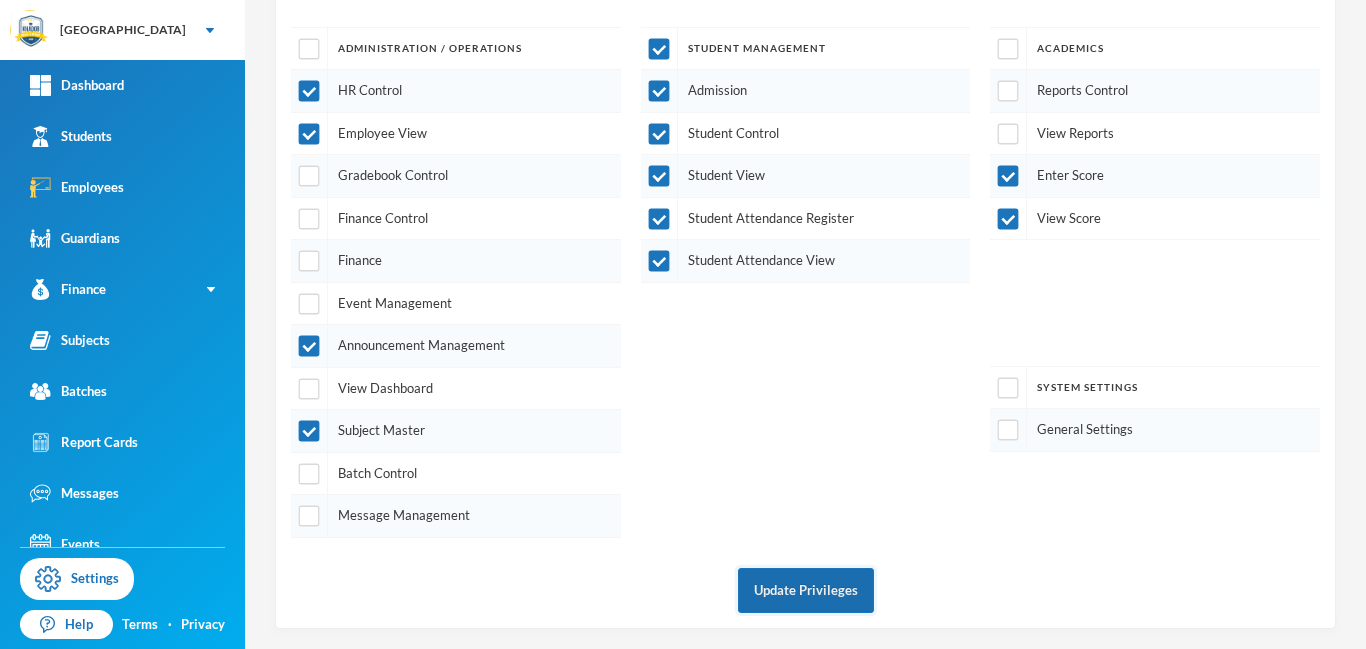click on "Update Privileges" at bounding box center (806, 590) 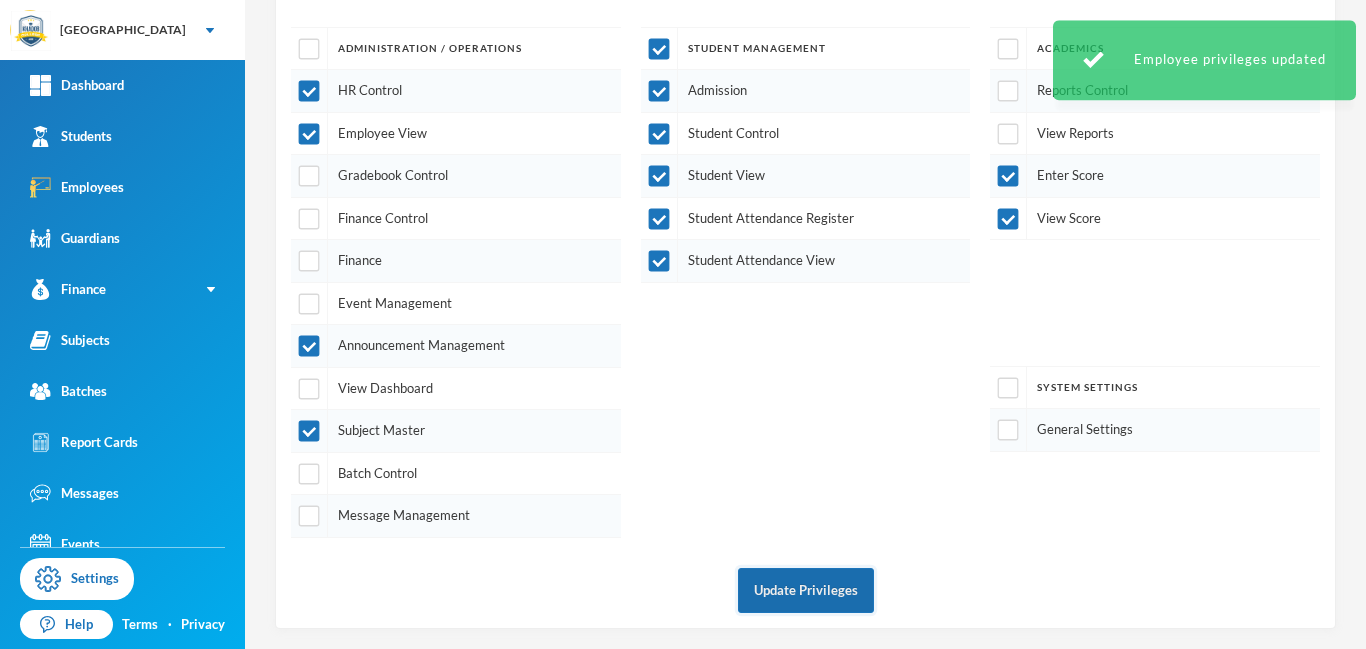 click on "Update Privileges" at bounding box center [806, 590] 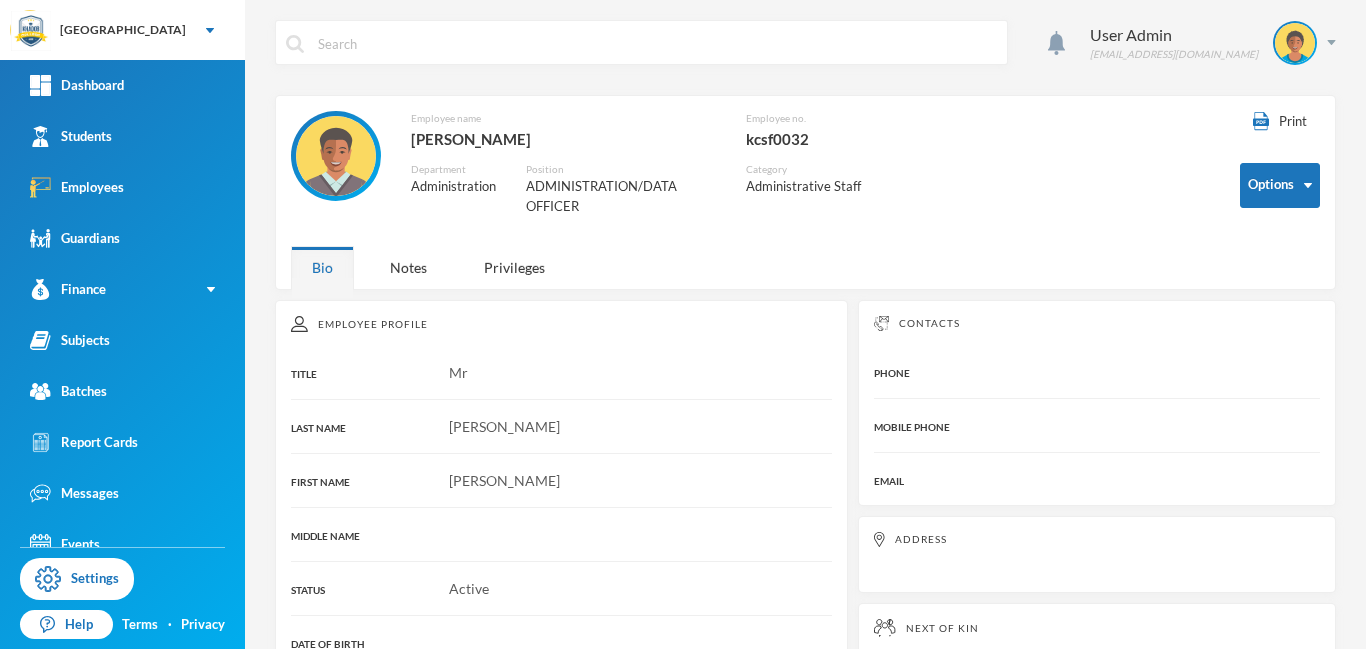 scroll, scrollTop: 0, scrollLeft: 0, axis: both 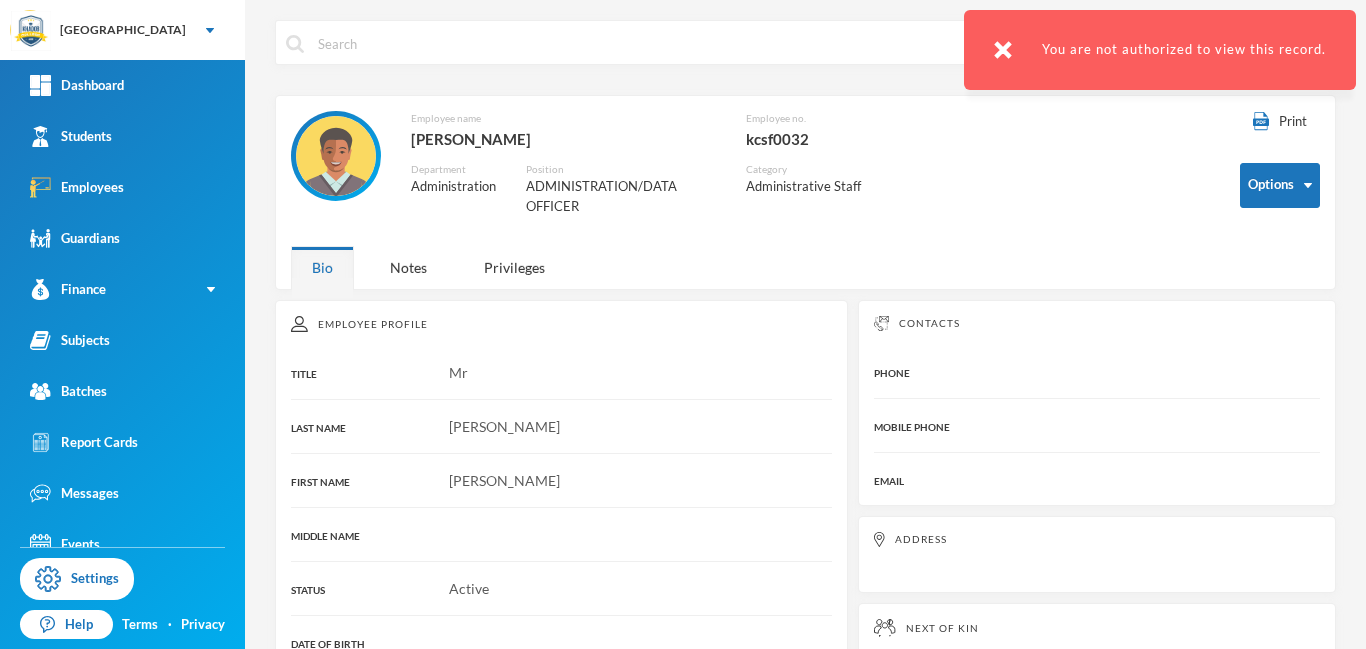 click on "Print Options Employee name [PERSON_NAME]  Employee no. kcsf0032 Department Administration Position ADMINISTRATION/DATA OFFICER Category Administrative Staff Bio Notes Privileges" at bounding box center [805, 192] 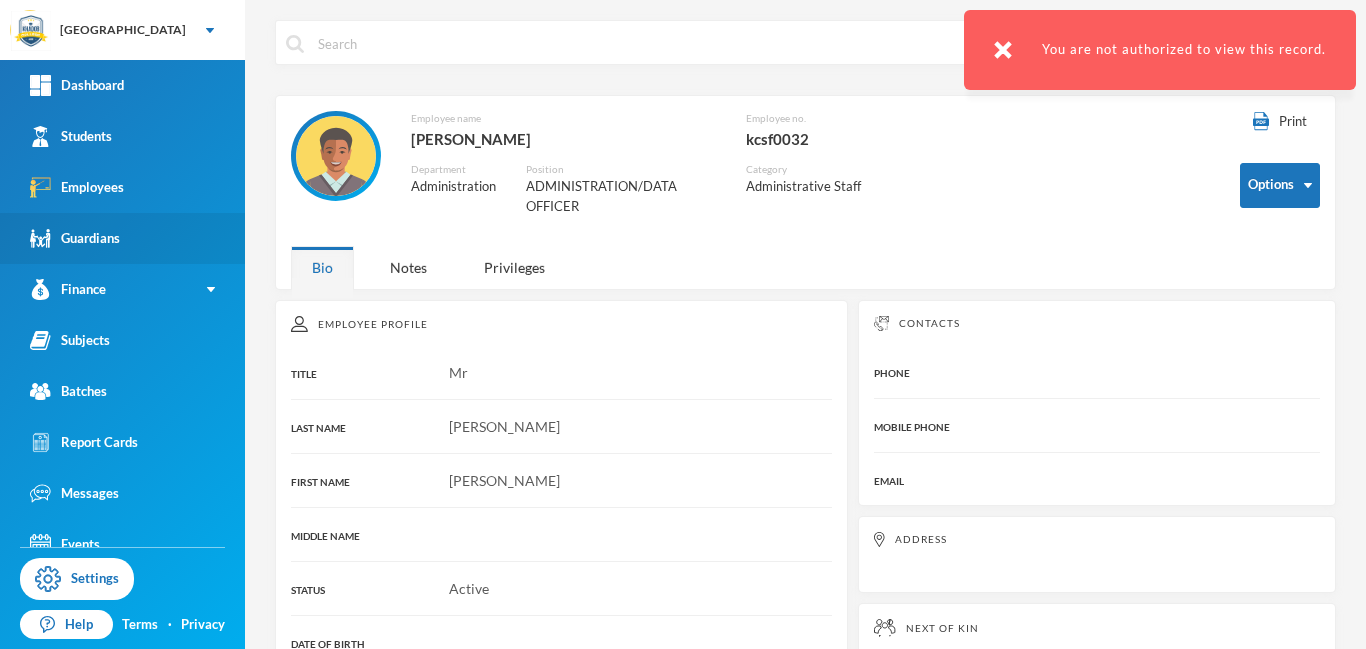 click on "Guardians" at bounding box center (122, 238) 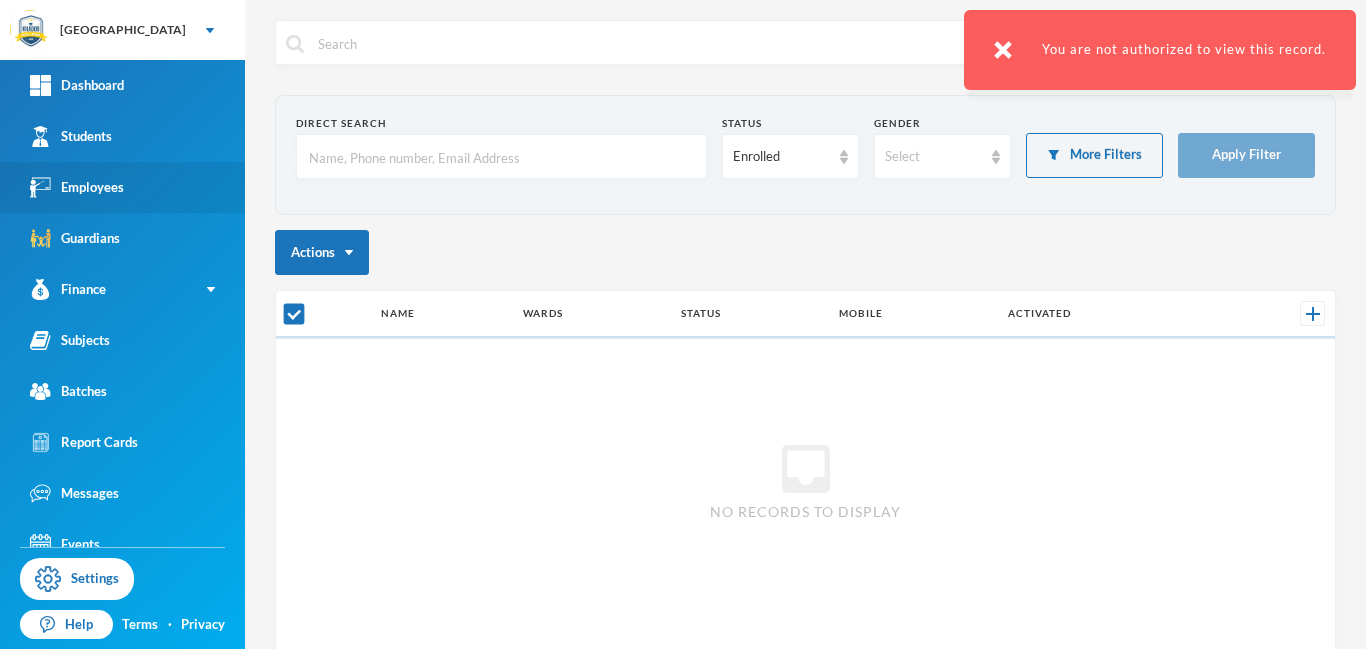 click on "Employees" at bounding box center (77, 187) 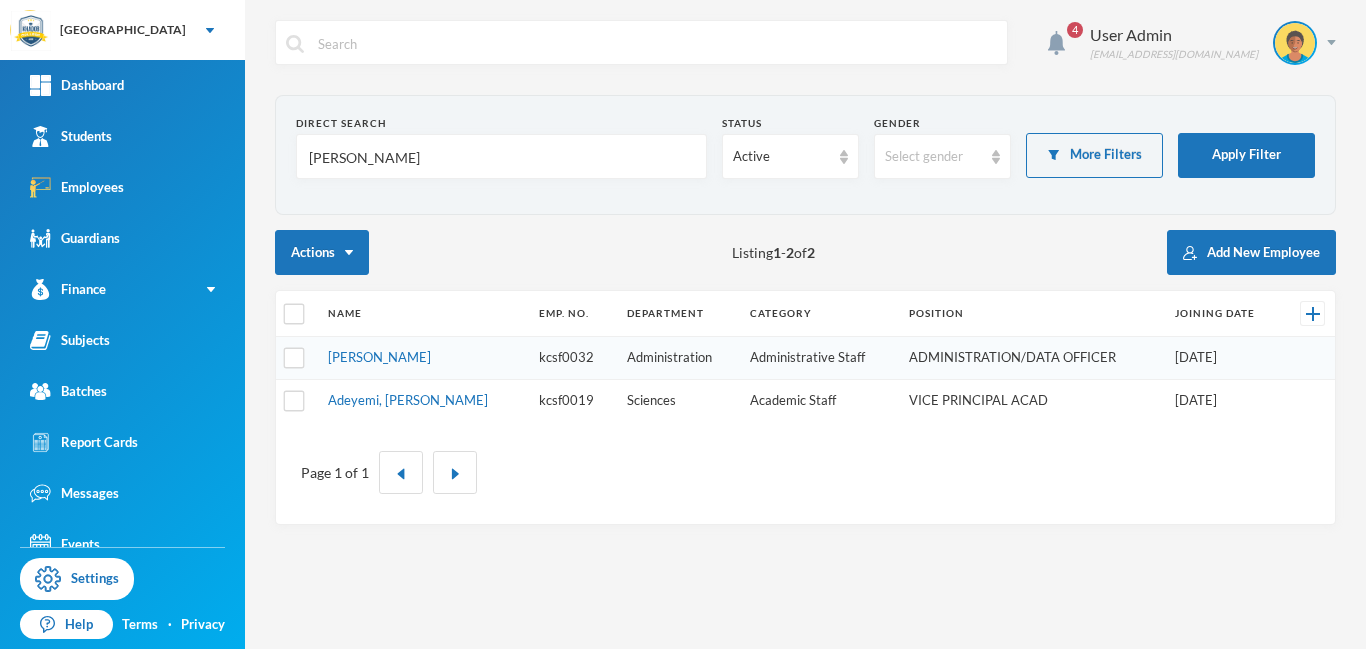 click on "[PERSON_NAME]" at bounding box center [501, 157] 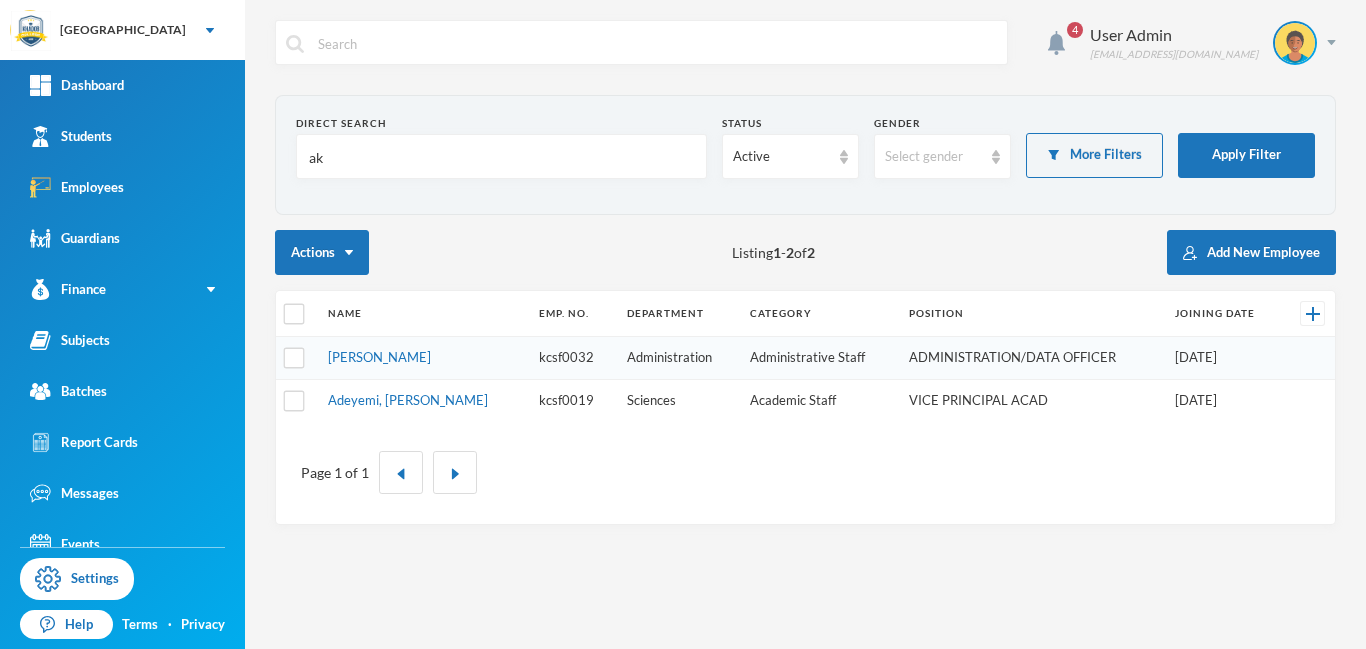 type on "a" 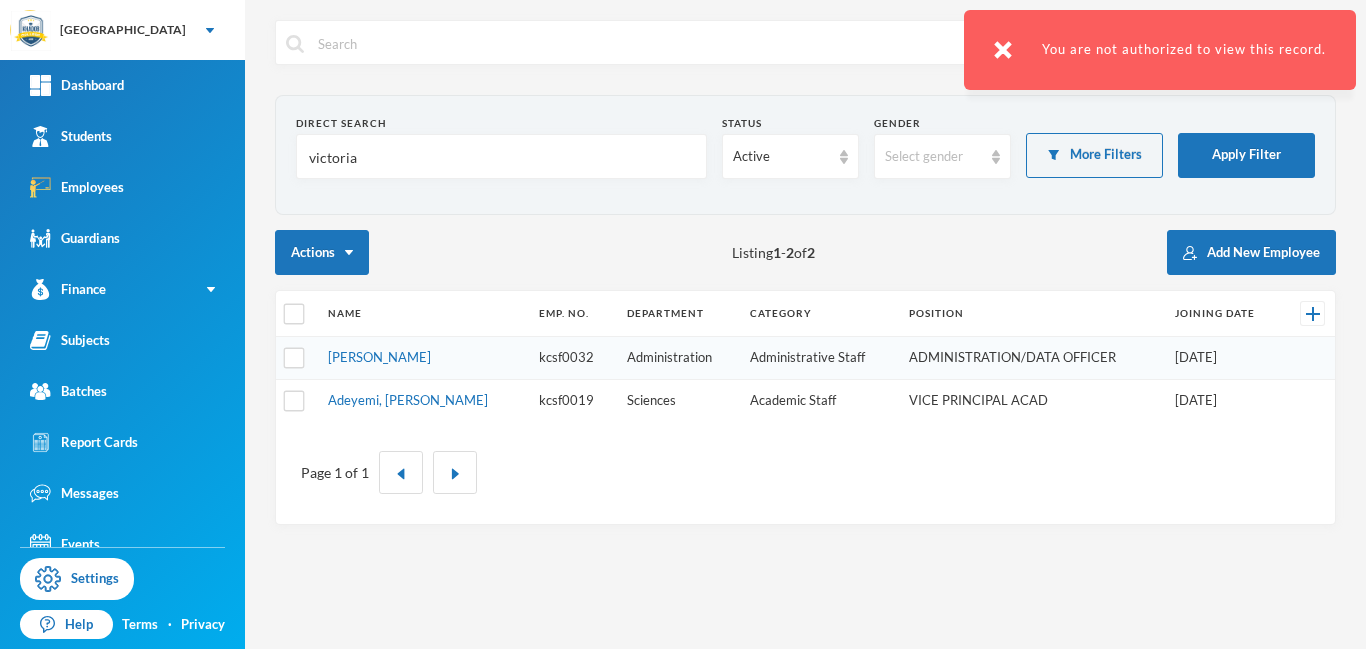 type on "victoria" 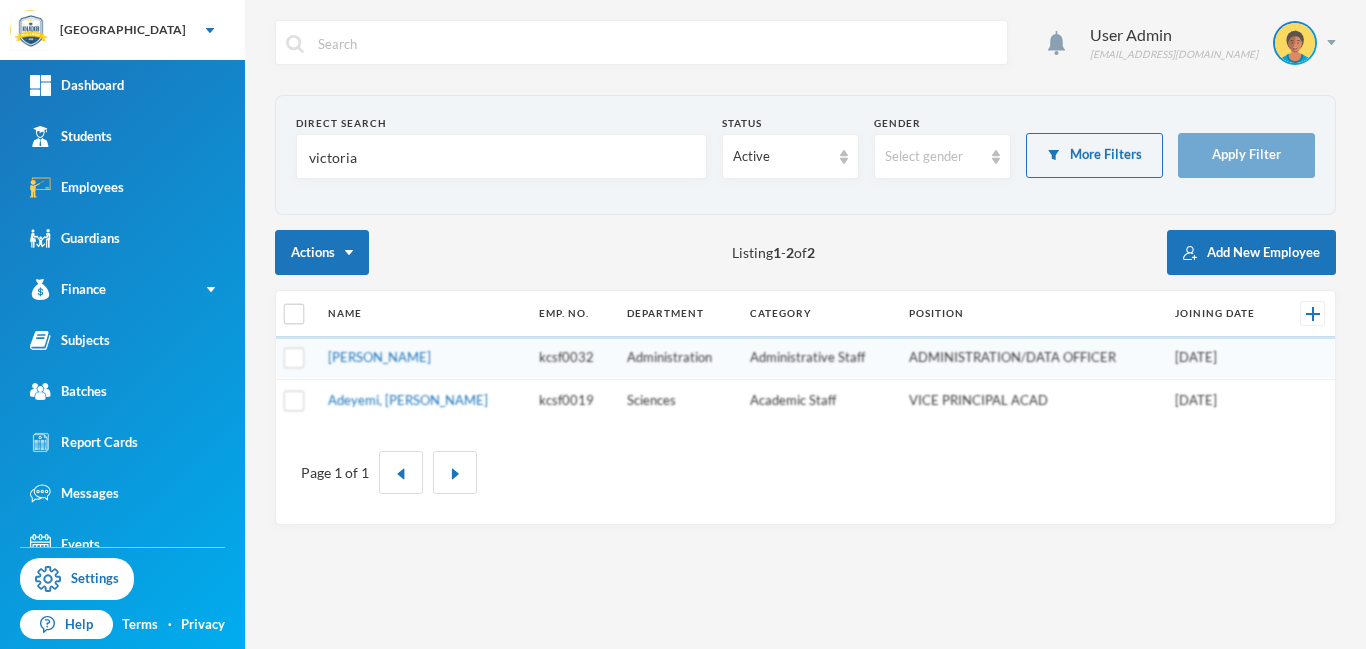 scroll, scrollTop: 0, scrollLeft: 0, axis: both 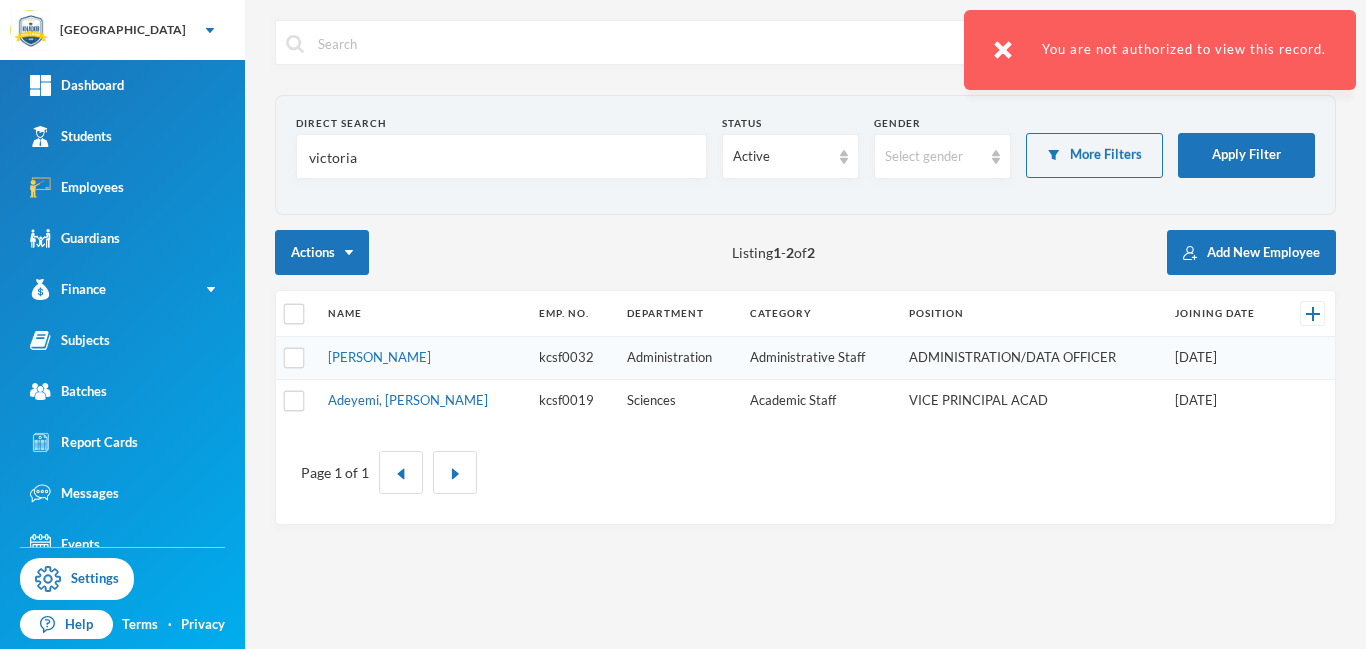 click at bounding box center (1003, 50) 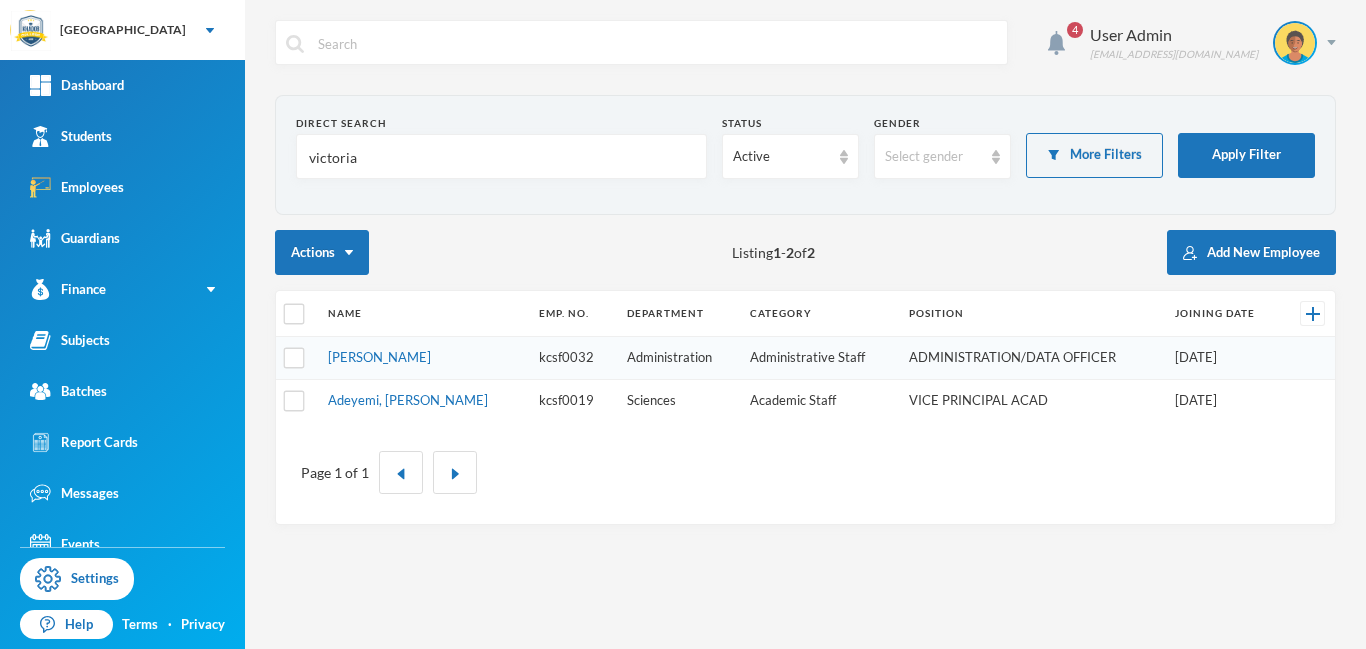click on "victoria" at bounding box center (501, 157) 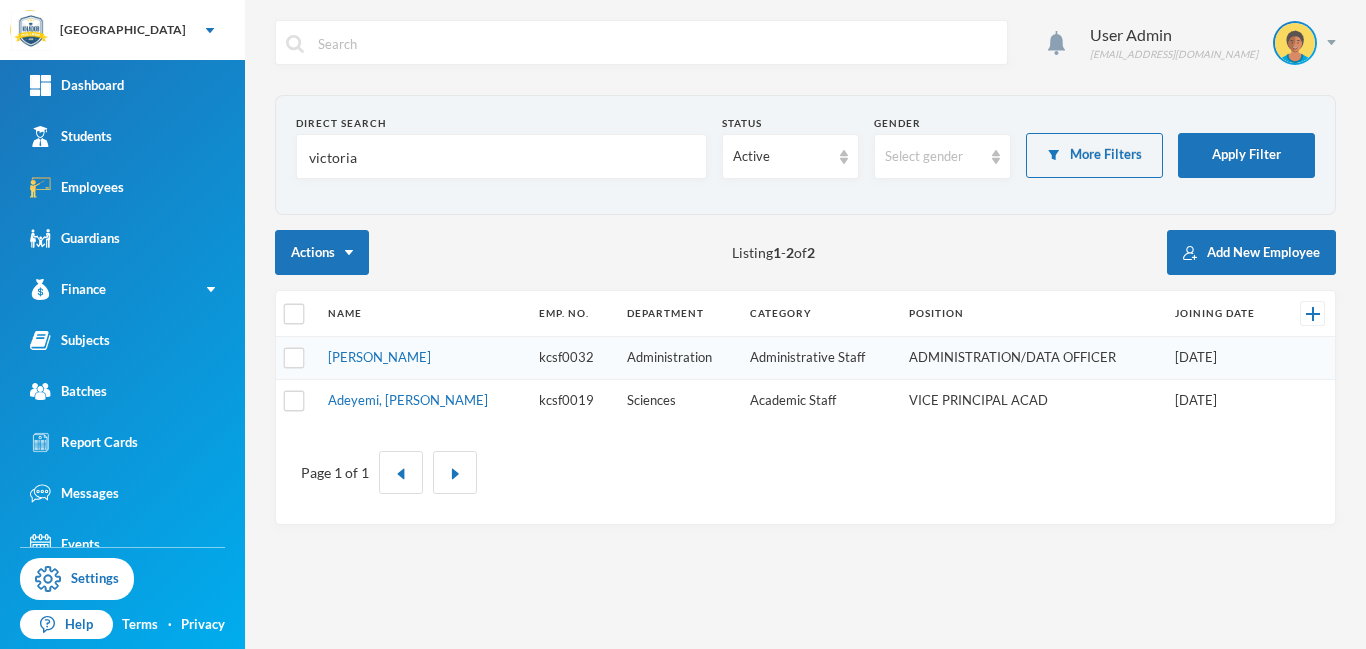 scroll, scrollTop: 0, scrollLeft: 0, axis: both 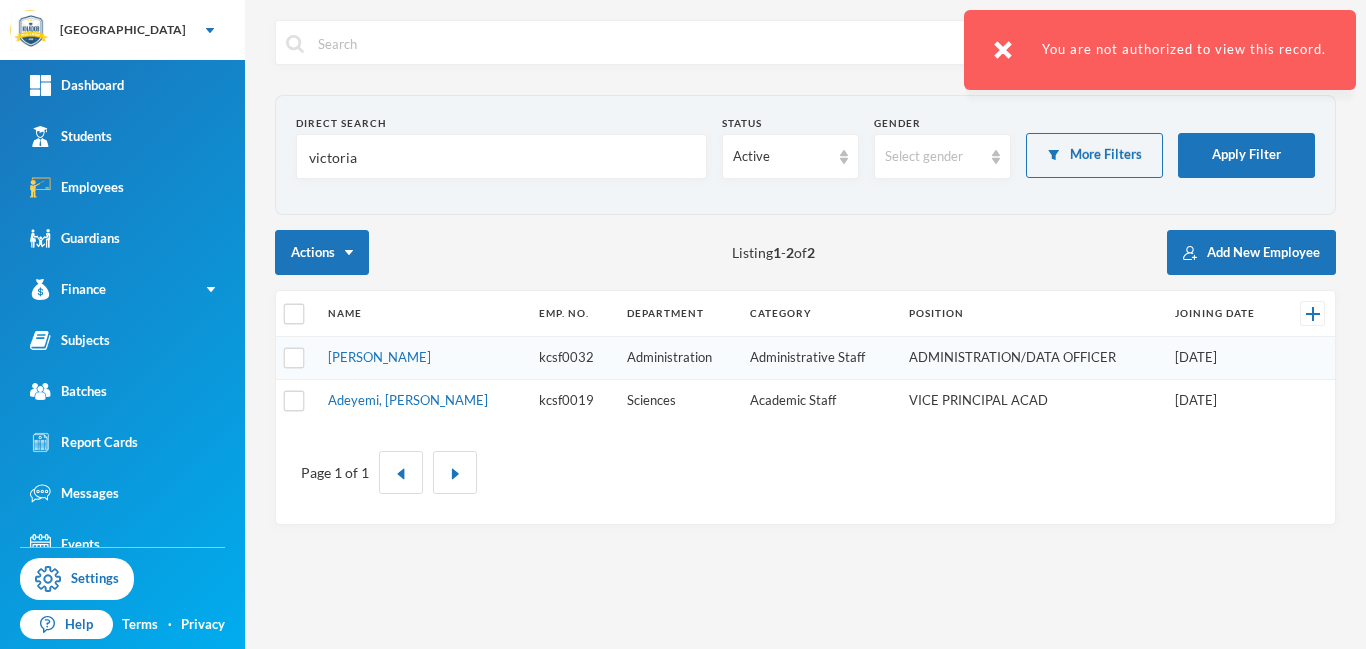 click on "victoria" at bounding box center (501, 157) 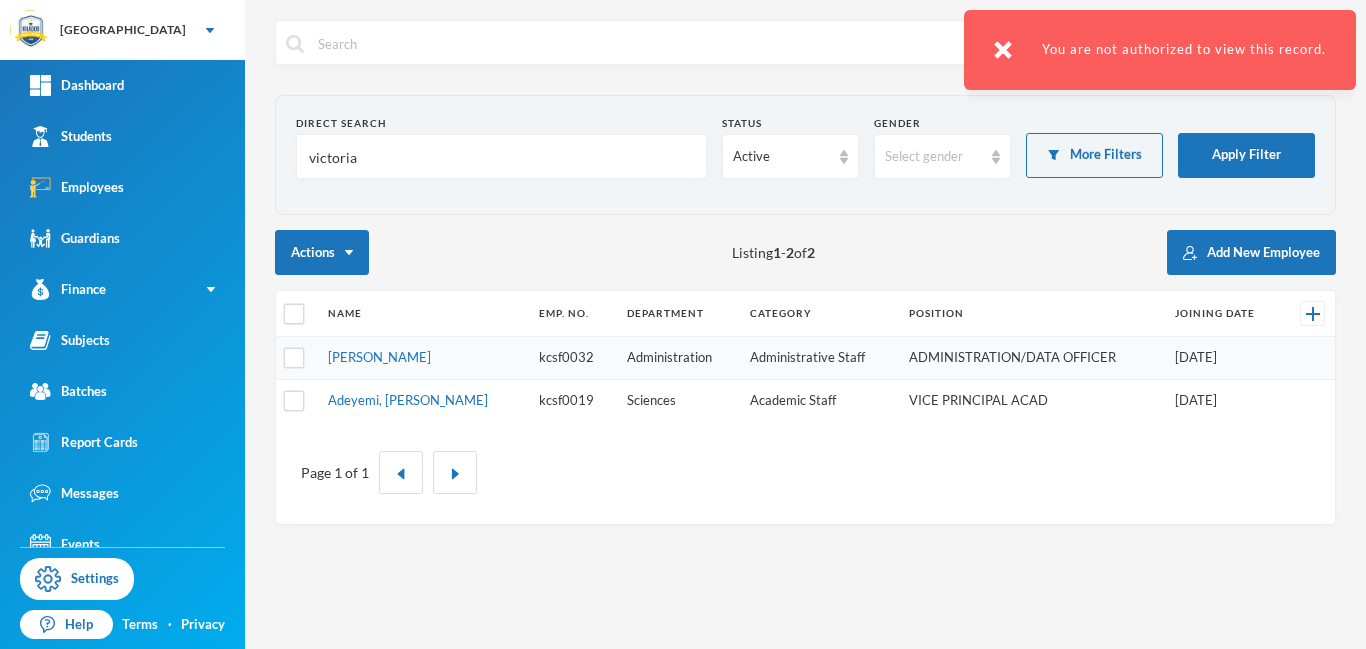 click on "victoria" at bounding box center [501, 157] 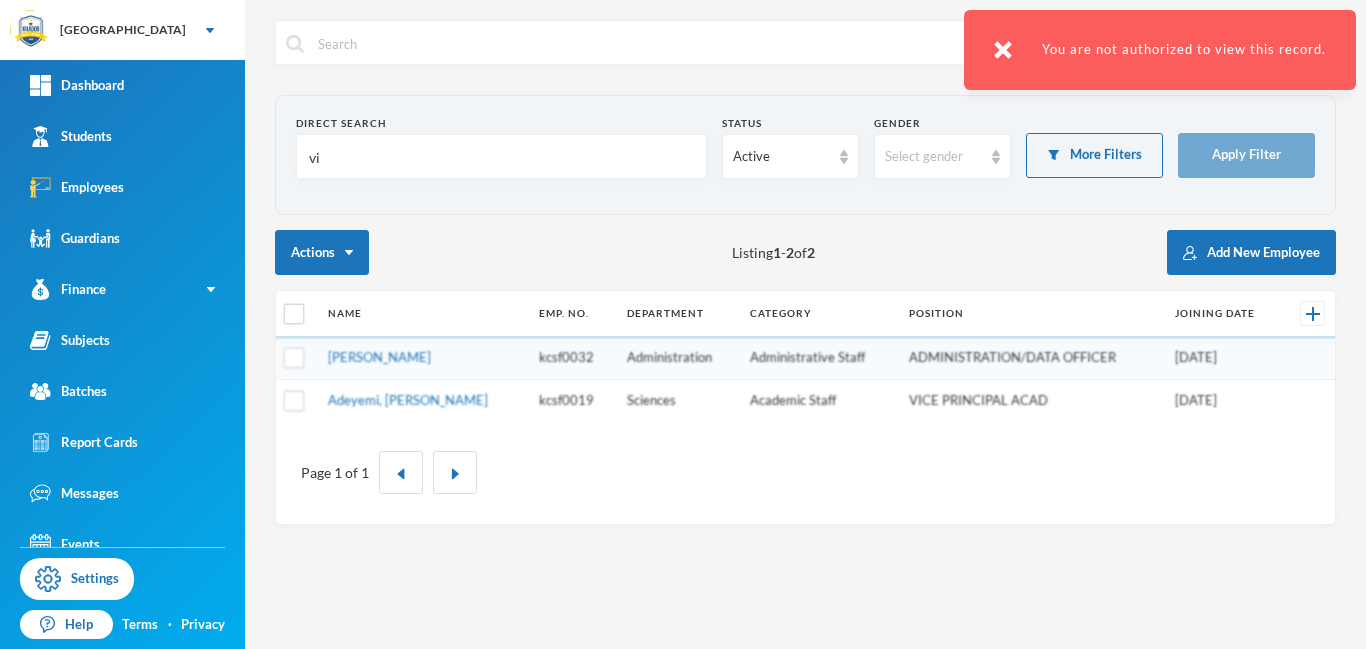 type on "v" 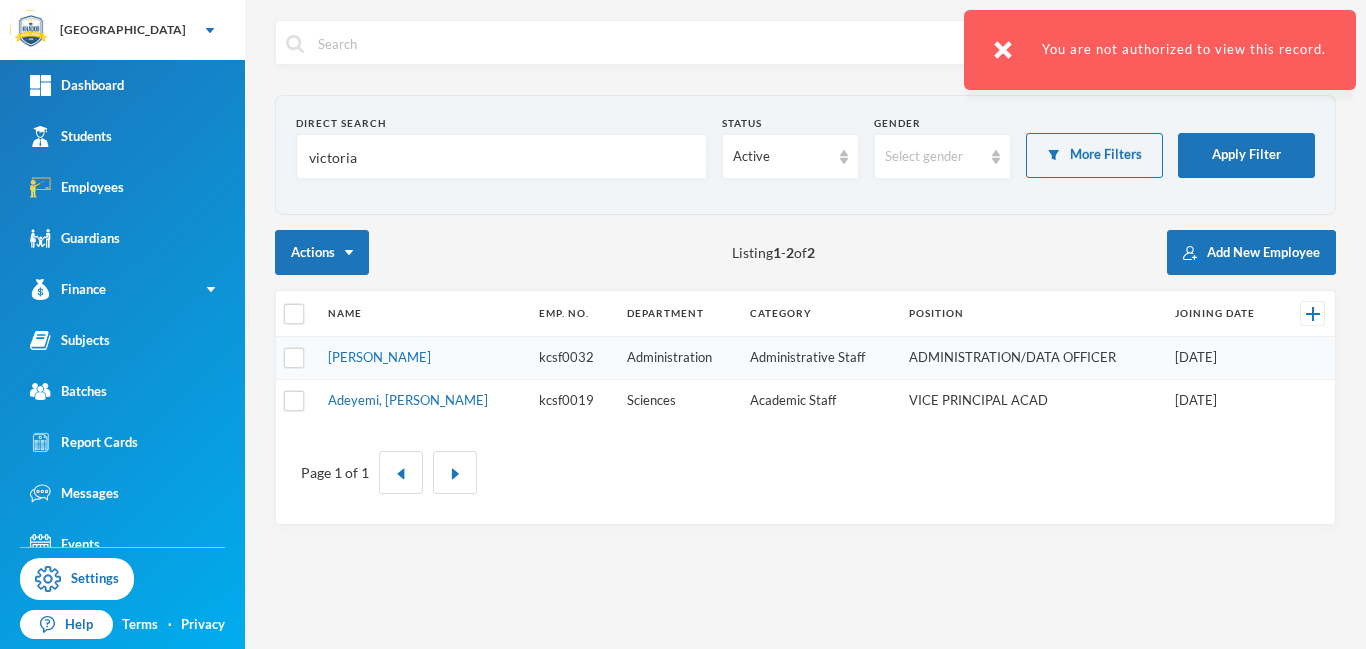 click at bounding box center [1003, 50] 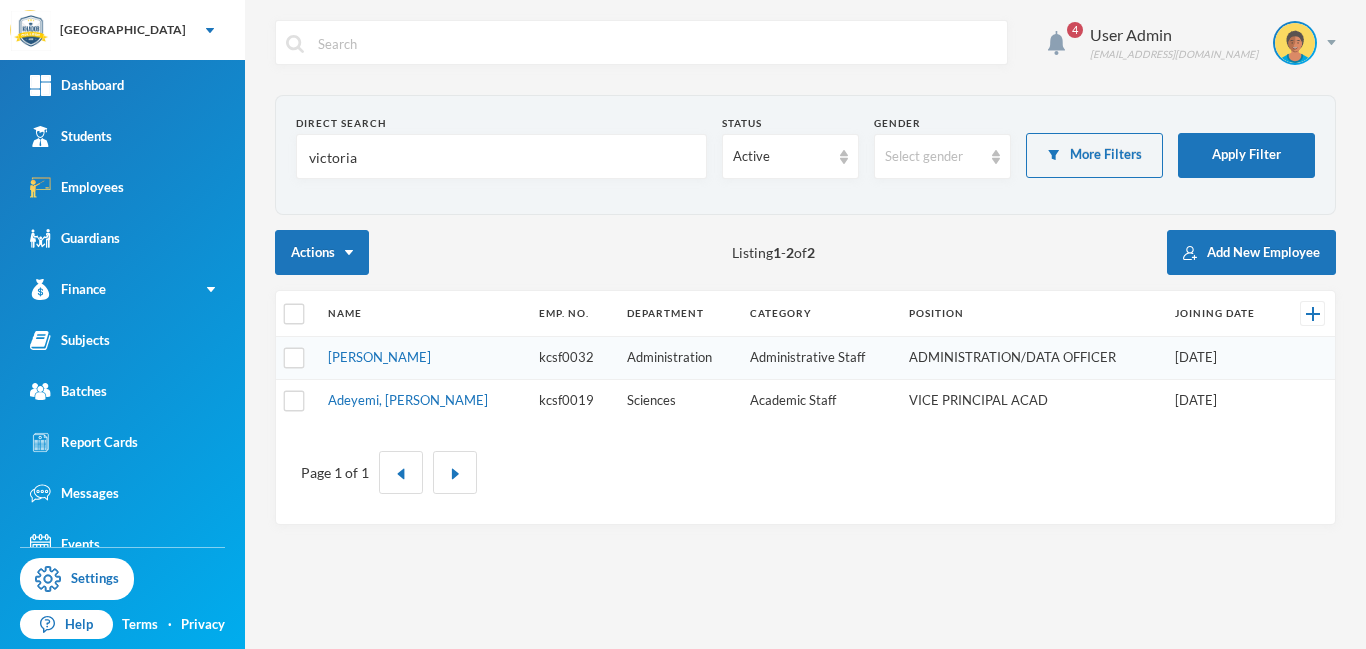 click on "victoria" at bounding box center (501, 157) 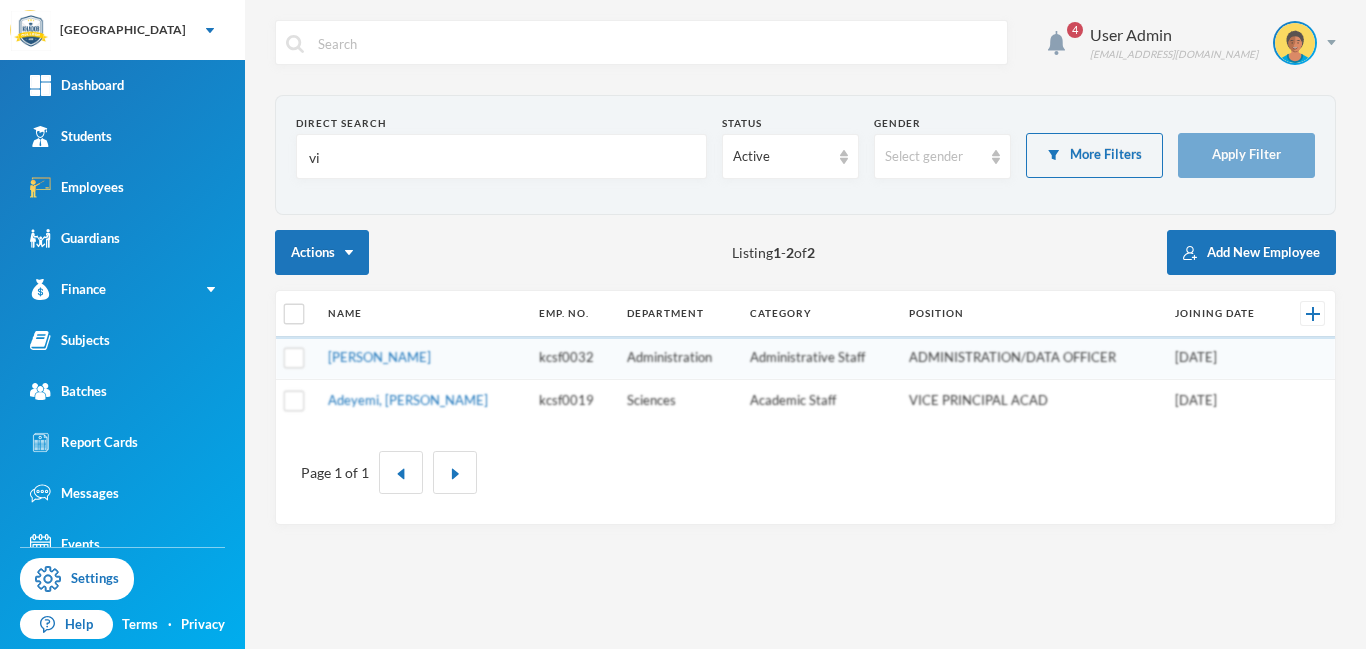 type on "v" 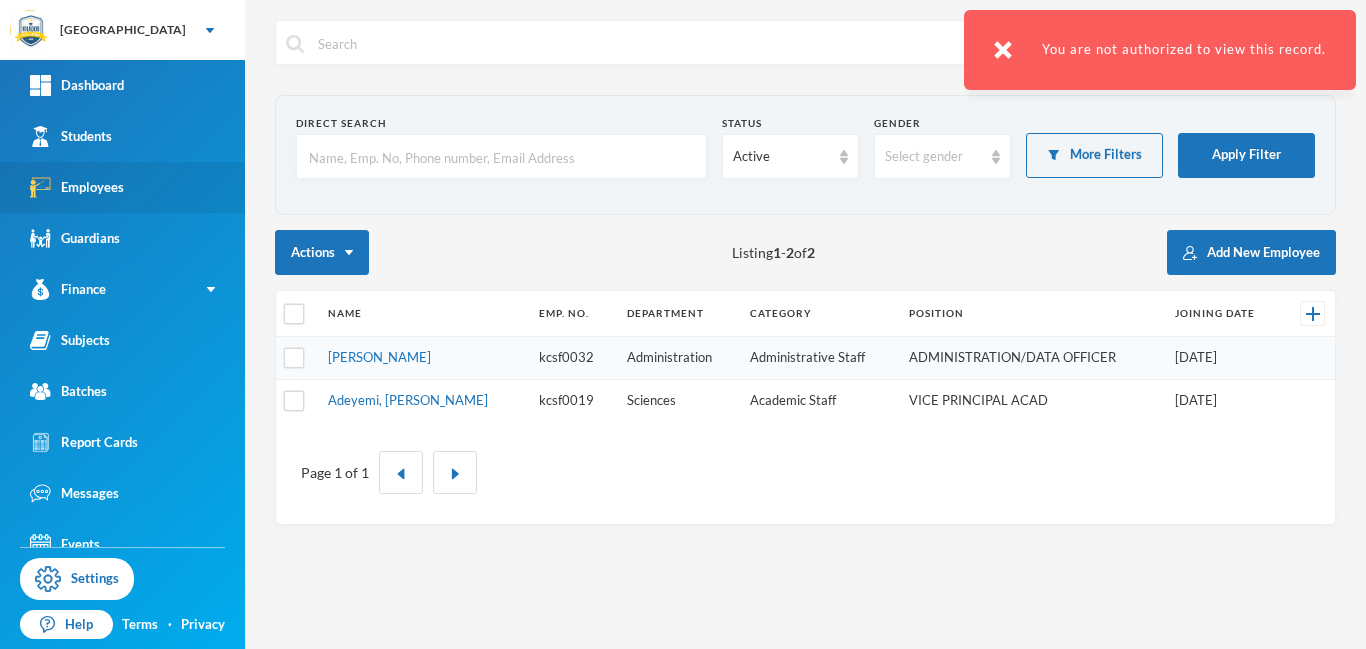 type 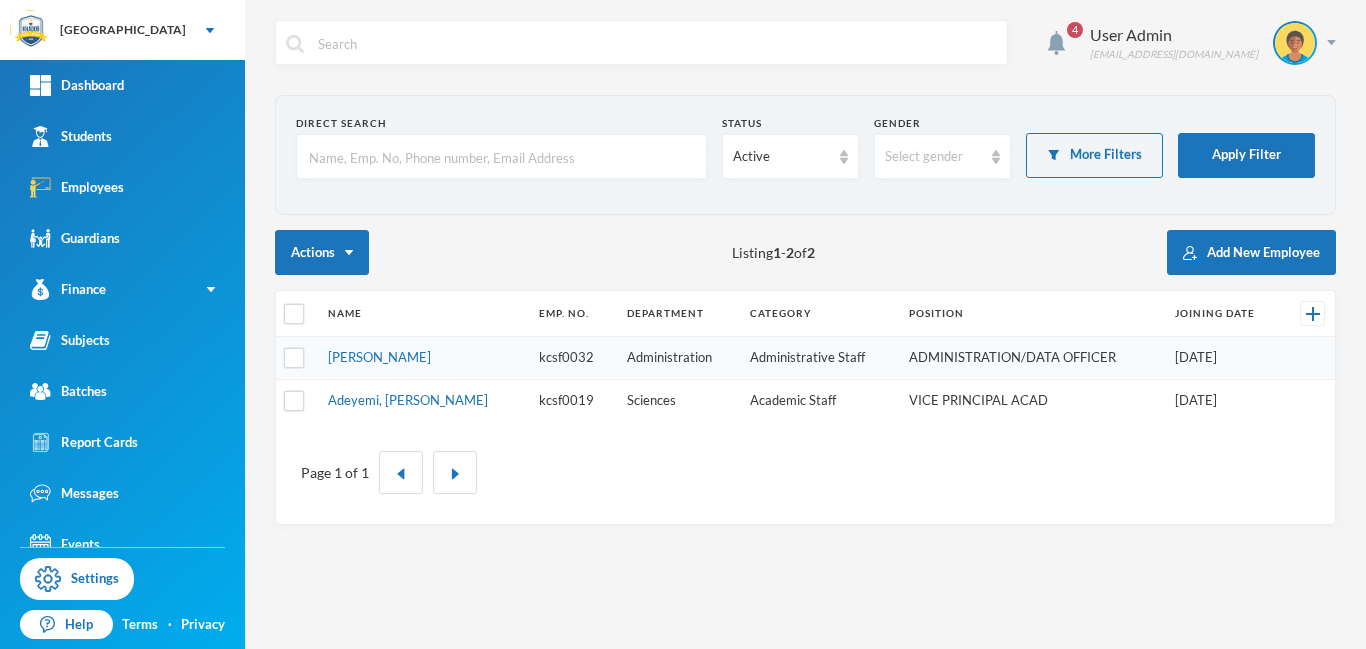 click at bounding box center (501, 157) 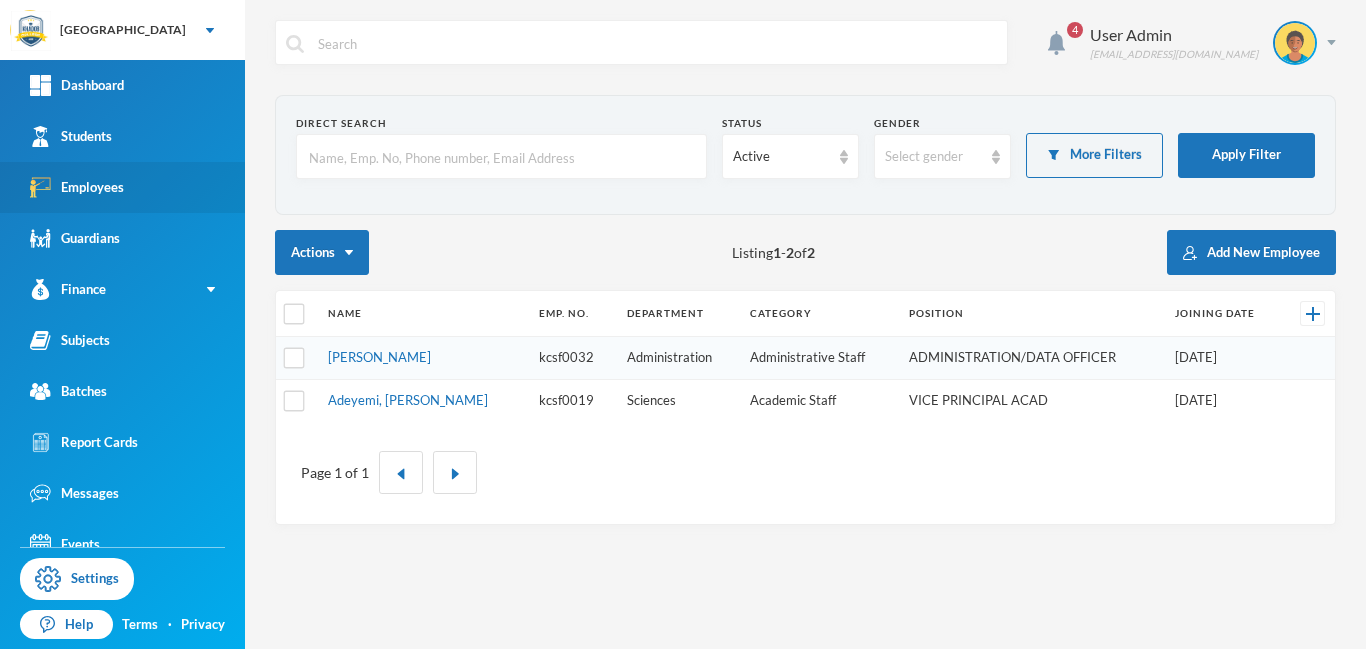 click on "Employees" at bounding box center (77, 187) 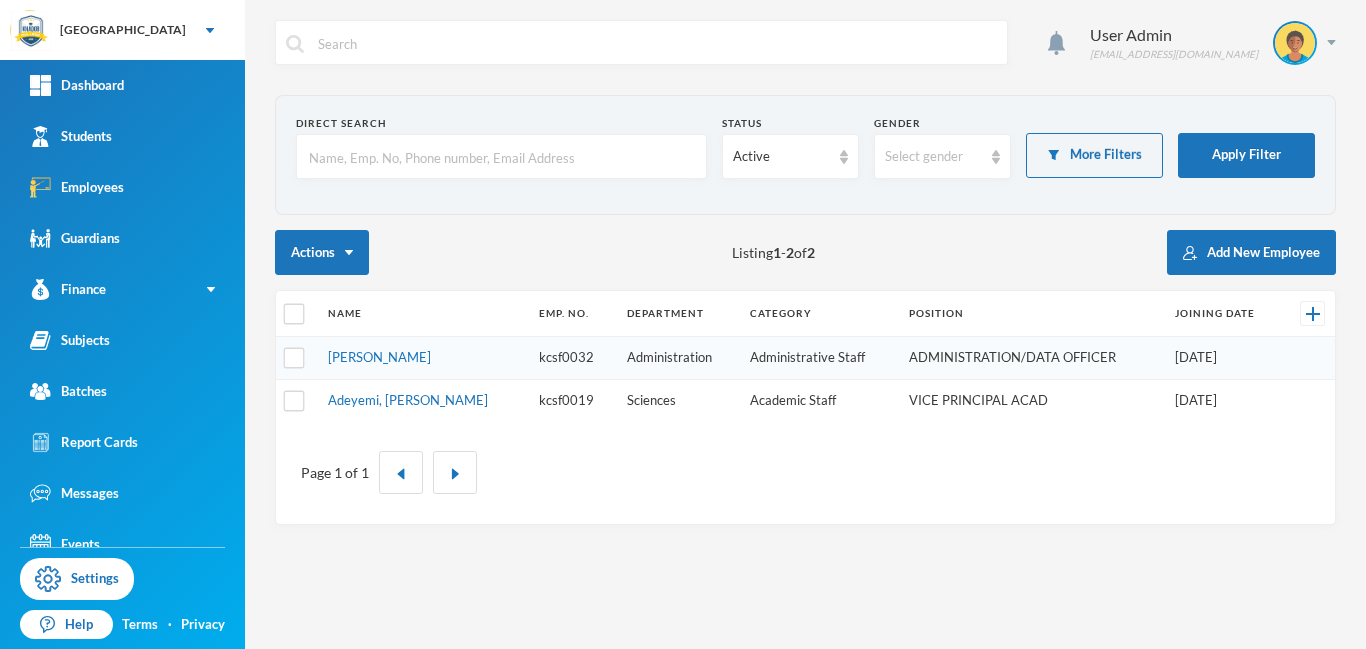 scroll, scrollTop: 0, scrollLeft: 0, axis: both 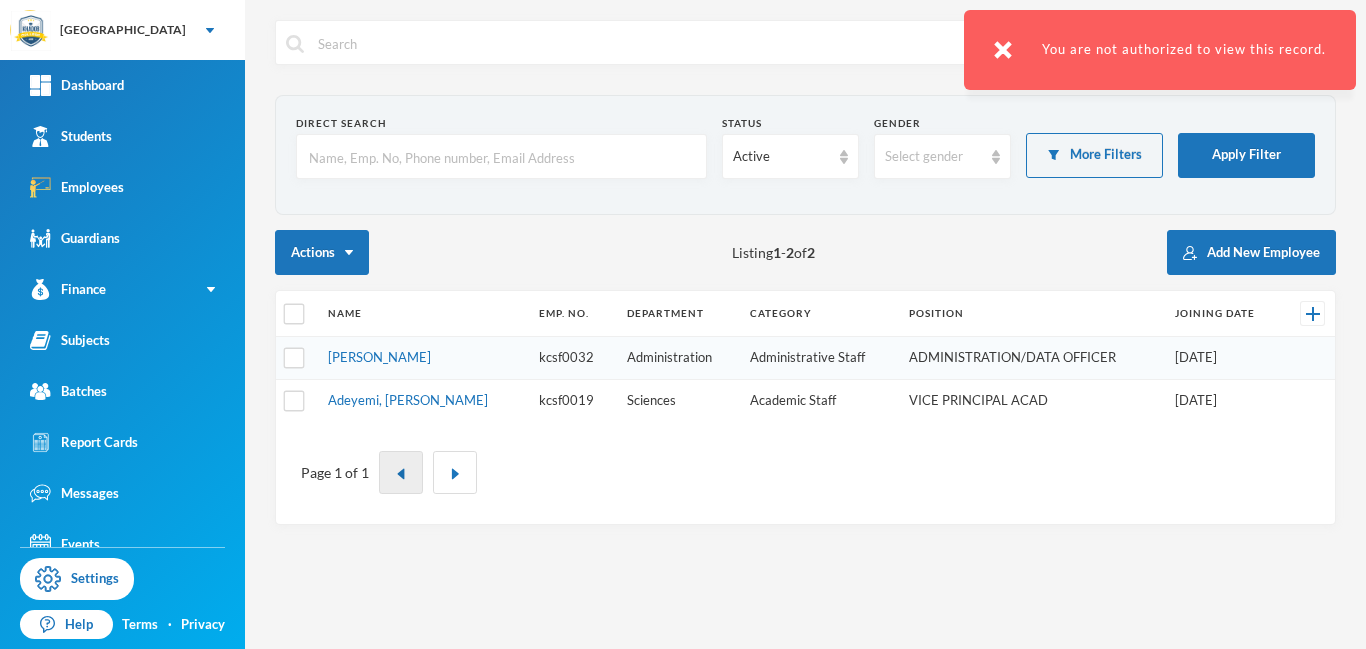 click at bounding box center (401, 474) 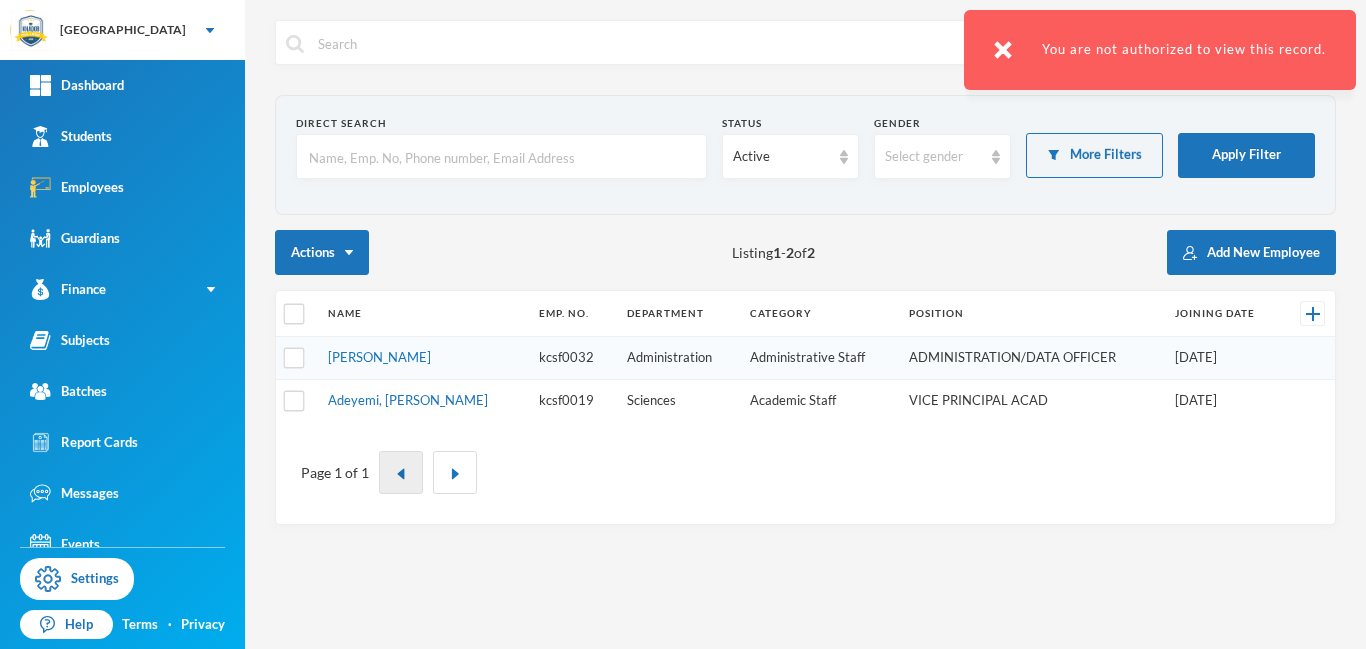 click at bounding box center (401, 474) 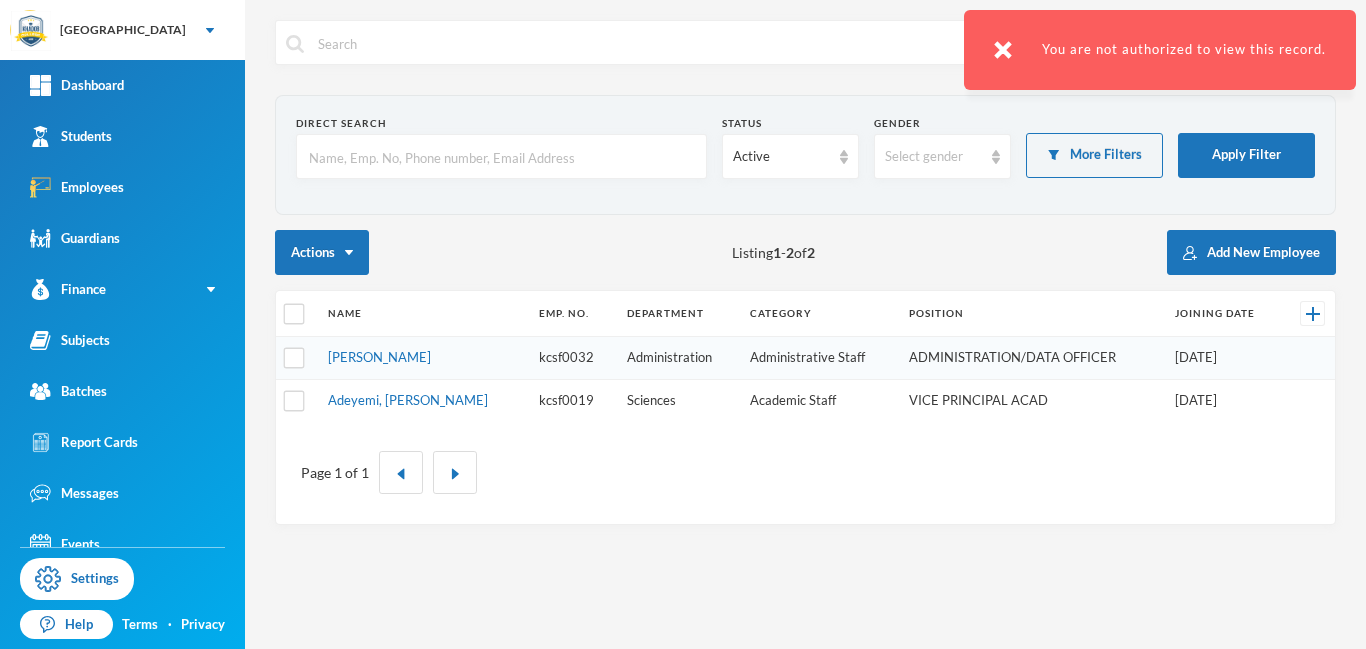 click at bounding box center [1003, 50] 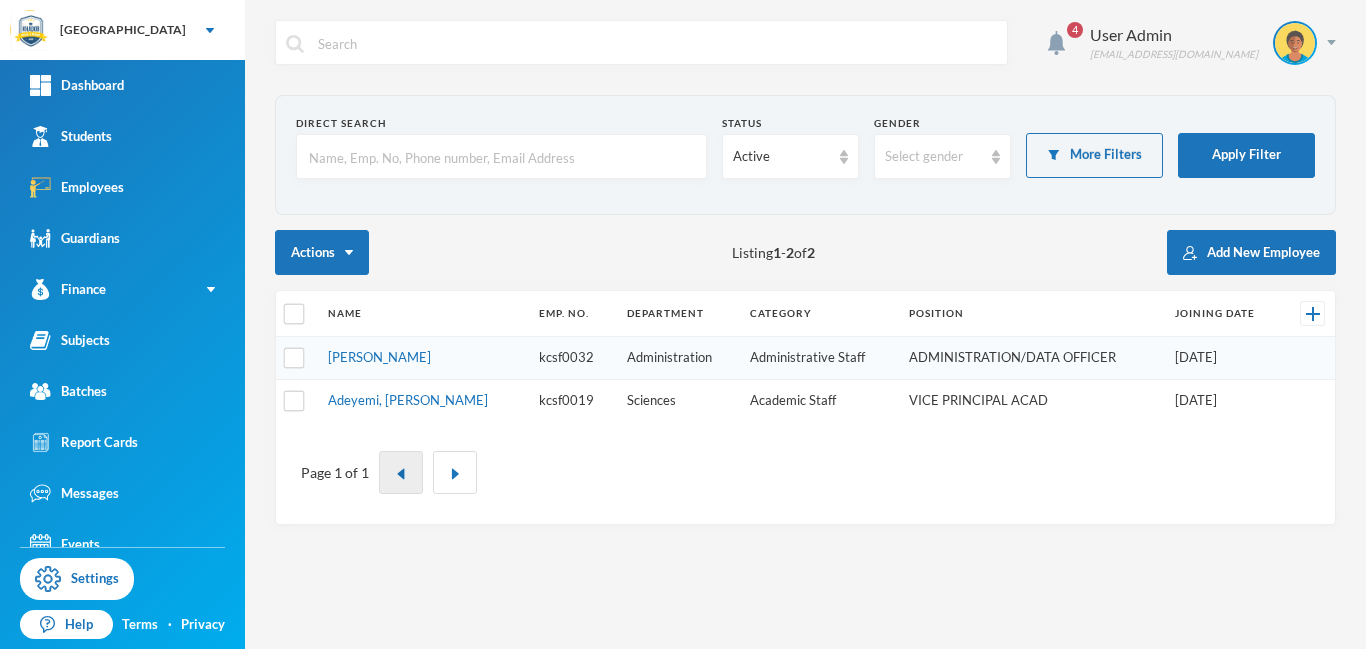 click at bounding box center (401, 472) 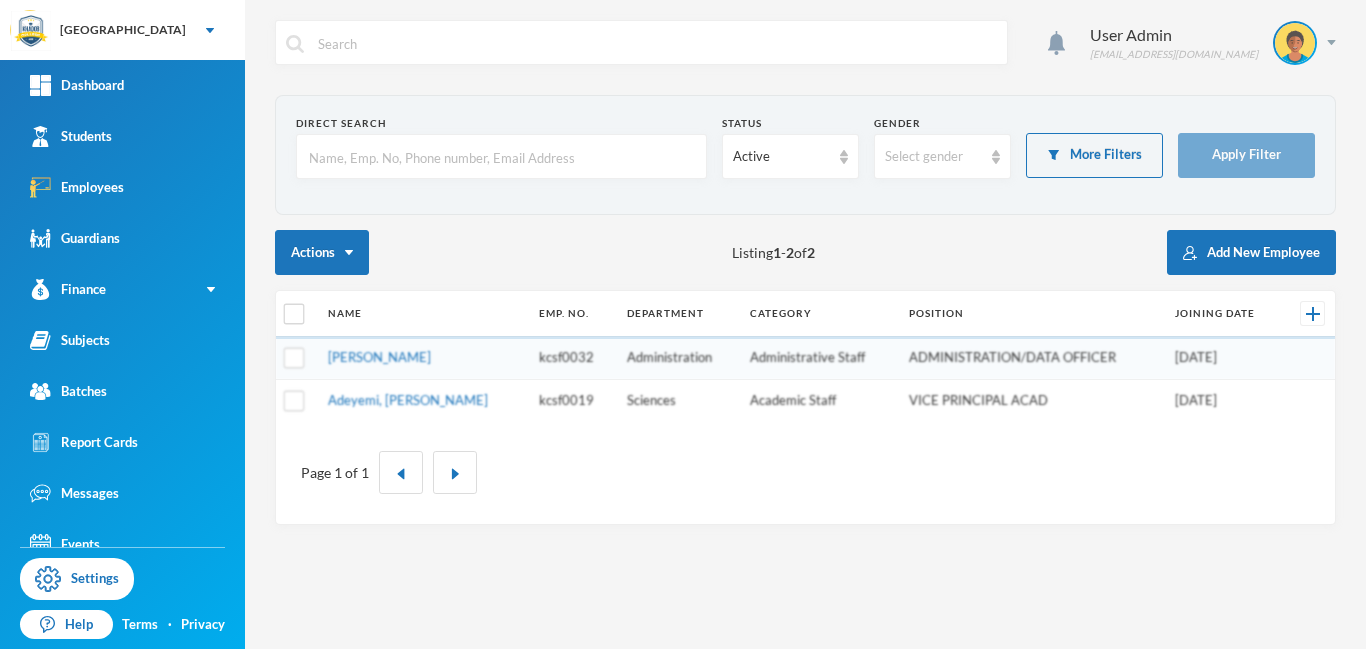 scroll, scrollTop: 0, scrollLeft: 0, axis: both 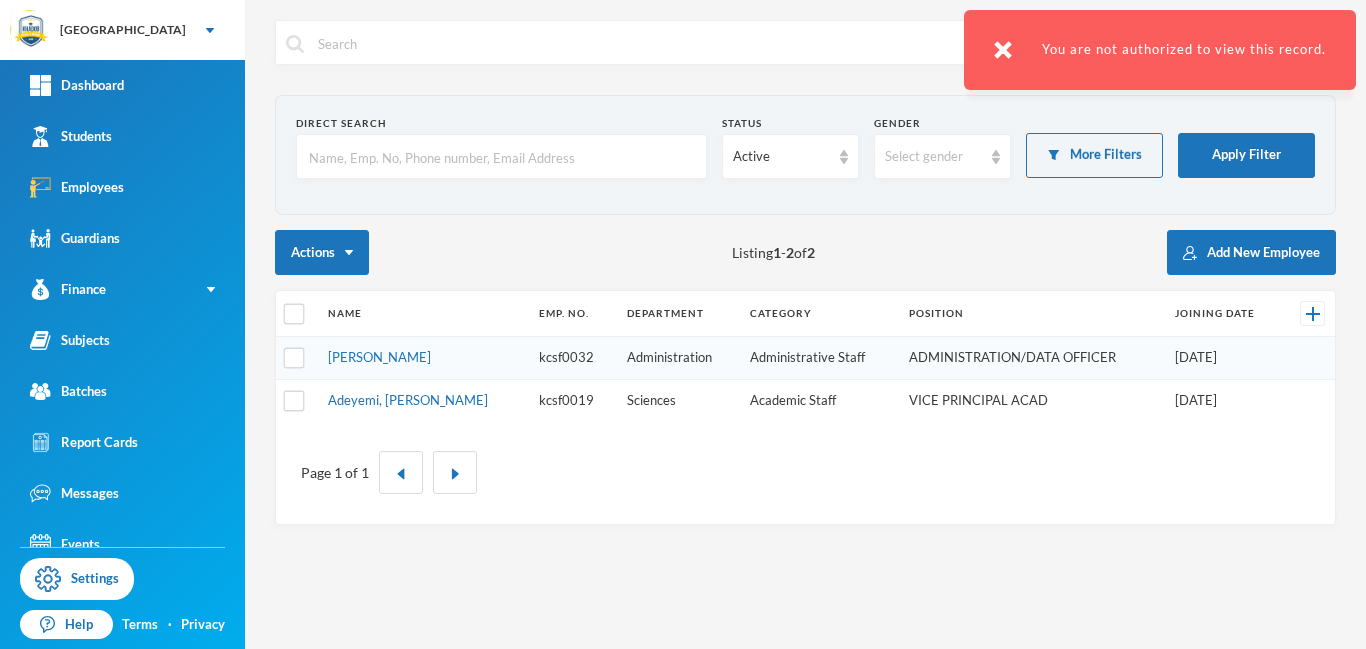 click at bounding box center [1003, 50] 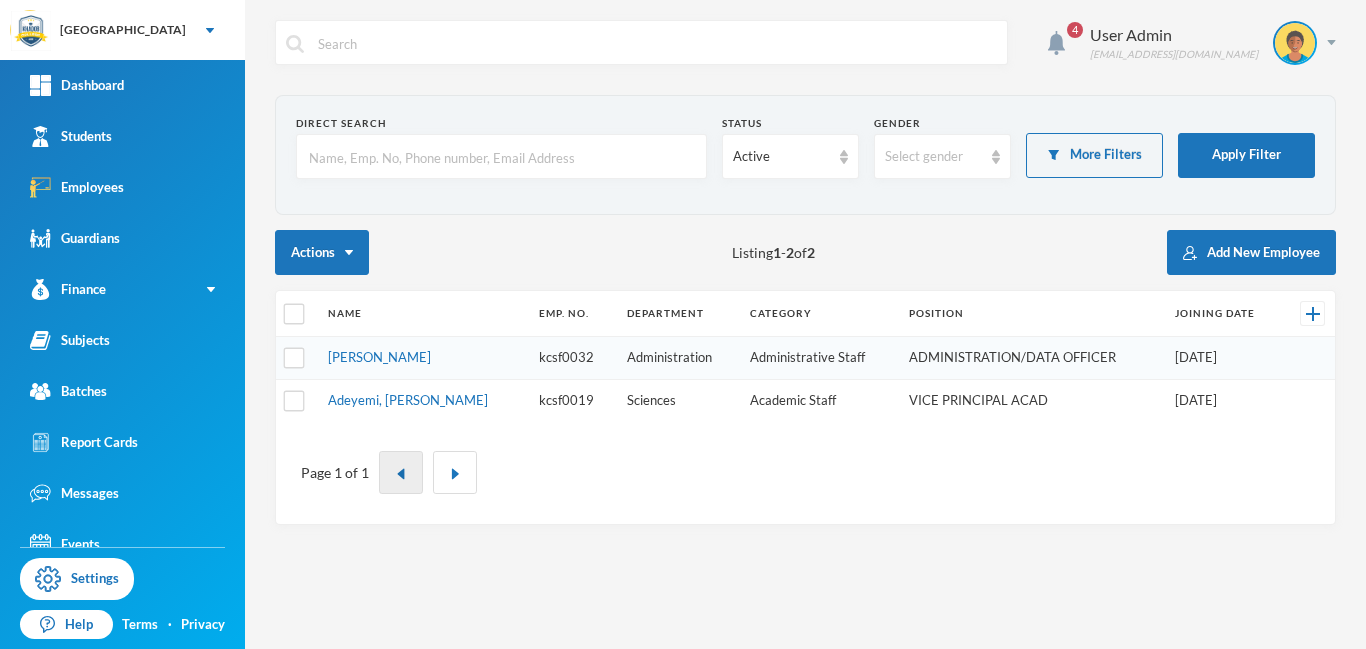 click at bounding box center (401, 474) 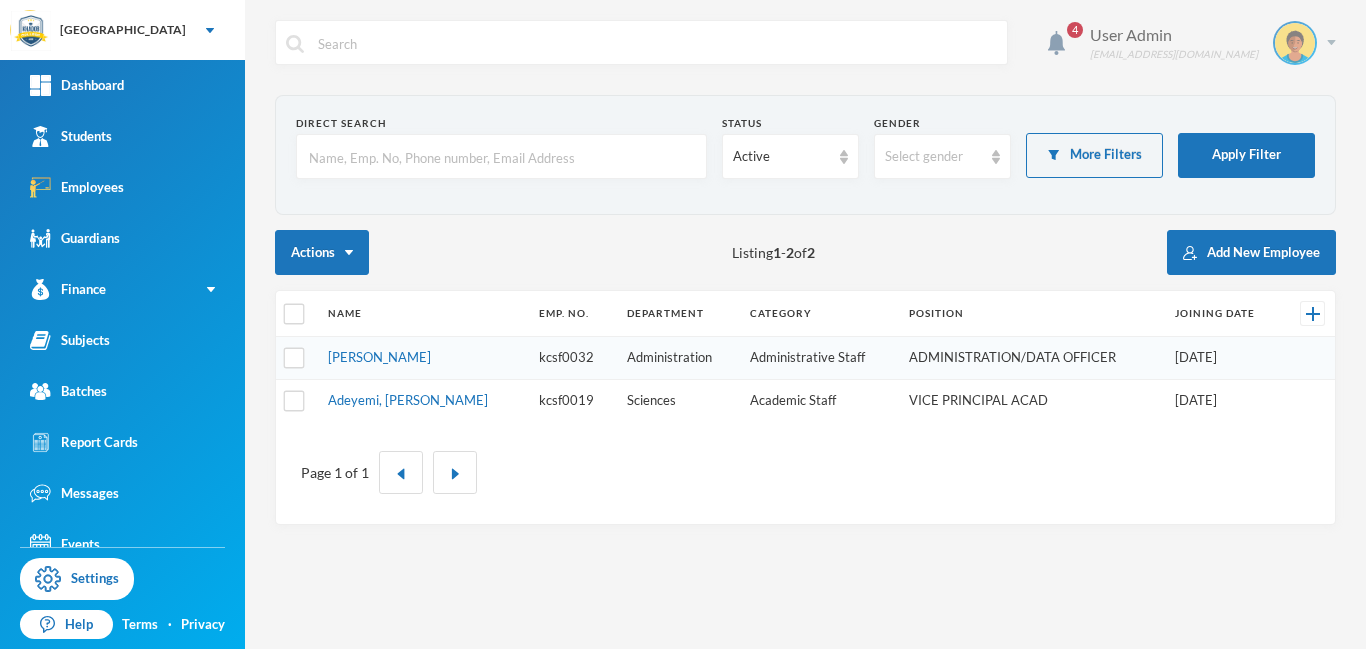 click at bounding box center [1331, 42] 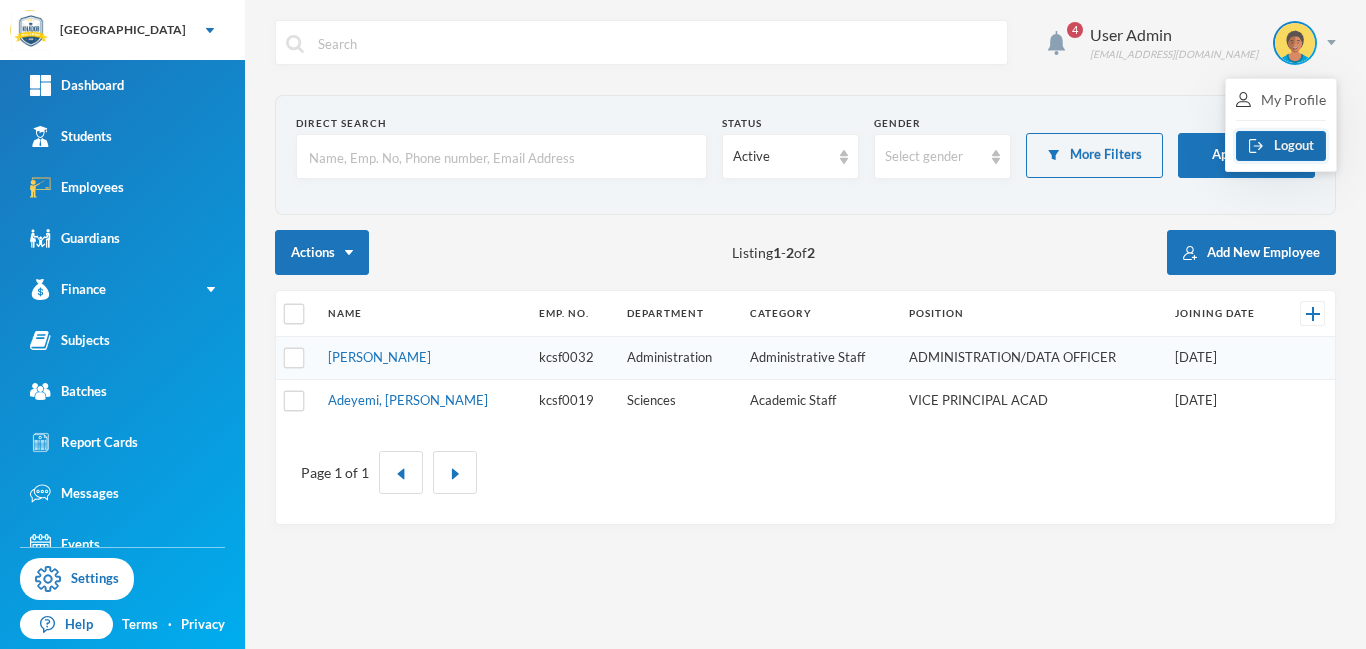 click on "Logout" at bounding box center [1281, 146] 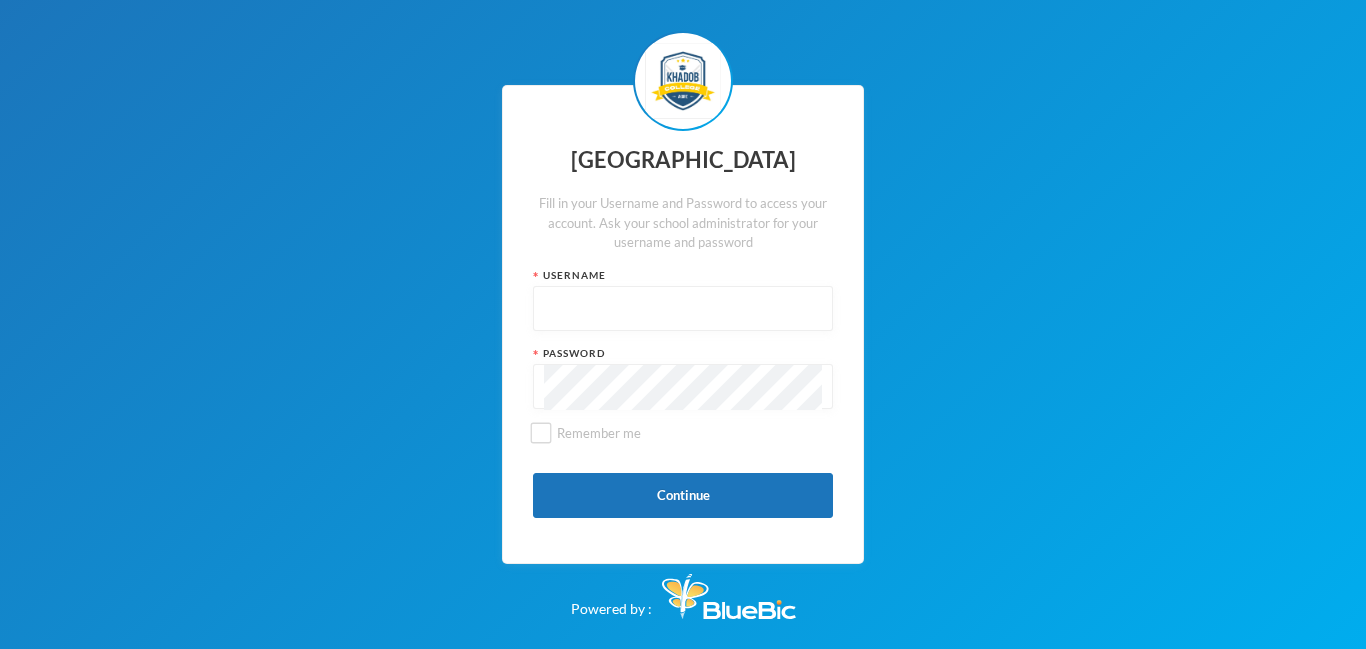 type on "admin" 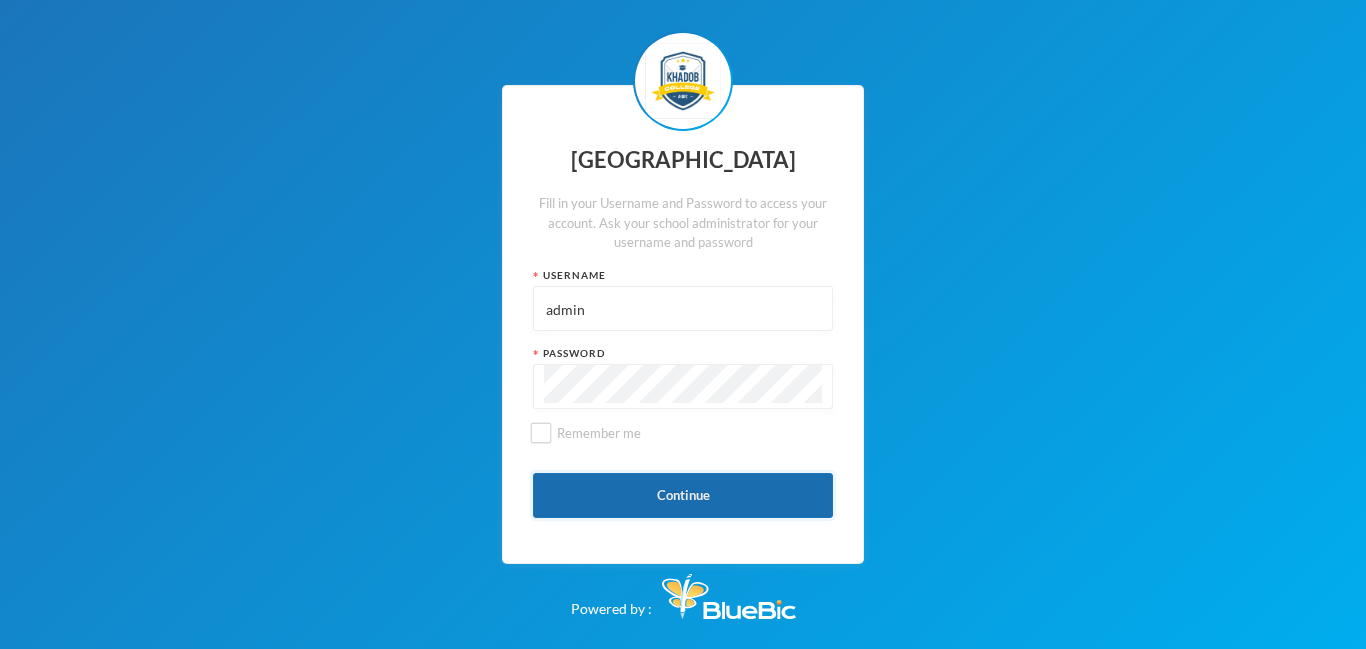 click on "Continue" at bounding box center [683, 495] 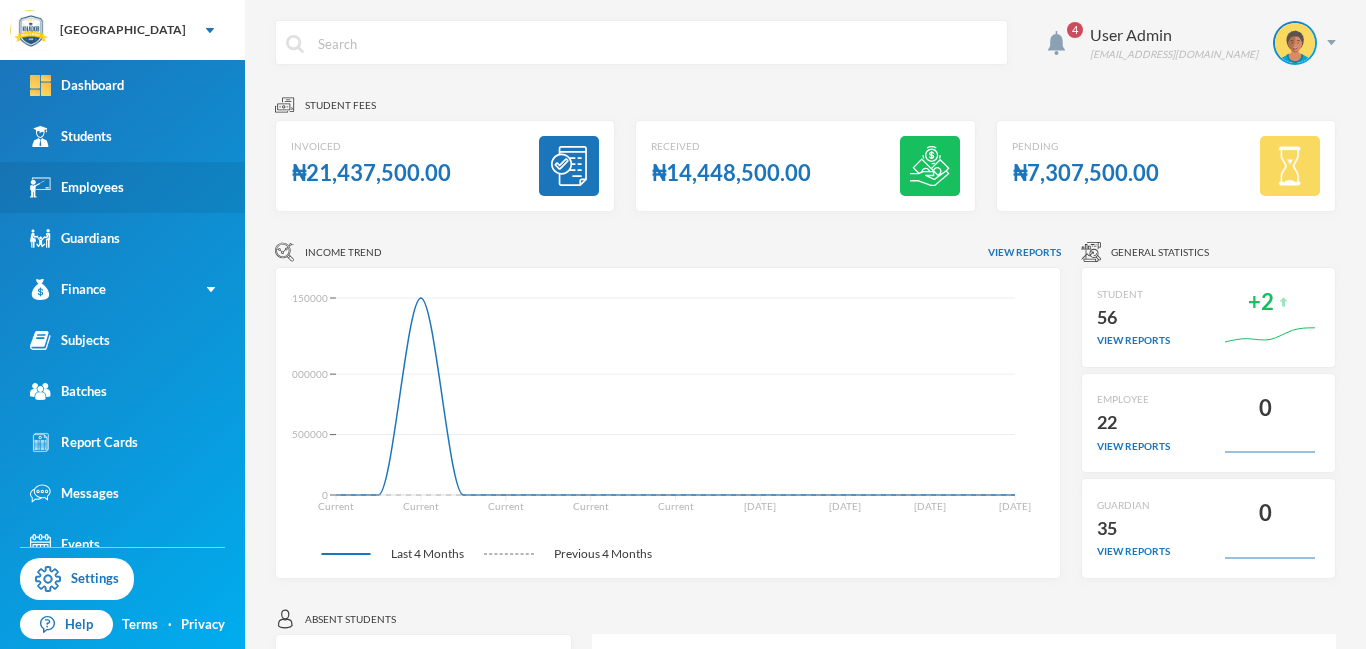 click on "Employees" at bounding box center (77, 187) 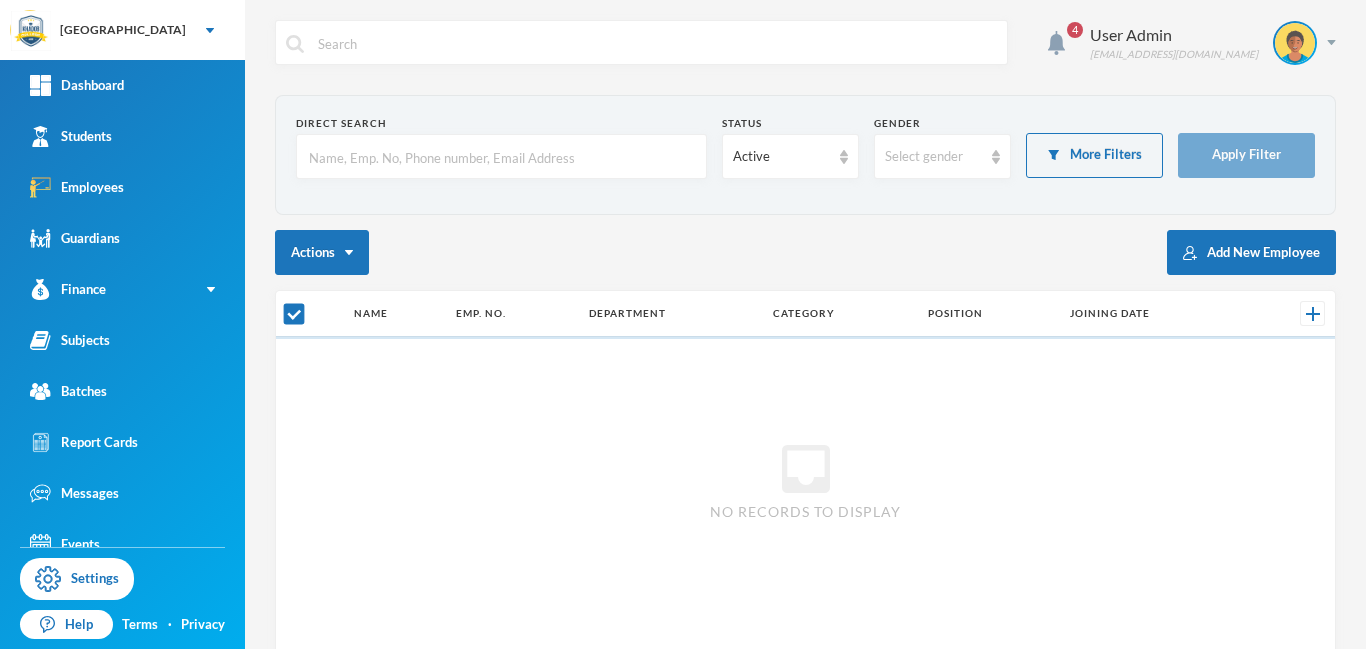 checkbox on "false" 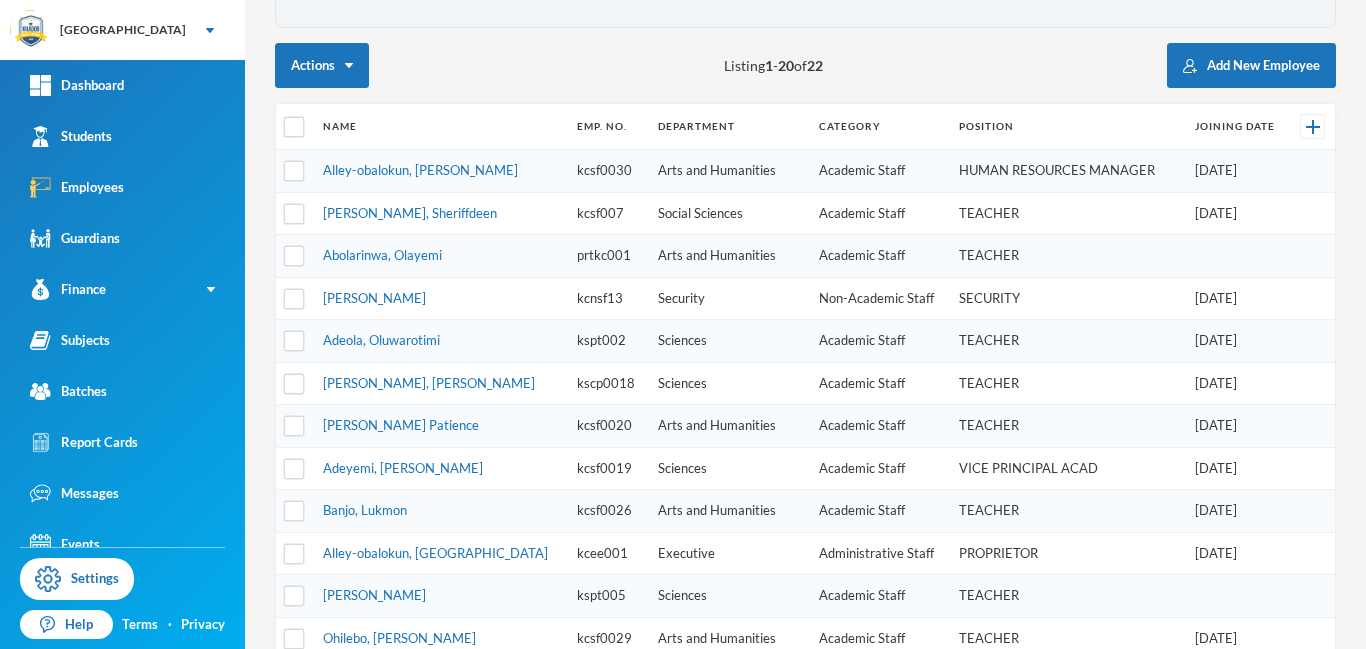 drag, startPoint x: 1365, startPoint y: 222, endPoint x: 1359, endPoint y: 316, distance: 94.19129 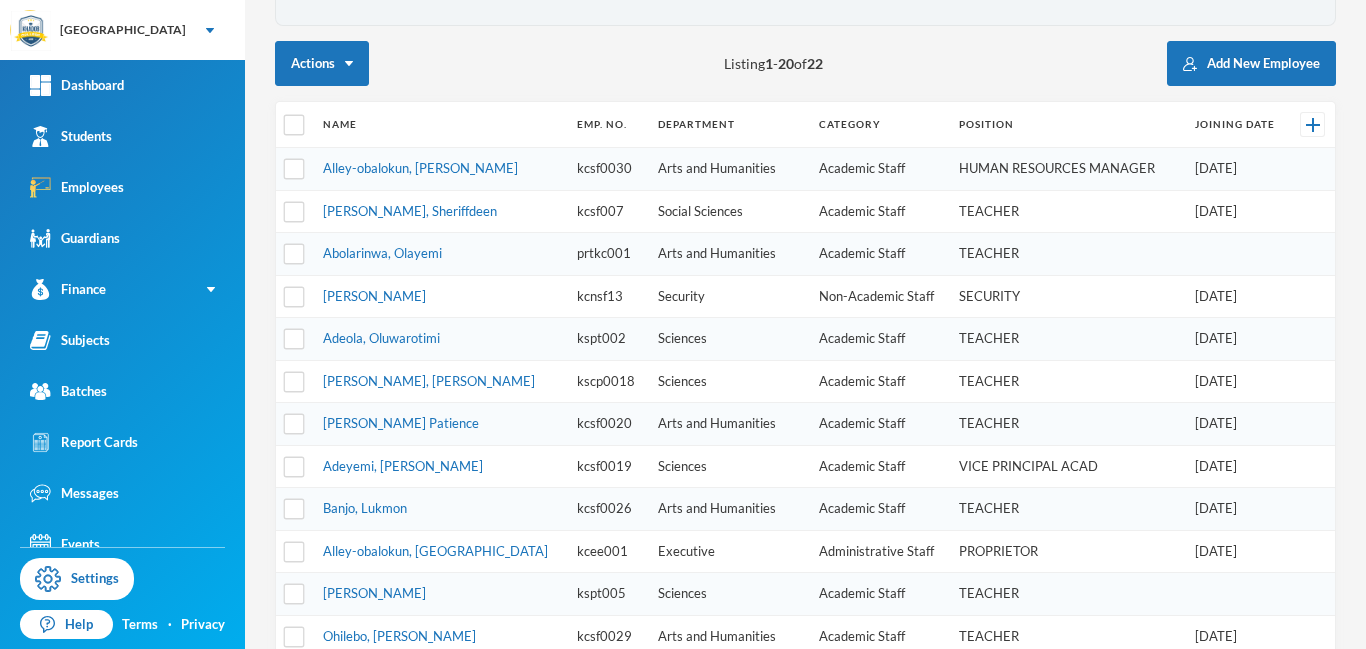 click on "4 User Admin admin@bluebic.com Direct Search Status Active Gender Select gender More Filters Apply Filter Actions Listing  1  -  20  of  22 Add New Employee Name Emp. No. Department Category Position Joining Date Alley-obalokun, Zainab Zaruq kcsf0030 Arts and Humanities Academic Staff HUMAN RESOURCES MANAGER 24/08/2023   Animashaun, Sheriffdeen  kcsf007 Social Sciences Academic Staff TEACHER 01/09/2023   Abolarinwa, Olayemi  prtkc001 Arts and Humanities Academic Staff TEACHER   Ademola, Moses  kcnsf13 Security Non-Academic Staff SECURITY 02/09/2021   Adeola, Oluwarotimi  kspt002 Sciences Academic Staff TEACHER 02/10/2024   Mohammed, Abdulazeez Suleiman kscp0018 Sciences Academic Staff TEACHER 24/09/2024   Balogun, Opeyemi Patience kcsf0020 Arts and Humanities Academic Staff TEACHER 06/11/2024   Adeyemi, Saheed Abiola kcsf0019 Sciences Academic Staff VICE PRINCIPAL ACAD 09/01/2025   Banjo, Lukmon  kcsf0026 Arts and Humanities Academic Staff TEACHER 04/02/2025   Alley-obalokun, Teslim  kcee001" at bounding box center [805, 324] 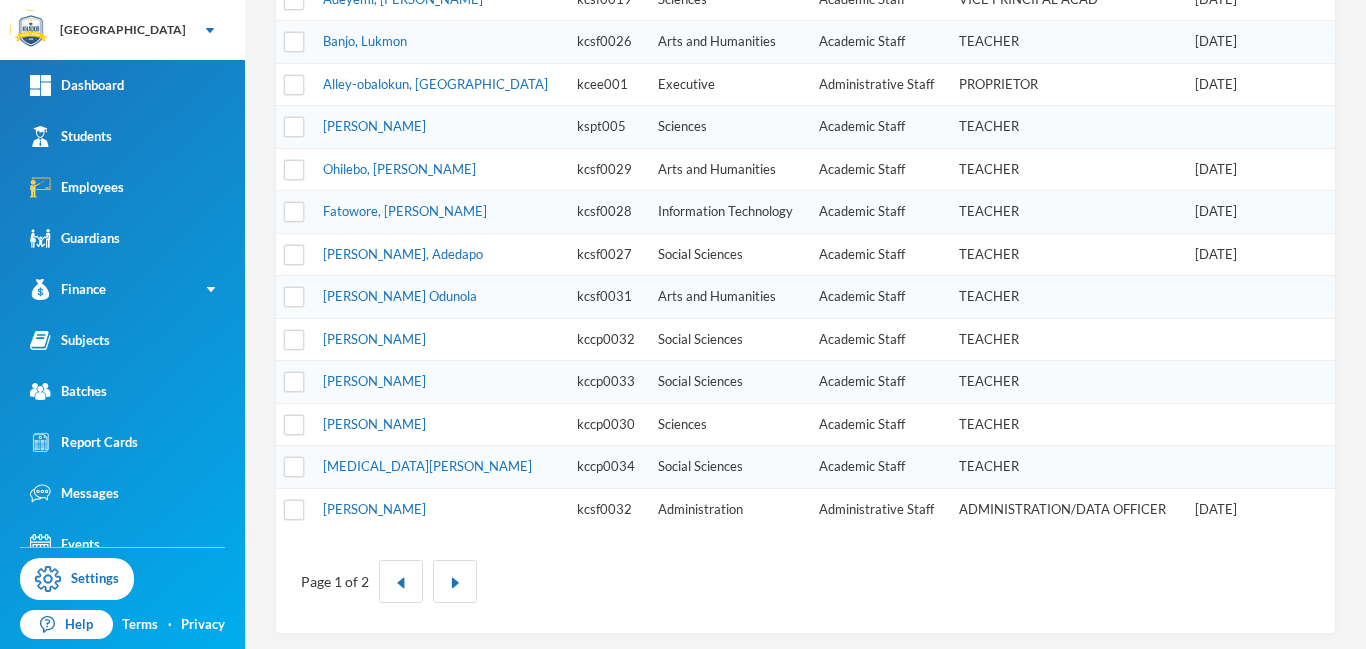 scroll, scrollTop: 661, scrollLeft: 0, axis: vertical 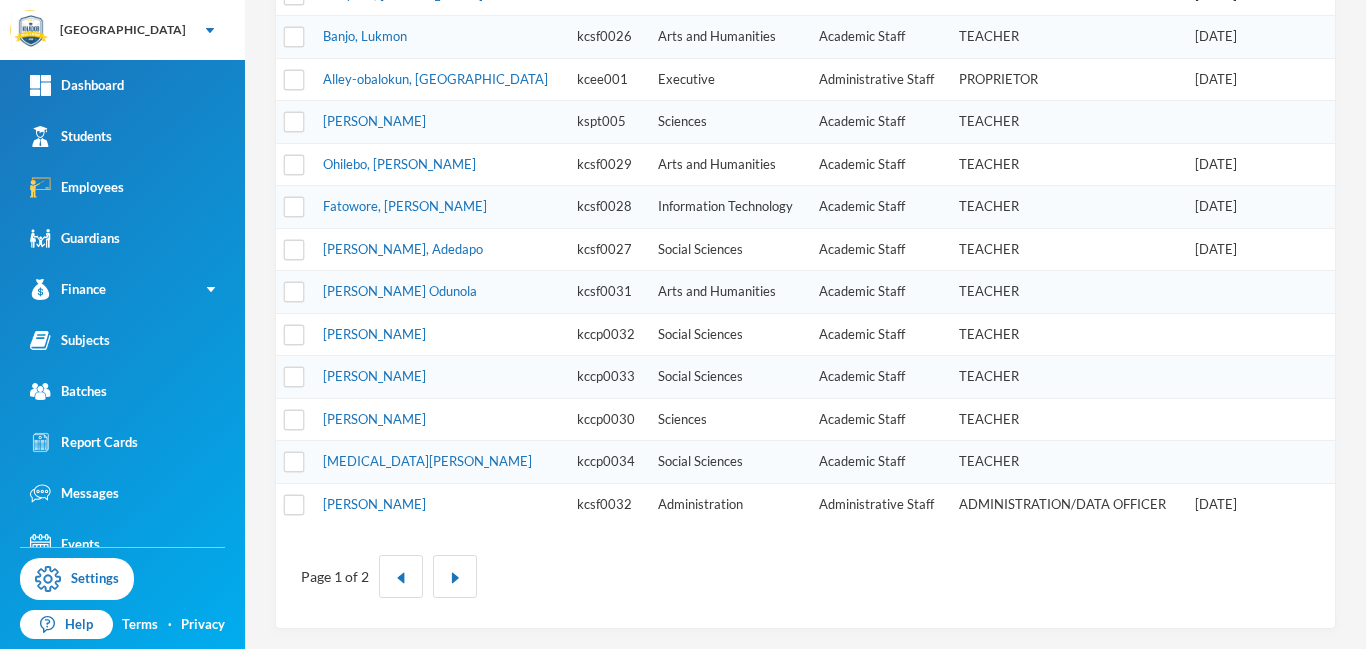 drag, startPoint x: 1362, startPoint y: 167, endPoint x: 1358, endPoint y: 443, distance: 276.029 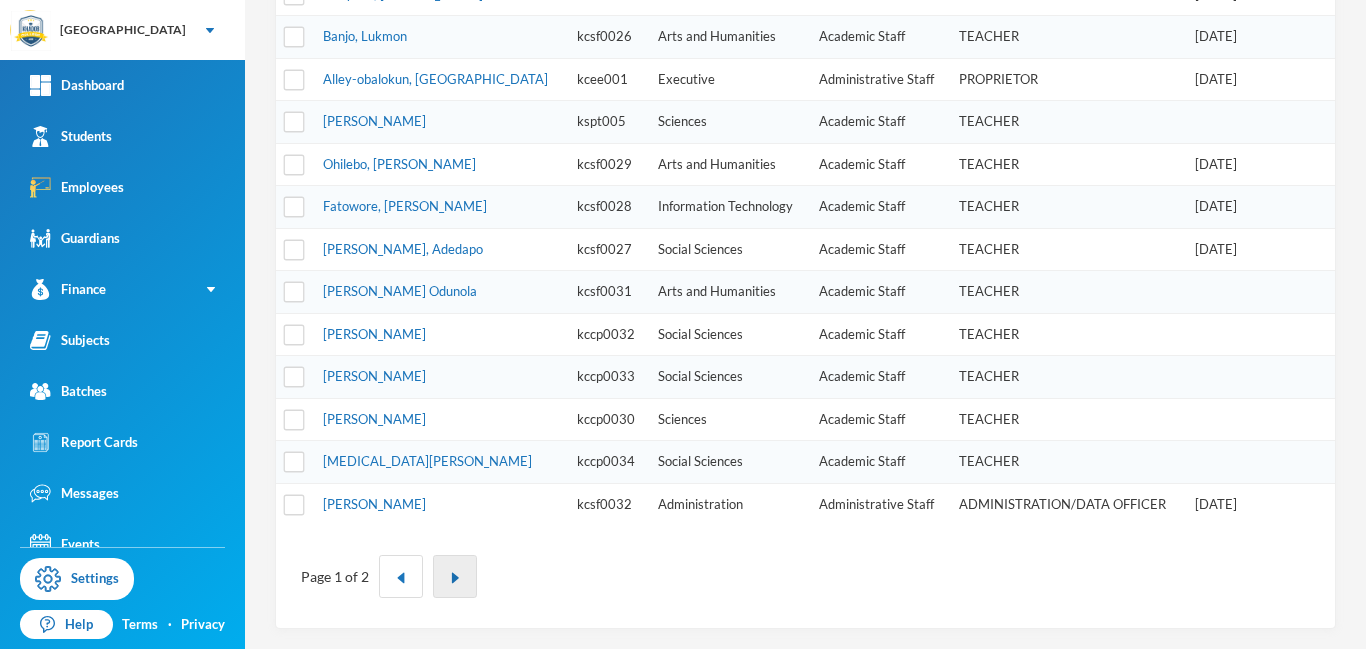 click at bounding box center (455, 578) 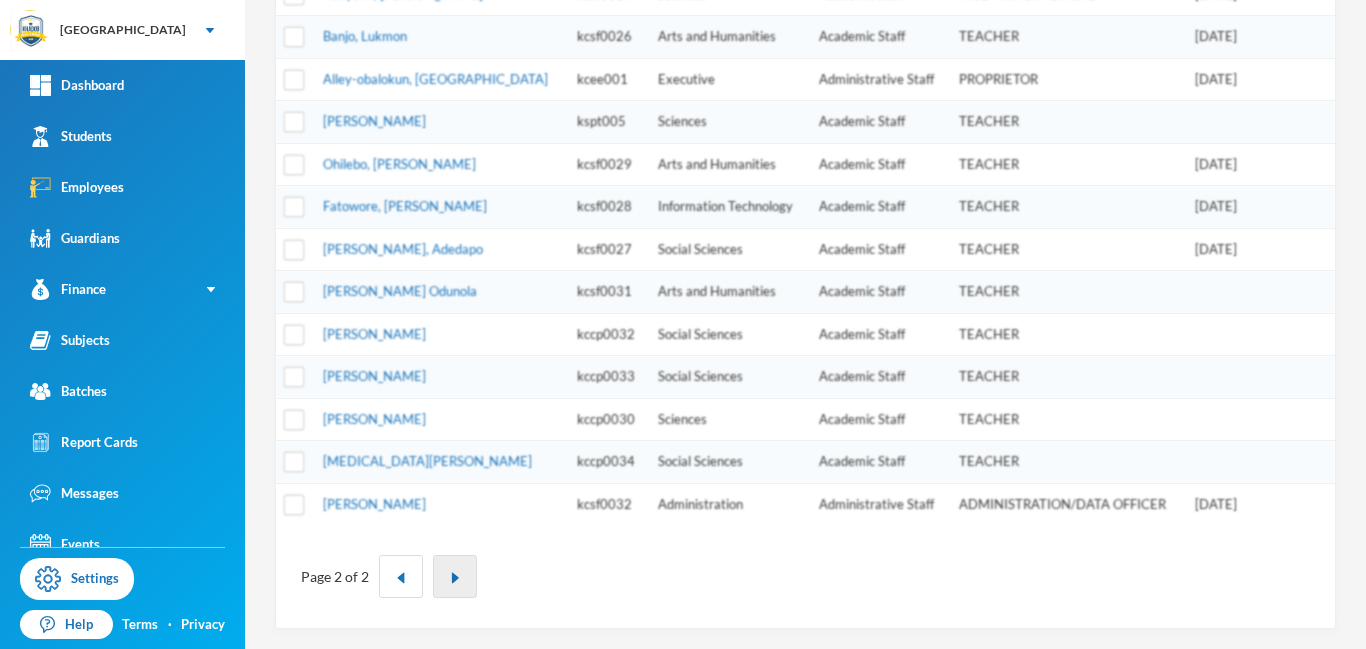 scroll, scrollTop: 0, scrollLeft: 0, axis: both 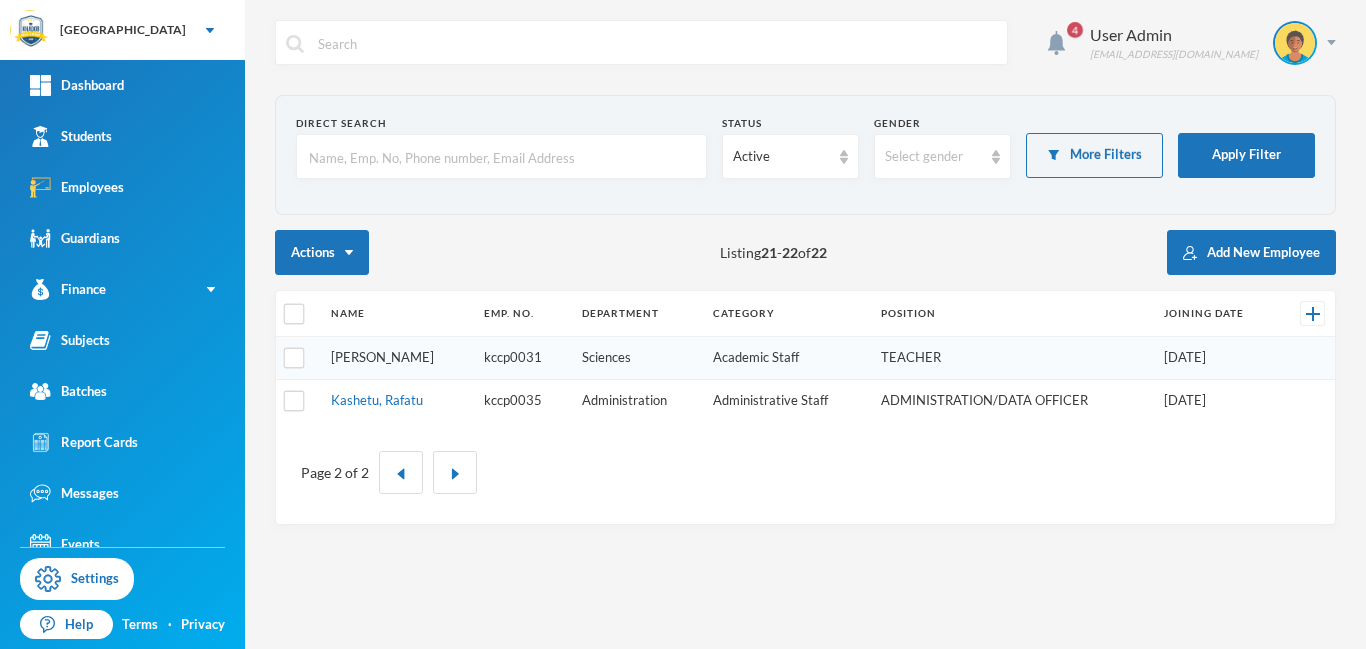 click on "[PERSON_NAME]" at bounding box center [382, 357] 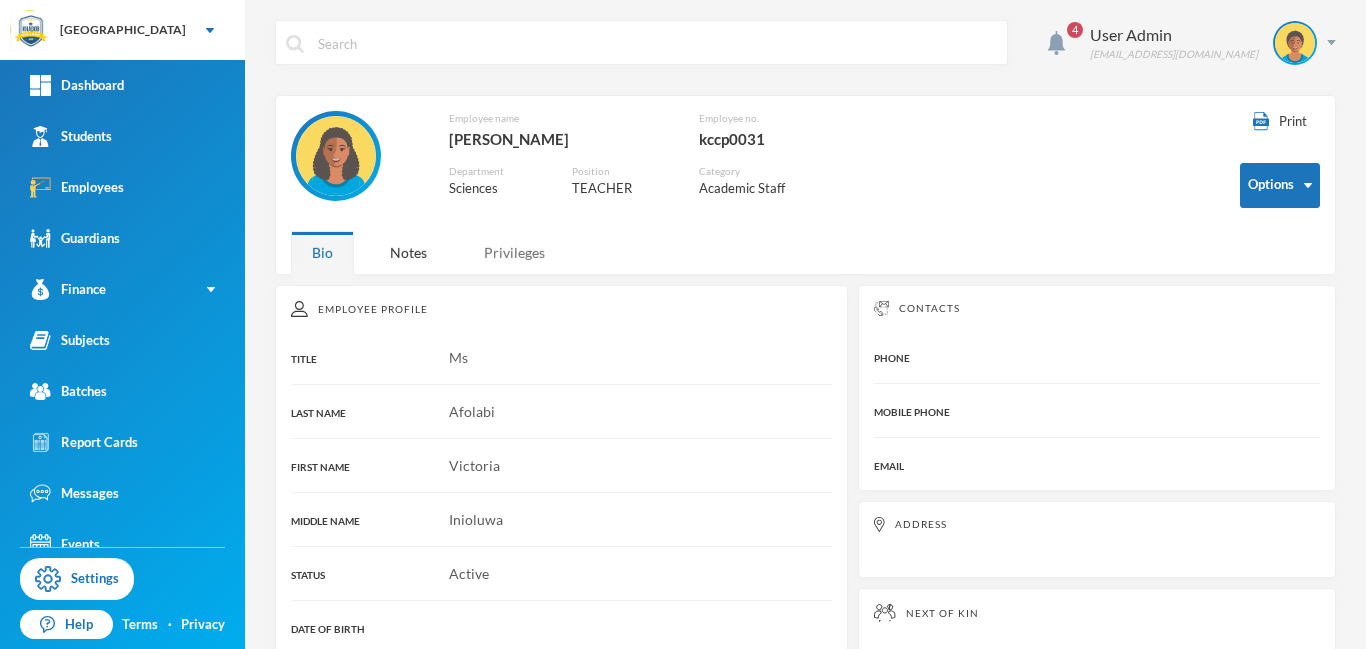 click on "Privileges" at bounding box center [514, 252] 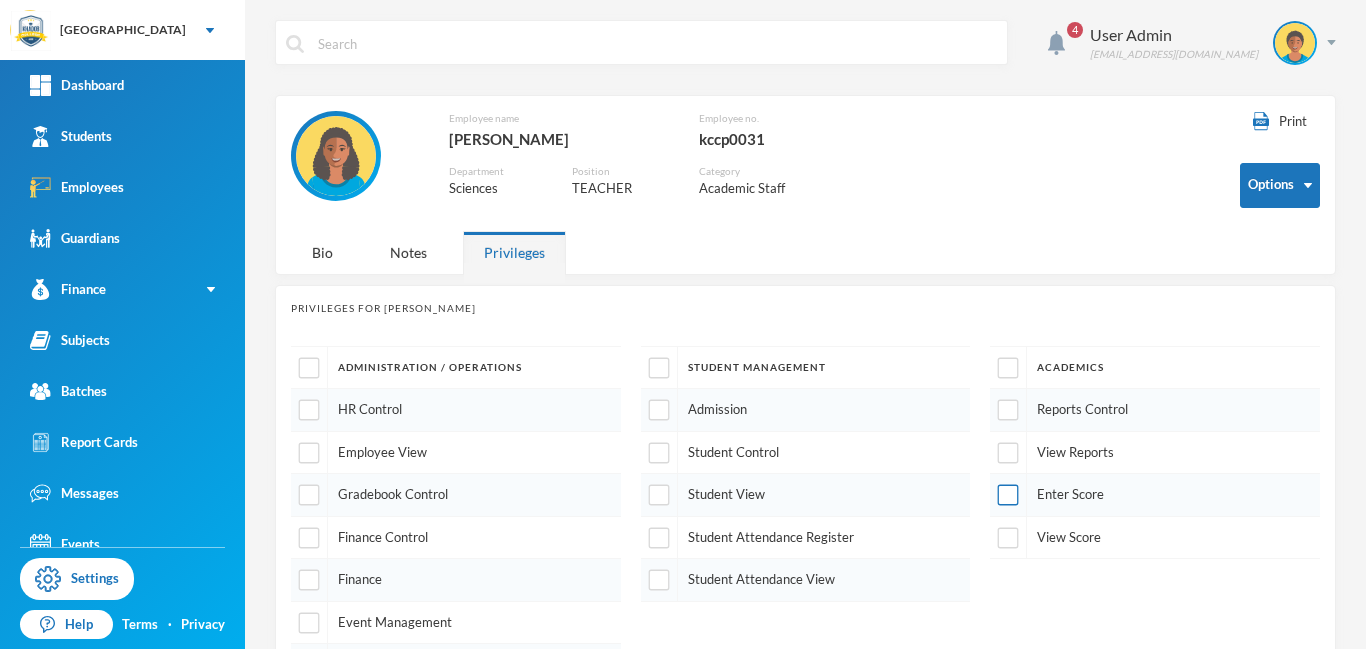 click at bounding box center (1008, 495) 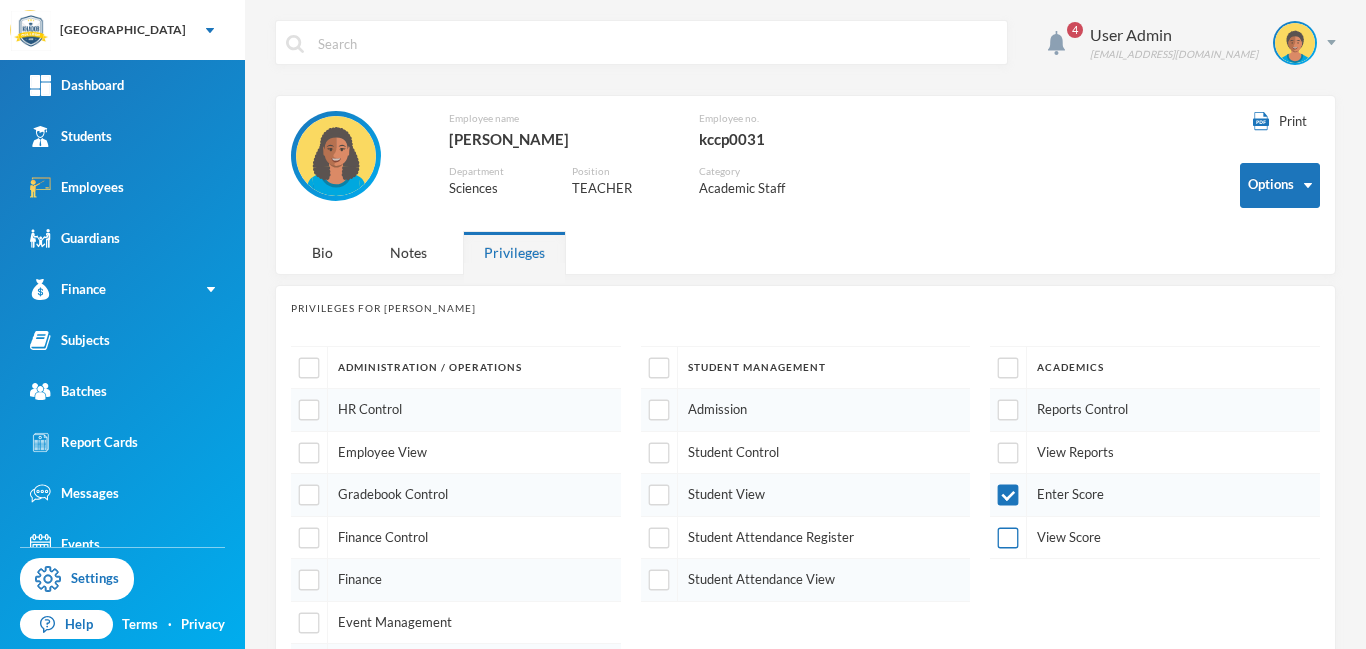 click at bounding box center (1008, 537) 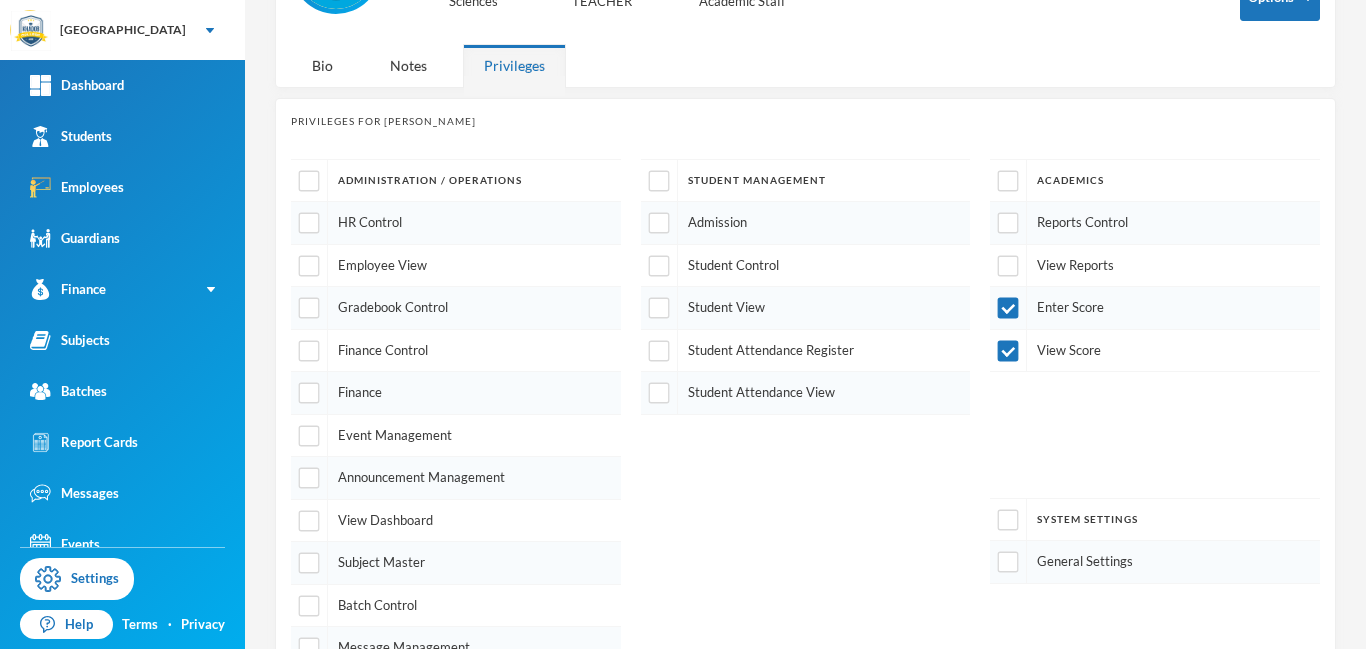 scroll, scrollTop: 193, scrollLeft: 0, axis: vertical 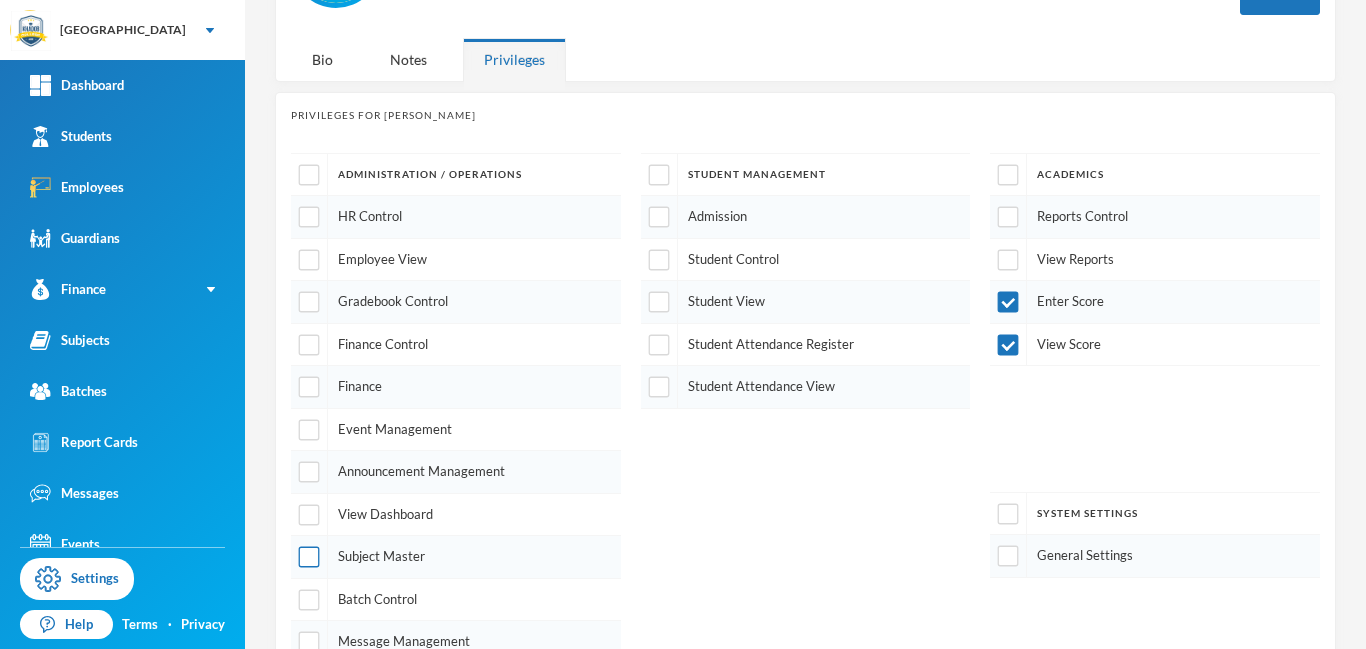click at bounding box center (309, 557) 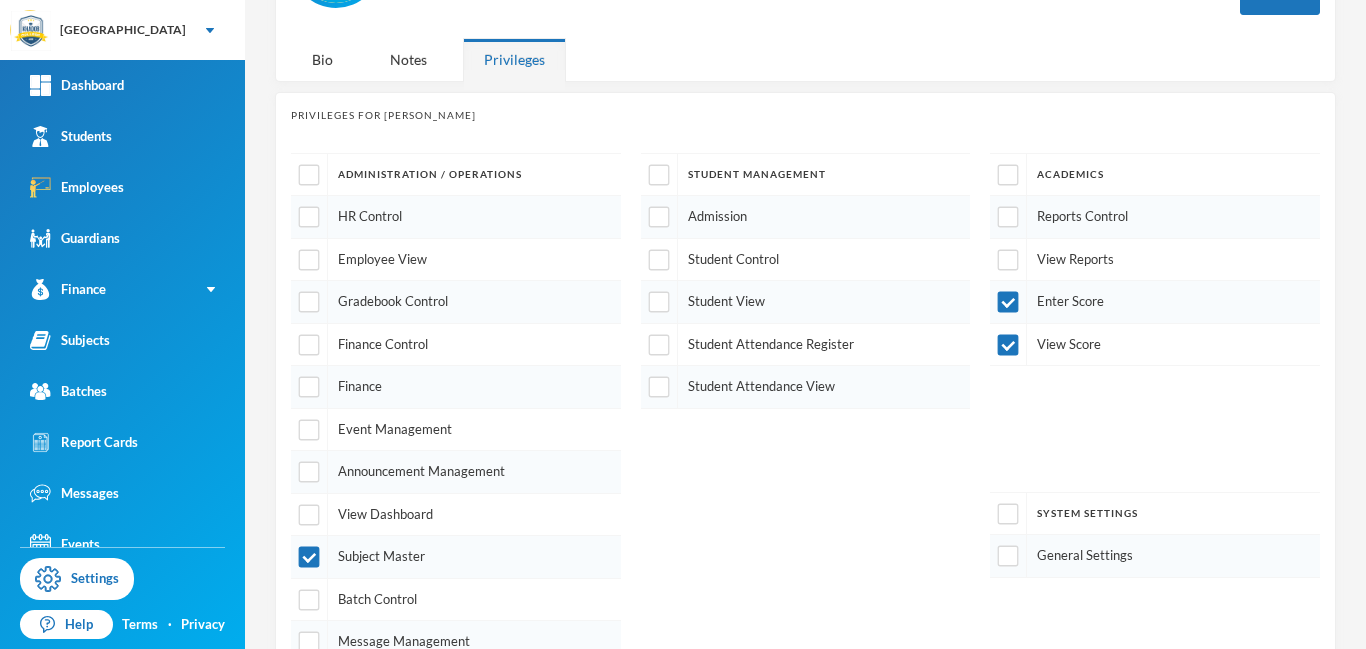 scroll, scrollTop: 319, scrollLeft: 0, axis: vertical 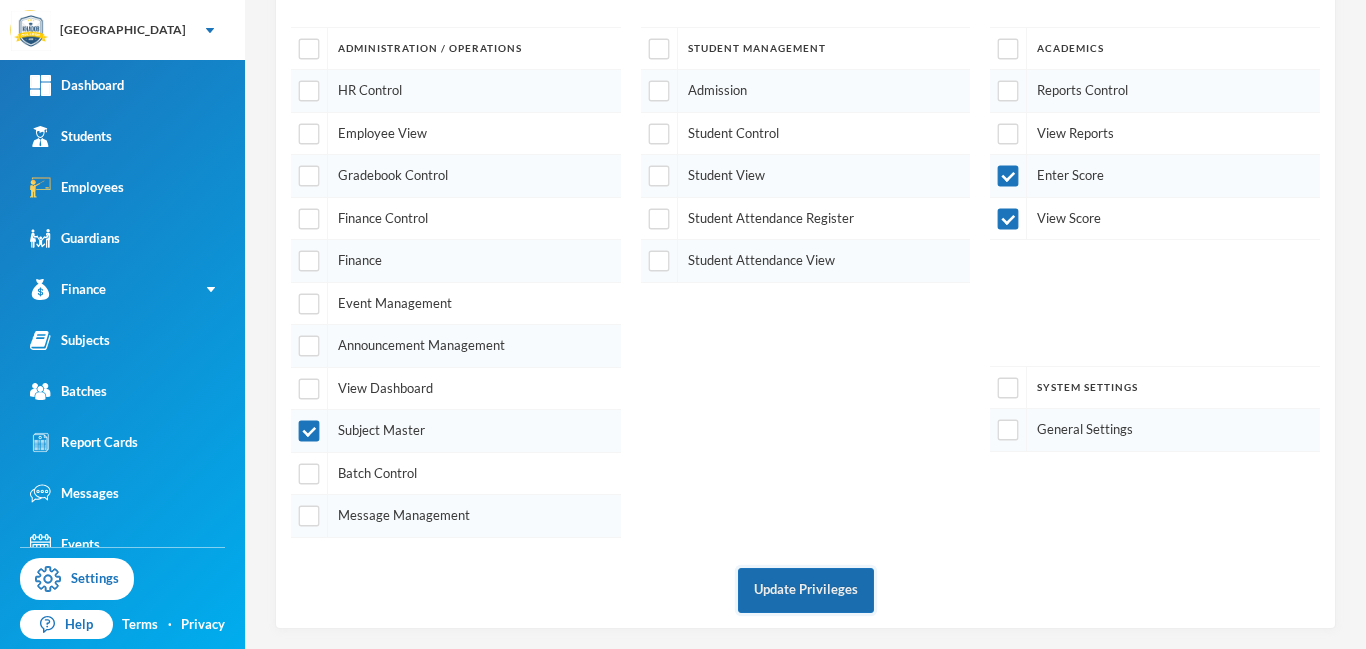 click on "Update Privileges" at bounding box center (806, 590) 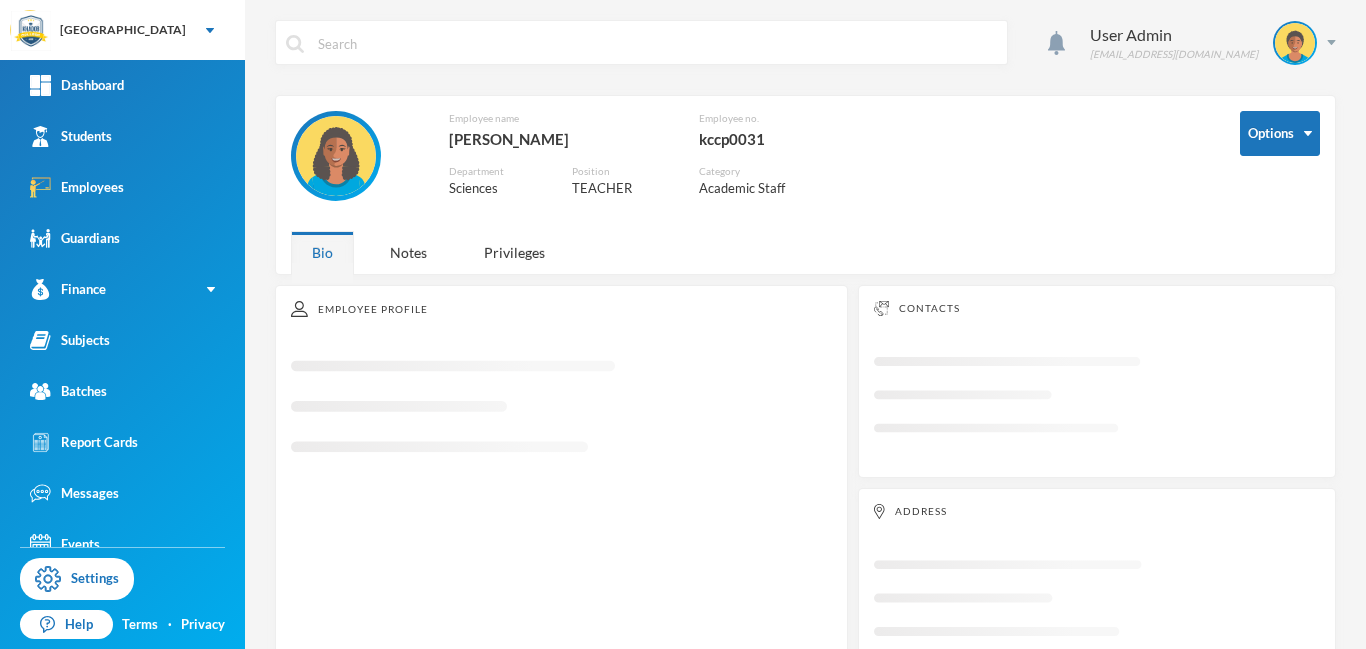 scroll, scrollTop: 0, scrollLeft: 0, axis: both 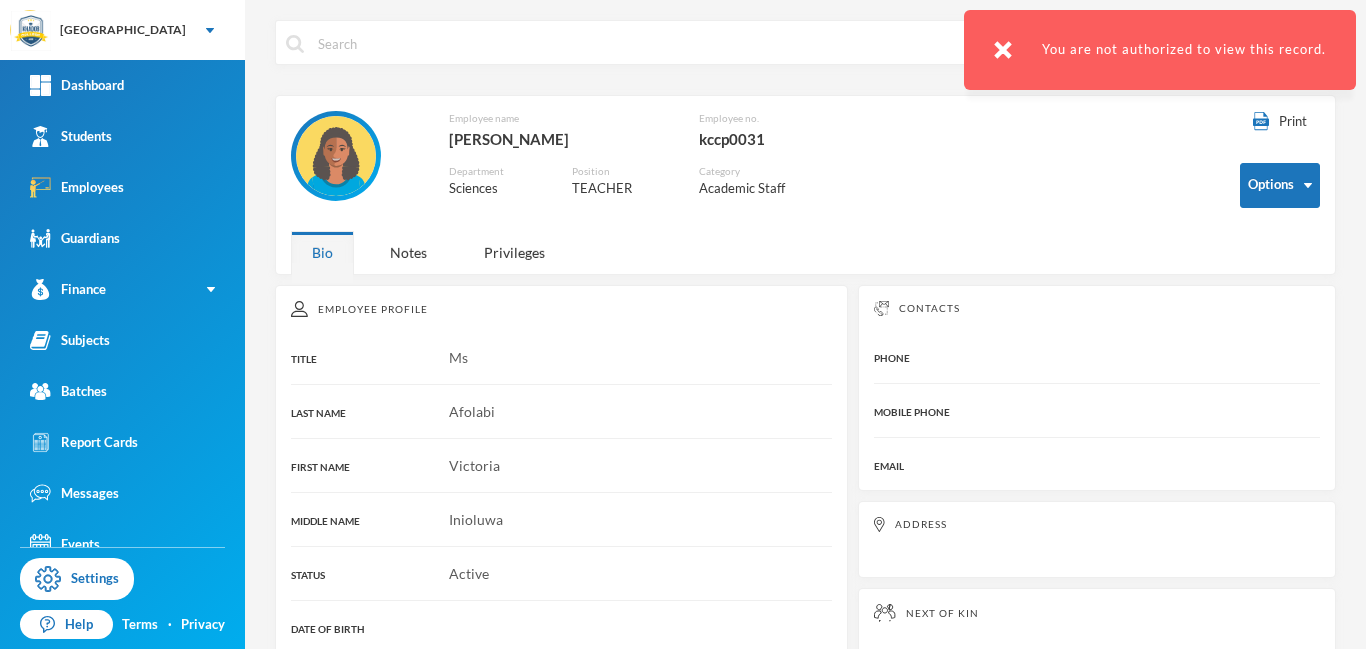click at bounding box center (1003, 50) 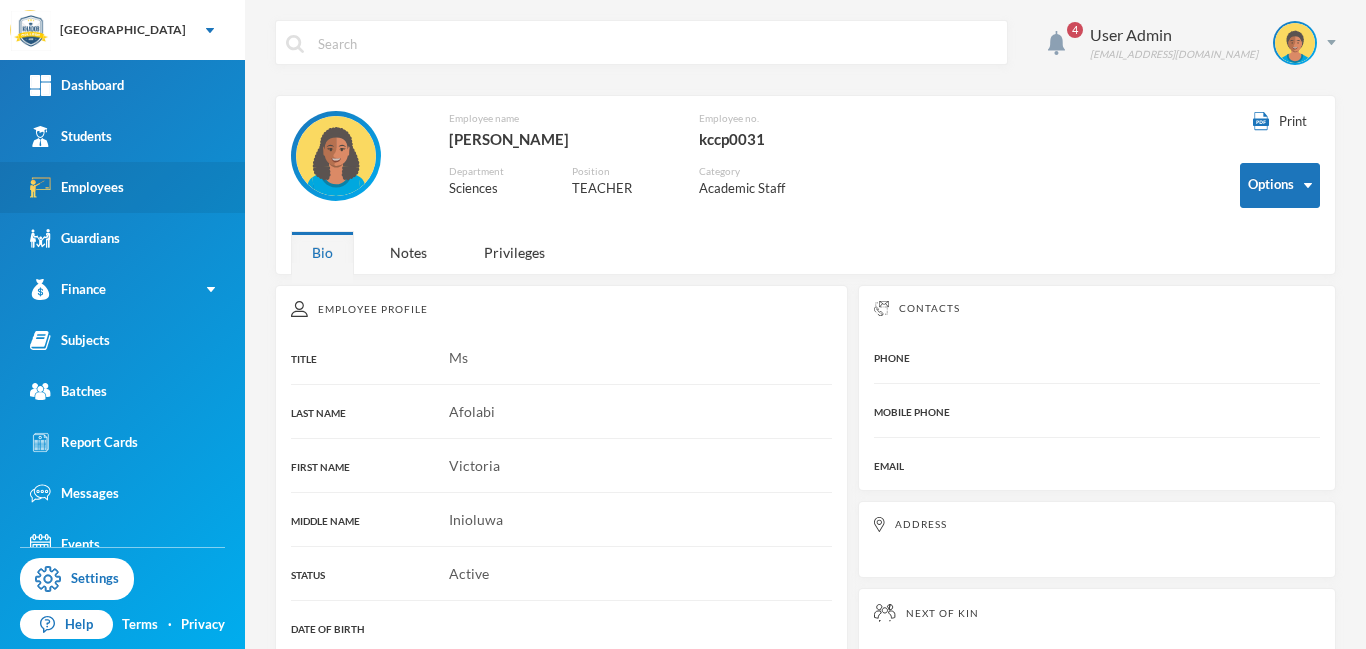 click on "Employees" at bounding box center [77, 187] 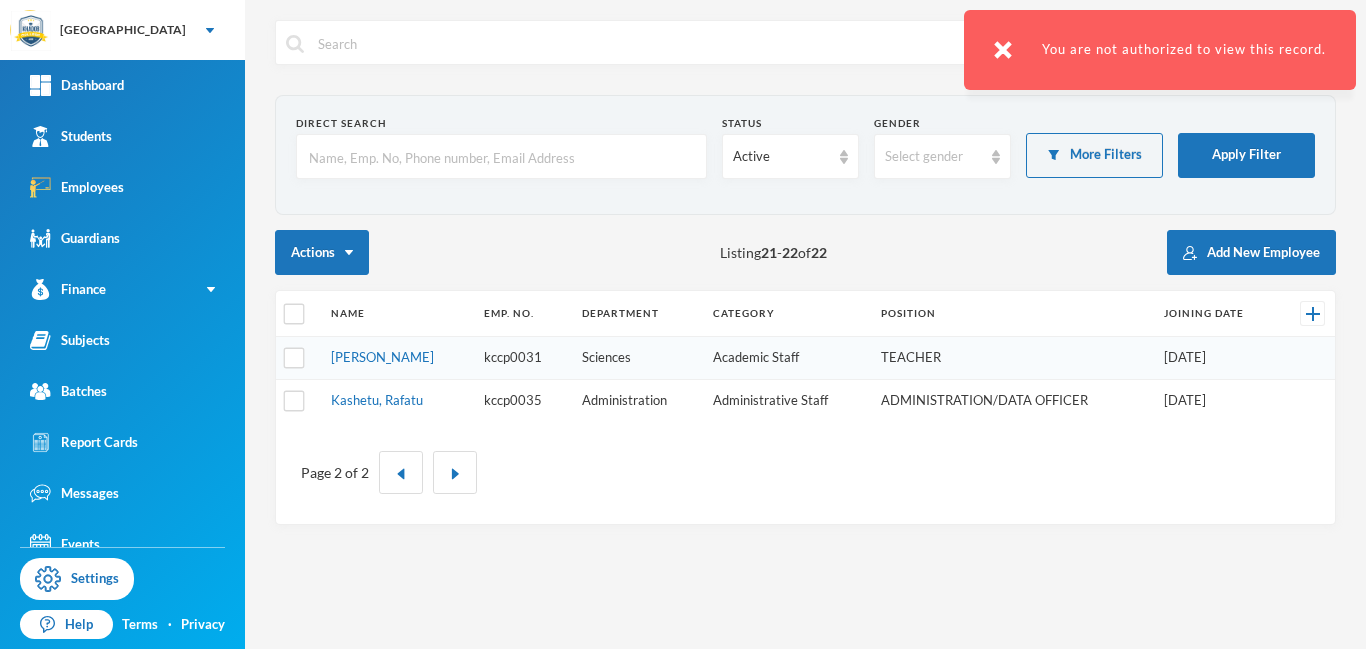 click at bounding box center (1003, 50) 